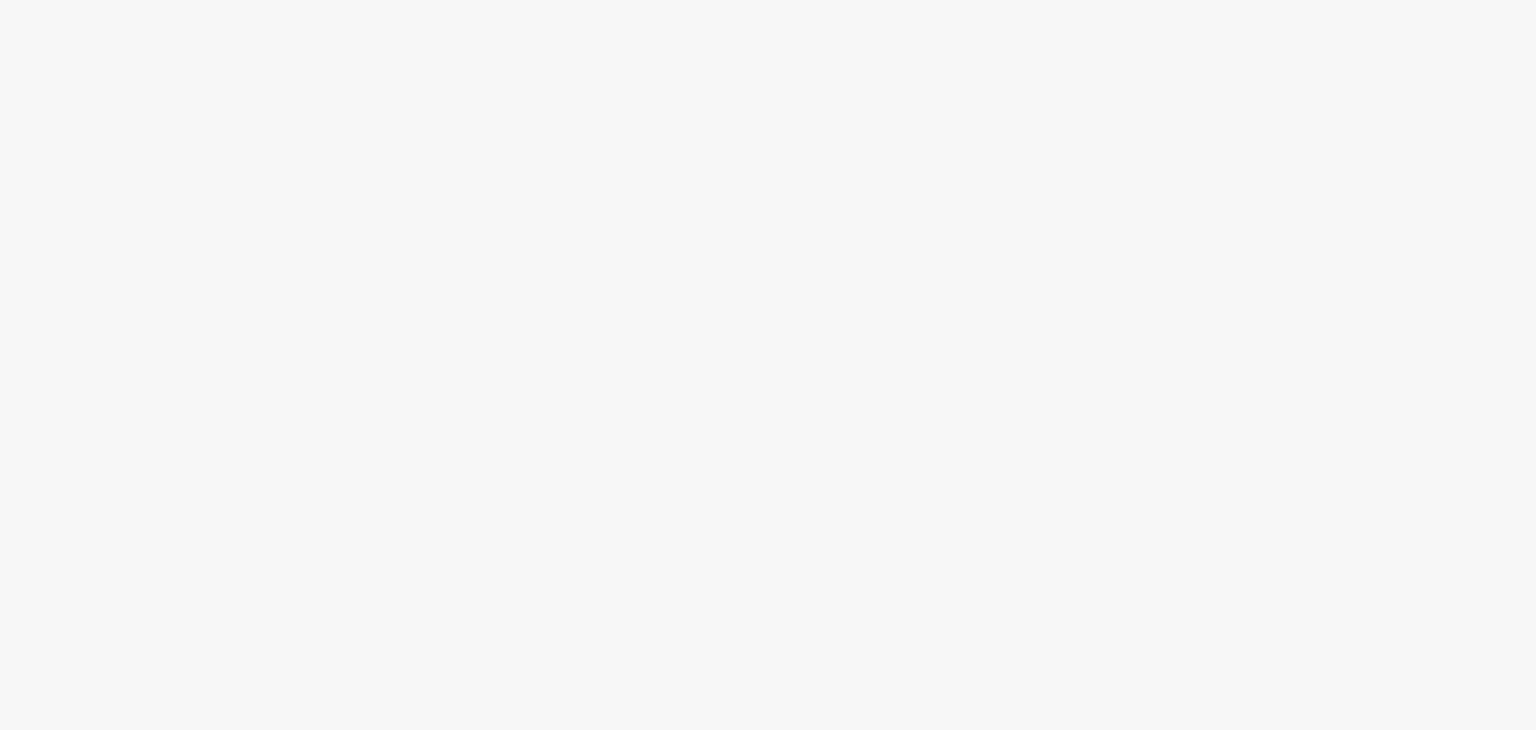 scroll, scrollTop: 0, scrollLeft: 0, axis: both 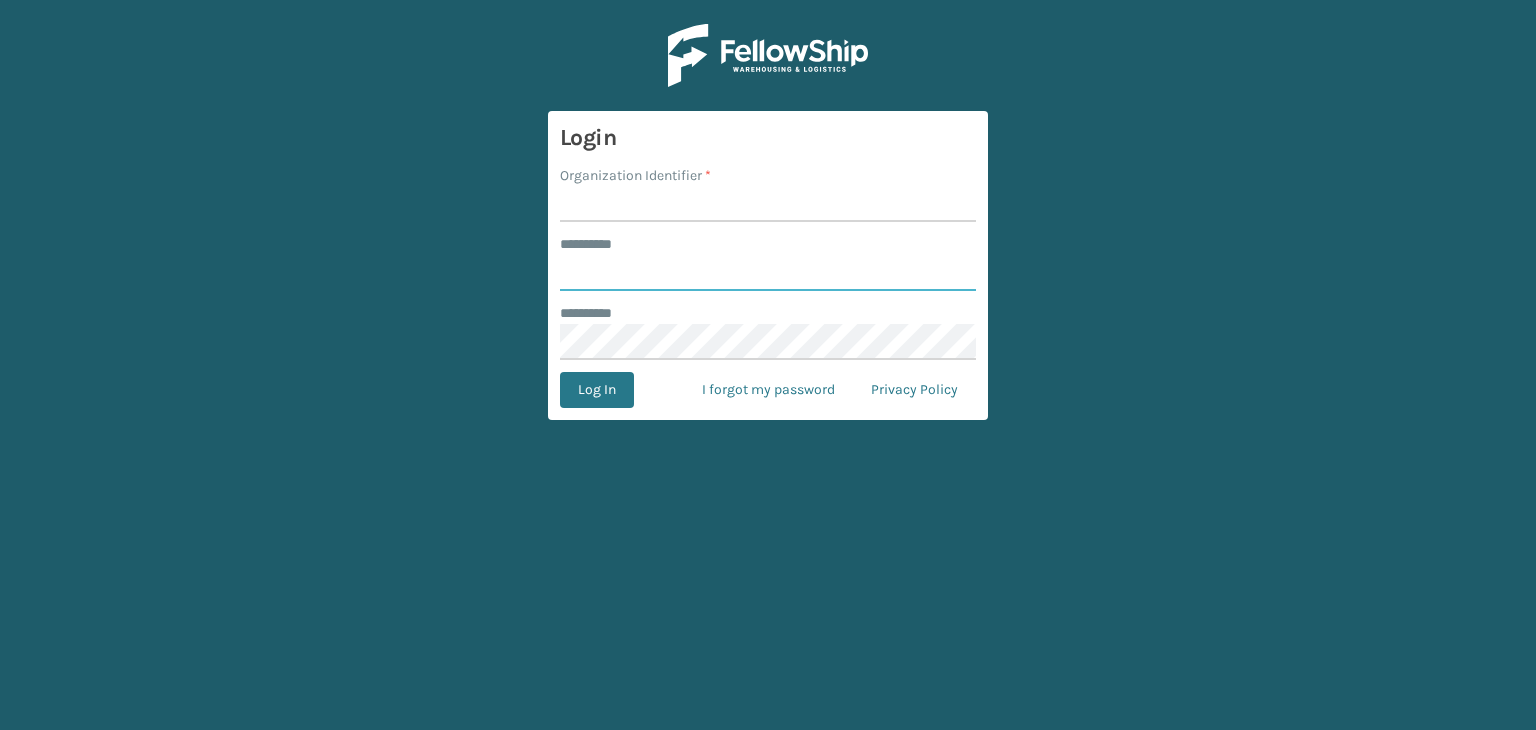 type on "***" 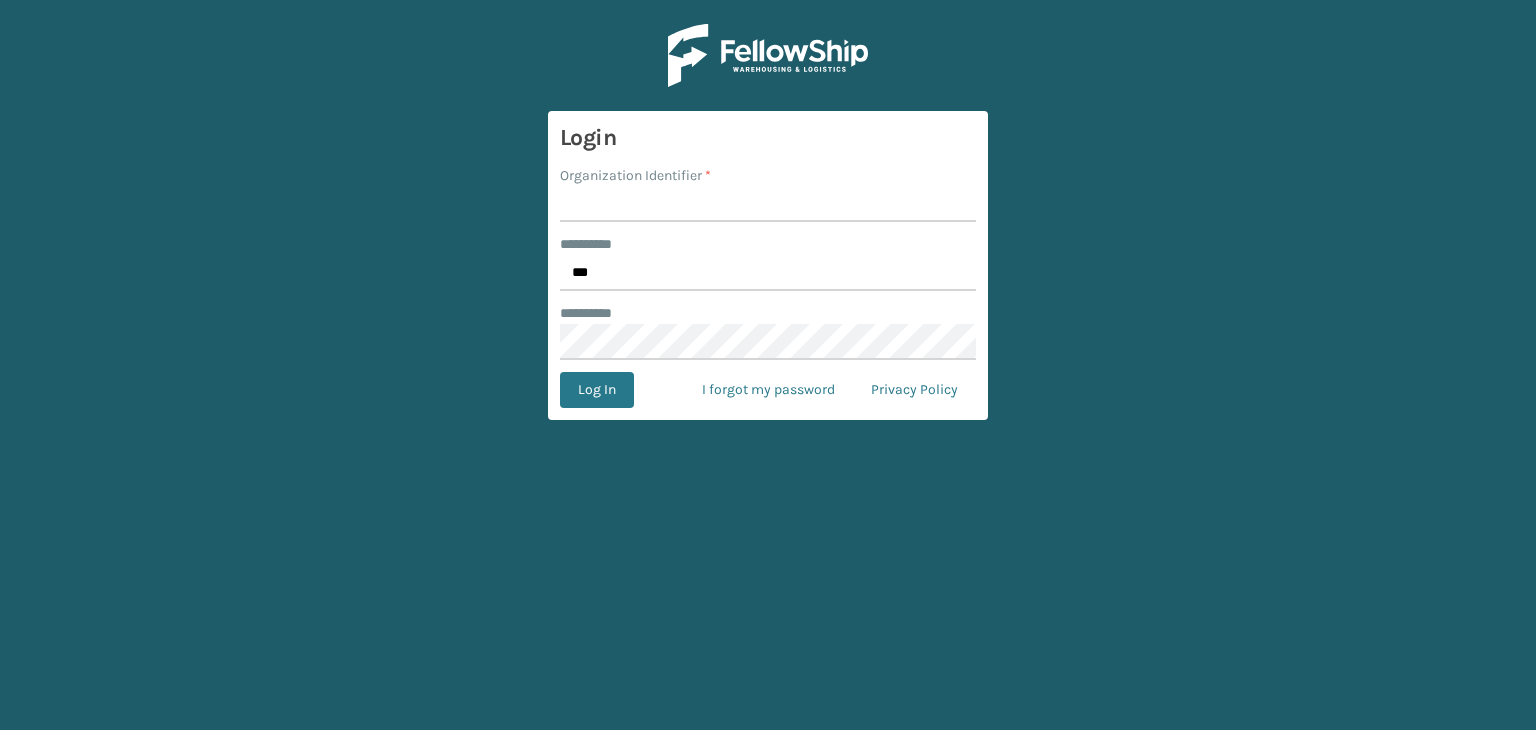 click on "Organization Identifier   *" at bounding box center (768, 204) 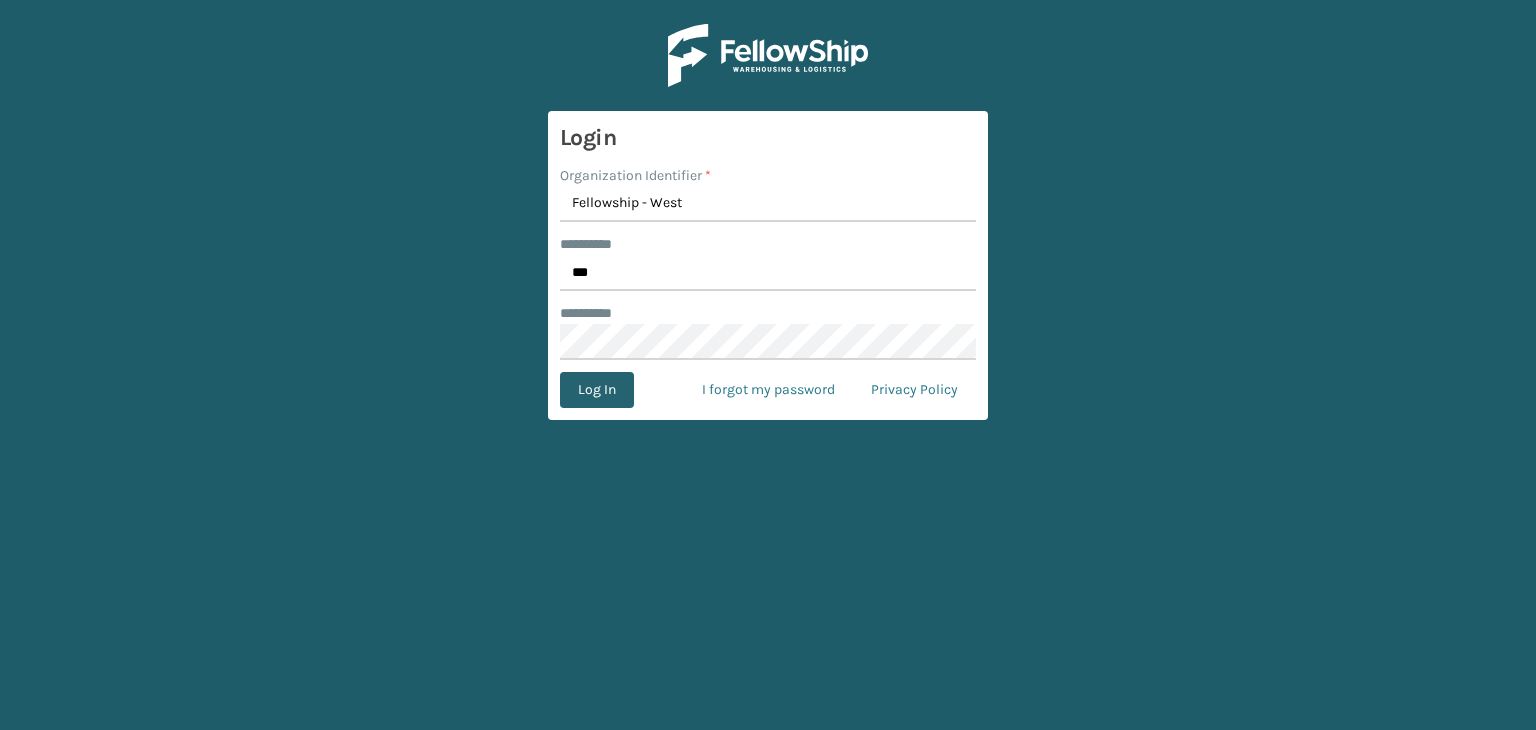 click on "Log In" at bounding box center [597, 390] 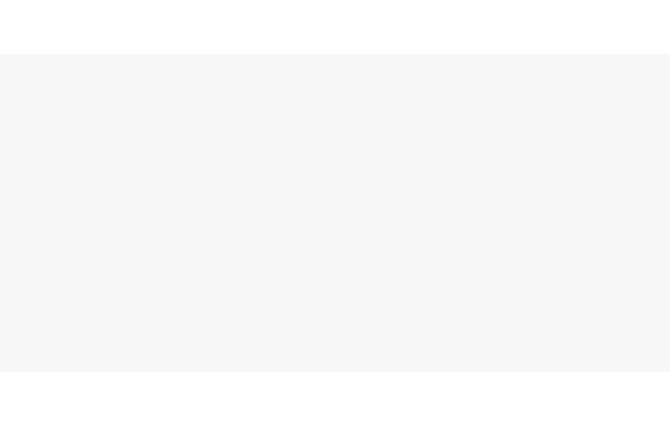 scroll, scrollTop: 0, scrollLeft: 0, axis: both 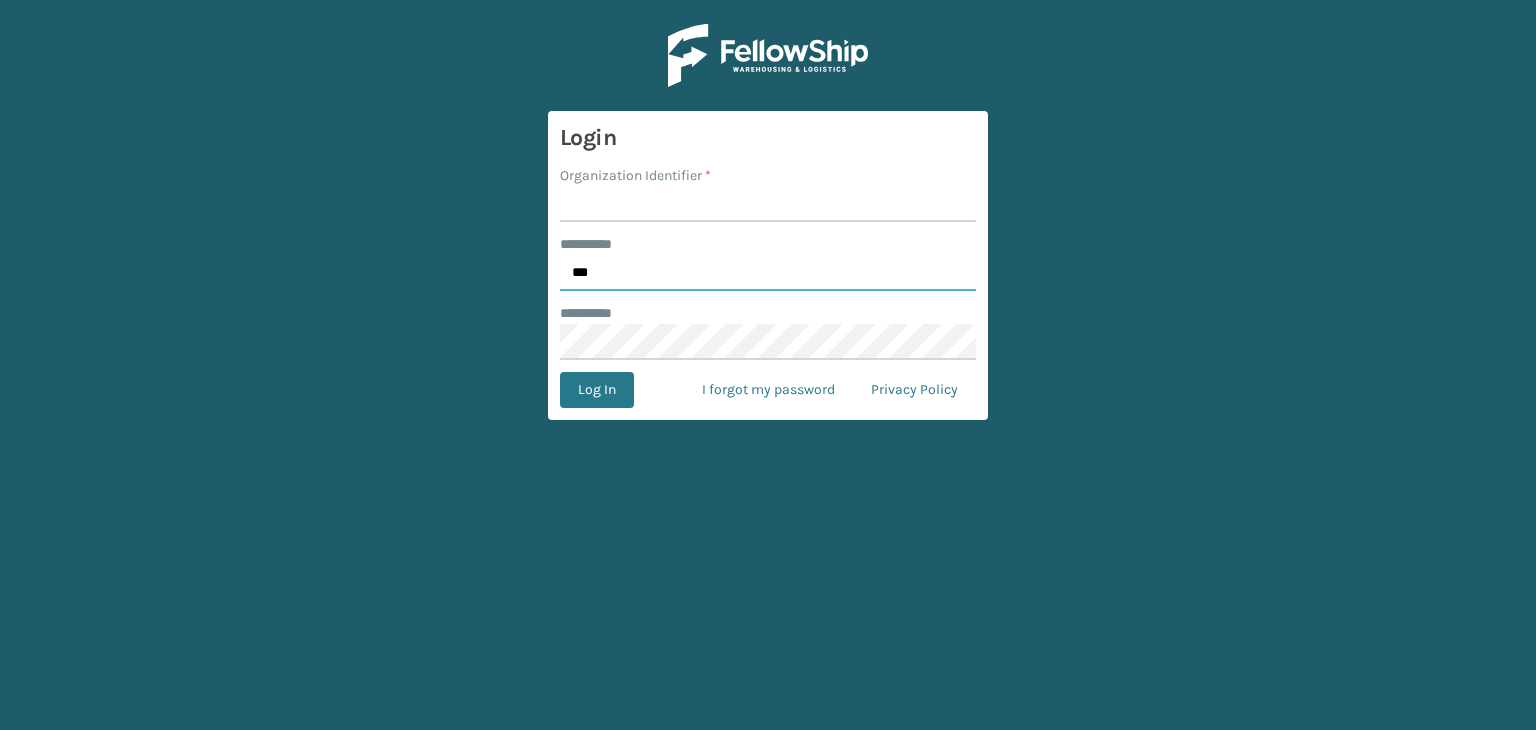 click on "***" at bounding box center (768, 273) 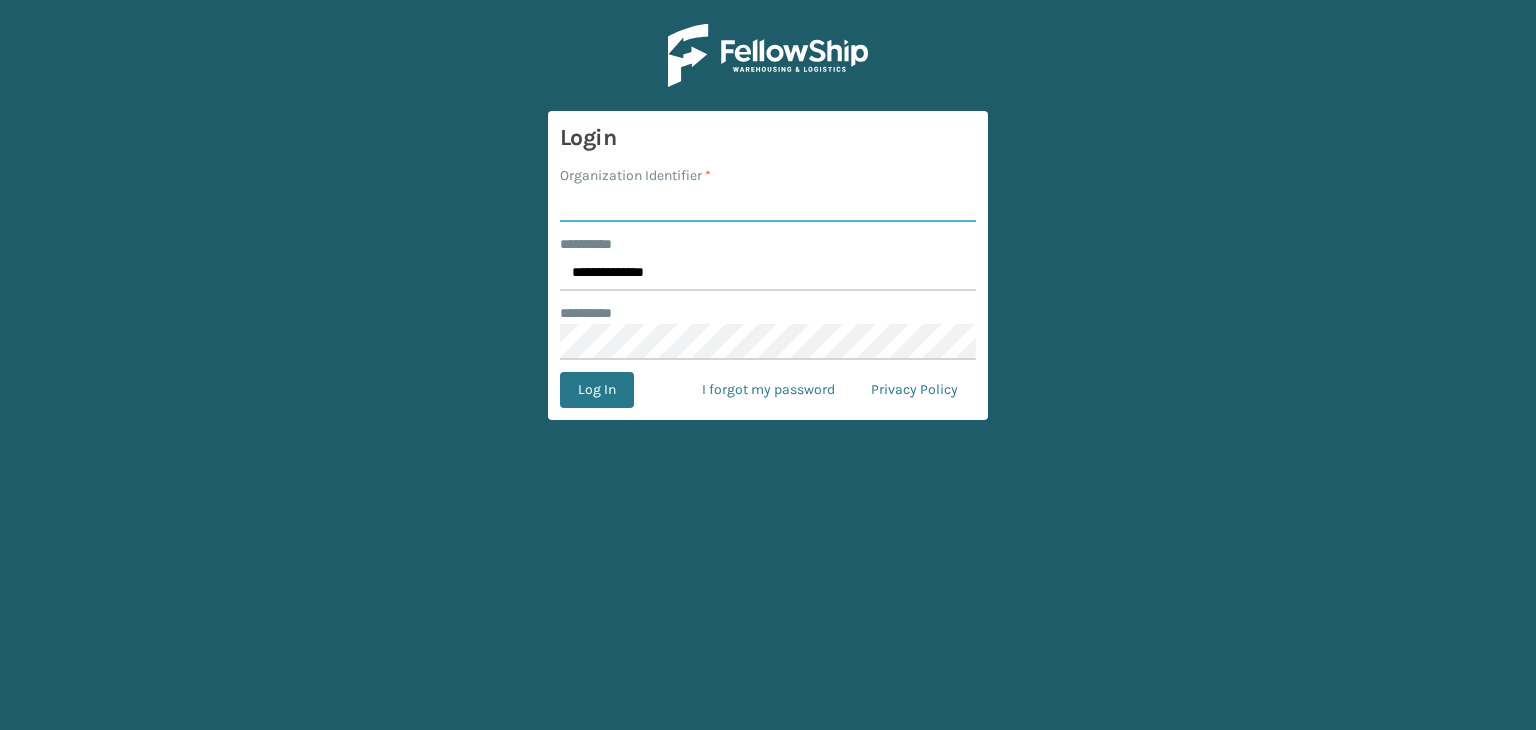 click on "Organization Identifier   *" at bounding box center (768, 204) 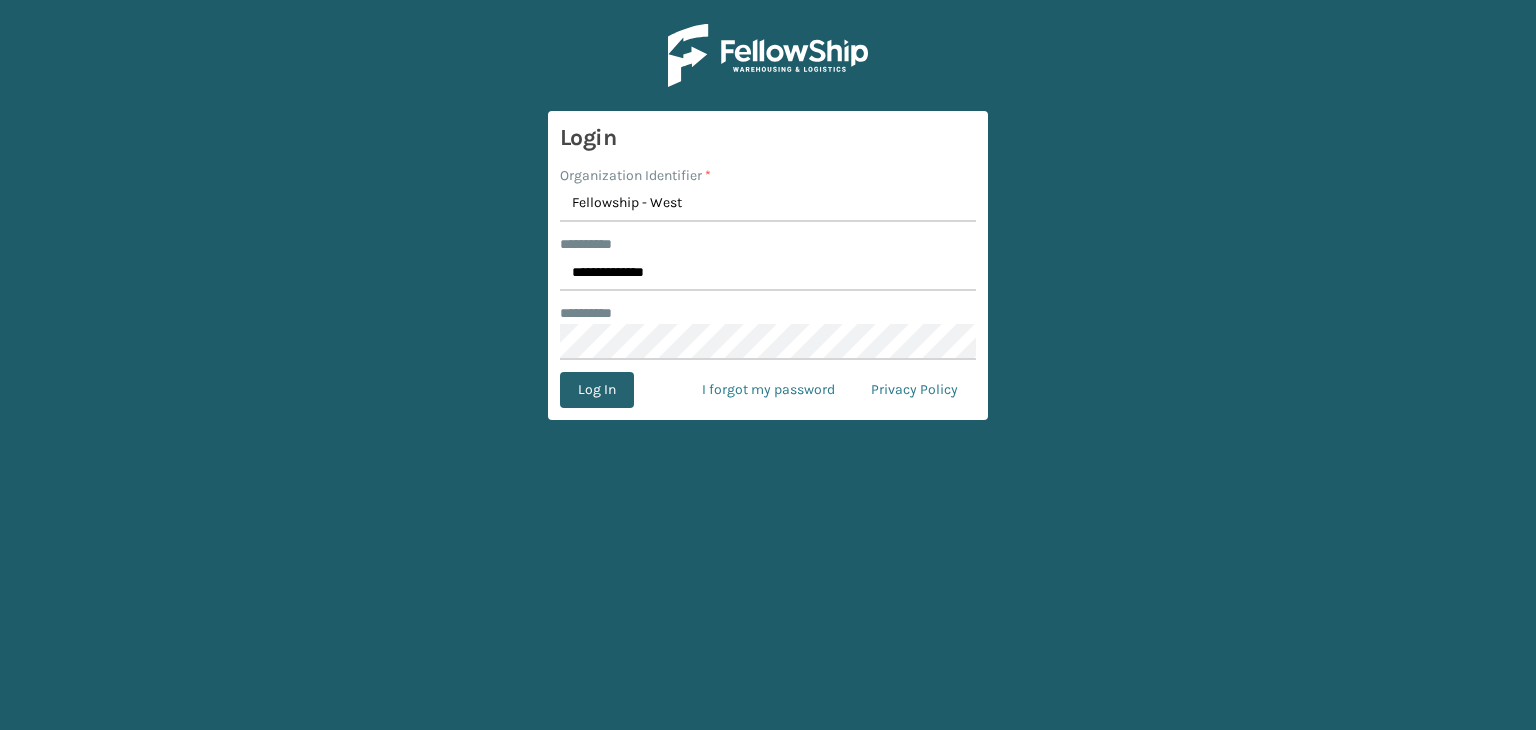 click on "Log In" at bounding box center [597, 390] 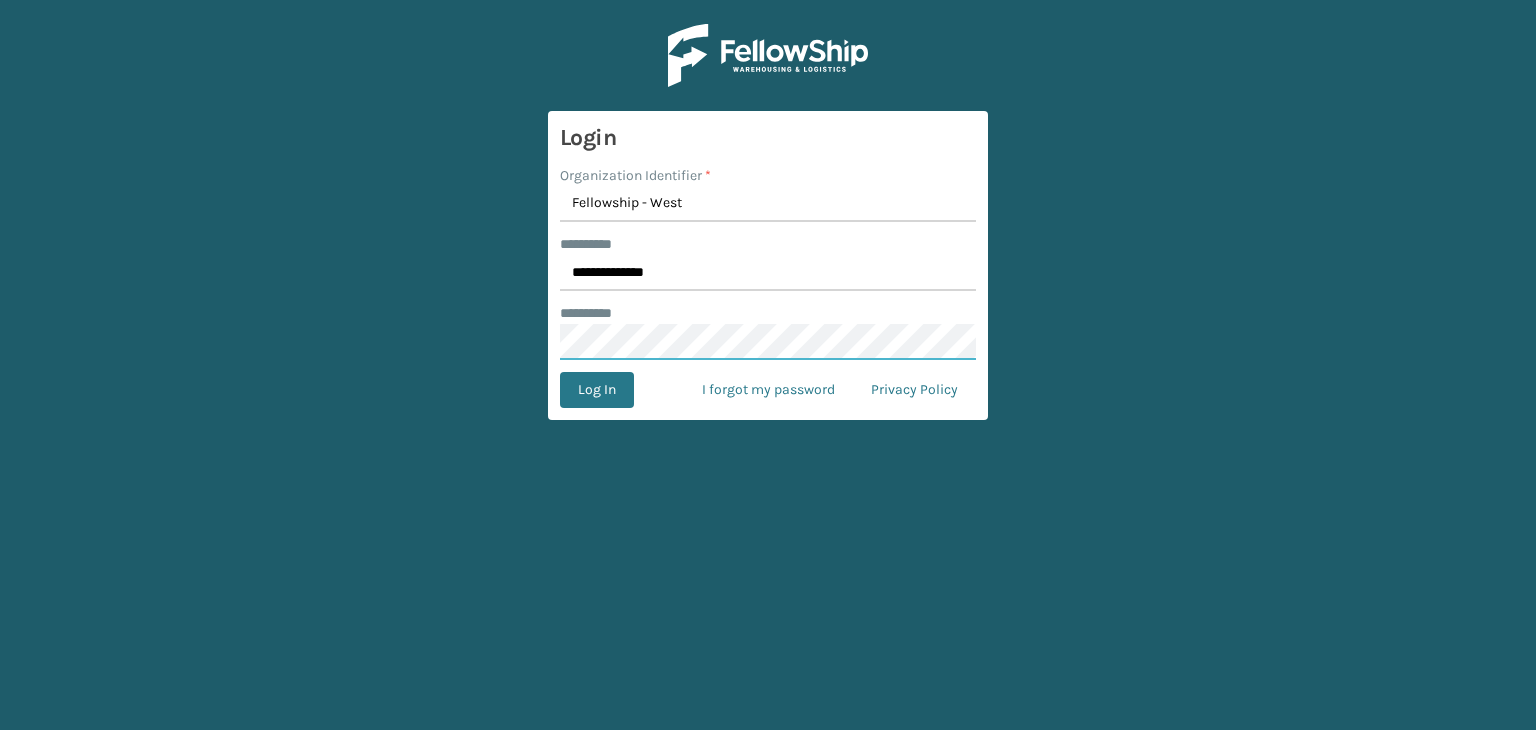 click on "Log In" at bounding box center (597, 390) 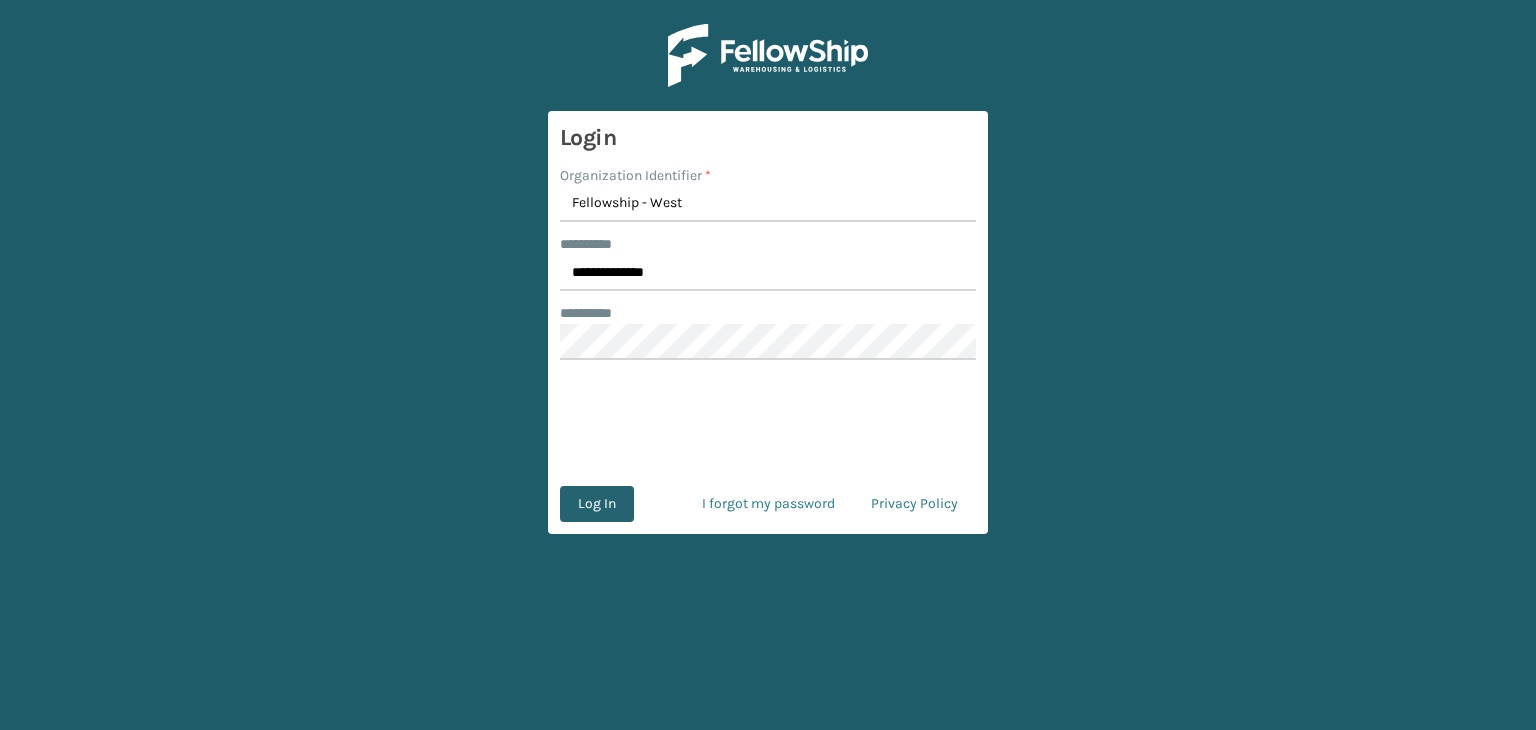 click on "Log In" at bounding box center (597, 504) 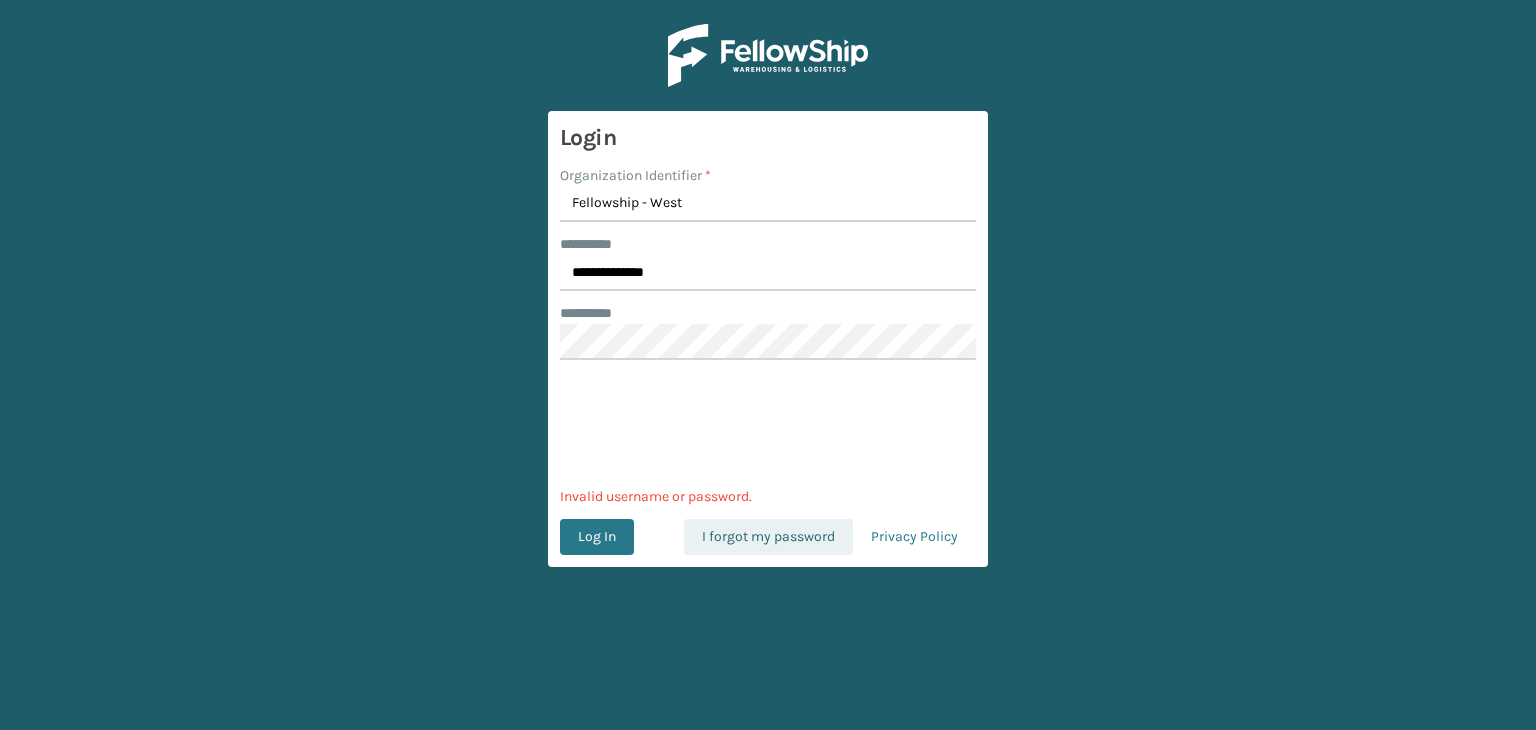 click on "I forgot my password" at bounding box center (768, 537) 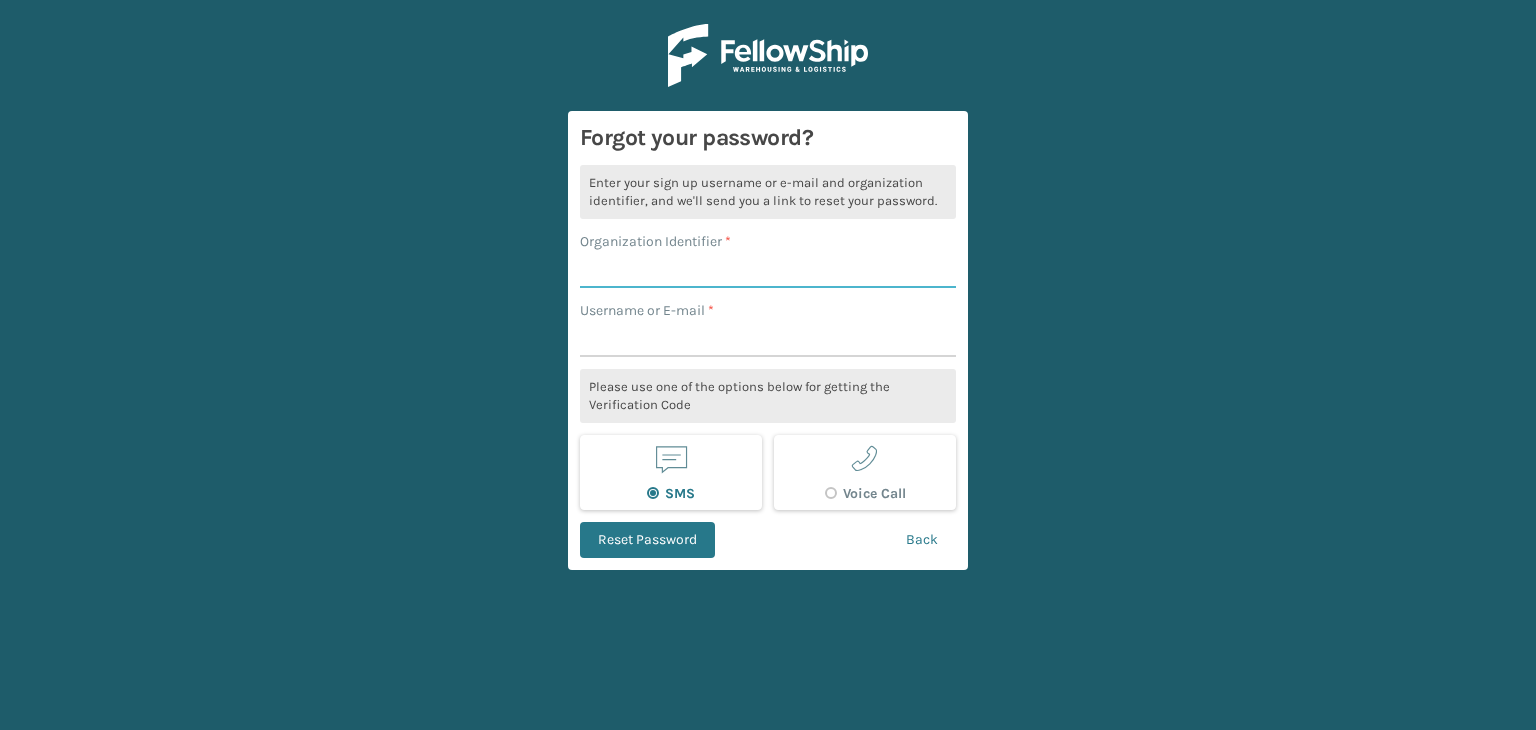 click on "Organization Identifier   *" at bounding box center (768, 270) 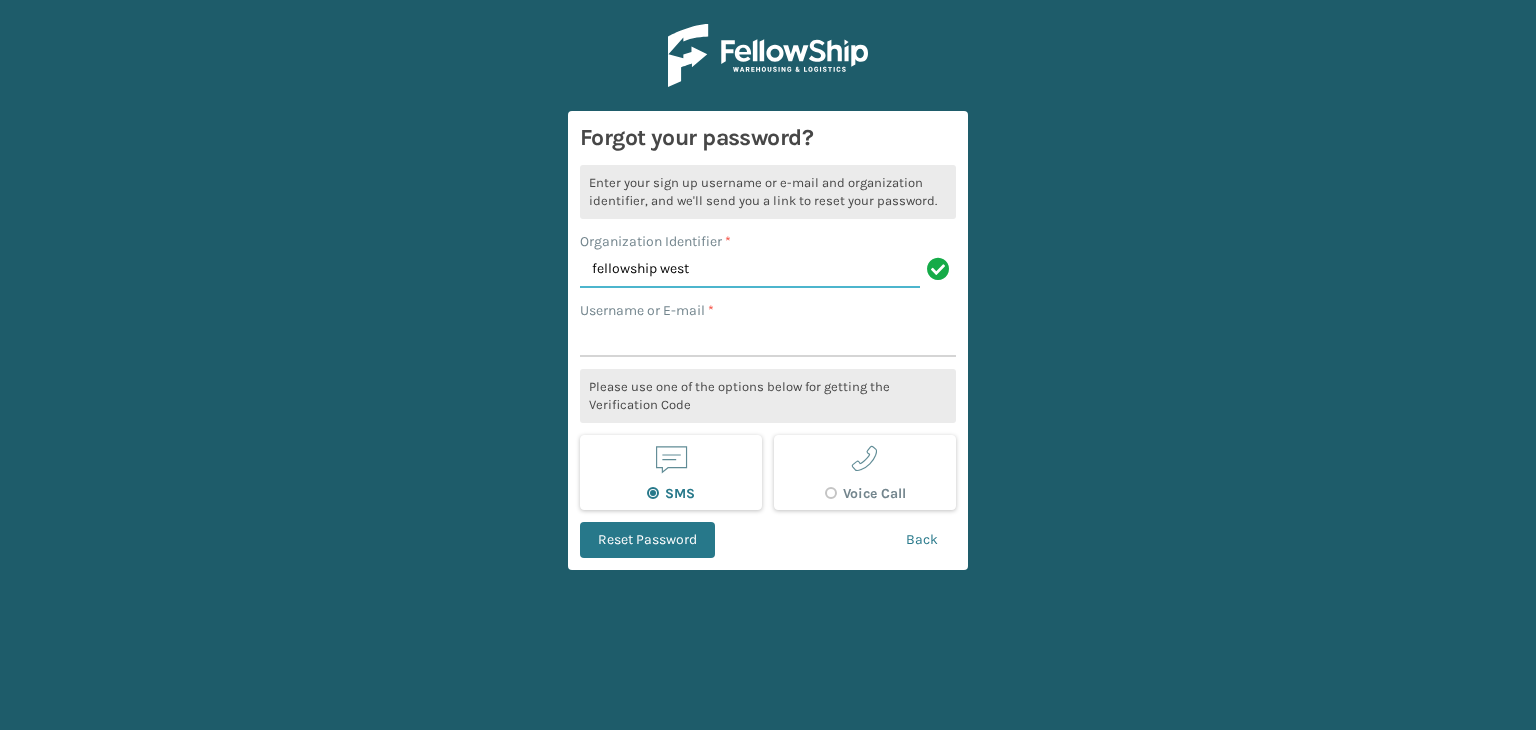 type on "fellowship west" 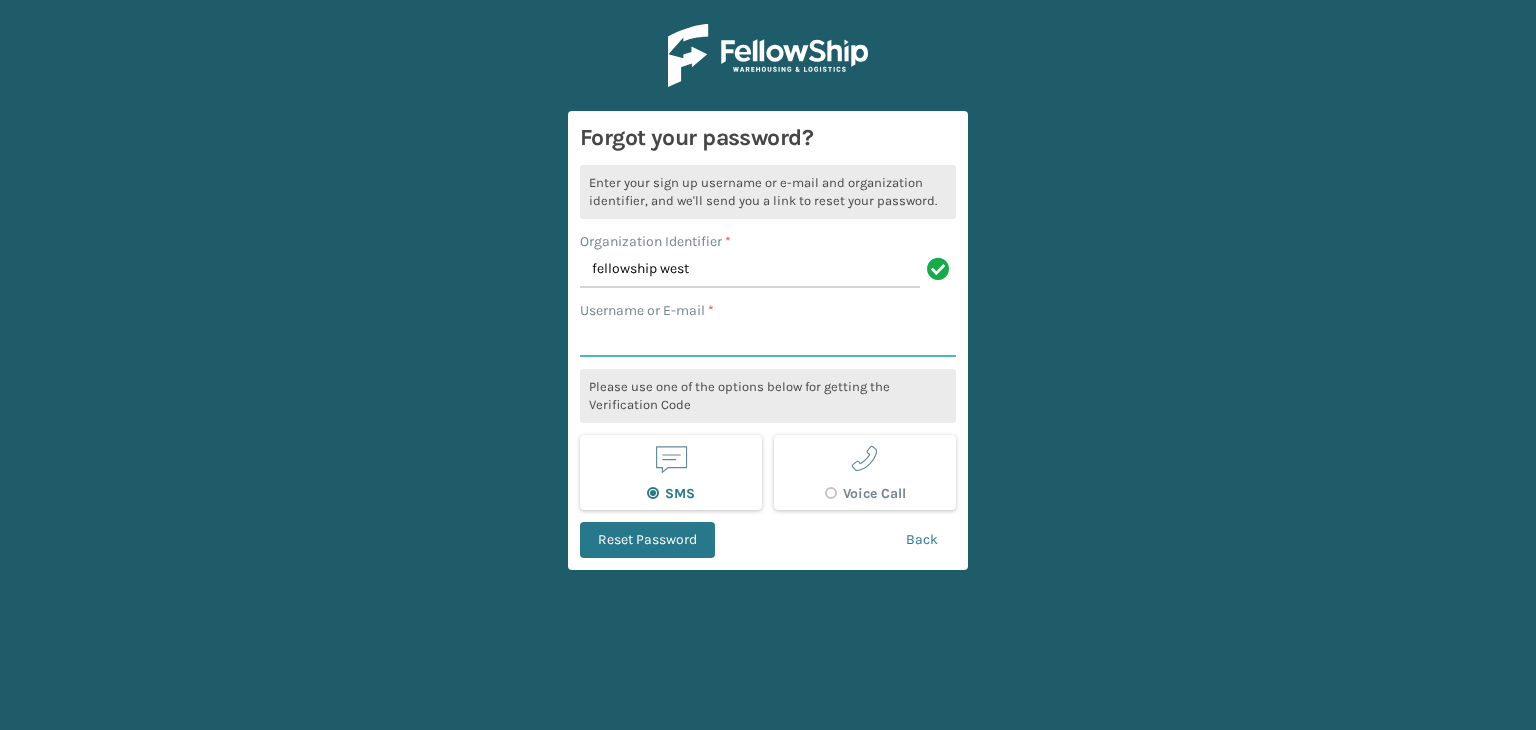 click on "Username or E-mail   *" at bounding box center [768, 339] 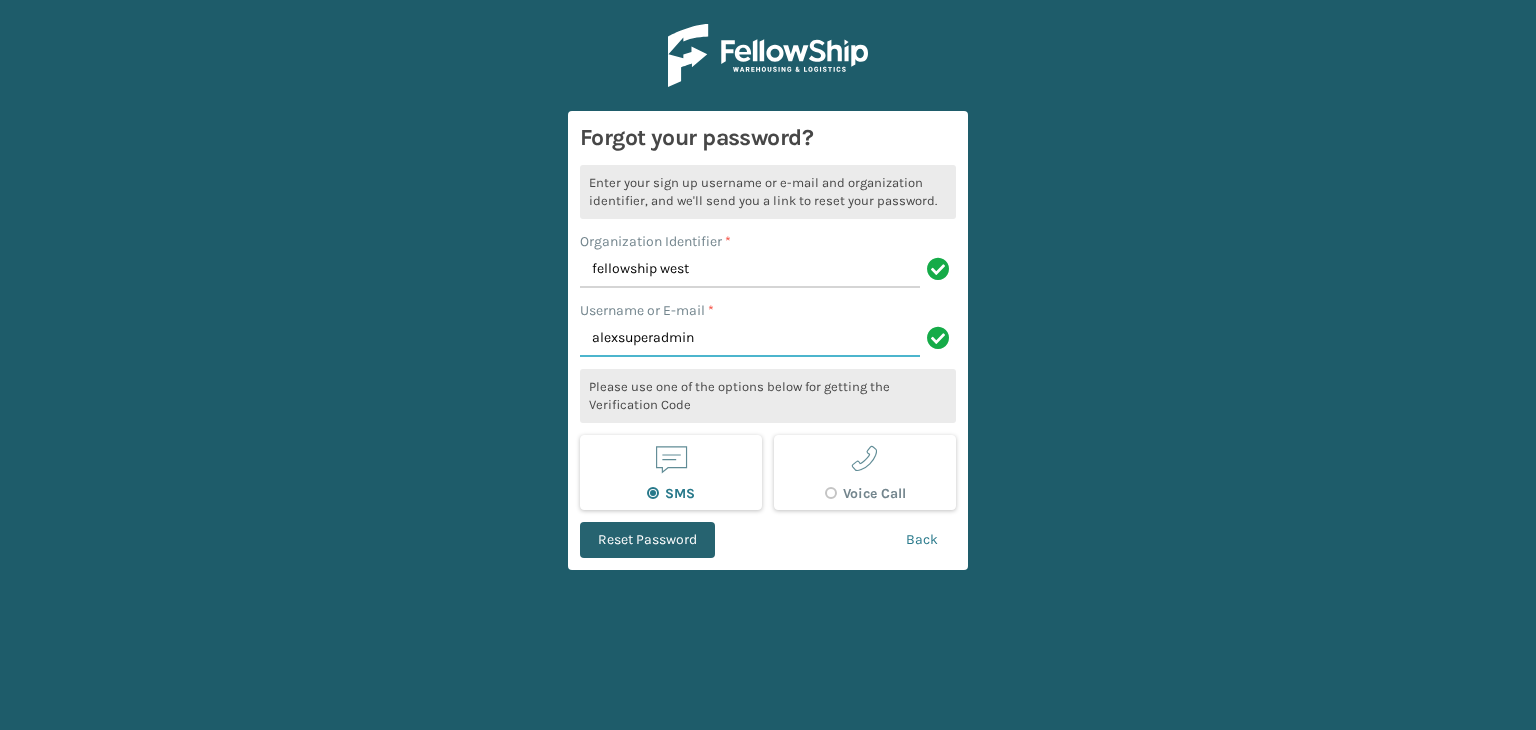 type on "alexsuperadmin" 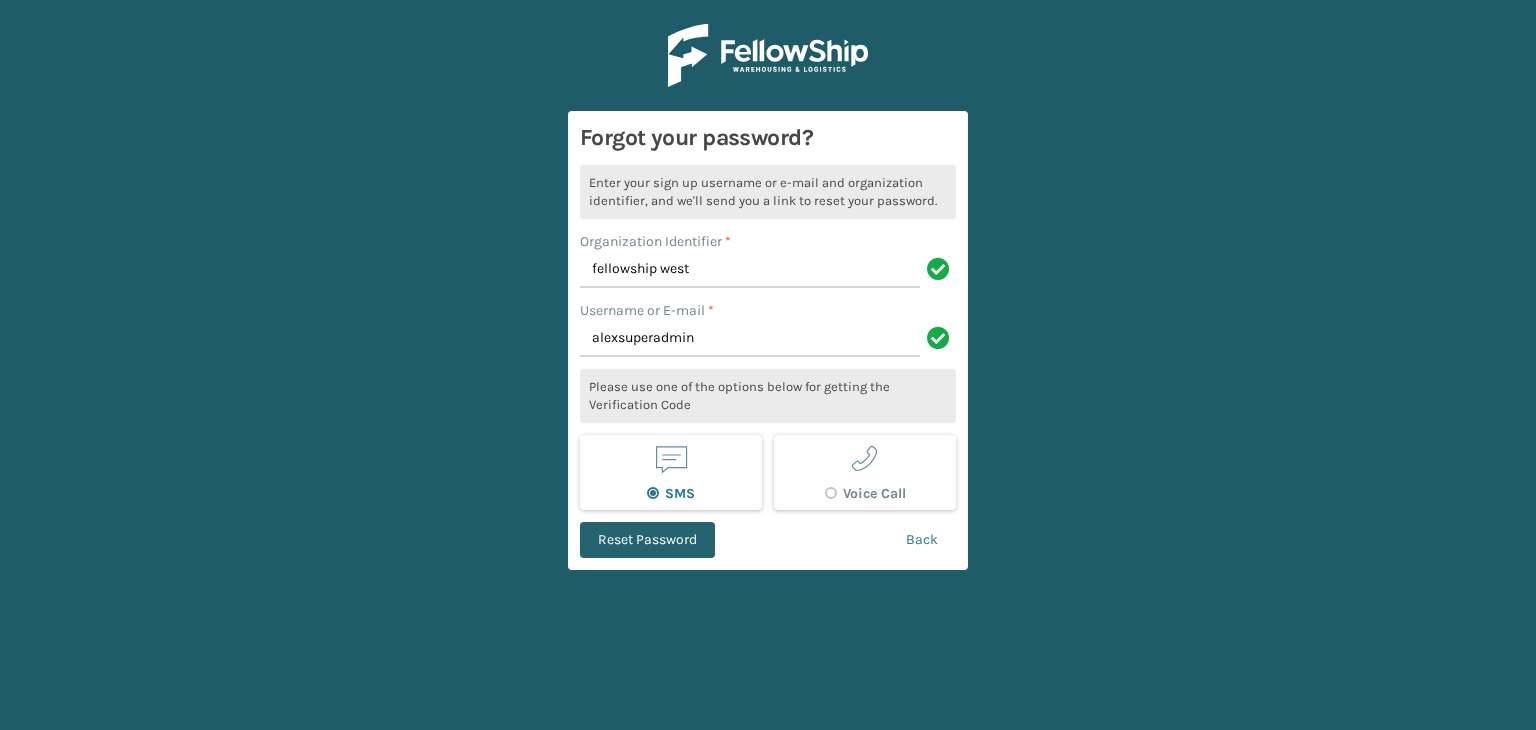 click on "Reset Password" at bounding box center [647, 540] 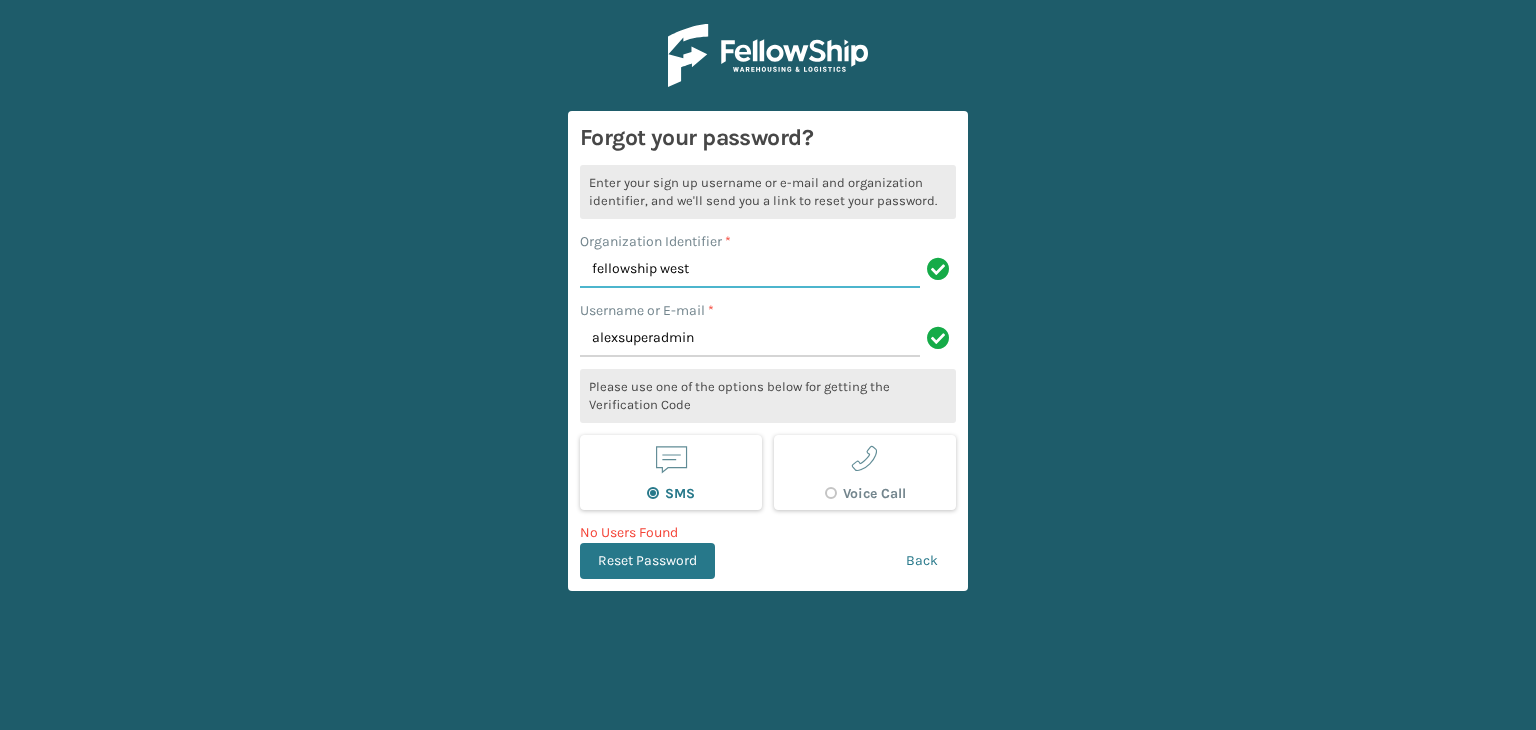 click on "fellowship west" at bounding box center (750, 270) 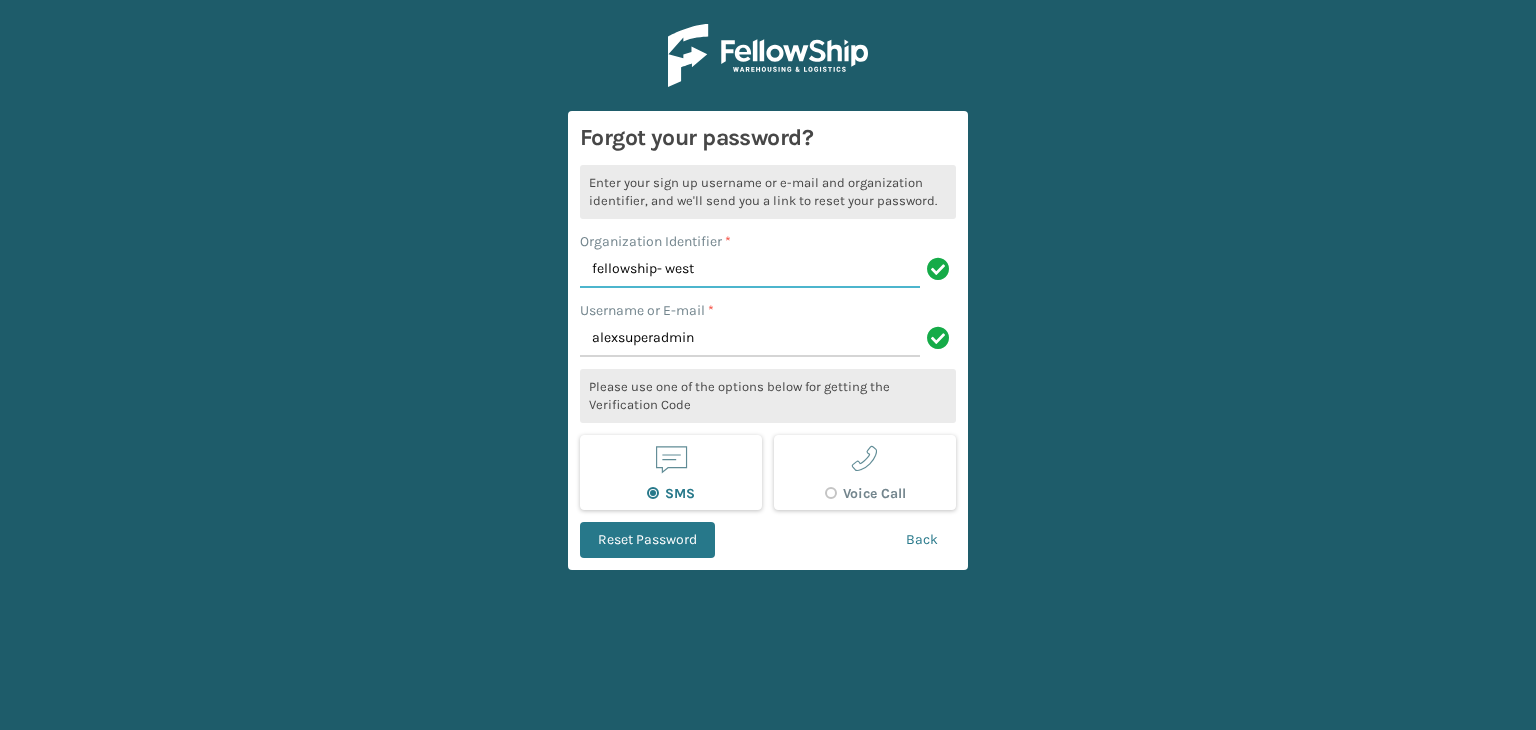 click on "fellowship- west" at bounding box center (750, 270) 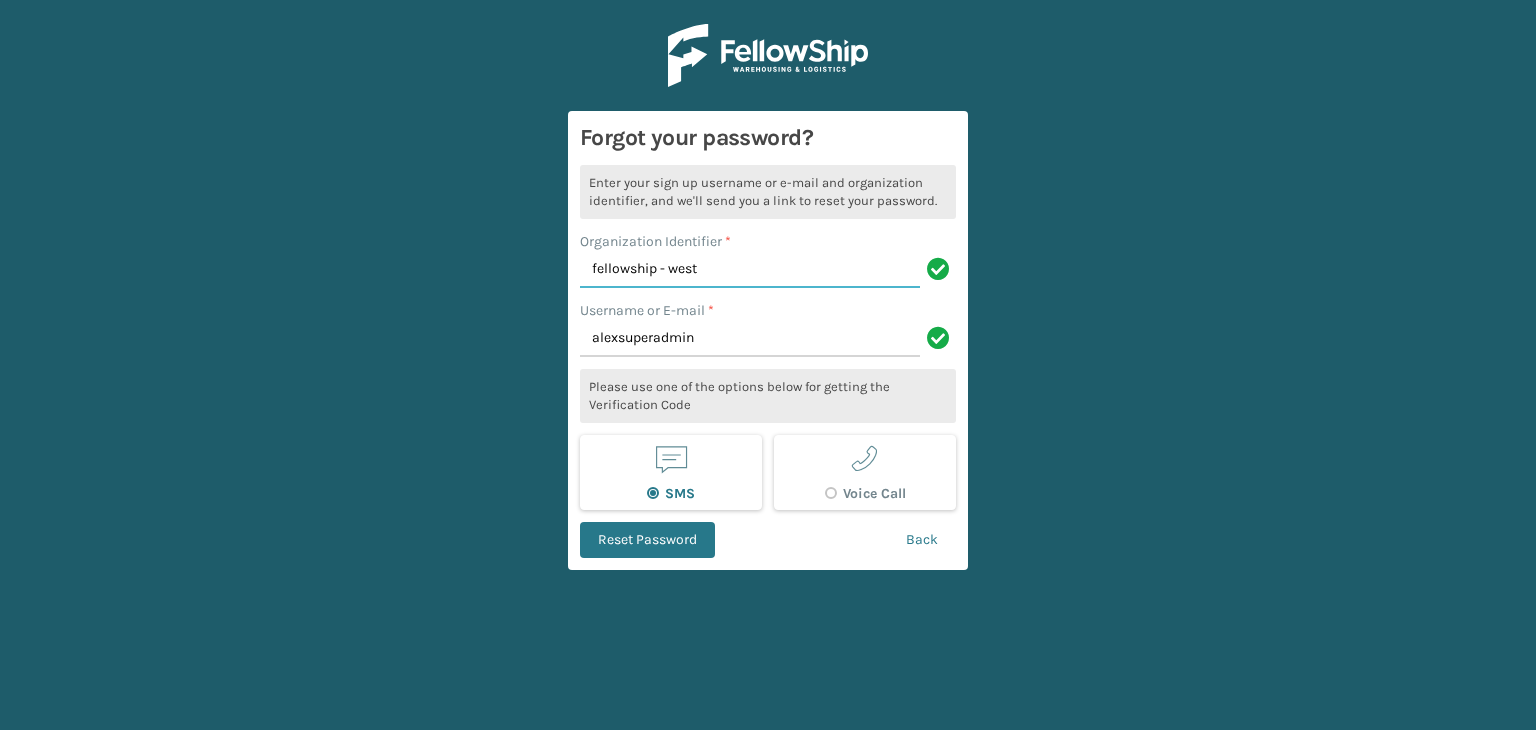 type on "fellowship - west" 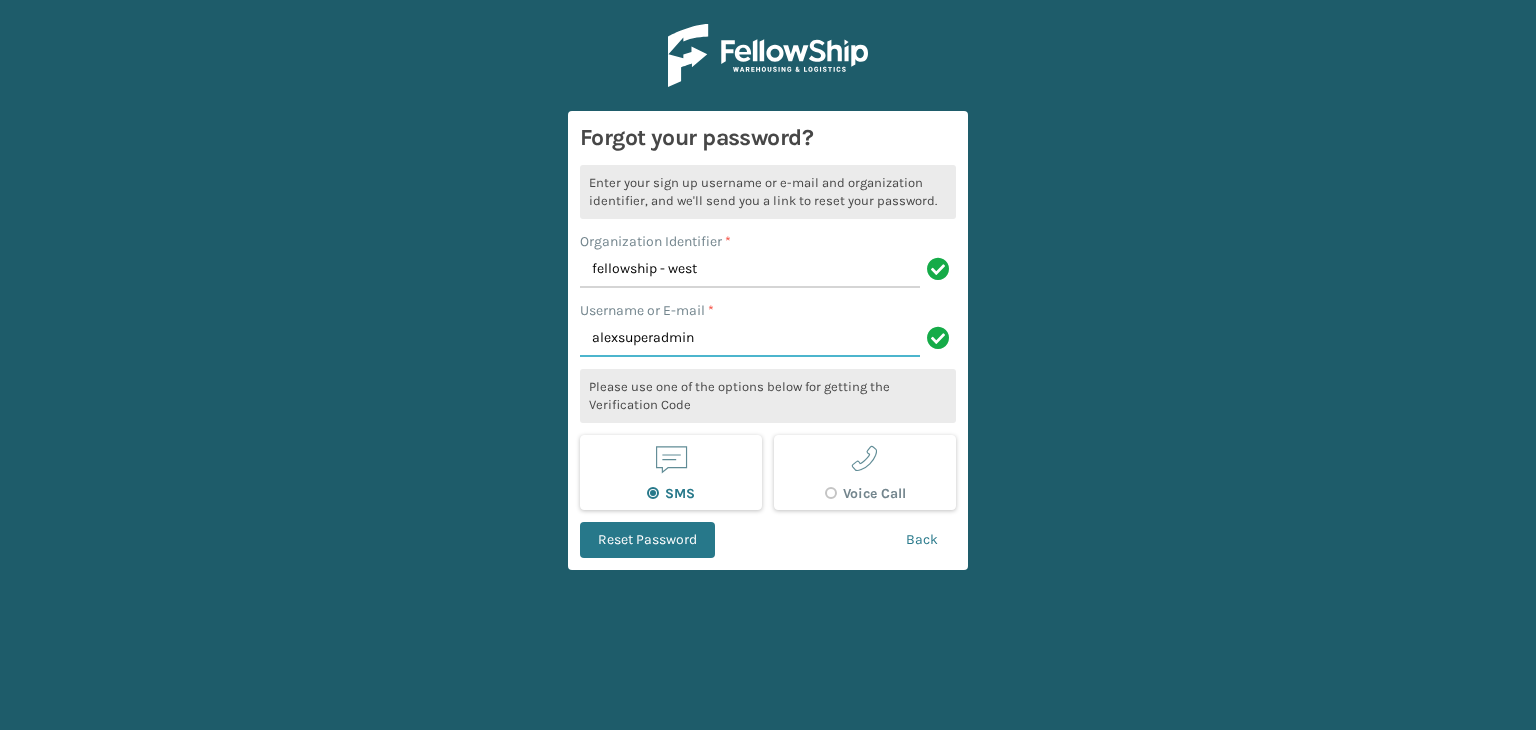 click on "alexsuperadmin" at bounding box center [750, 339] 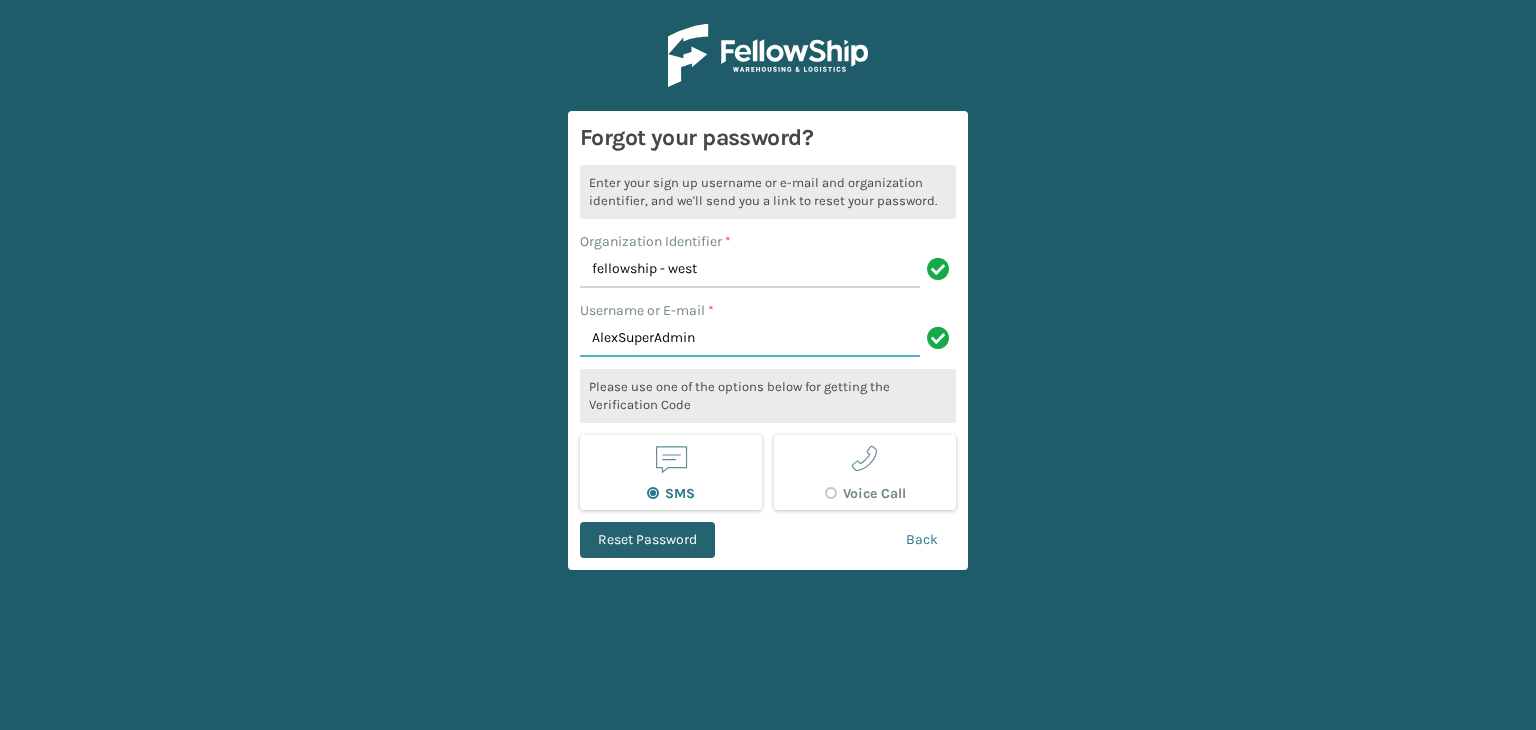 type on "AlexSuperAdmin" 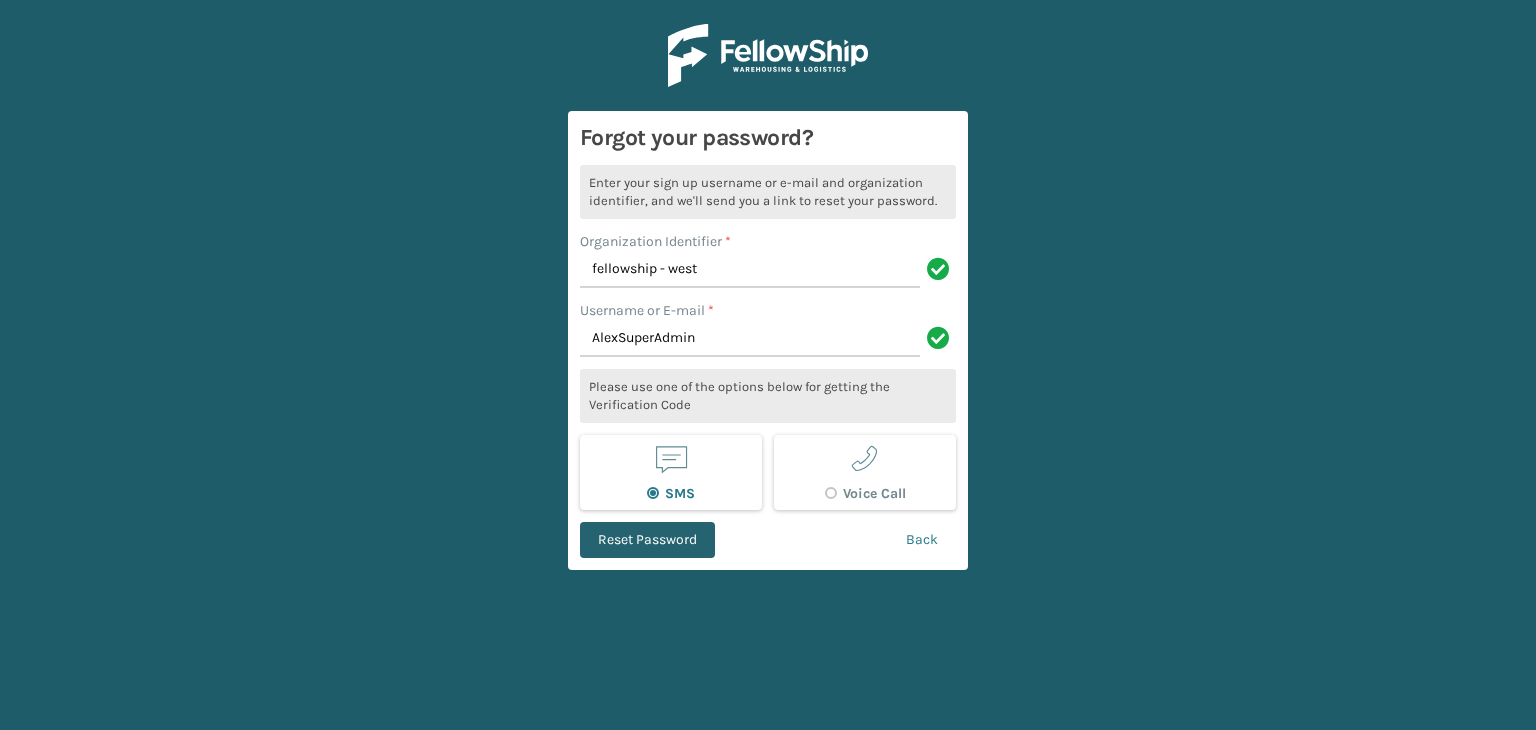 click on "Reset Password" at bounding box center [647, 540] 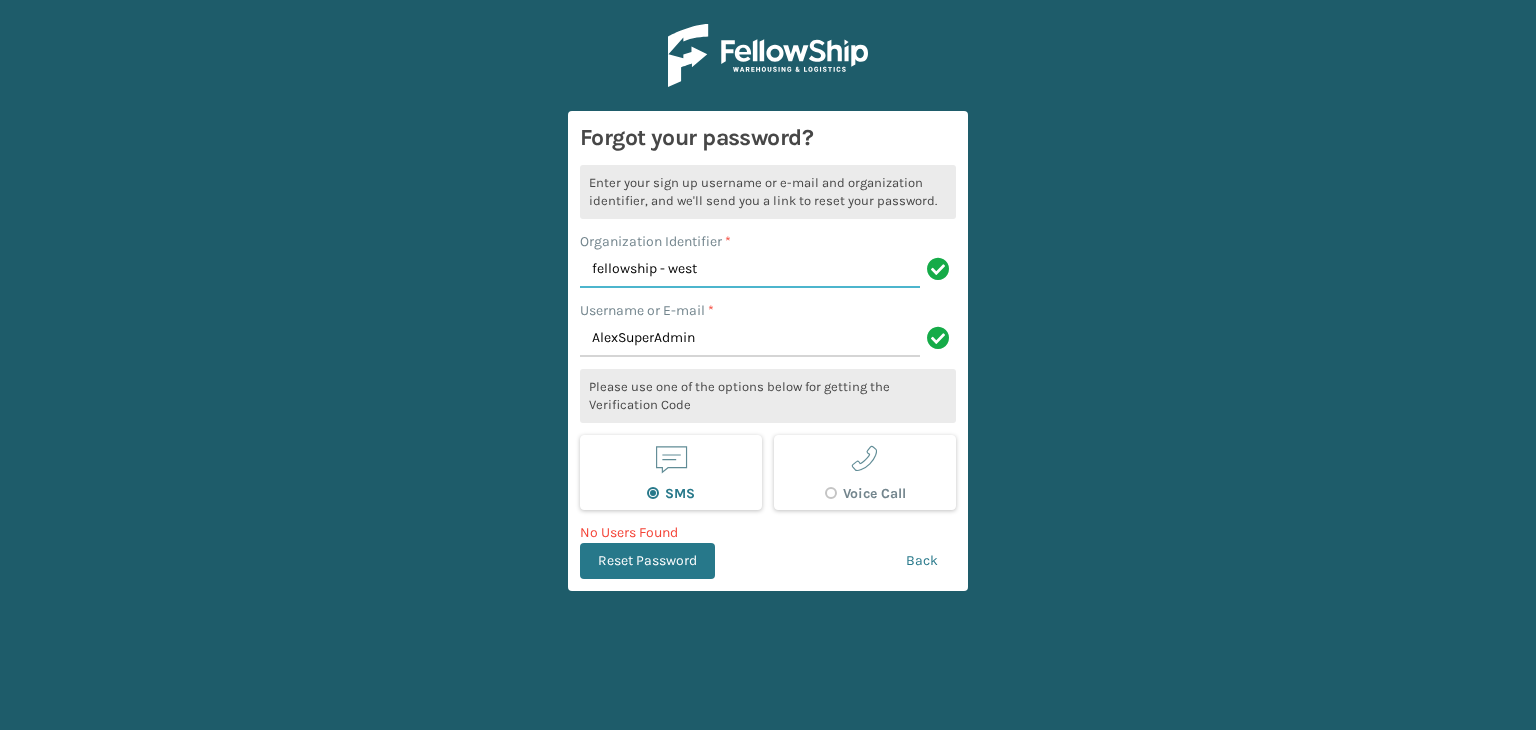 click on "fellowship - west" at bounding box center [750, 270] 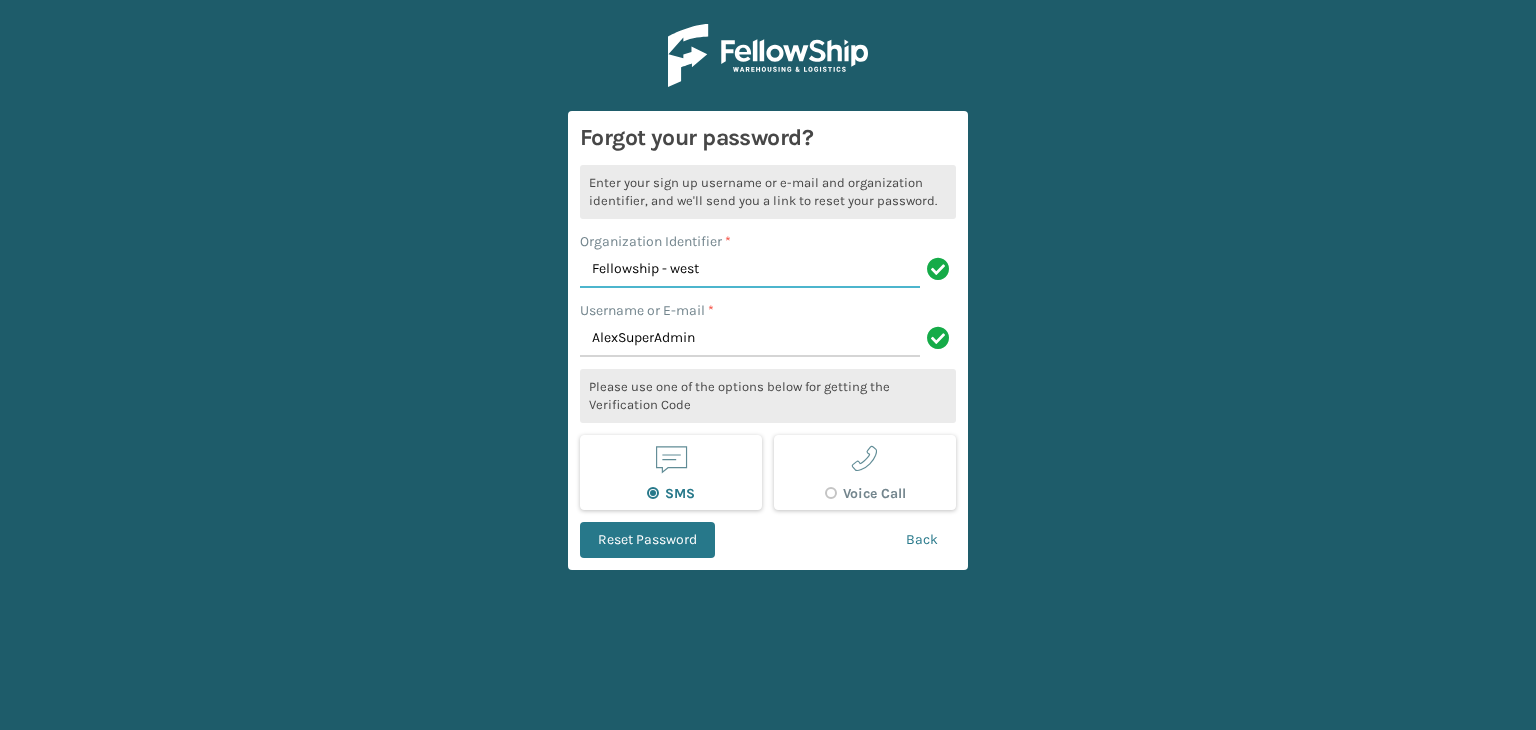 type on "Fellowship - west" 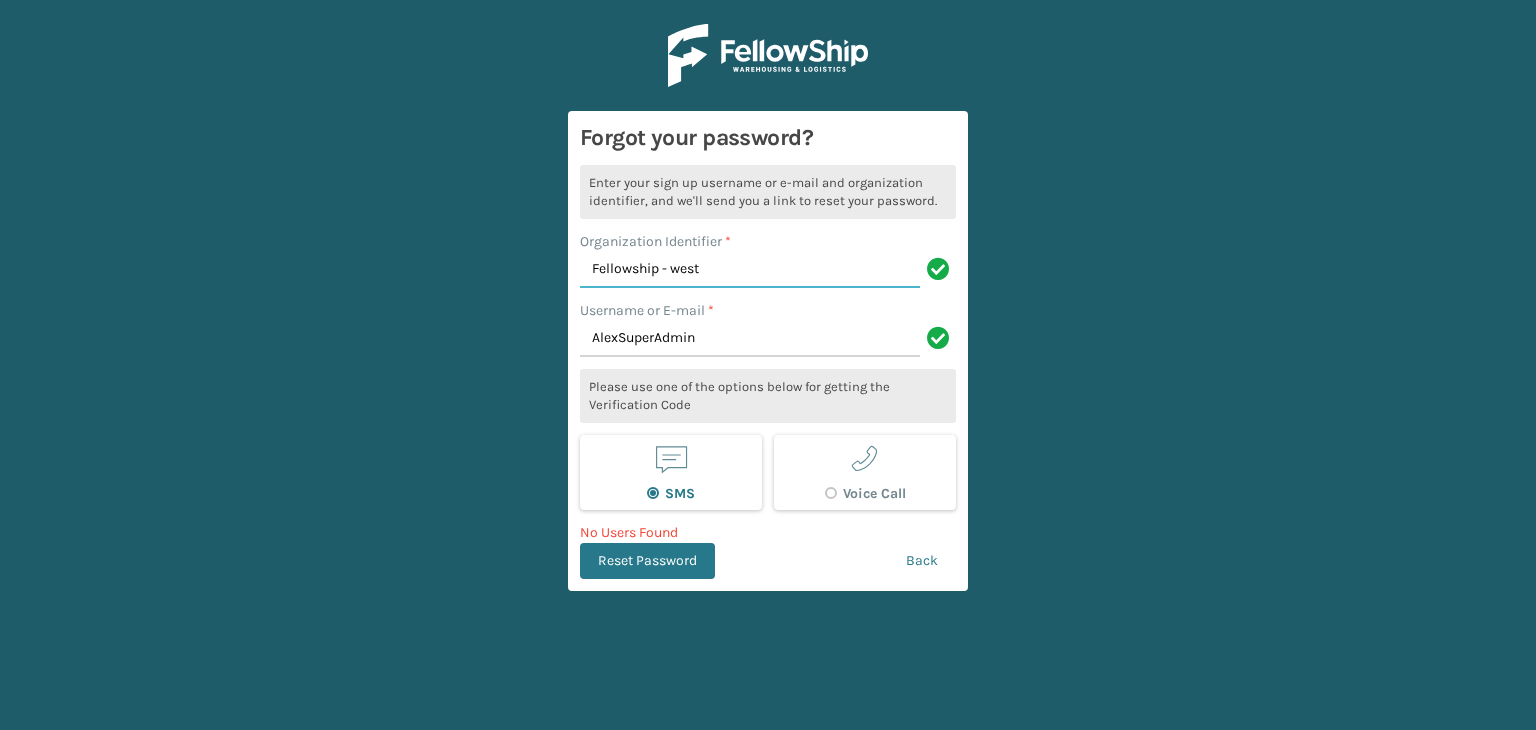 click on "Reset Password" at bounding box center (647, 561) 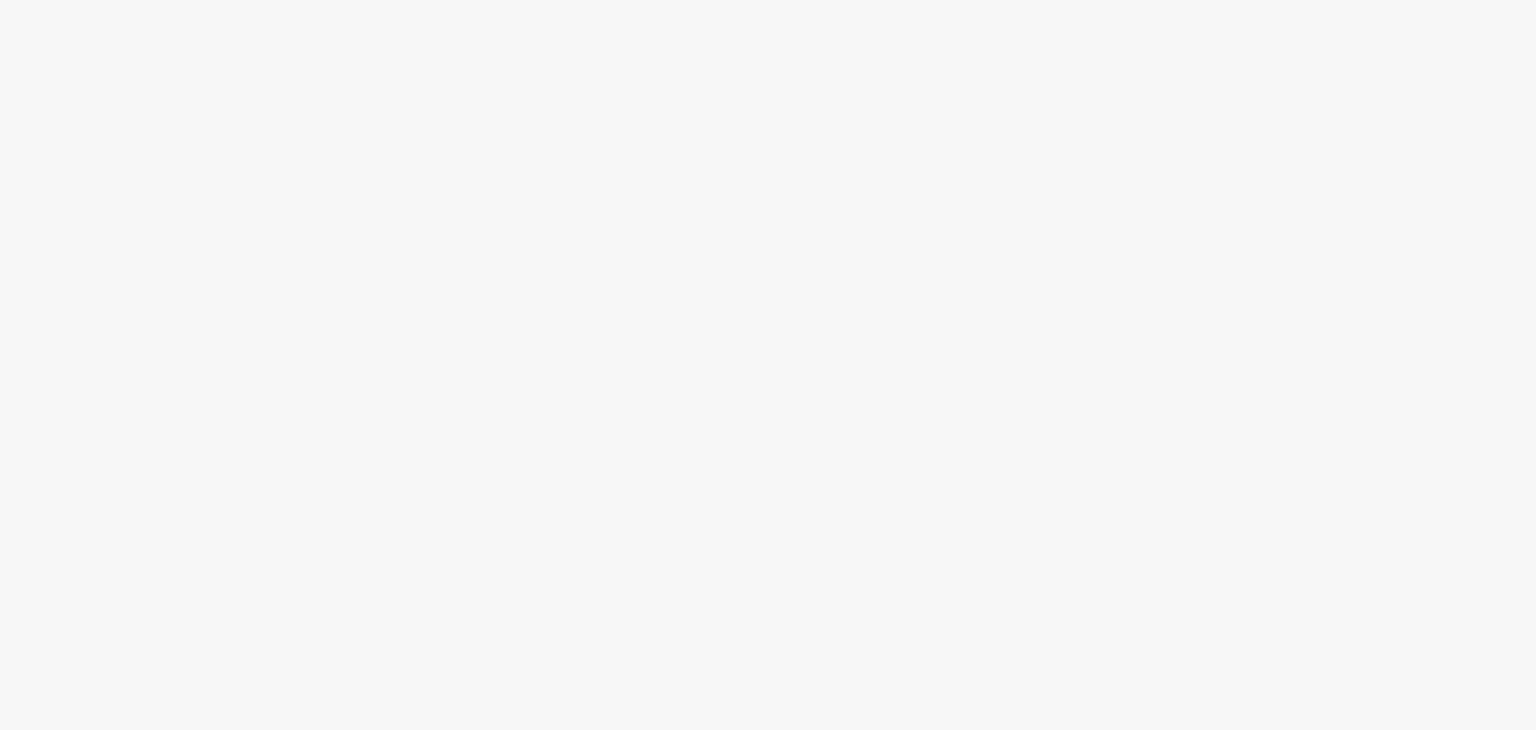 scroll, scrollTop: 0, scrollLeft: 0, axis: both 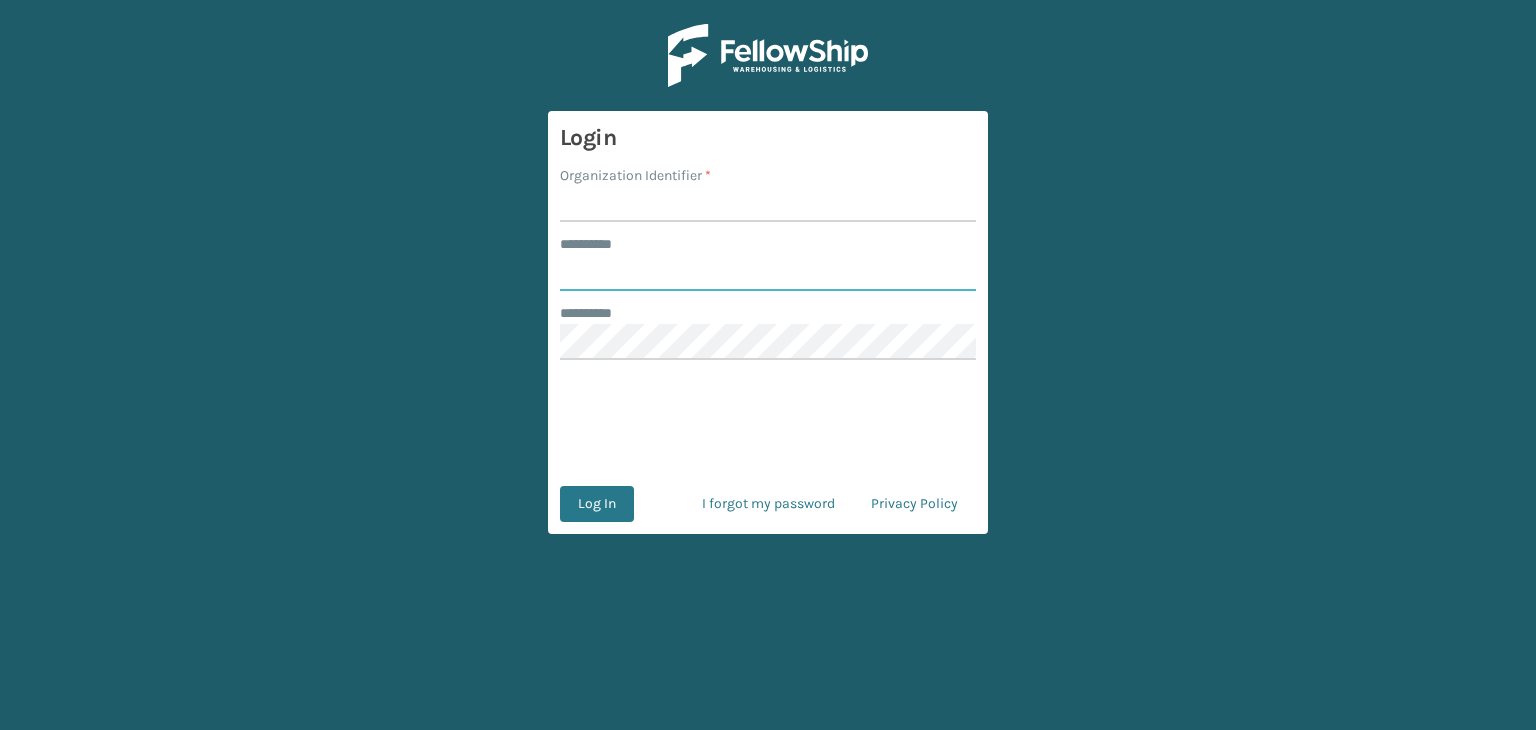 type on "**********" 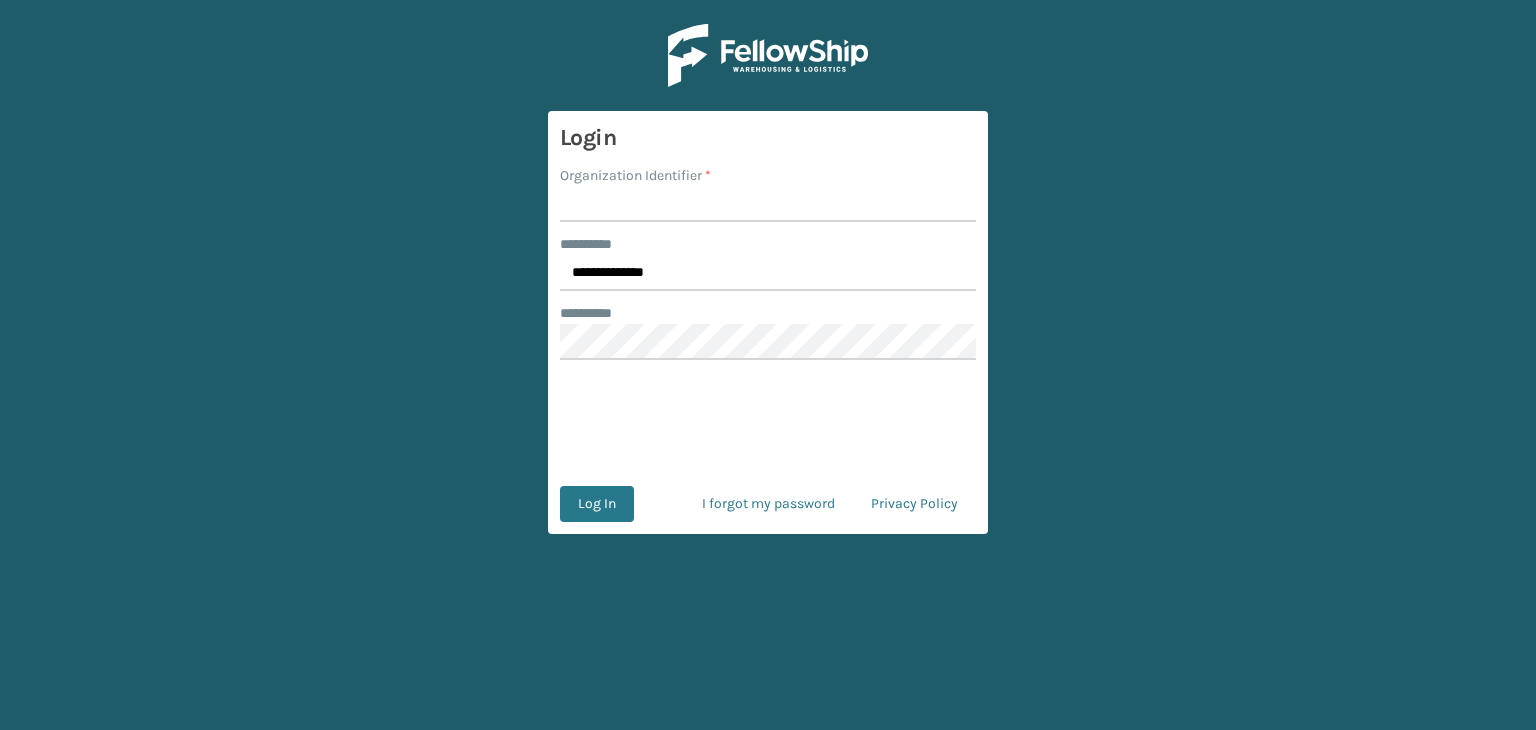 click on "Organization Identifier   *" at bounding box center (768, 204) 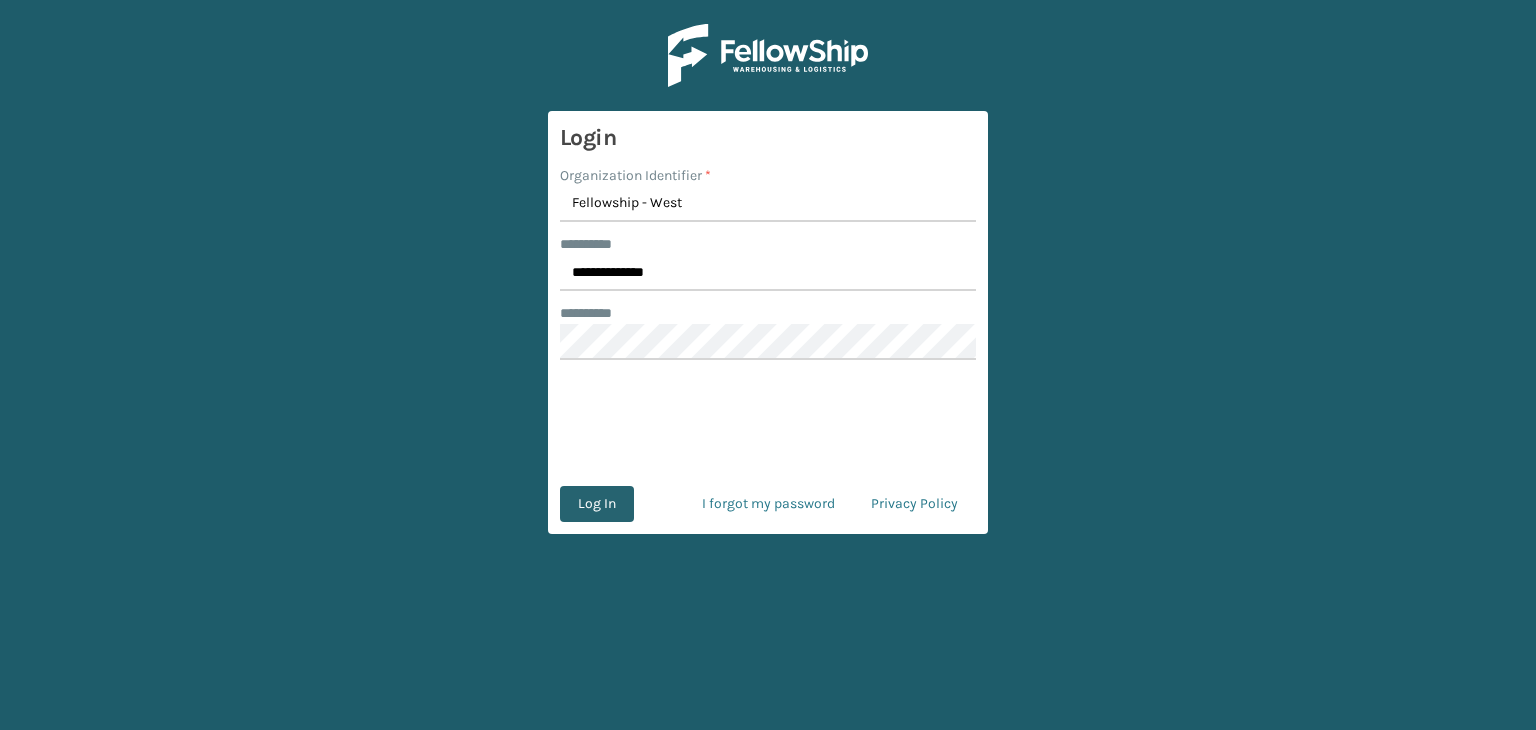 click on "Log In" at bounding box center [597, 504] 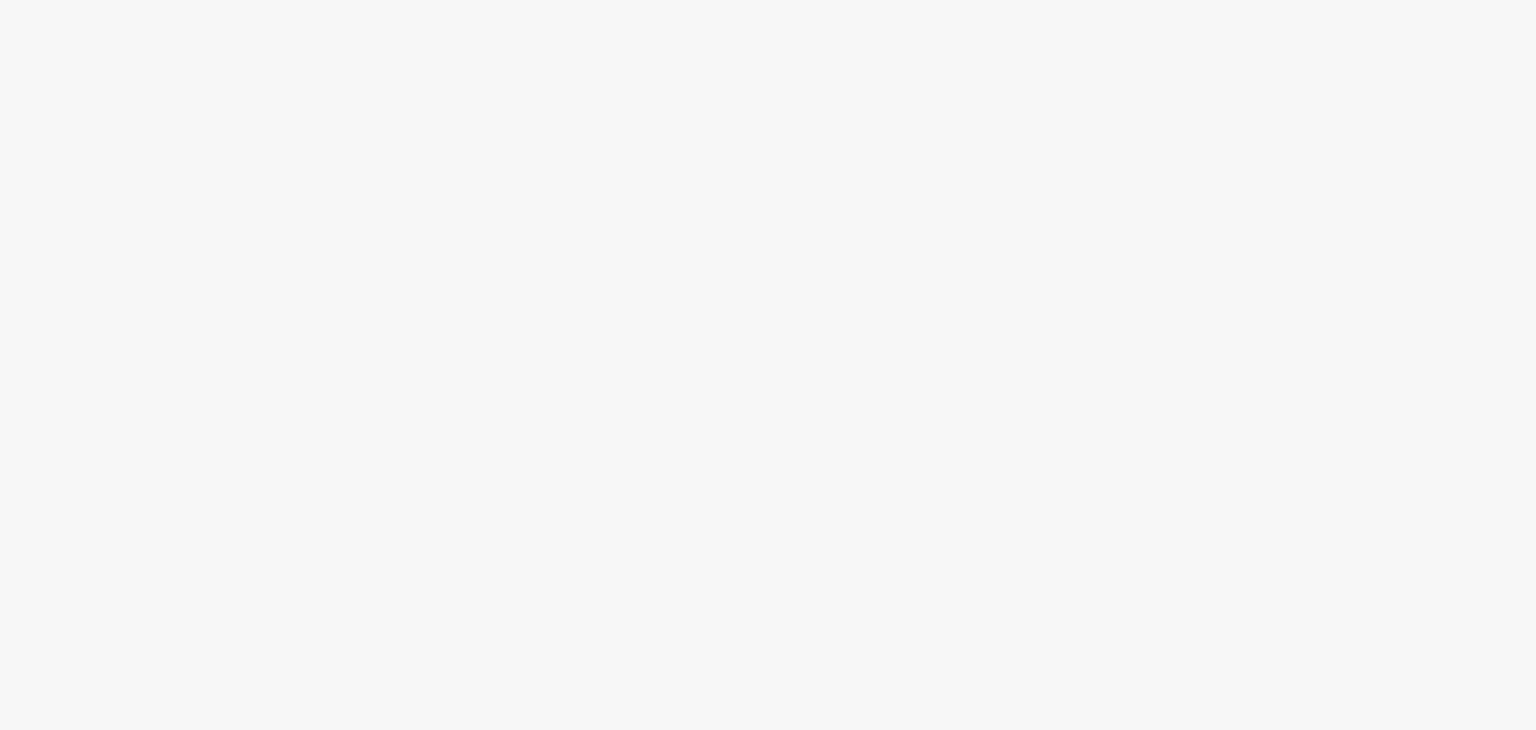 scroll, scrollTop: 0, scrollLeft: 0, axis: both 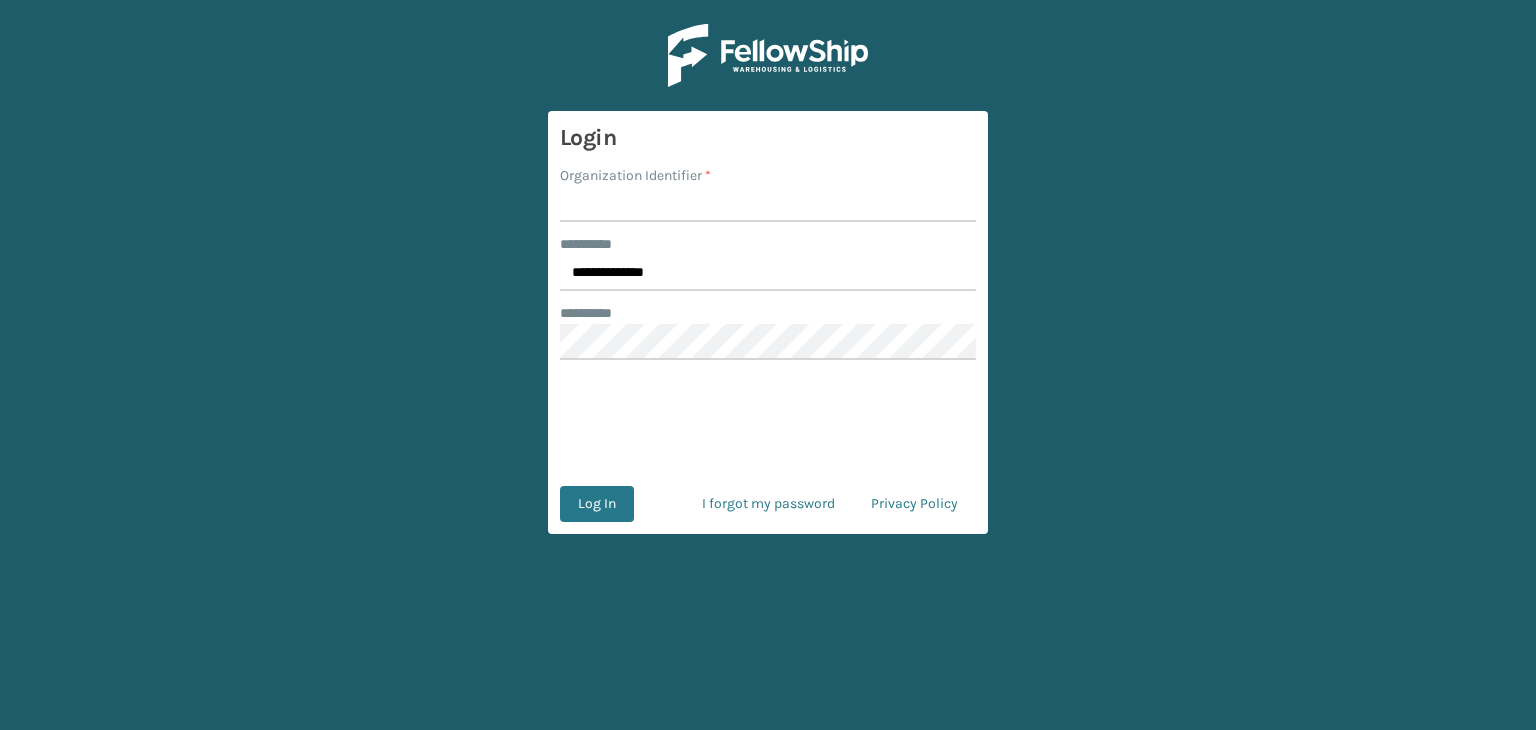 click on "Organization Identifier   *" at bounding box center (768, 204) 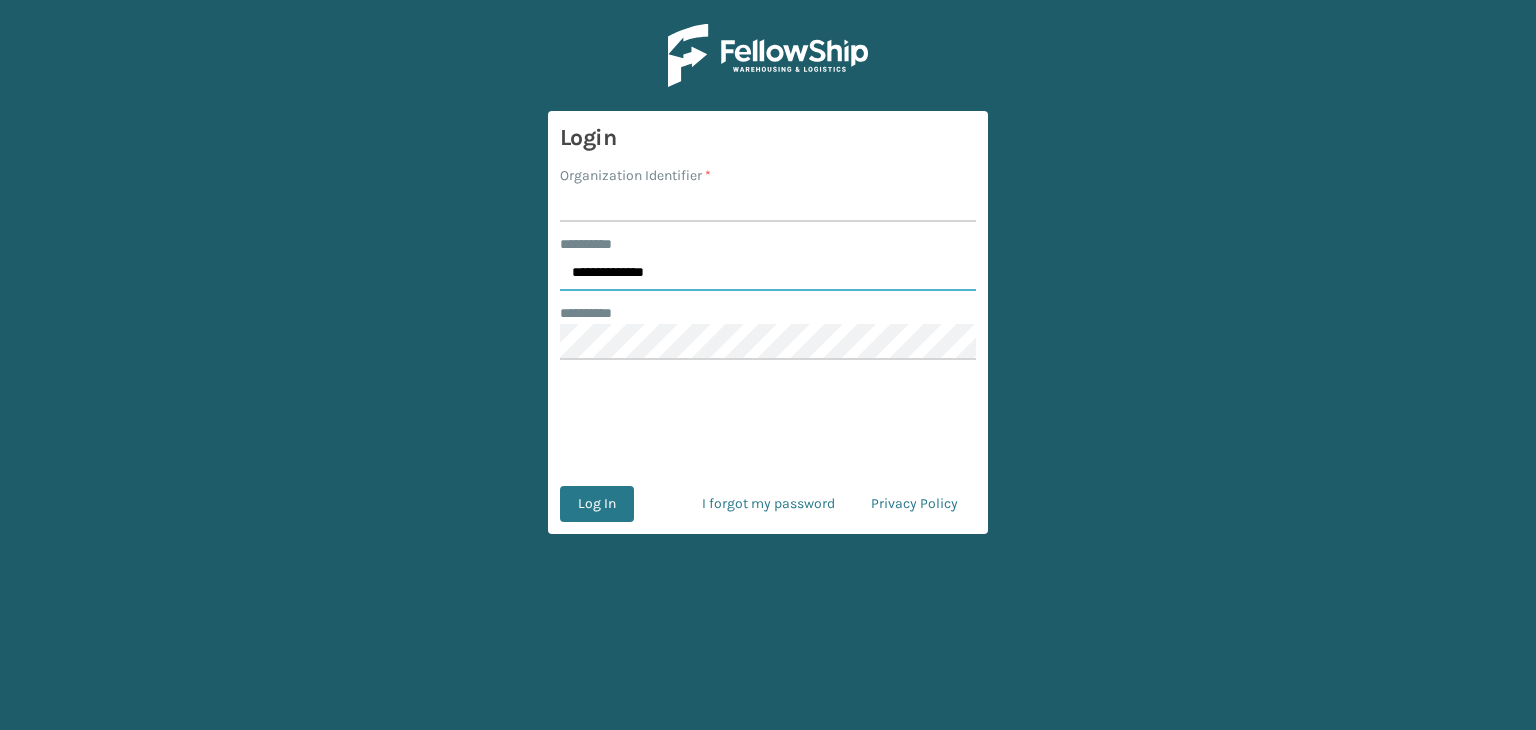 click on "**********" at bounding box center [768, 273] 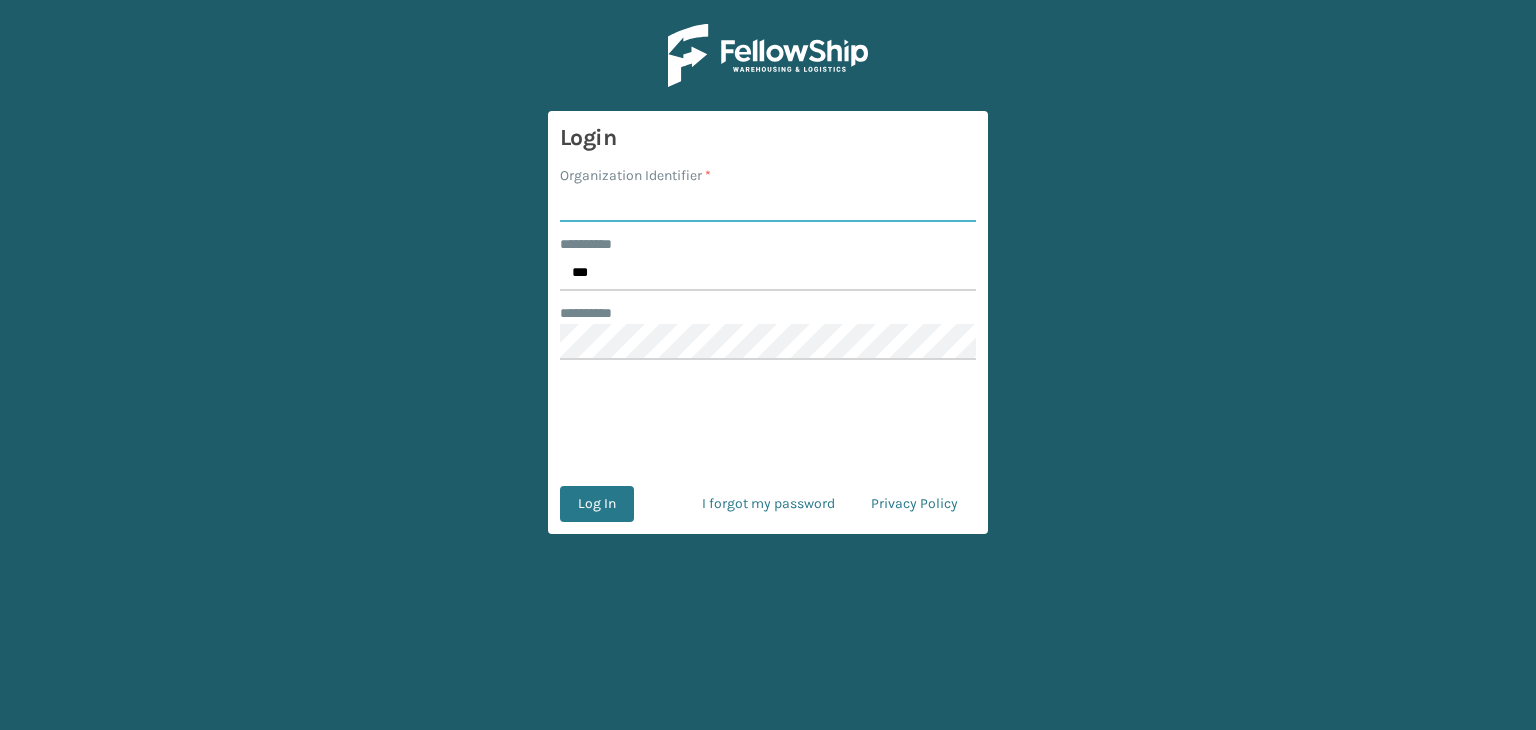 click on "Organization Identifier   *" at bounding box center [768, 204] 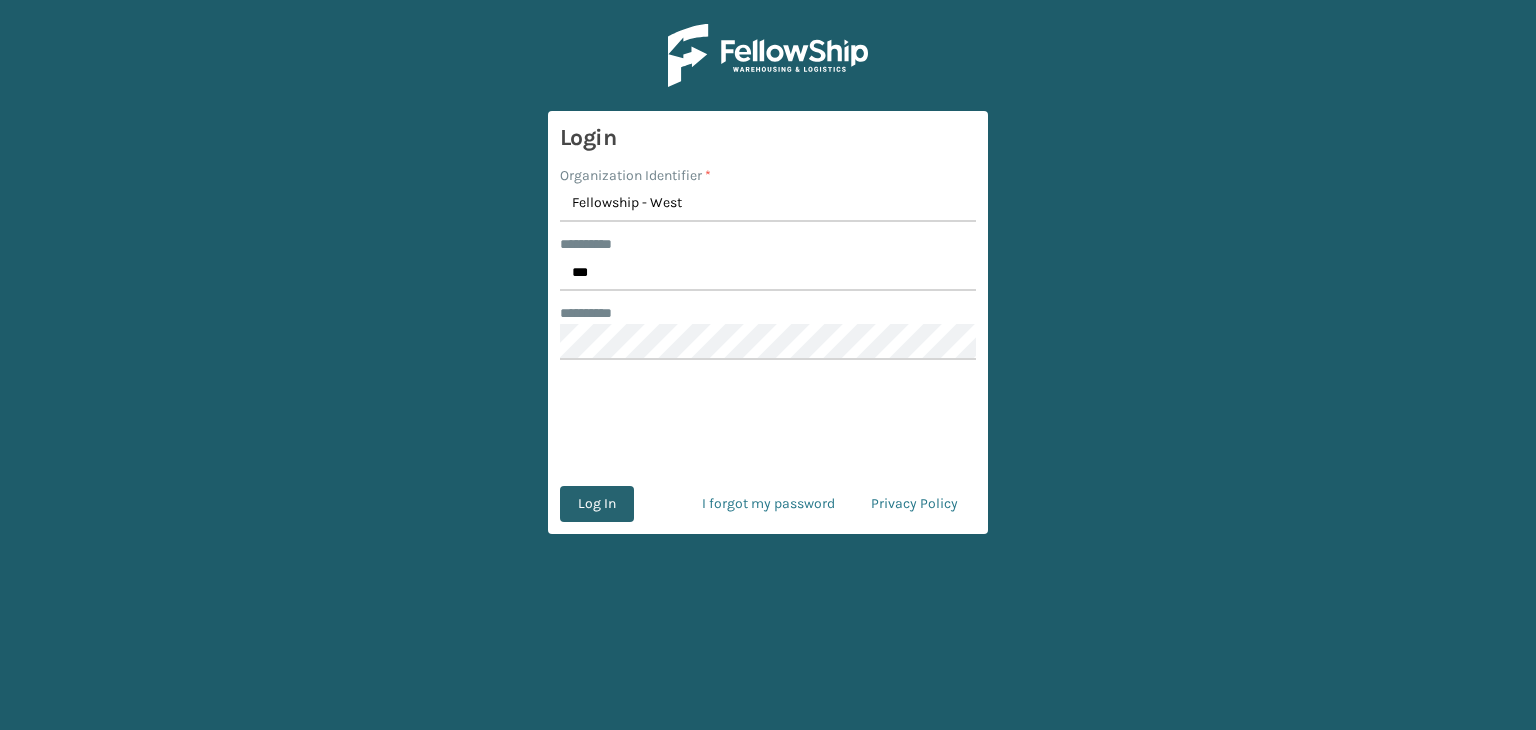 click on "Log In" at bounding box center (597, 504) 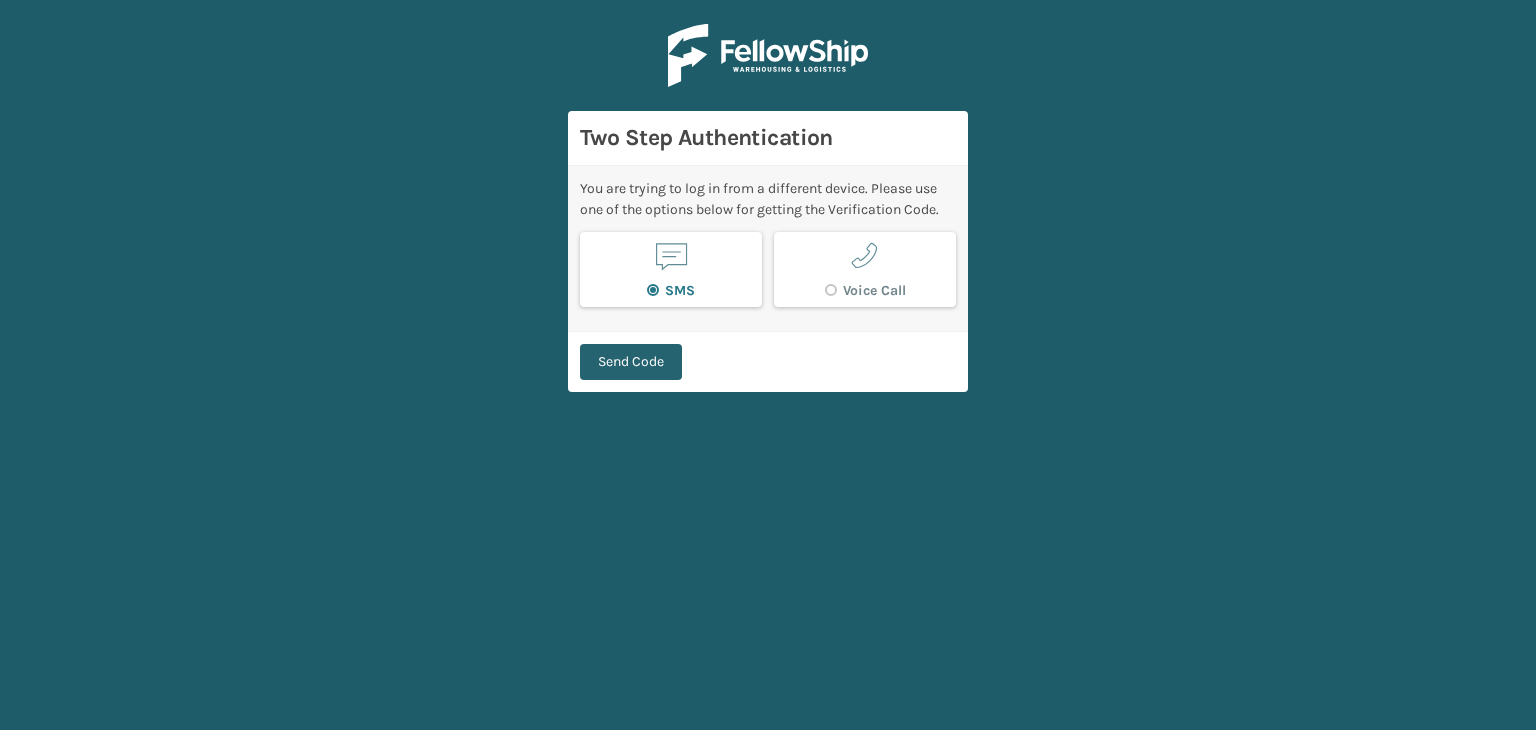 click on "Send Code" at bounding box center (631, 362) 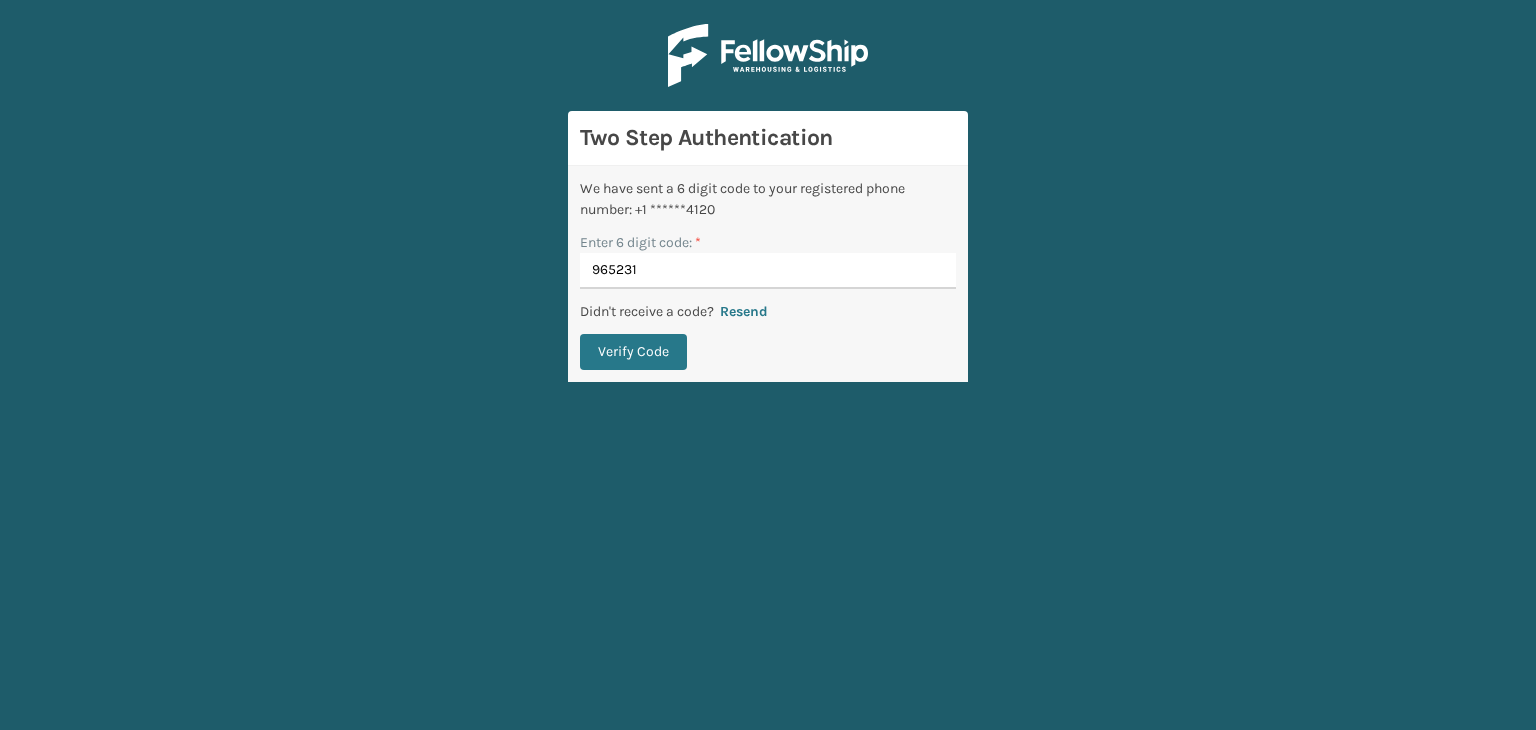type on "965231" 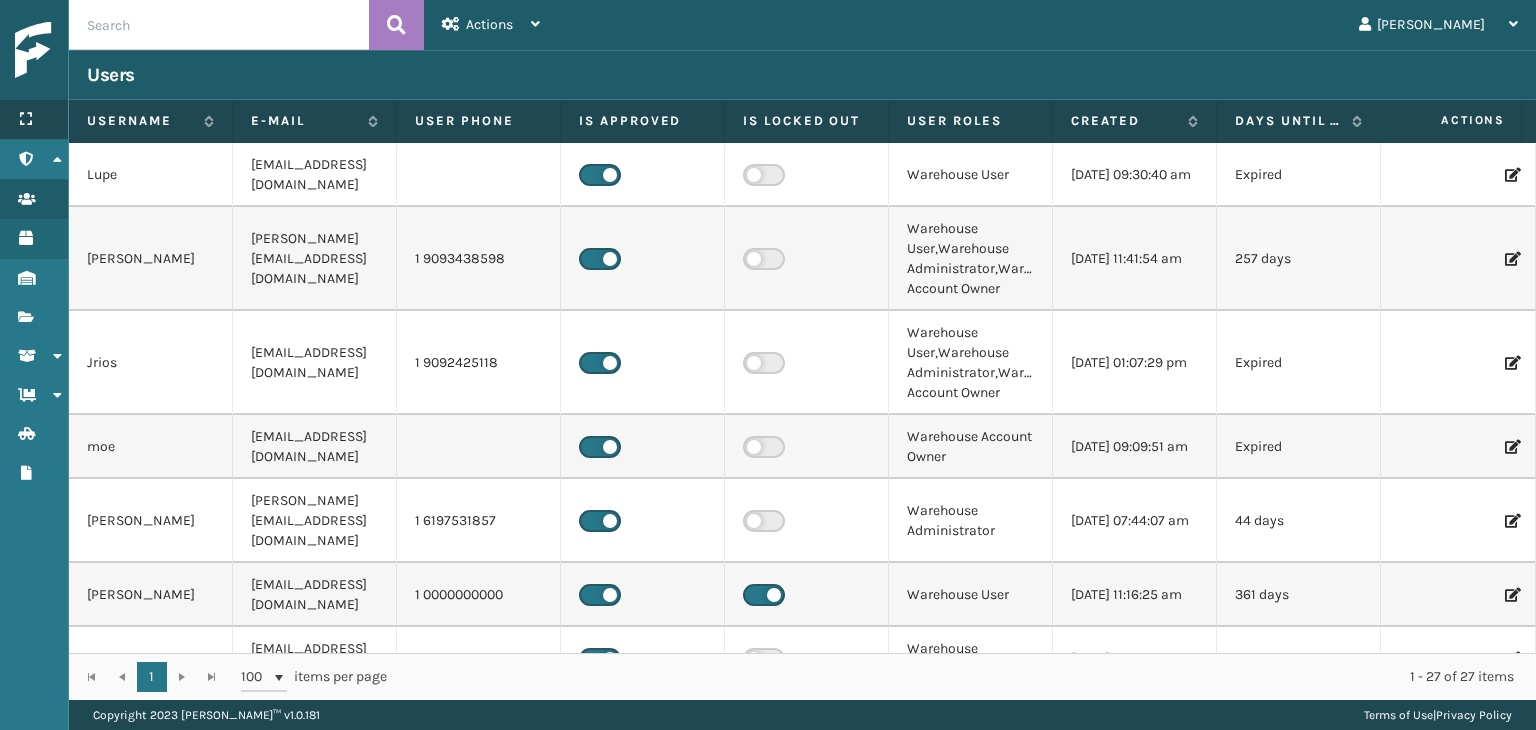 click on "Menu" at bounding box center (34, 120) 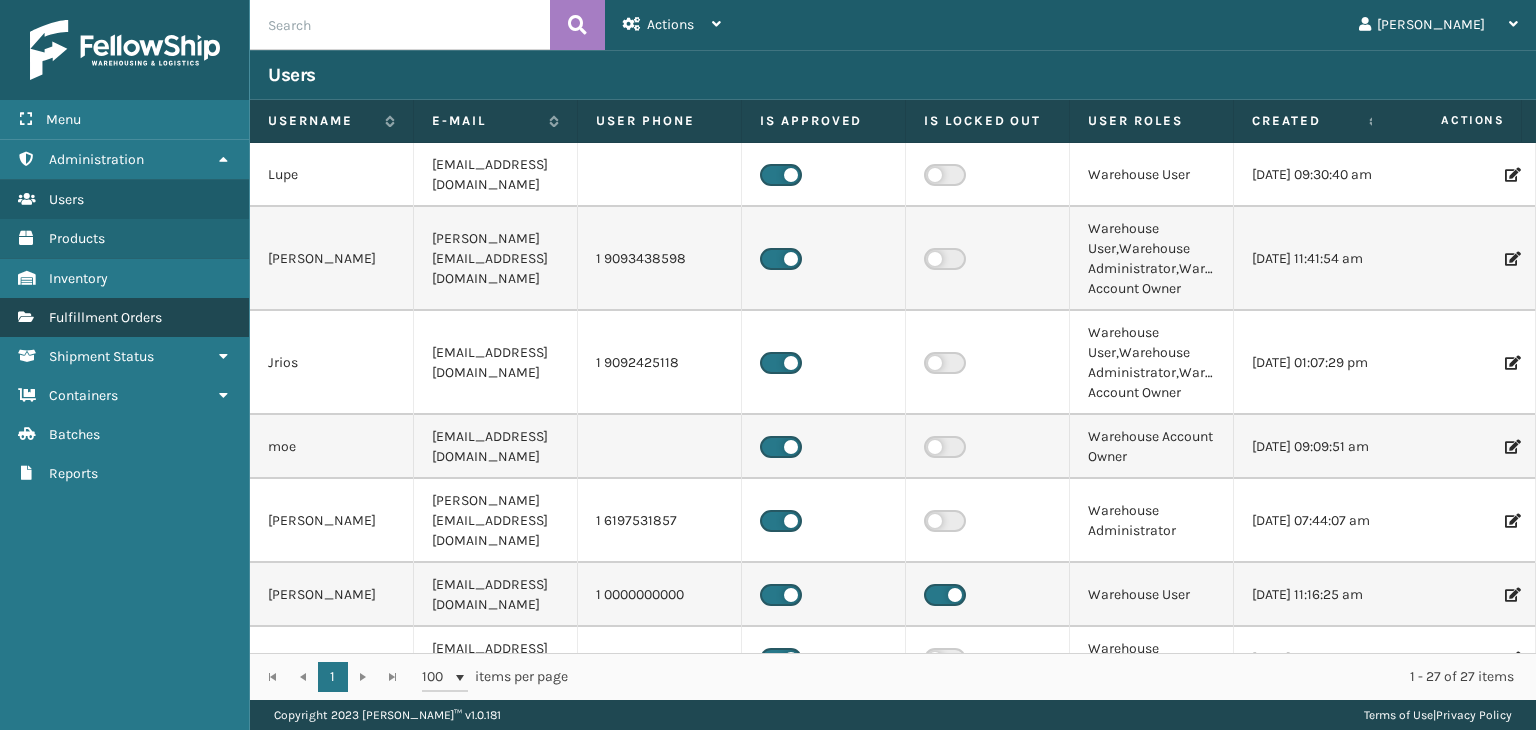 click on "Fulfillment Orders" at bounding box center [105, 317] 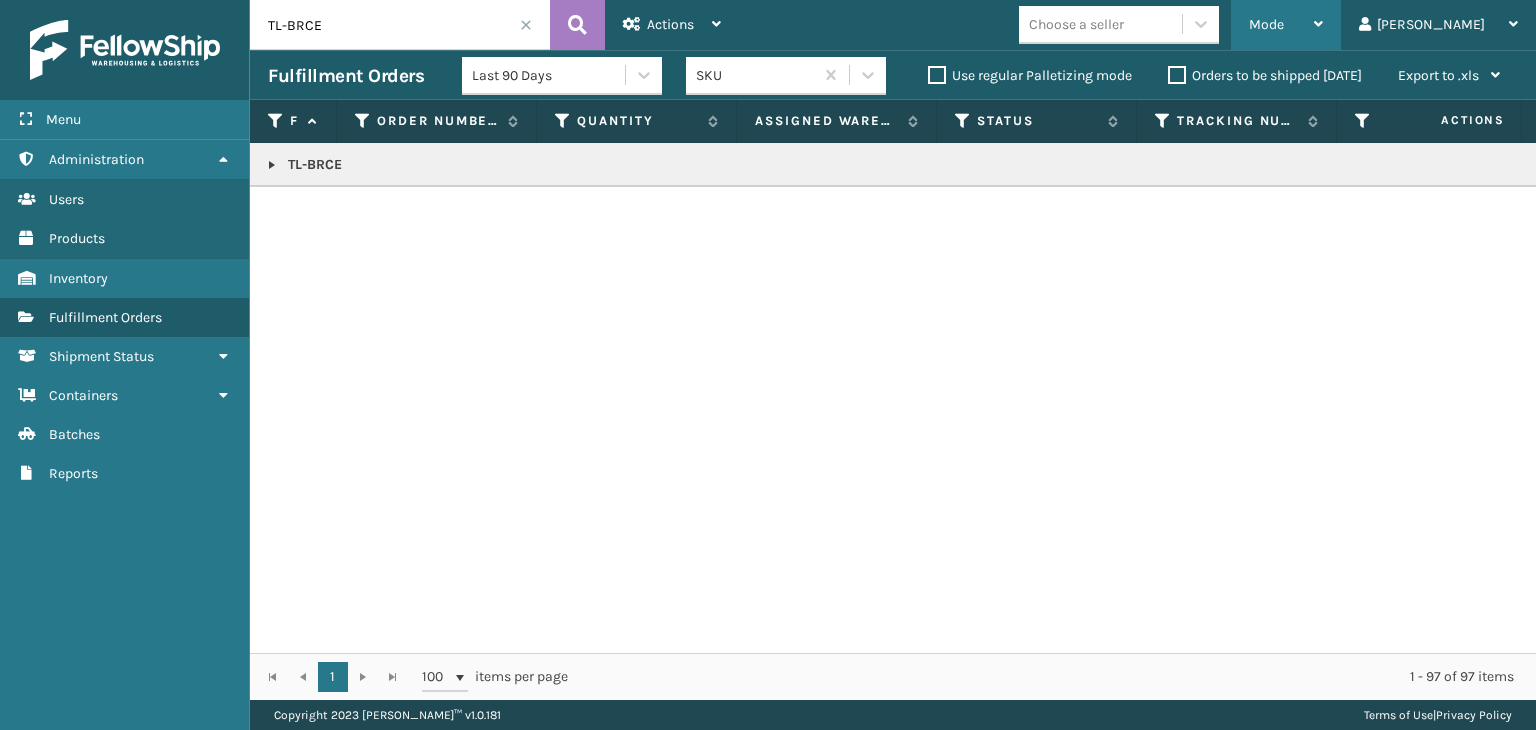click on "Mode" at bounding box center [1286, 25] 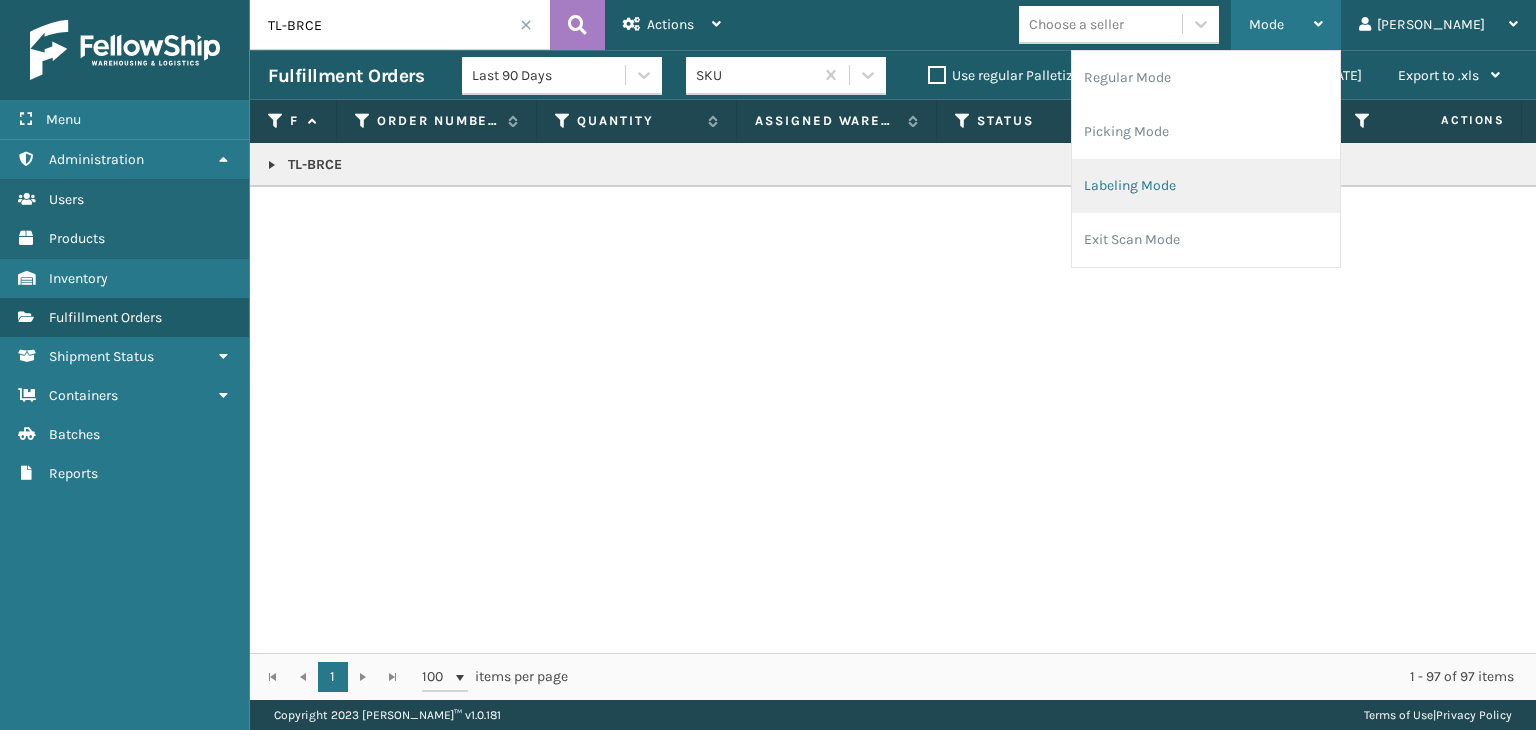 click on "Labeling Mode" at bounding box center [1206, 186] 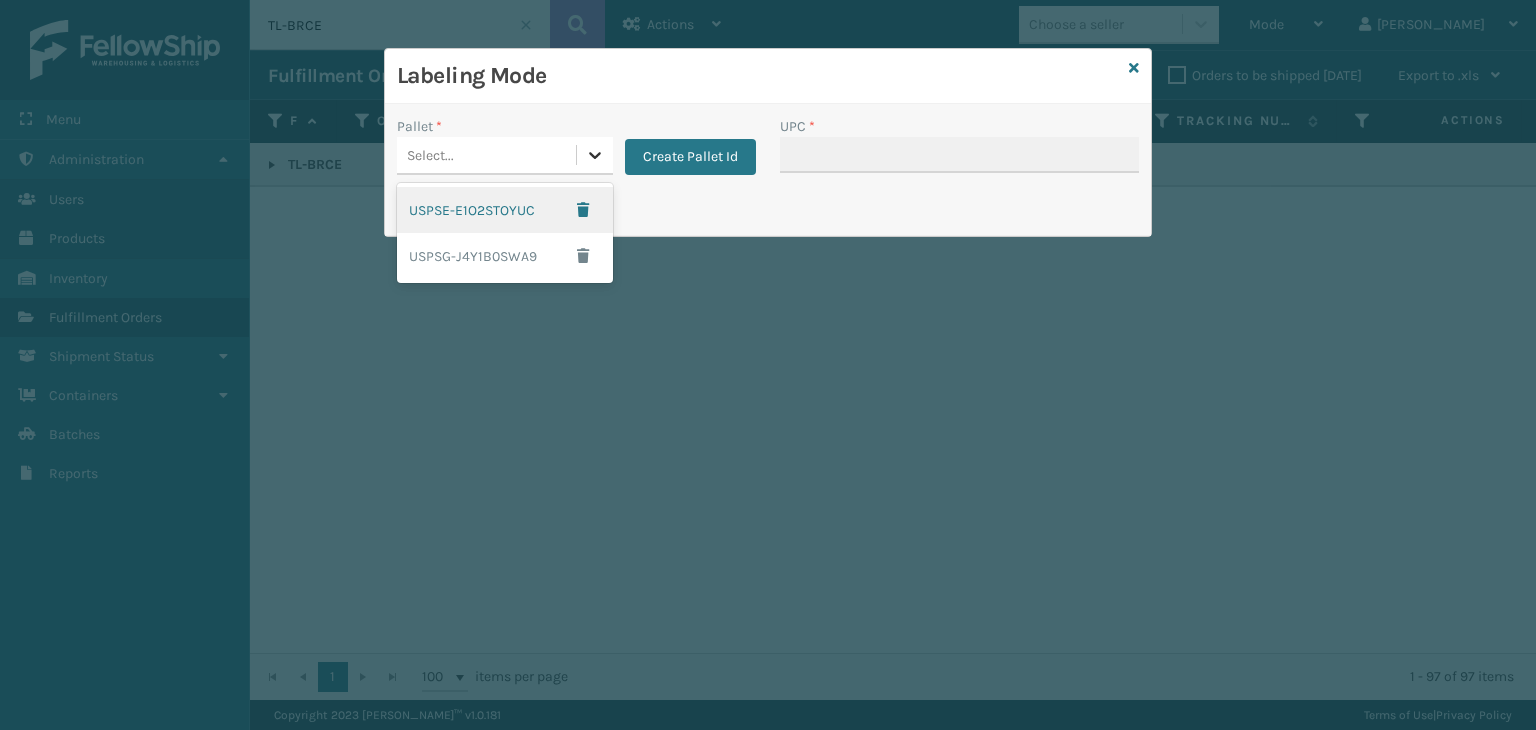 click 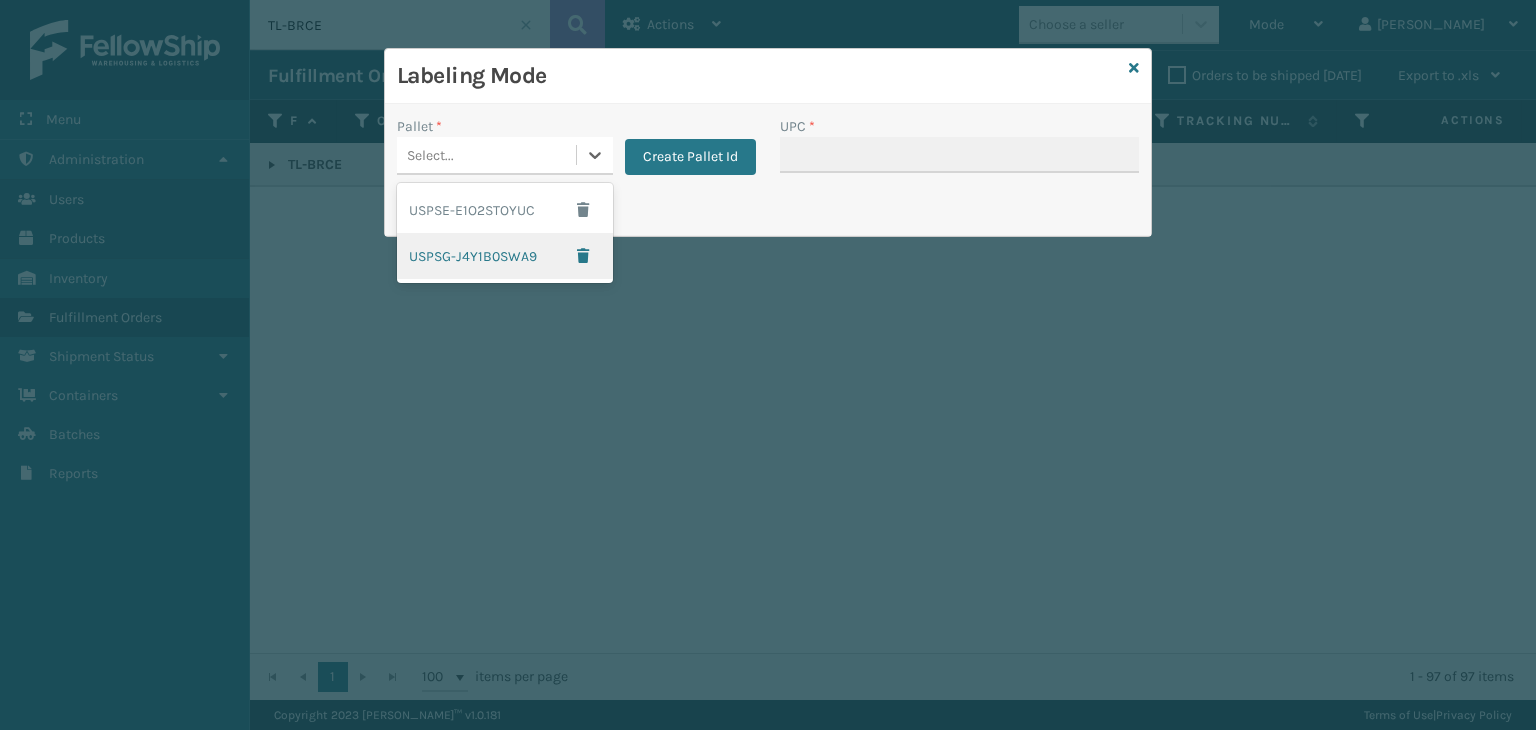 click on "Labeling Mode Pallet   *      option USPSG-J4Y1B0SWA9 focused, 2 of 2. 2 results available. Use Up and Down to choose options, press Enter to select the currently focused option, press Escape to exit the menu, press Tab to select the option and exit the menu. Select... USPSE-E1O2STOYUC USPSG-J4Y1B0SWA9 Create Pallet Id UPC   * Print Pallet Label" at bounding box center [768, 365] 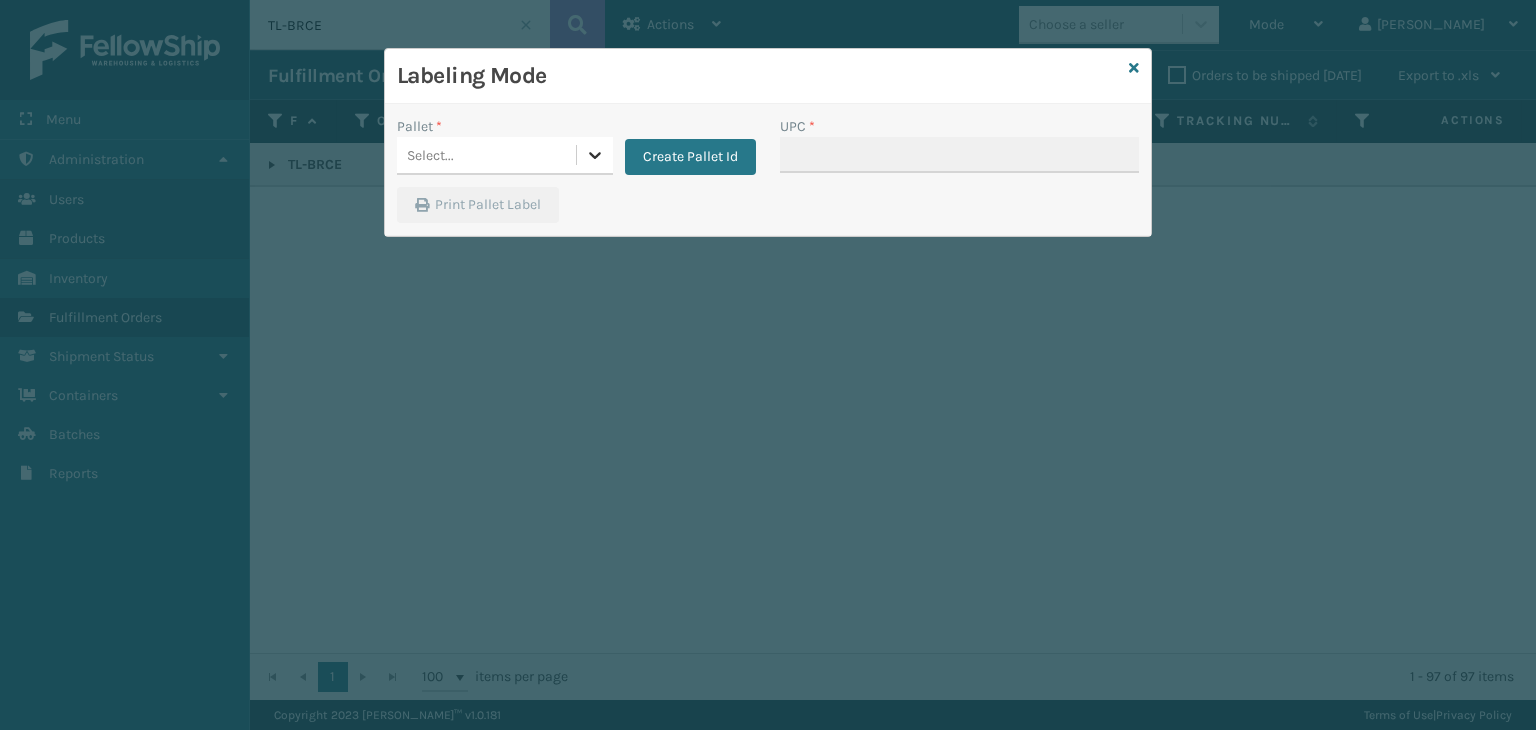 click 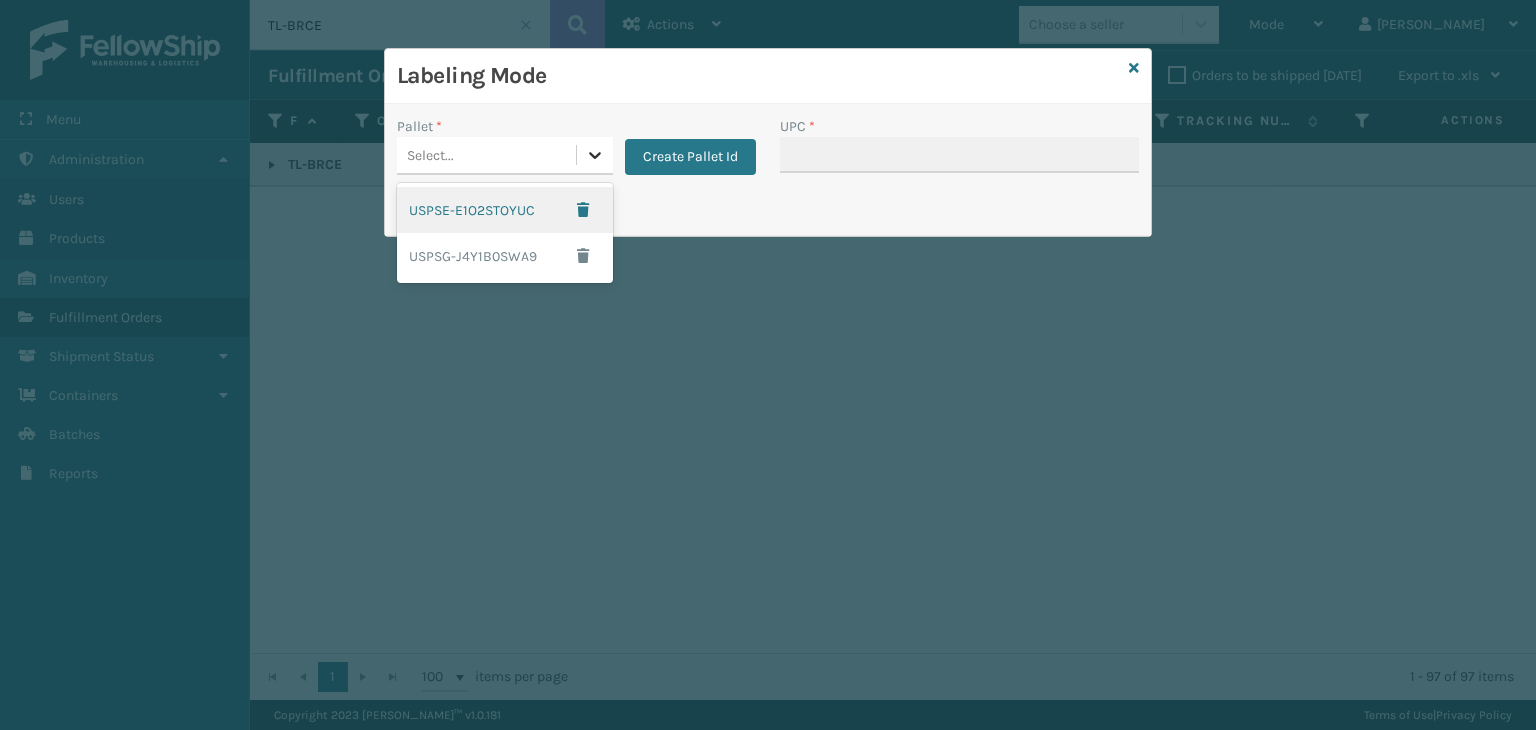 click 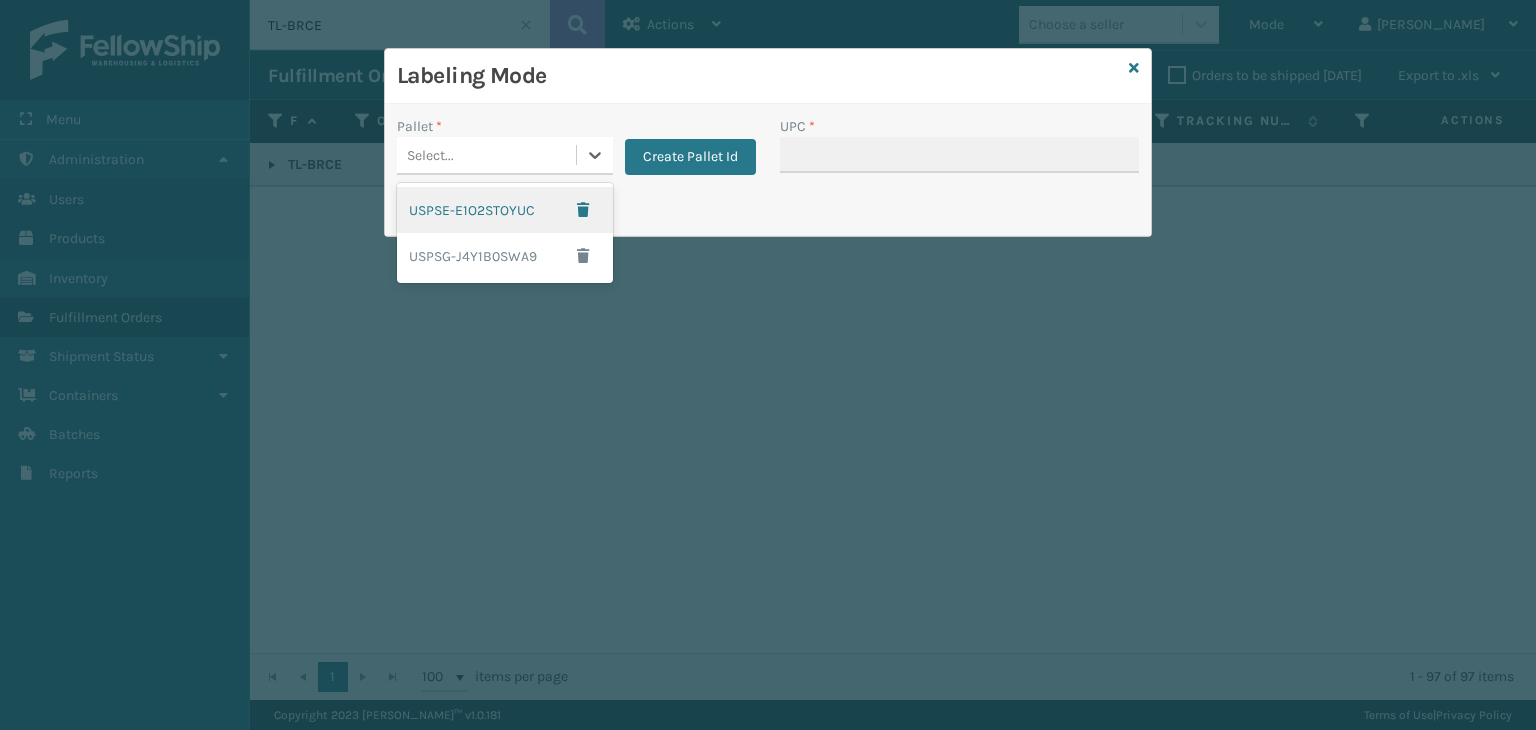 click on "Labeling Mode Pallet   *      option USPSE-E1O2STOYUC focused, 1 of 2. 2 results available. Use Up and Down to choose options, press Enter to select the currently focused option, press Escape to exit the menu, press Tab to select the option and exit the menu. Select... USPSE-E1O2STOYUC USPSG-J4Y1B0SWA9 Create Pallet Id UPC   * Print Pallet Label" at bounding box center [768, 365] 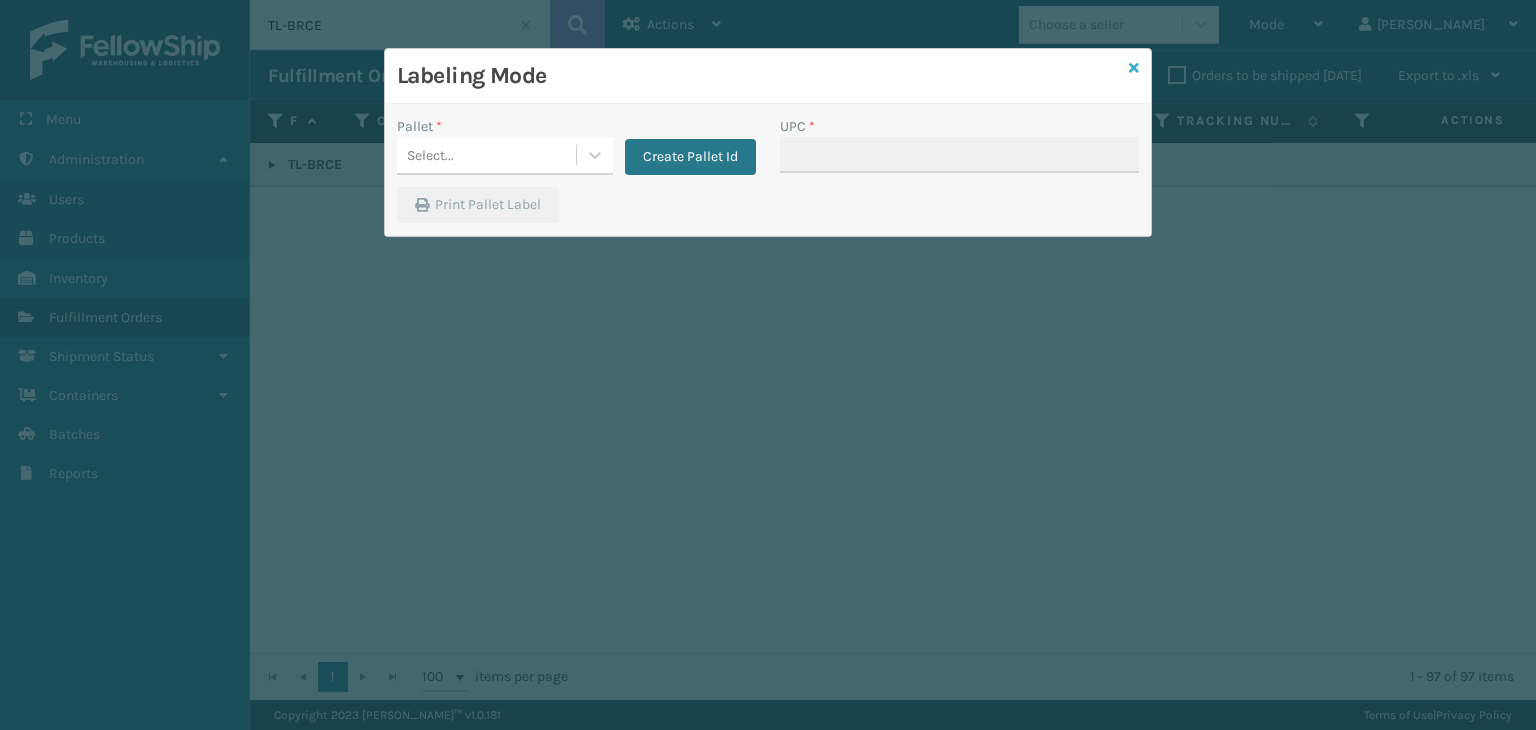 click at bounding box center (1134, 68) 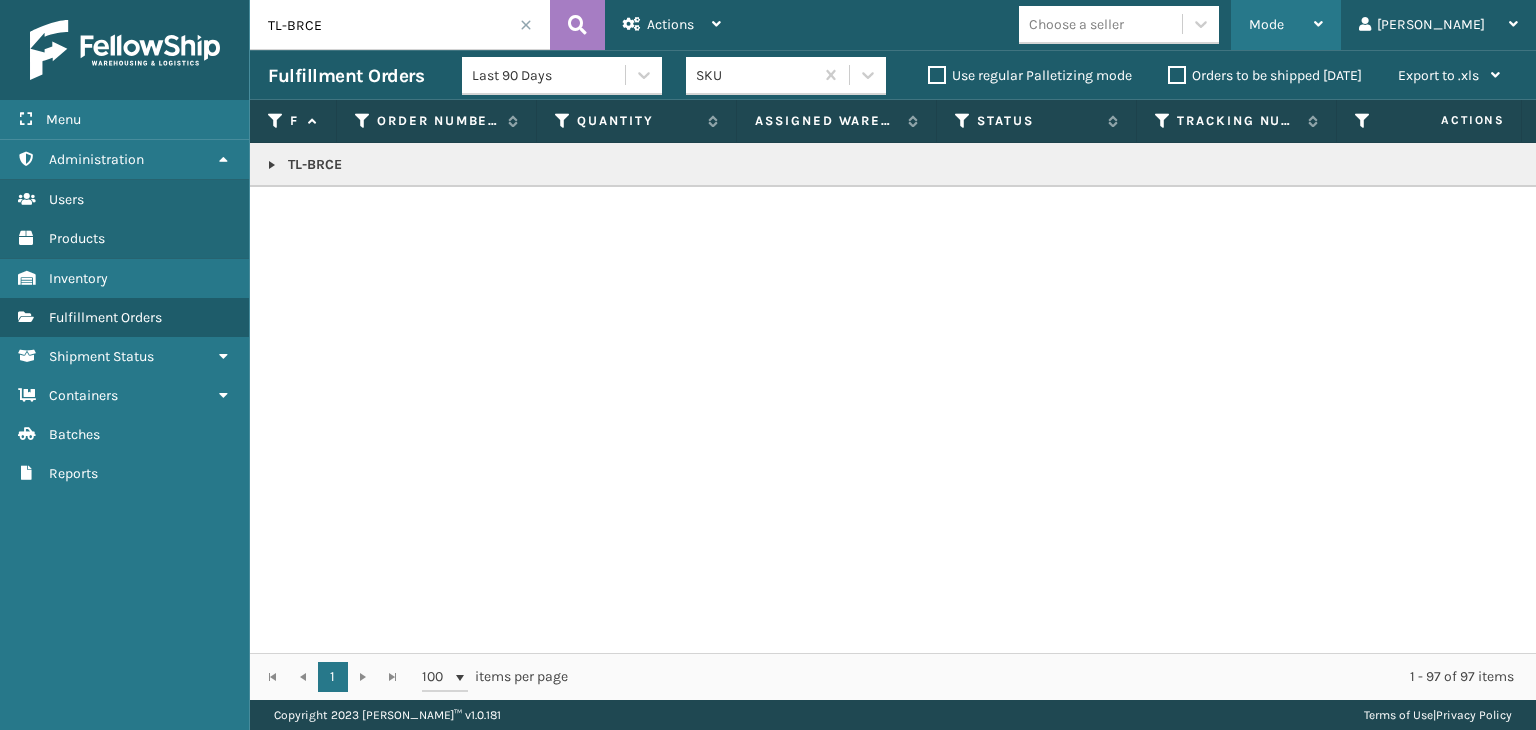 click on "Mode" at bounding box center [1286, 25] 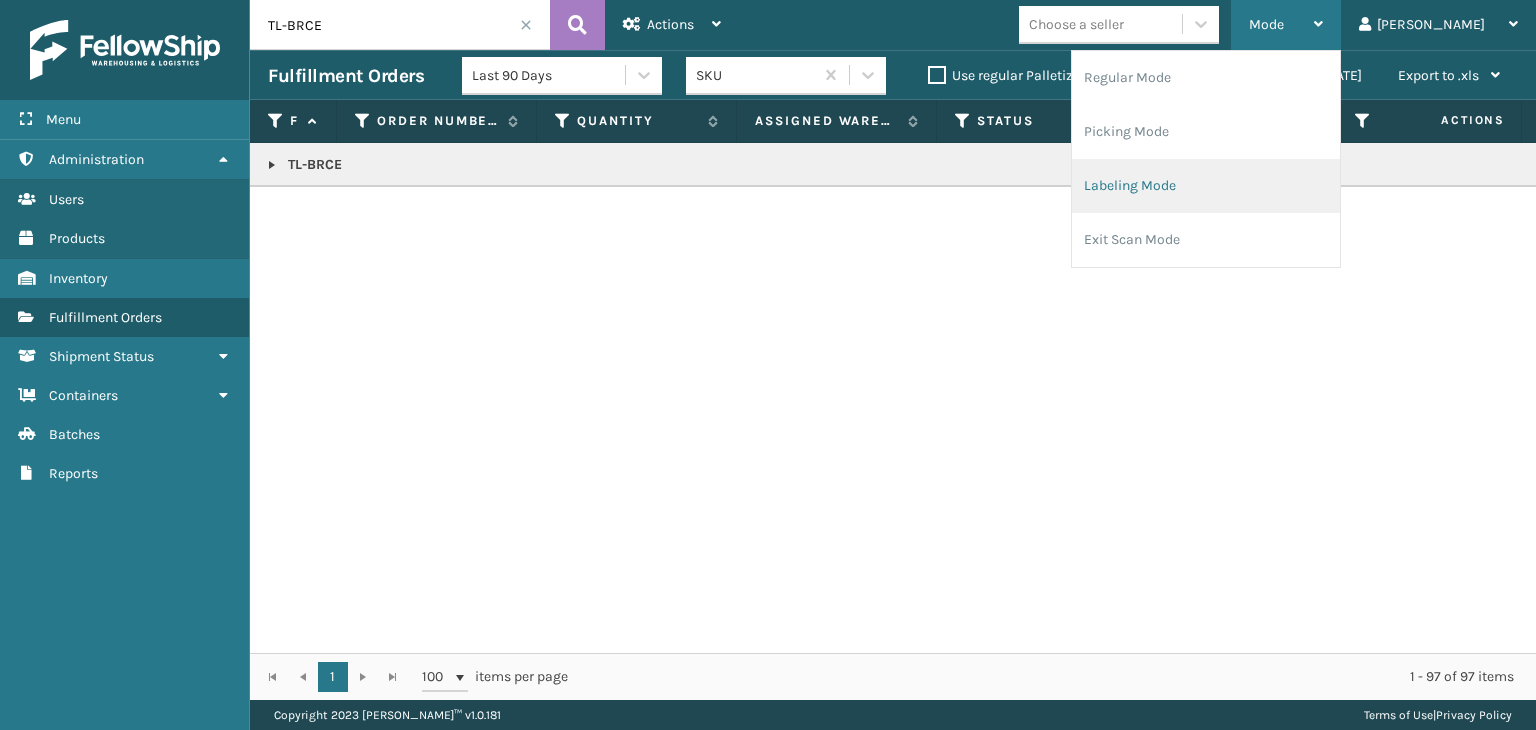 click on "Labeling Mode" at bounding box center [1206, 186] 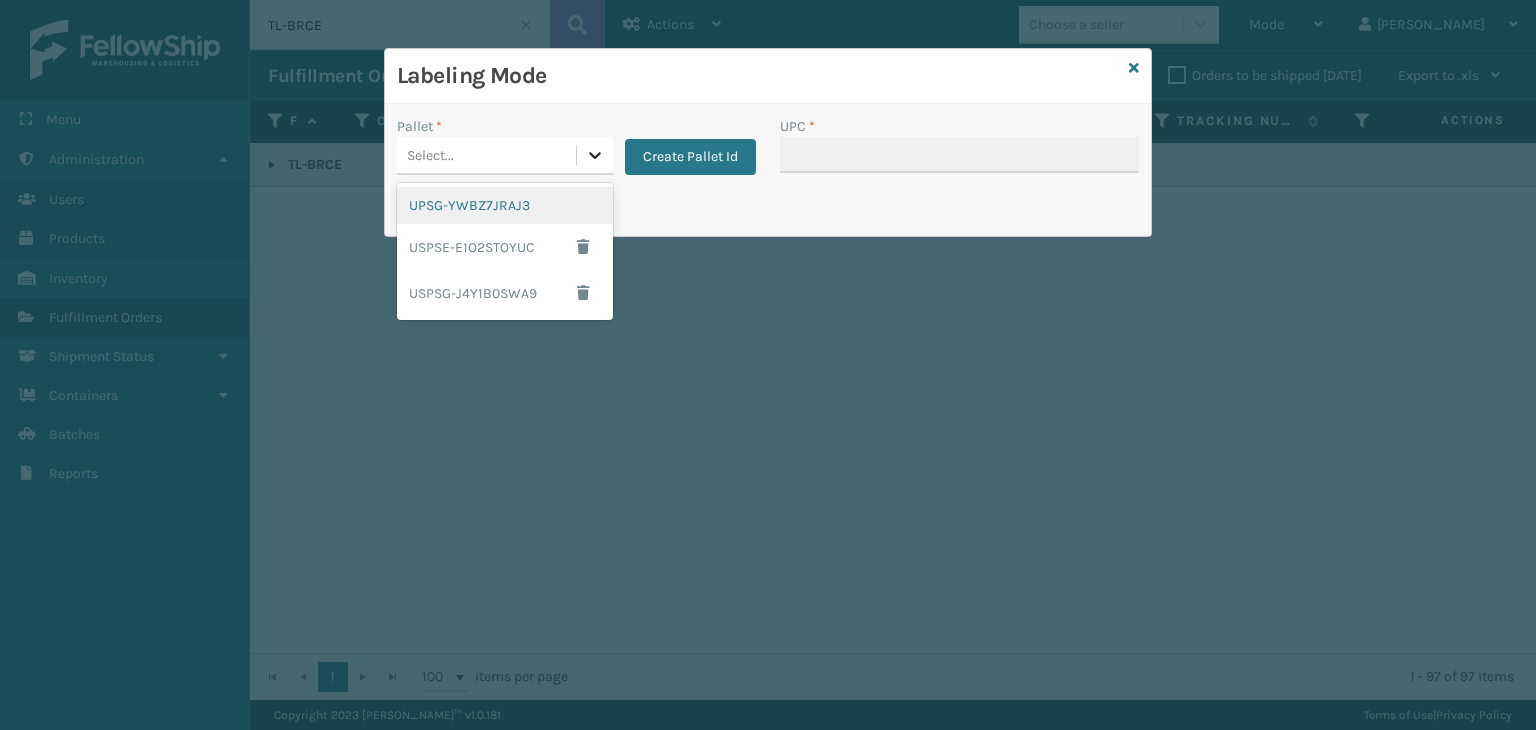 click 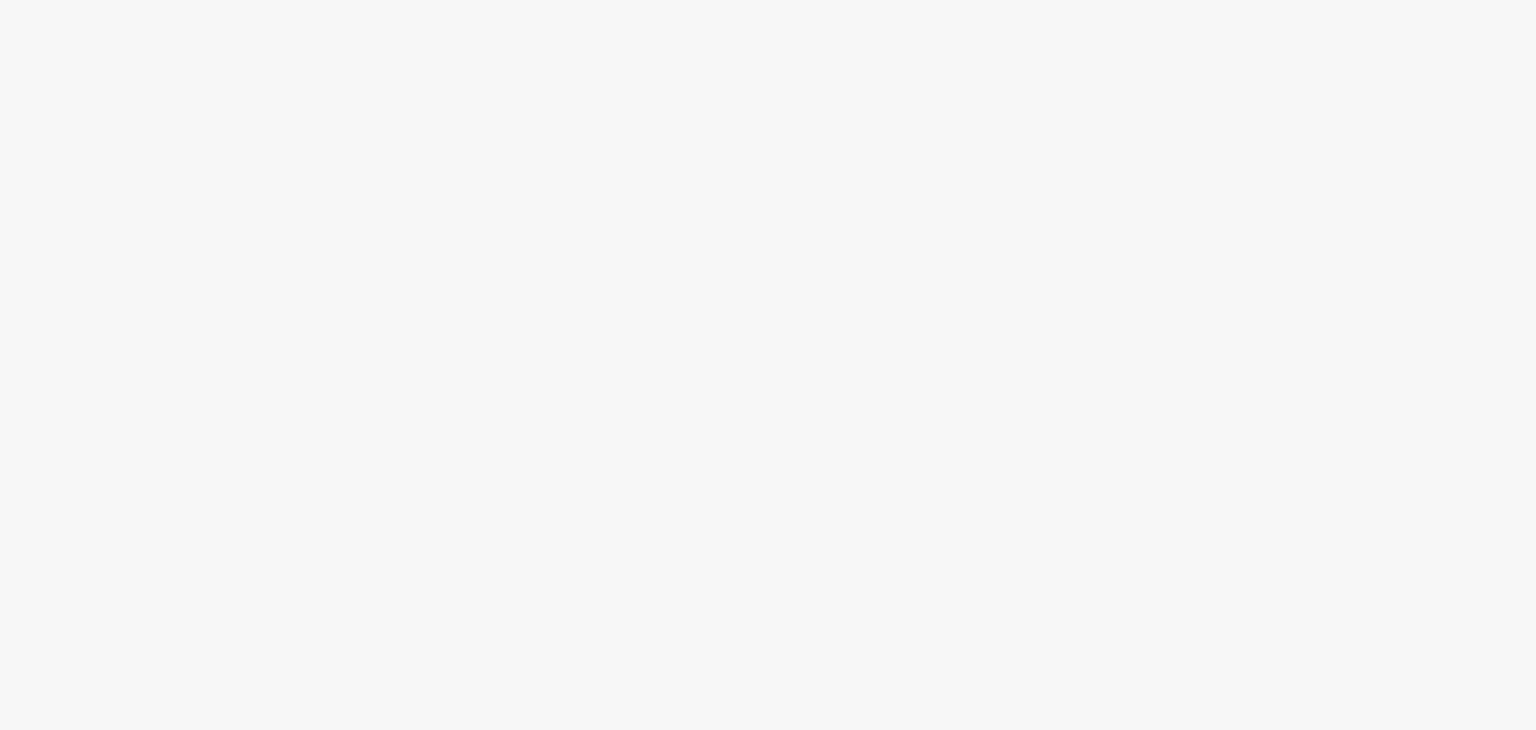 click at bounding box center [768, 365] 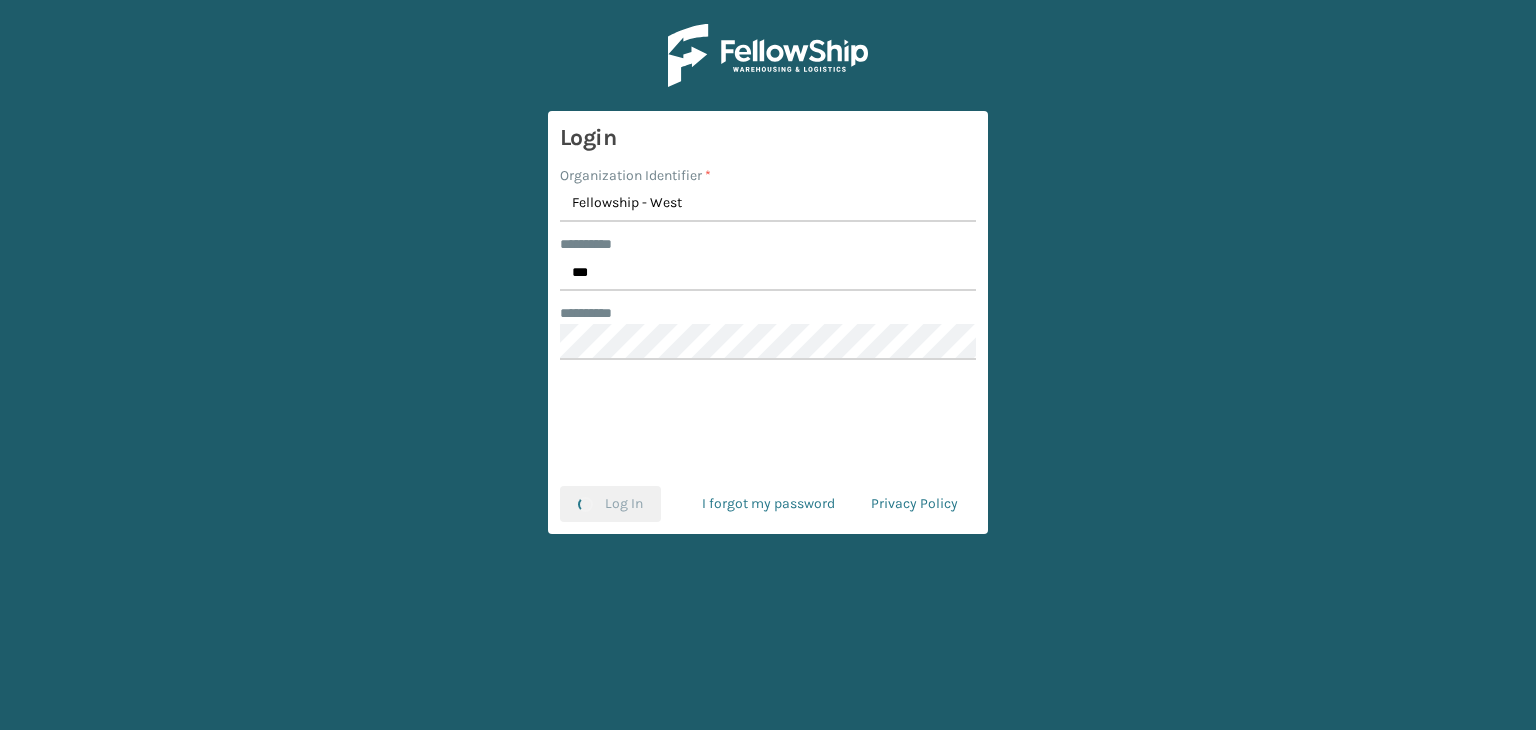 scroll, scrollTop: 0, scrollLeft: 0, axis: both 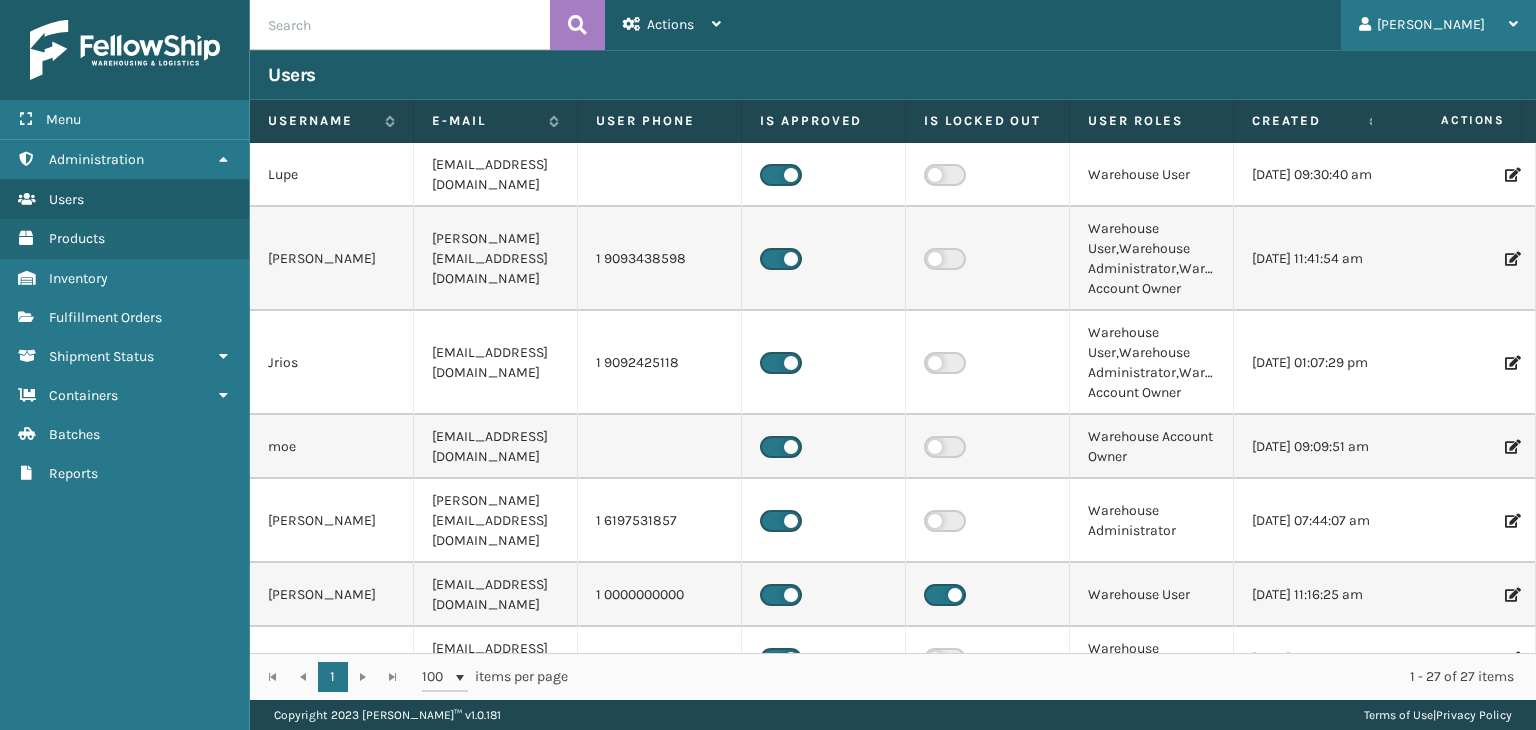 click on "Liz" at bounding box center [1438, 25] 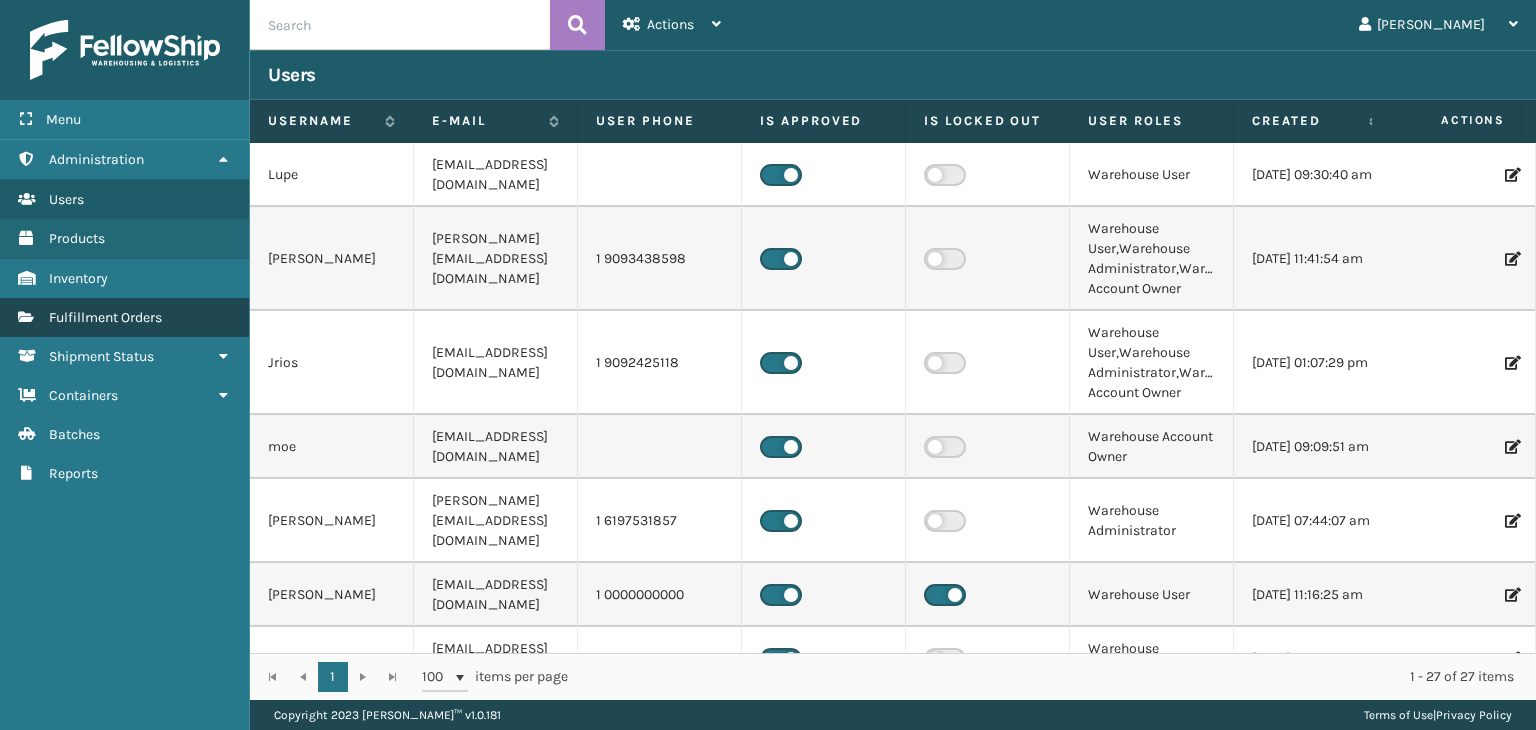 click on "Fulfillment Orders" at bounding box center (105, 317) 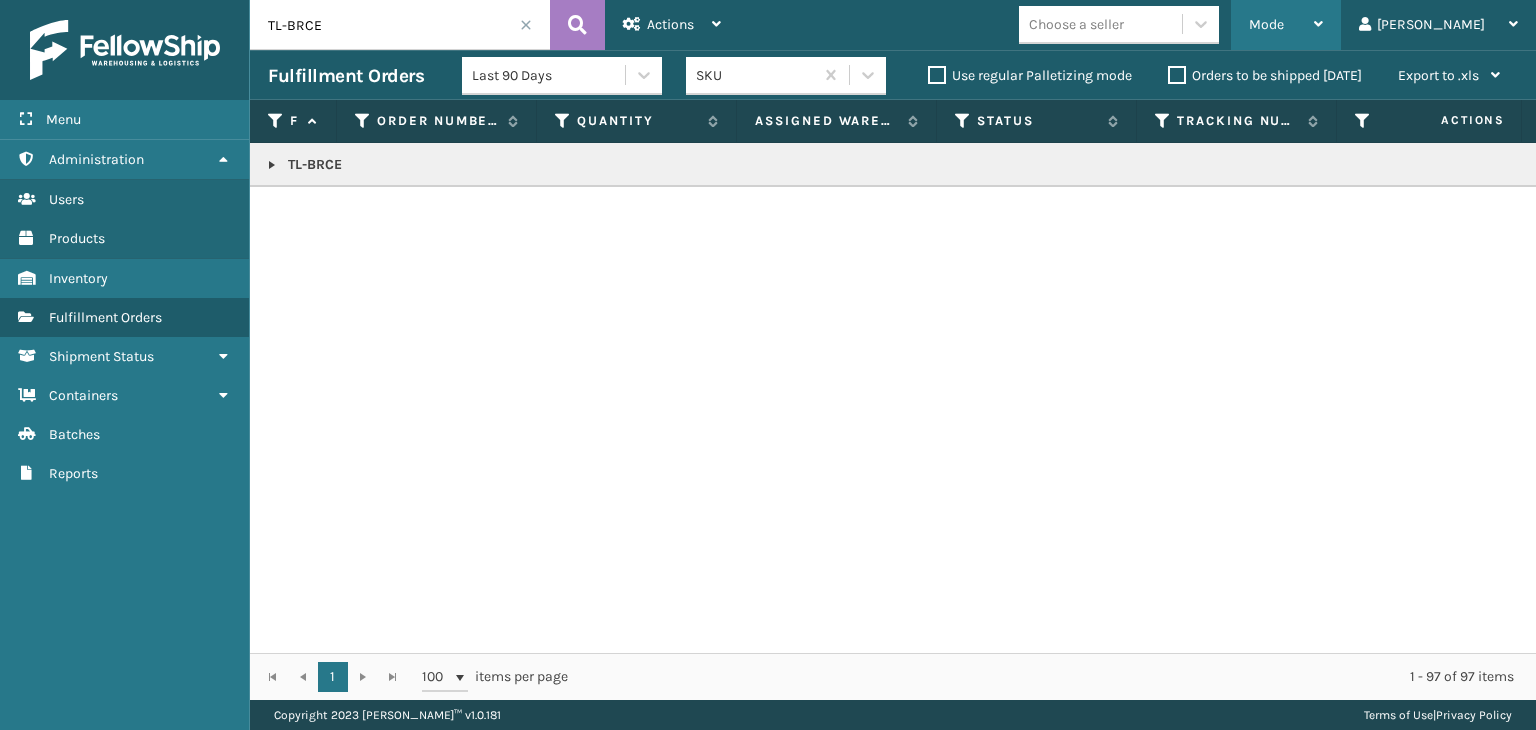 click at bounding box center [1318, 24] 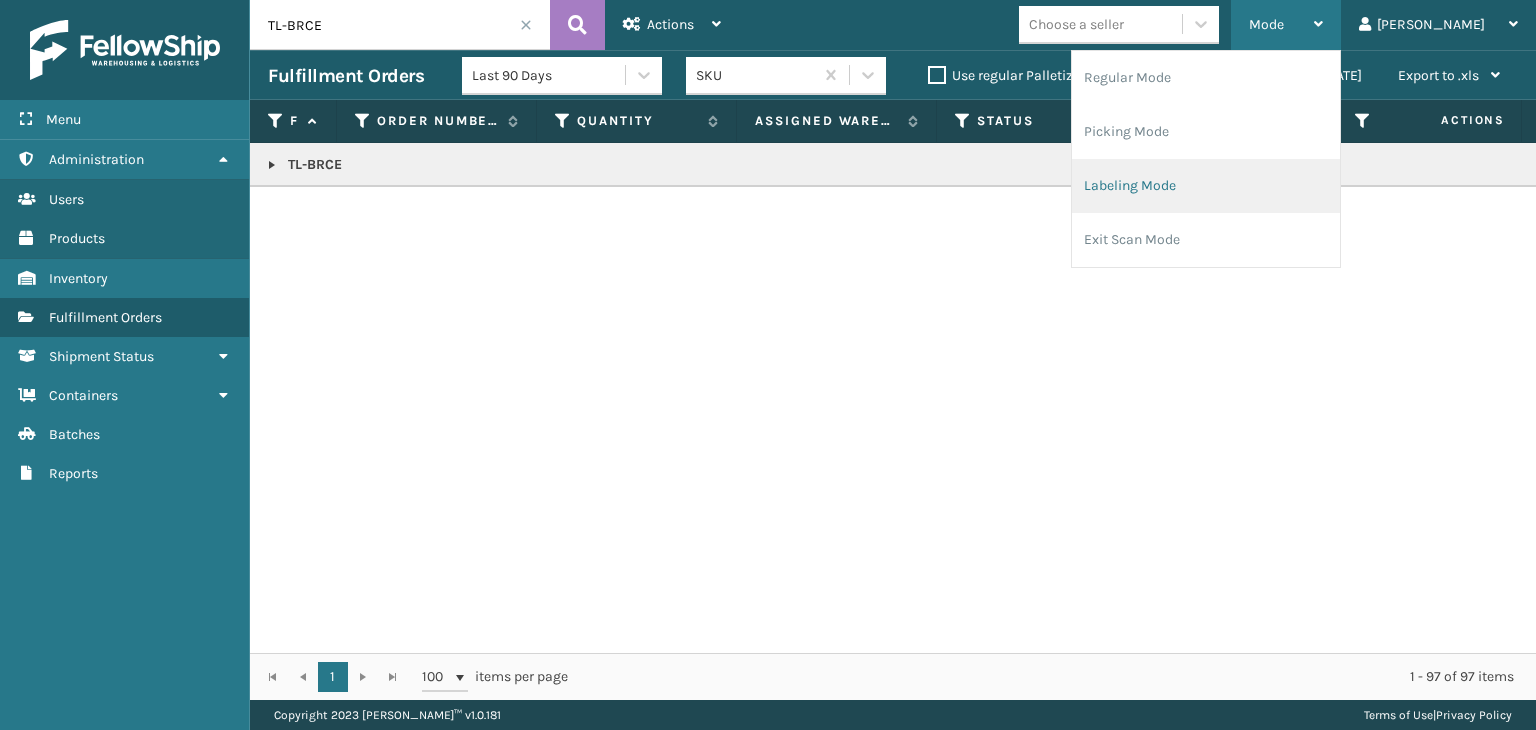 click on "Labeling Mode" at bounding box center (1206, 186) 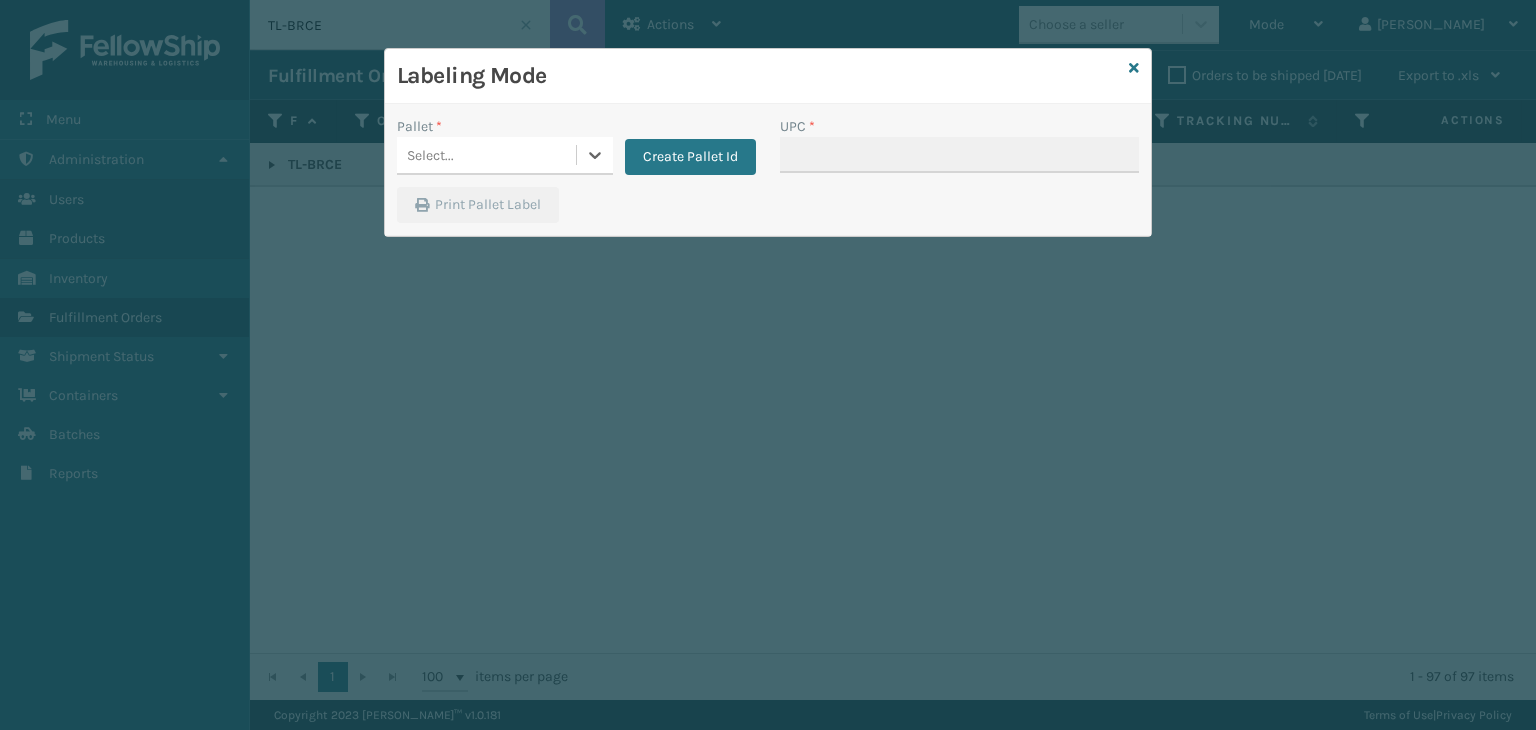 click on "Labeling Mode Pallet   *       0 results available. Select is focused ,type to refine list, press Down to open the menu,  Select... Create Pallet Id UPC   * Print Pallet Label" at bounding box center (768, 365) 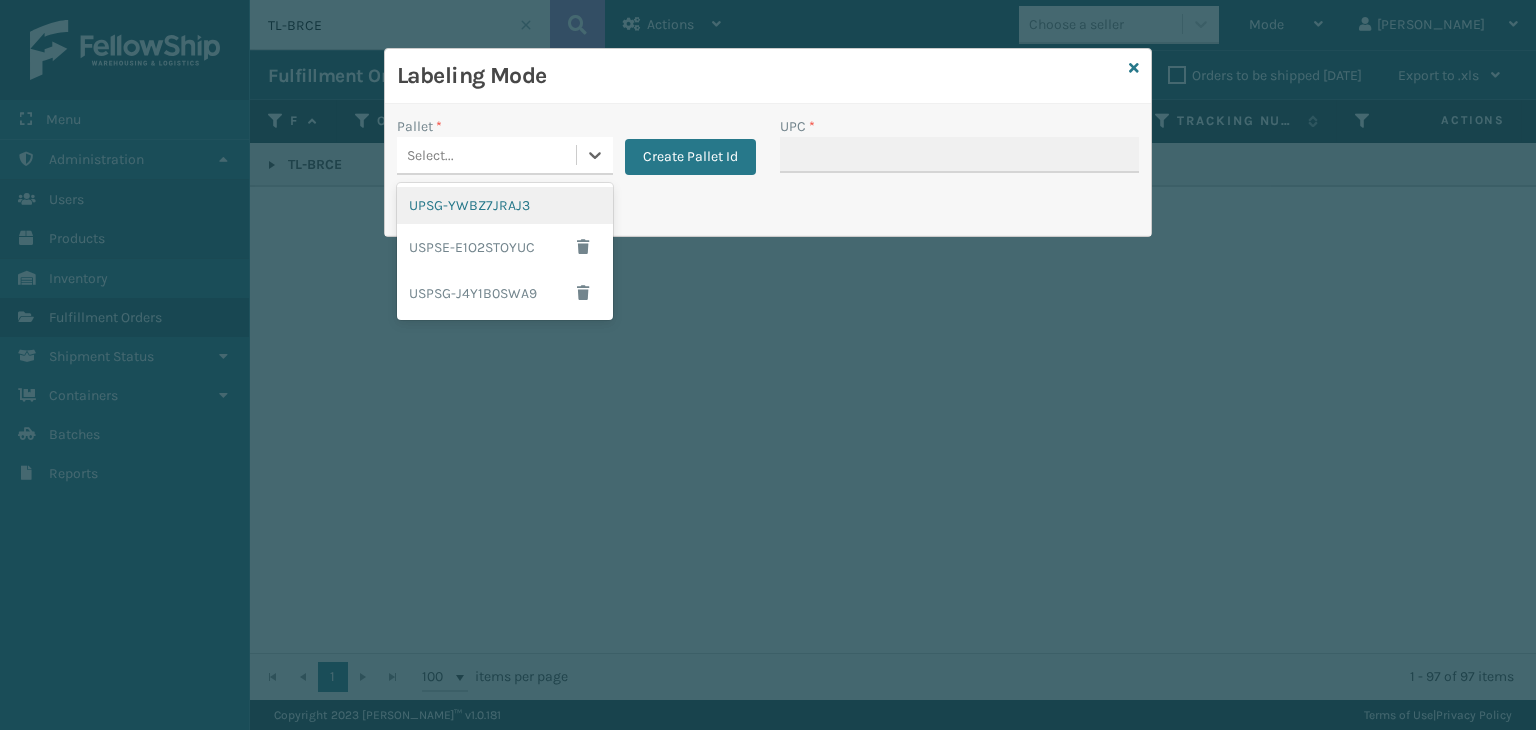 click on "UPSG-YWBZ7JRAJ3" at bounding box center [505, 205] 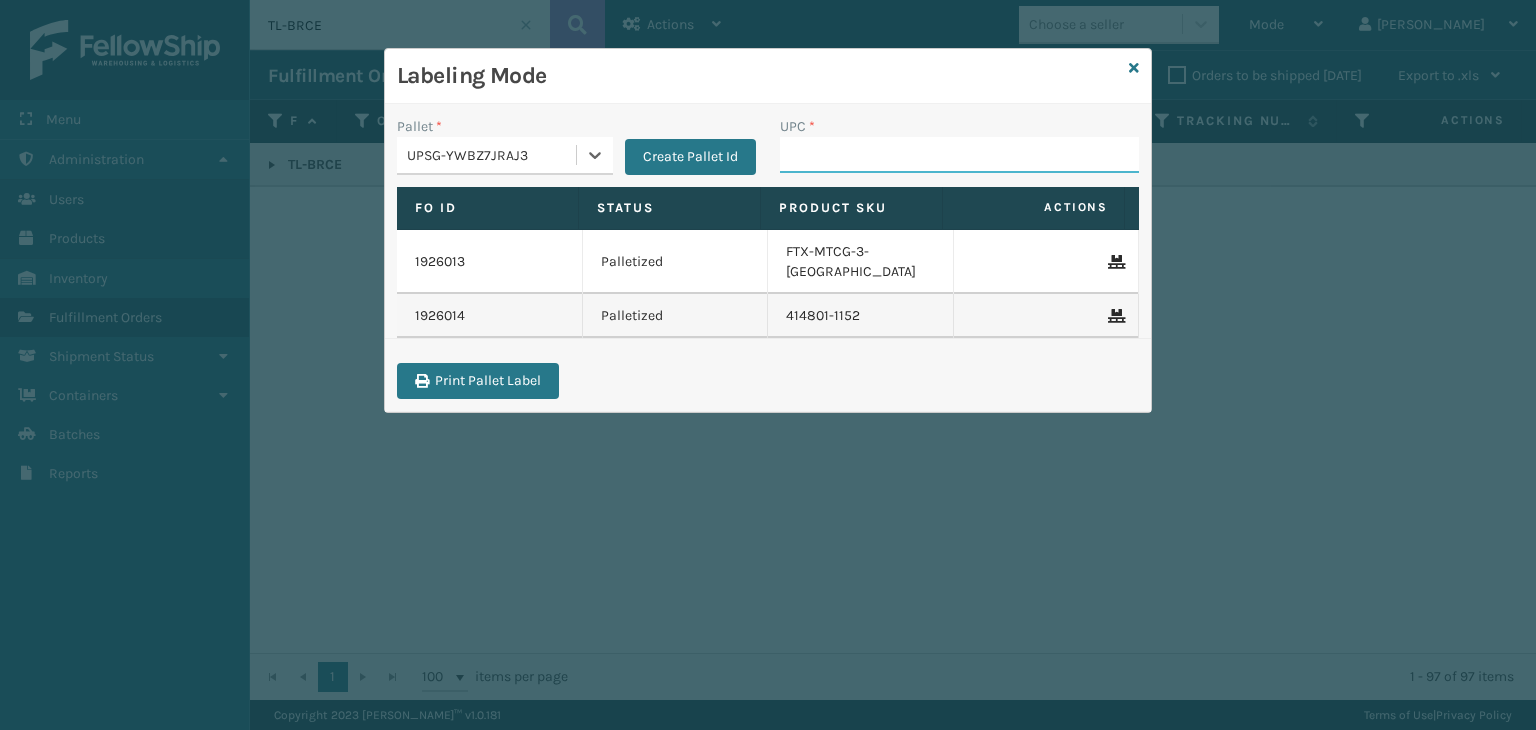 click on "UPC   *" at bounding box center (959, 155) 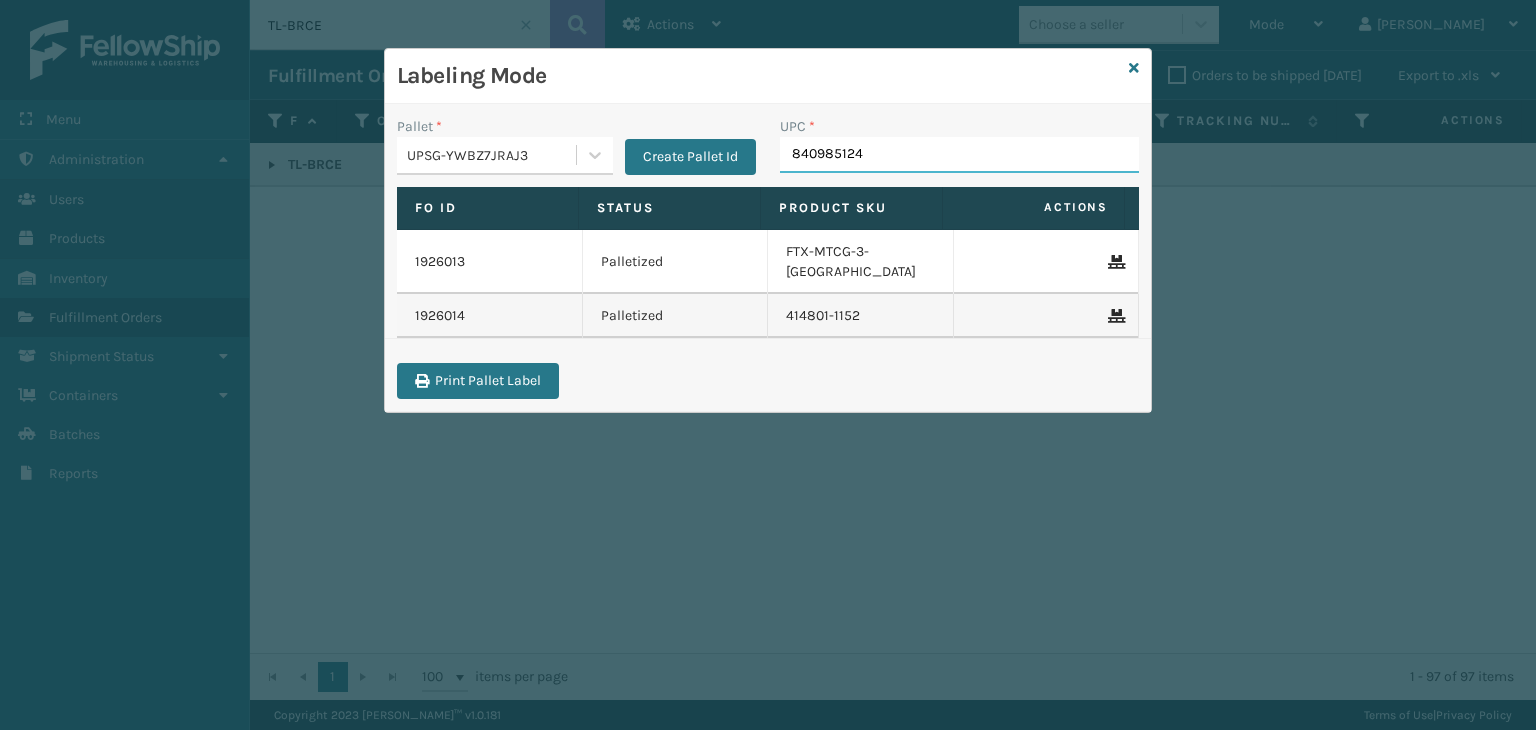 type on "8409851245" 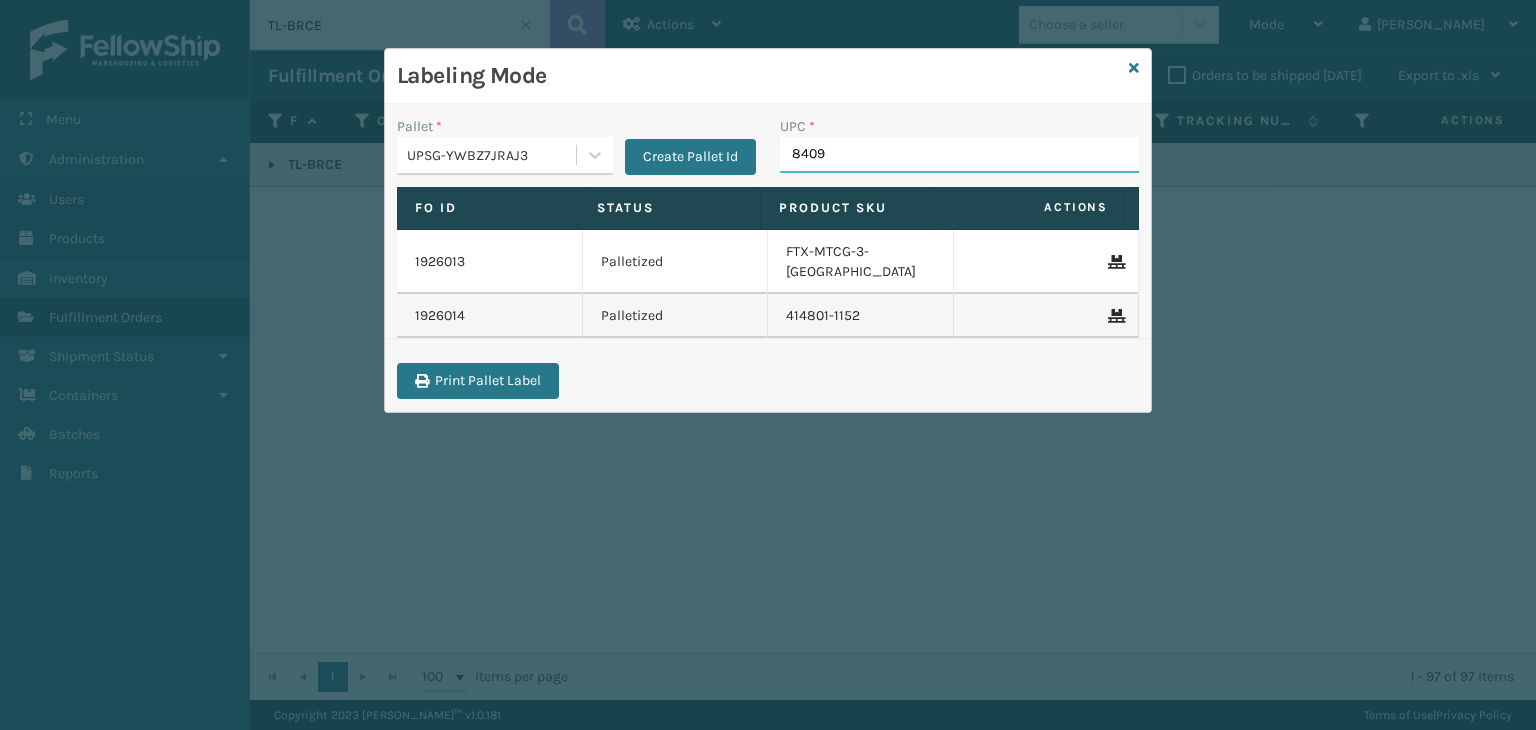 type on "84098" 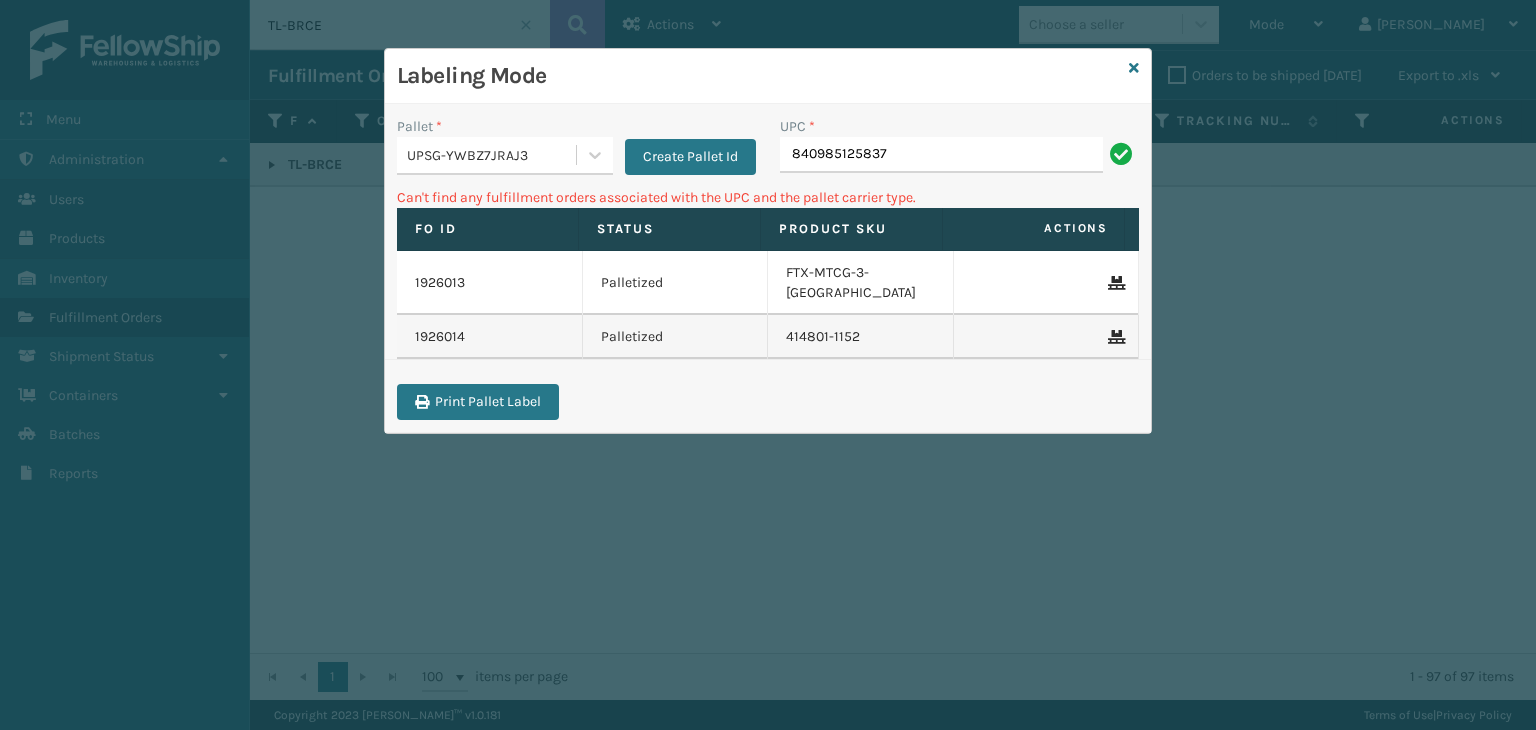 click on "UPSG-YWBZ7JRAJ3" at bounding box center [492, 155] 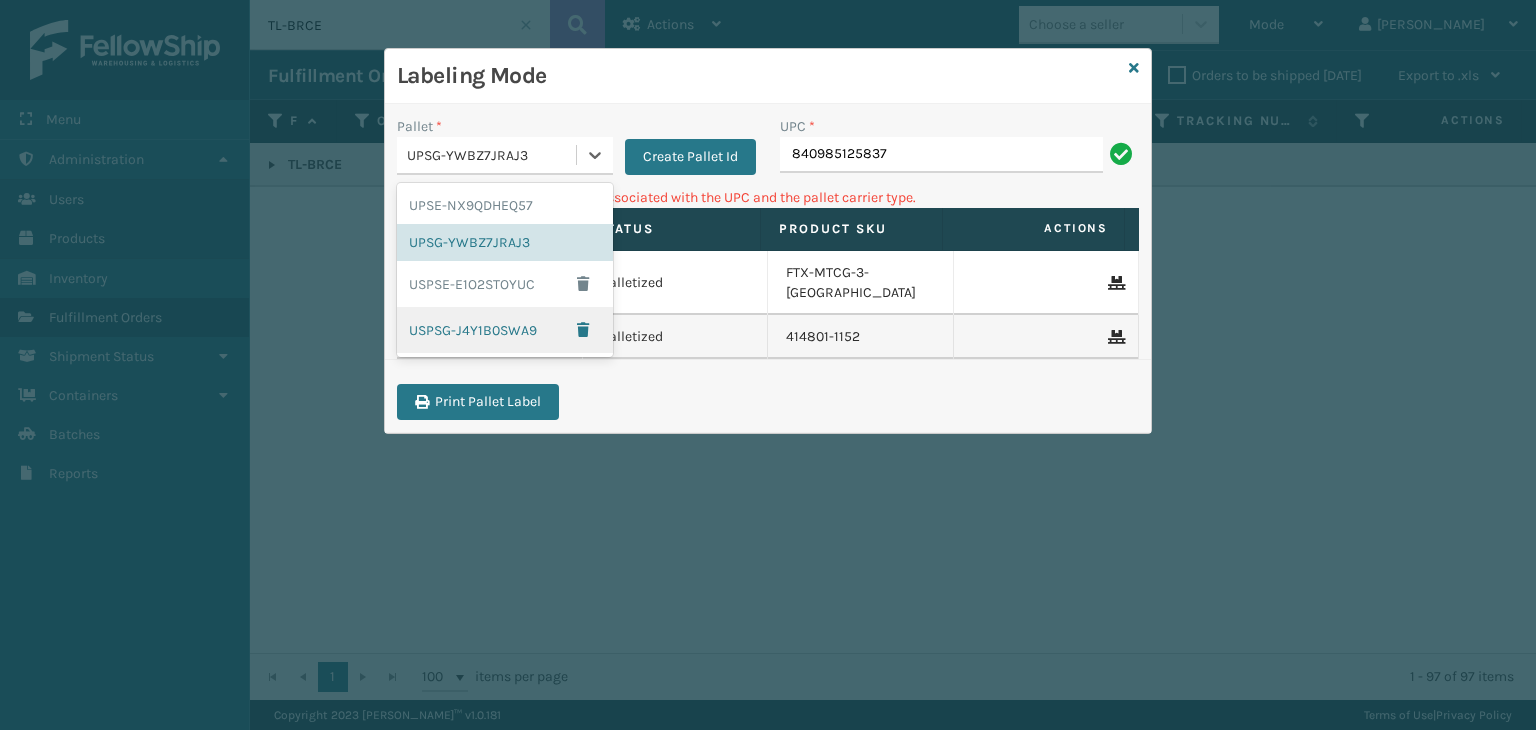click on "USPSG-J4Y1B0SWA9" at bounding box center (505, 330) 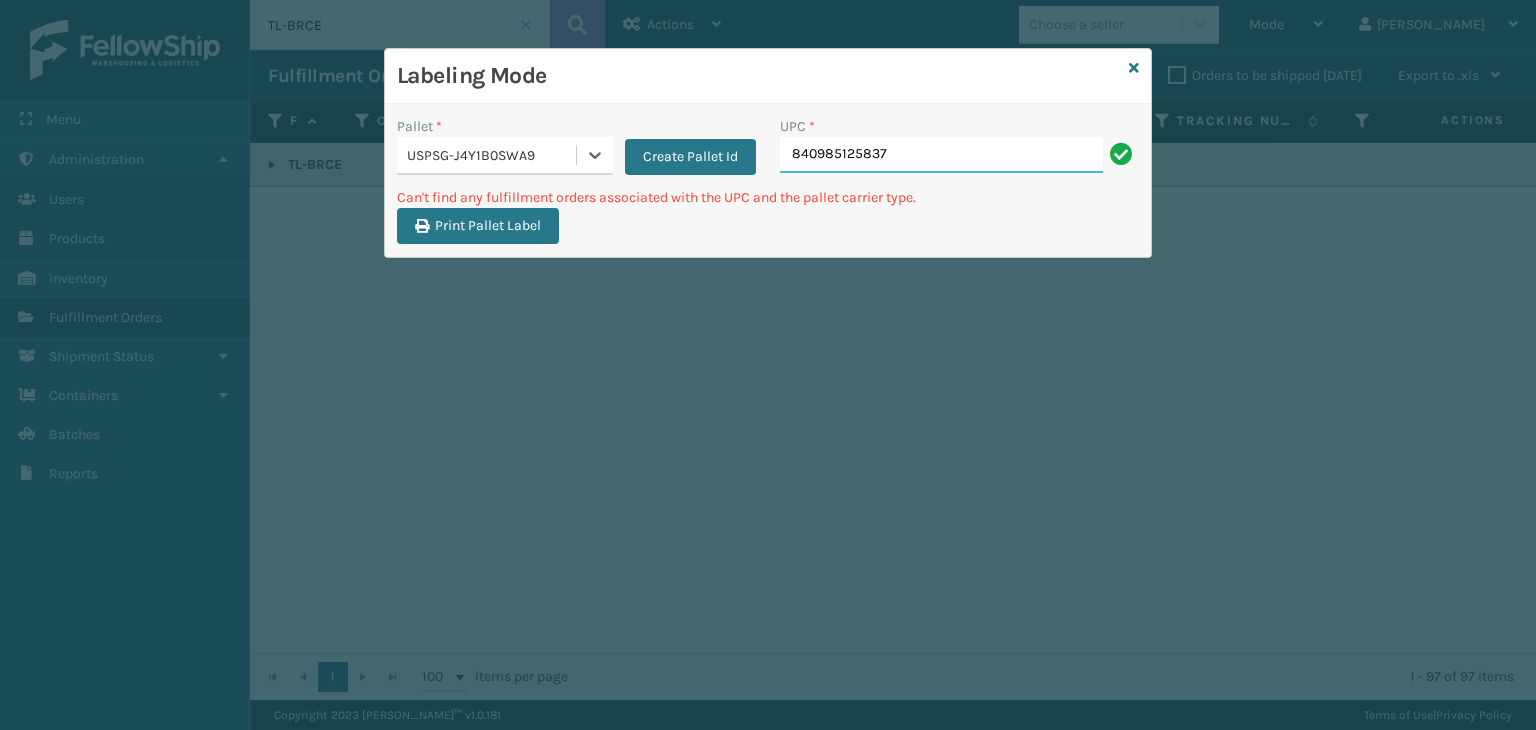 click on "840985125837" at bounding box center [941, 155] 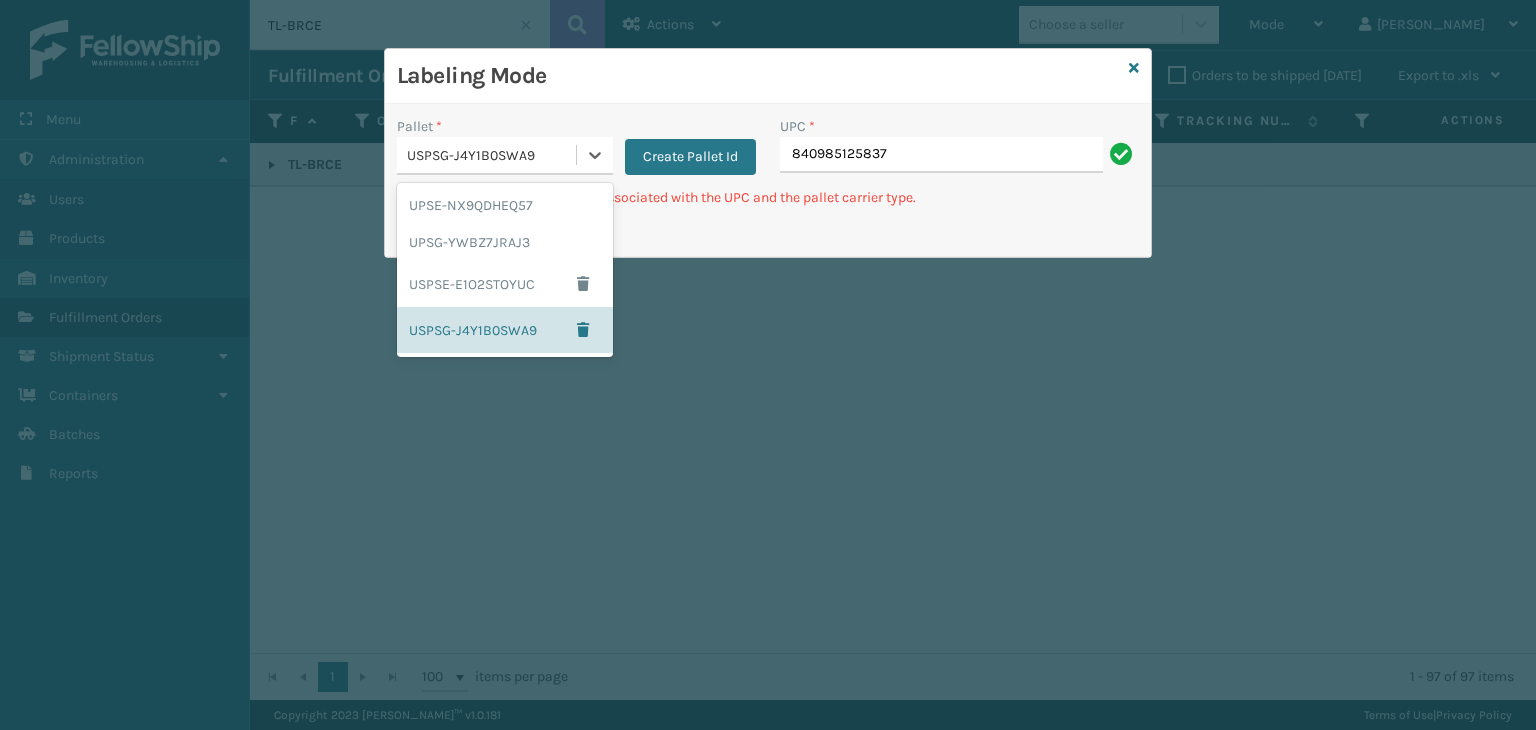 click on "USPSG-J4Y1B0SWA9" at bounding box center (492, 155) 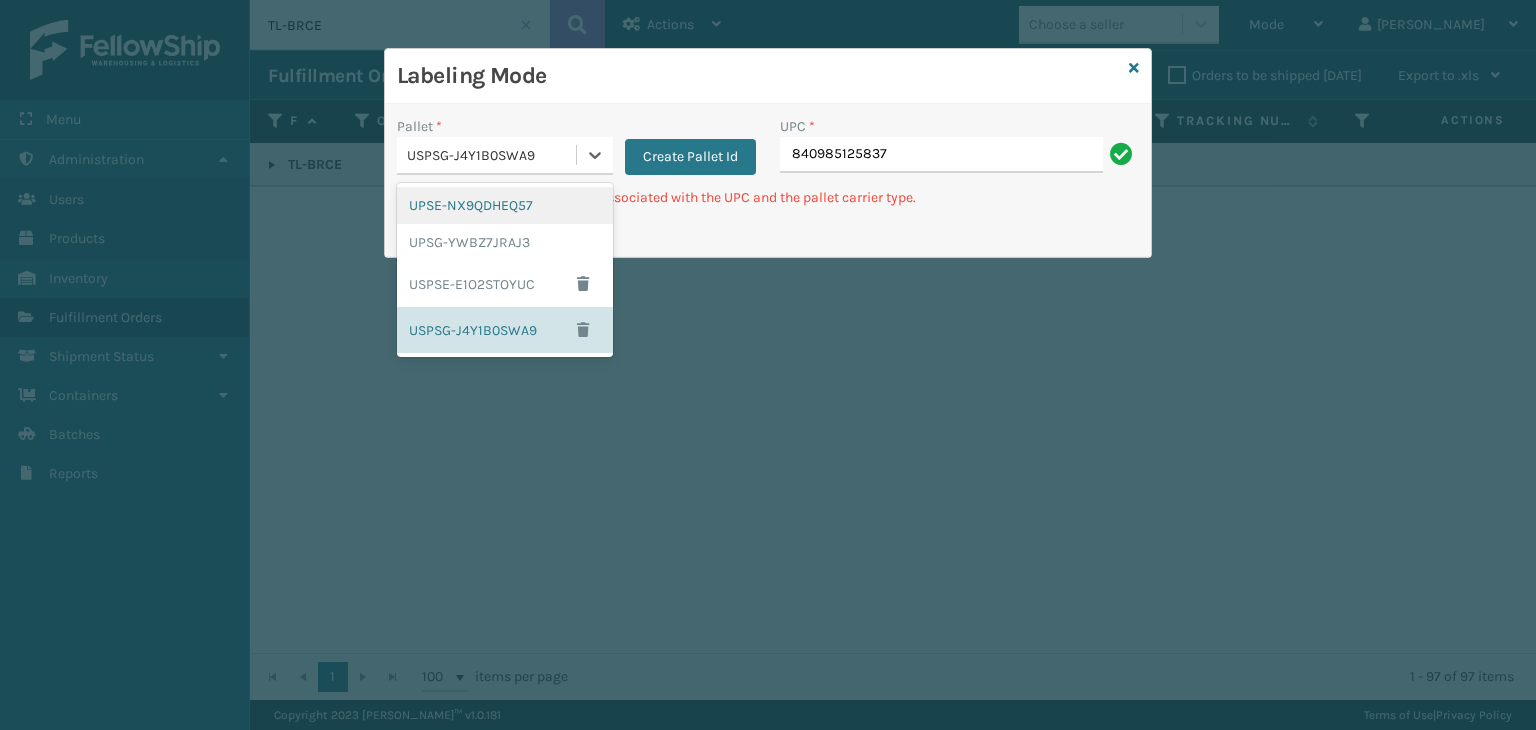 click on "UPSE-NX9QDHEQ57" at bounding box center (505, 205) 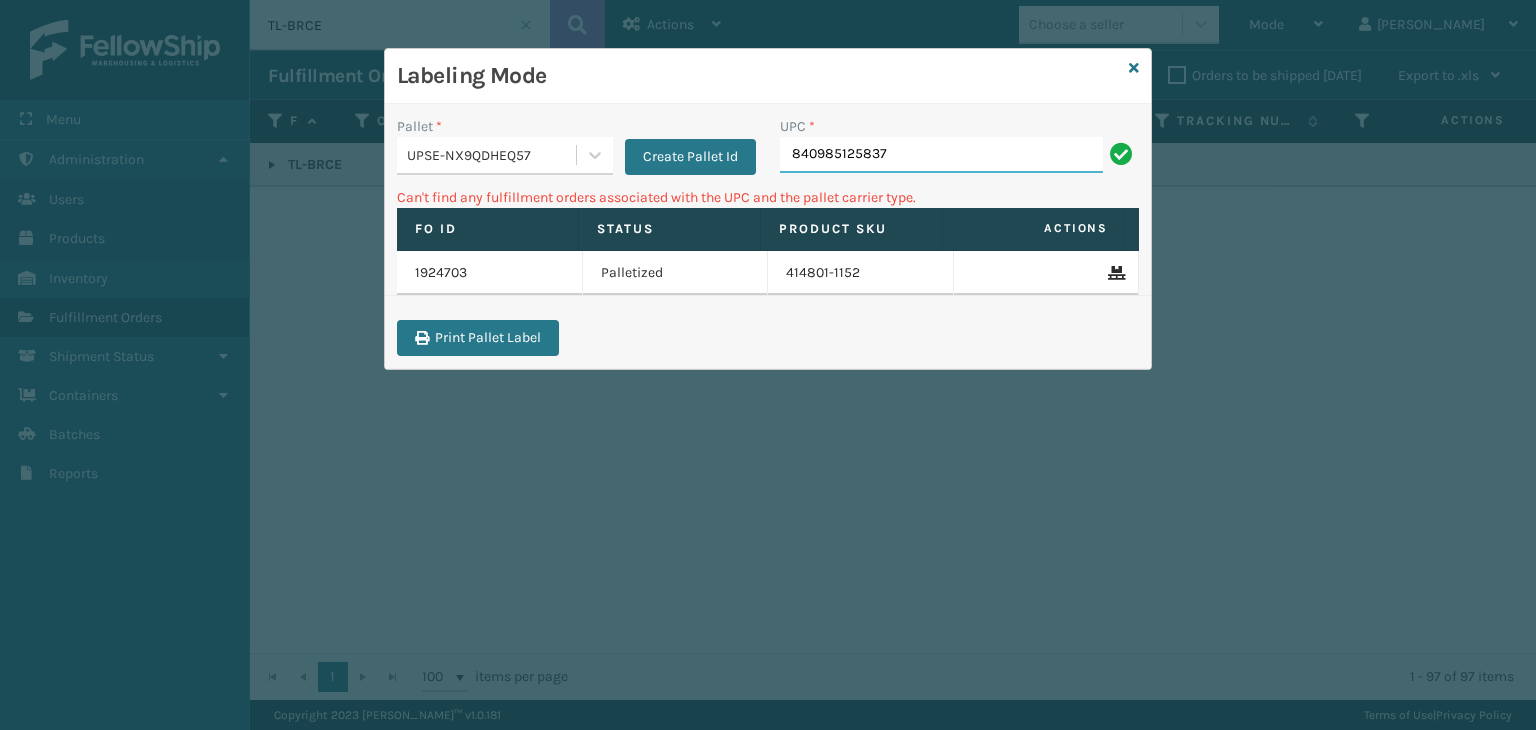 click on "840985125837" at bounding box center (941, 155) 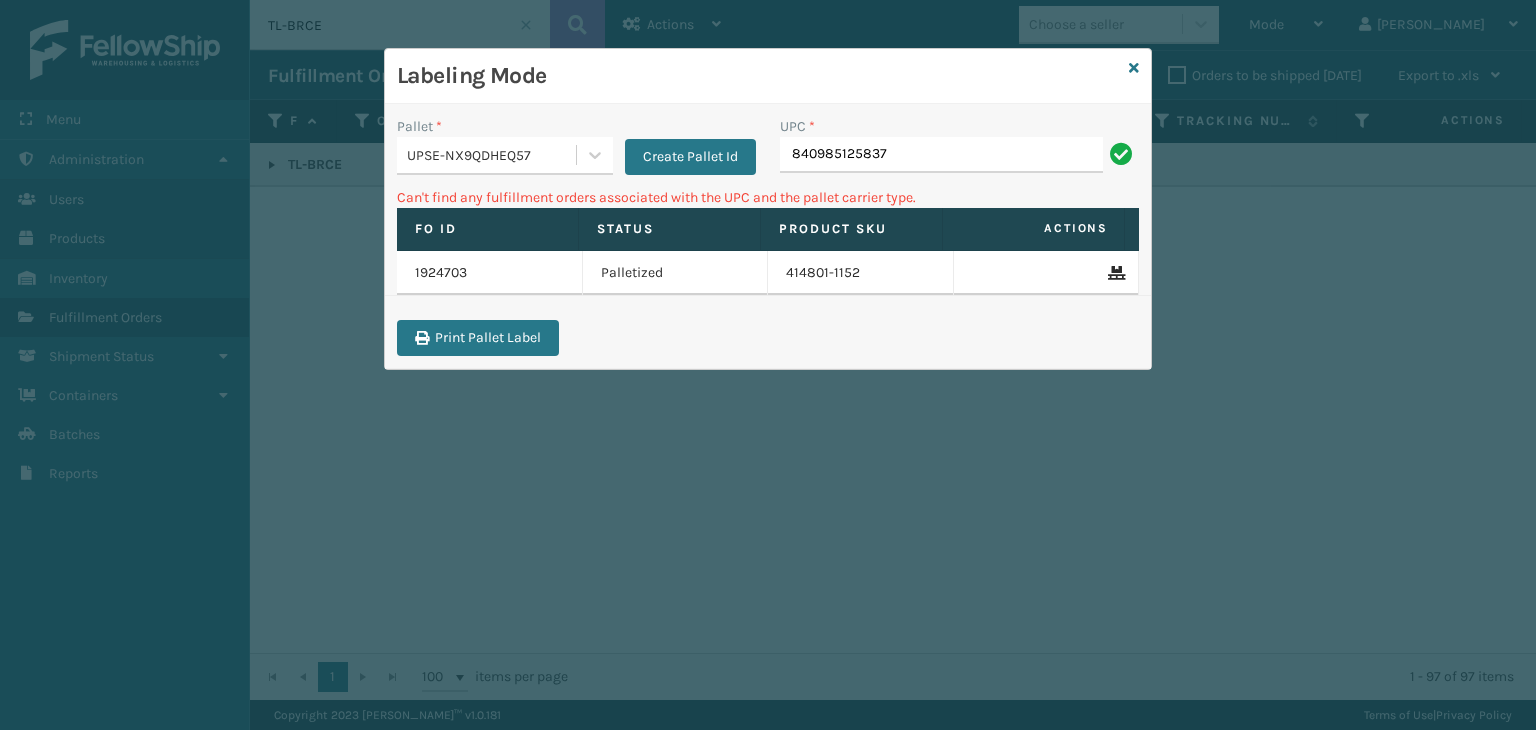 click on "UPSE-NX9QDHEQ57" at bounding box center (486, 155) 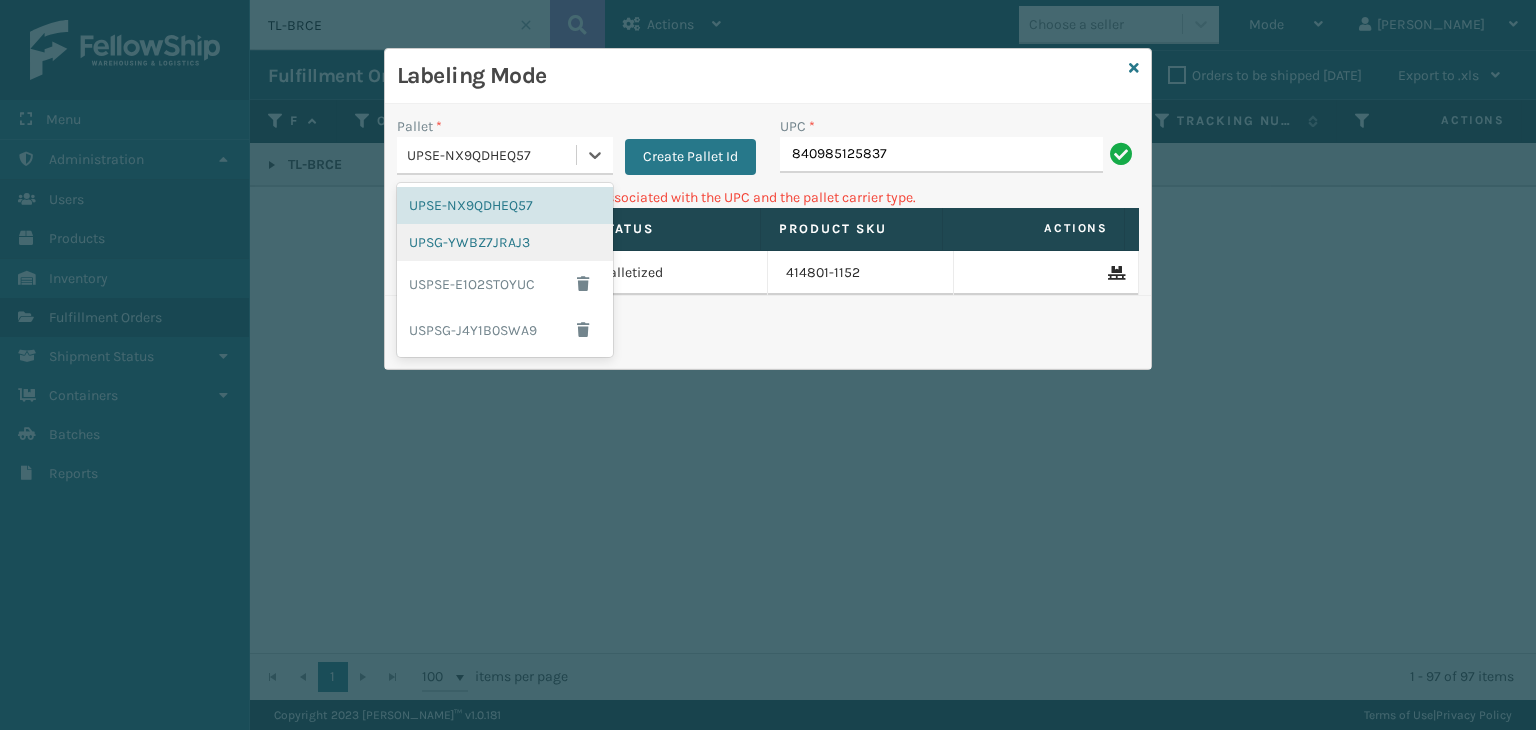 click on "UPSG-YWBZ7JRAJ3" at bounding box center [505, 242] 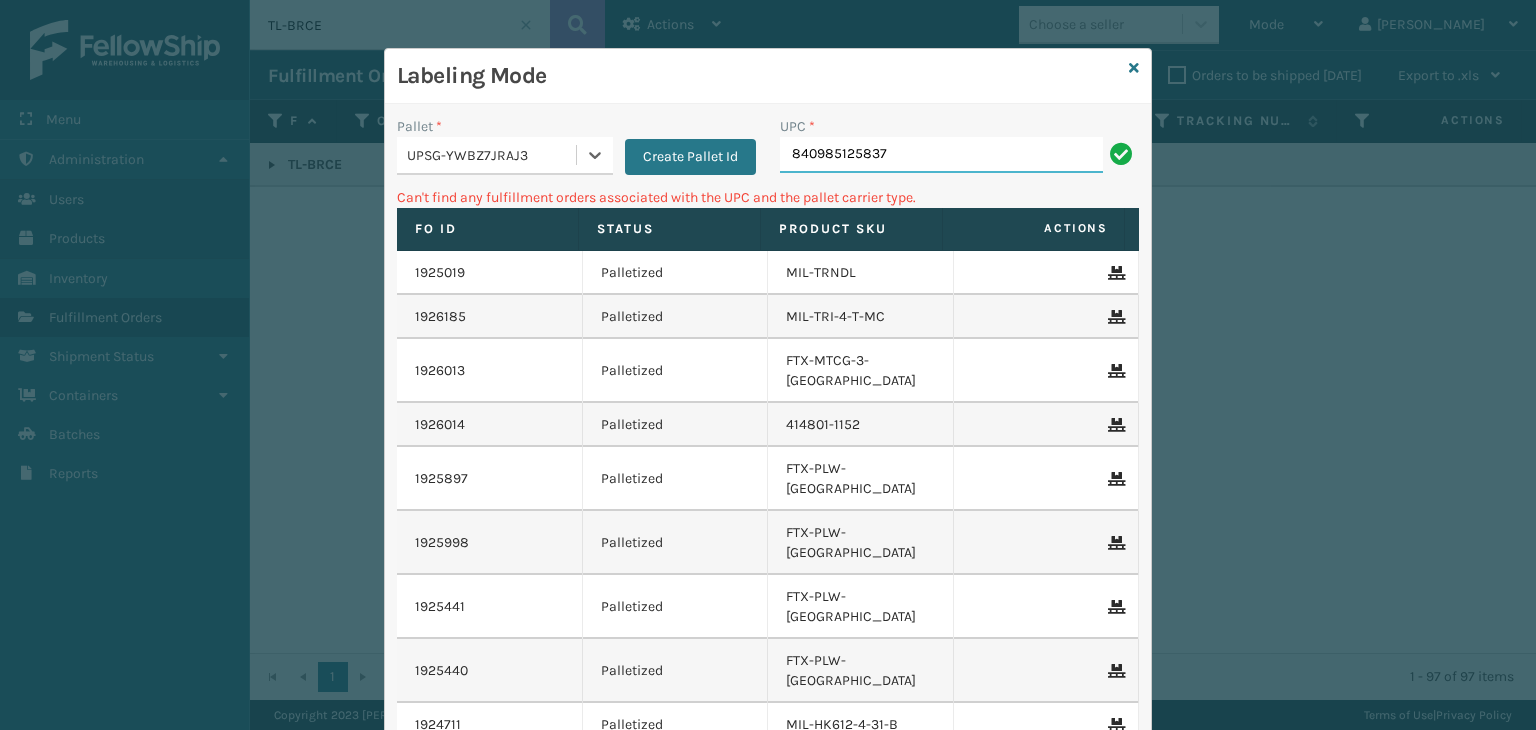 click on "840985125837" at bounding box center [941, 155] 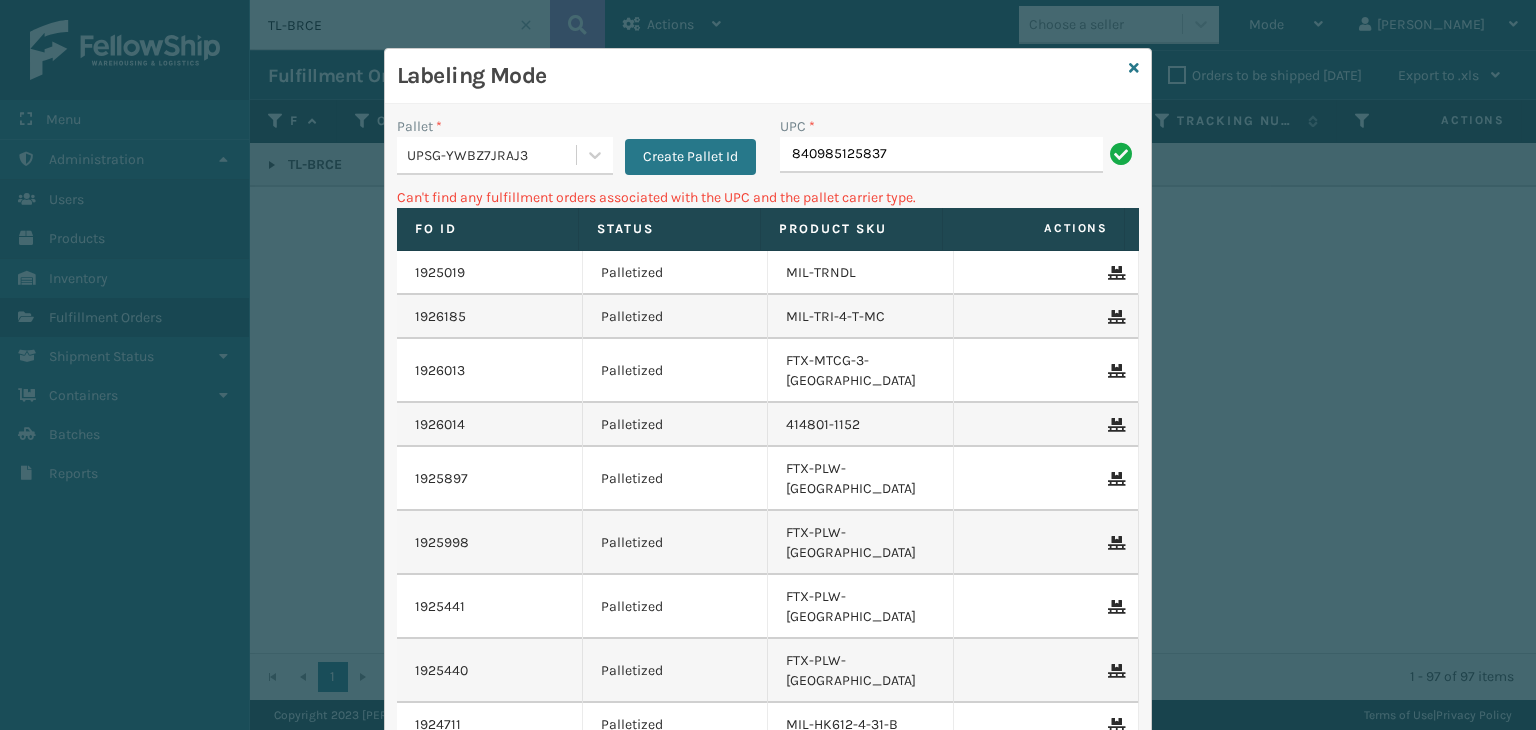 click on "UPSG-YWBZ7JRAJ3" at bounding box center (492, 155) 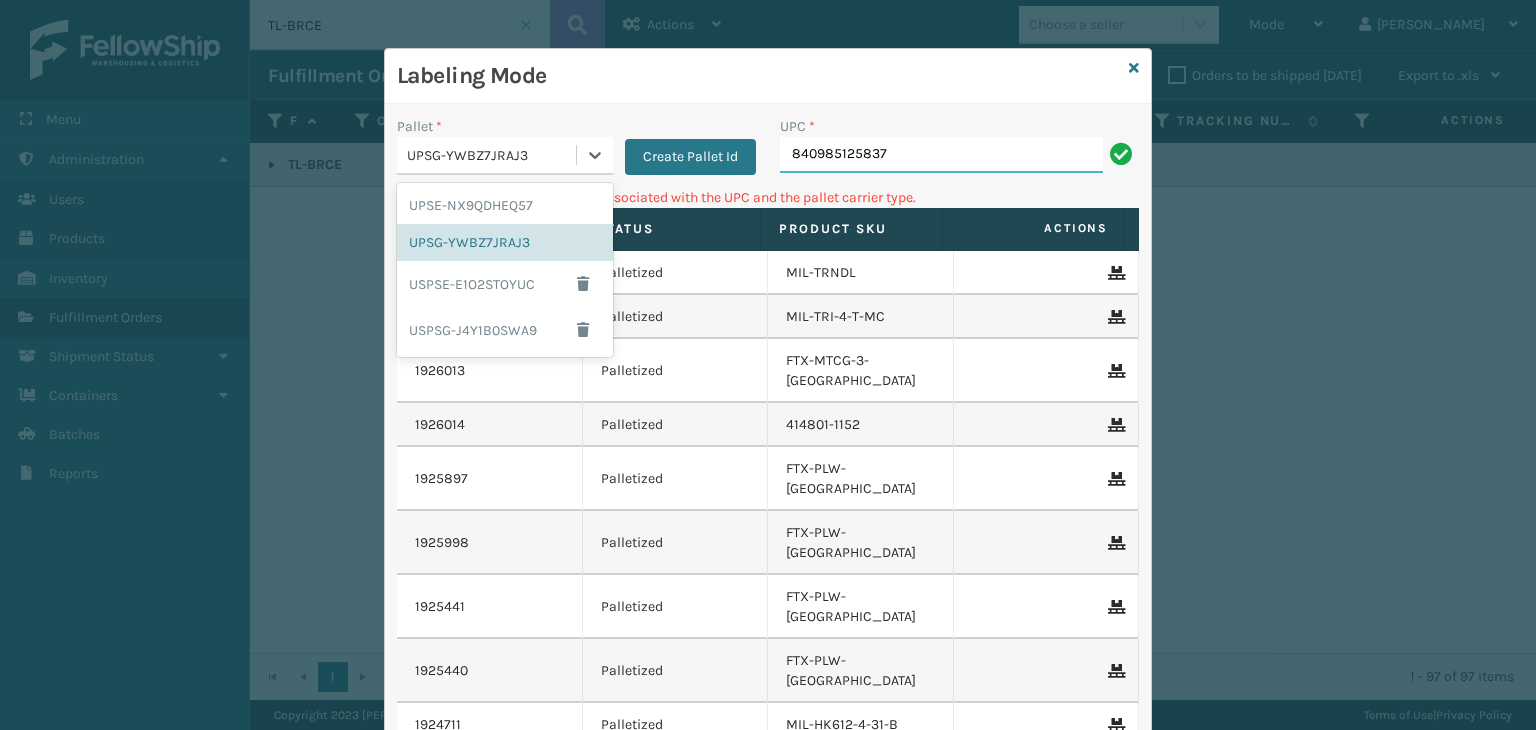 click on "840985125837" at bounding box center (941, 155) 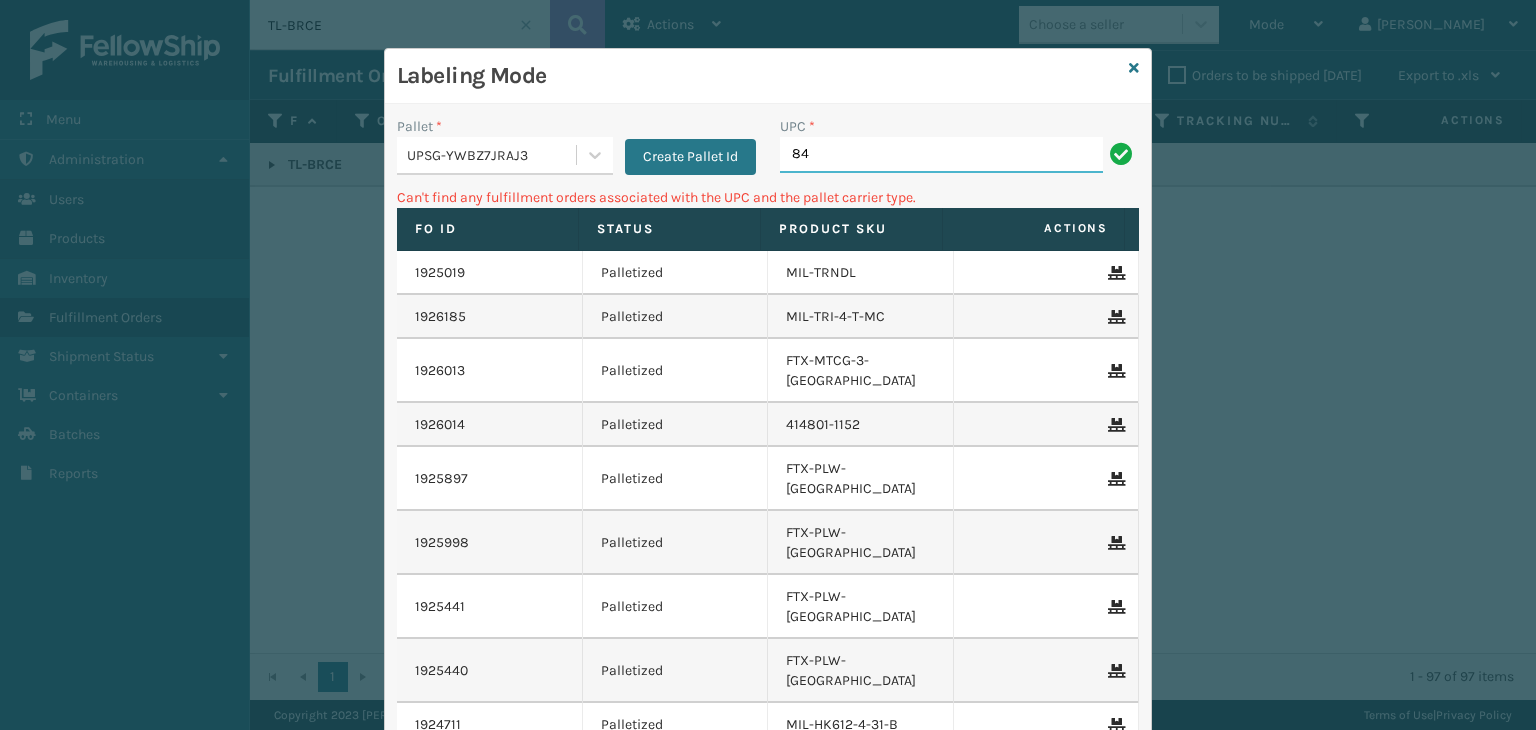 type on "8" 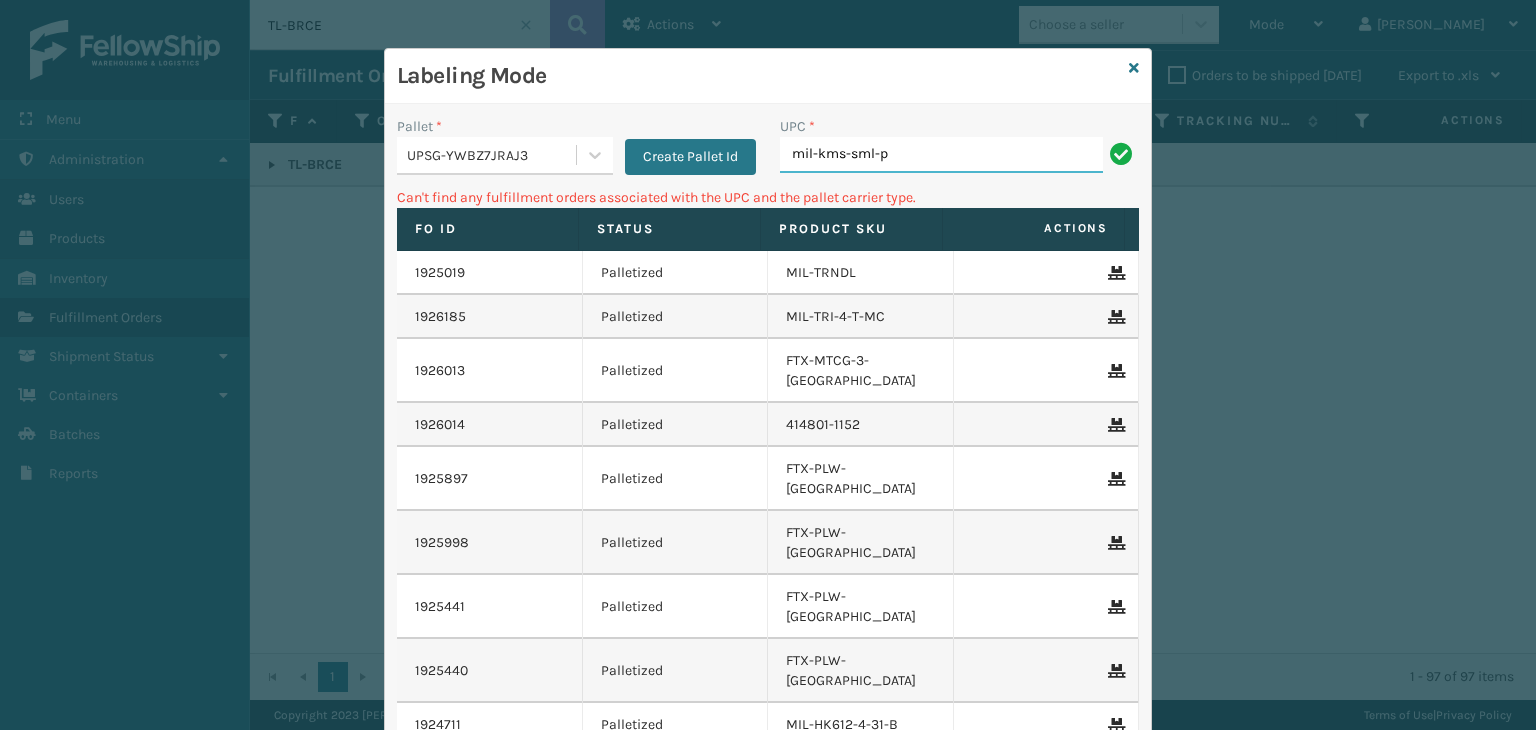 type on "mil-kms-sml-p" 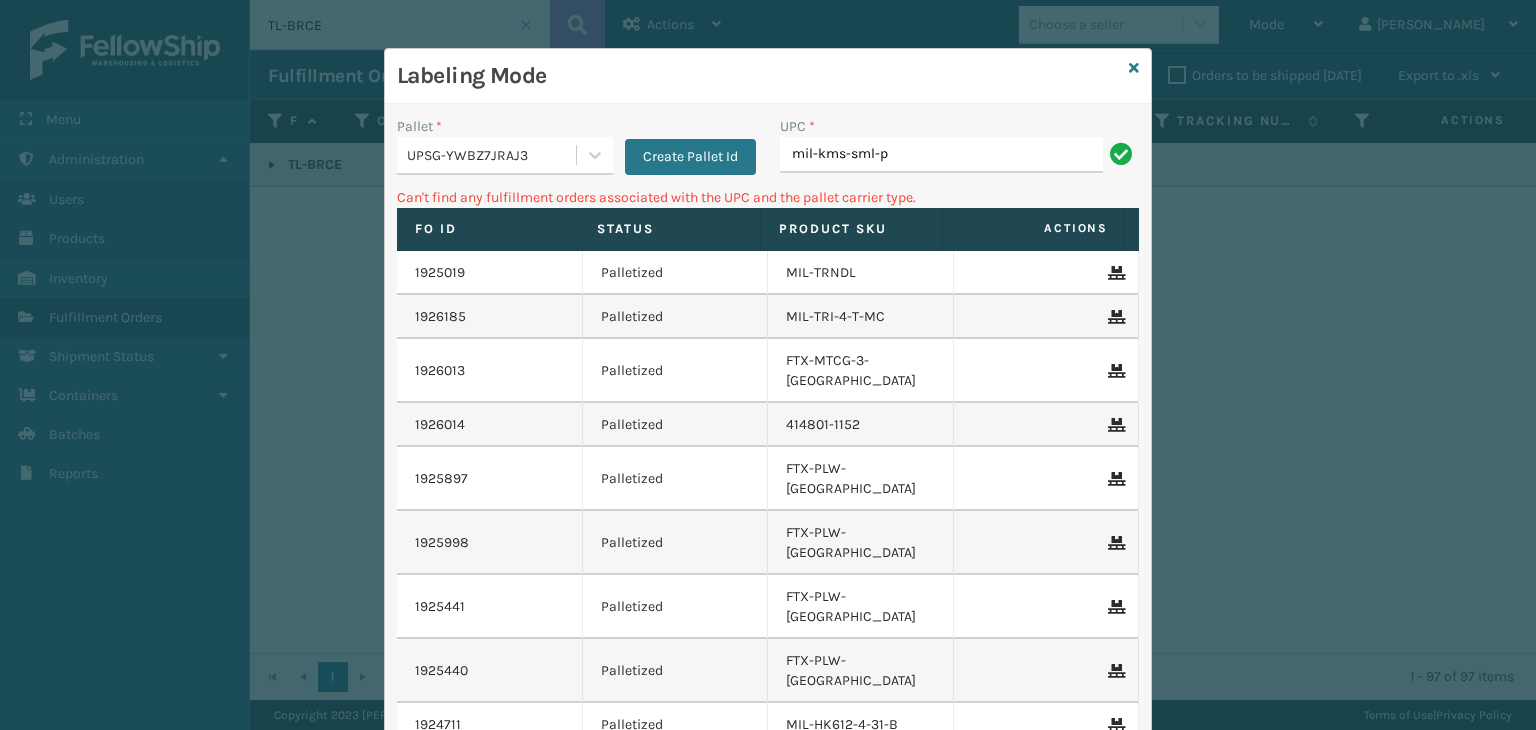 click on "mil-kms-sml-p" at bounding box center [941, 155] 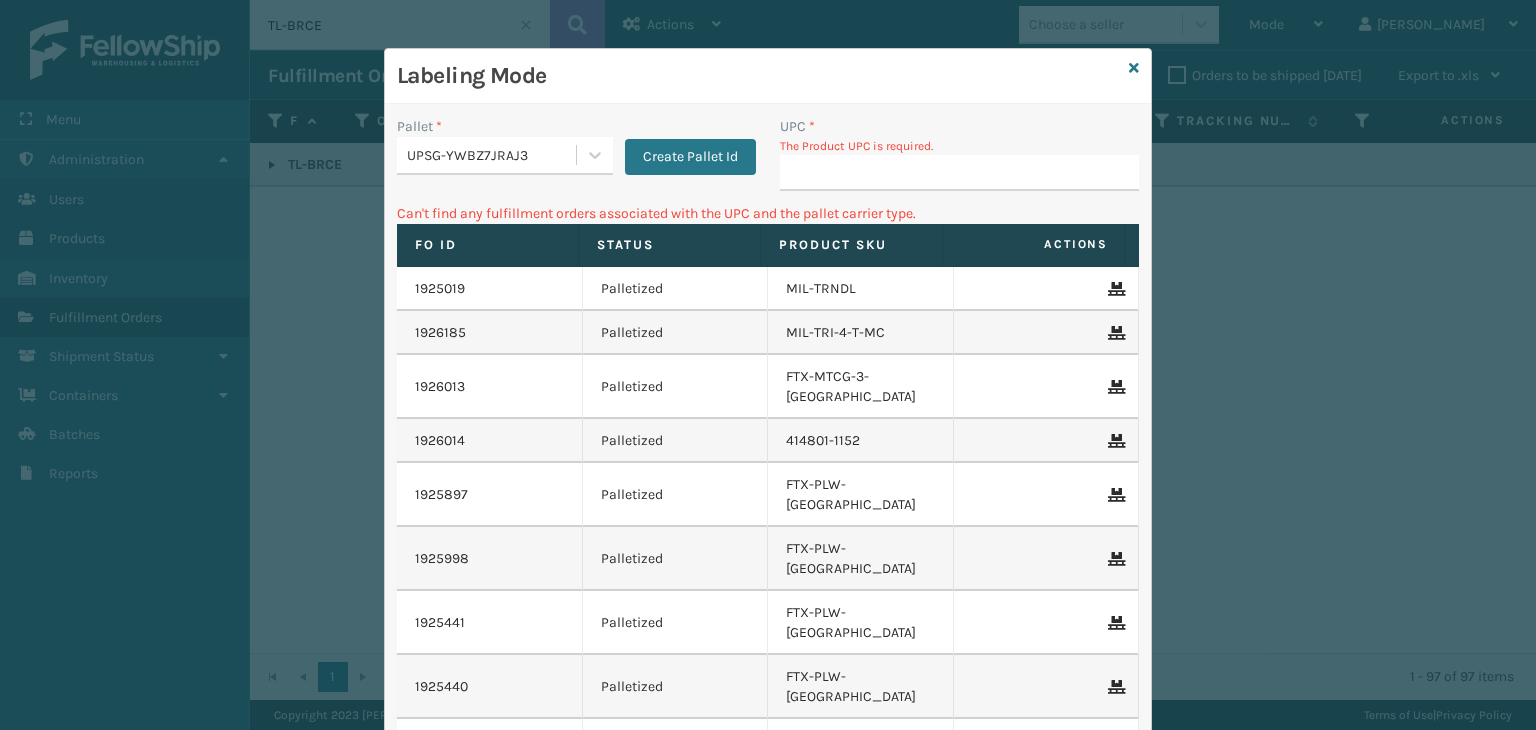click on "UPC   *" at bounding box center (959, 173) 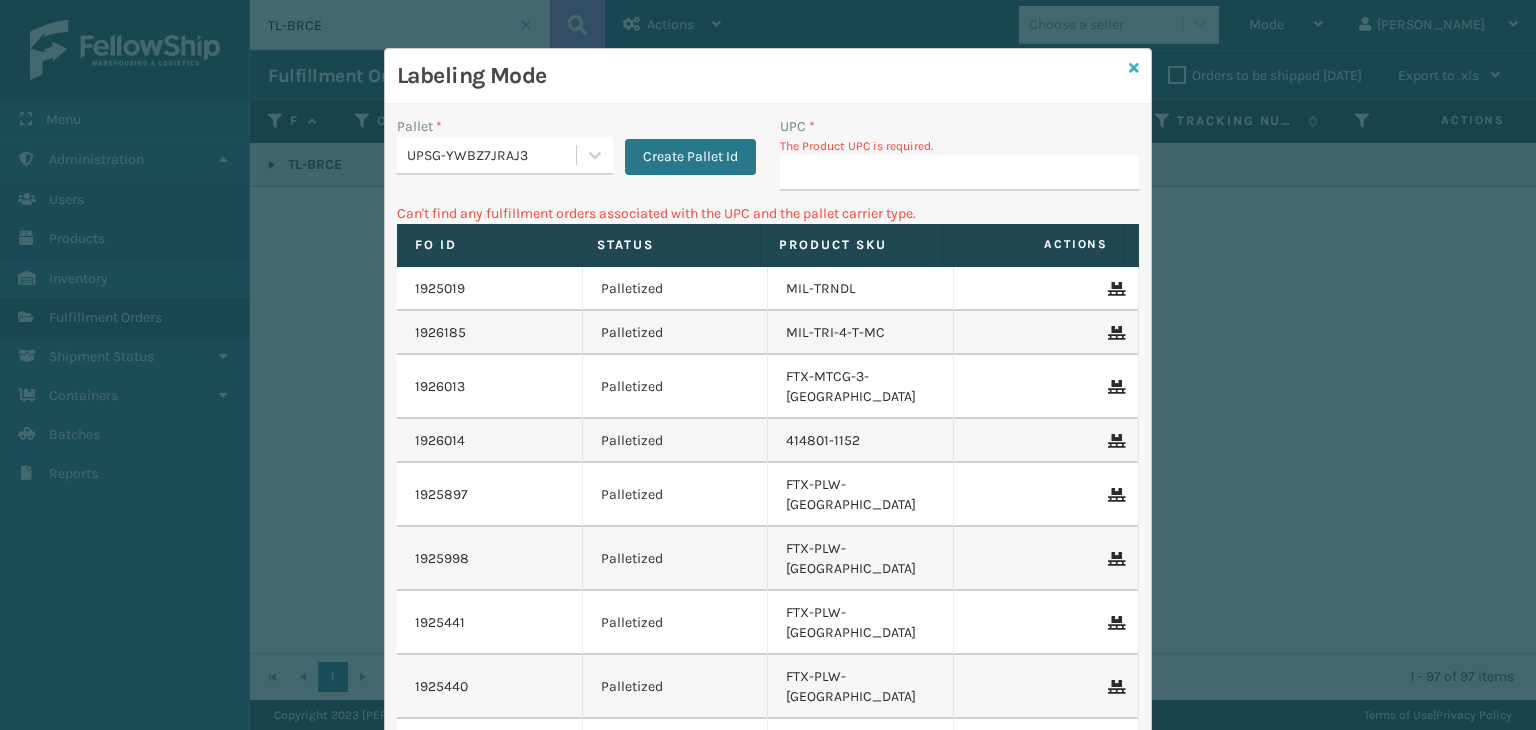 type 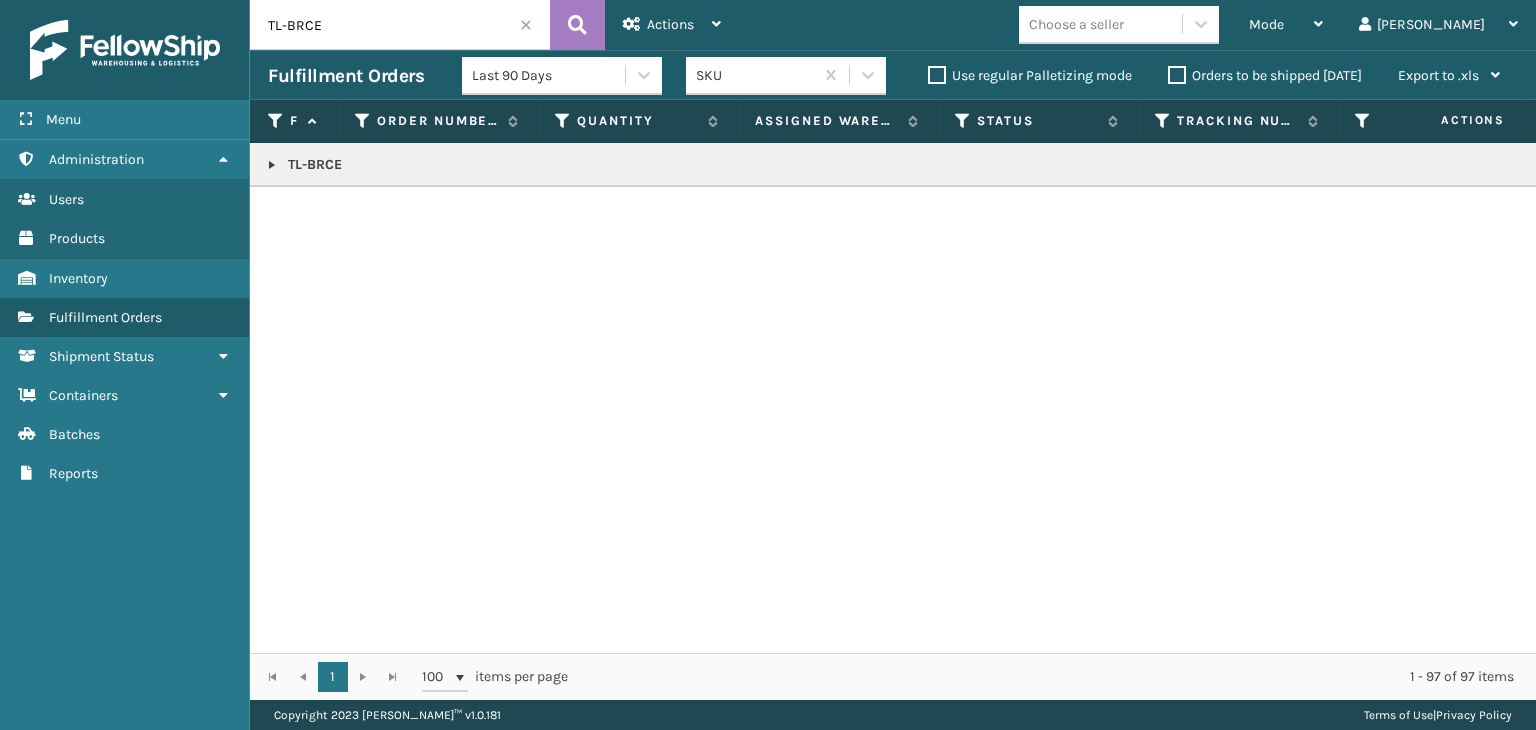 click at bounding box center [526, 25] 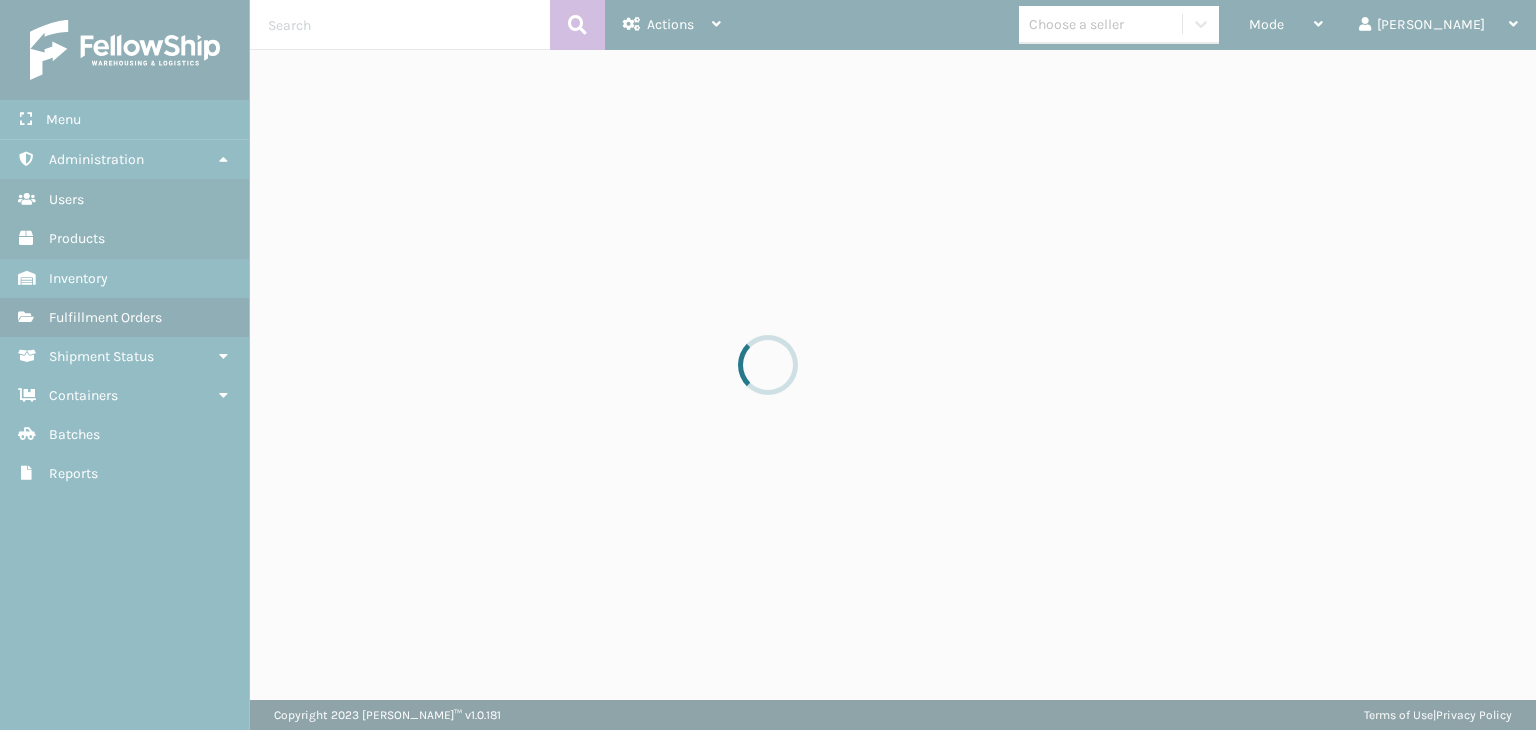 click at bounding box center [768, 365] 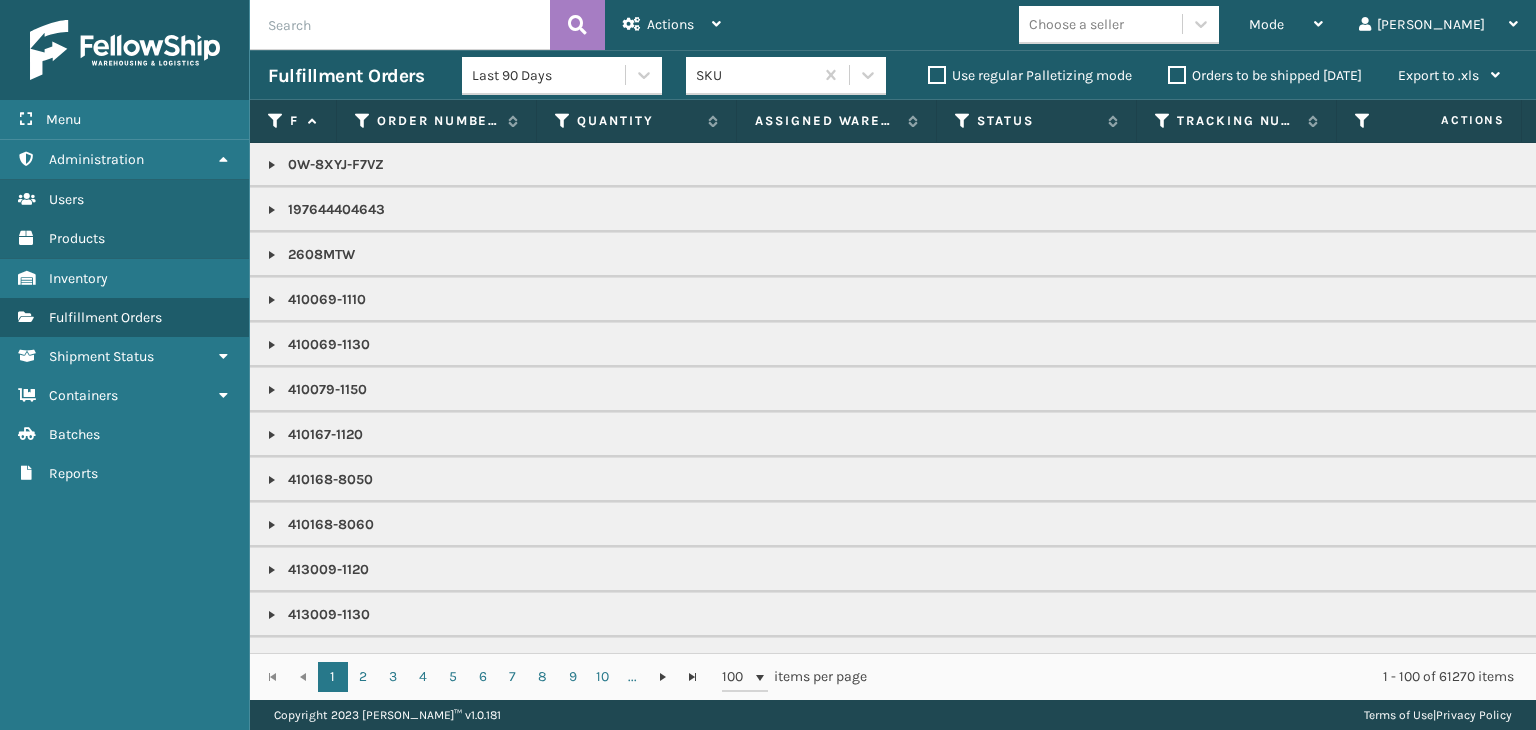 click at bounding box center (400, 25) 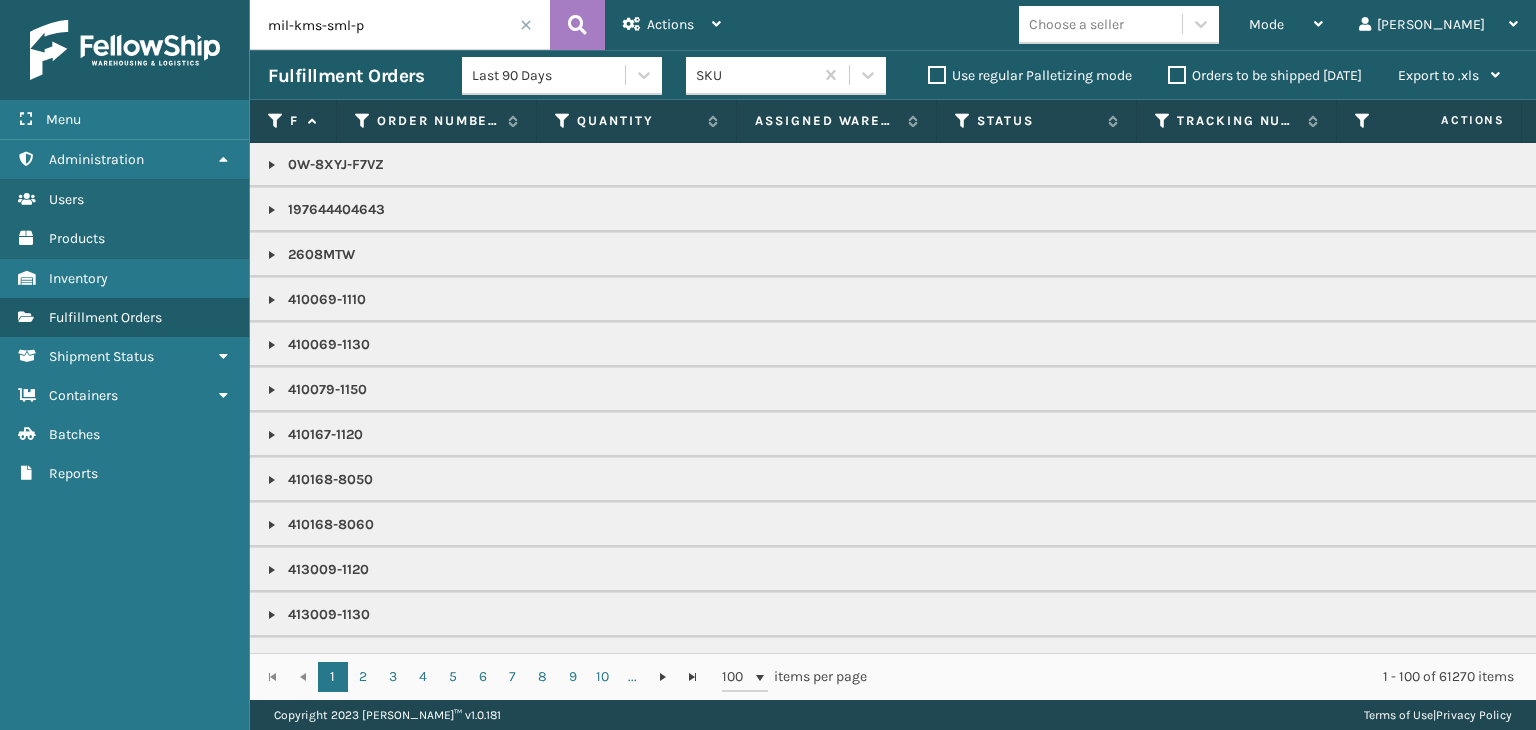 type on "mil-kms-sml-p" 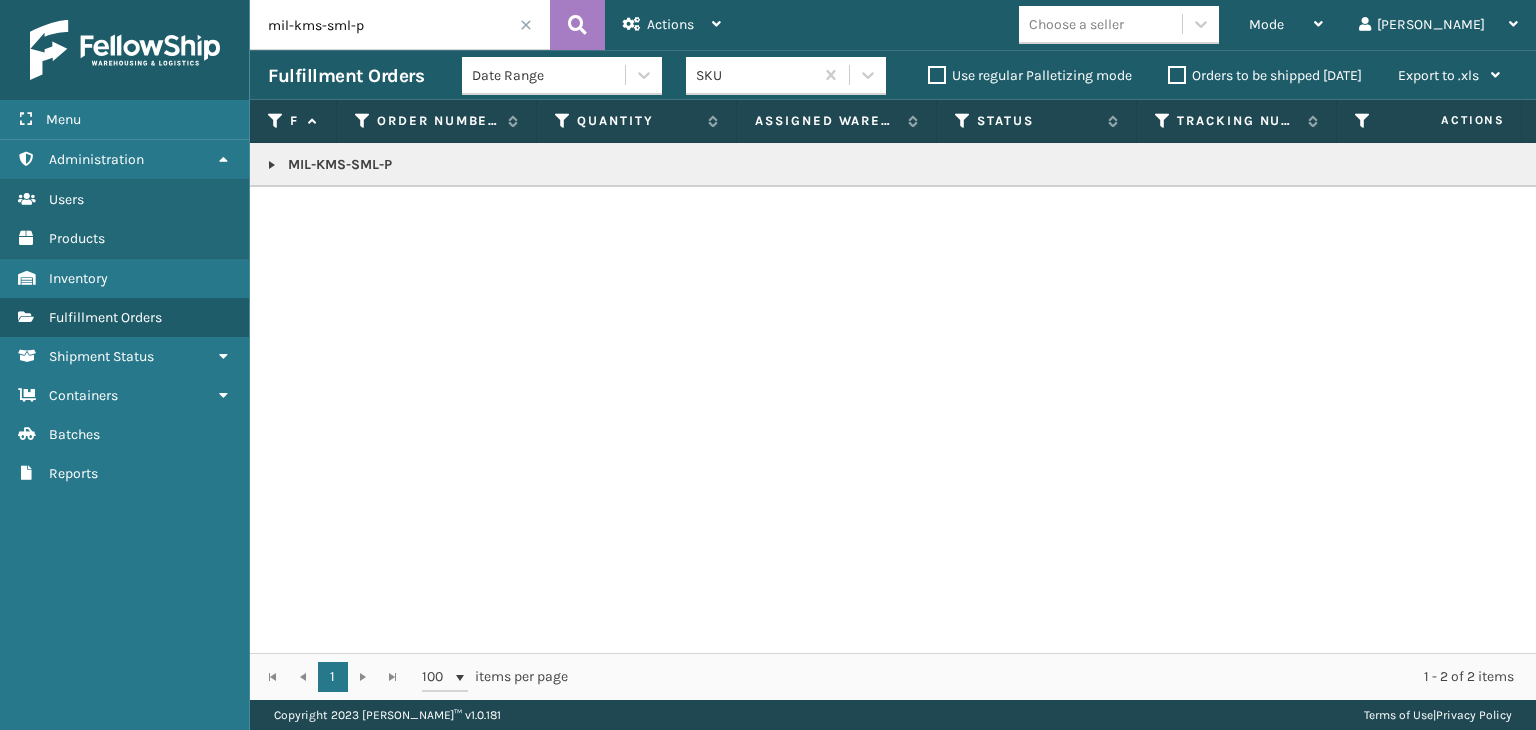 click on "MIL-KMS-SML-P" at bounding box center [1341, 165] 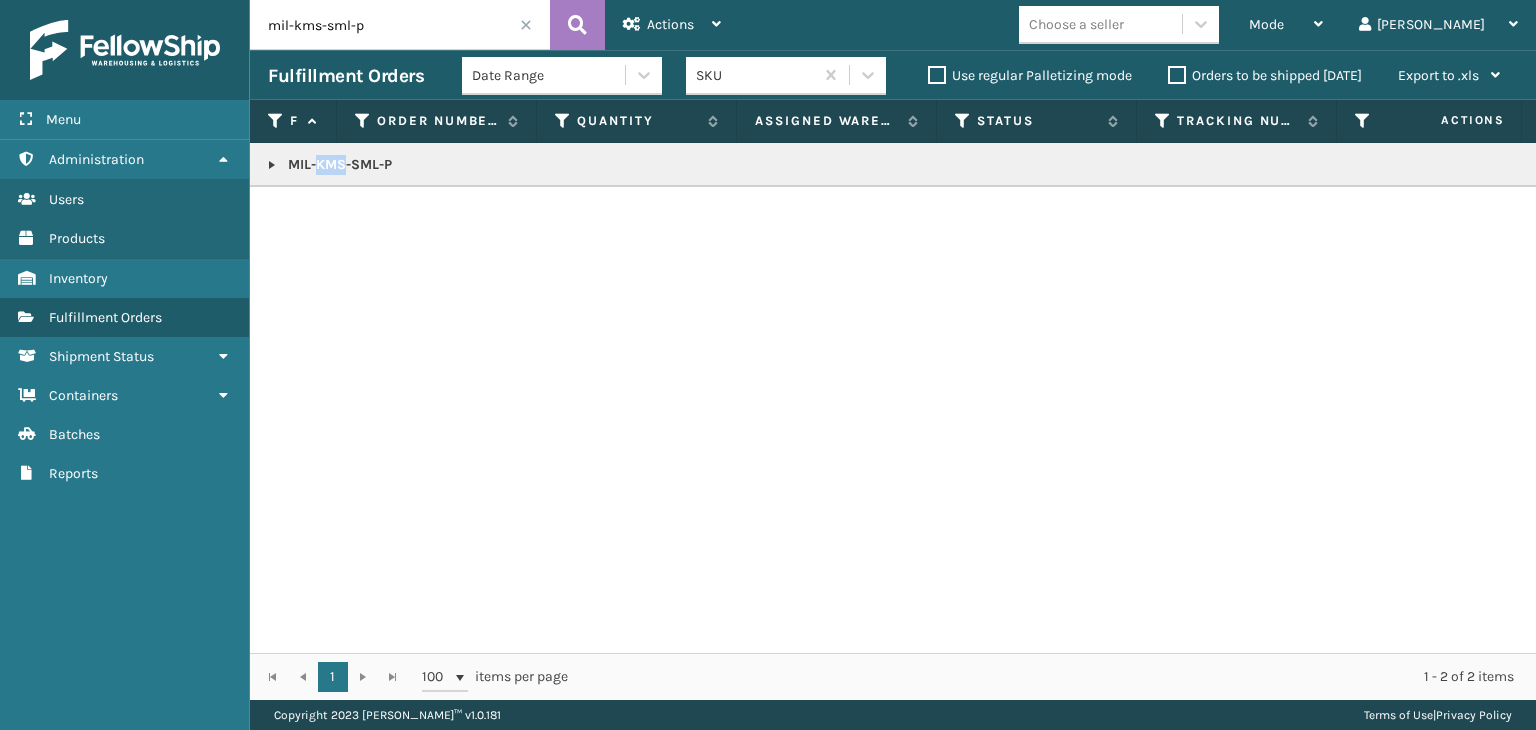click on "MIL-KMS-SML-P" at bounding box center [1341, 165] 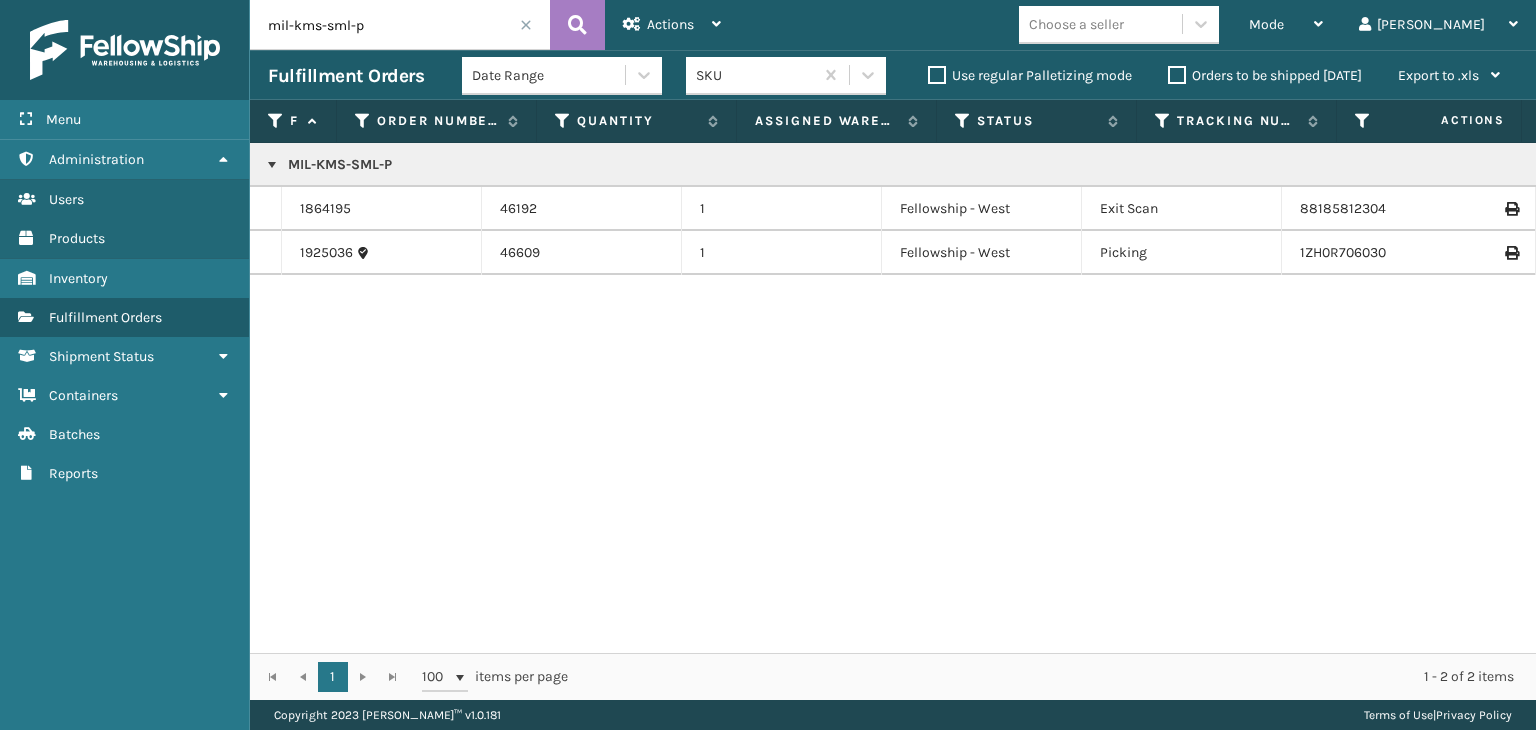 click on "1864195" at bounding box center (382, 209) 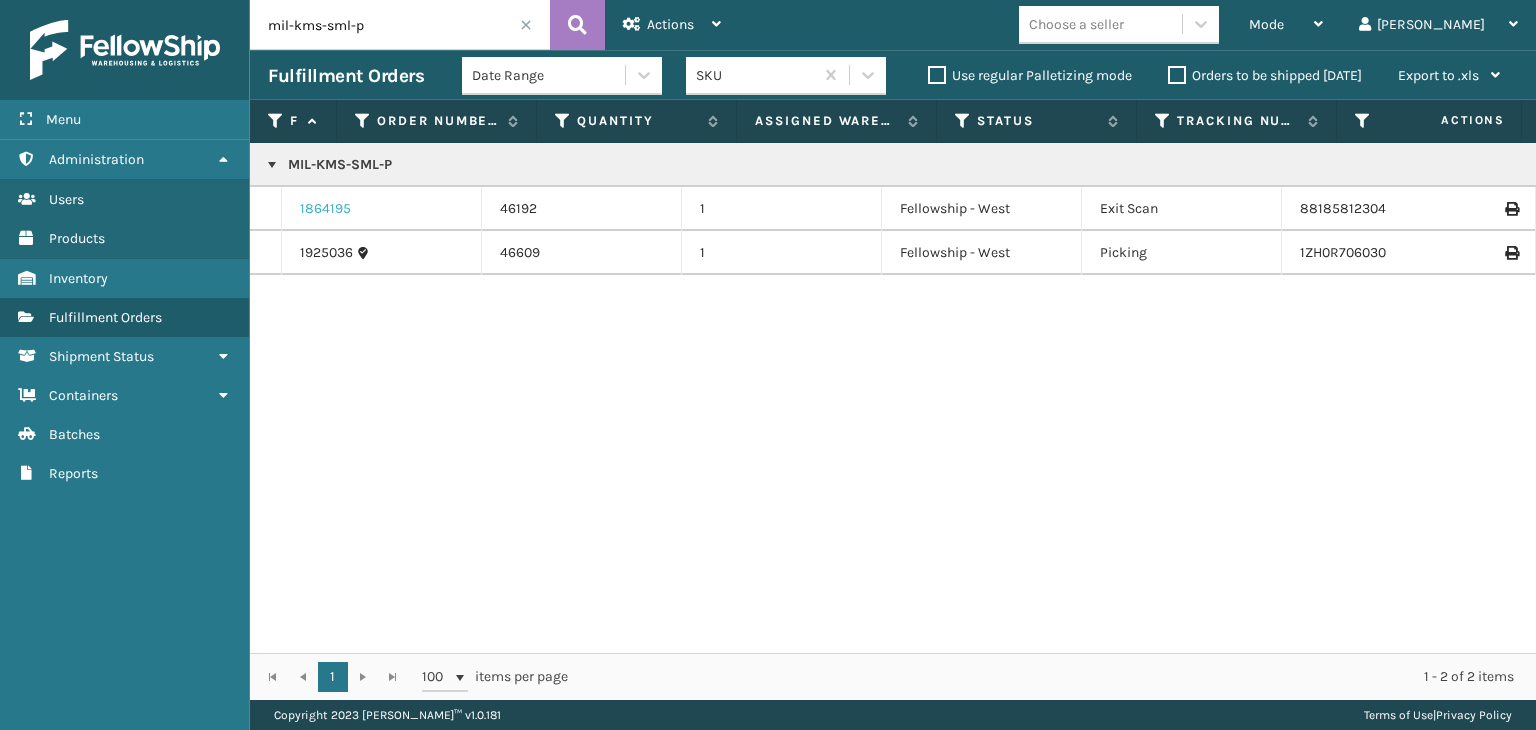 click on "1864195" at bounding box center [325, 209] 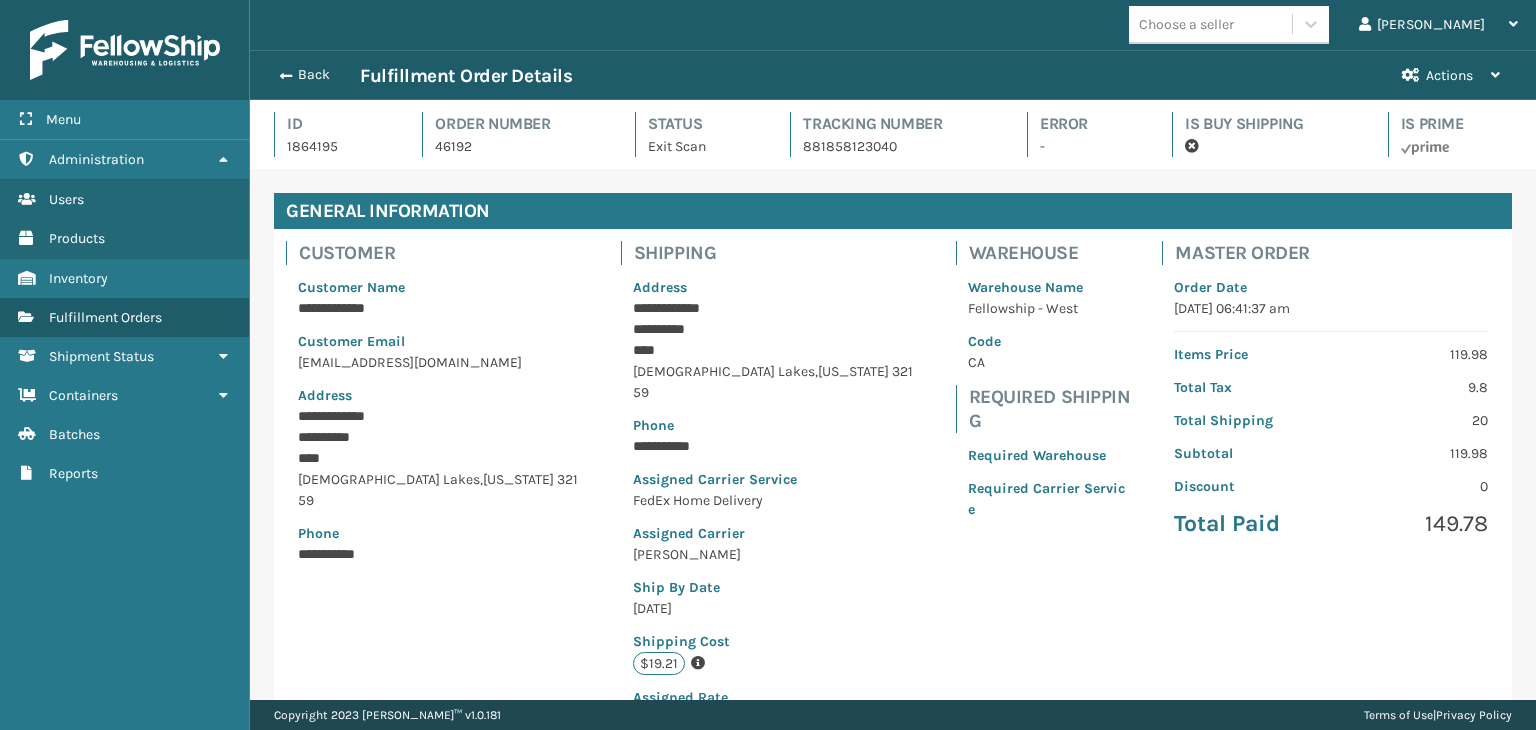 scroll, scrollTop: 99951, scrollLeft: 98713, axis: both 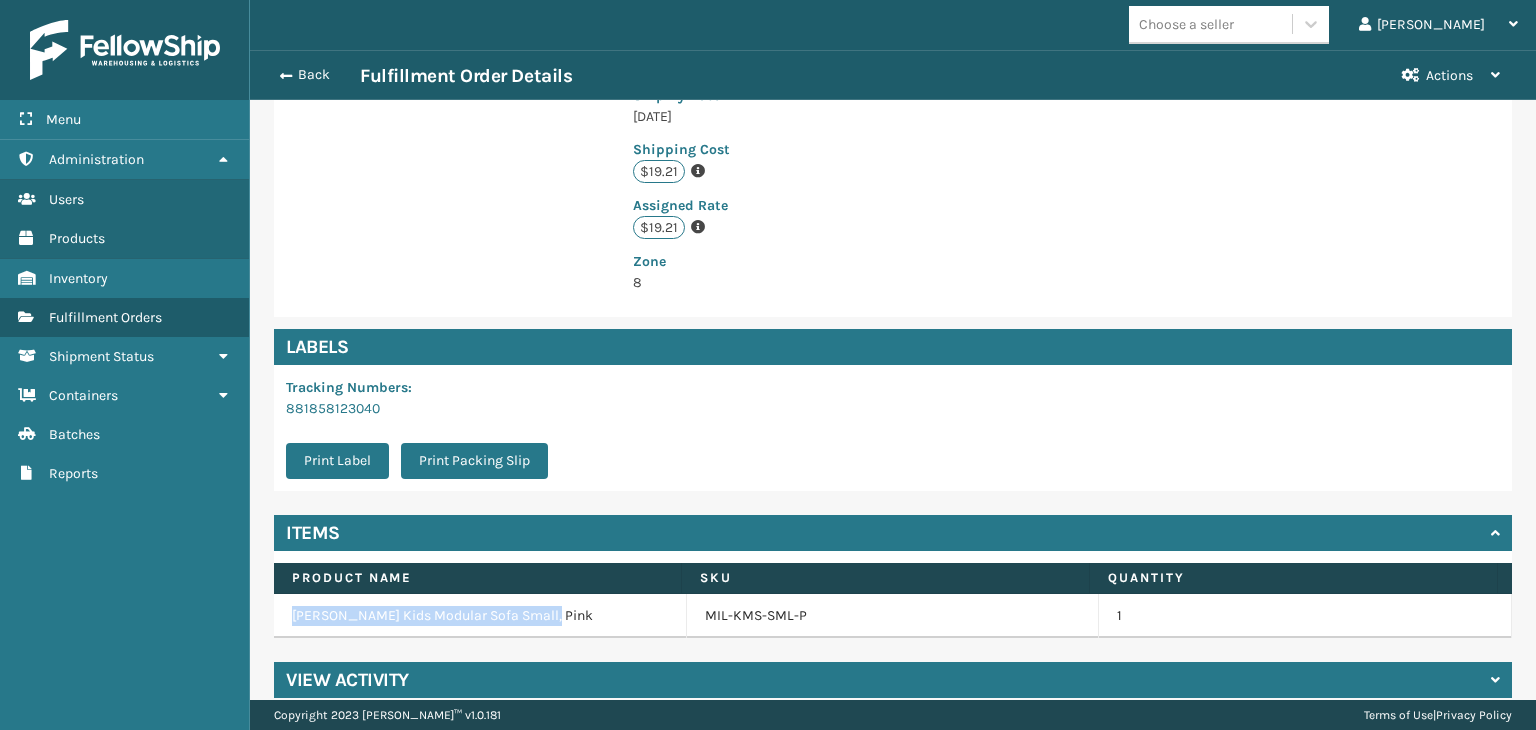 drag, startPoint x: 536, startPoint y: 595, endPoint x: 291, endPoint y: 597, distance: 245.00816 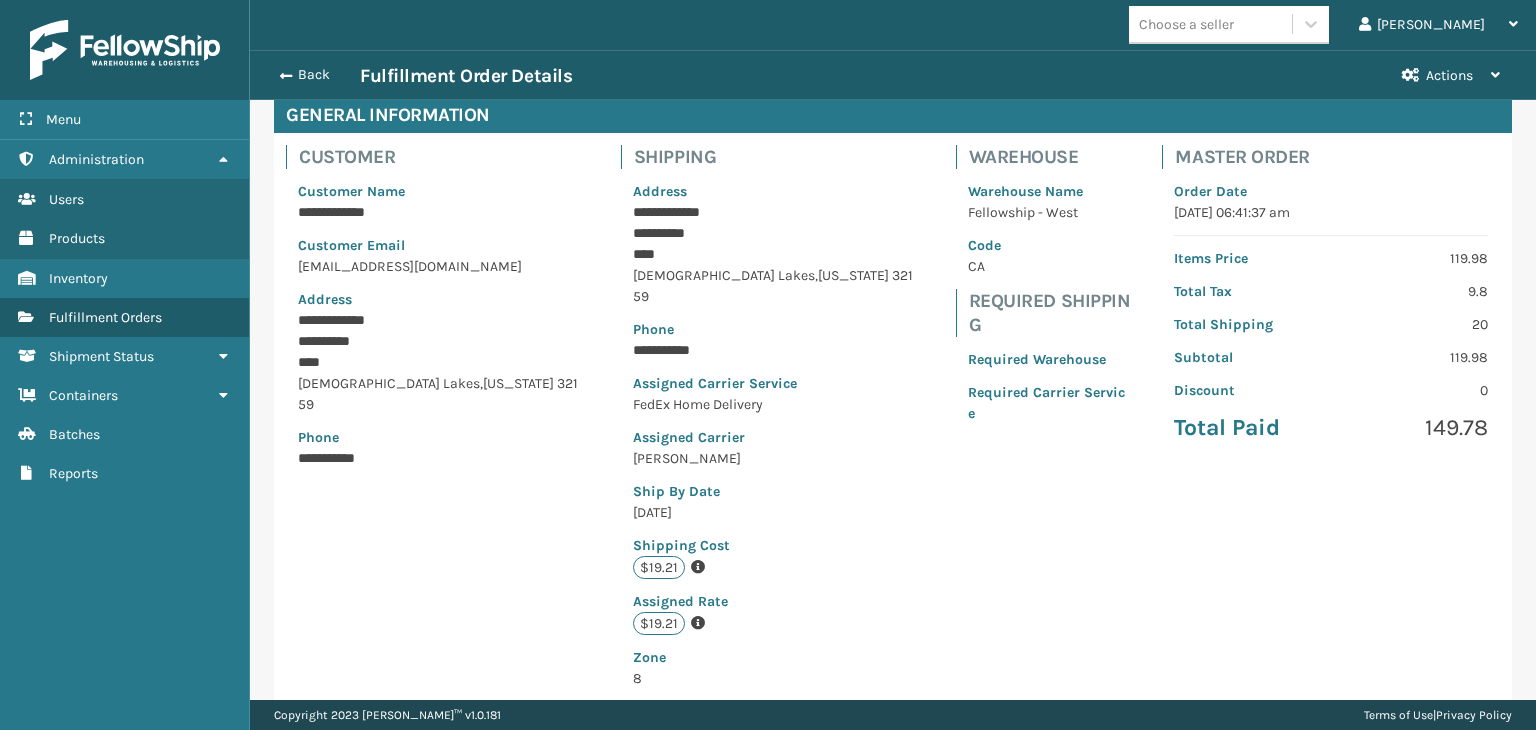 scroll, scrollTop: 0, scrollLeft: 0, axis: both 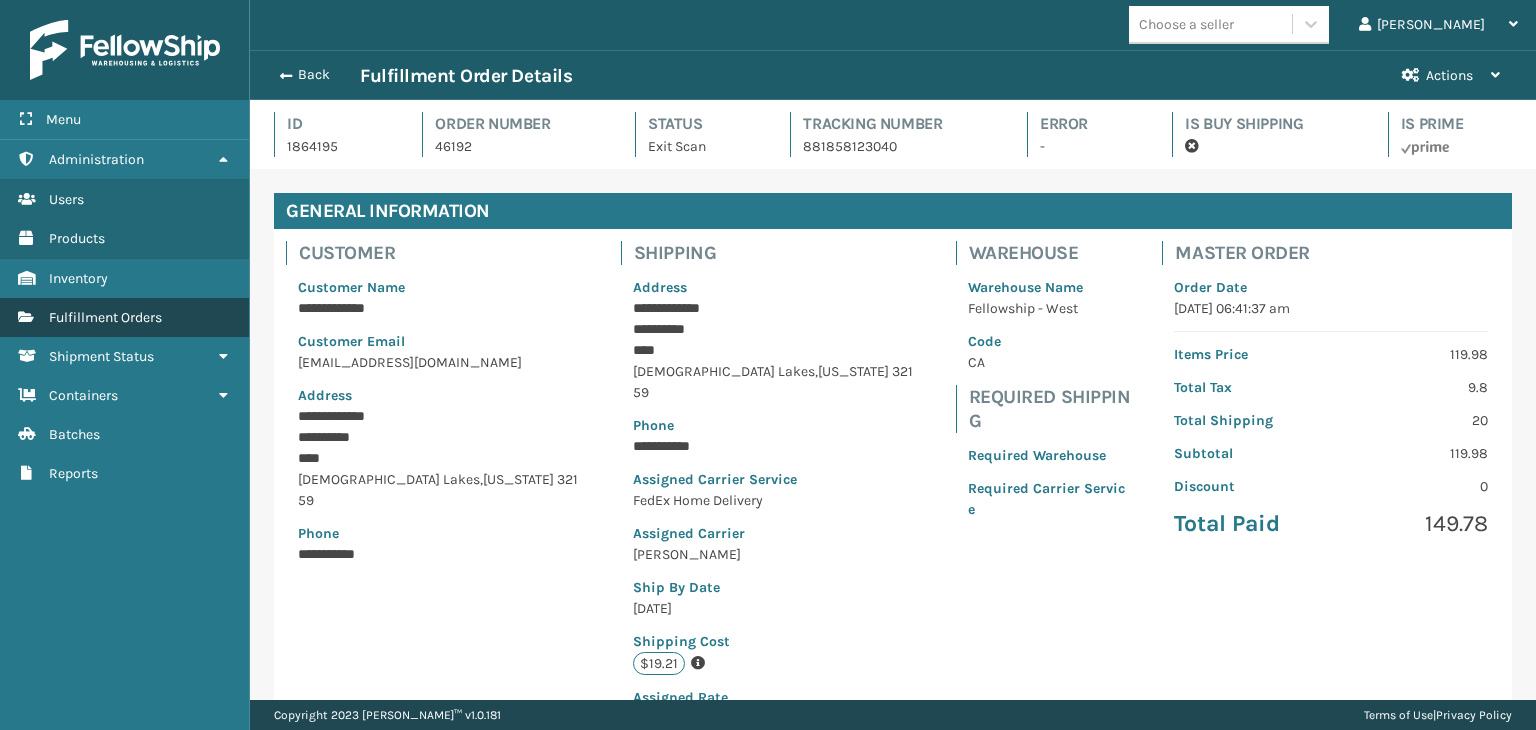 click on "Fulfillment Orders" at bounding box center (124, 317) 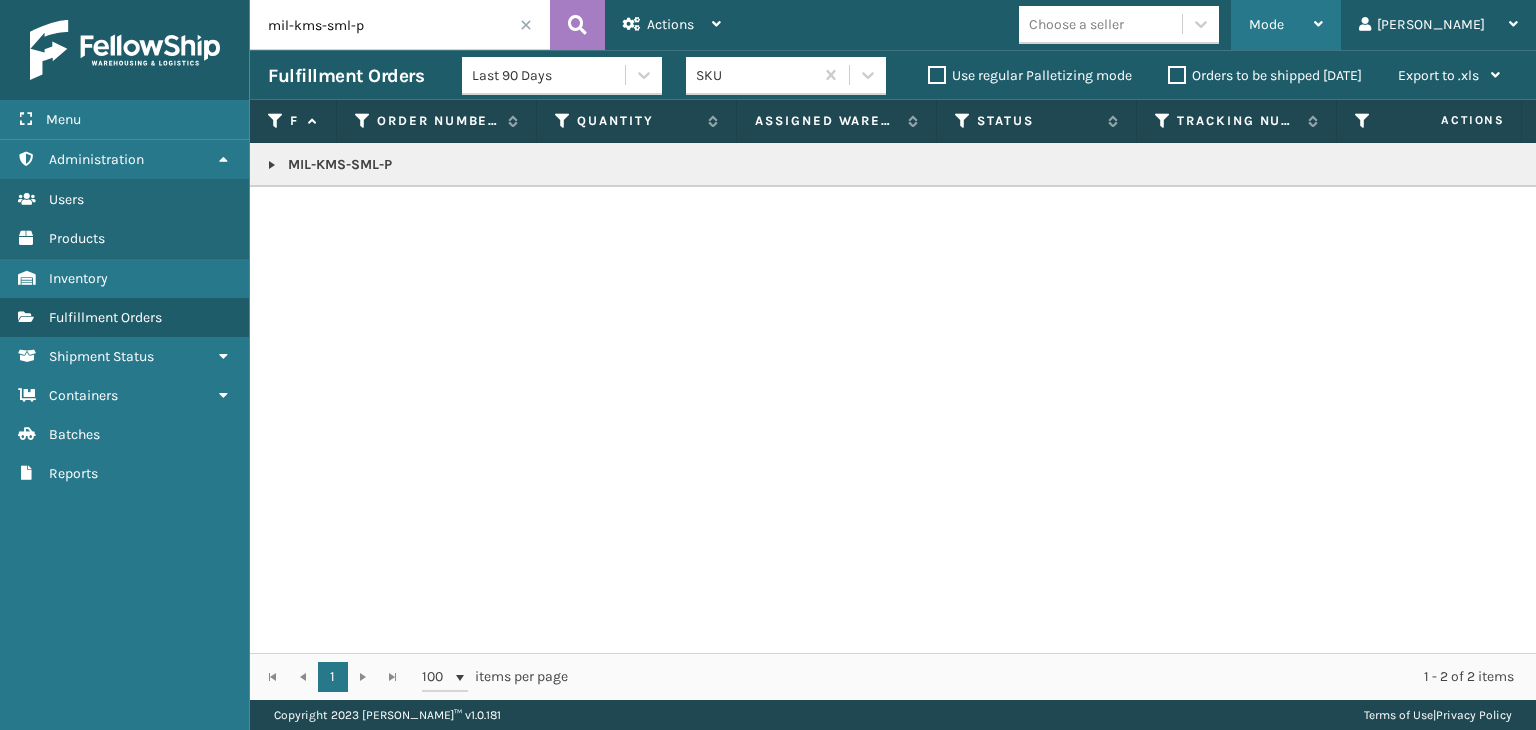 click on "Mode" at bounding box center (1286, 25) 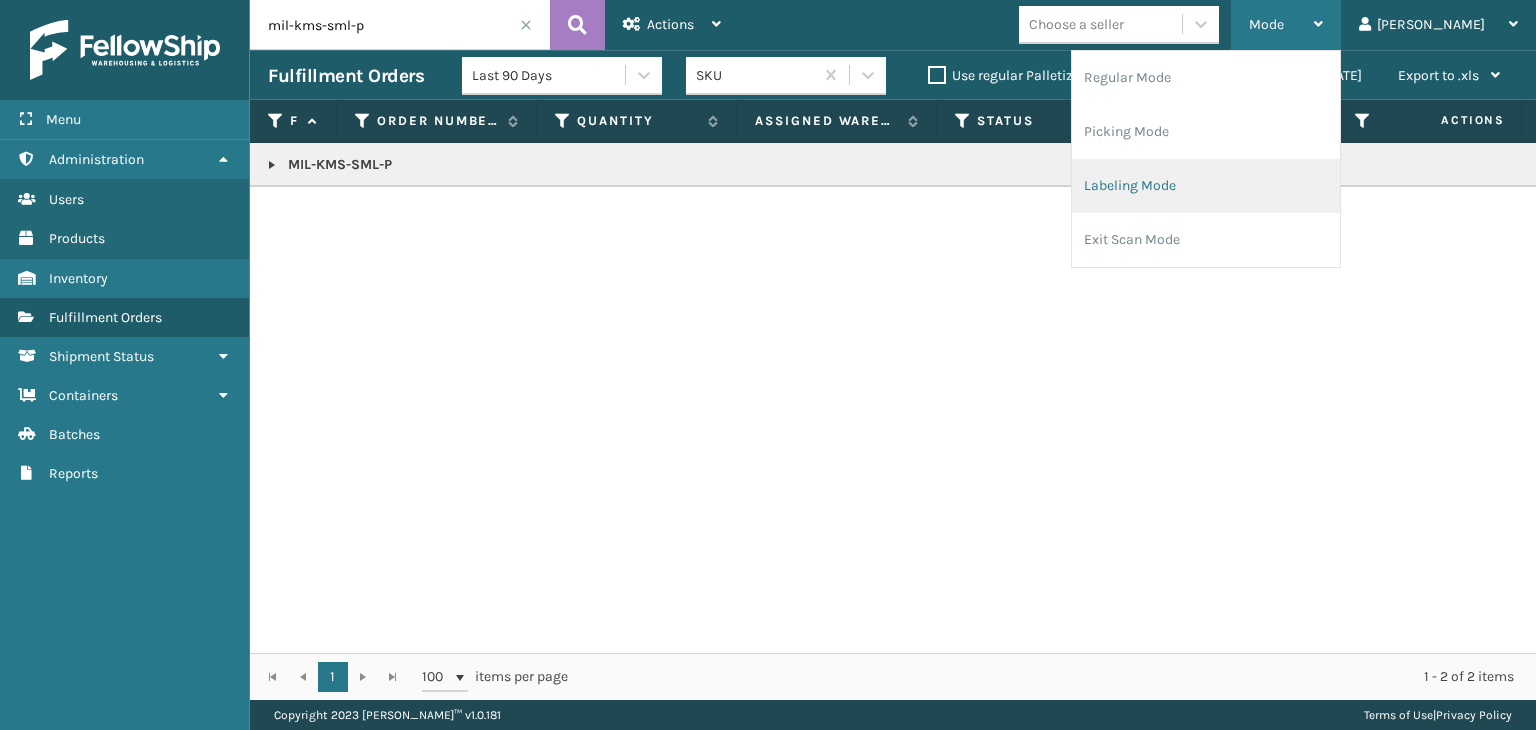 click on "Labeling Mode" at bounding box center [1206, 186] 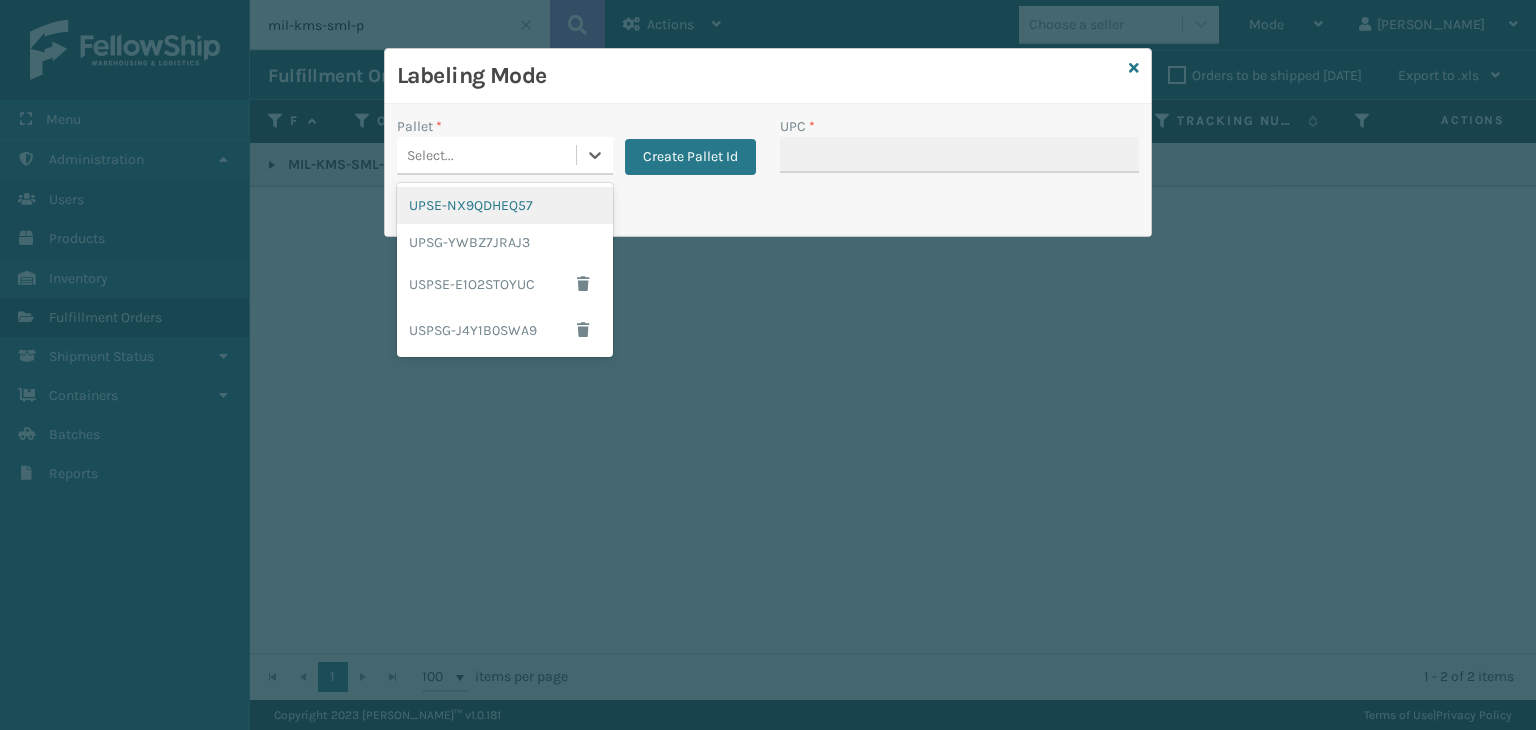 click on "Select..." at bounding box center [486, 155] 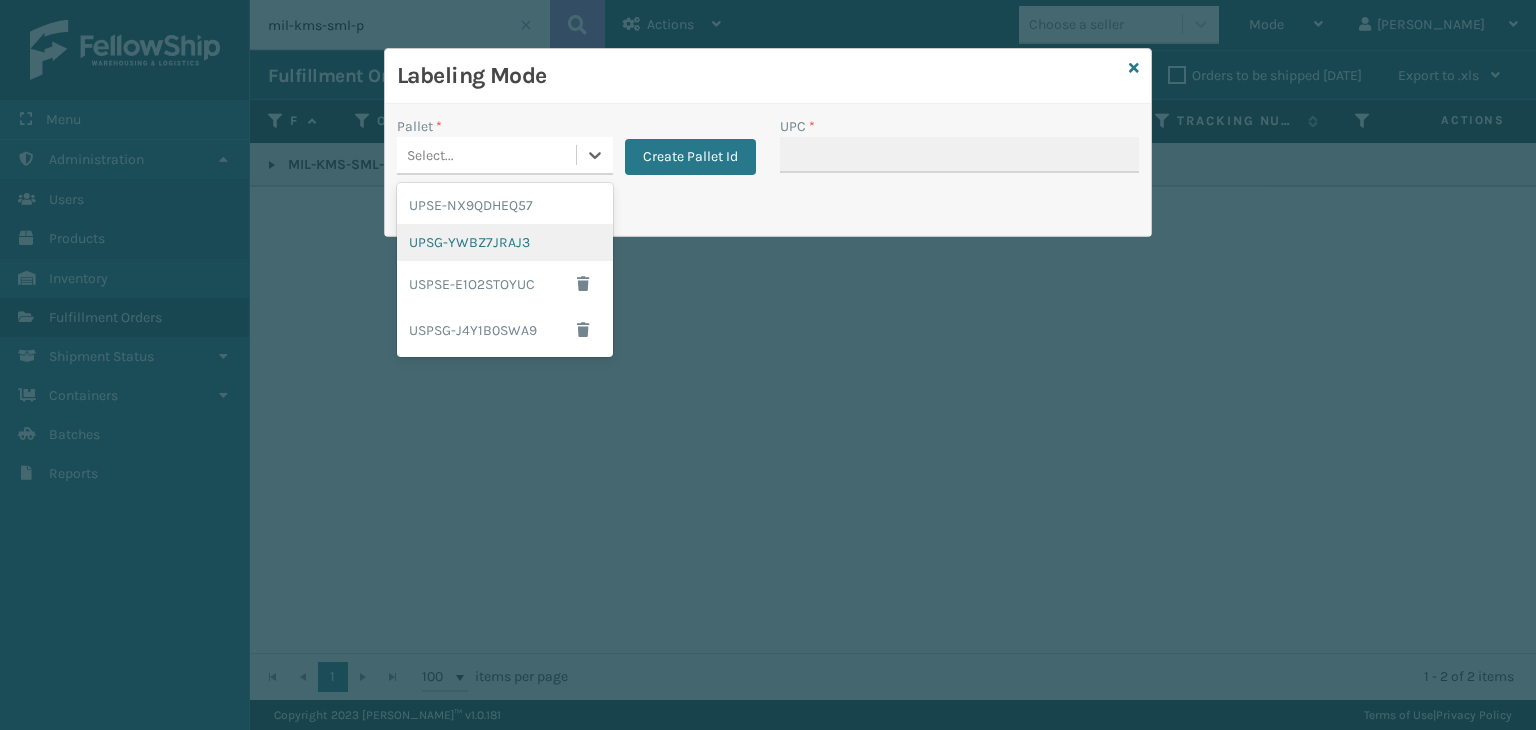 click on "UPSG-YWBZ7JRAJ3" at bounding box center (505, 242) 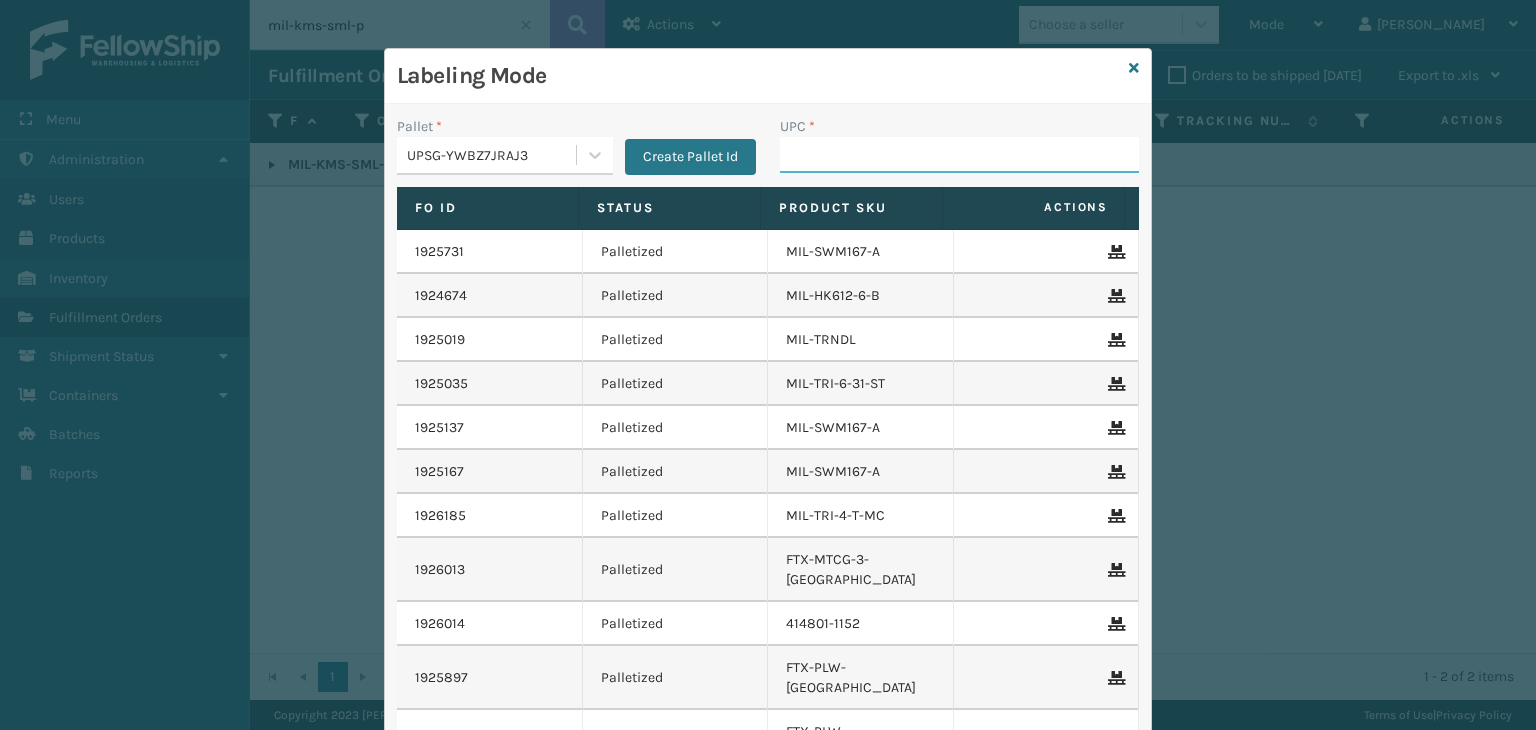click on "UPC   *" at bounding box center [959, 155] 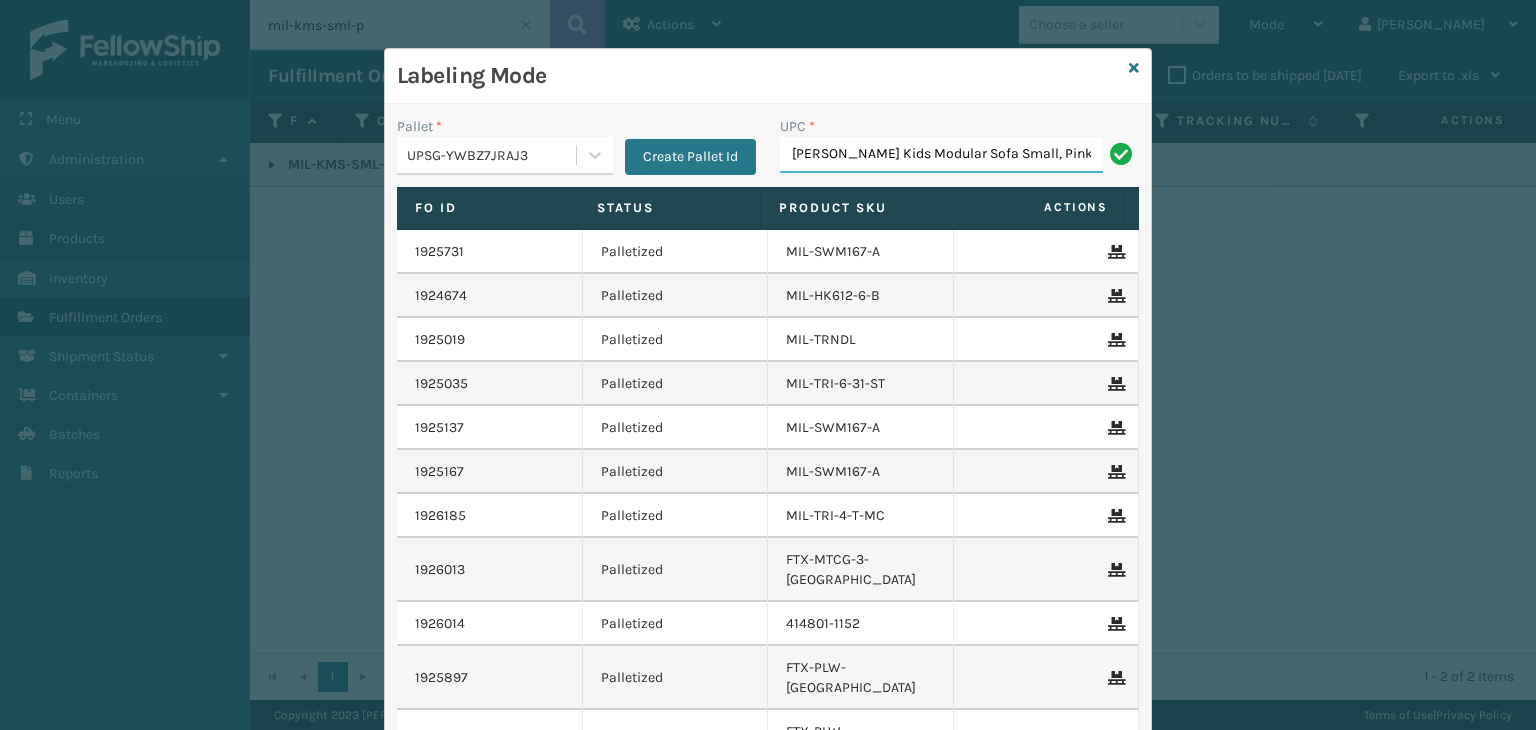 type on "Milliard Kids Modular Sofa Small, Pink" 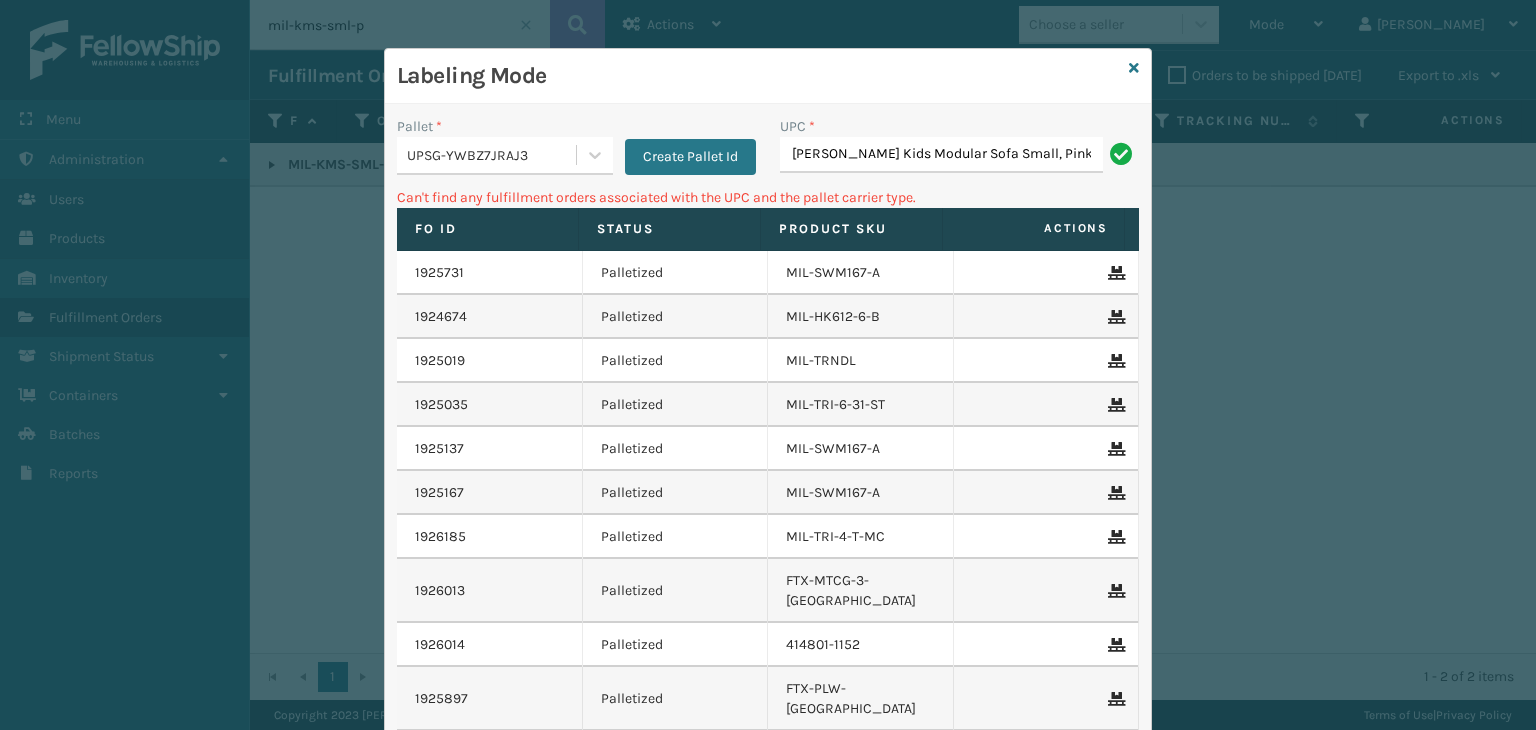 click on "Milliard Kids Modular Sofa Small, Pink" at bounding box center (941, 155) 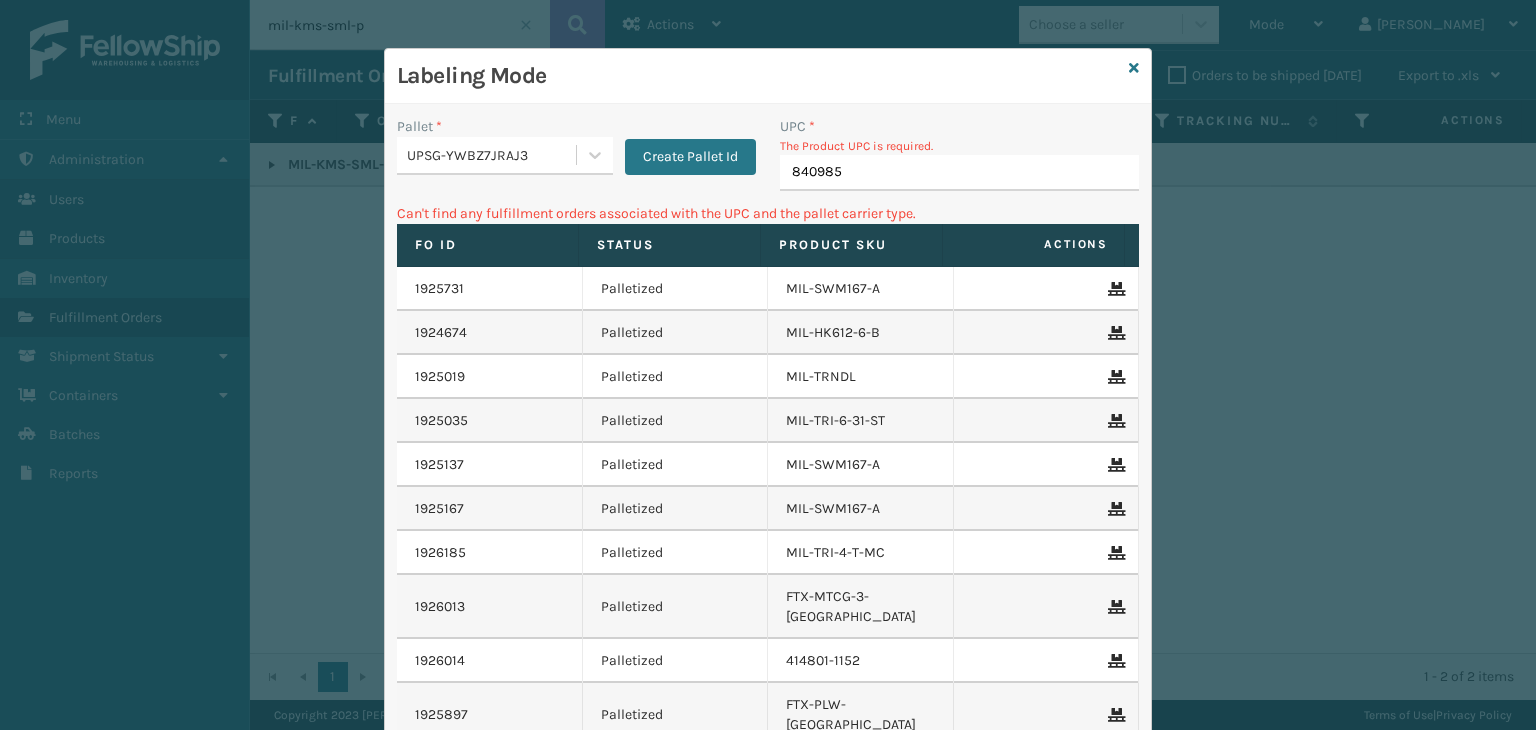 type on "8409851" 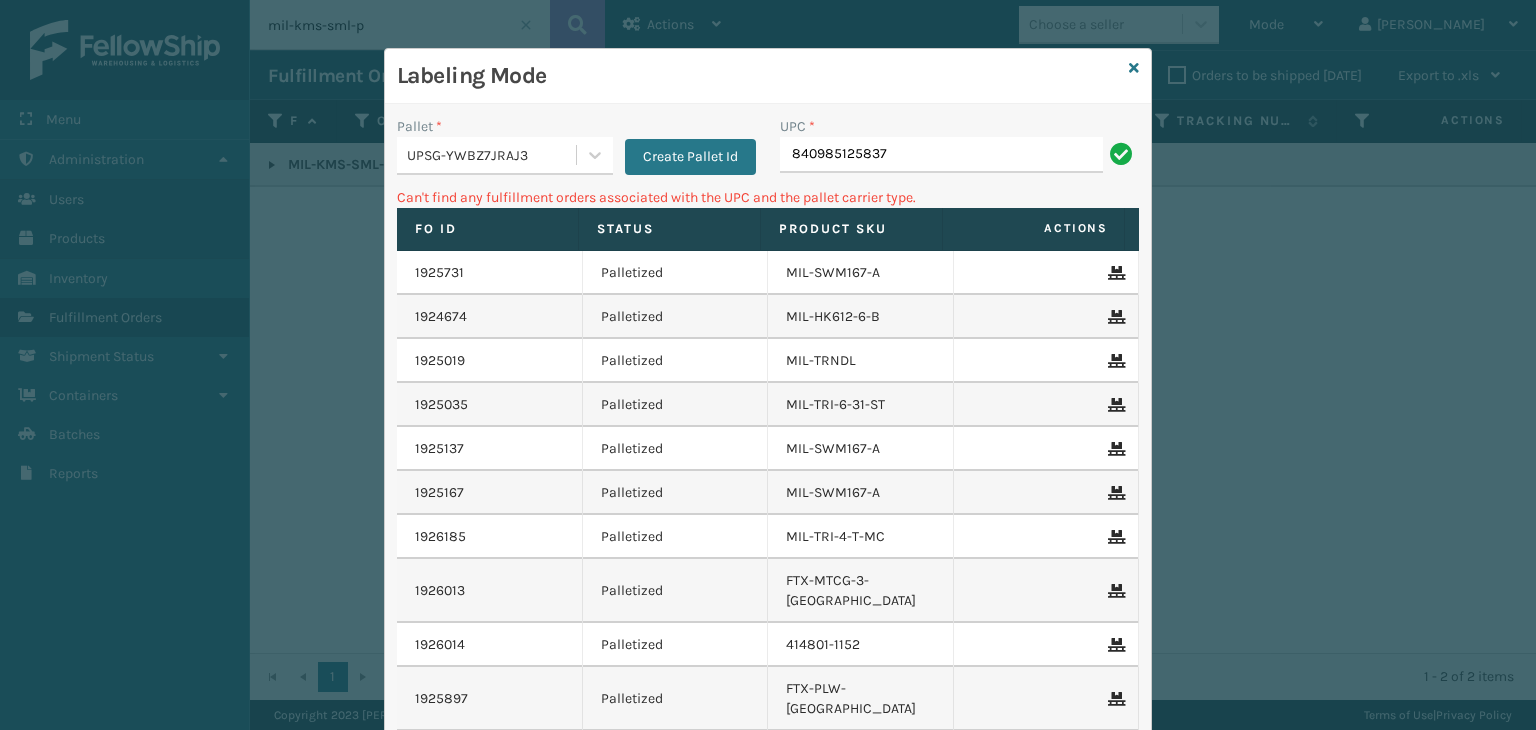 click on "840985125837" at bounding box center (941, 155) 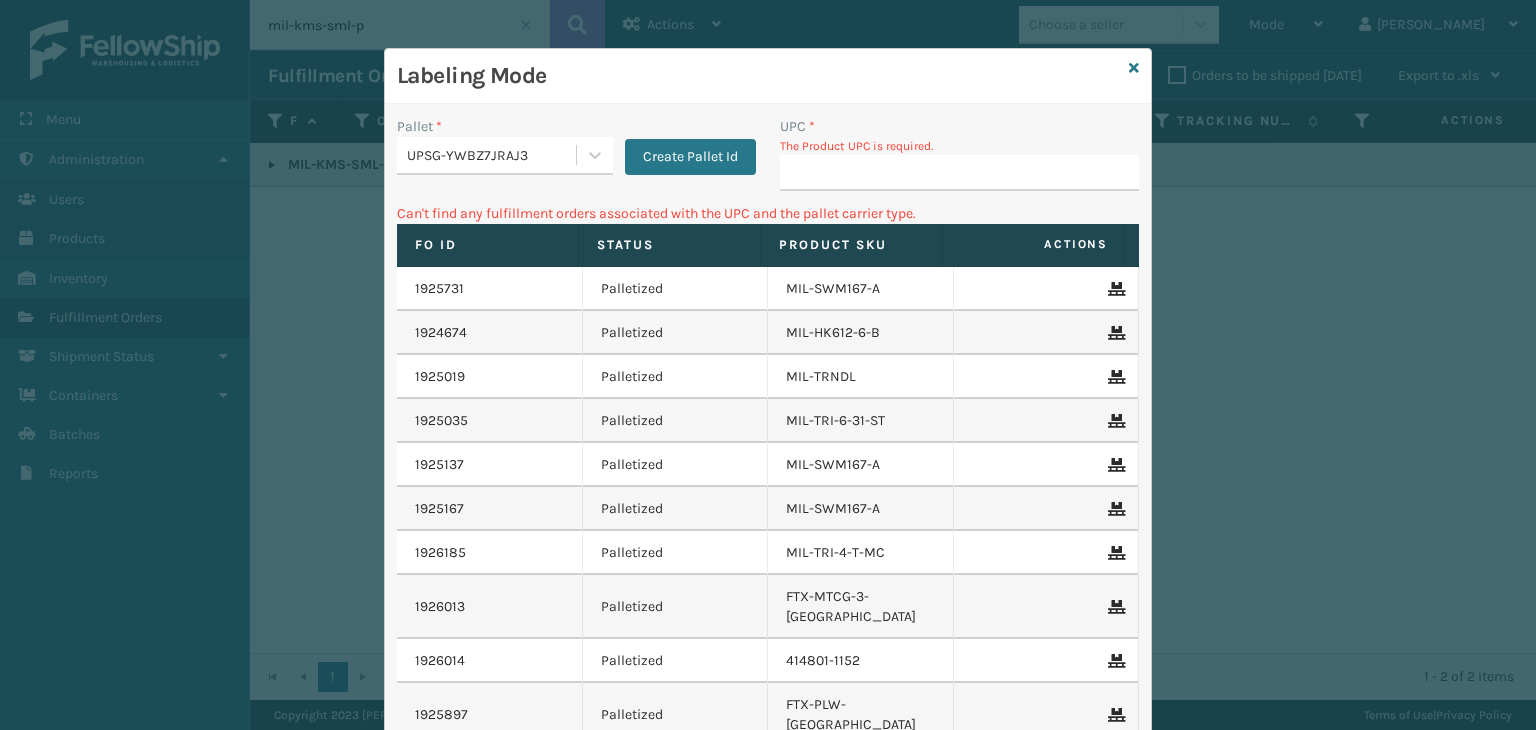 click on "UPC   * The Product UPC is required." at bounding box center (959, 159) 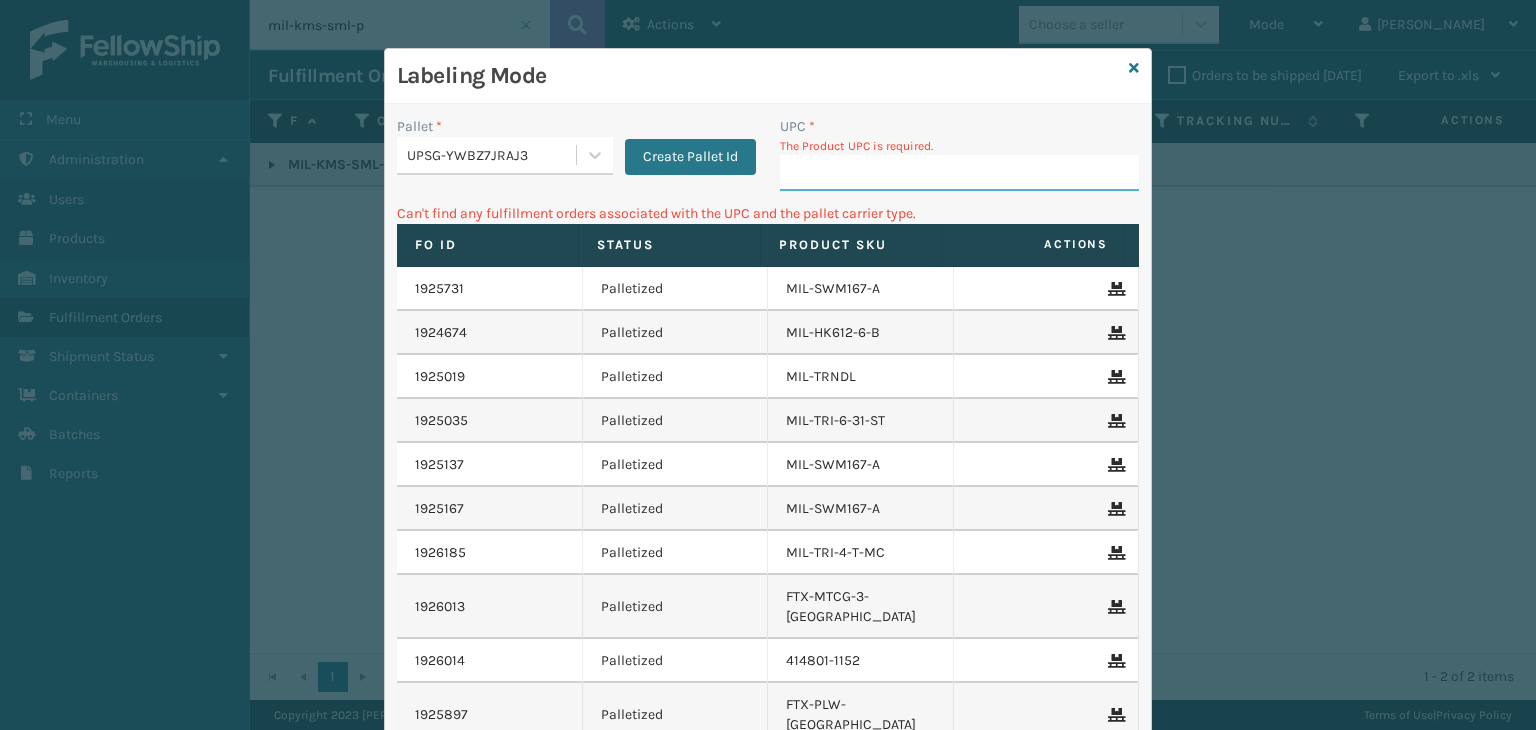 click on "UPC   *" at bounding box center [959, 173] 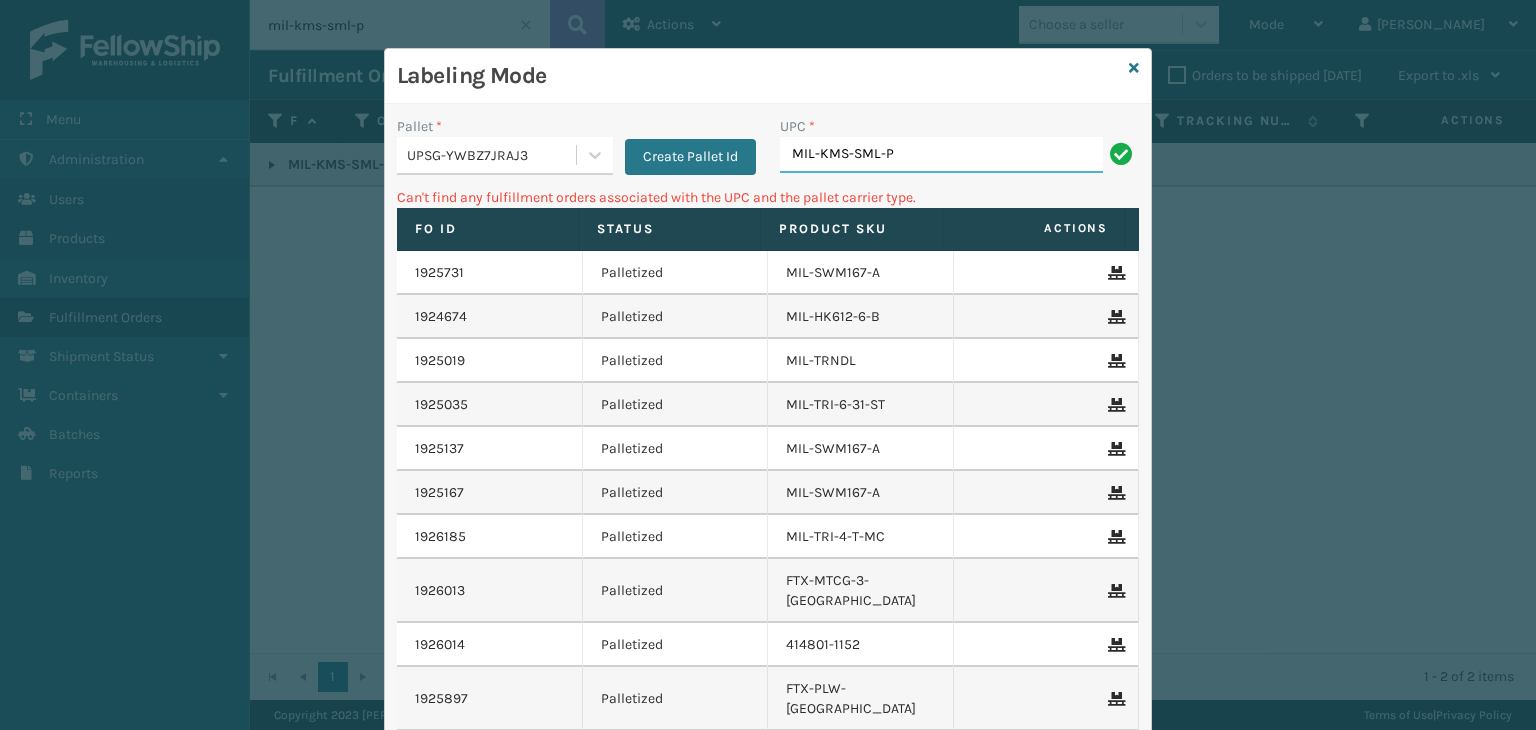 type on "MIL-KMS-SML-P" 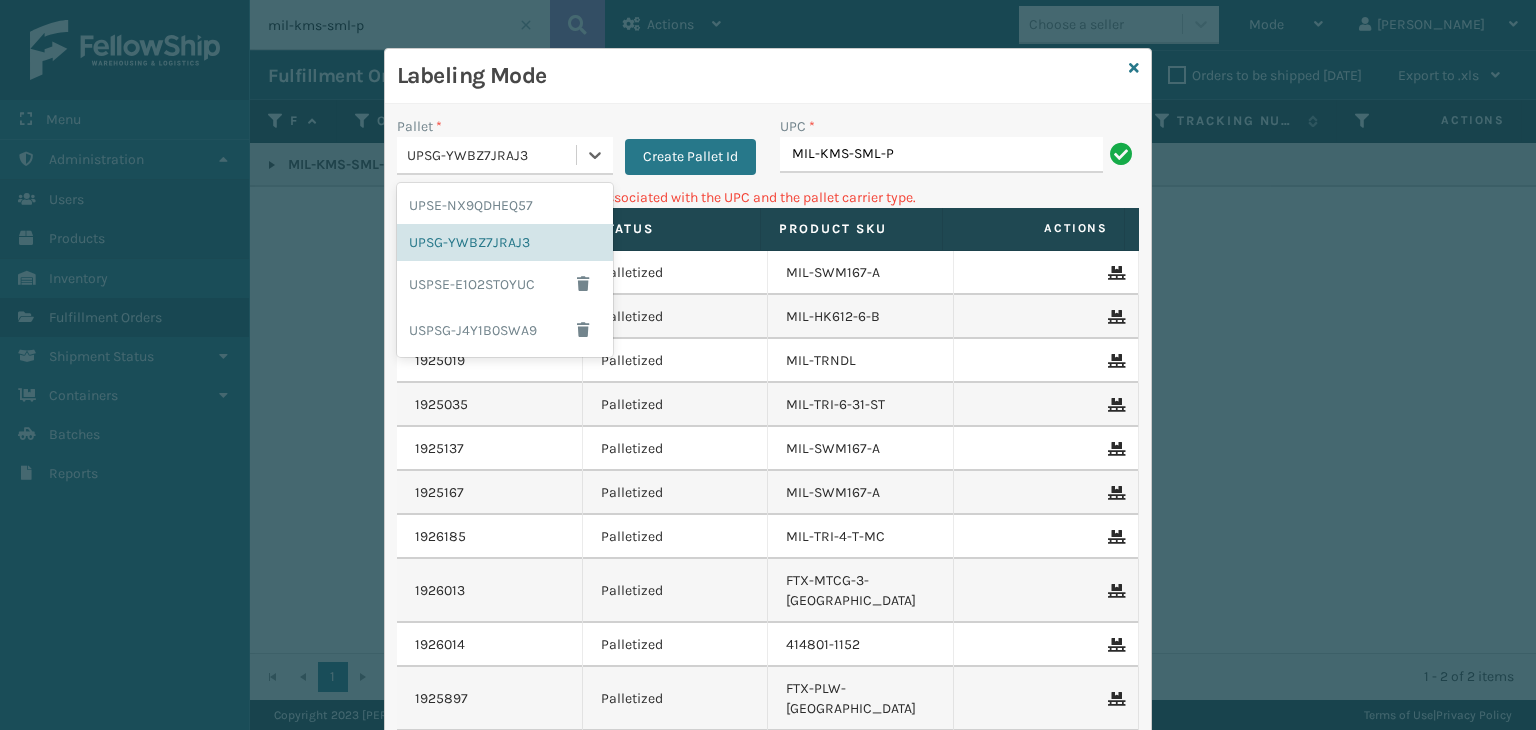 click on "UPSG-YWBZ7JRAJ3" at bounding box center [492, 155] 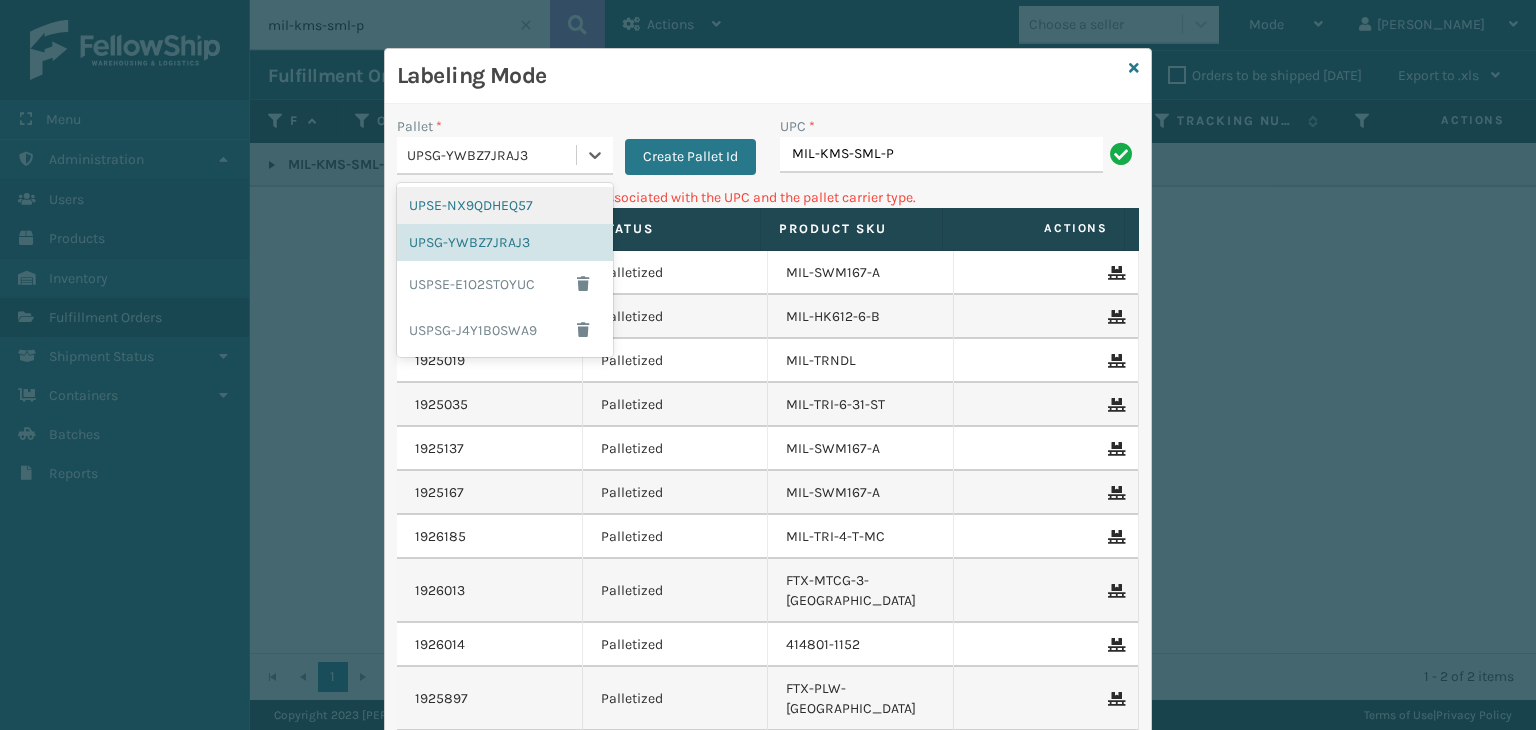 click on "UPSE-NX9QDHEQ57" at bounding box center (505, 205) 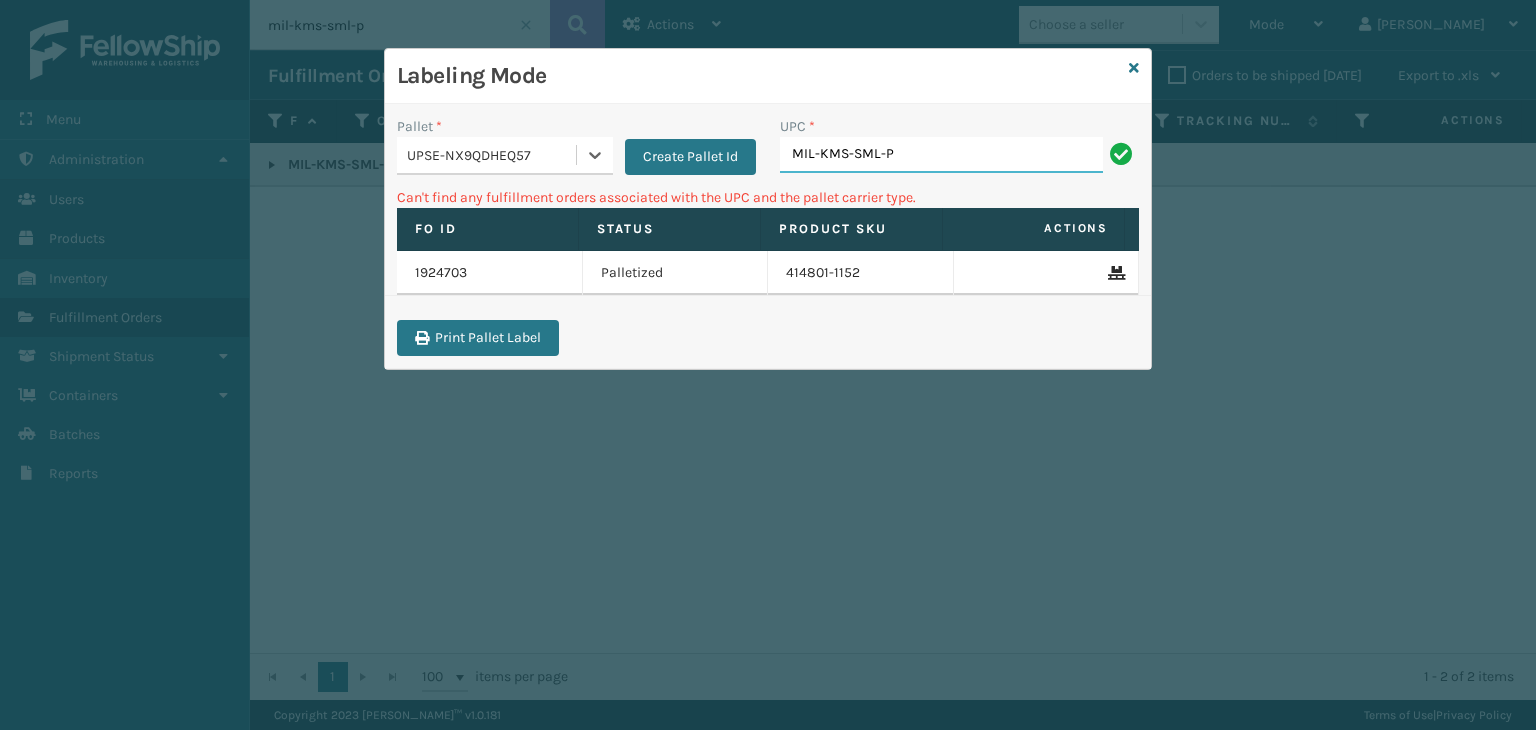click on "MIL-KMS-SML-P" at bounding box center (941, 155) 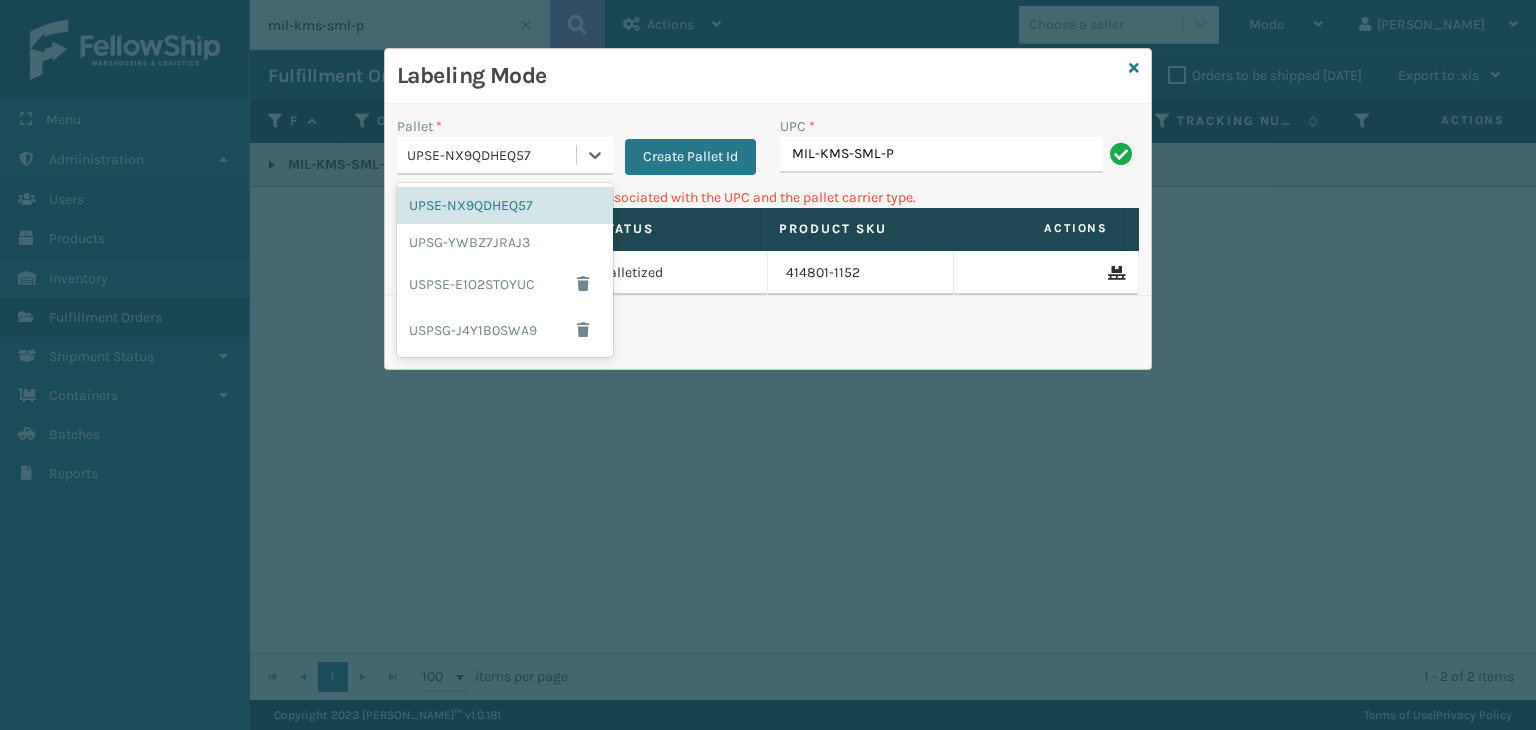 click on "UPSE-NX9QDHEQ57" at bounding box center (486, 155) 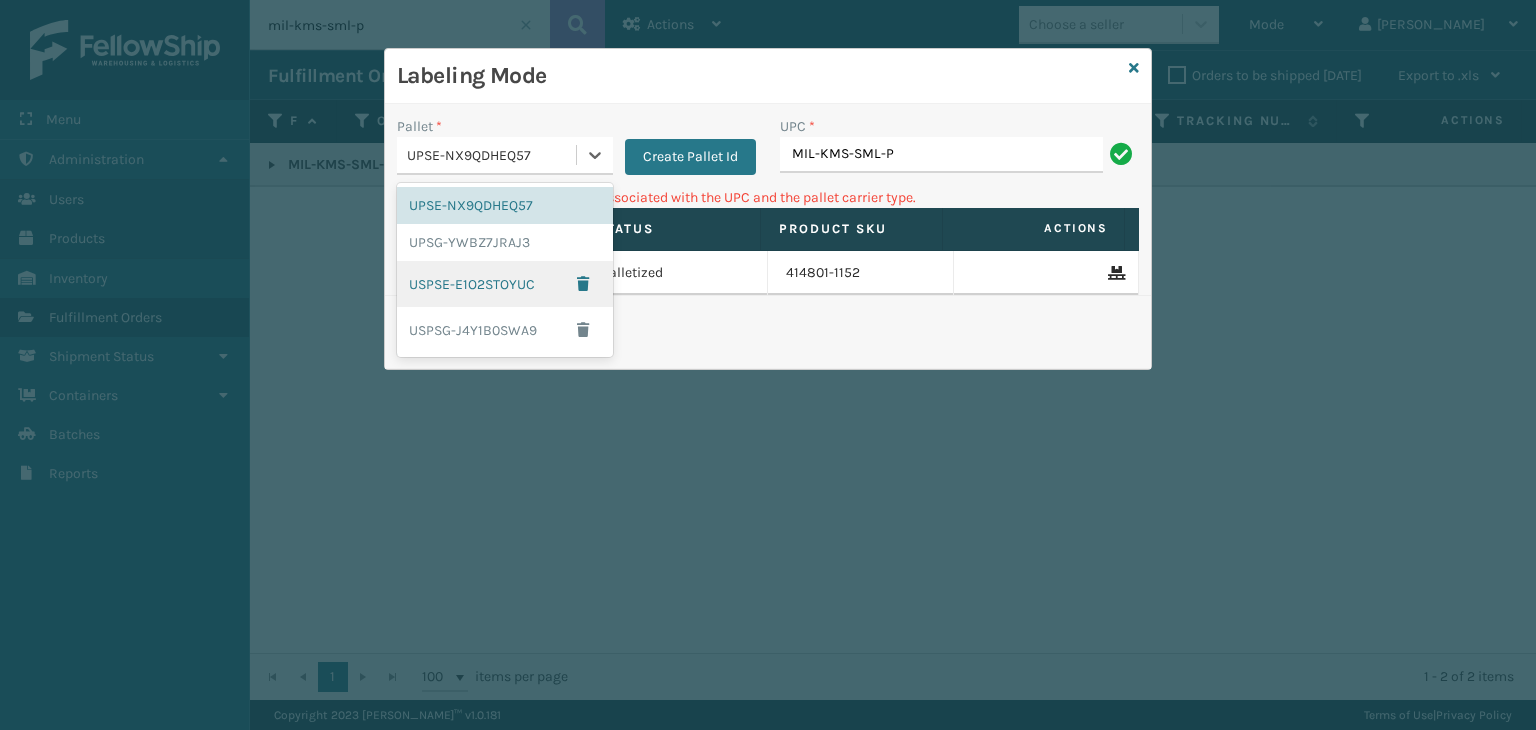 click on "USPSE-E1O2STOYUC" at bounding box center (505, 284) 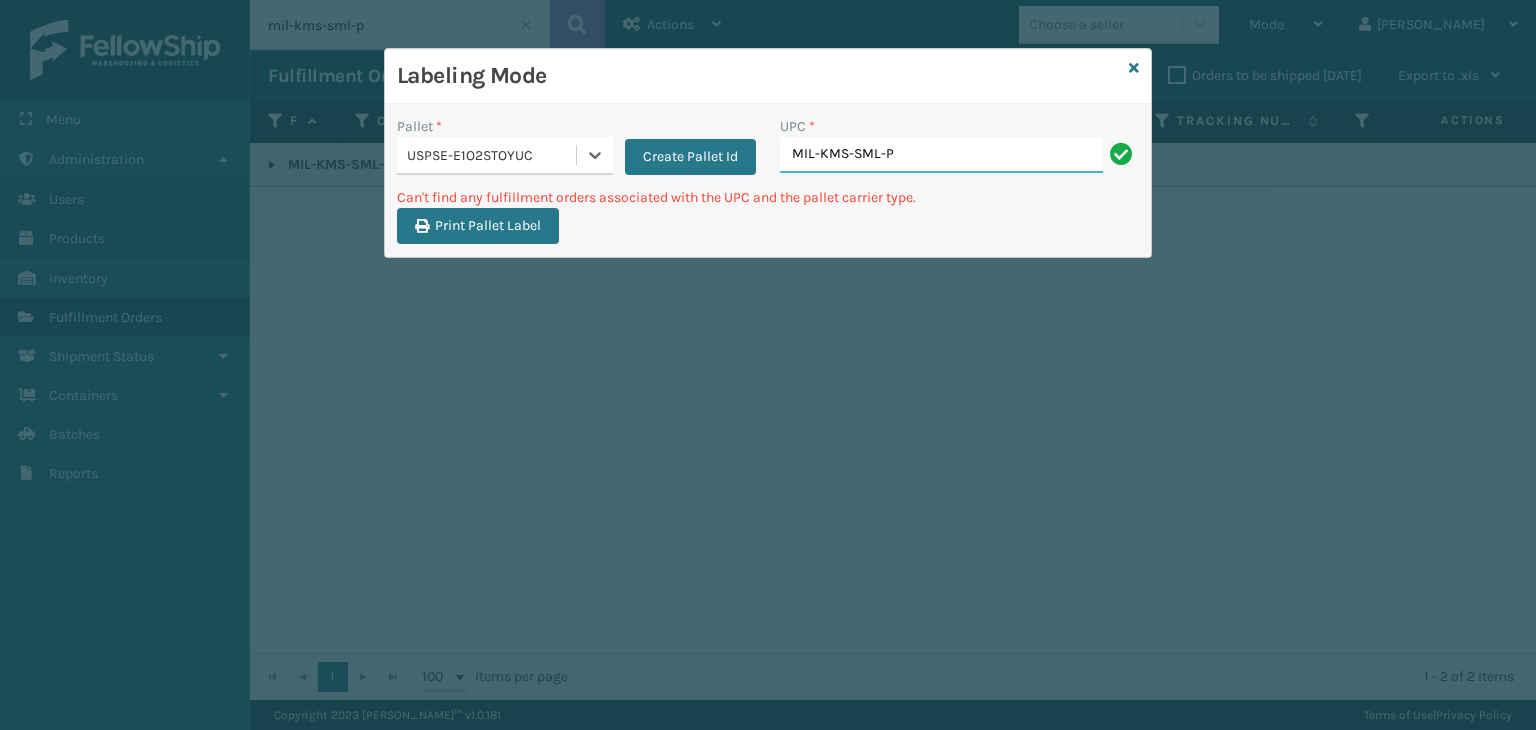 click on "MIL-KMS-SML-P" at bounding box center [941, 155] 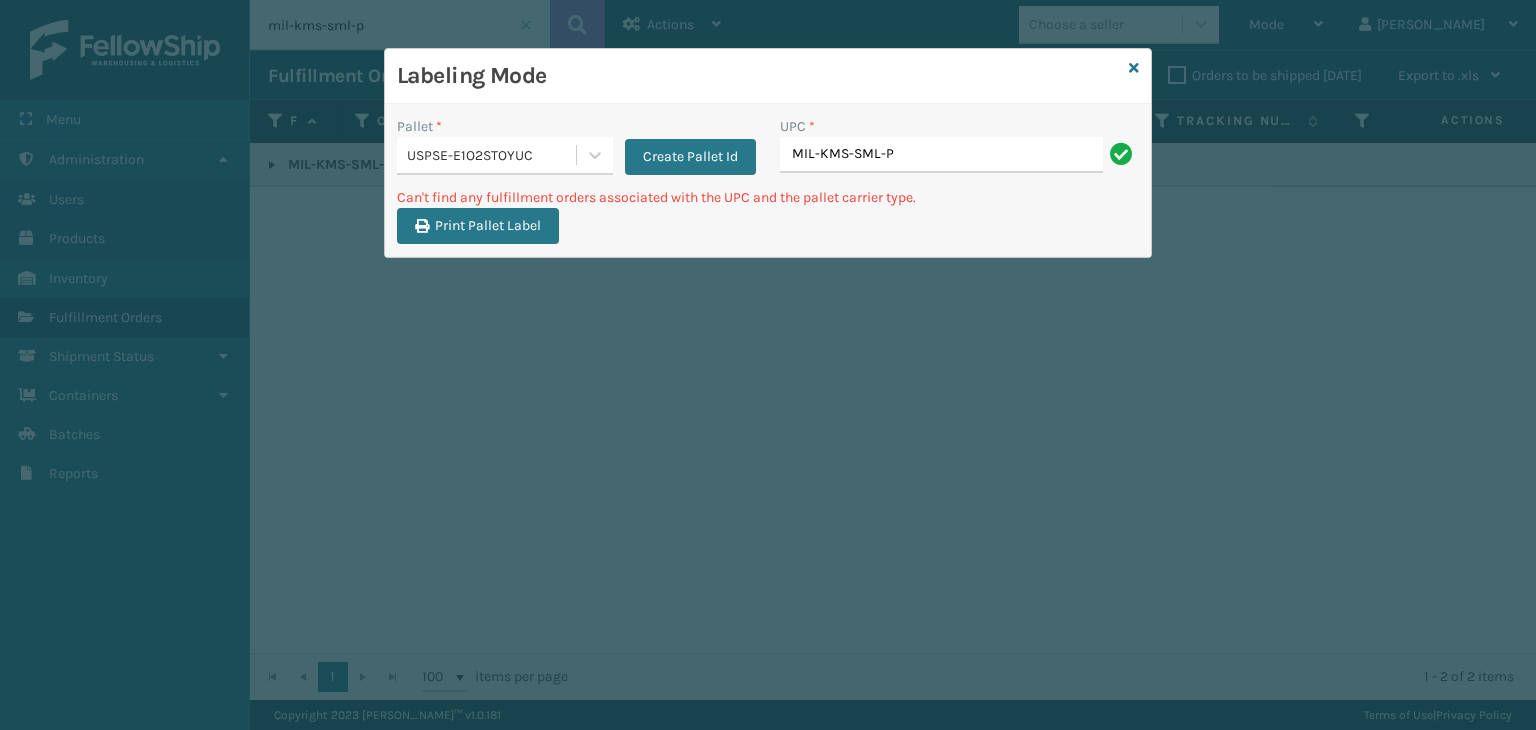 click on "USPSE-E1O2STOYUC" at bounding box center [492, 155] 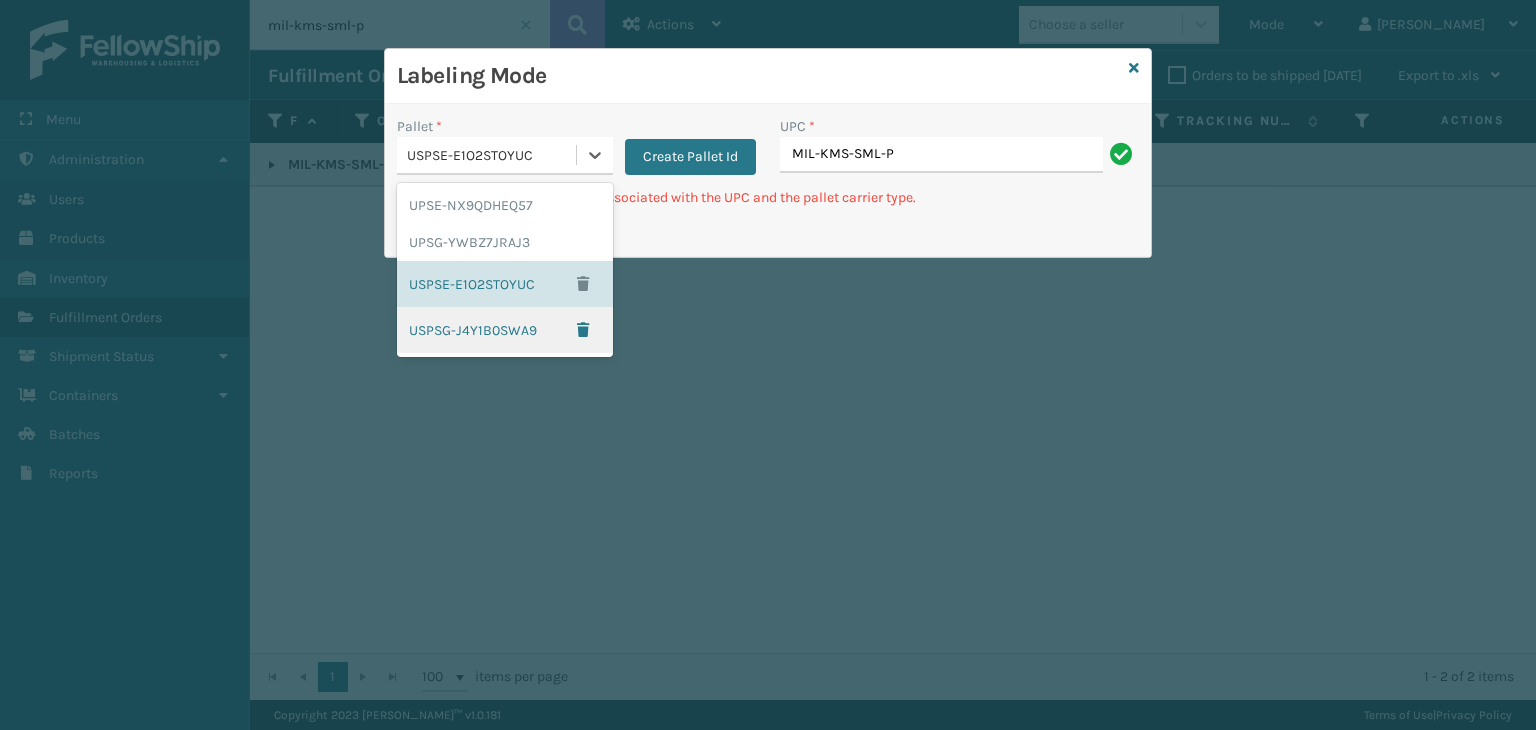 click on "USPSG-J4Y1B0SWA9" at bounding box center [505, 330] 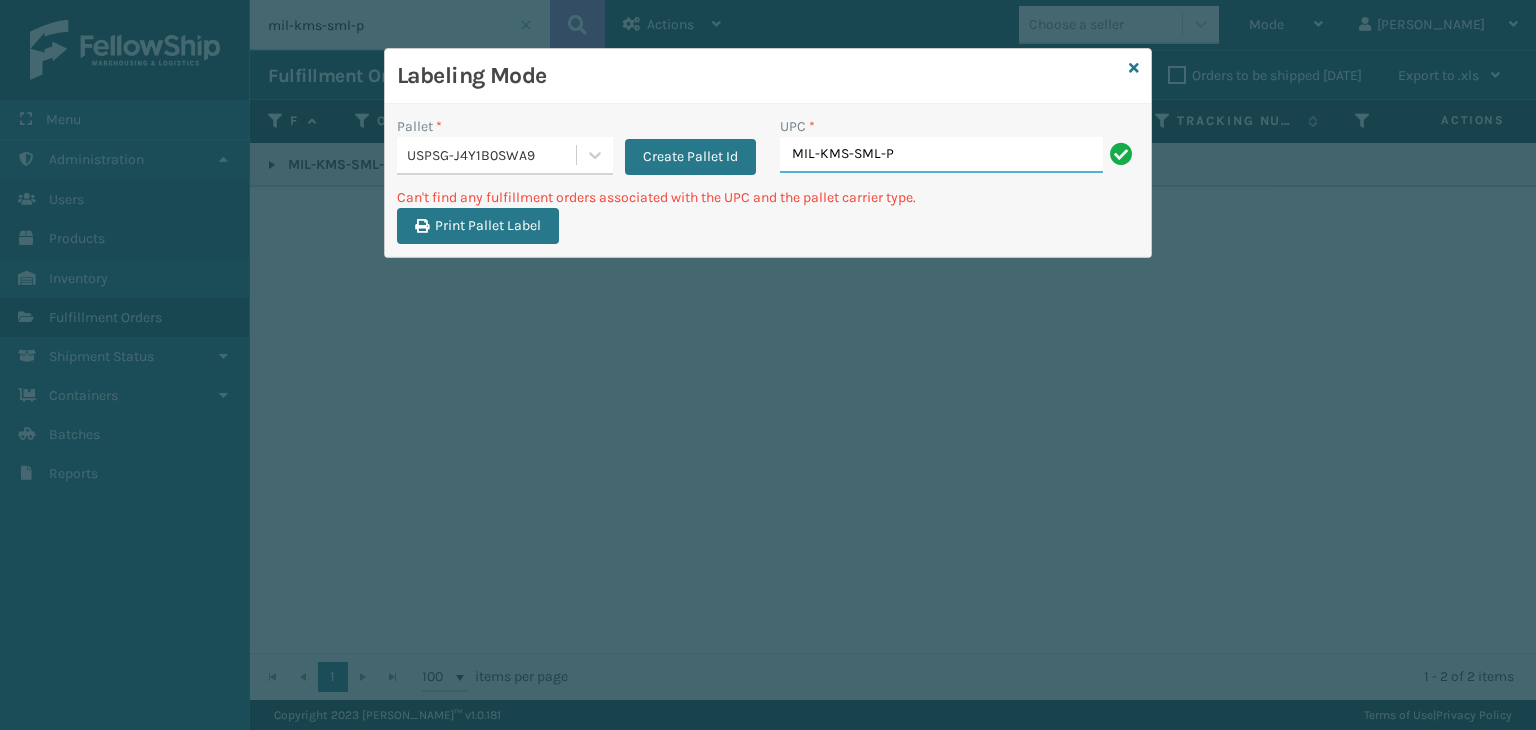click on "MIL-KMS-SML-P" at bounding box center [941, 155] 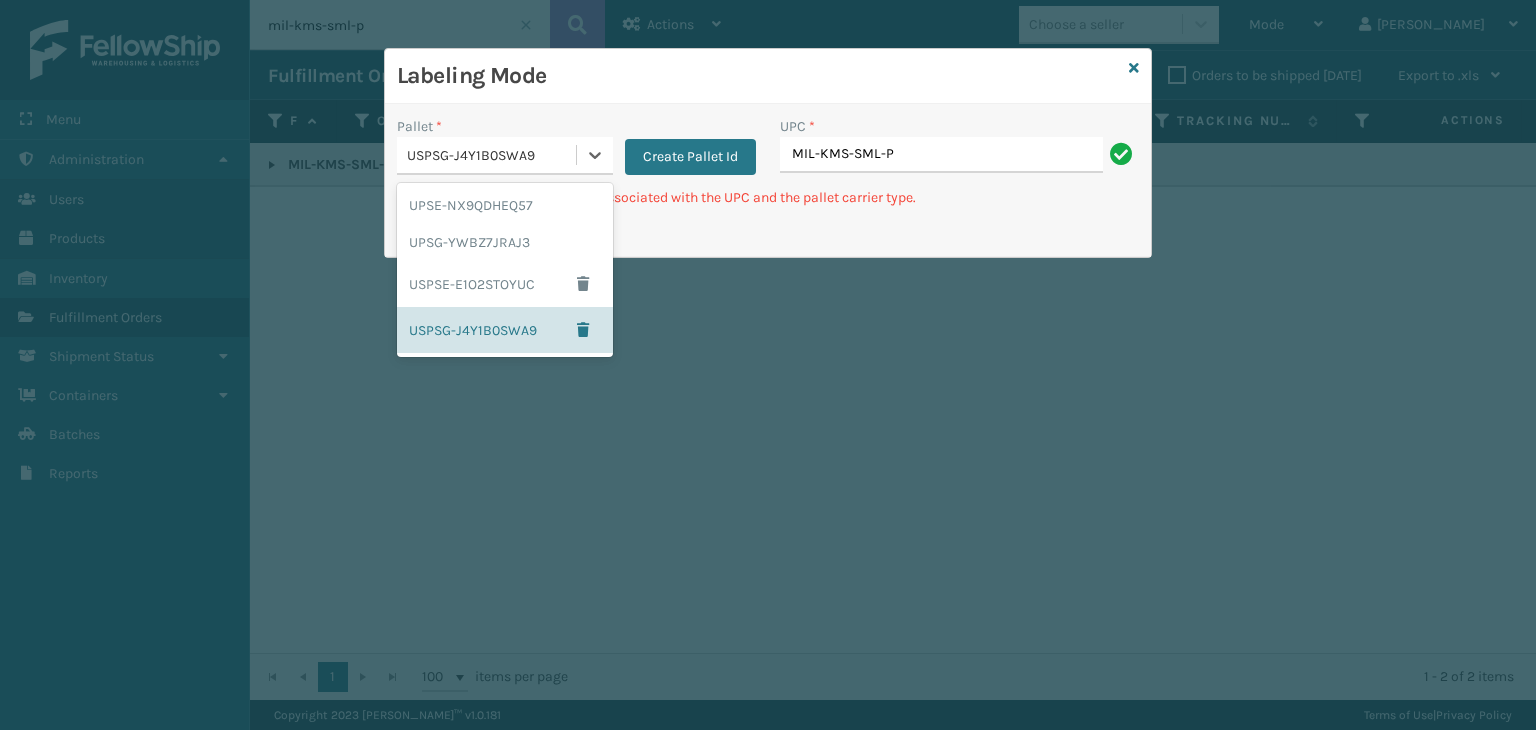 click on "USPSG-J4Y1B0SWA9" at bounding box center (492, 155) 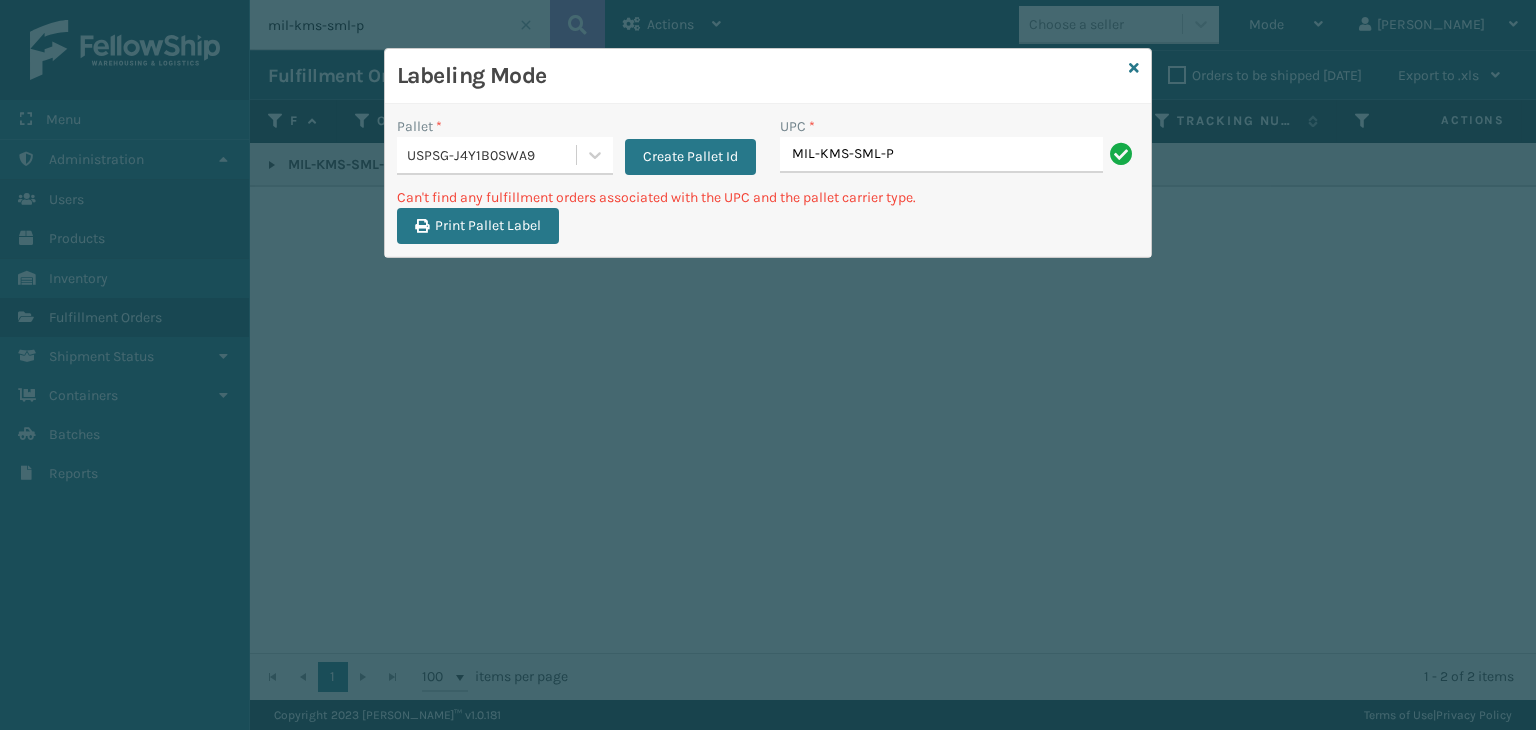 click on "Print Pallet Label" at bounding box center [768, 232] 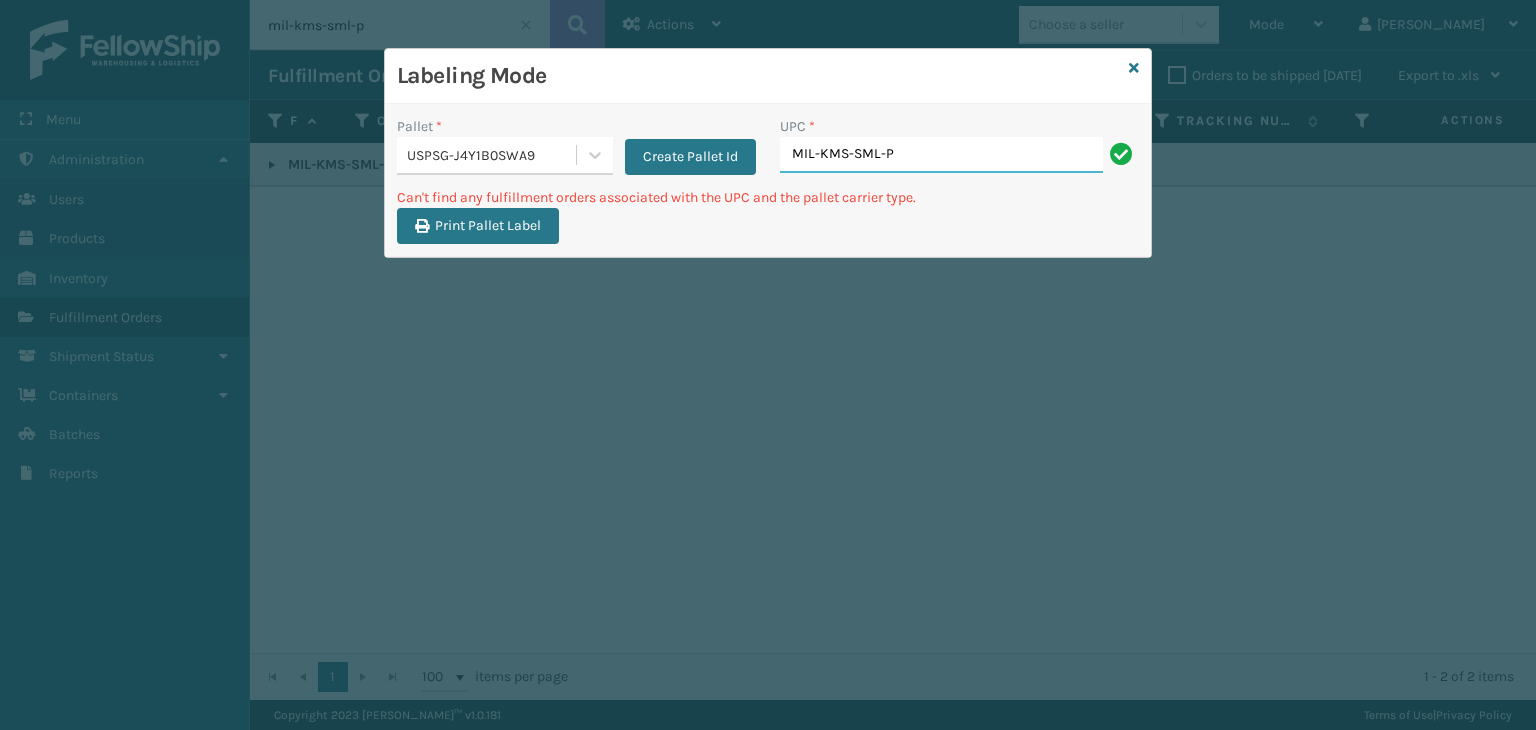 click on "MIL-KMS-SML-P" at bounding box center (941, 155) 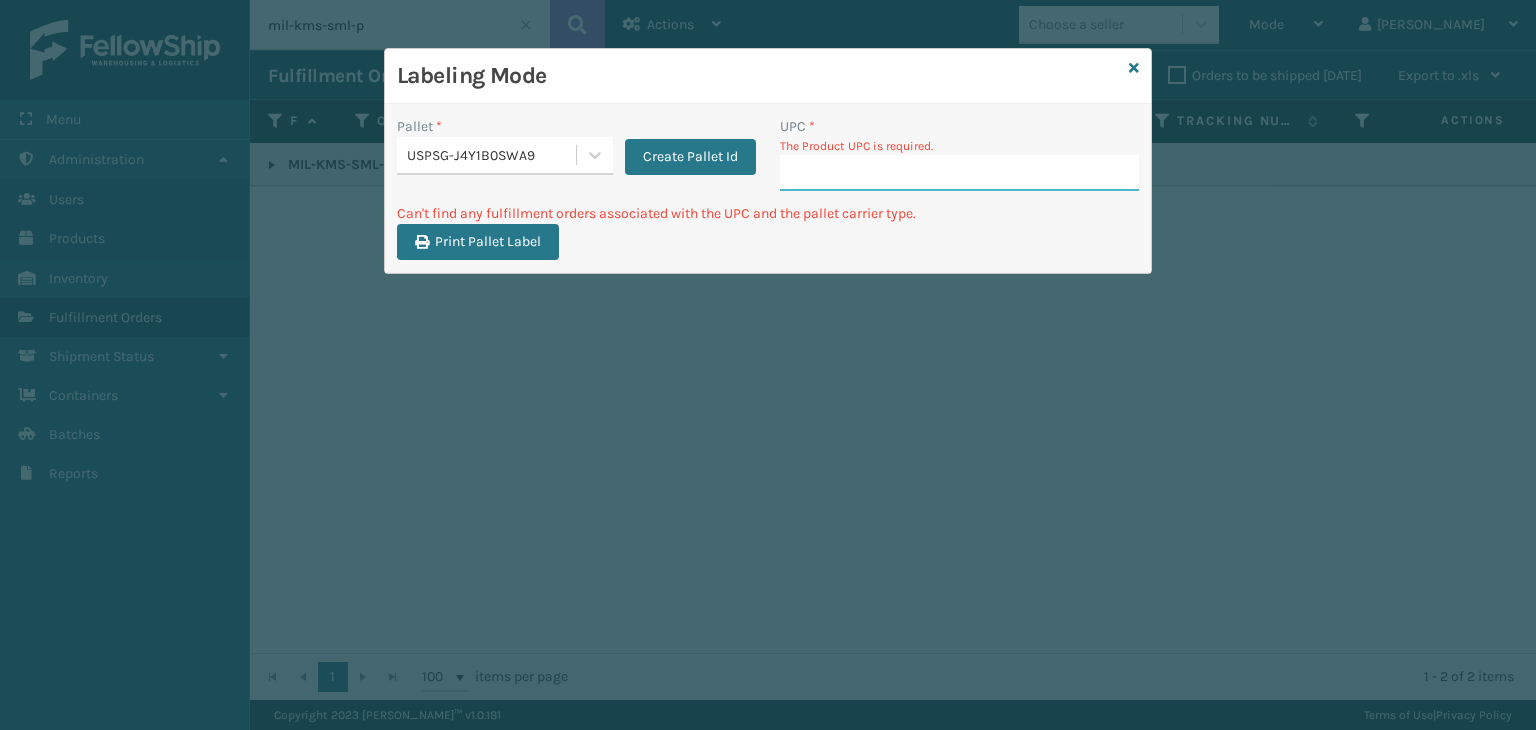 type 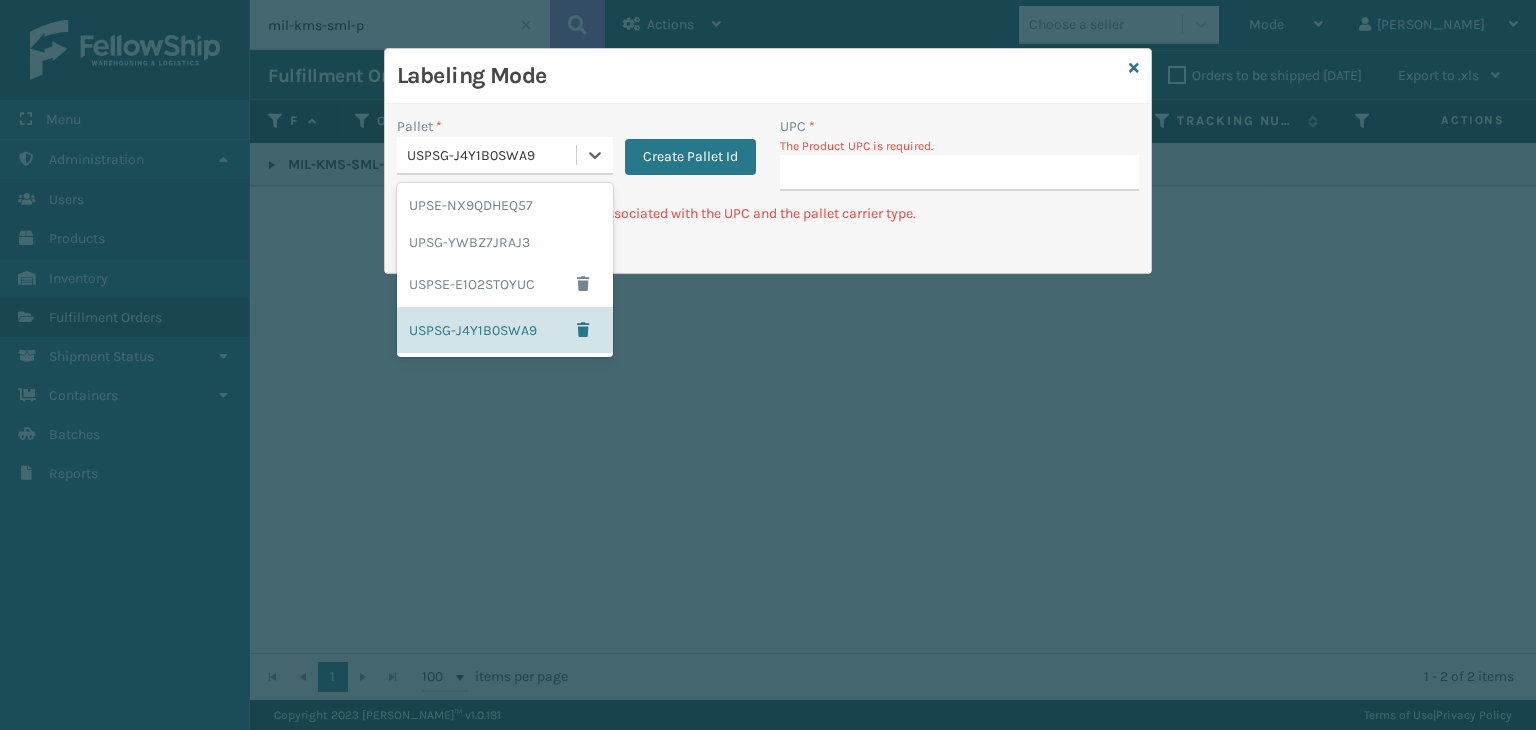 click on "USPSG-J4Y1B0SWA9" at bounding box center (492, 155) 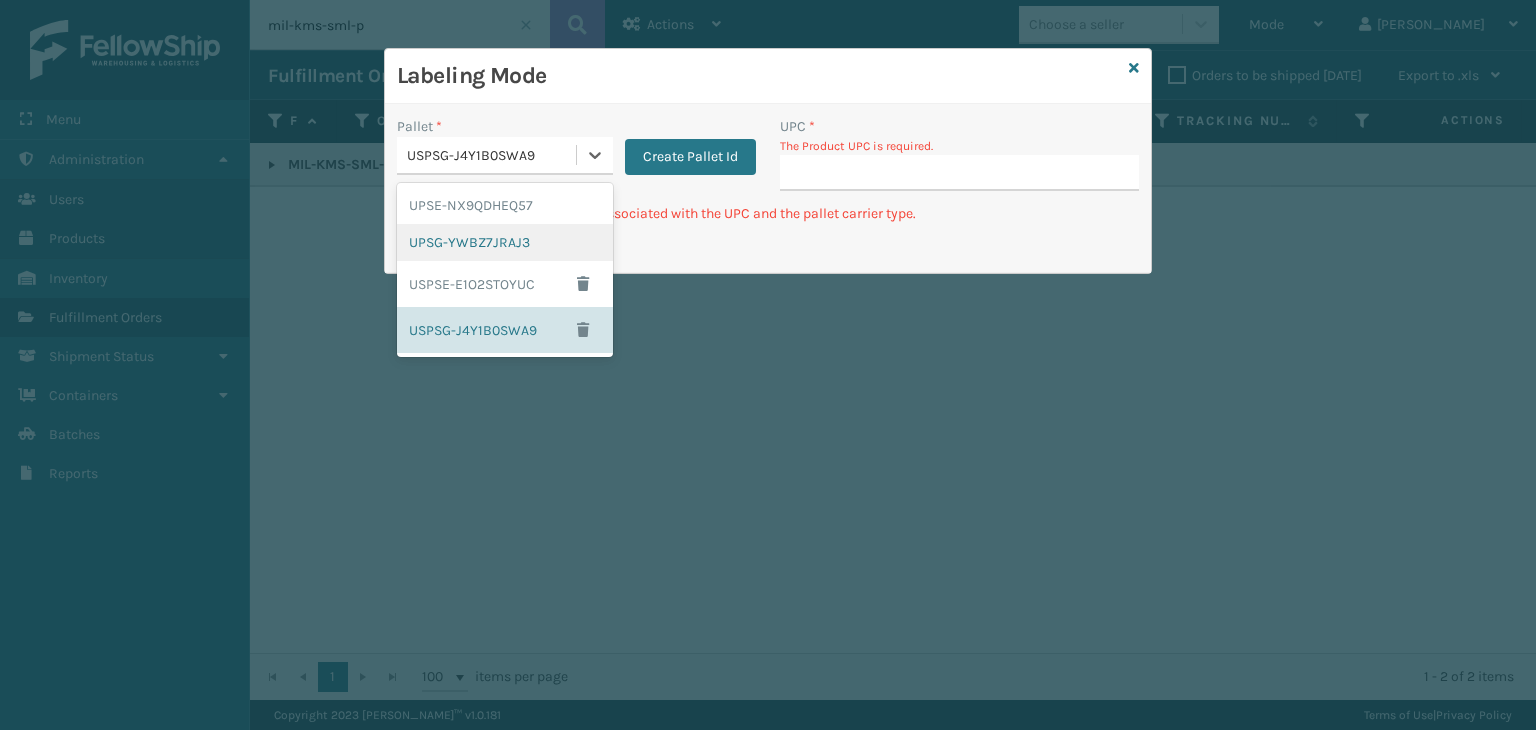 click on "UPSG-YWBZ7JRAJ3" at bounding box center [505, 242] 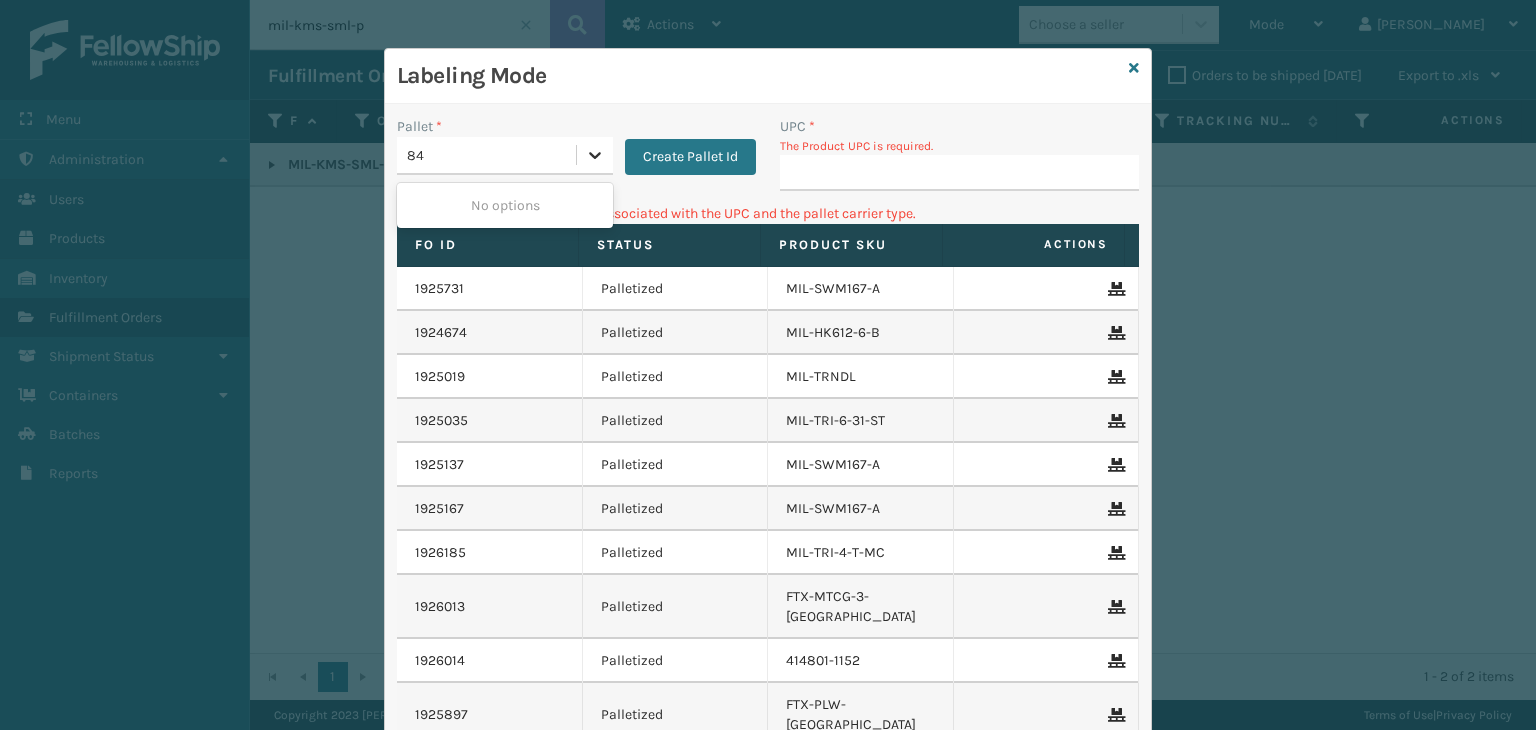 type on "8" 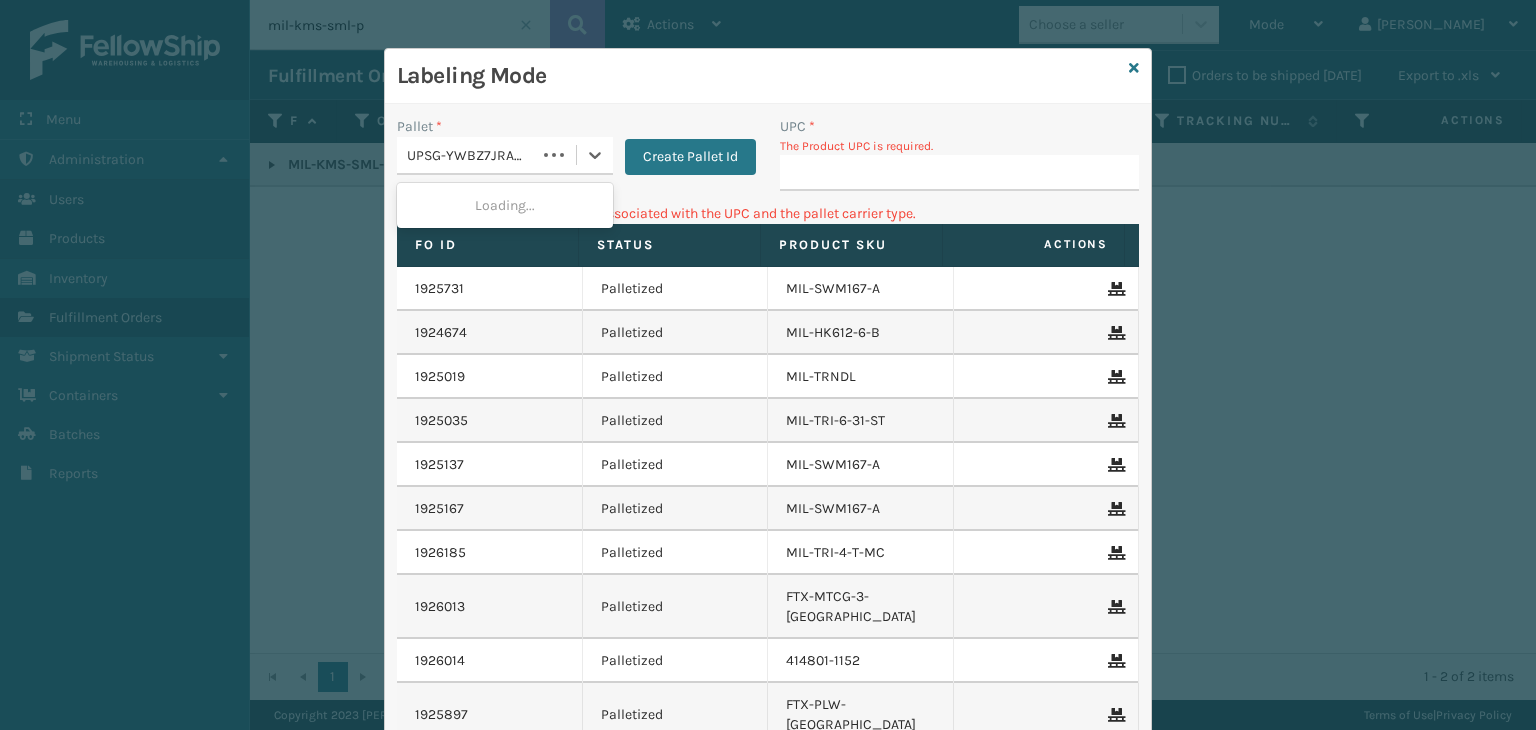 type 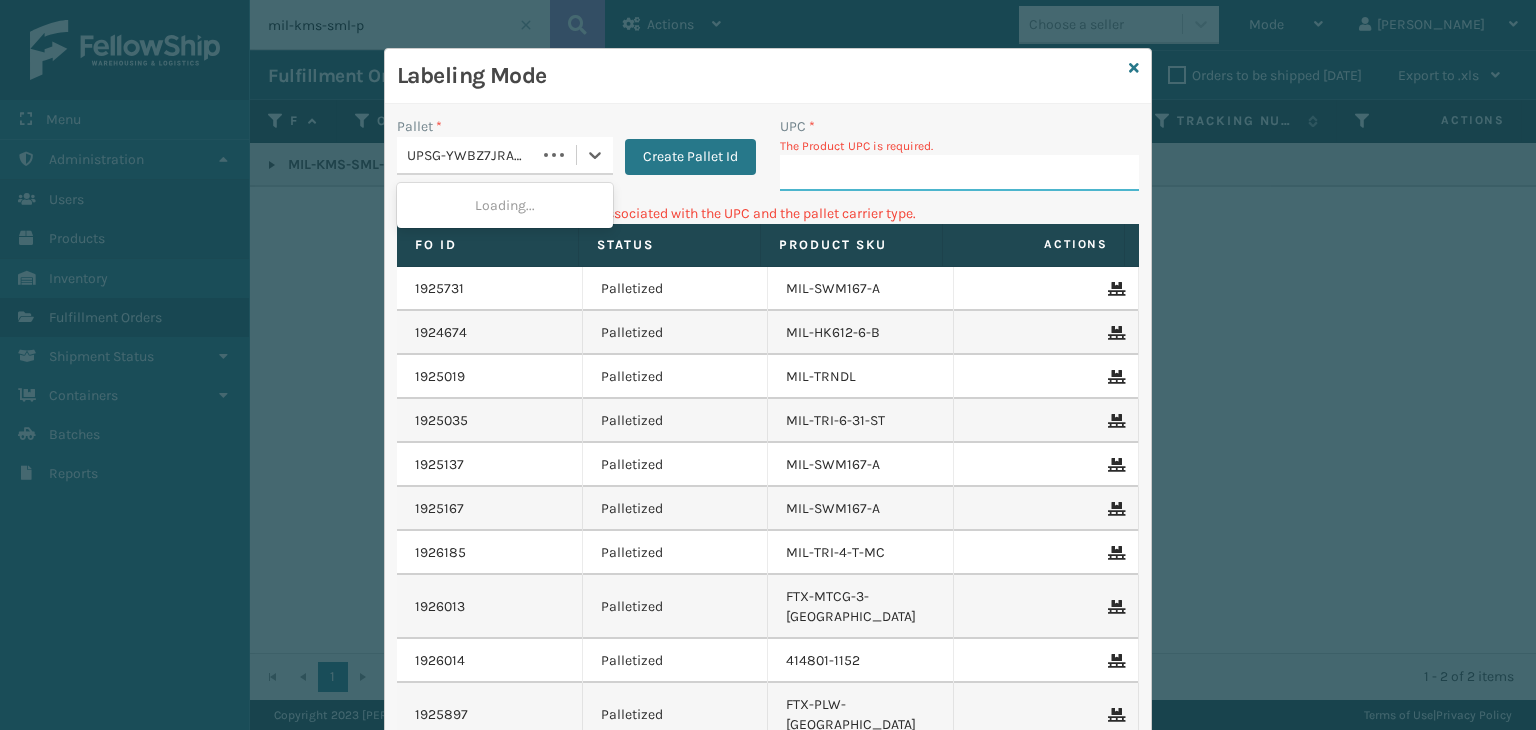 click on "UPC   *" at bounding box center [959, 173] 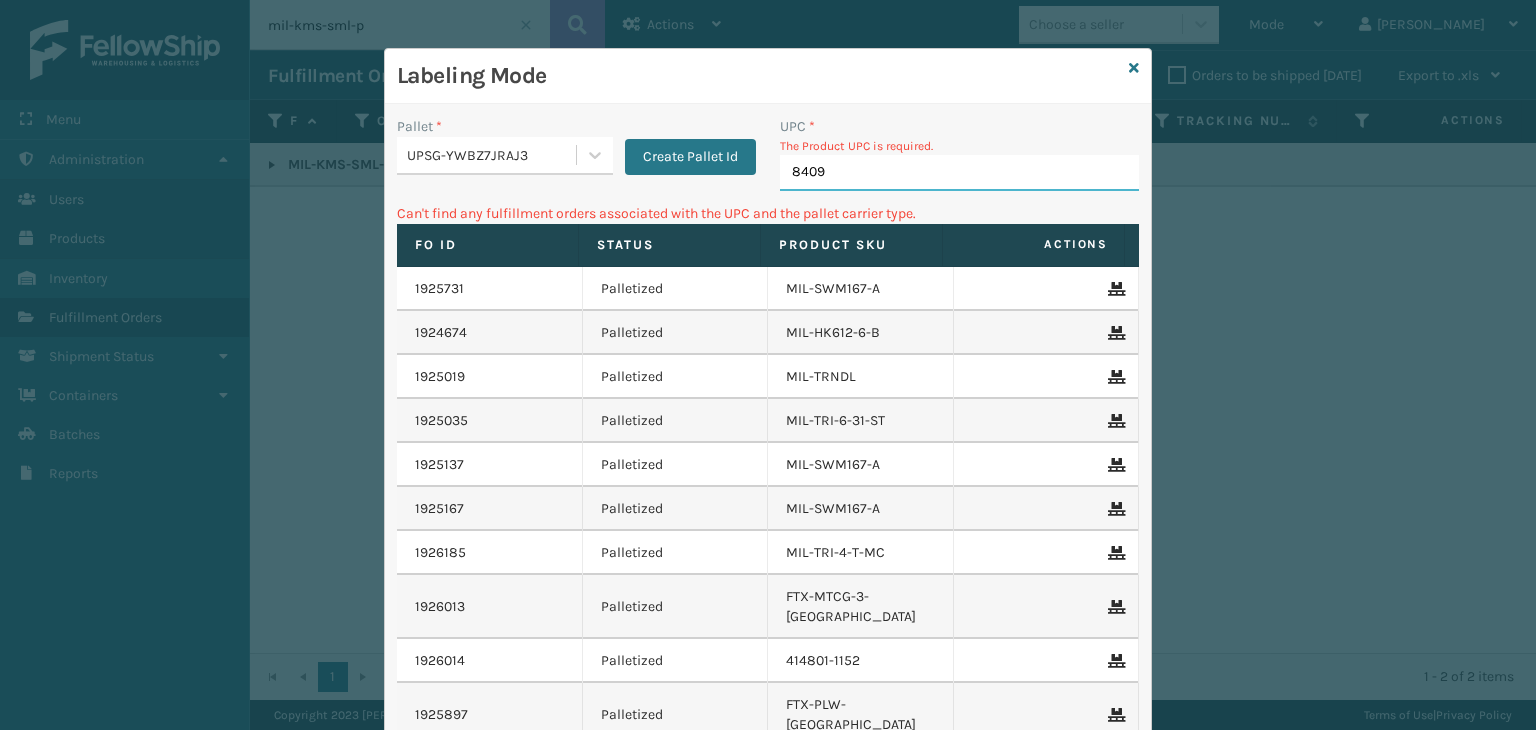 type on "84098" 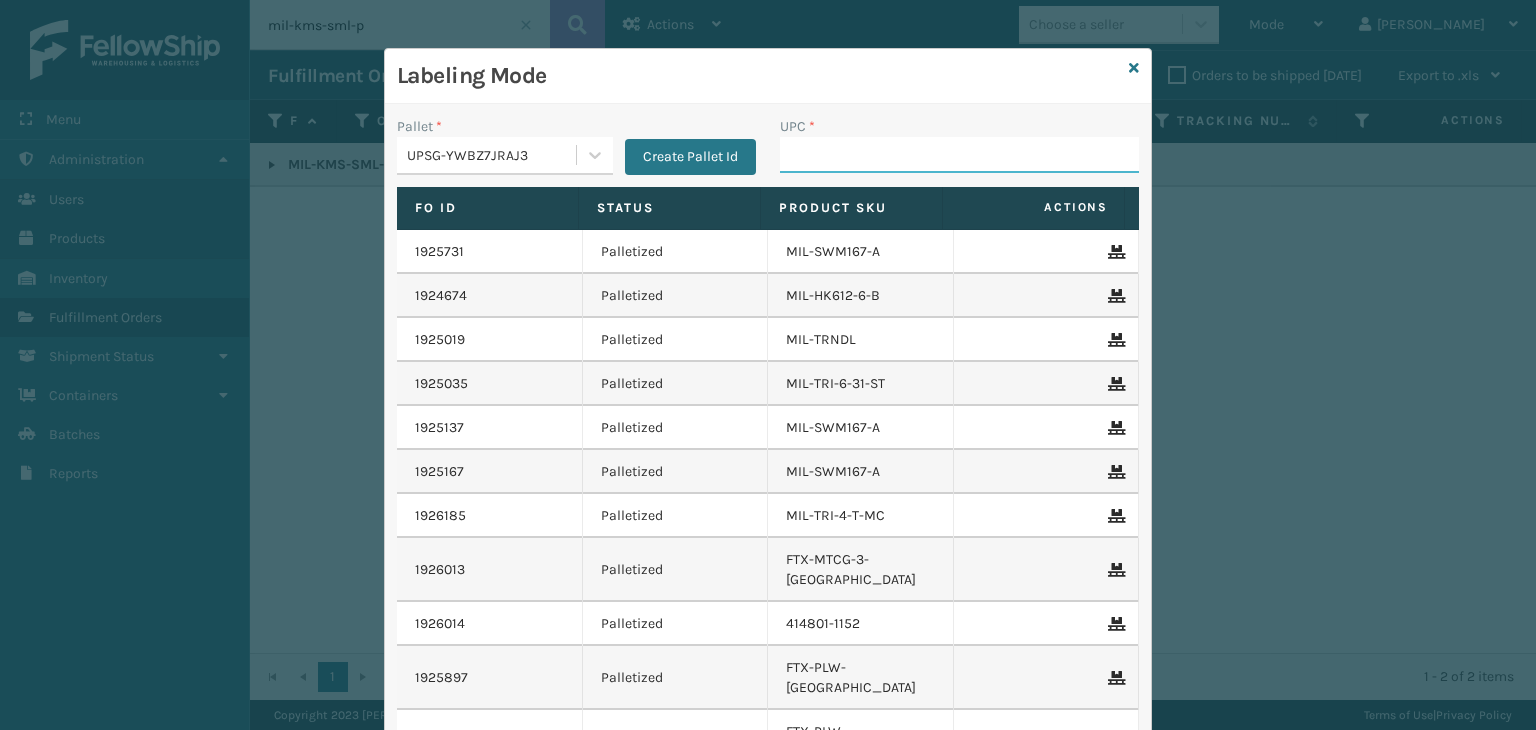 click on "UPC   *" at bounding box center [959, 155] 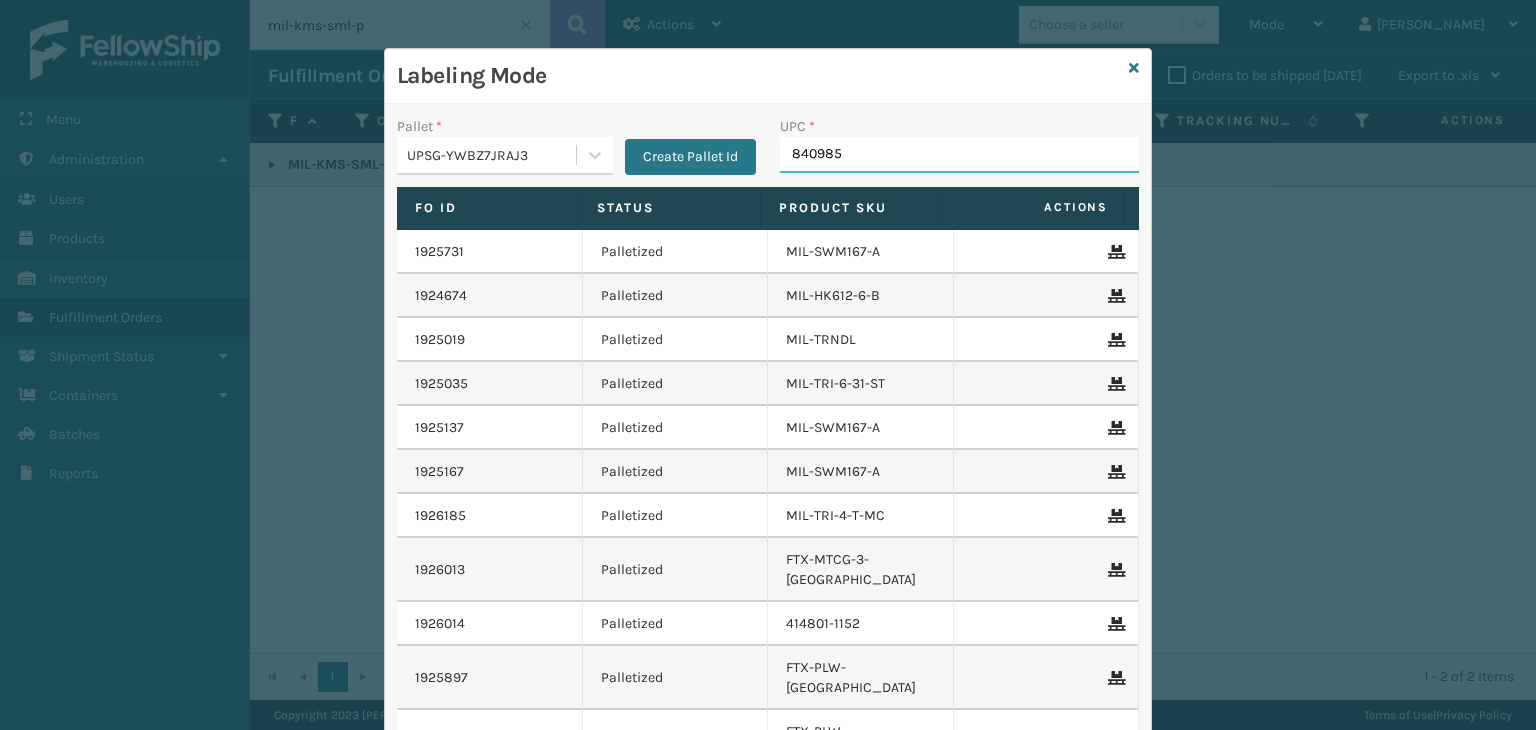 type on "8409851" 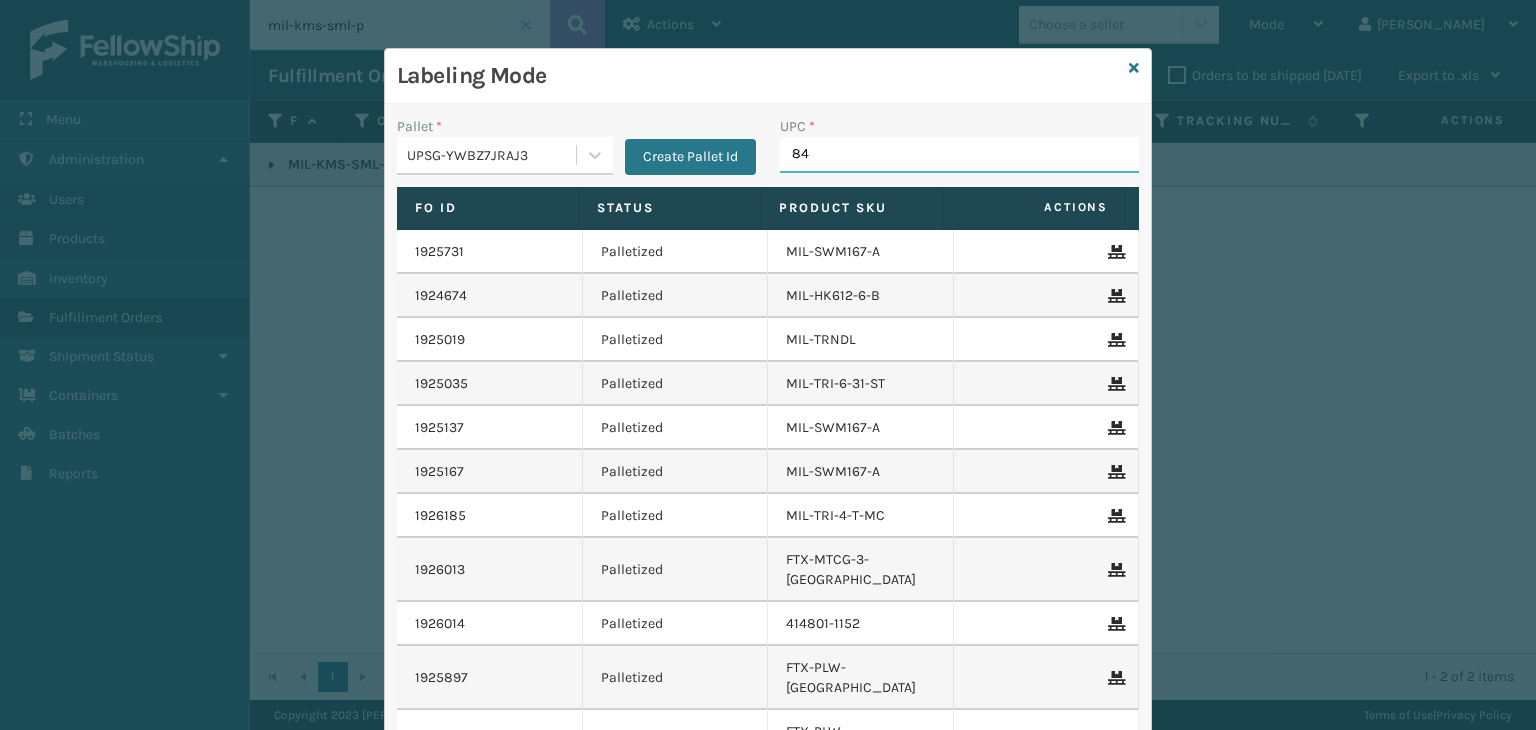 type on "840" 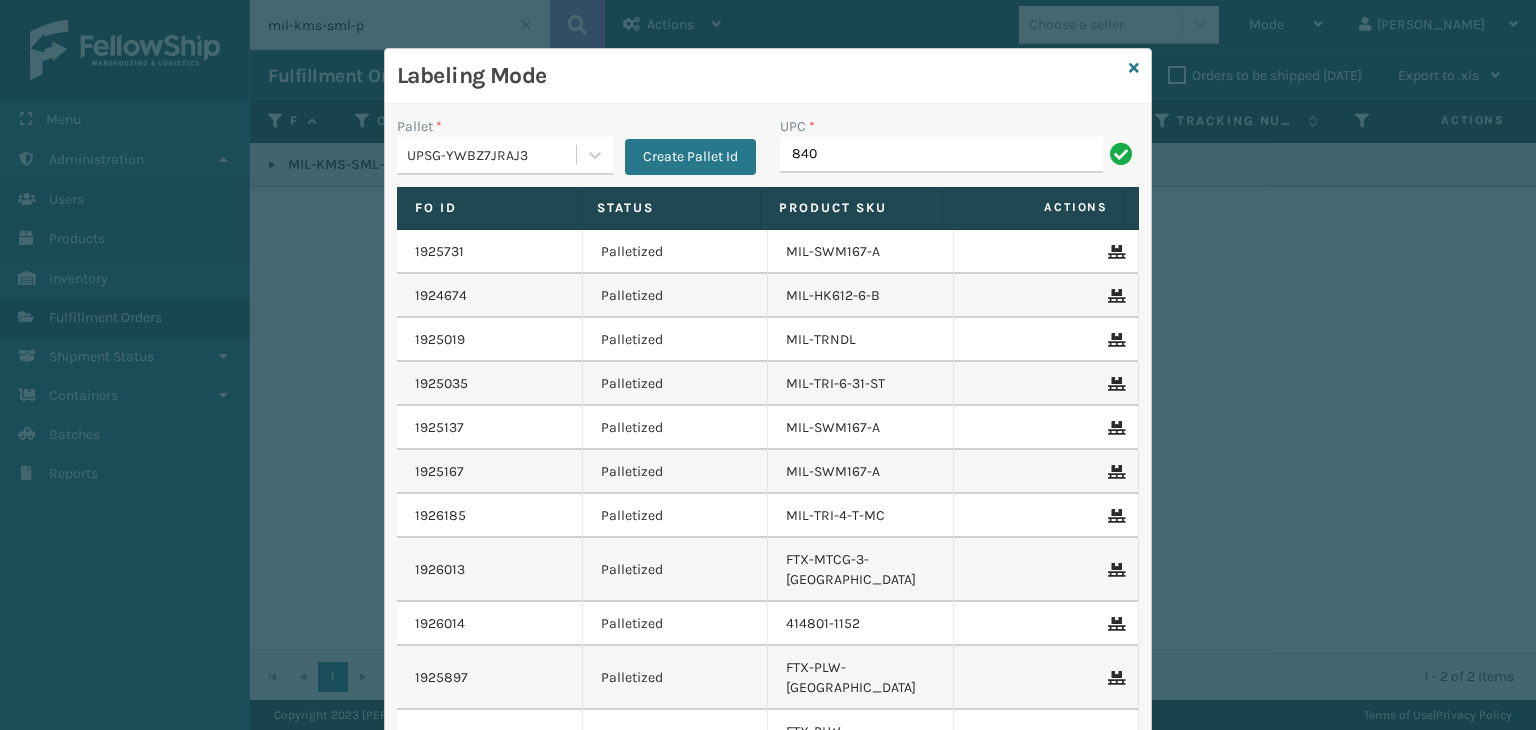 type on "8409" 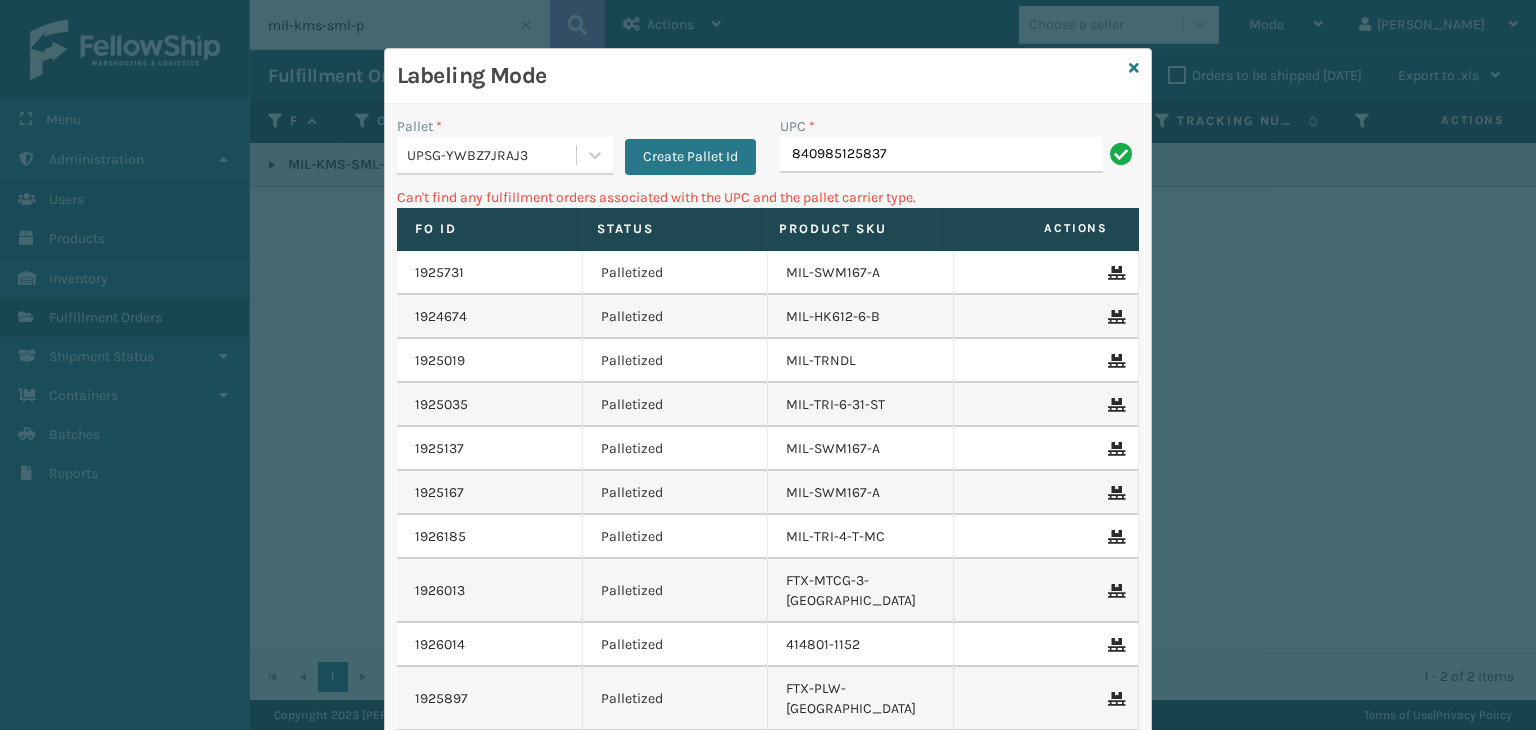 click on "840985125837" at bounding box center [941, 155] 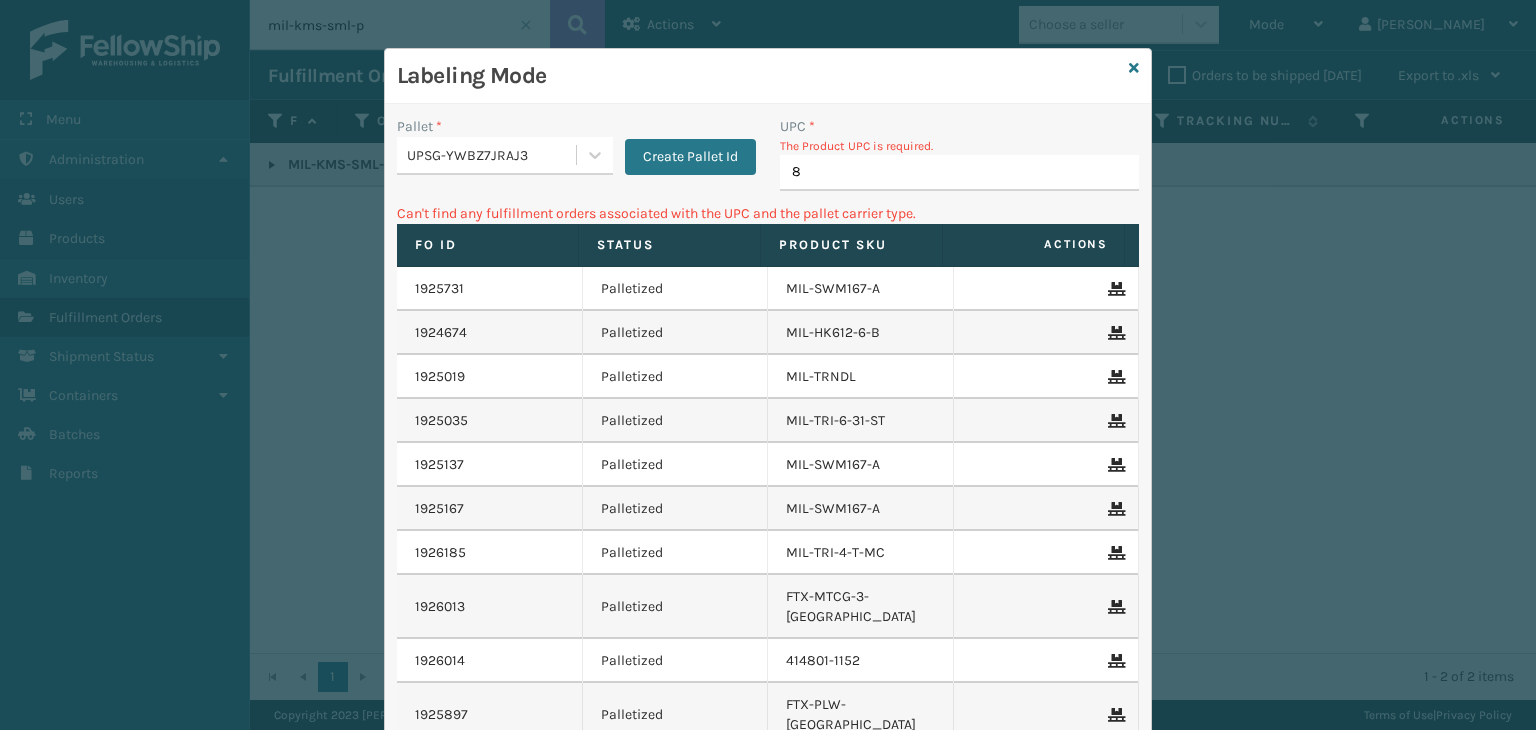 type on "84" 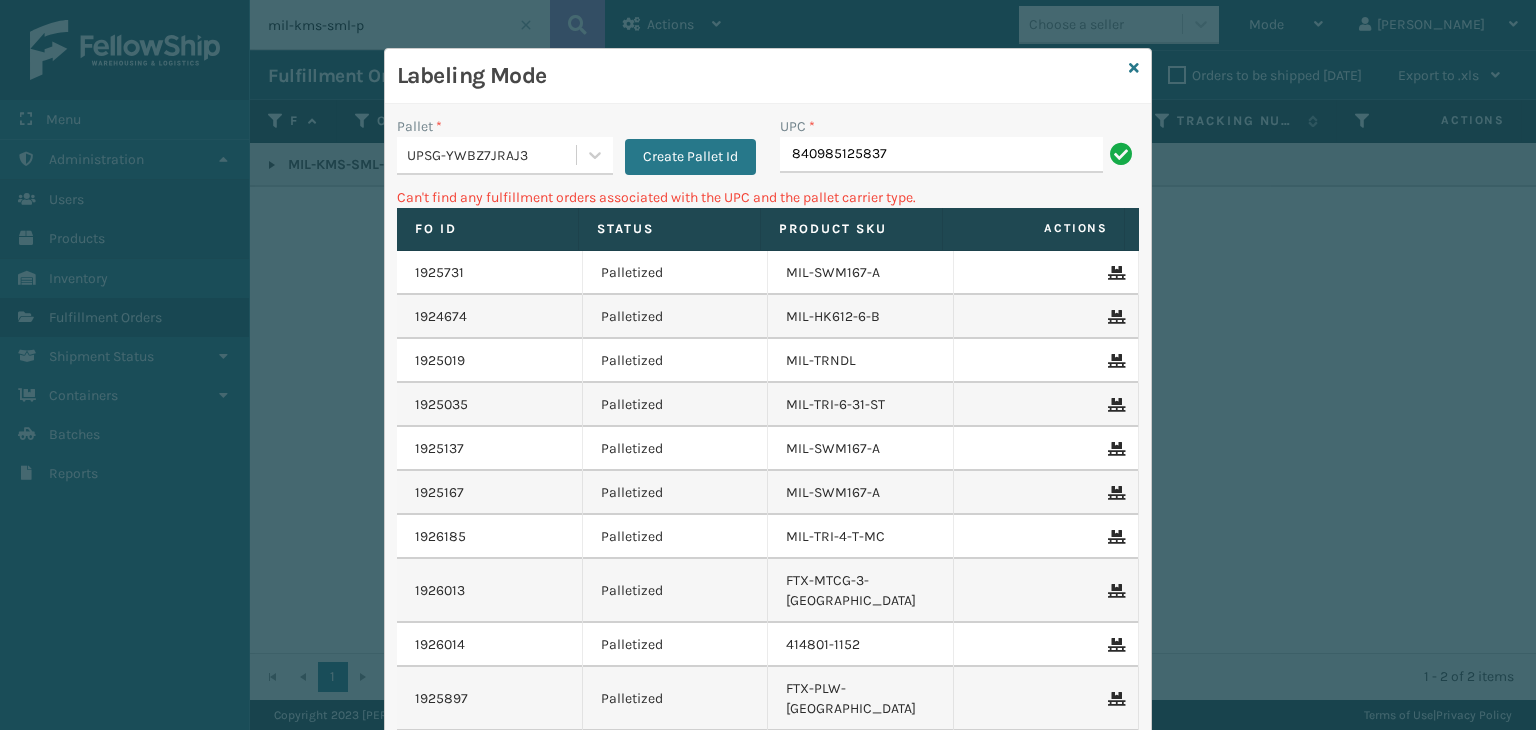 click on "840985125837" at bounding box center (941, 155) 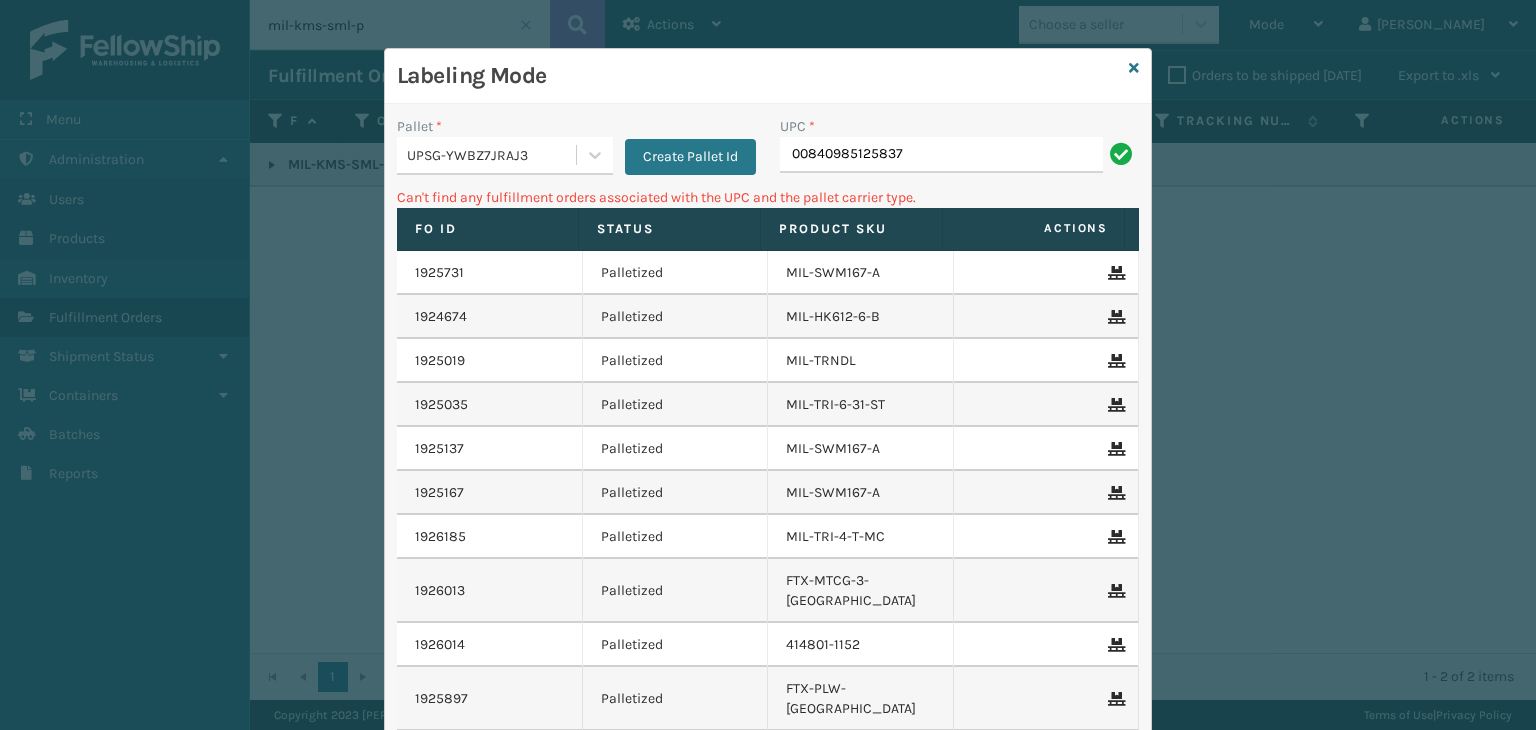 type on "00840985125837" 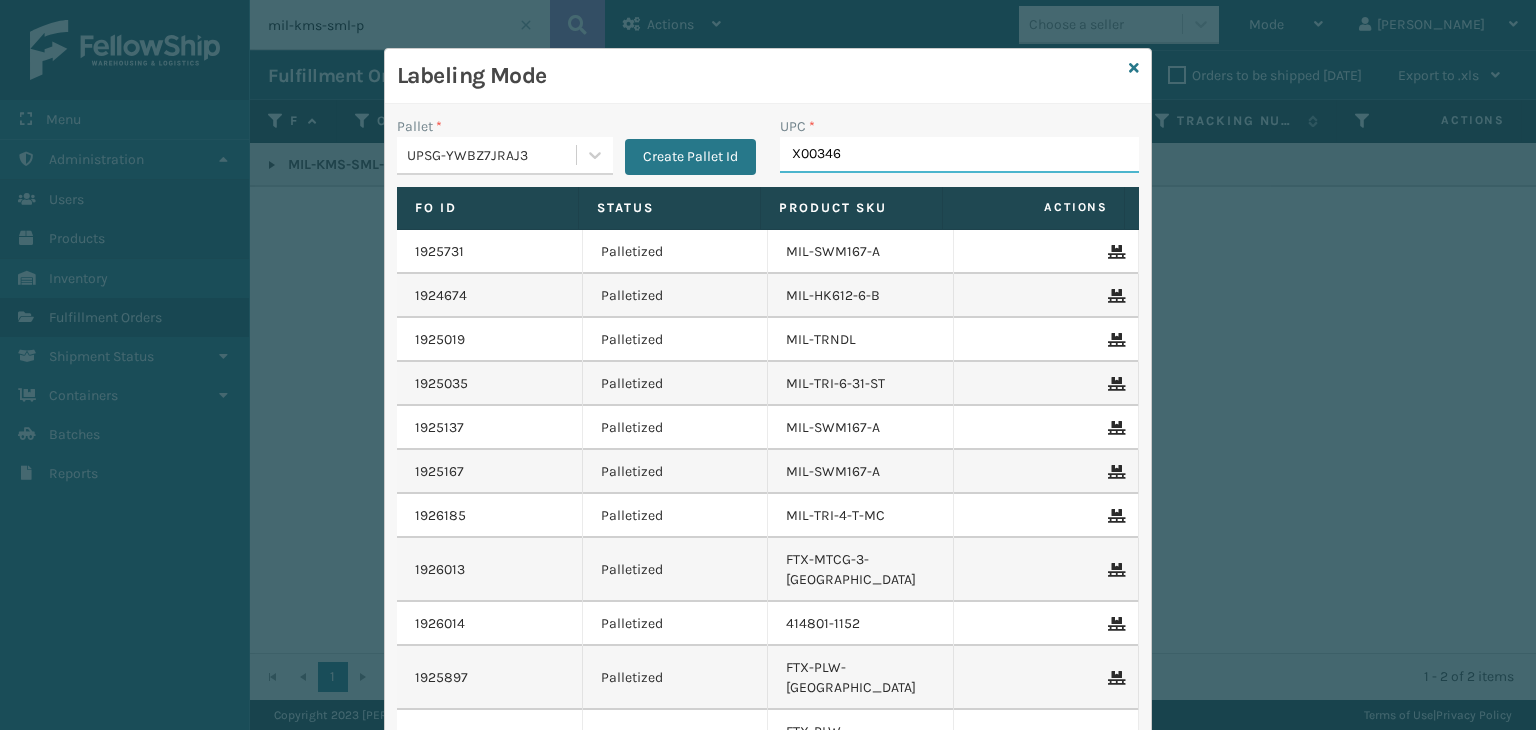 type on "X003468" 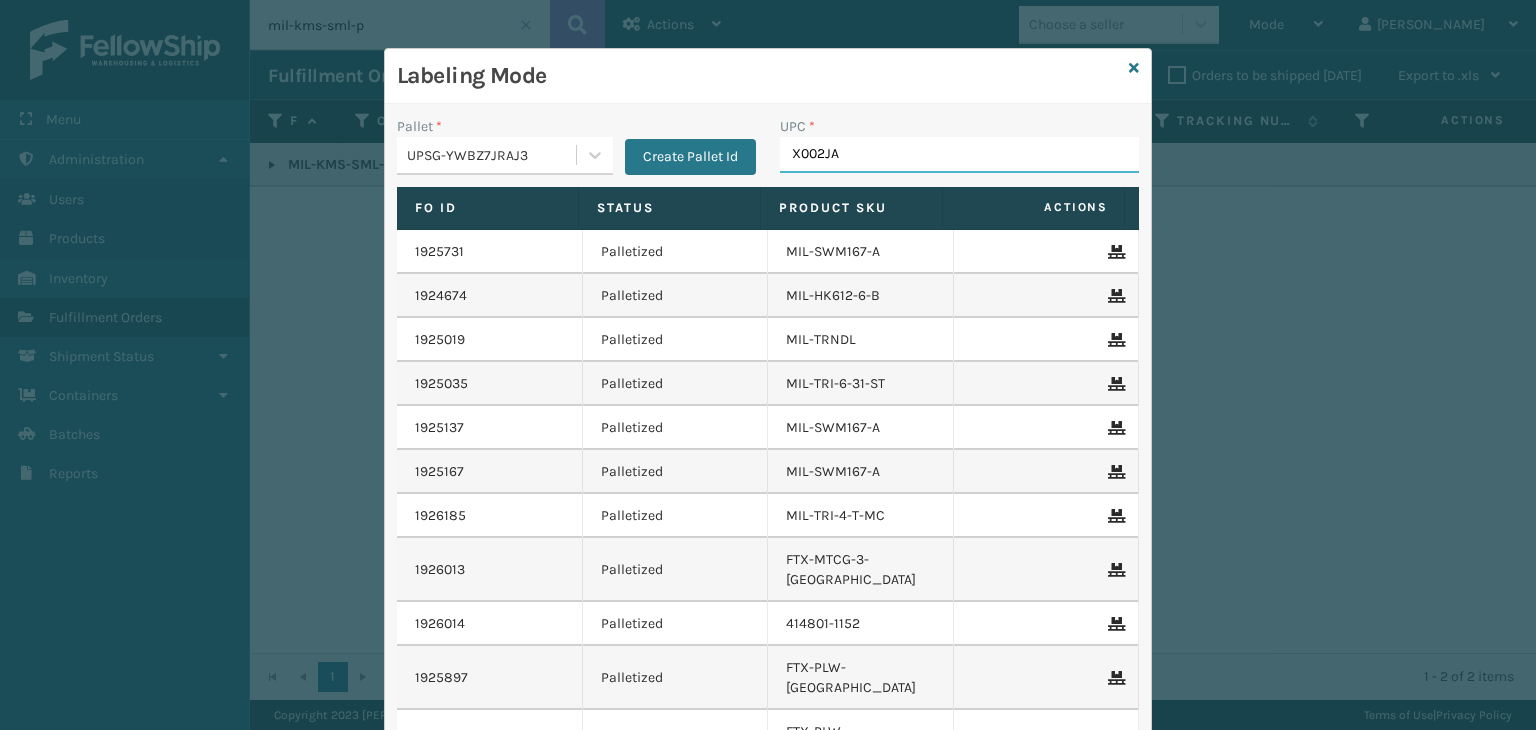 type on "X002JA0" 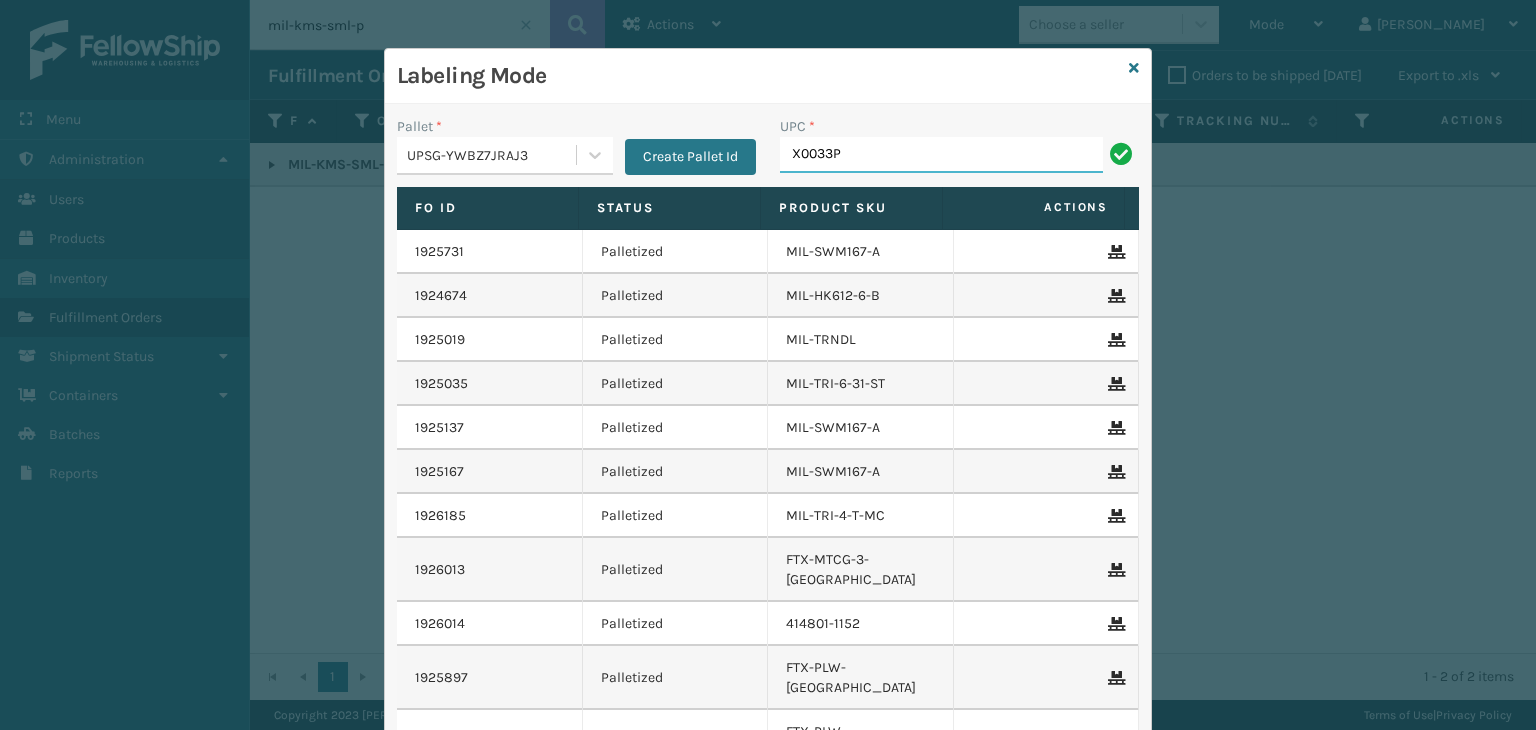type on "X0033PB" 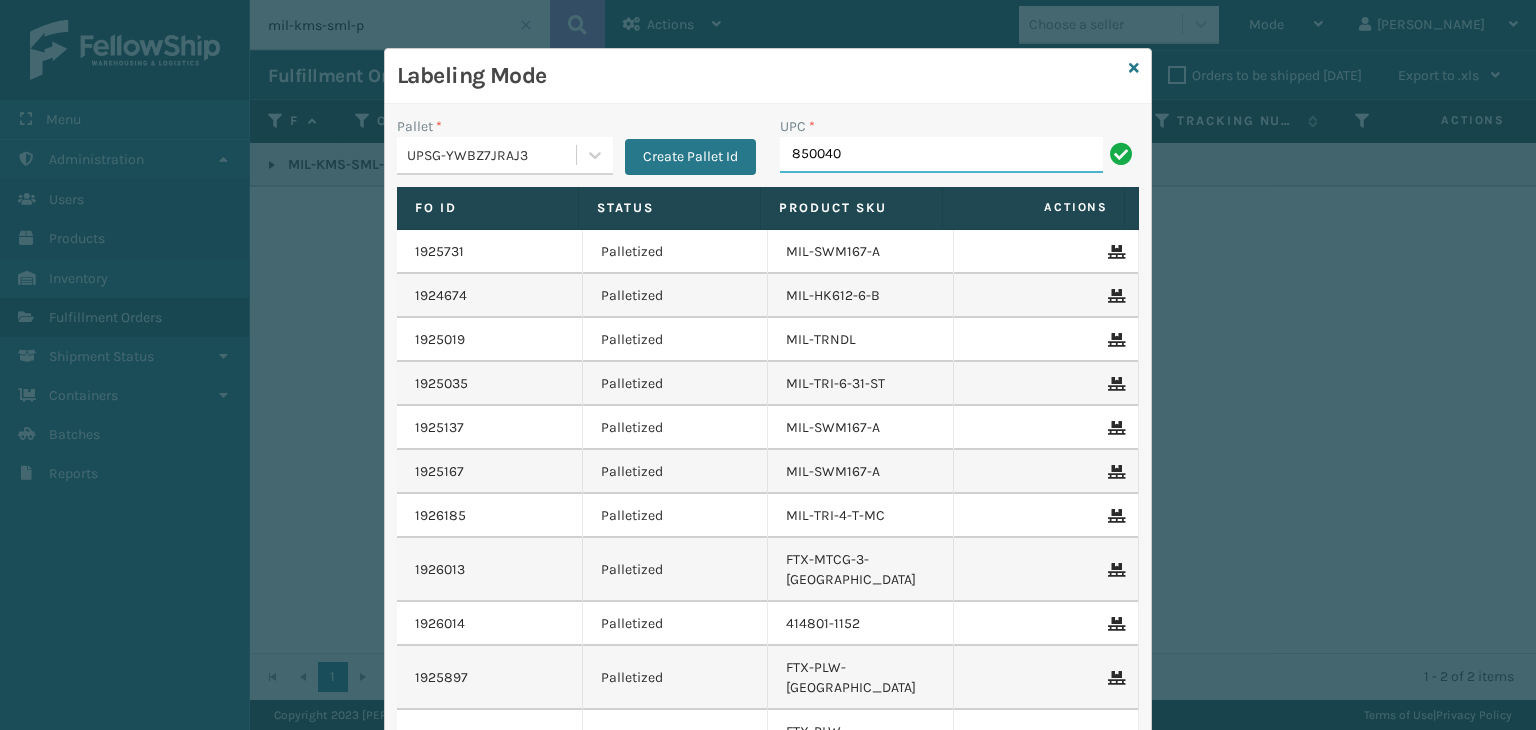 type on "8500406" 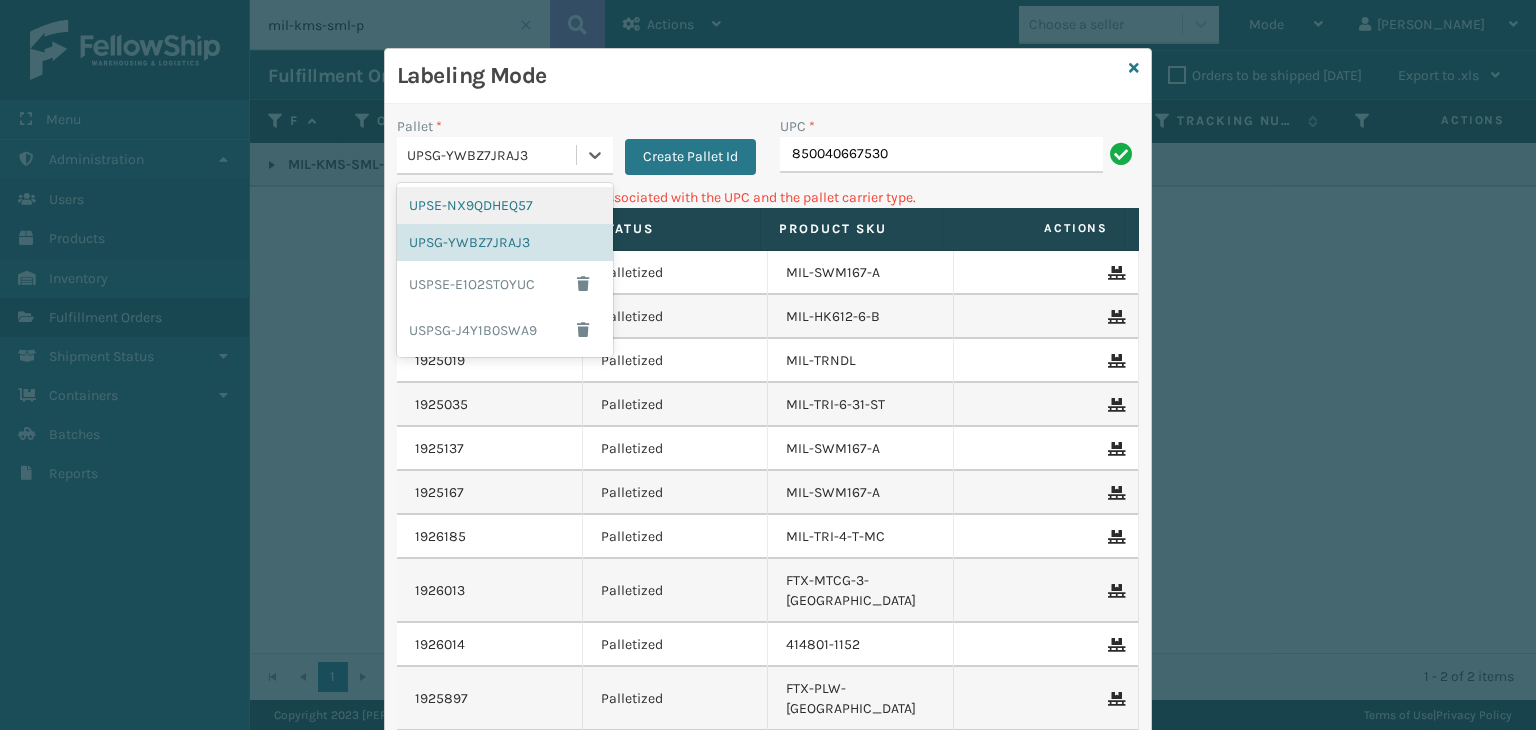click on "UPSG-YWBZ7JRAJ3" at bounding box center (492, 155) 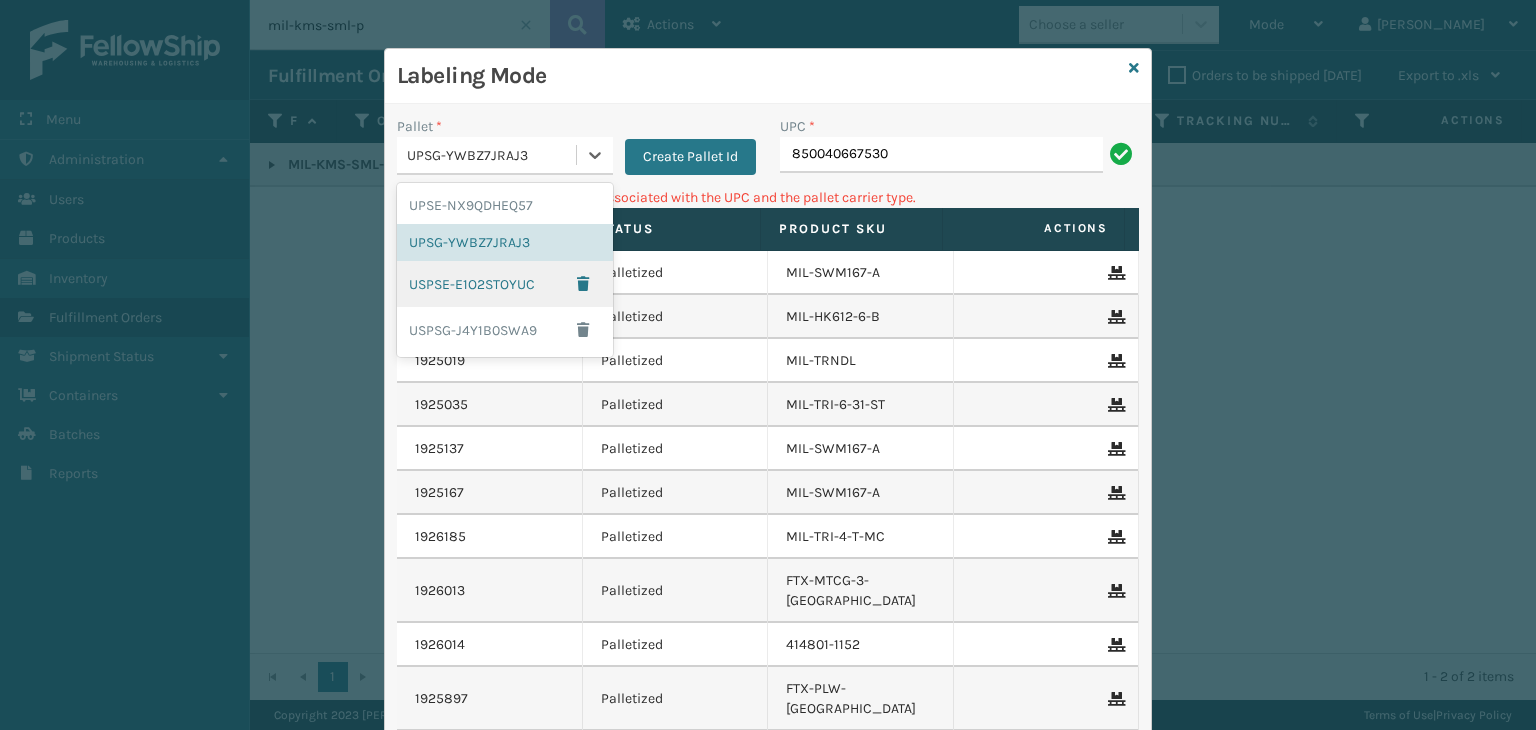 click on "USPSE-E1O2STOYUC" at bounding box center [505, 284] 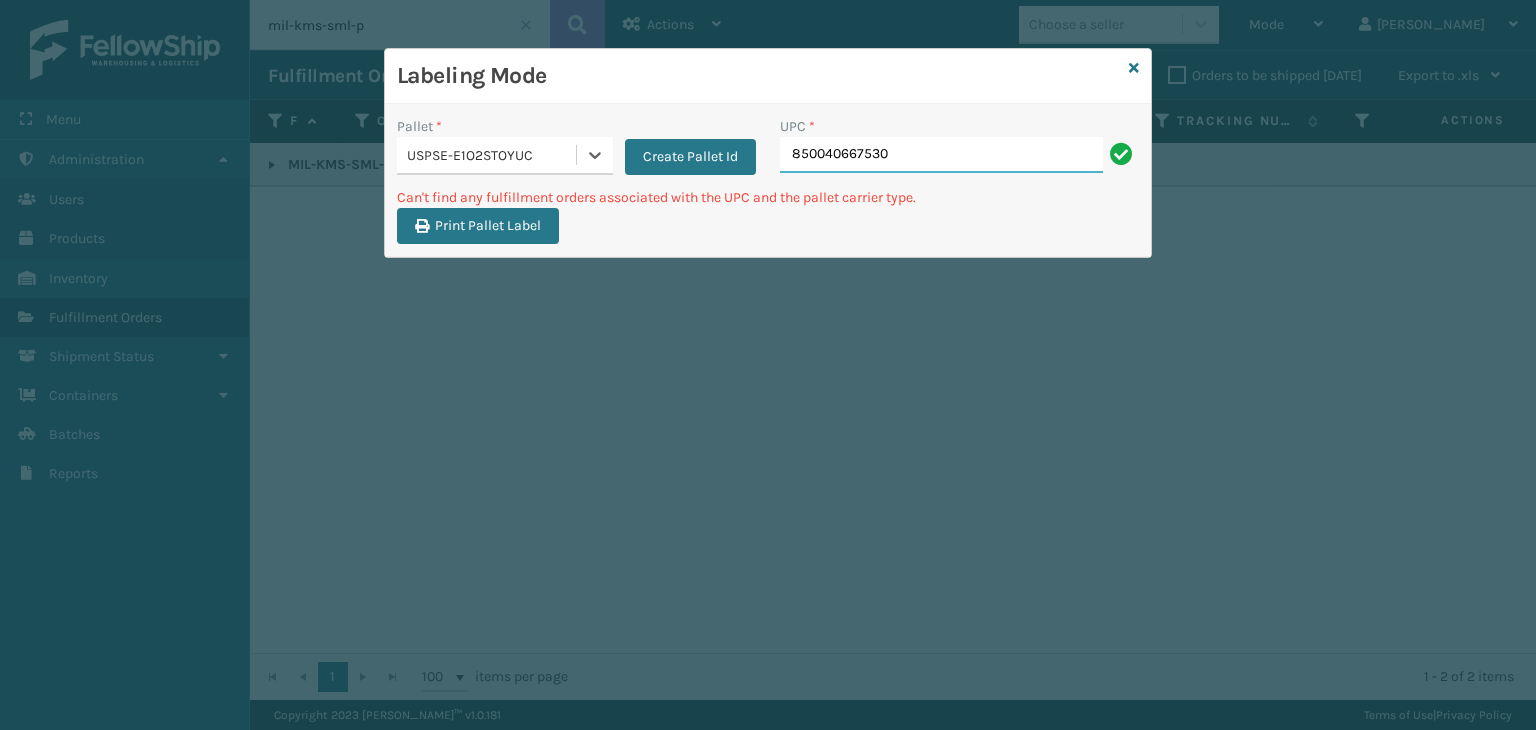 click on "850040667530" at bounding box center (941, 155) 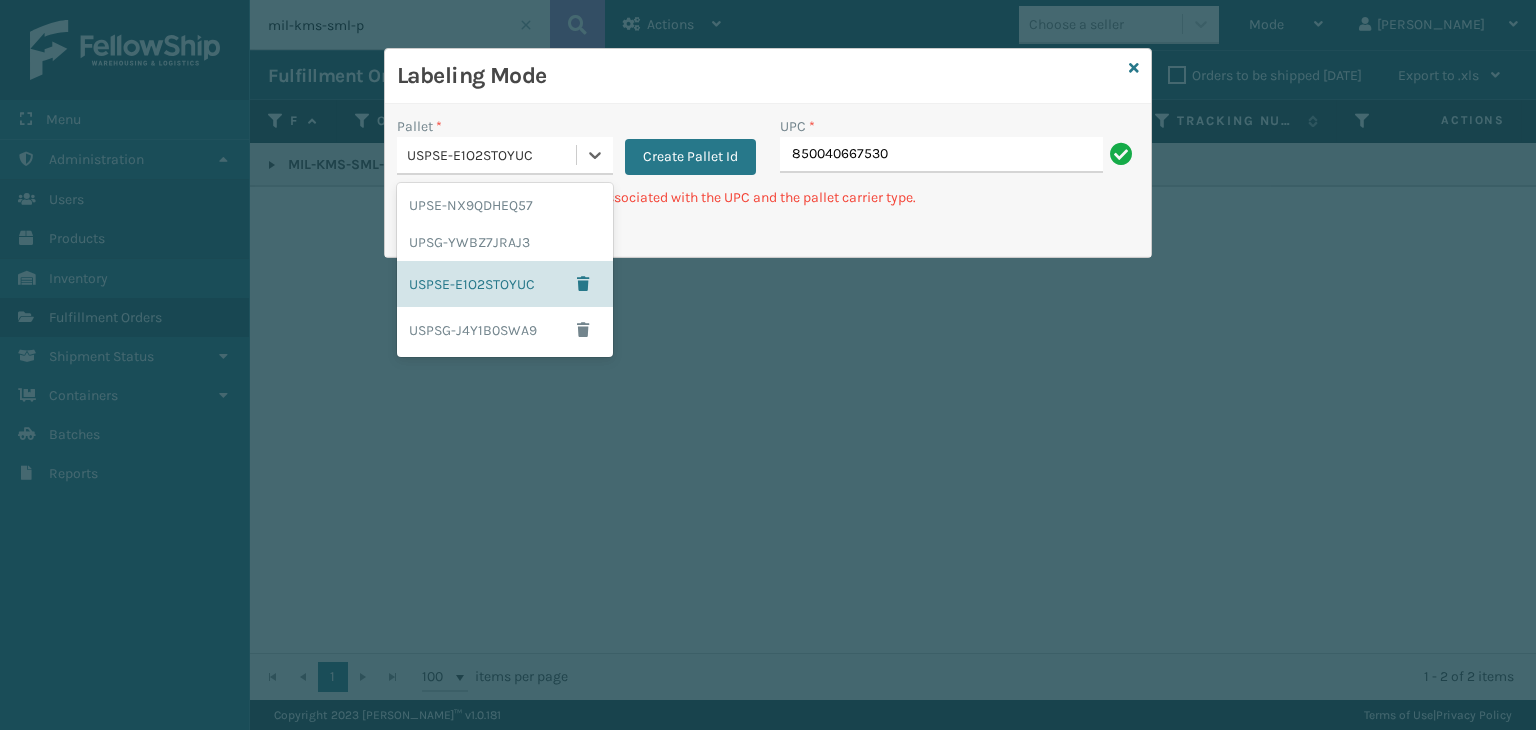 click on "USPSE-E1O2STOYUC" at bounding box center [492, 155] 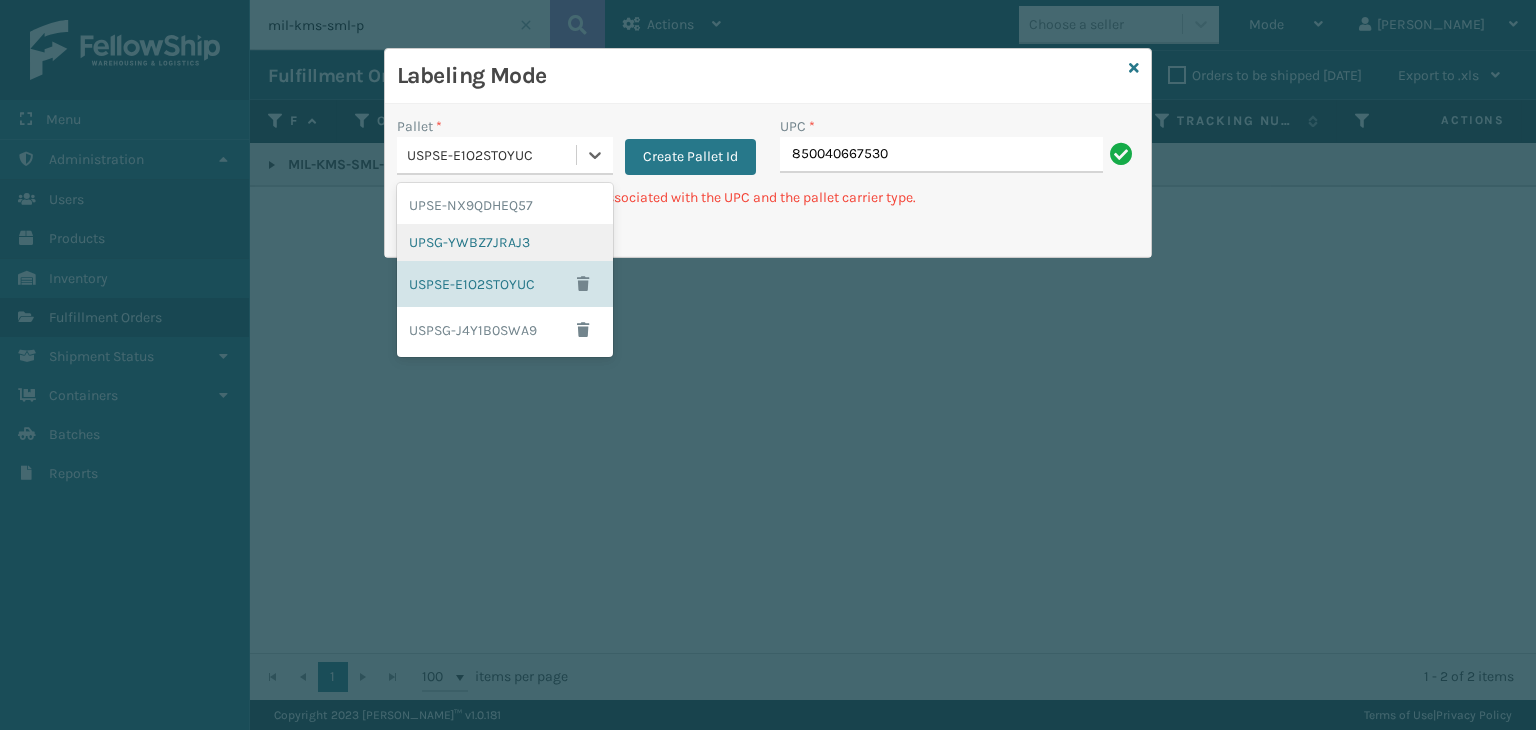 click on "UPSG-YWBZ7JRAJ3" at bounding box center (505, 242) 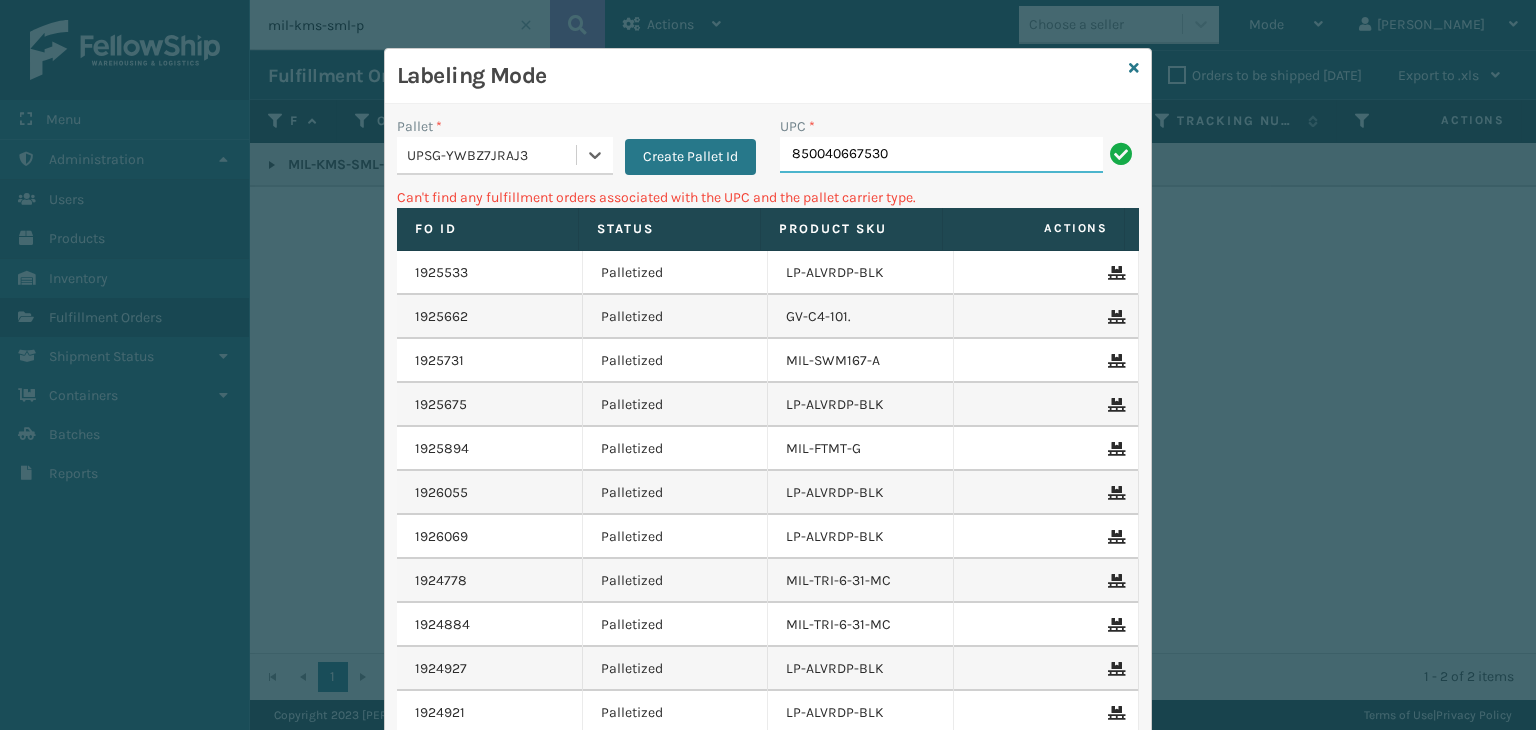 click on "850040667530" at bounding box center (941, 155) 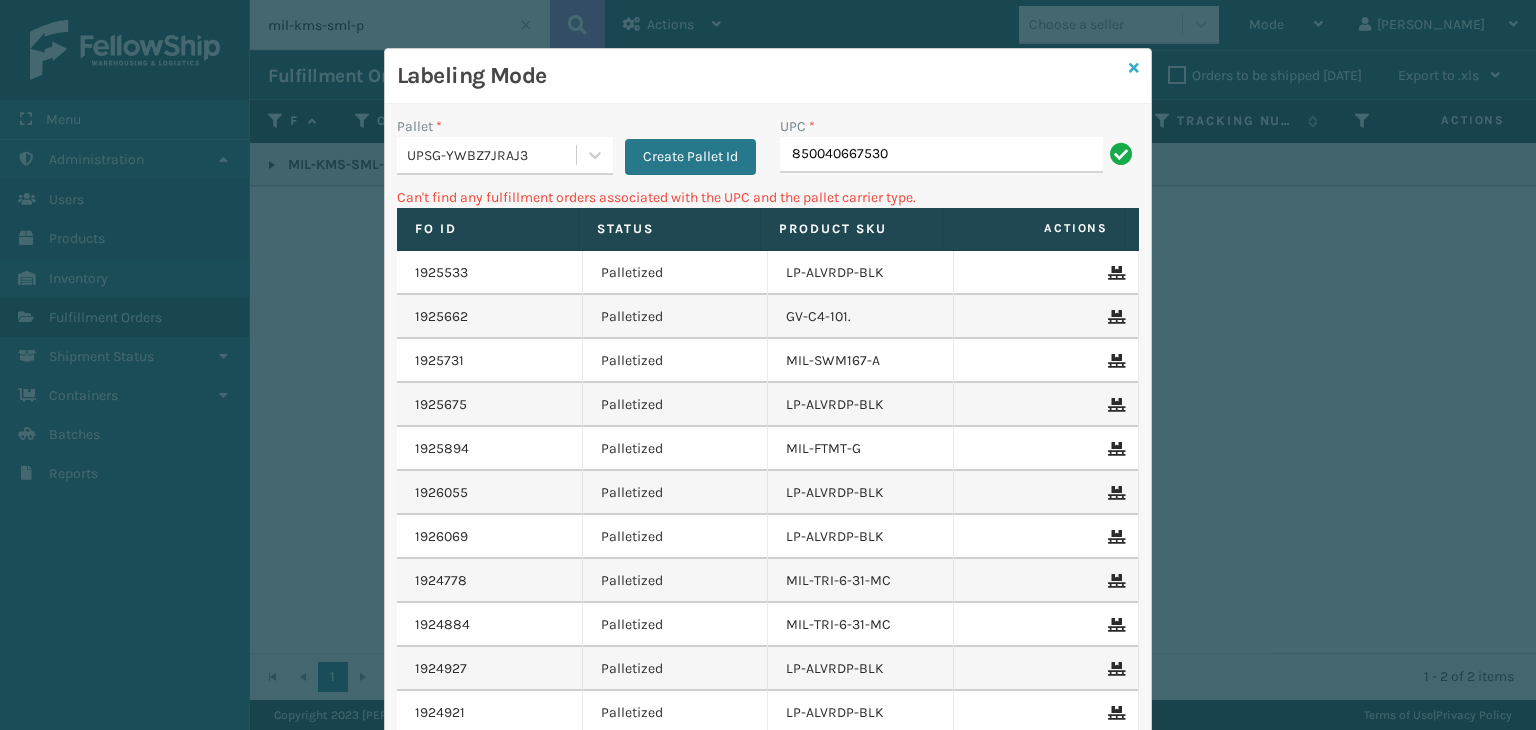 click at bounding box center (1134, 68) 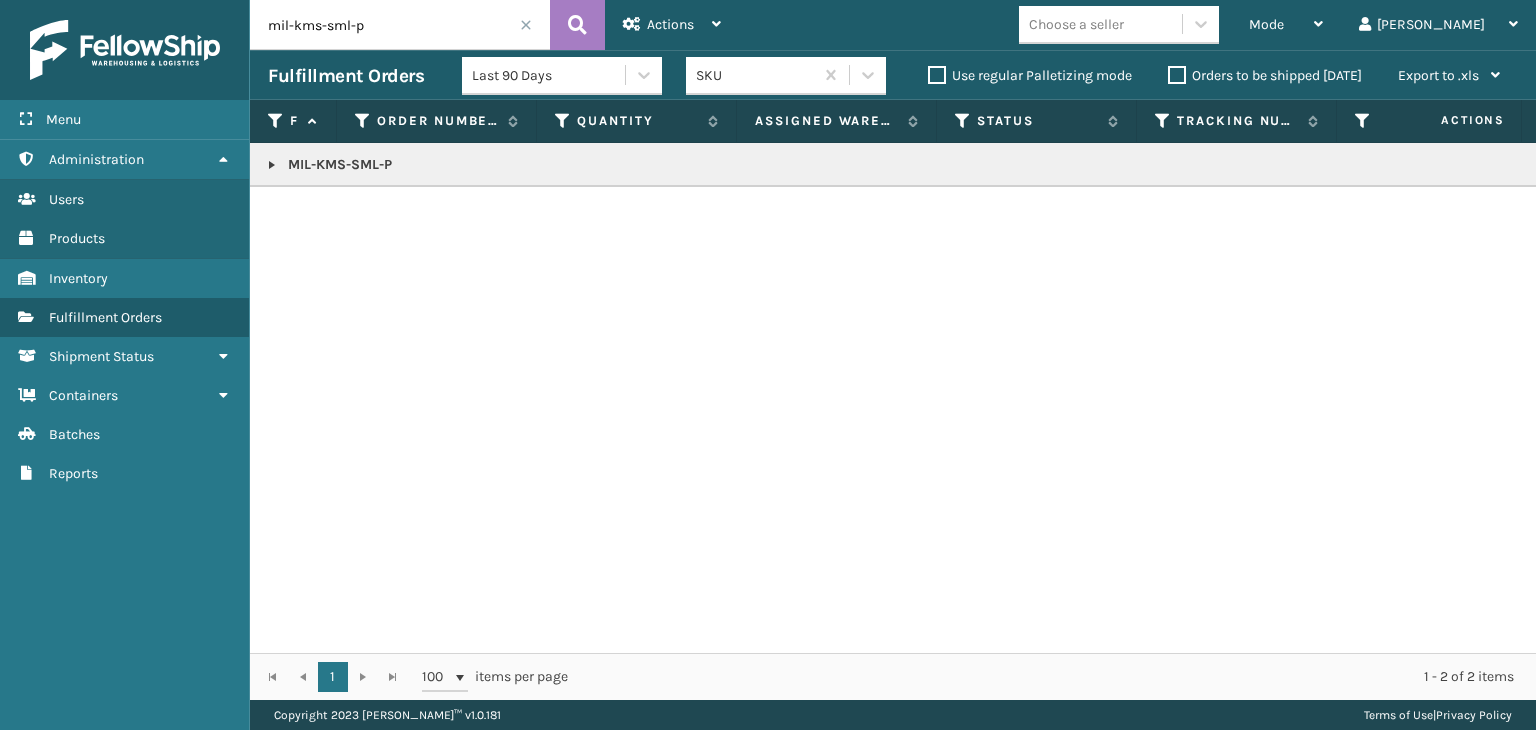click at bounding box center [526, 25] 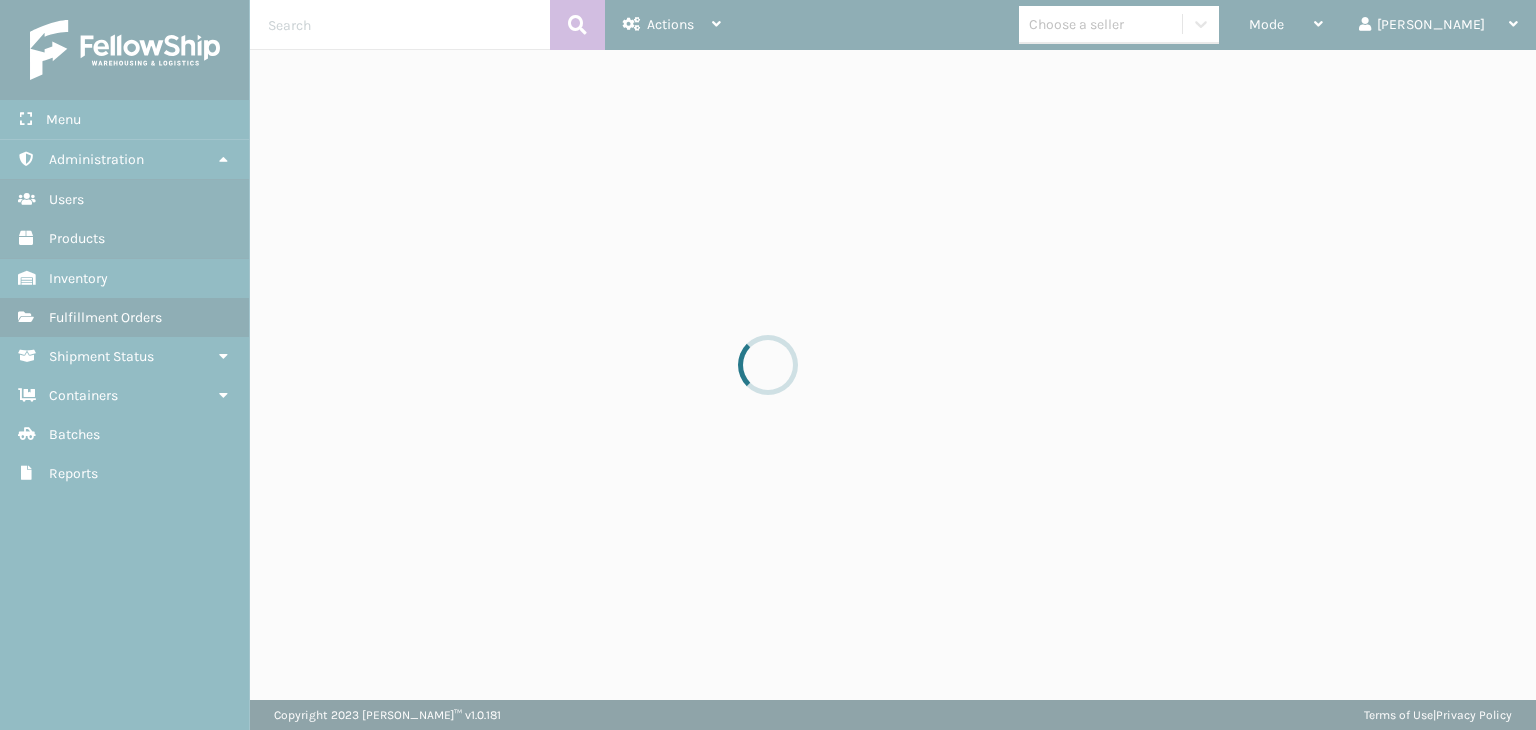 click at bounding box center [768, 365] 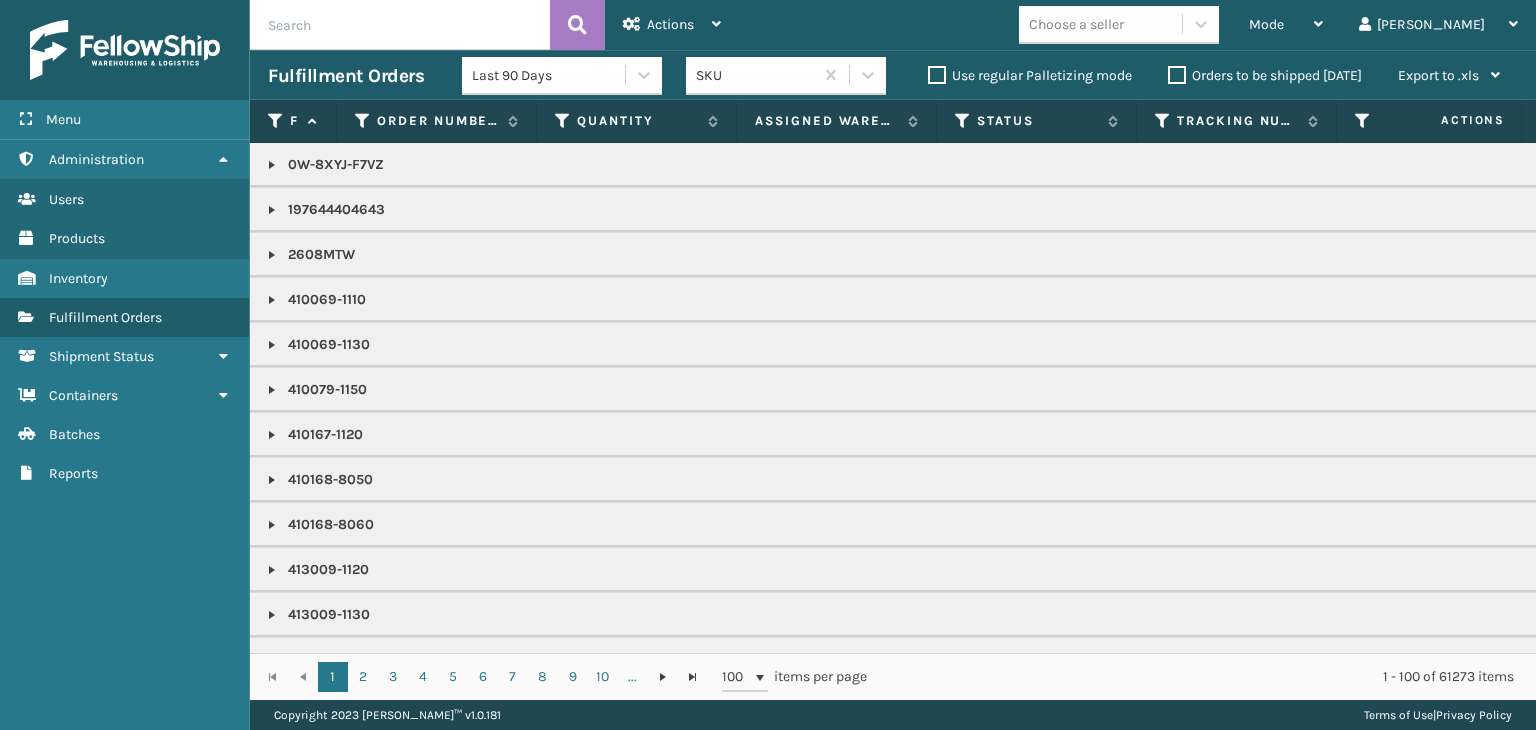 click at bounding box center [400, 25] 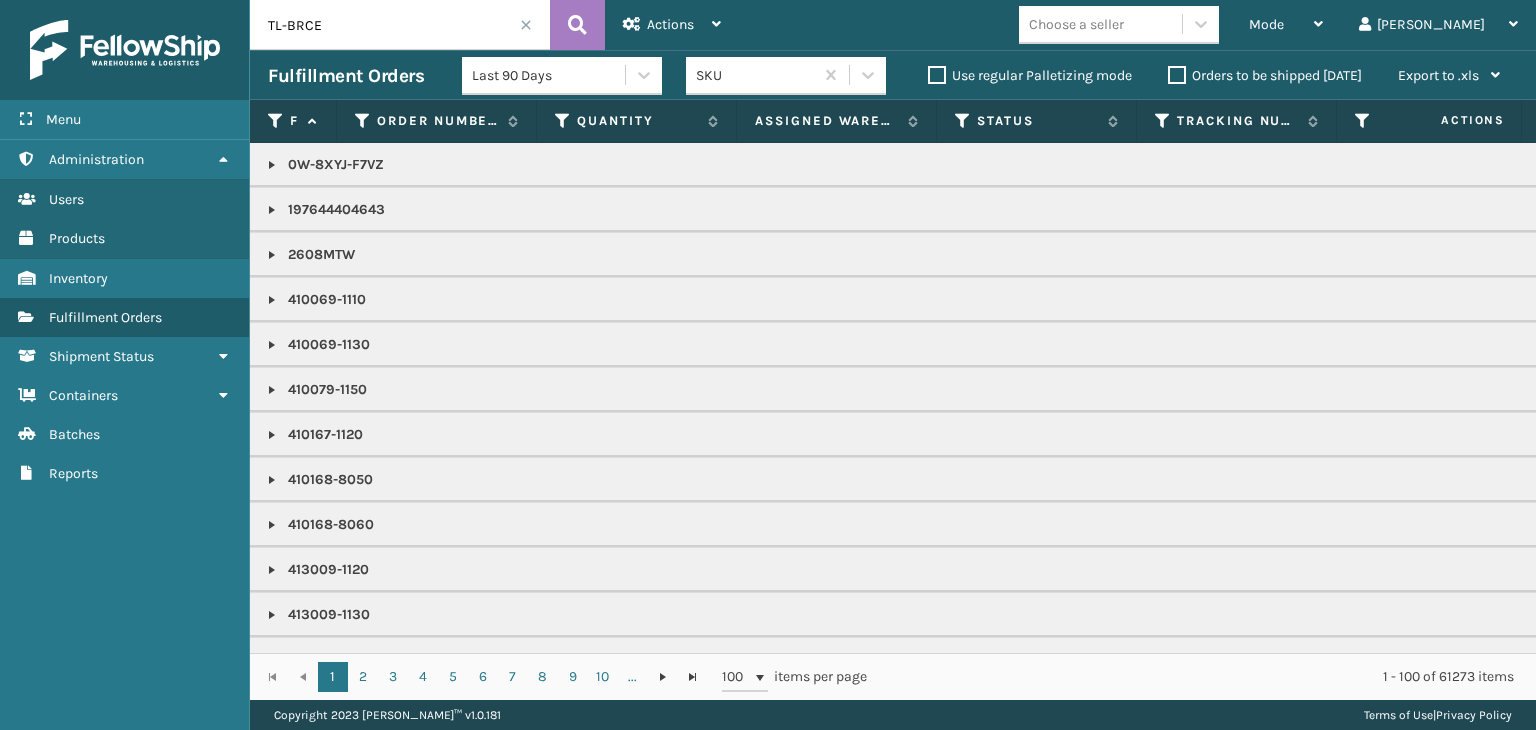 type on "TL-BRCE" 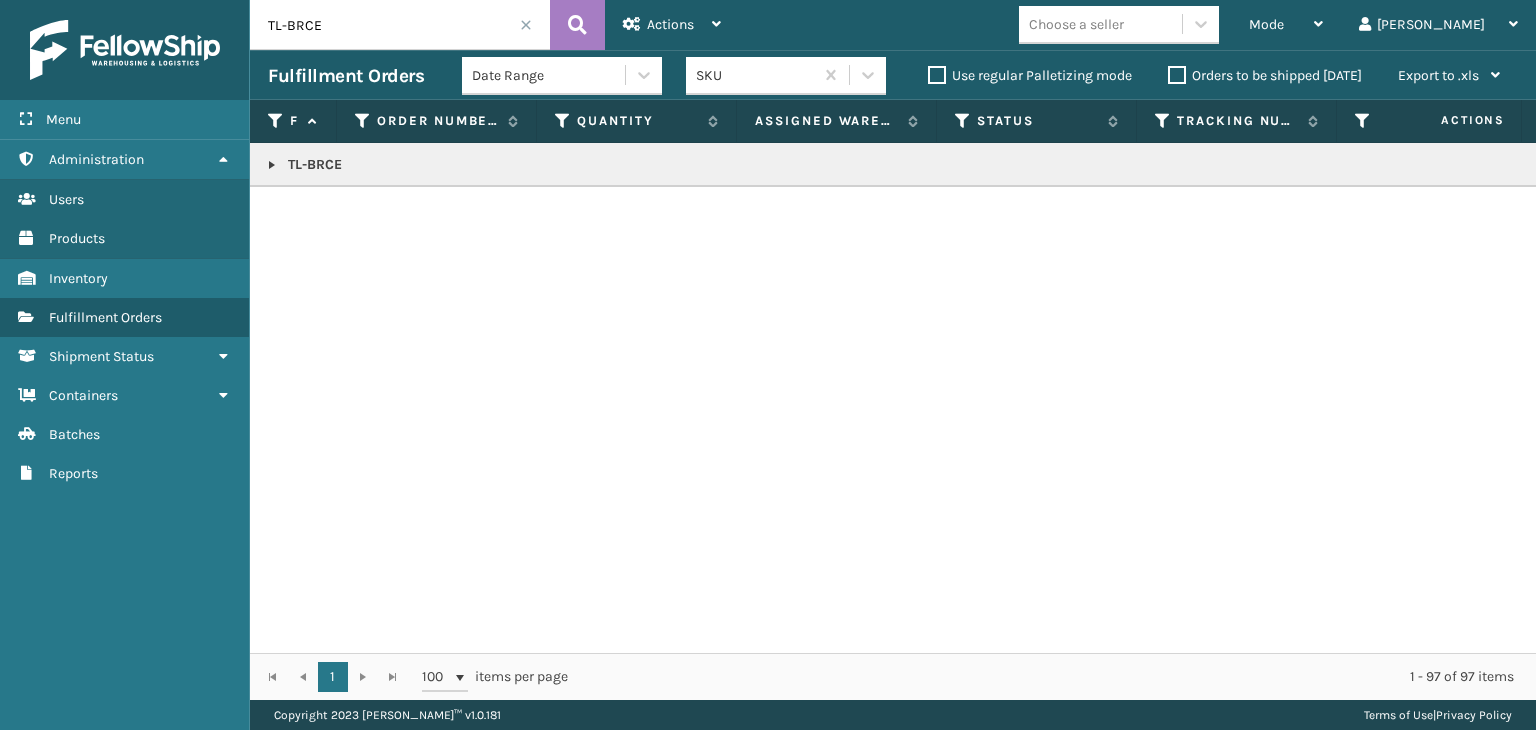 click on "TL-BRCE" at bounding box center (1341, 165) 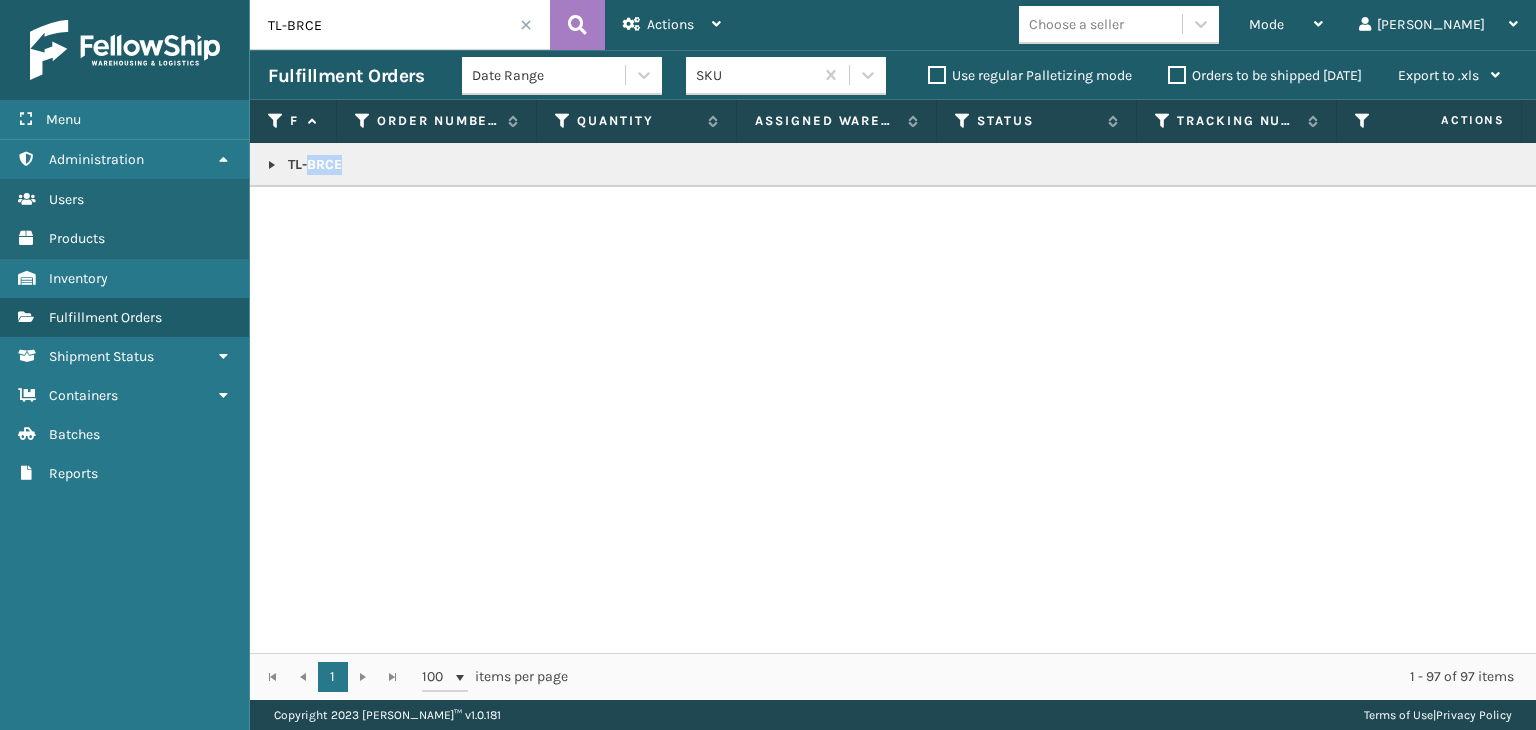 click on "TL-BRCE" at bounding box center [1341, 165] 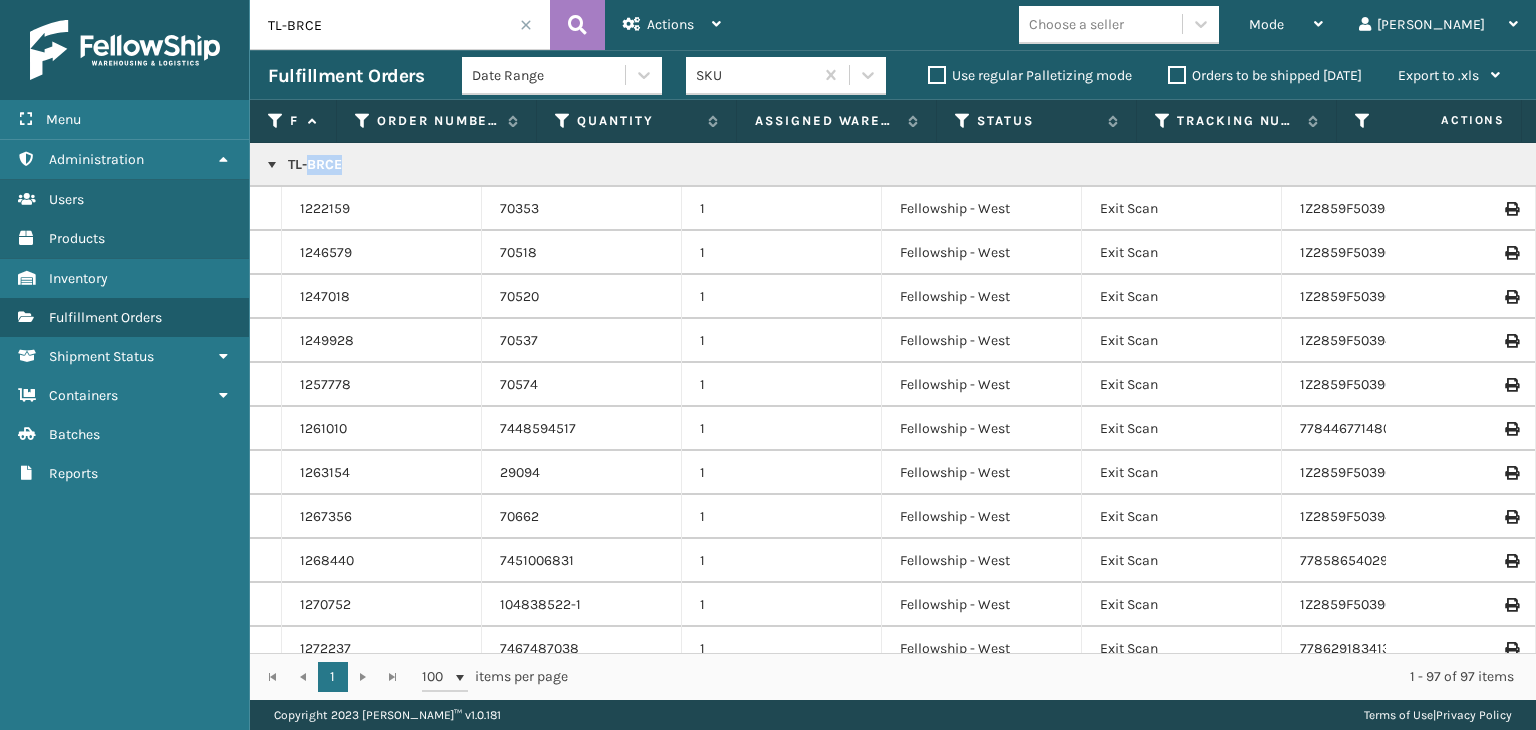 click at bounding box center (272, 165) 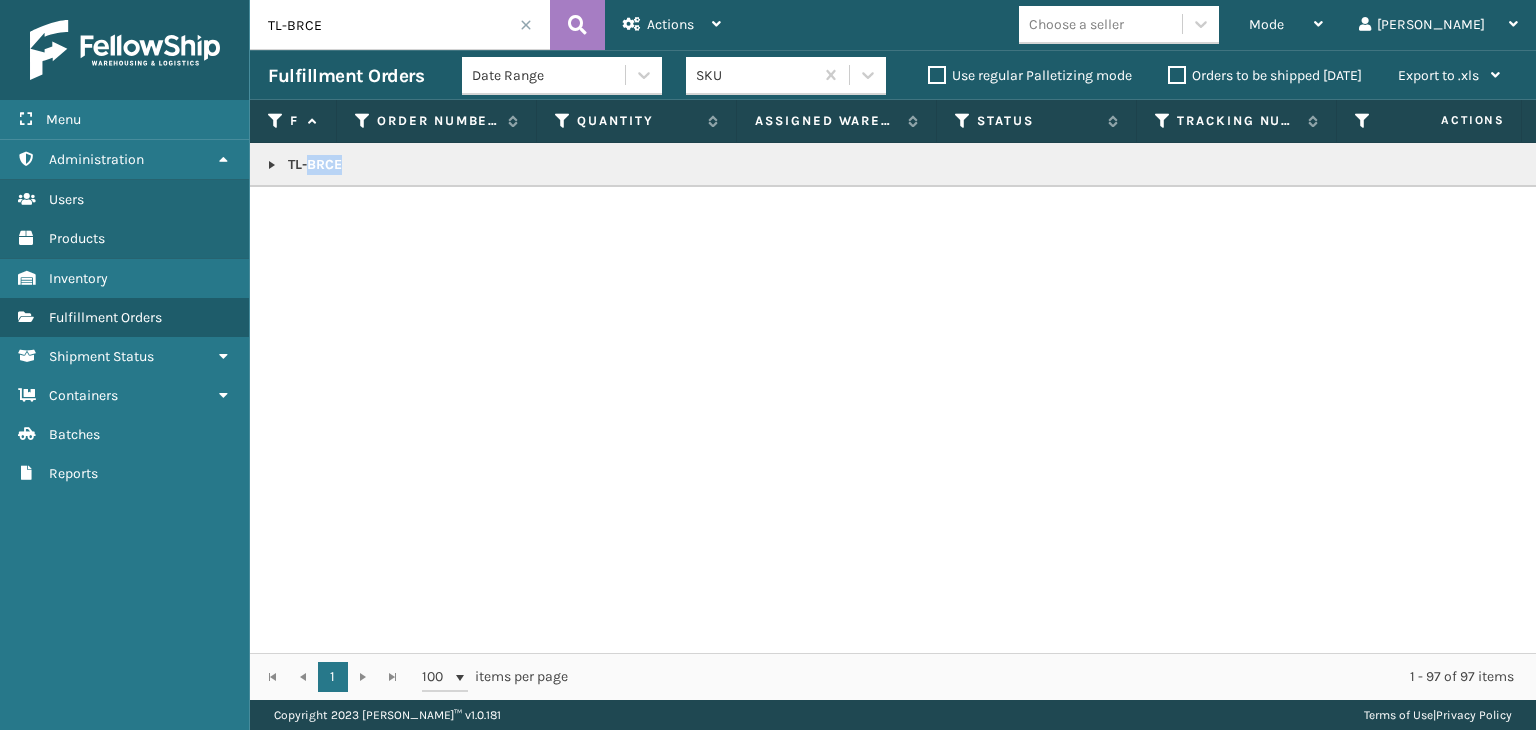 click at bounding box center [272, 165] 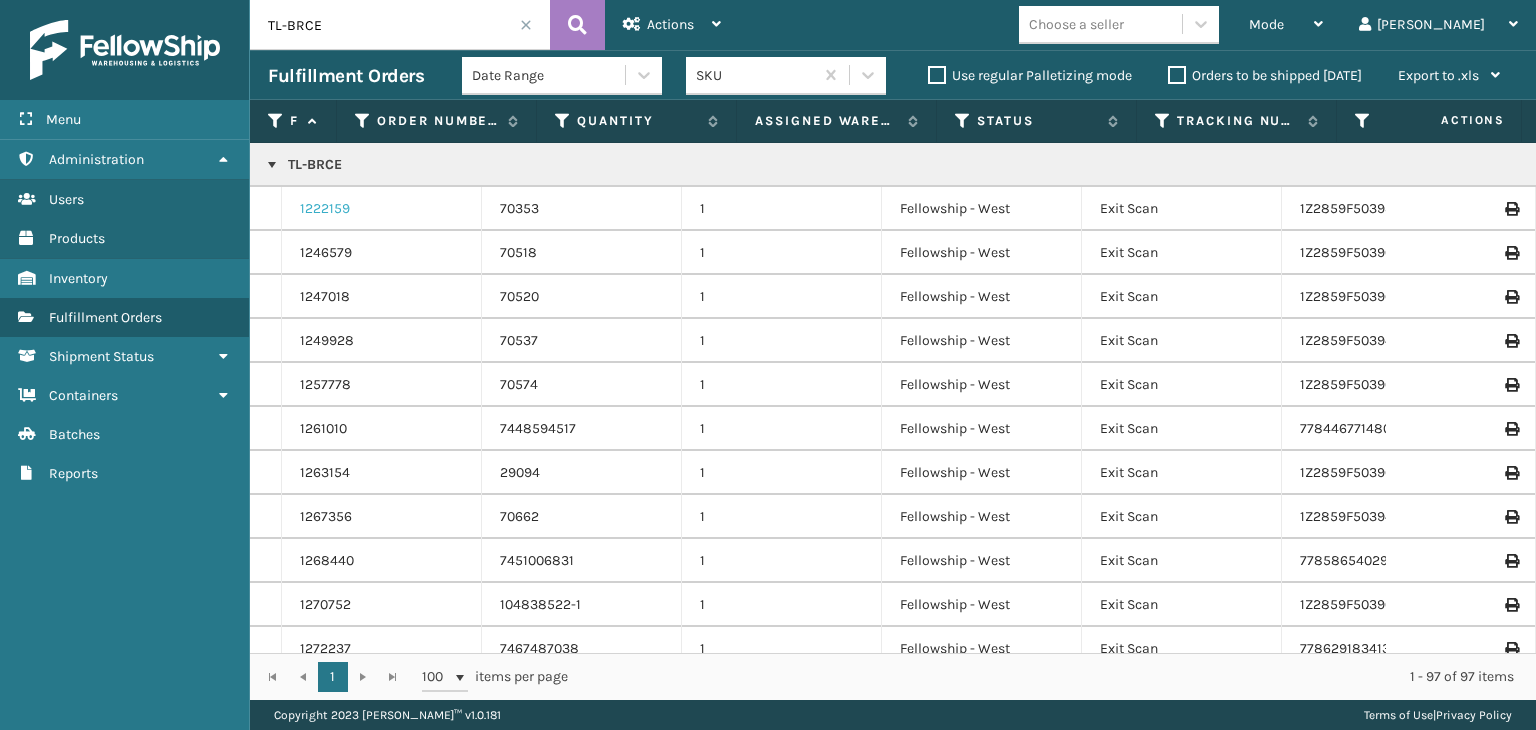 click on "1222159" at bounding box center (325, 209) 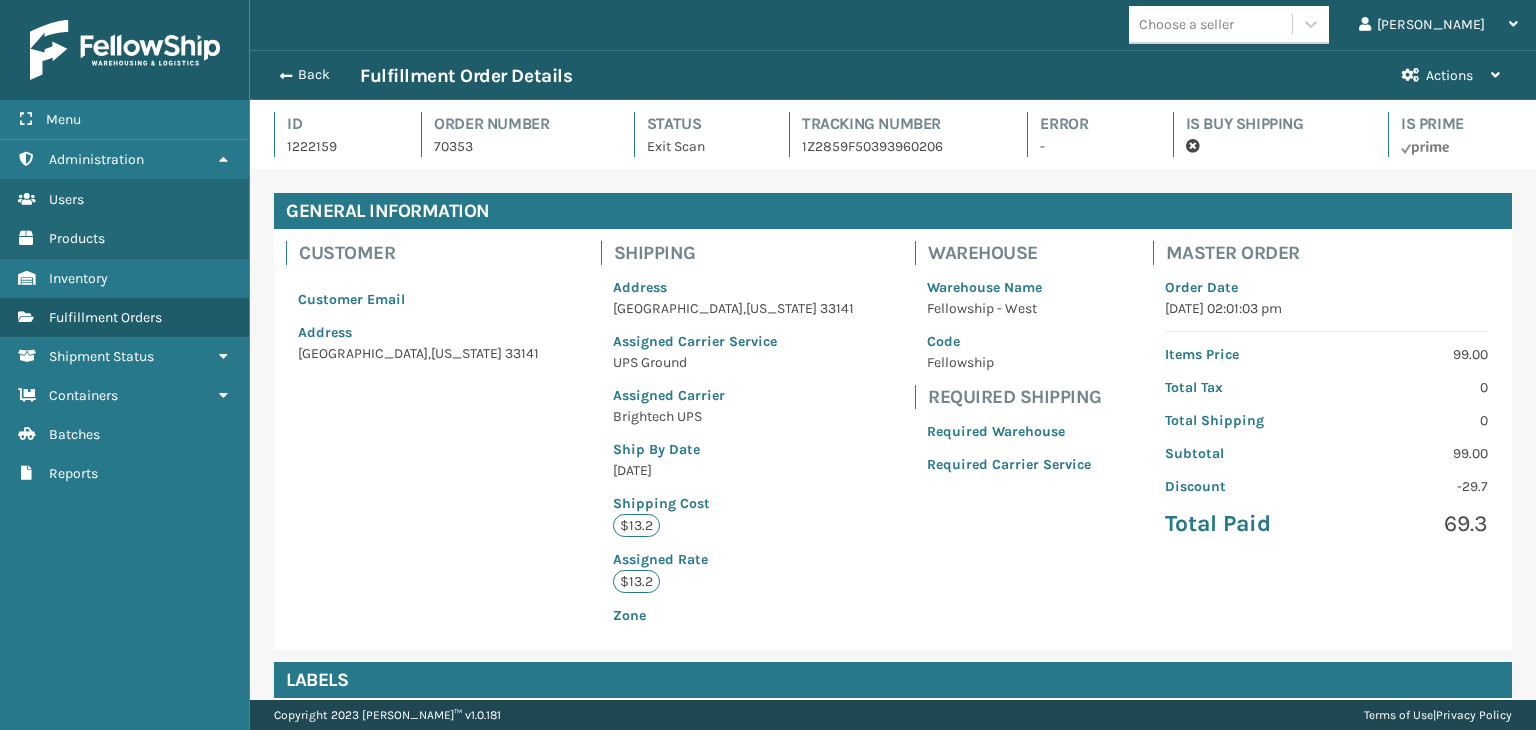 scroll, scrollTop: 99951, scrollLeft: 98713, axis: both 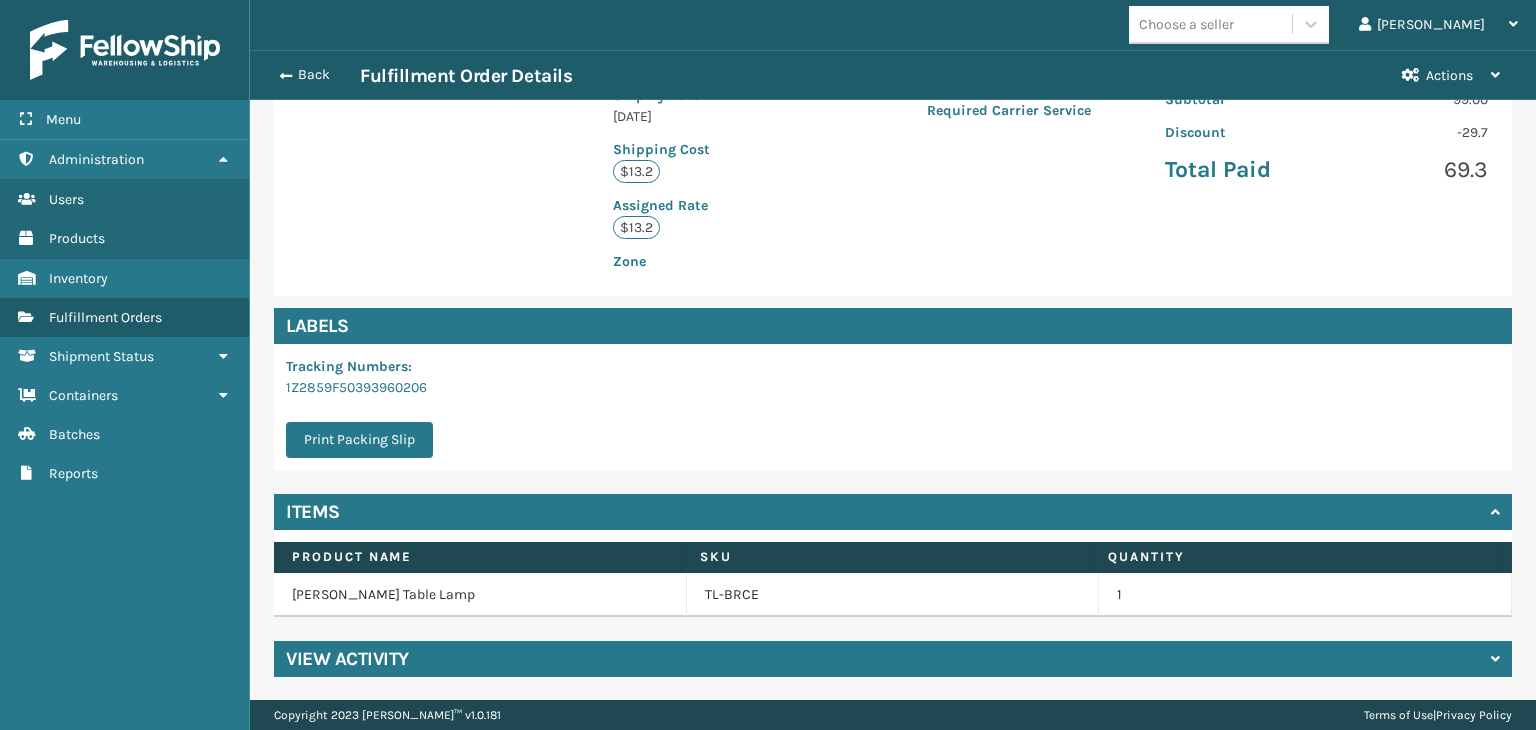 click on "Bruce Table Lamp" at bounding box center [480, 595] 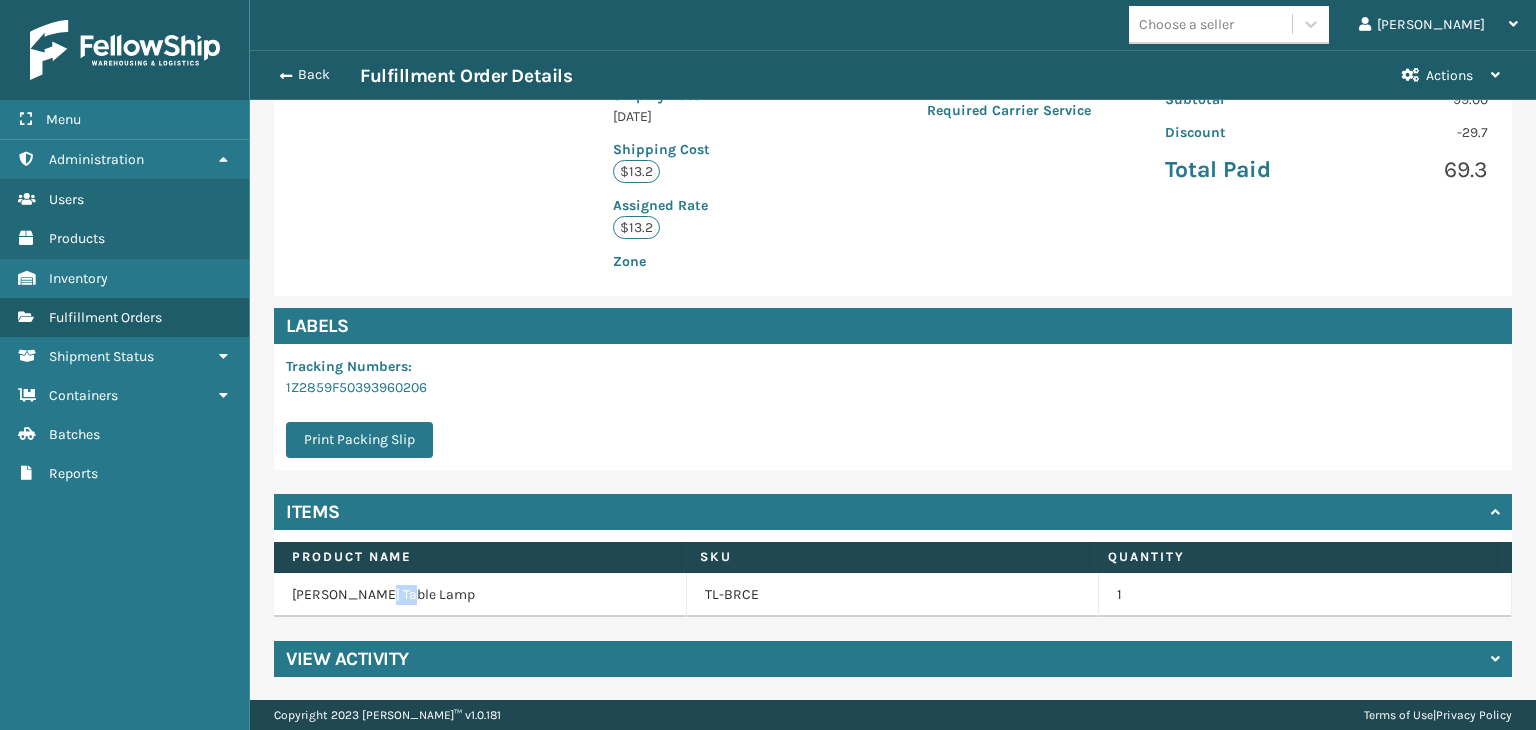 click on "Bruce Table Lamp" at bounding box center (480, 595) 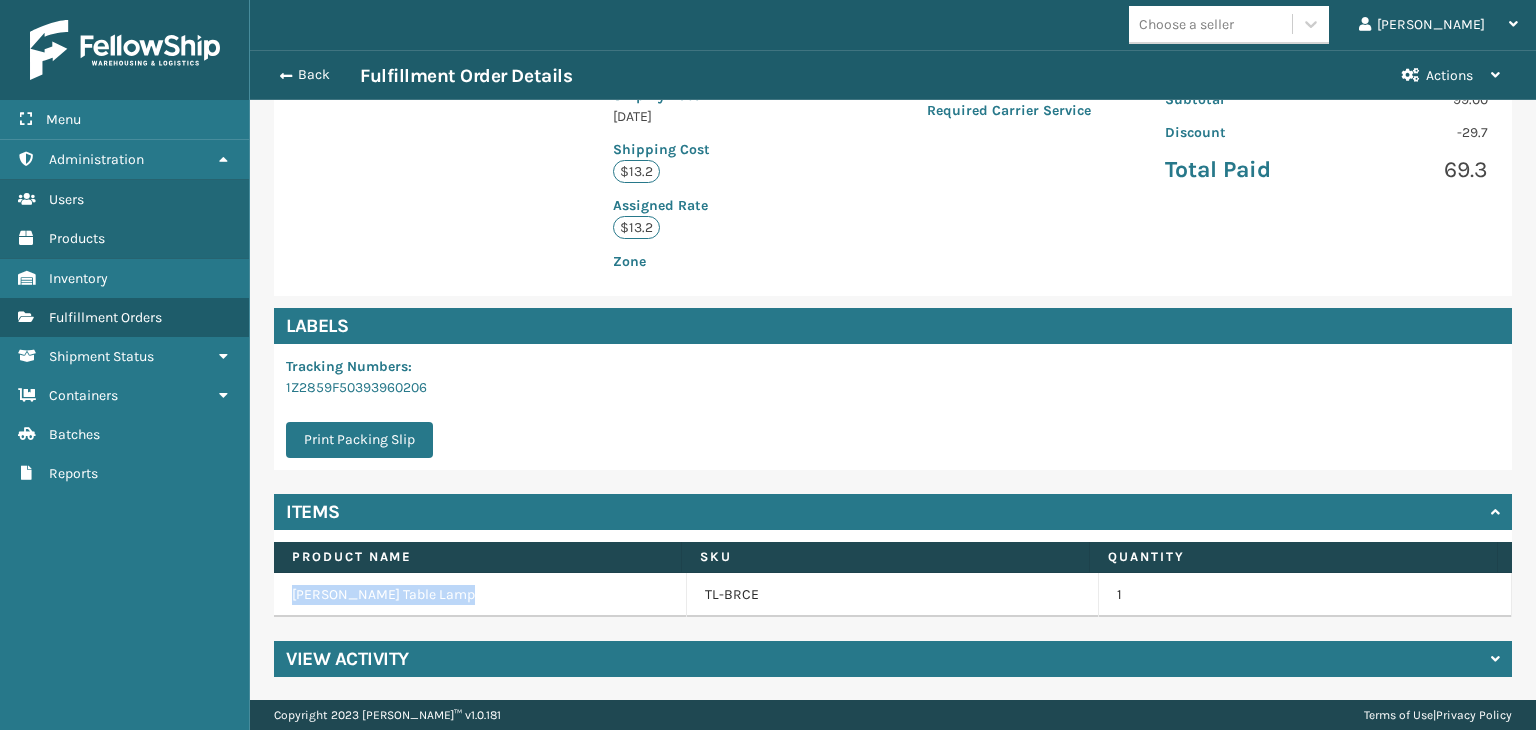 click on "Bruce Table Lamp" at bounding box center [480, 595] 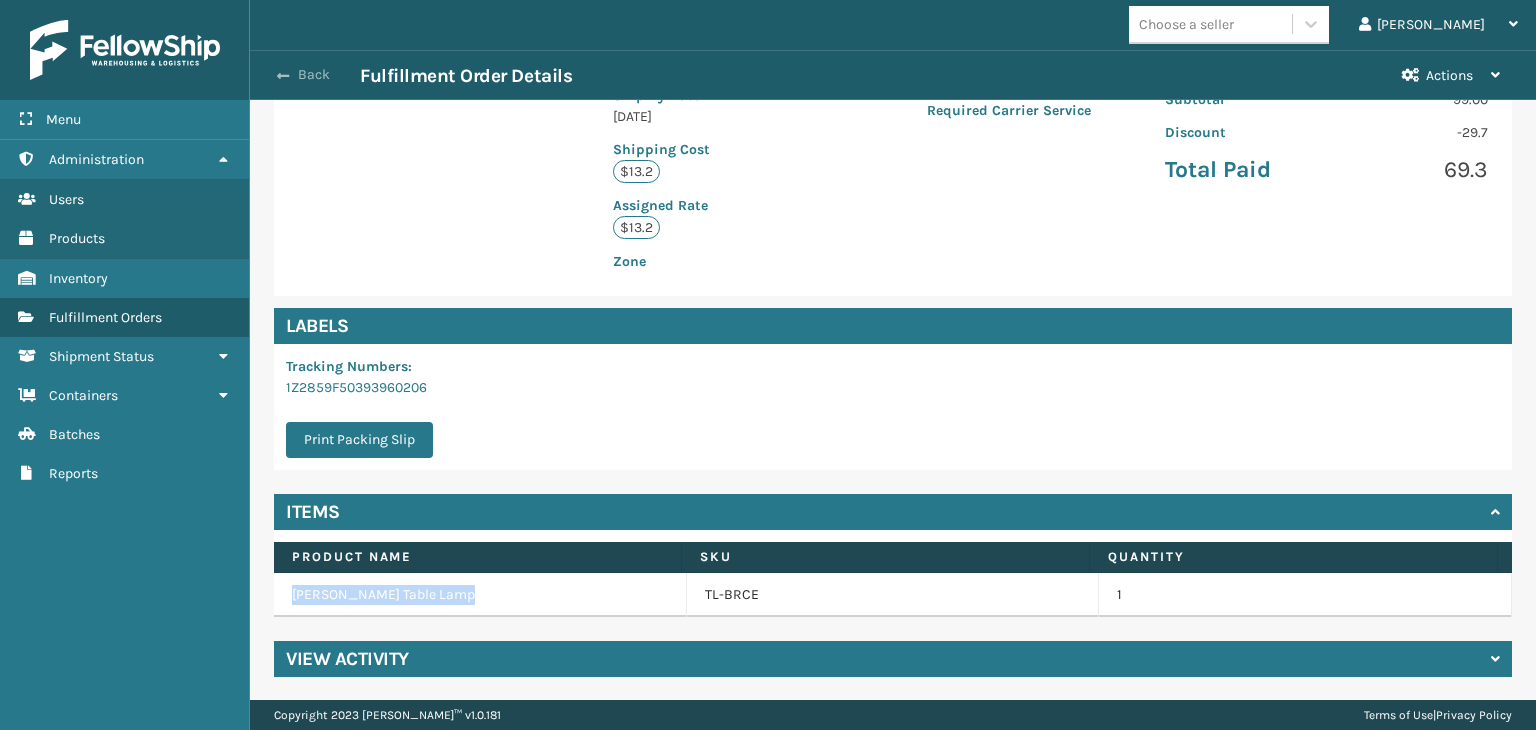 click on "Back" at bounding box center [314, 75] 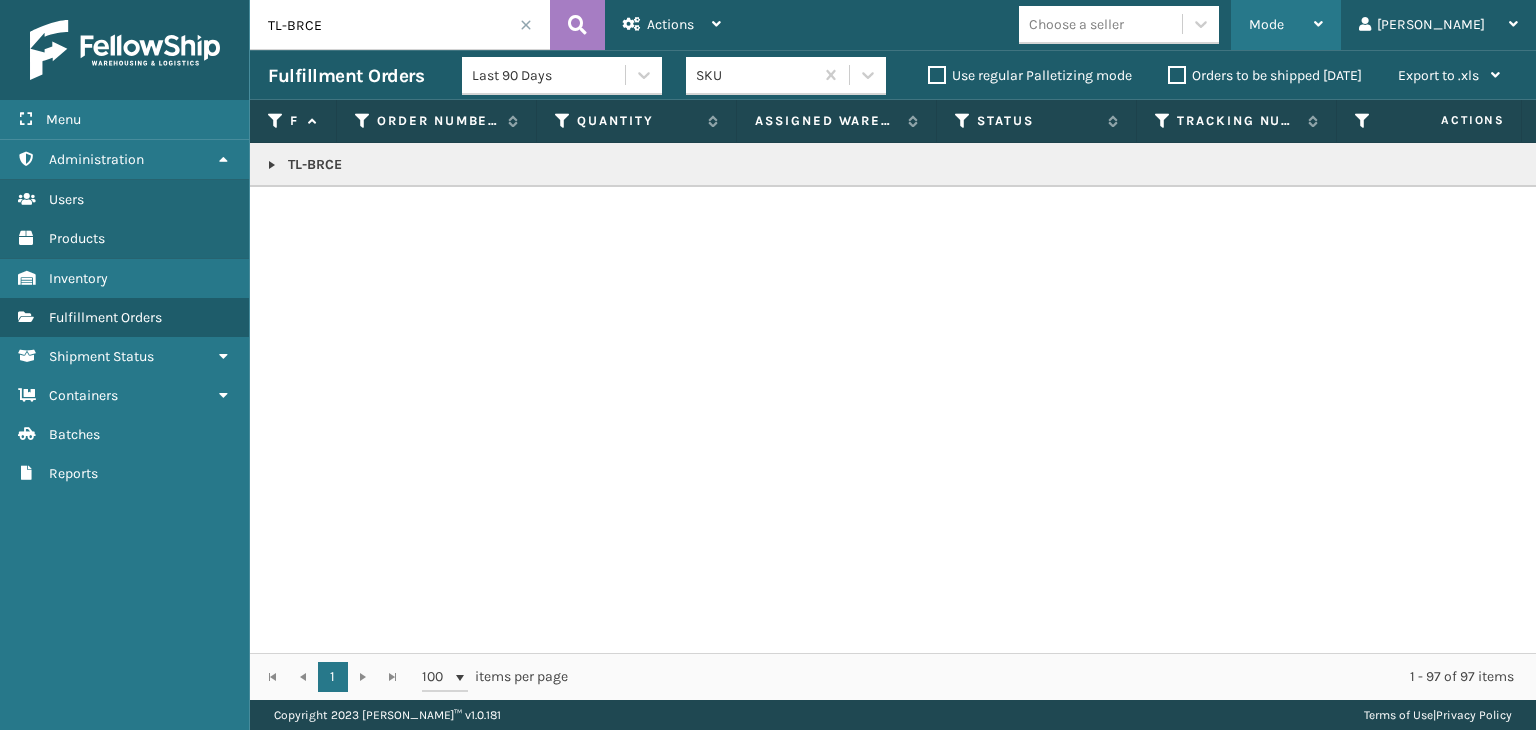 click on "Mode" at bounding box center [1286, 25] 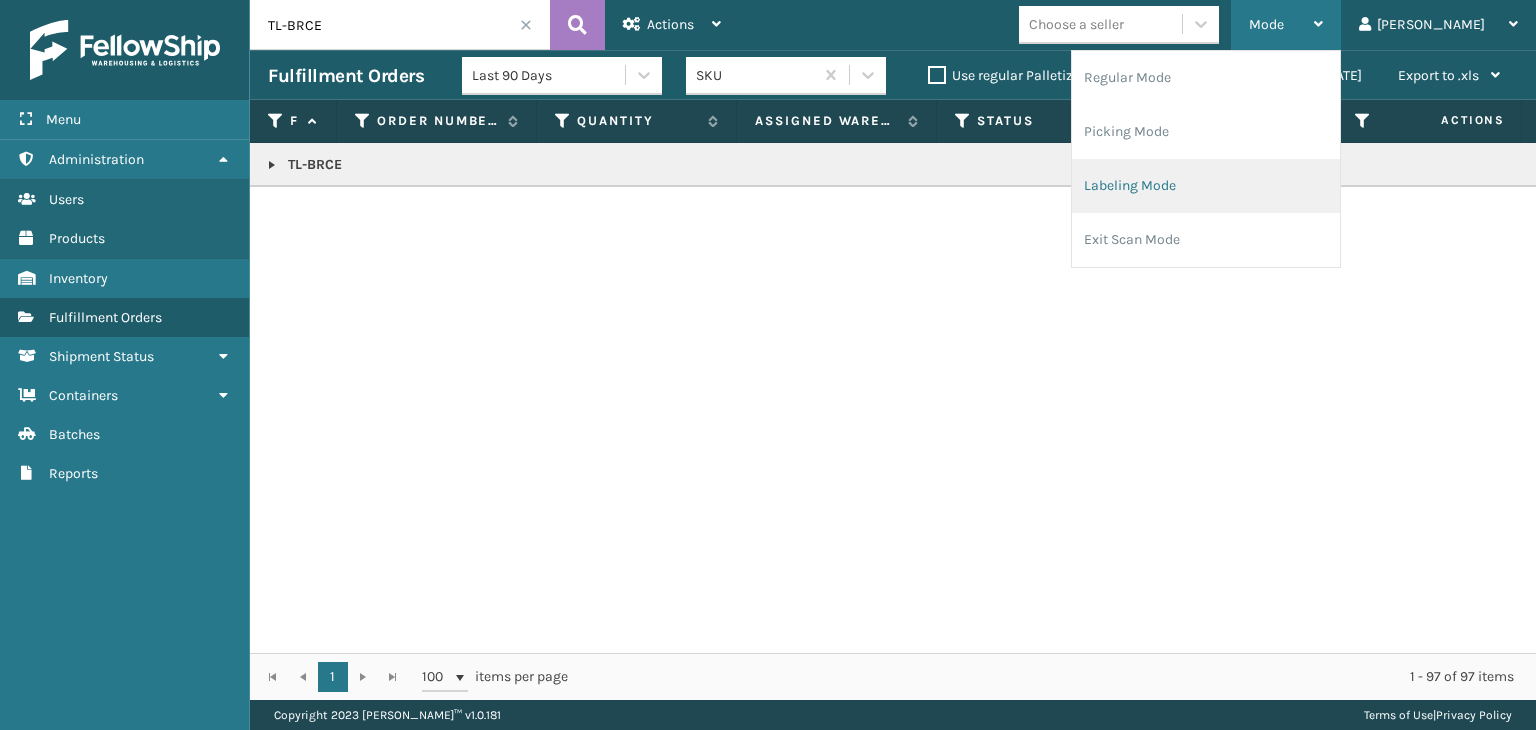 click on "Labeling Mode" at bounding box center (1206, 186) 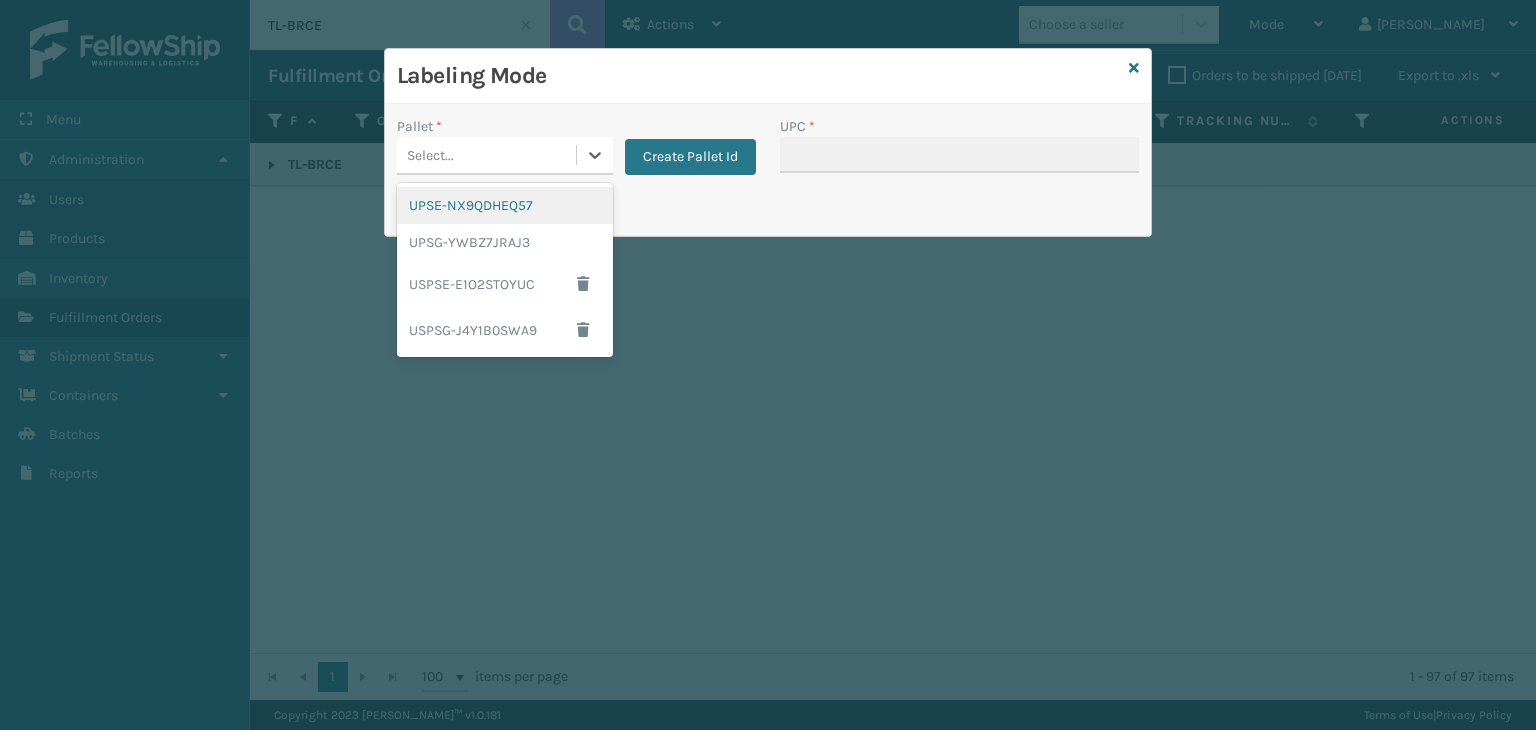 click on "Select..." at bounding box center (486, 155) 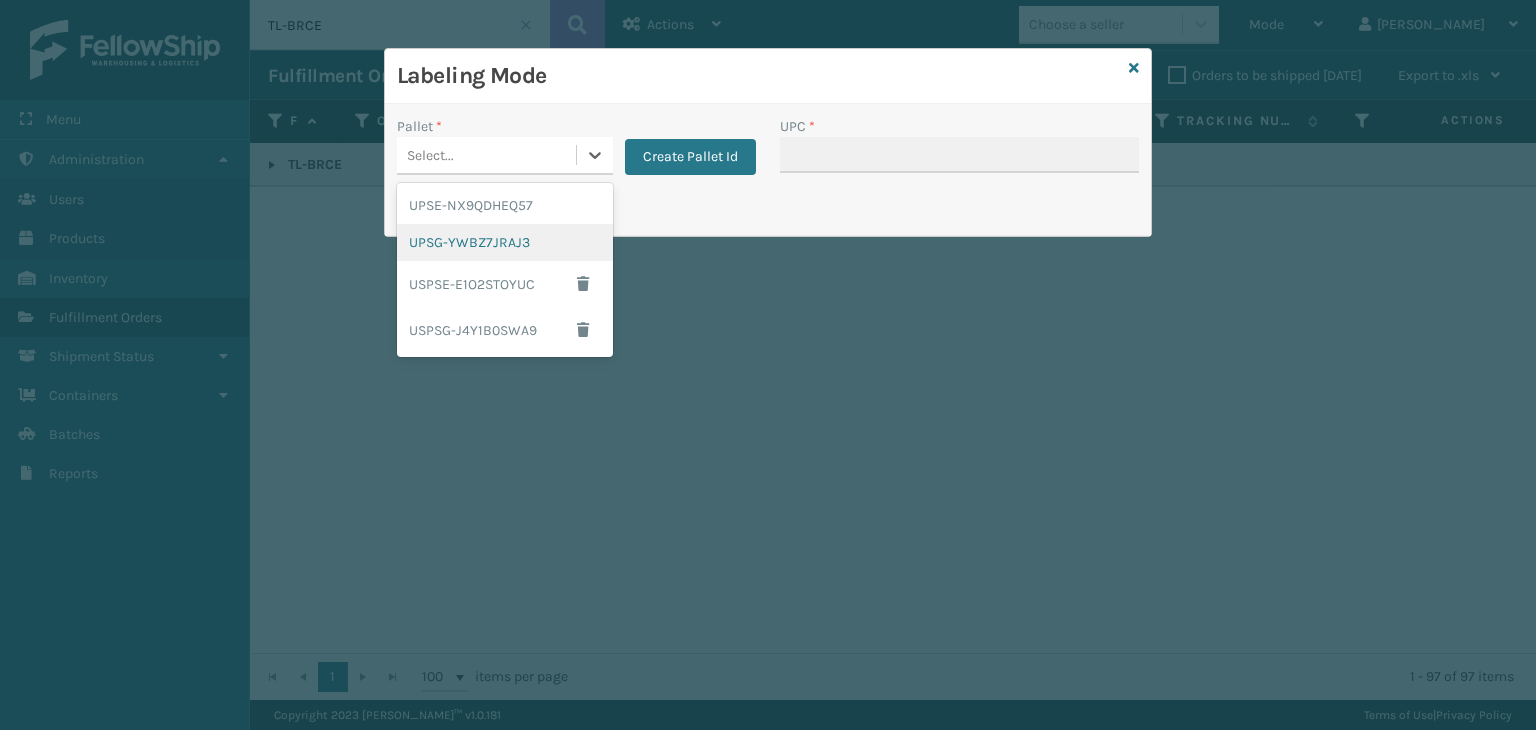 click on "UPSG-YWBZ7JRAJ3" at bounding box center [505, 242] 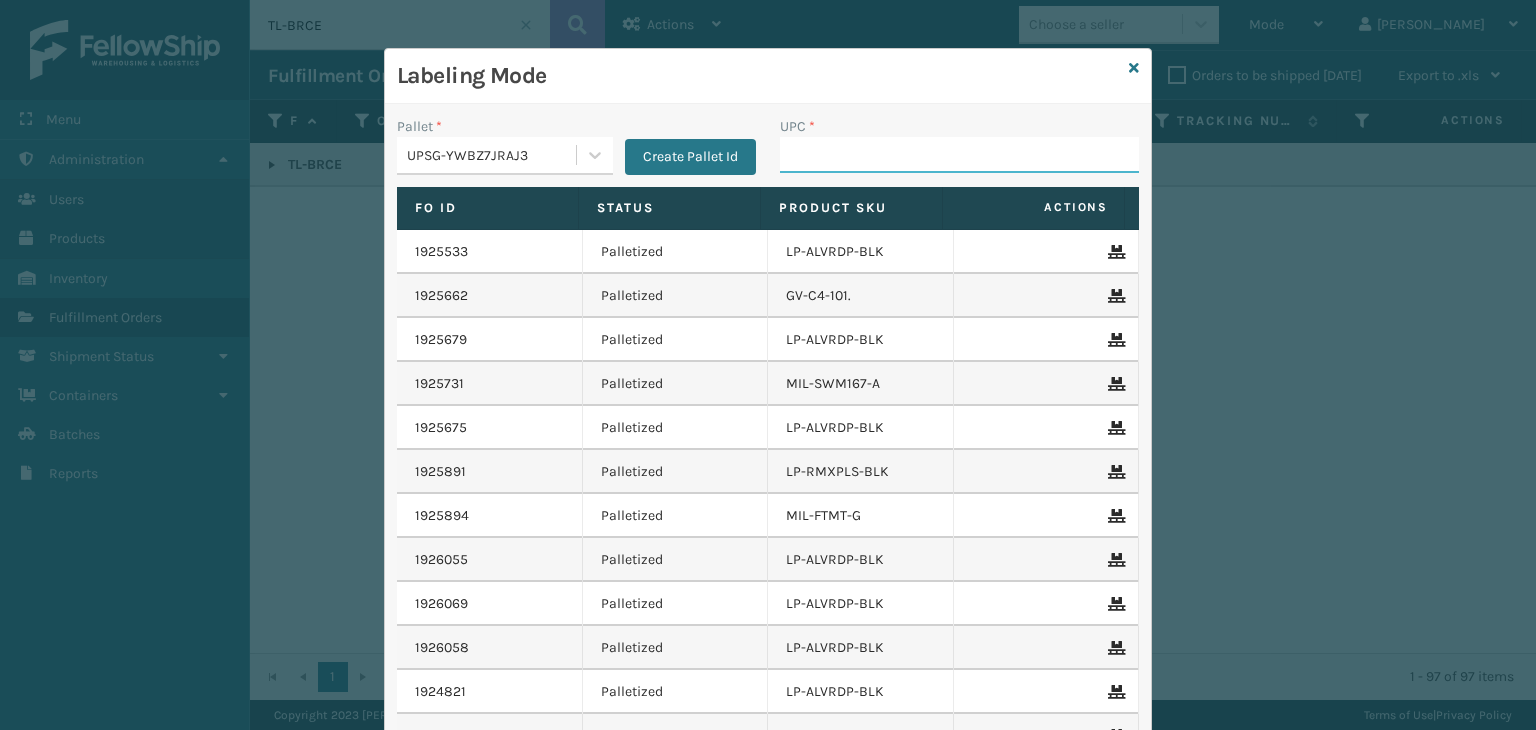 click on "UPC   *" at bounding box center [959, 155] 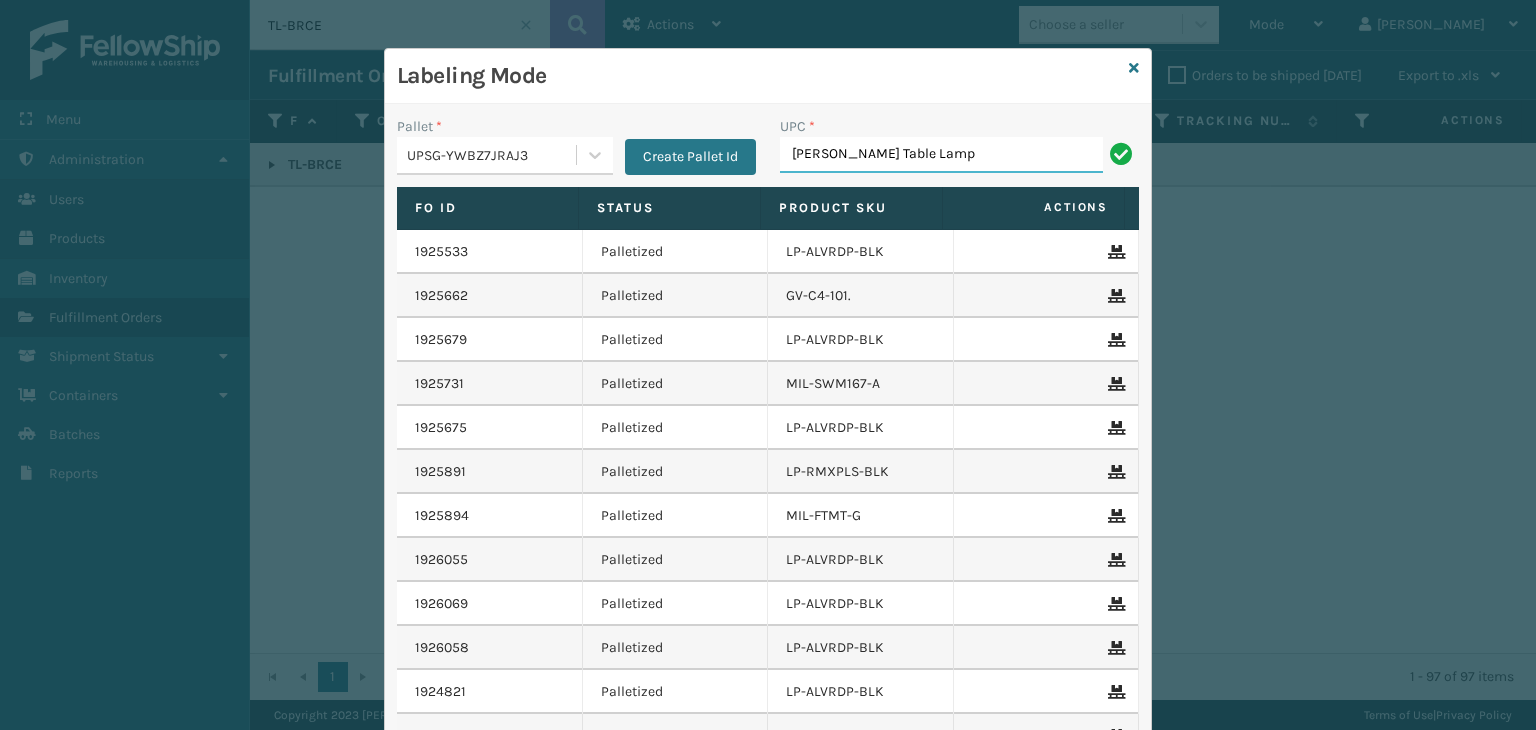 type on "Bruce Table Lamp" 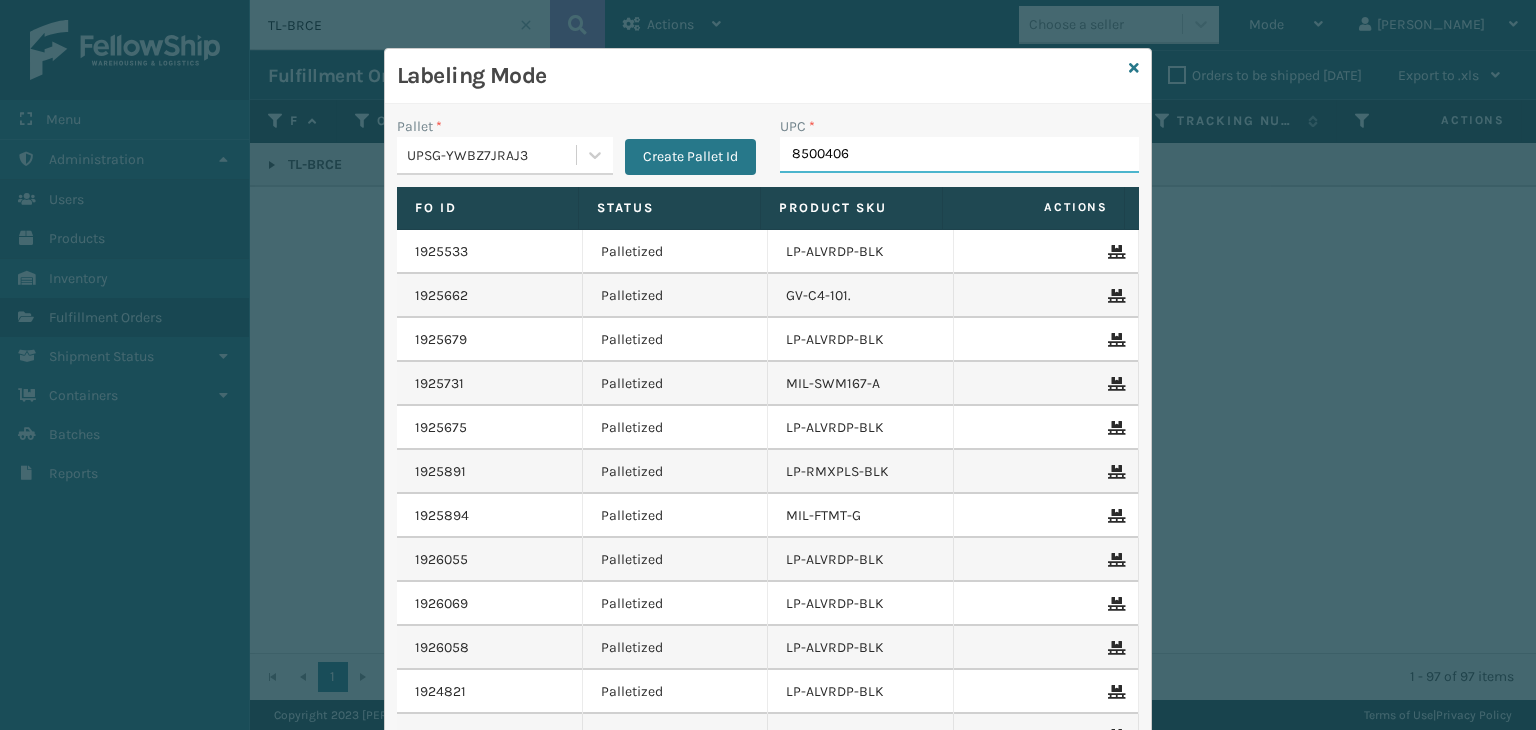 type on "85004066" 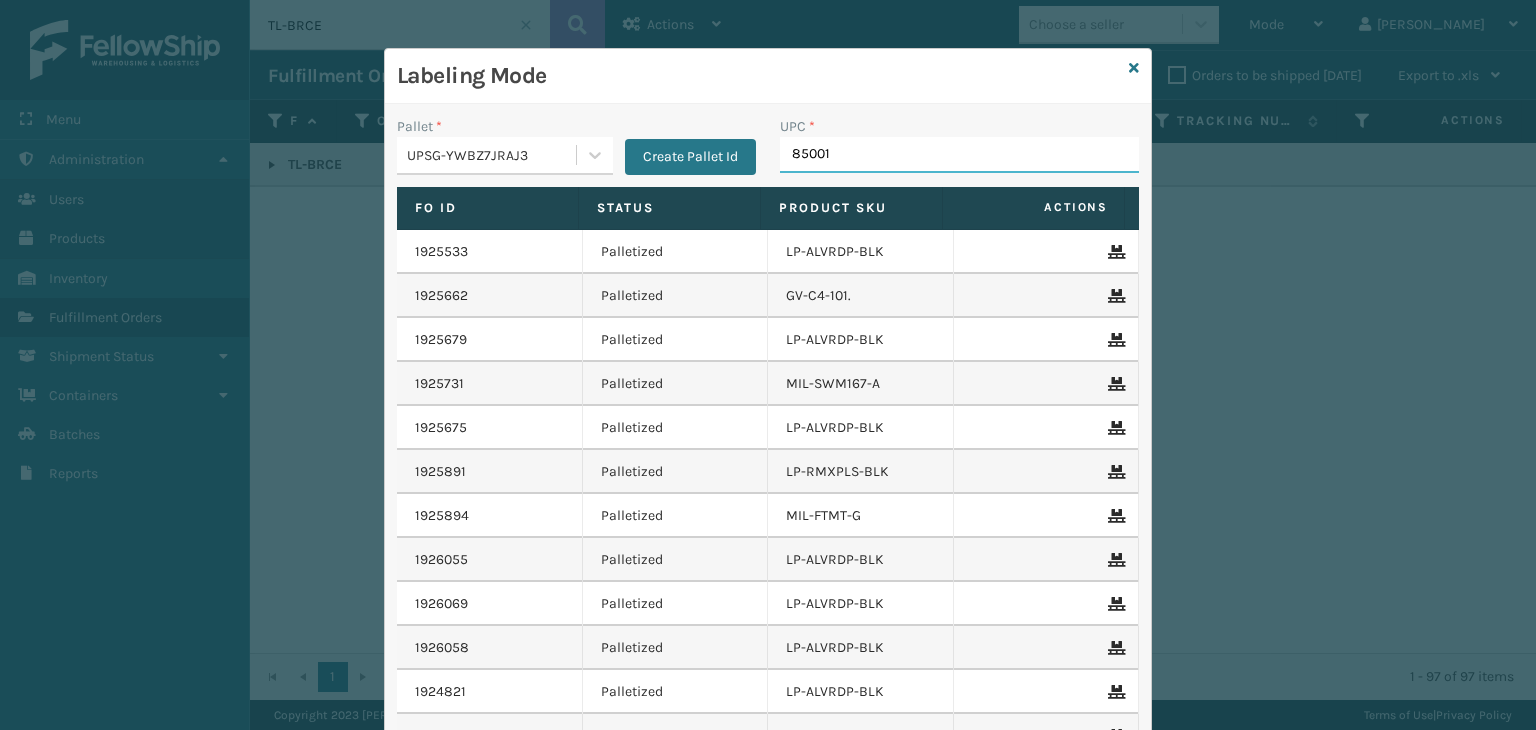 type on "850012" 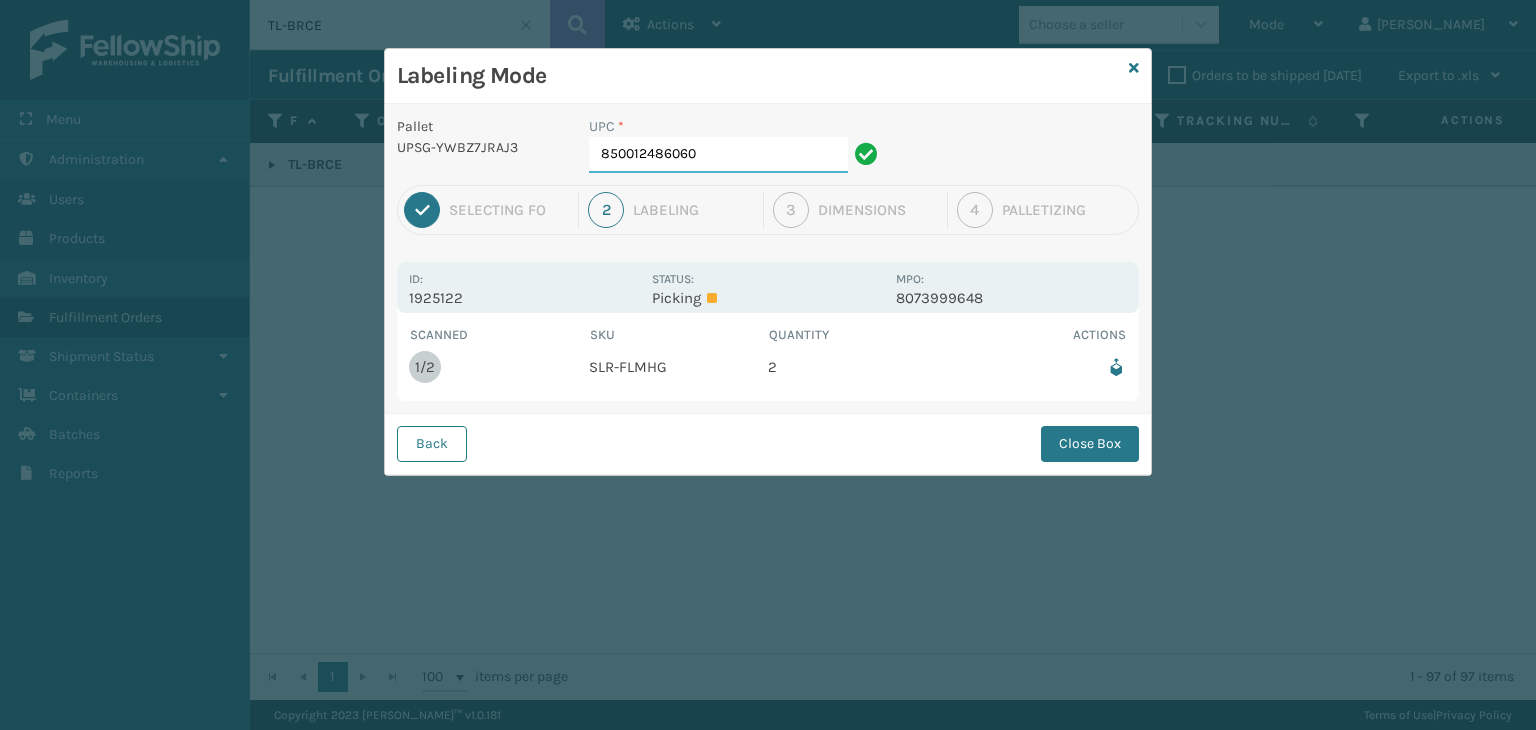 click on "850012486060" at bounding box center (718, 155) 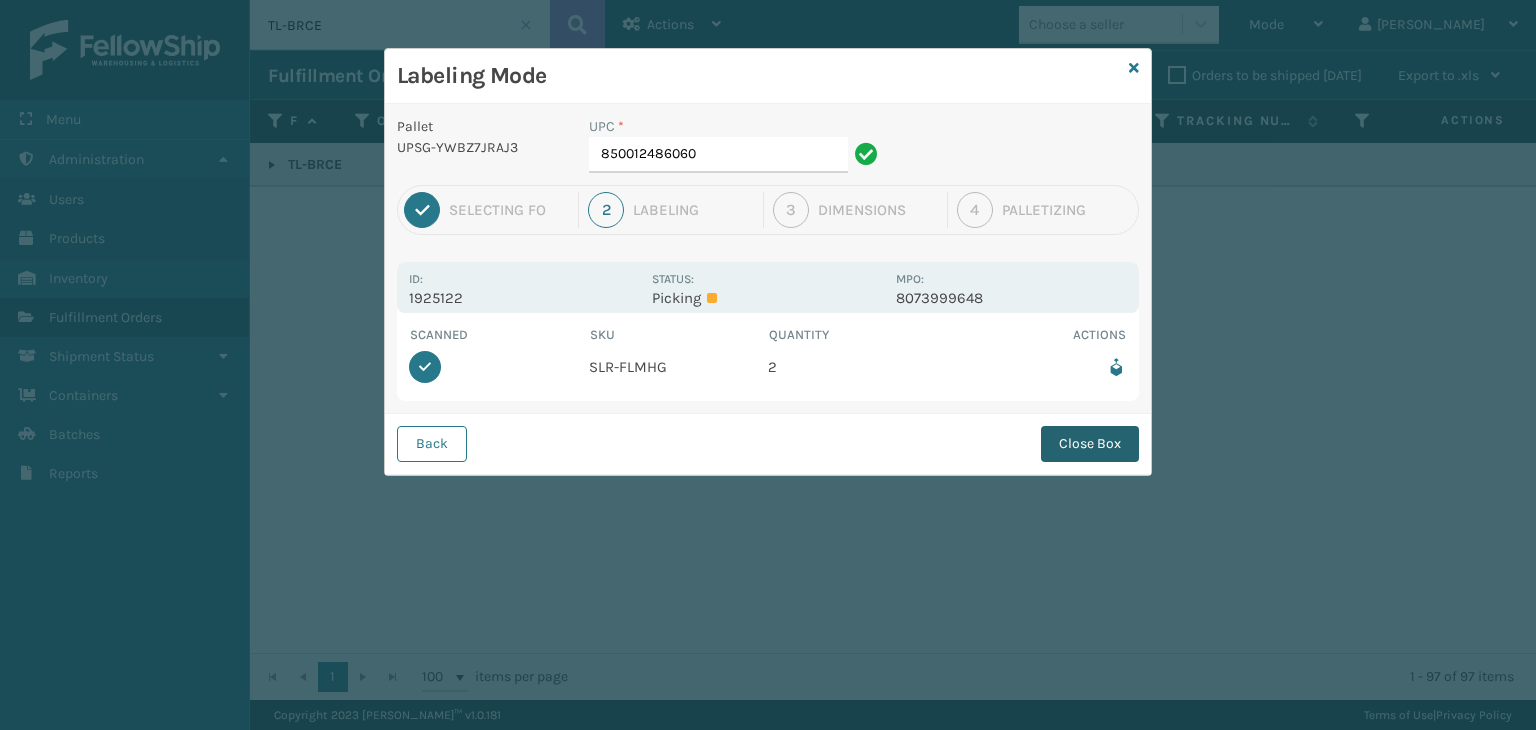 click on "Close Box" at bounding box center (1090, 444) 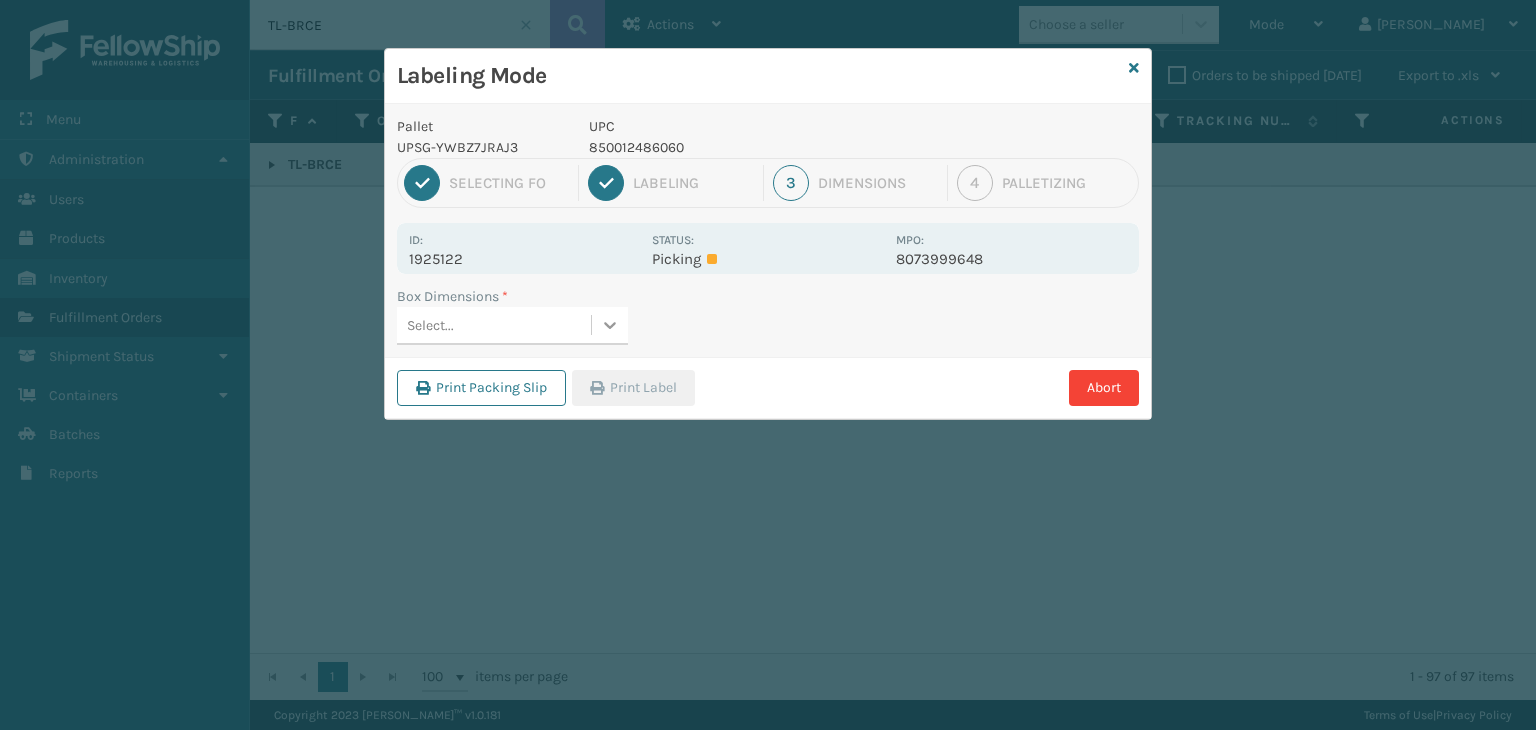 click 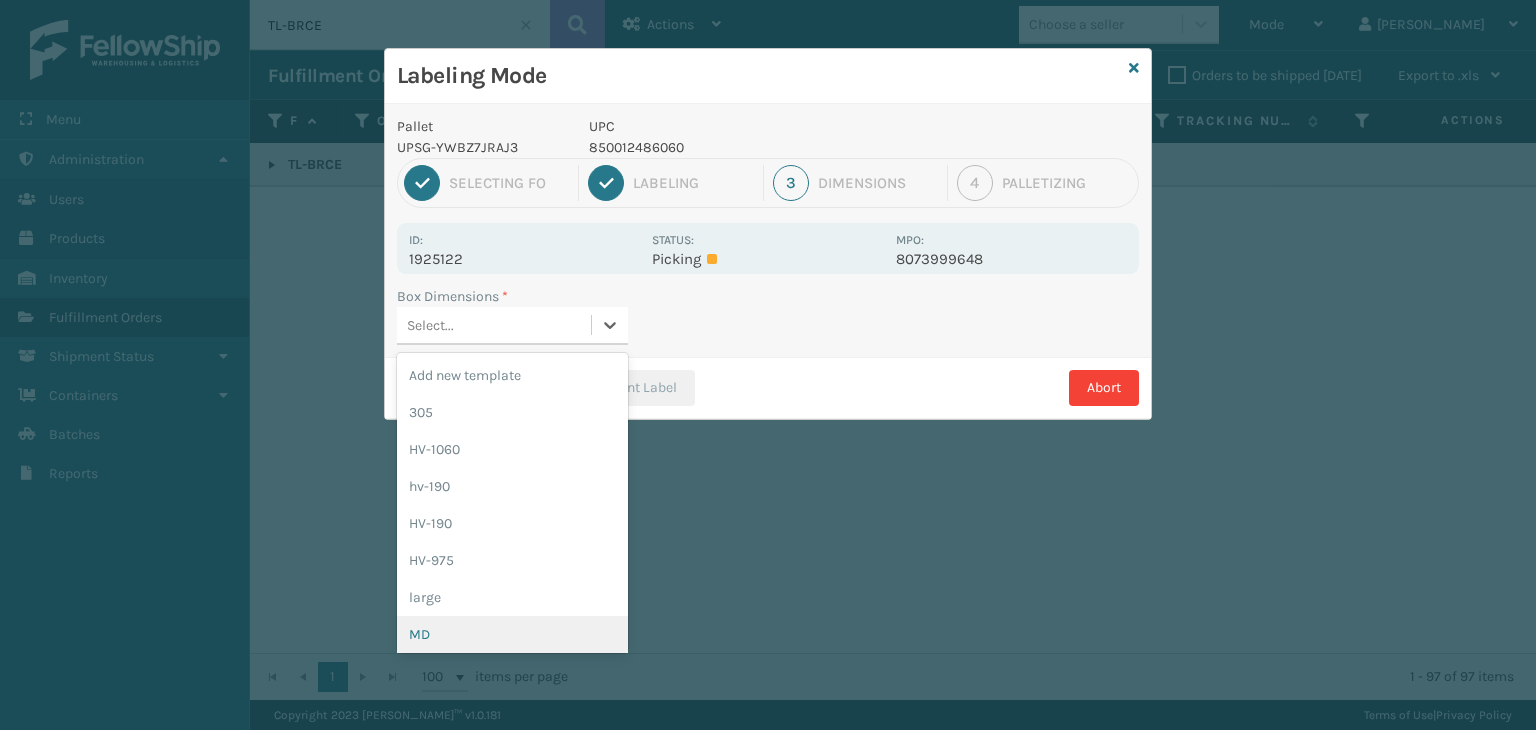 click on "MD" at bounding box center [512, 634] 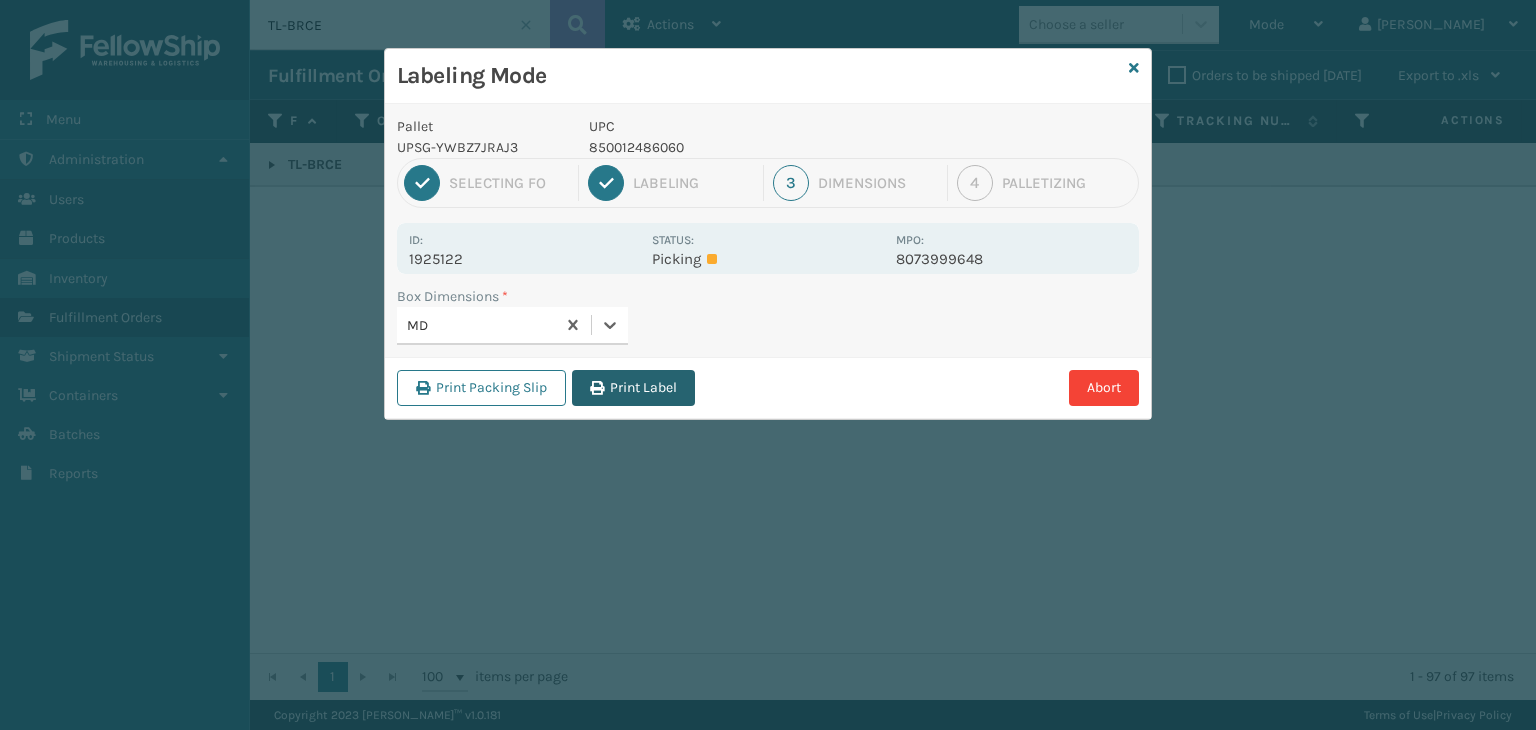 click on "Print Label" at bounding box center [633, 388] 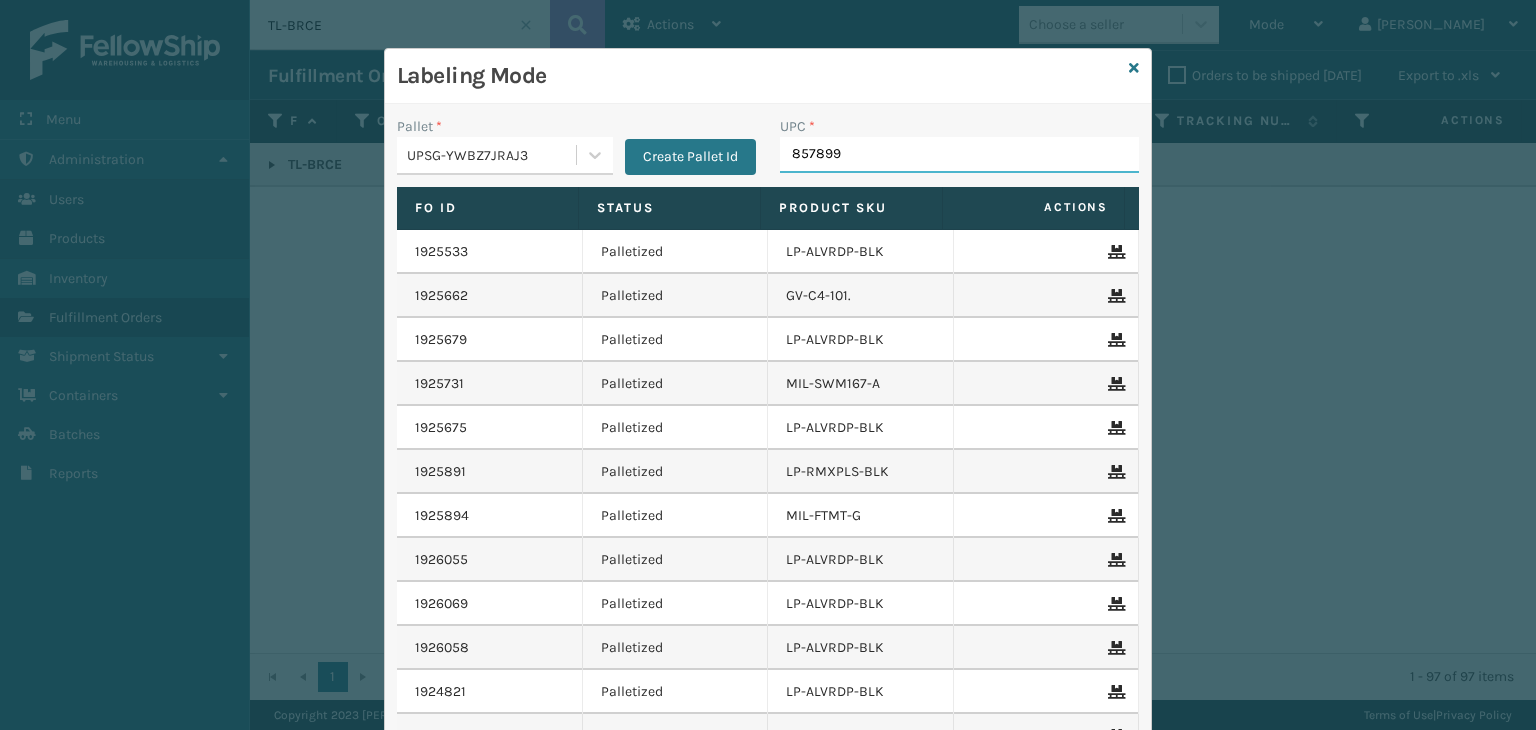 type on "8578990" 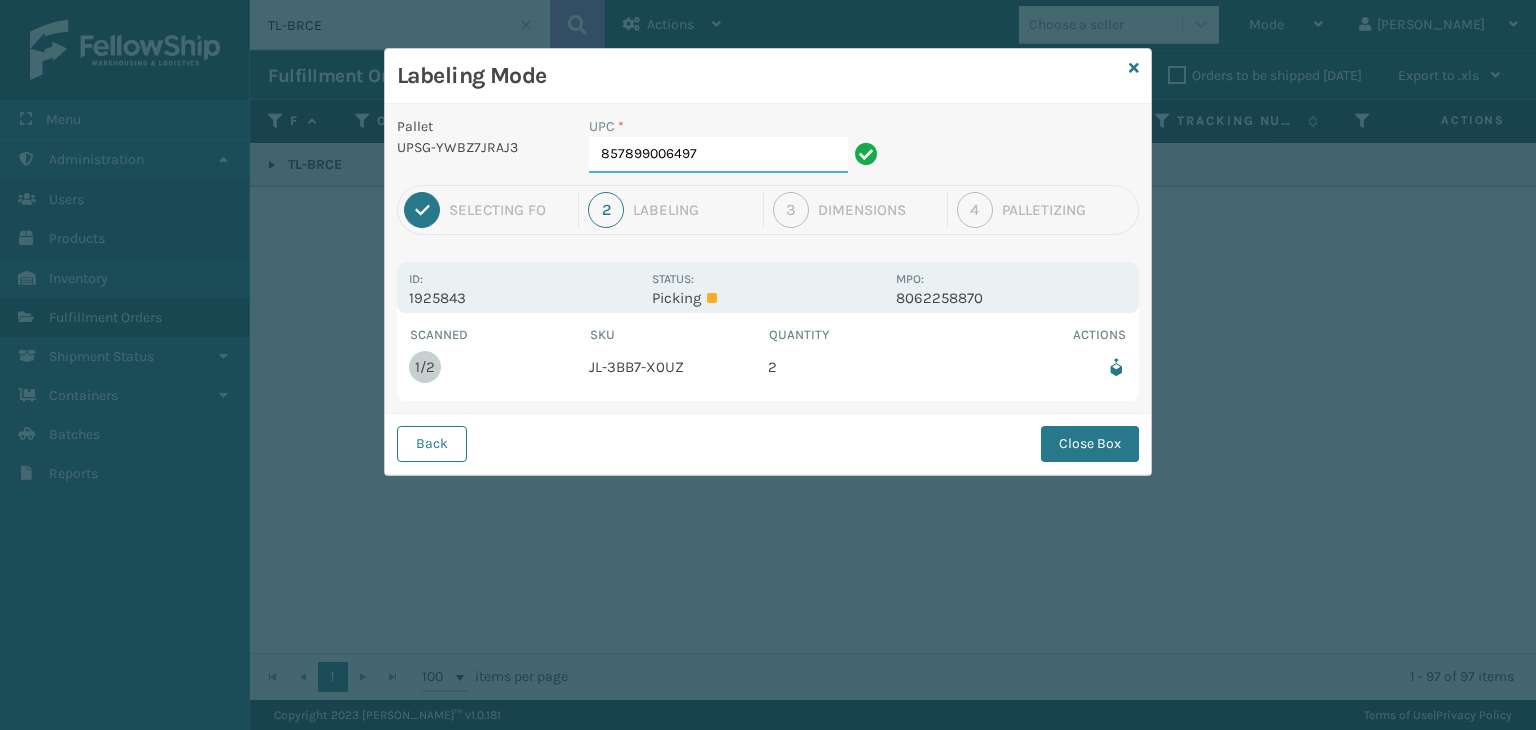 click on "857899006497" at bounding box center [718, 155] 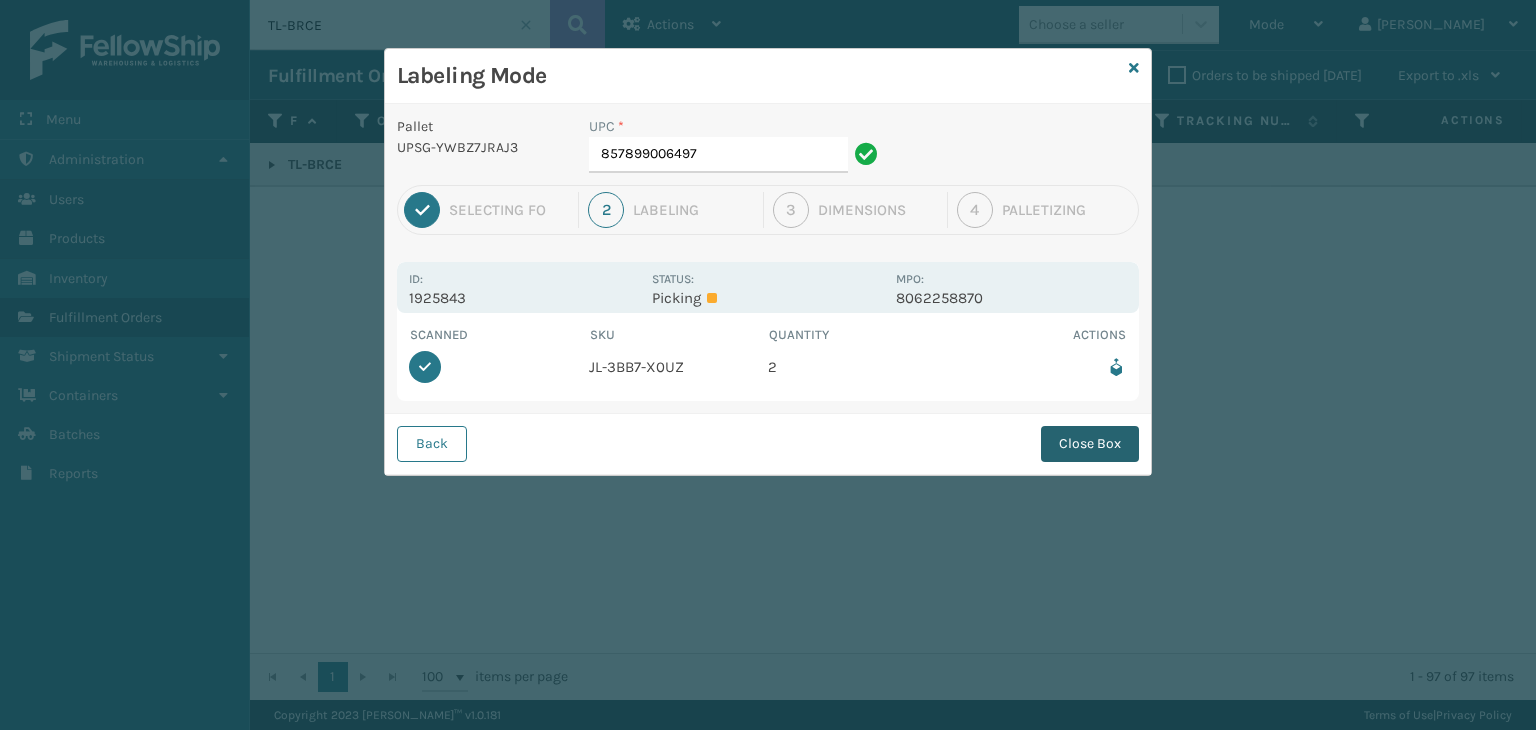 click on "Close Box" at bounding box center [1090, 444] 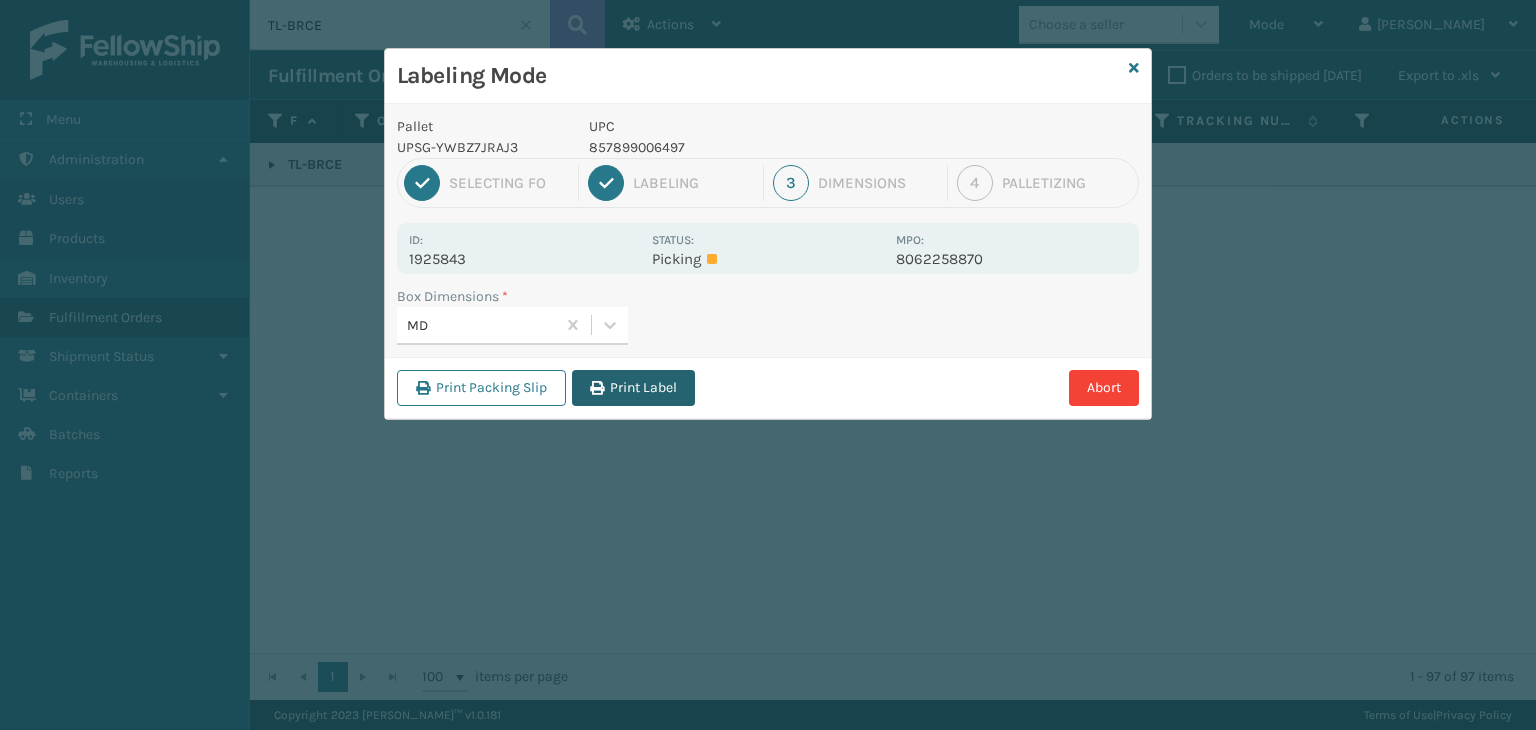 click on "Print Label" at bounding box center [633, 388] 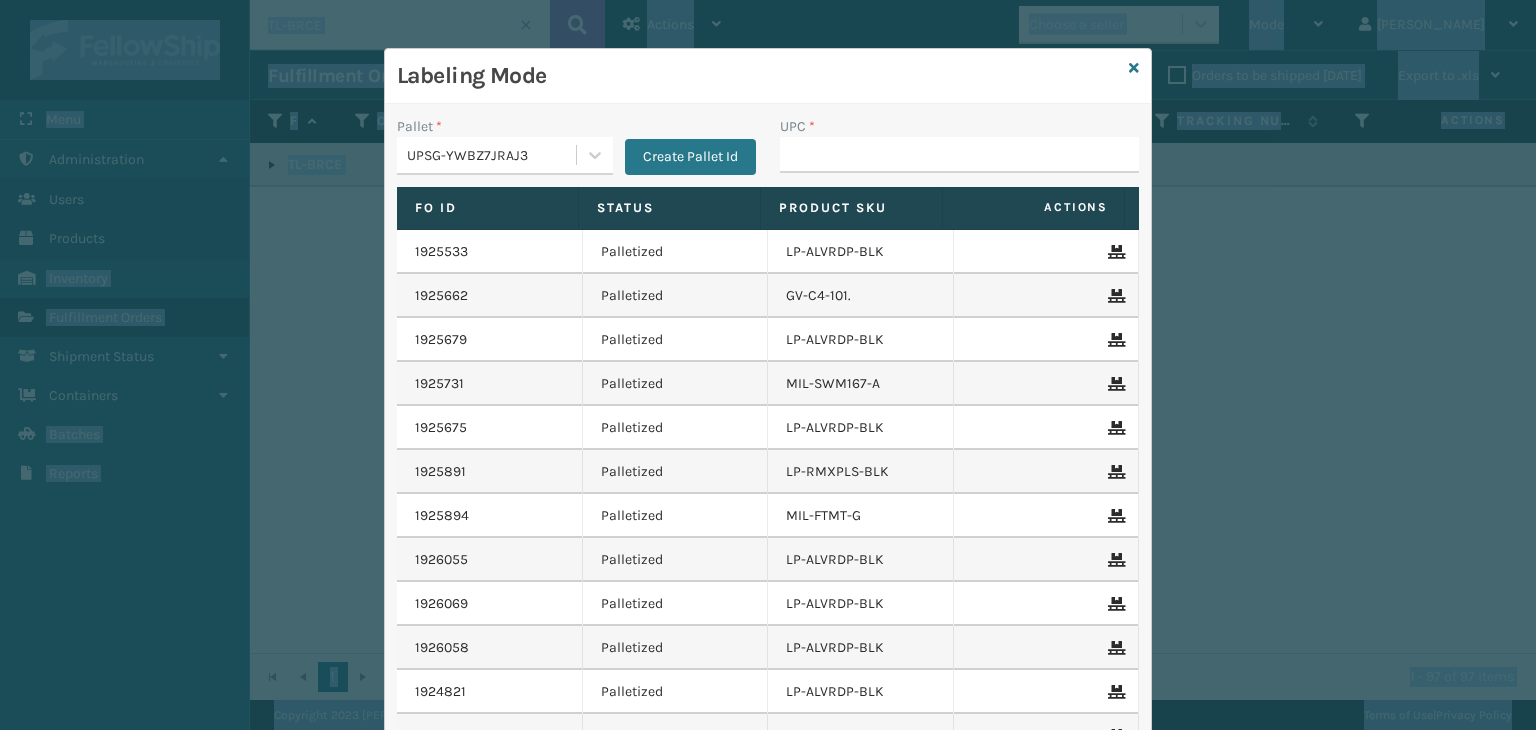 drag, startPoint x: 1123, startPoint y: 65, endPoint x: 242, endPoint y: -86, distance: 893.84674 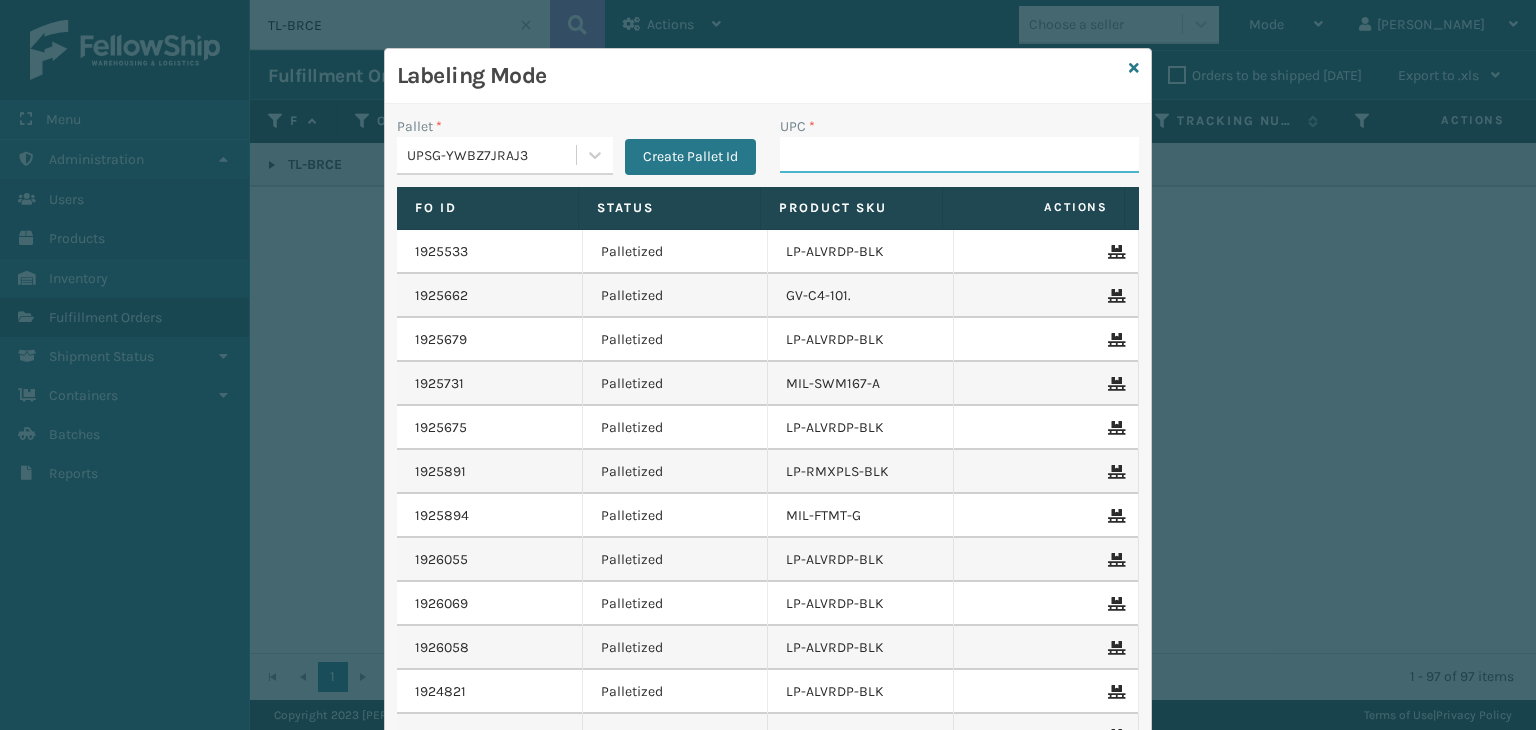 click on "UPC   *" at bounding box center (959, 155) 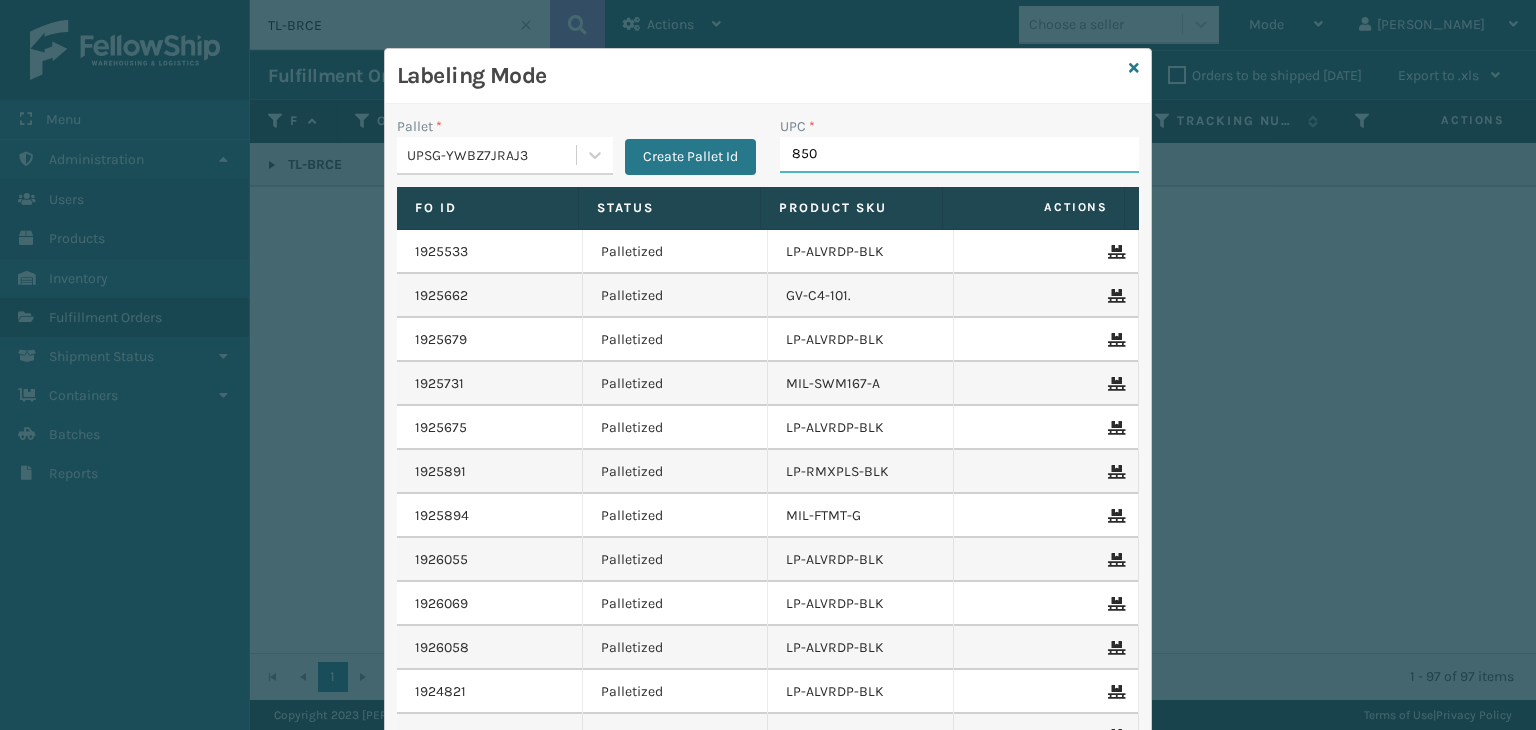 type on "8500" 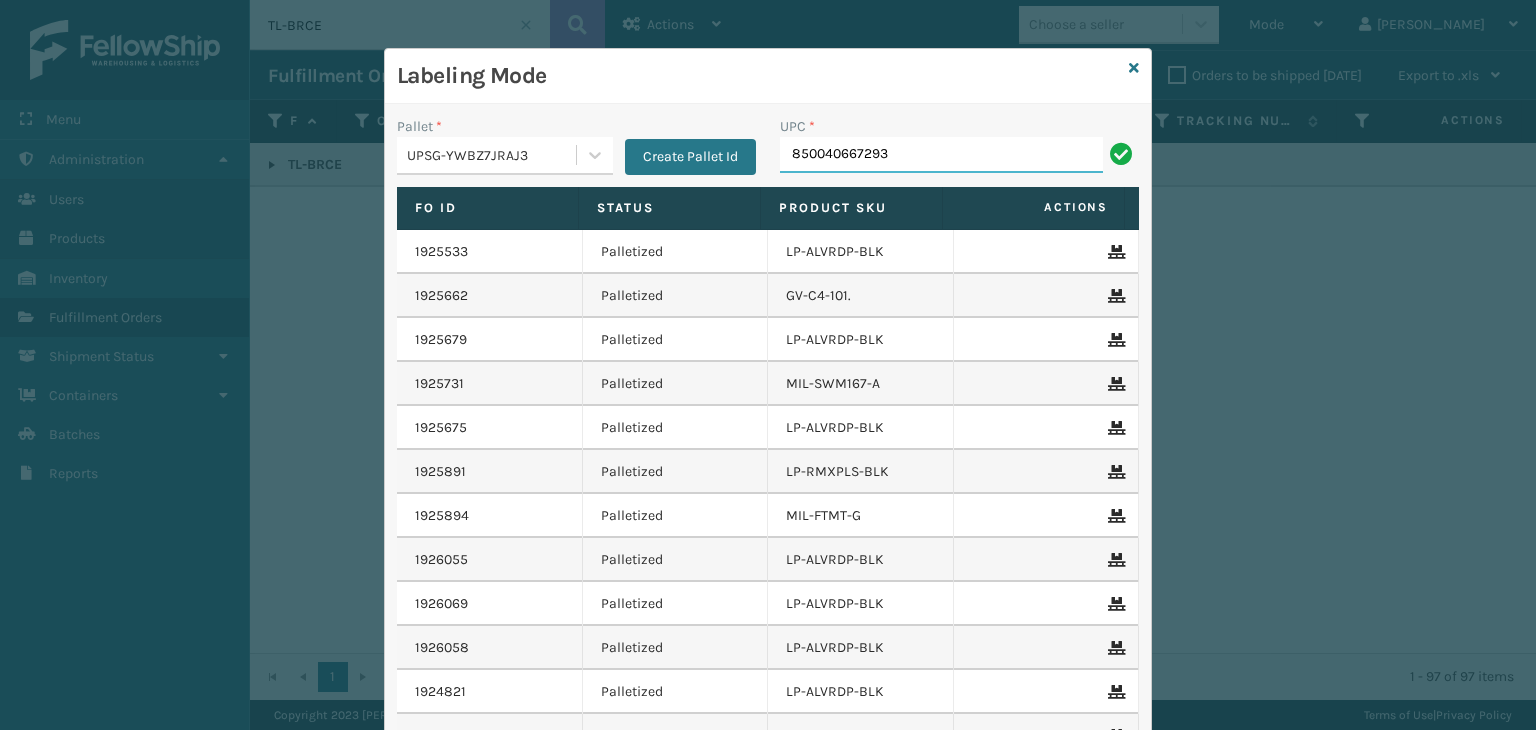 type on "850040667293" 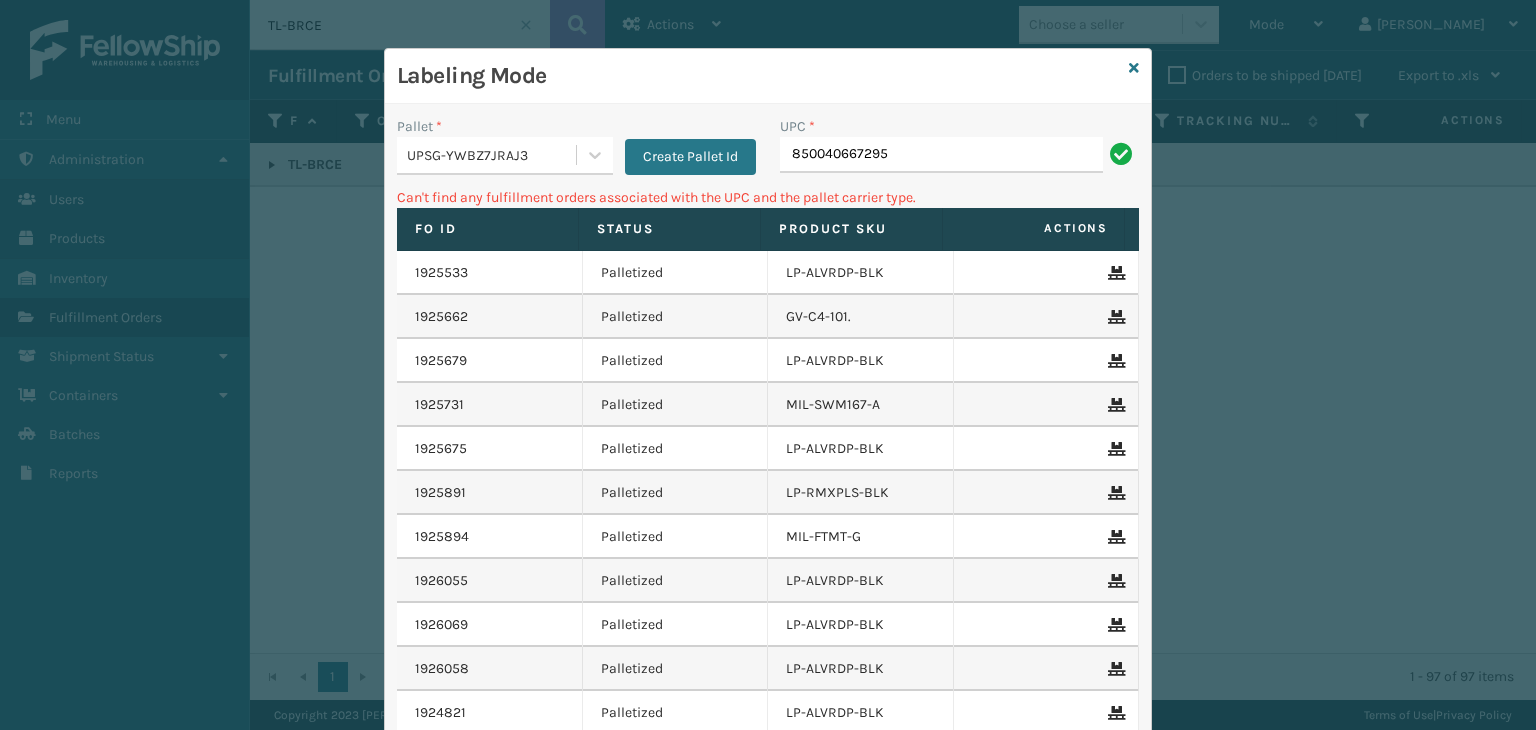 type on "850040667295" 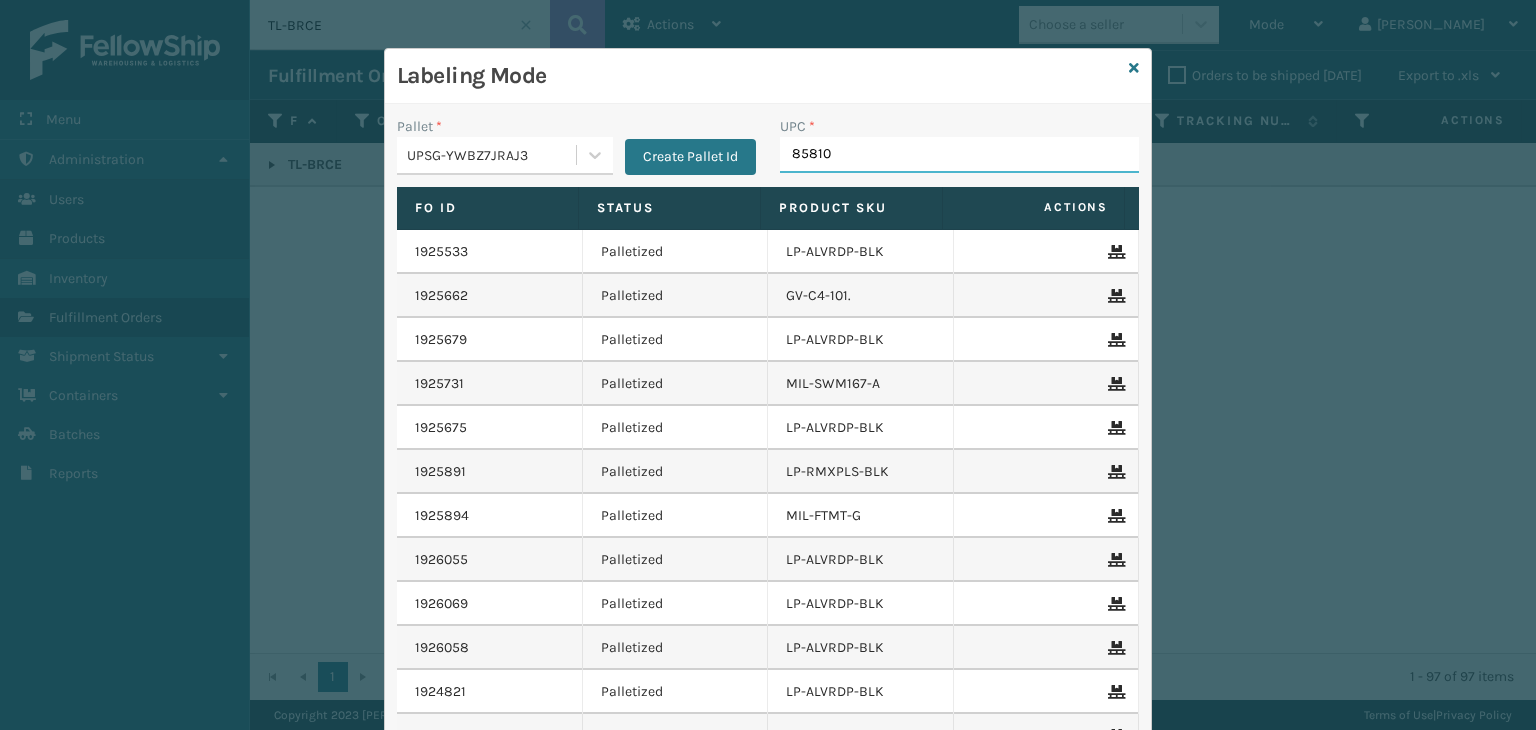 type on "858100" 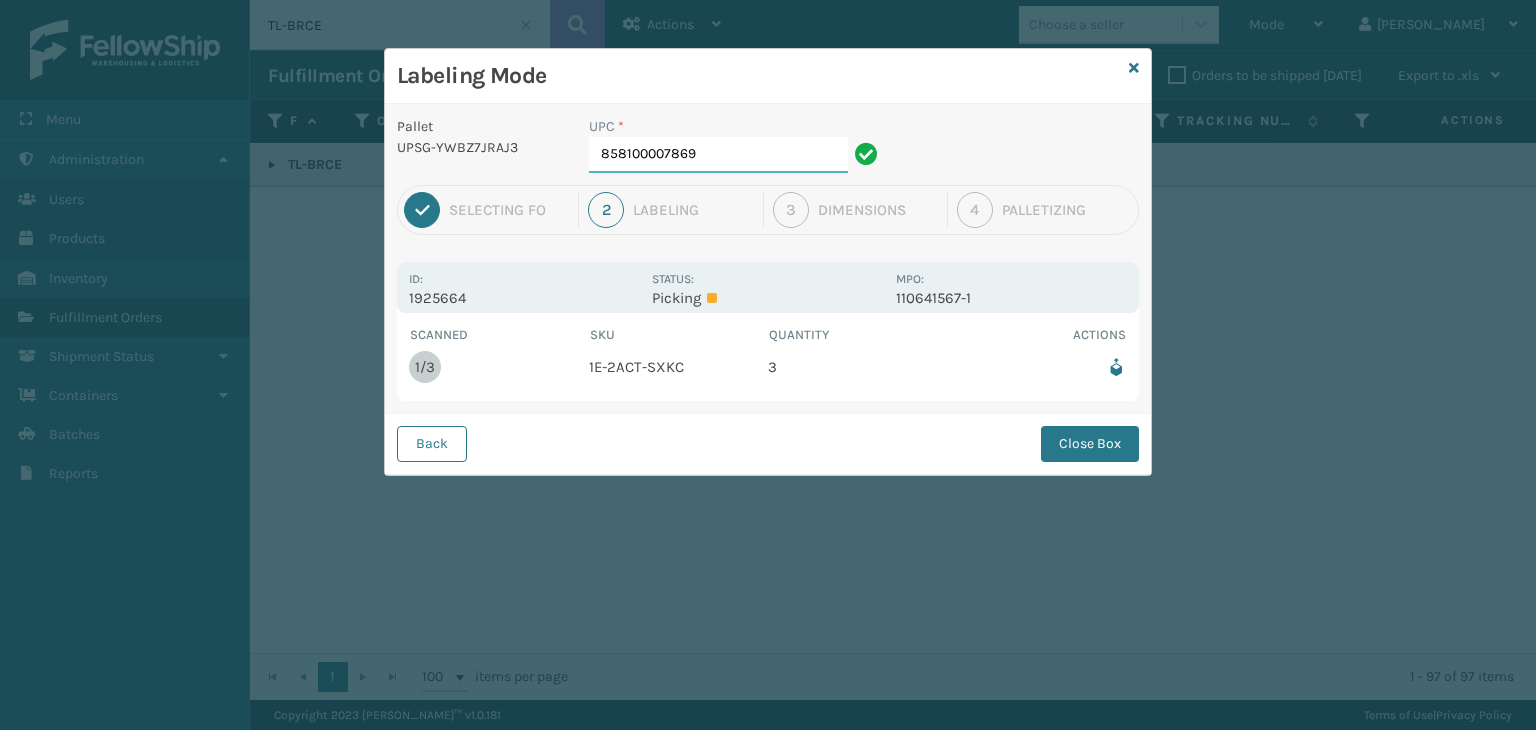 click on "858100007869" at bounding box center [718, 155] 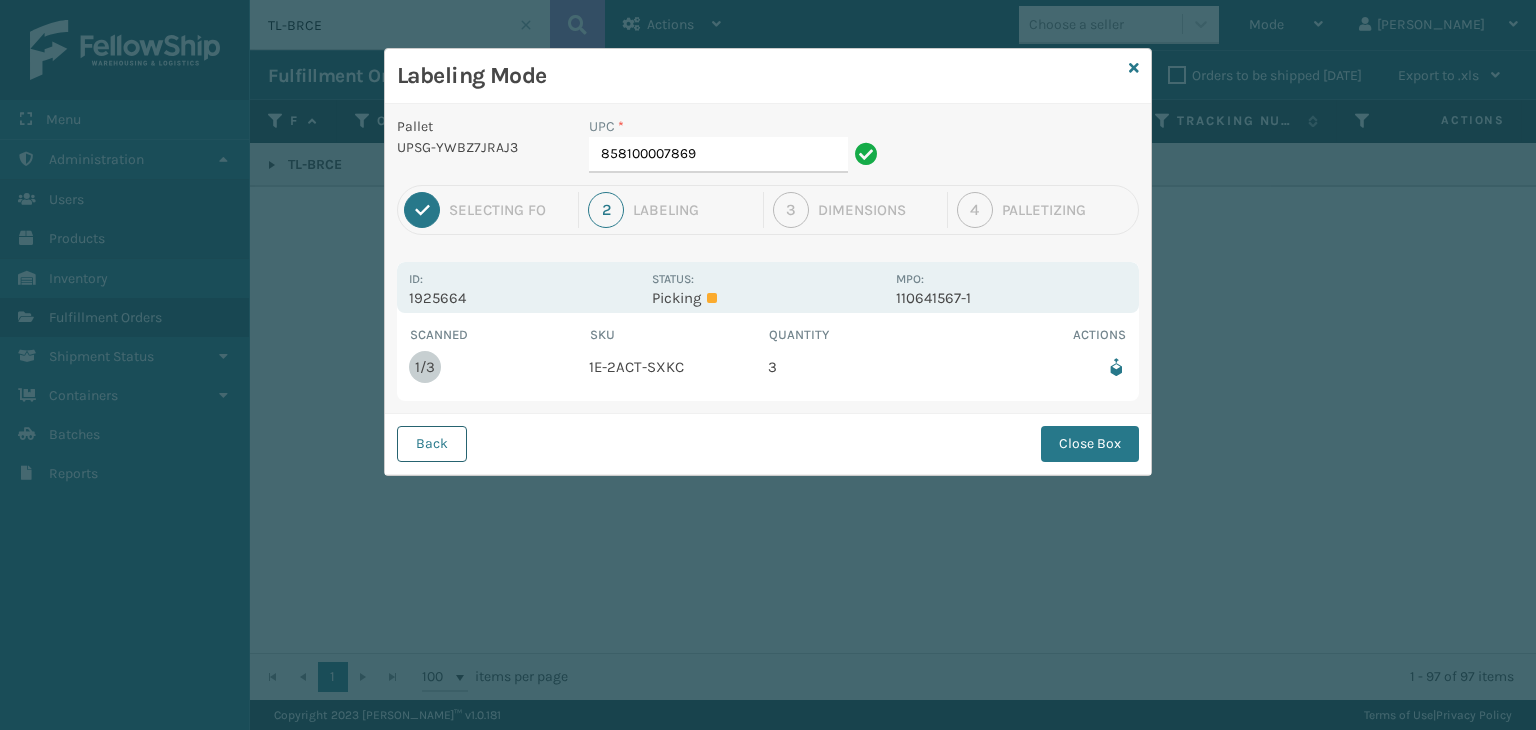 click on "Back" at bounding box center (432, 444) 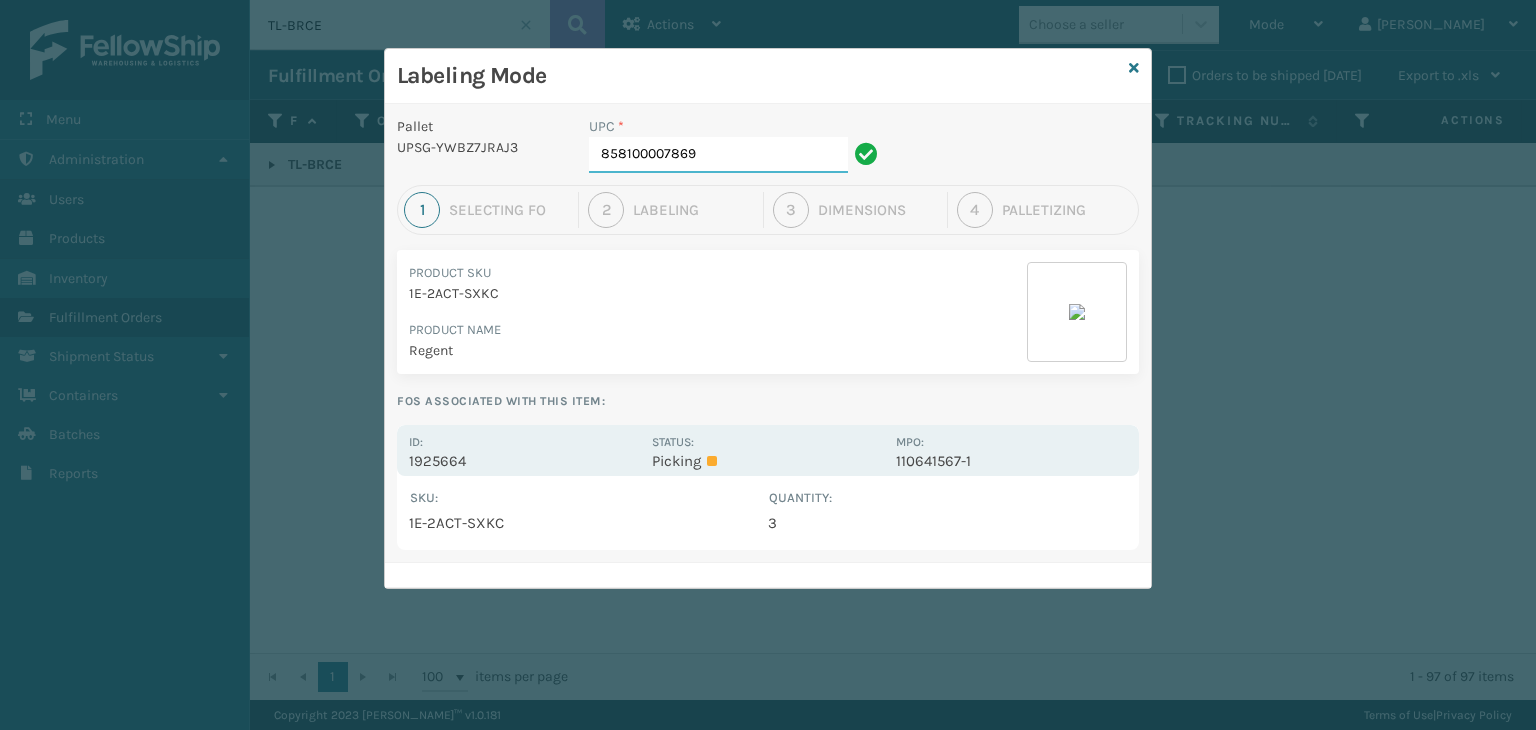 click on "858100007869" at bounding box center [718, 155] 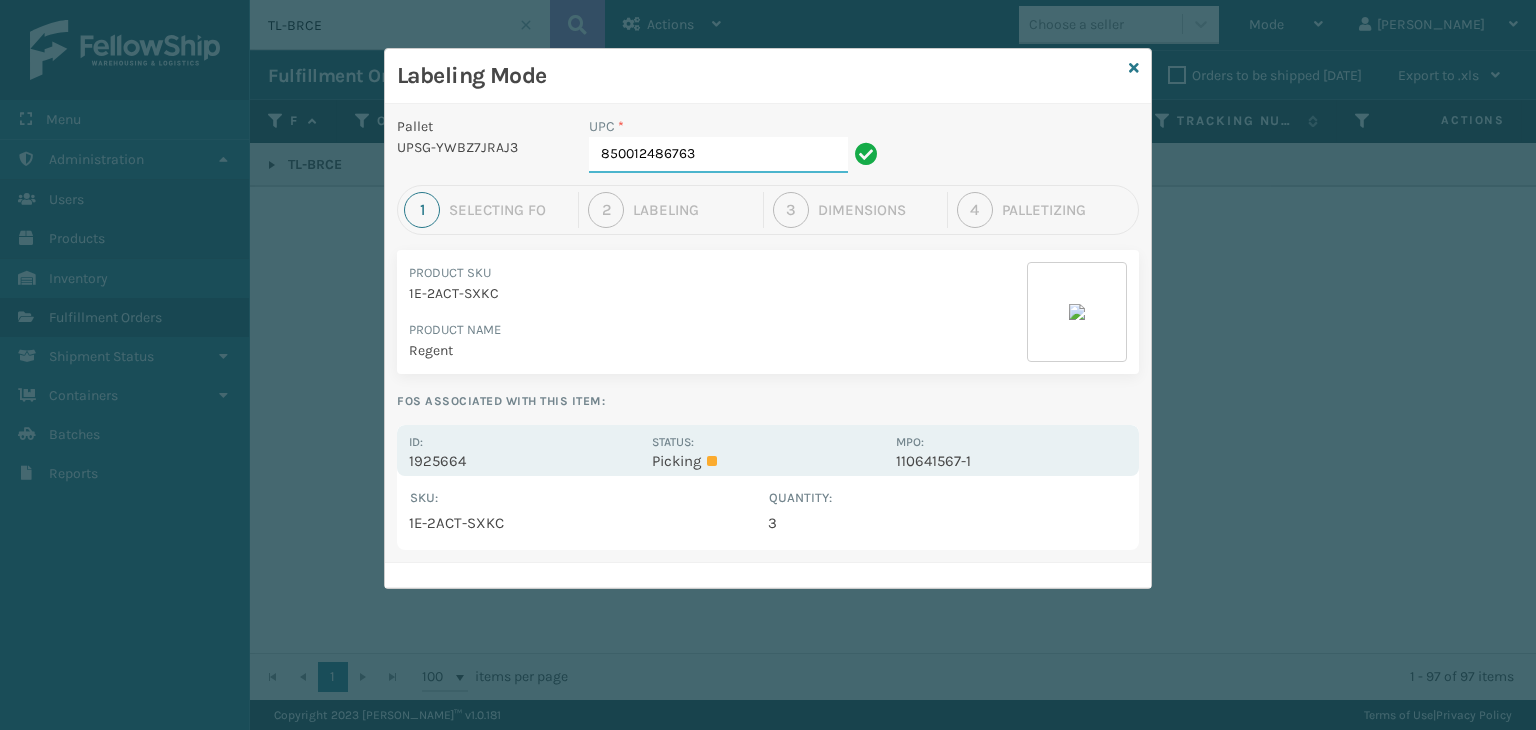 type on "850012486763" 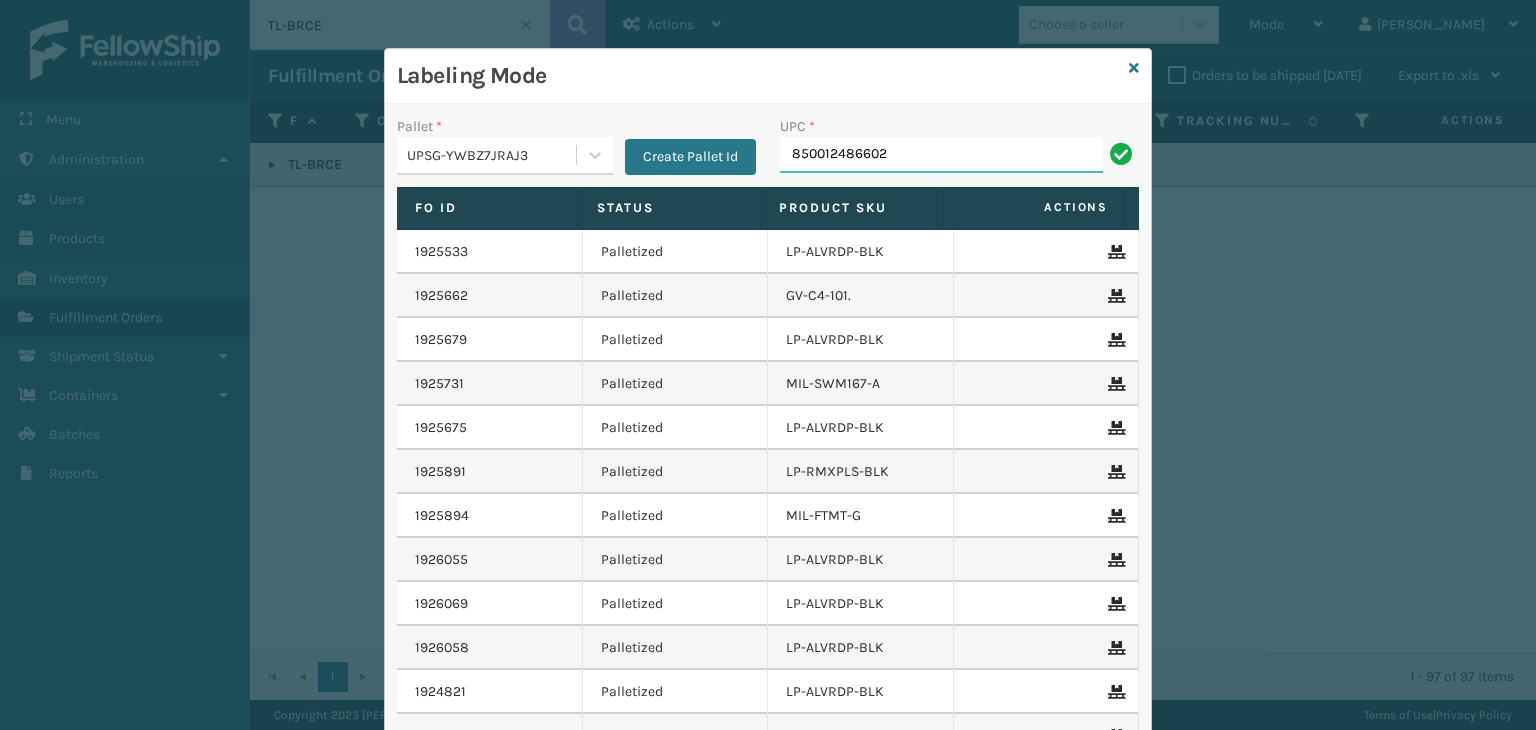 type on "850012486602" 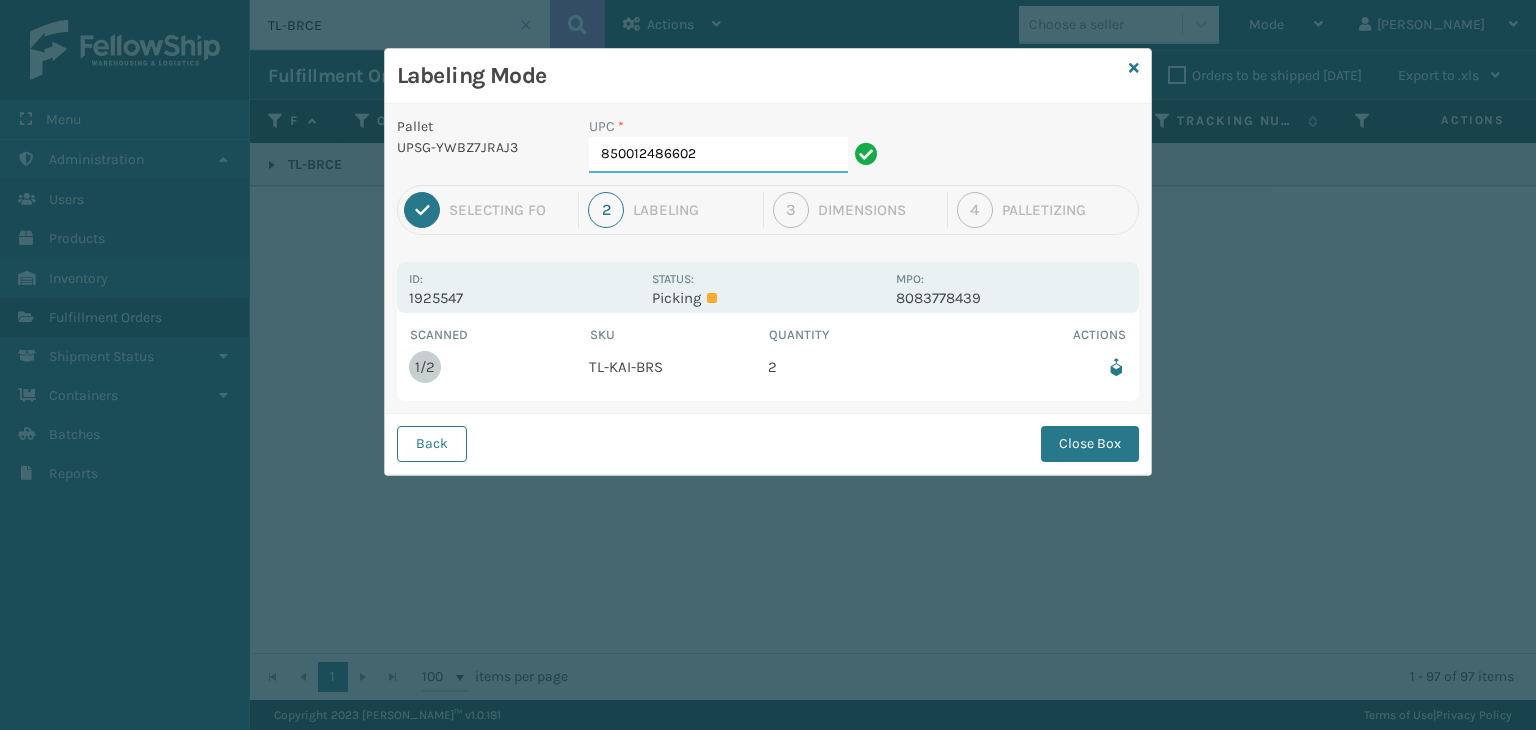 click on "850012486602" at bounding box center (718, 155) 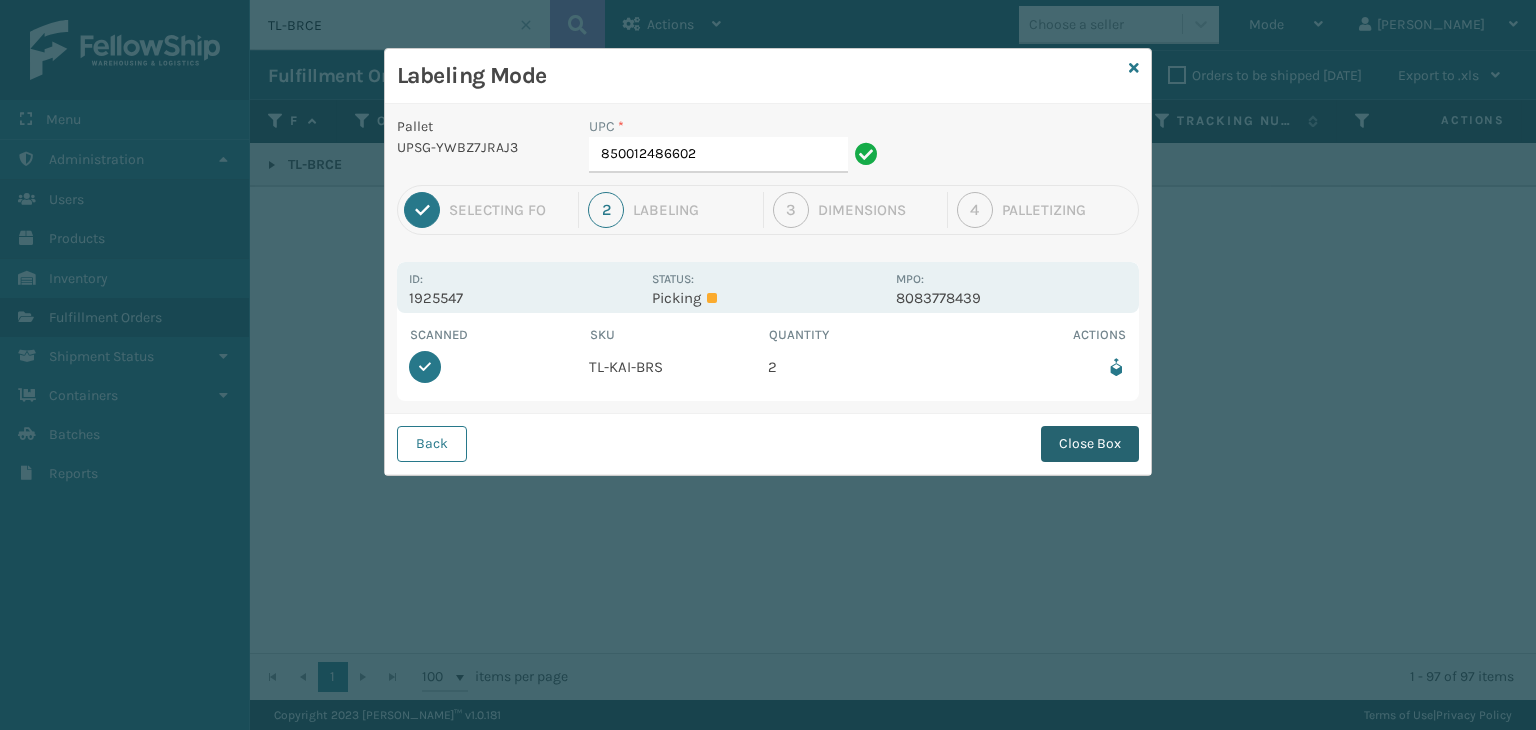 click on "Close Box" at bounding box center (1090, 444) 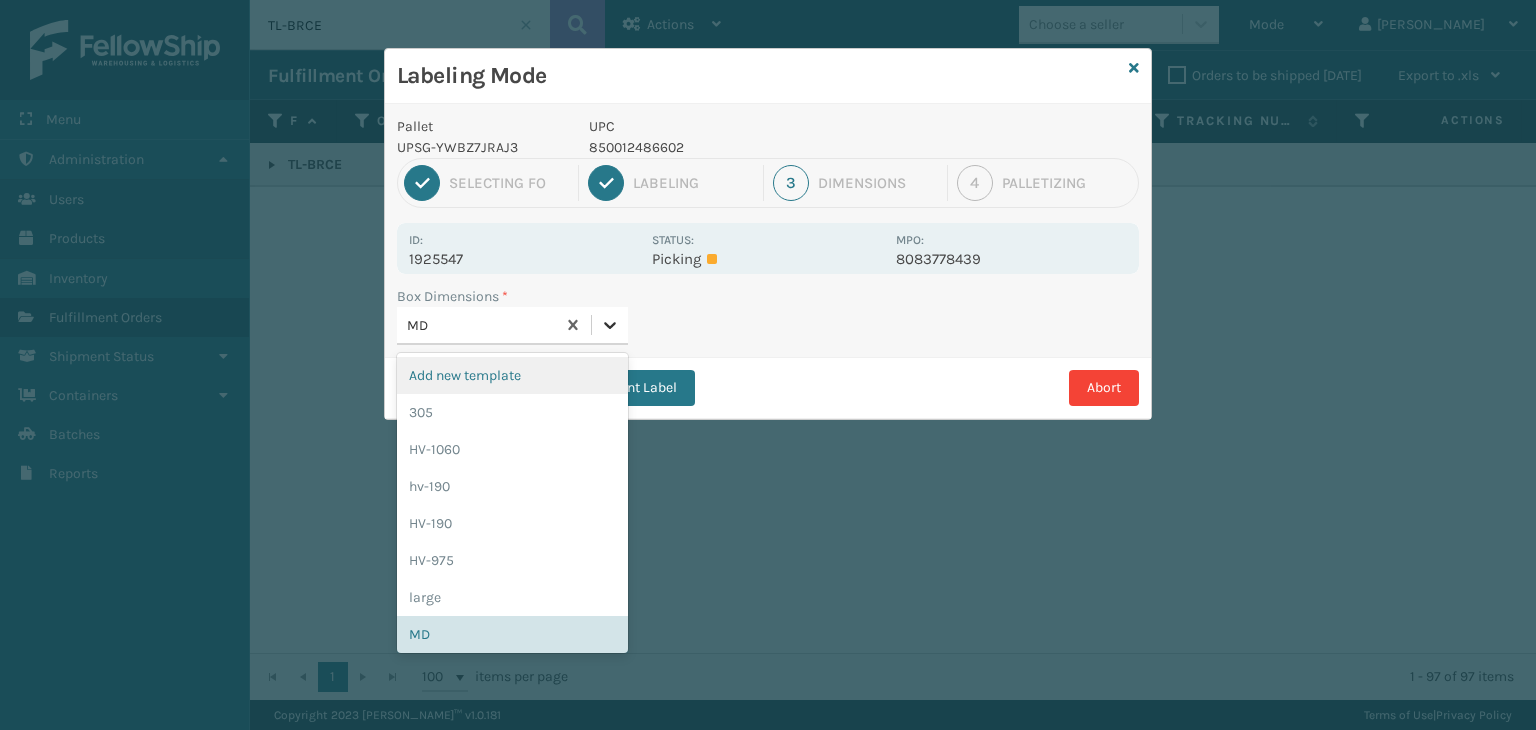 click 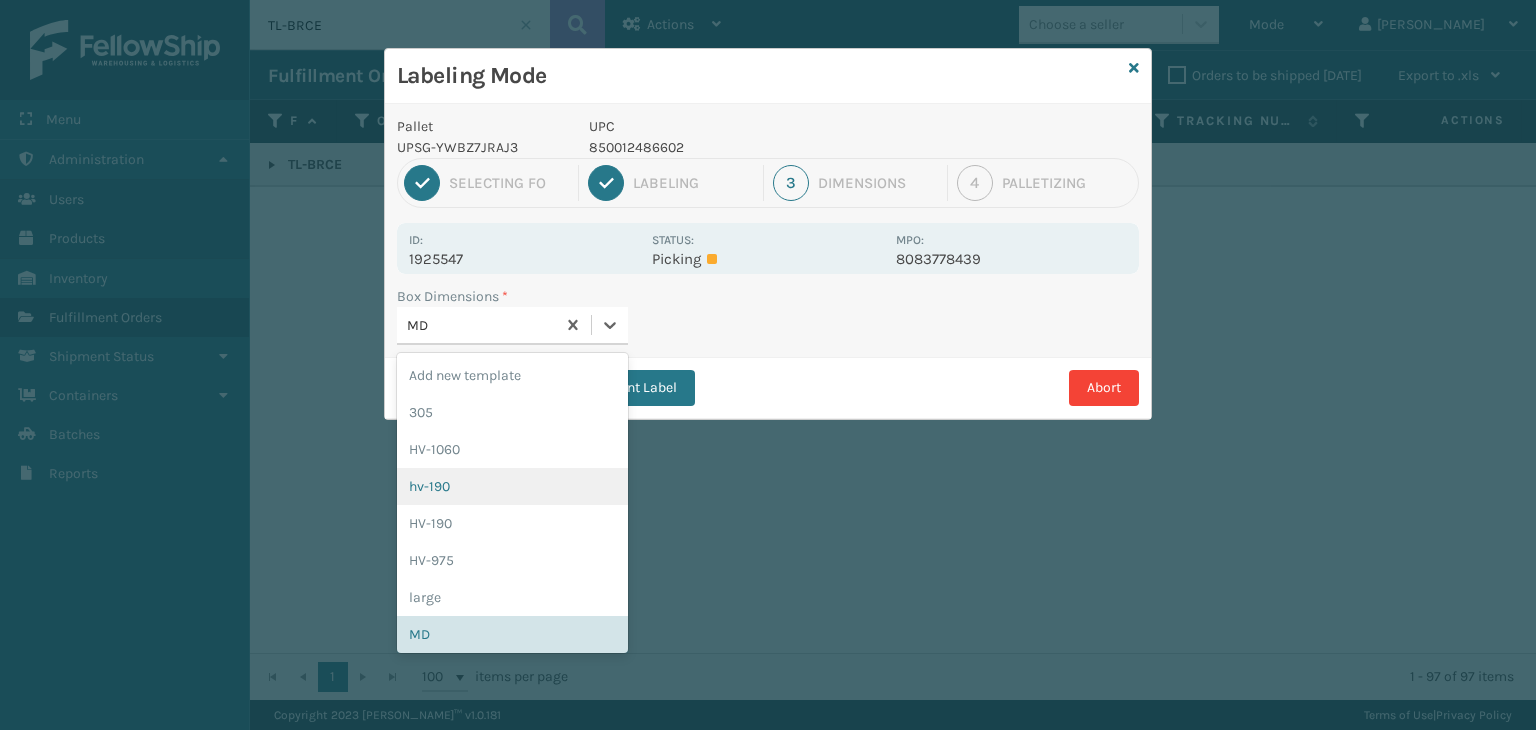 click on "Box Dimensions   *      option hv-190 focused, 4 of 23. 23 results available. Use Up and Down to choose options, press Enter to select the currently focused option, press Escape to exit the menu, press Tab to select the option and exit the menu. MD Add new template 305 HV-1060 hv-190 HV-190 HV-975 large MD pc-170 pc-175 PC-180 PC-285 pc335 PC-350 pc-370 PC-430 pc-450 pc-460 PC-480 PC-485 pc-510 pc-540 SM" at bounding box center (768, 321) 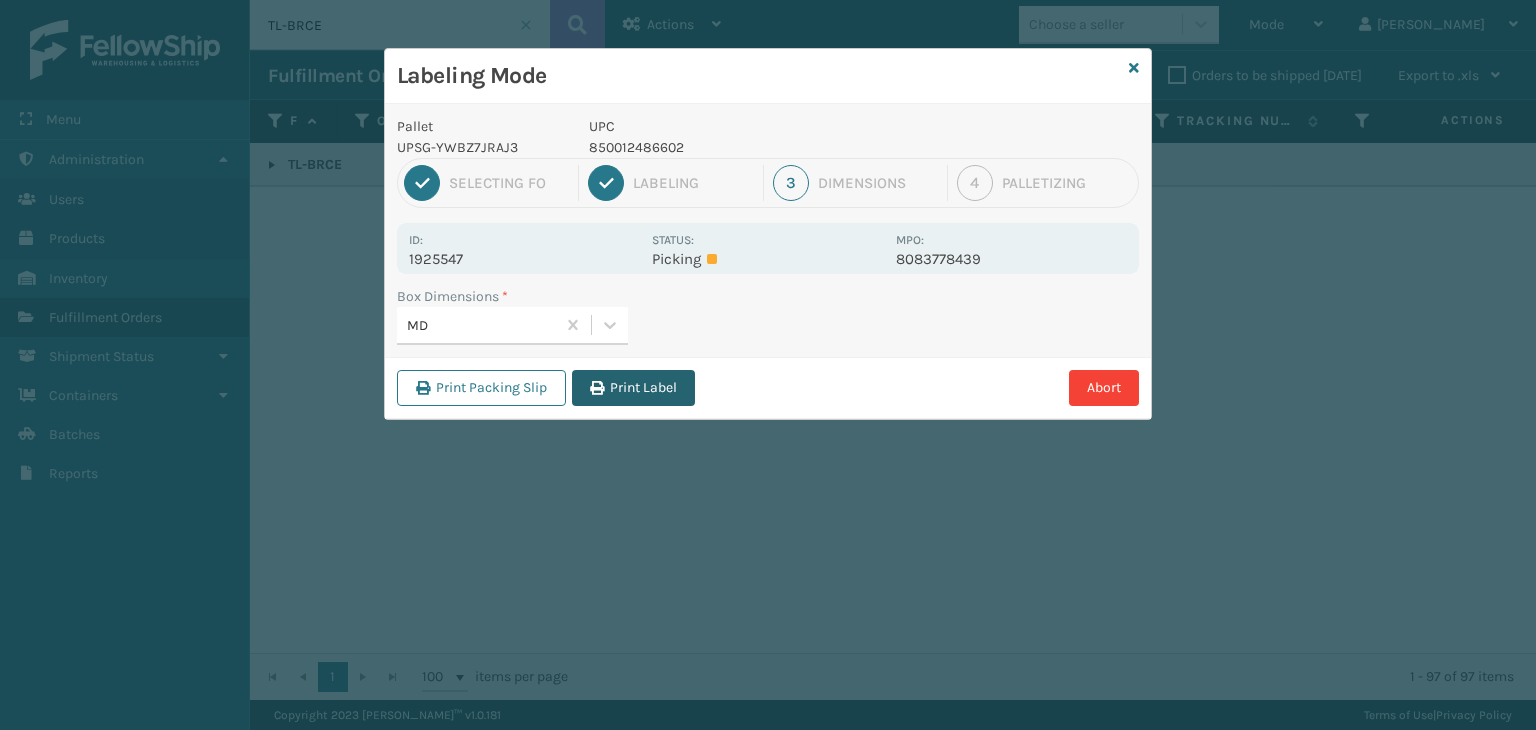 click on "Print Label" at bounding box center [633, 388] 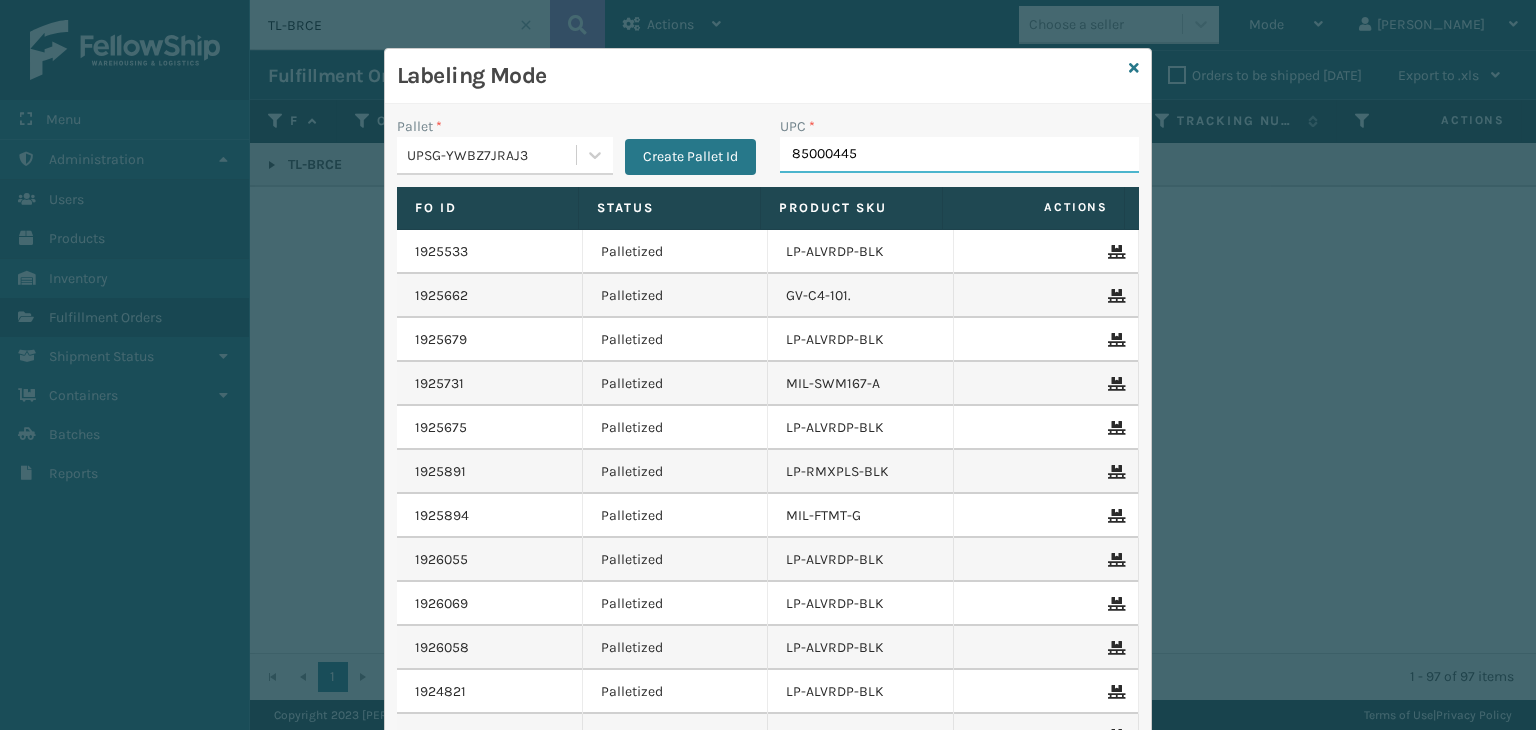 type on "850004456" 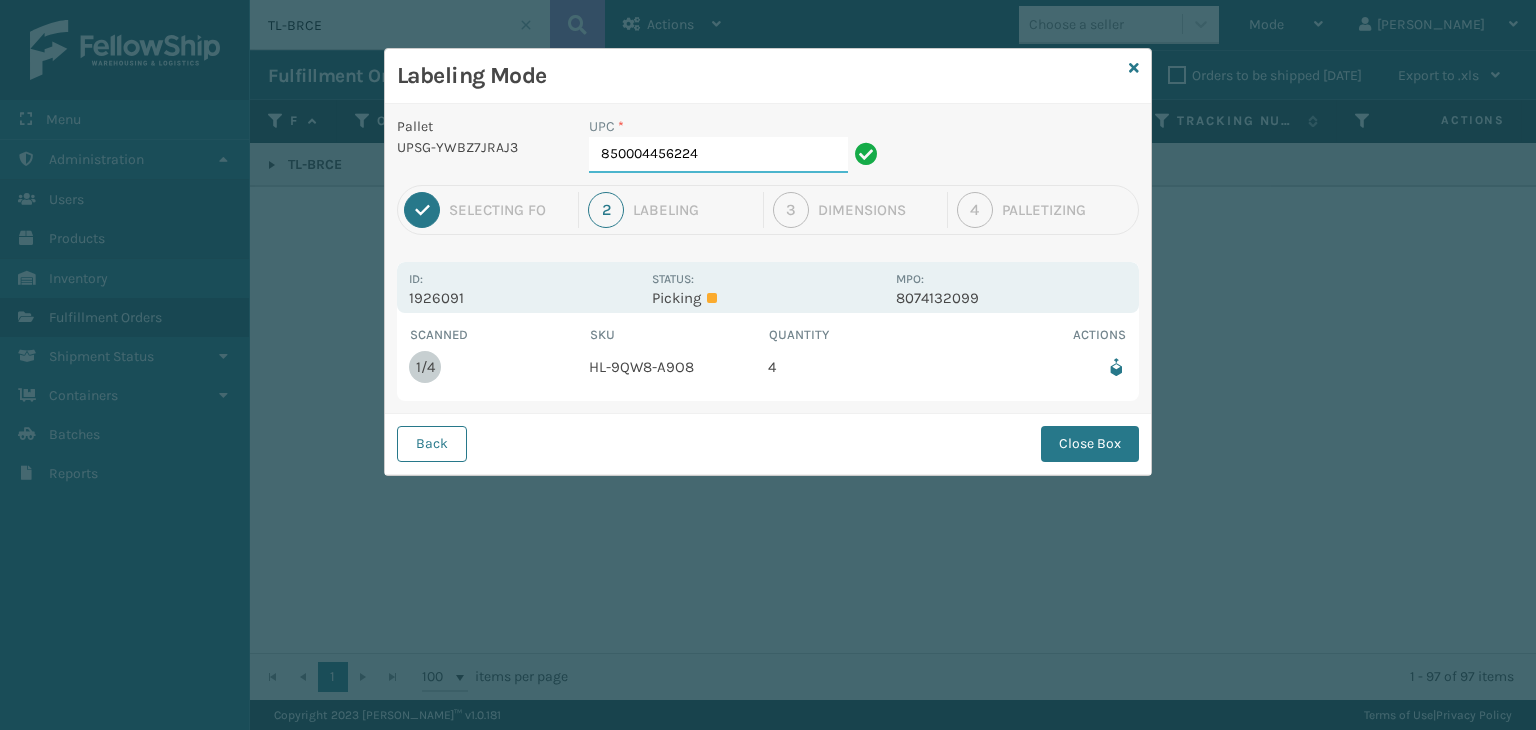 click on "850004456224" at bounding box center (718, 155) 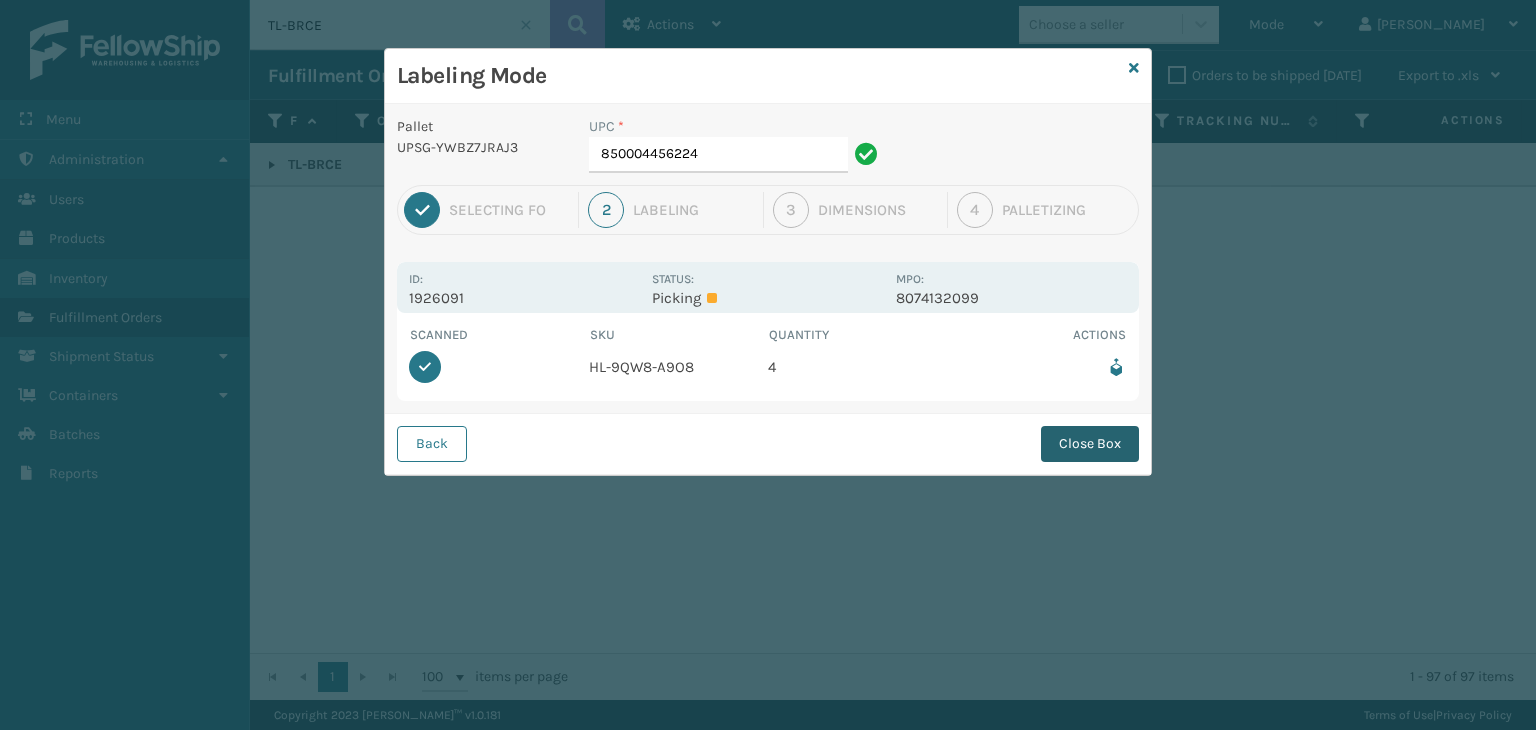 click on "Close Box" at bounding box center (1090, 444) 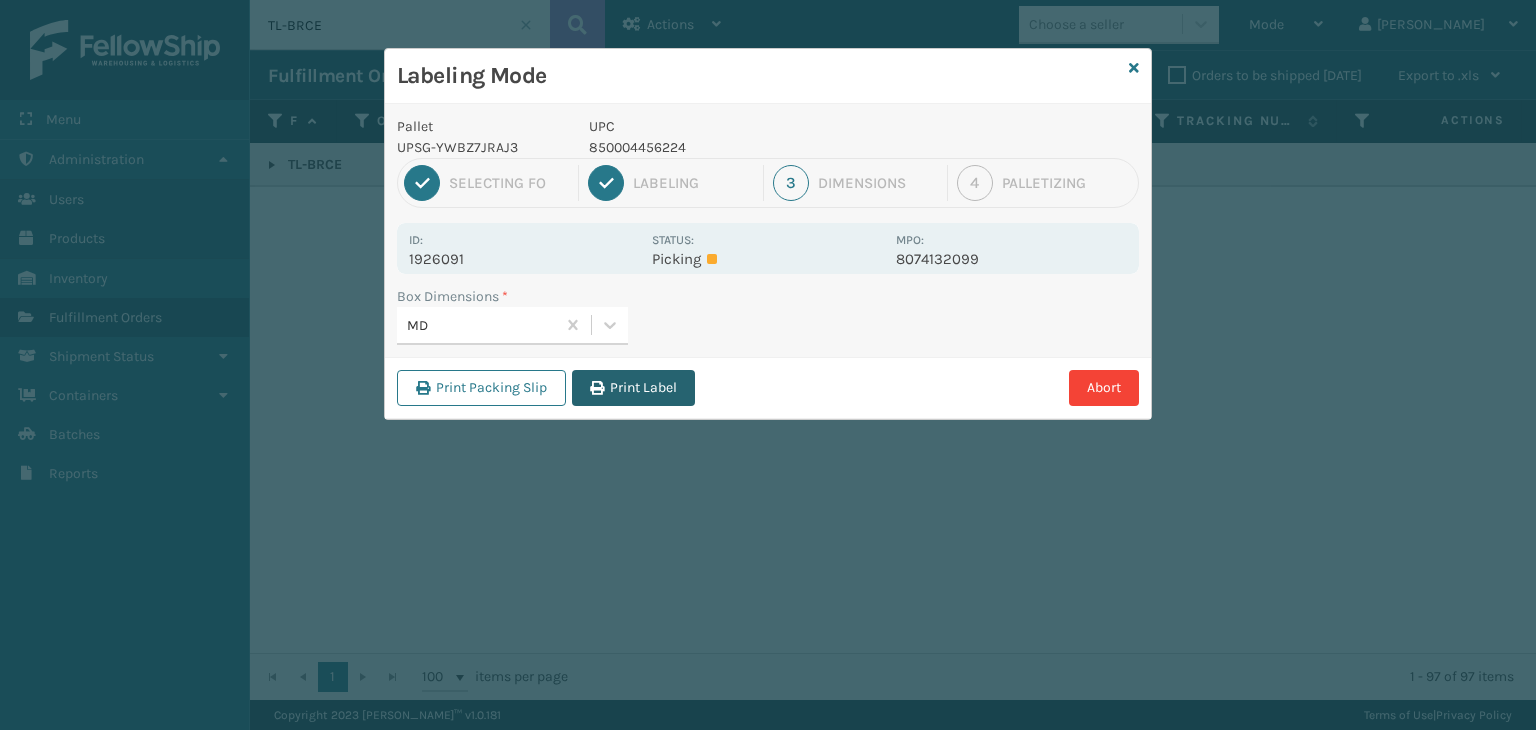 click on "Print Label" at bounding box center (633, 388) 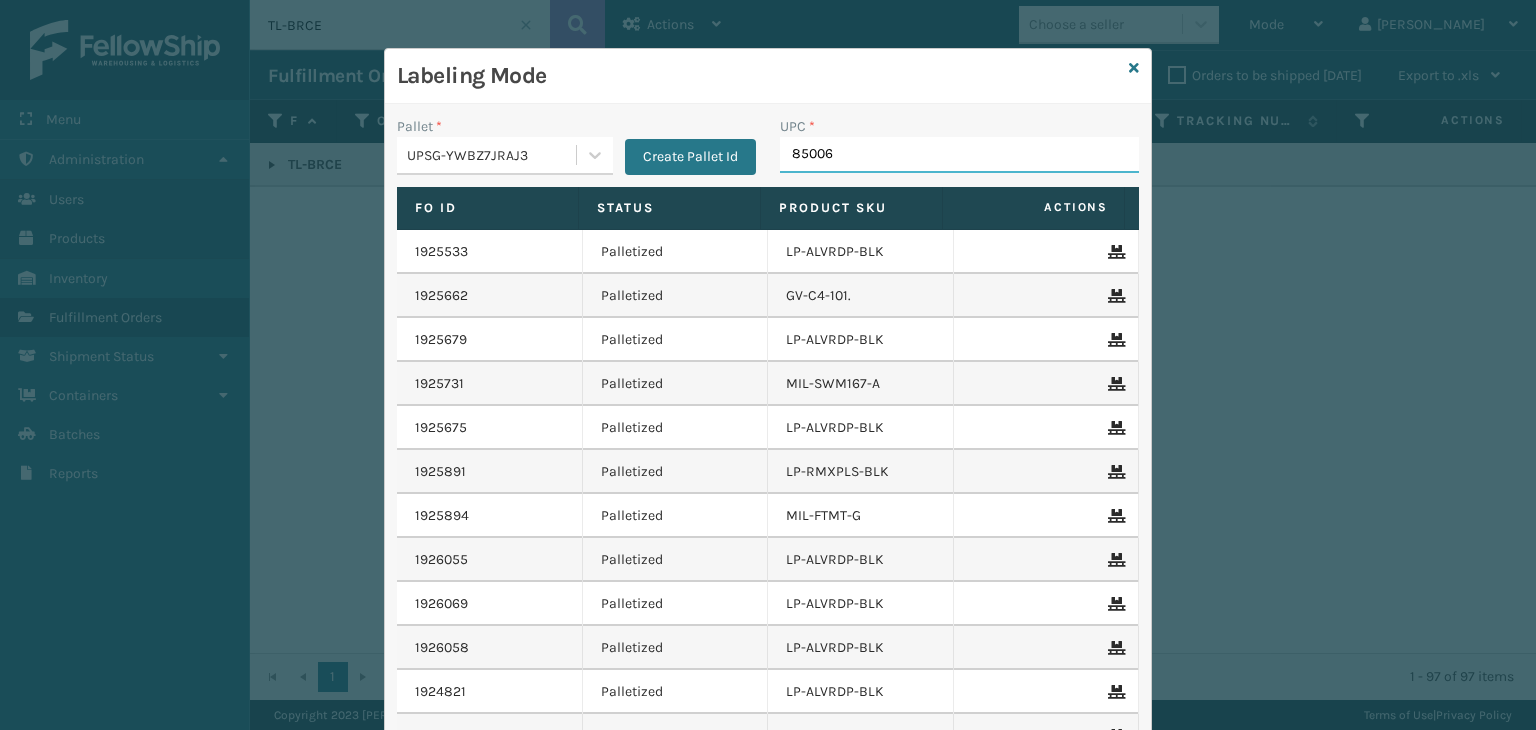 type on "850068" 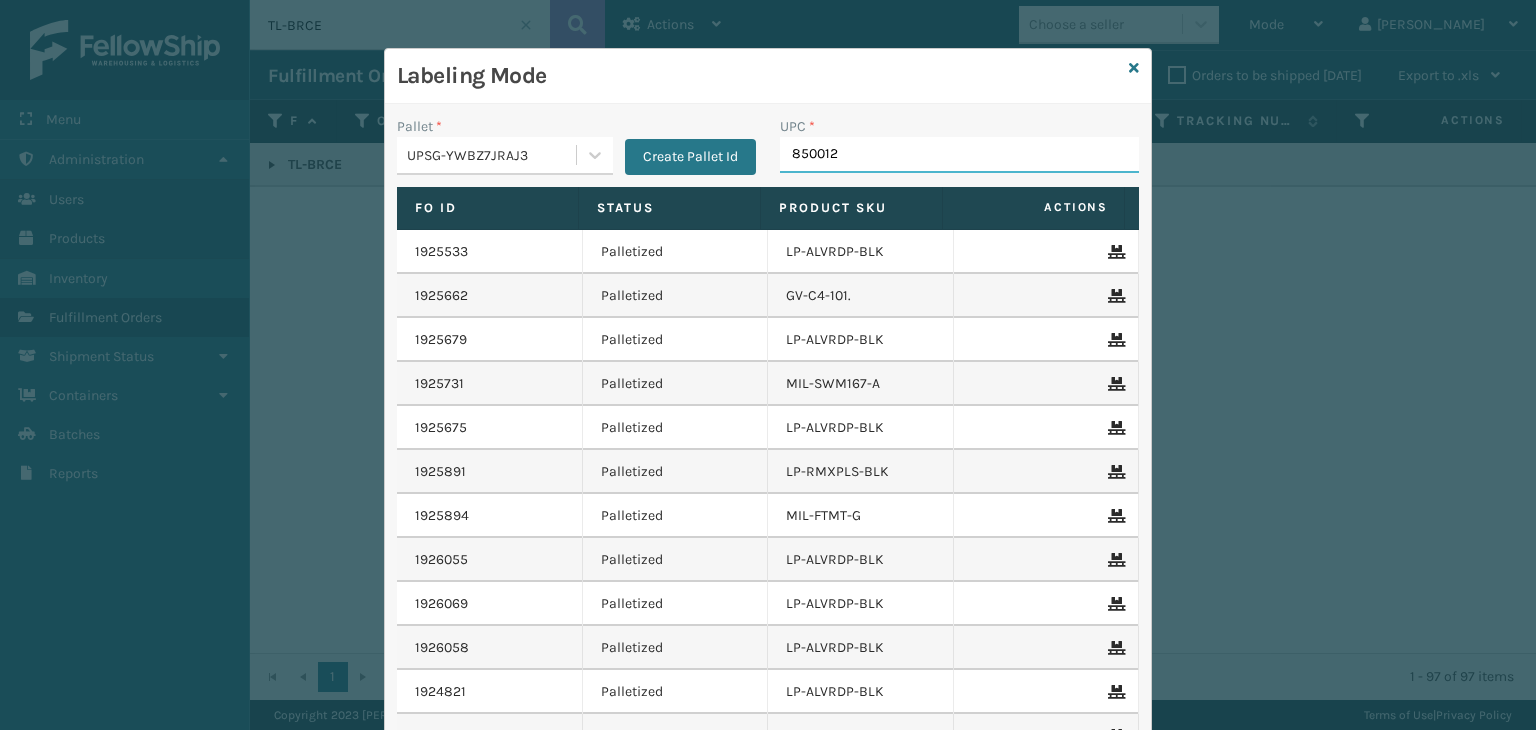 type on "8500124" 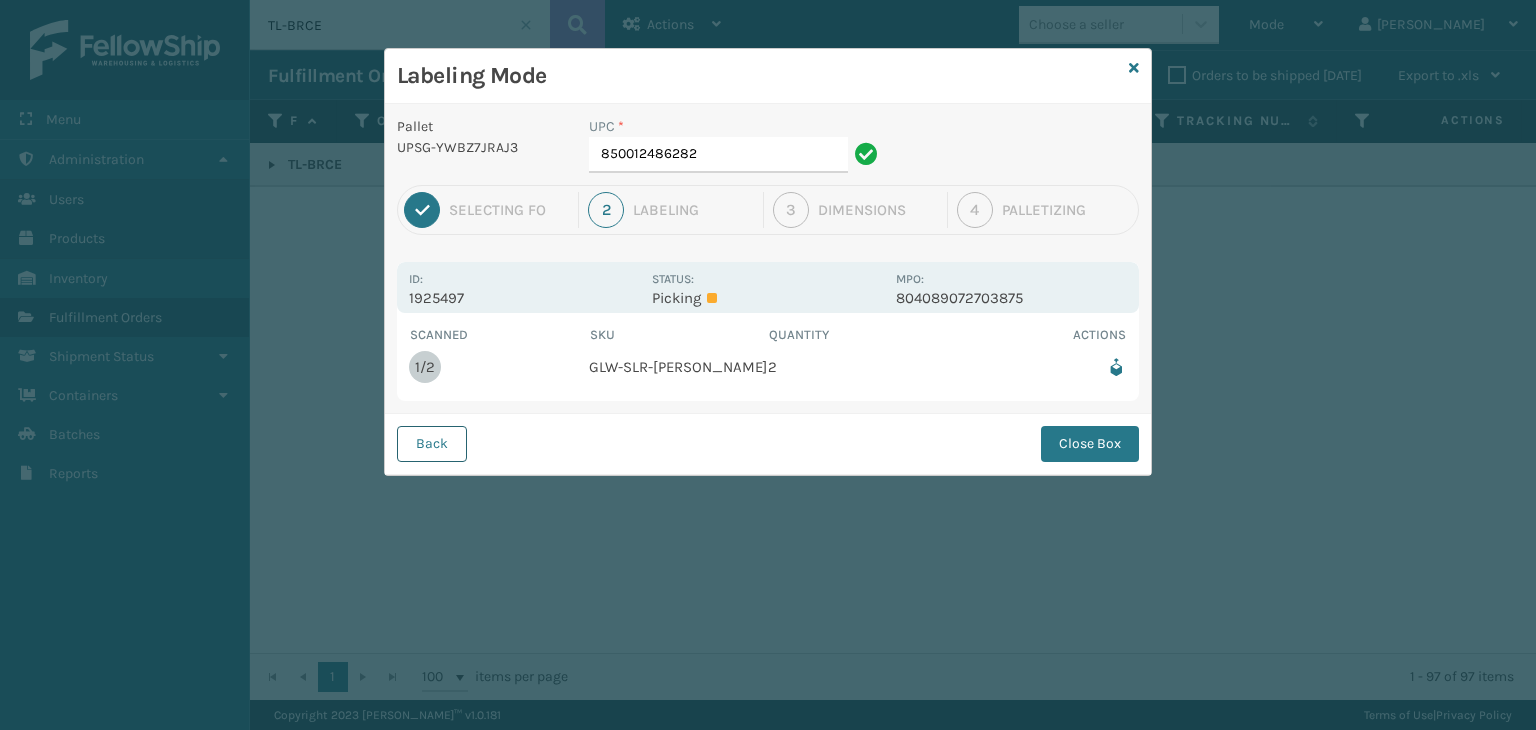 click on "Back" at bounding box center (432, 444) 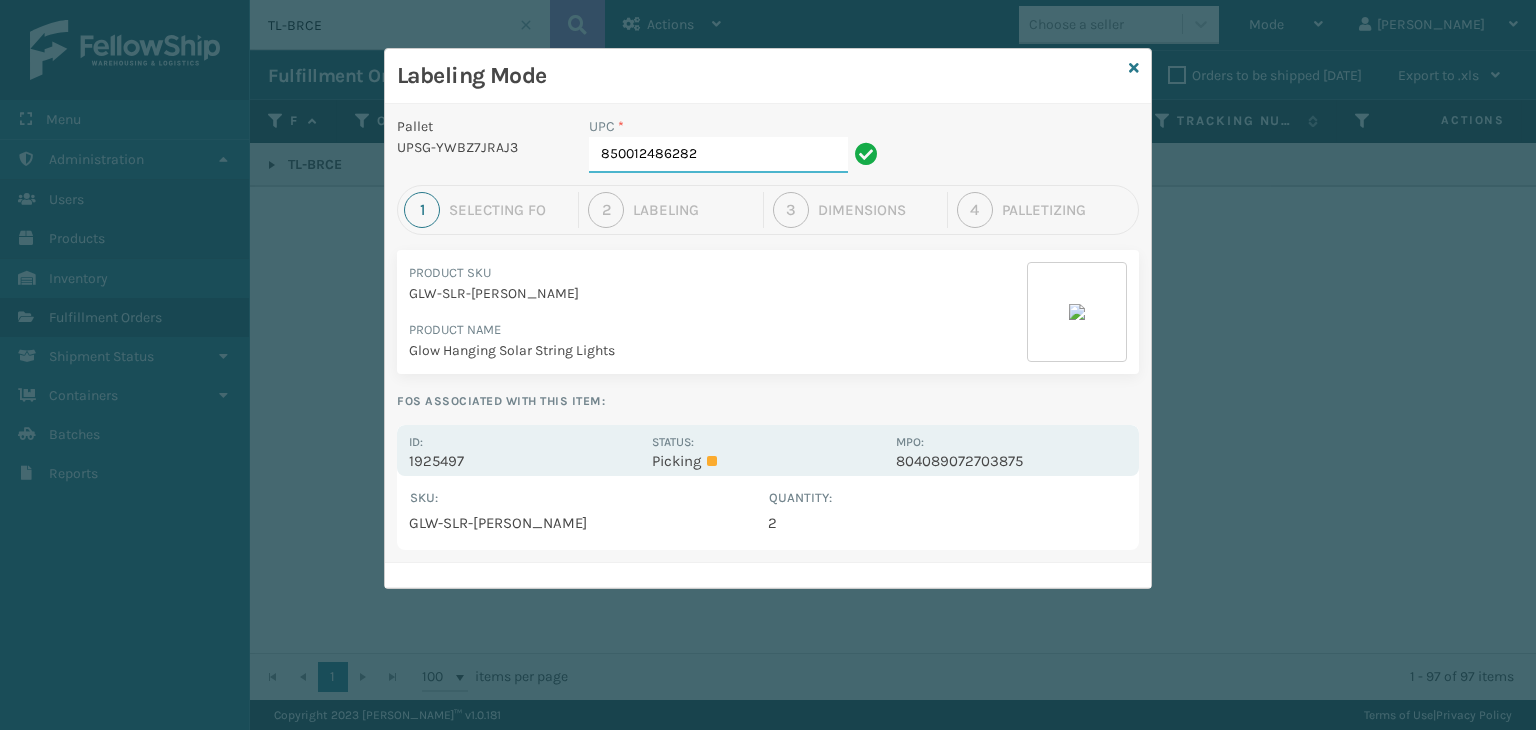 click on "850012486282" at bounding box center [718, 155] 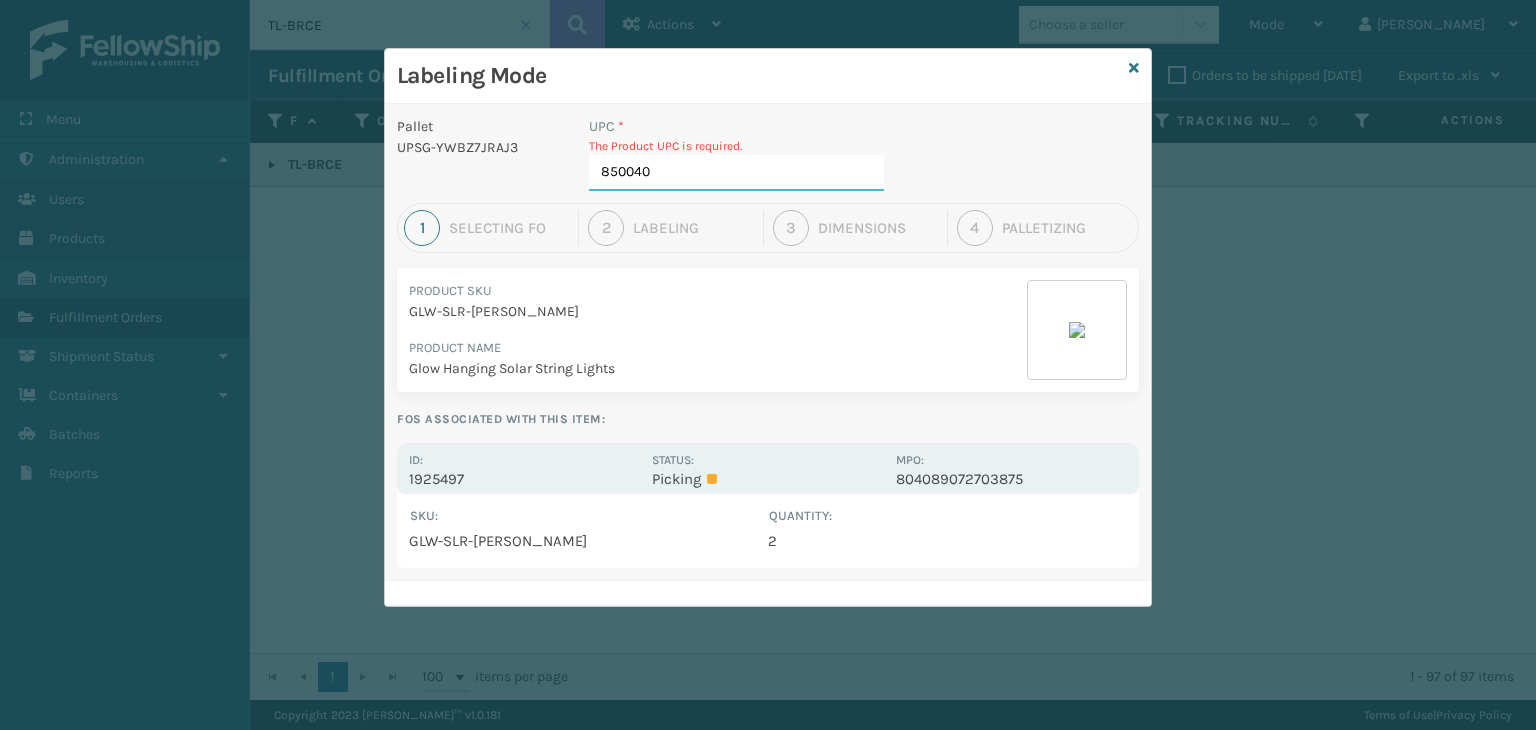 type on "8500406" 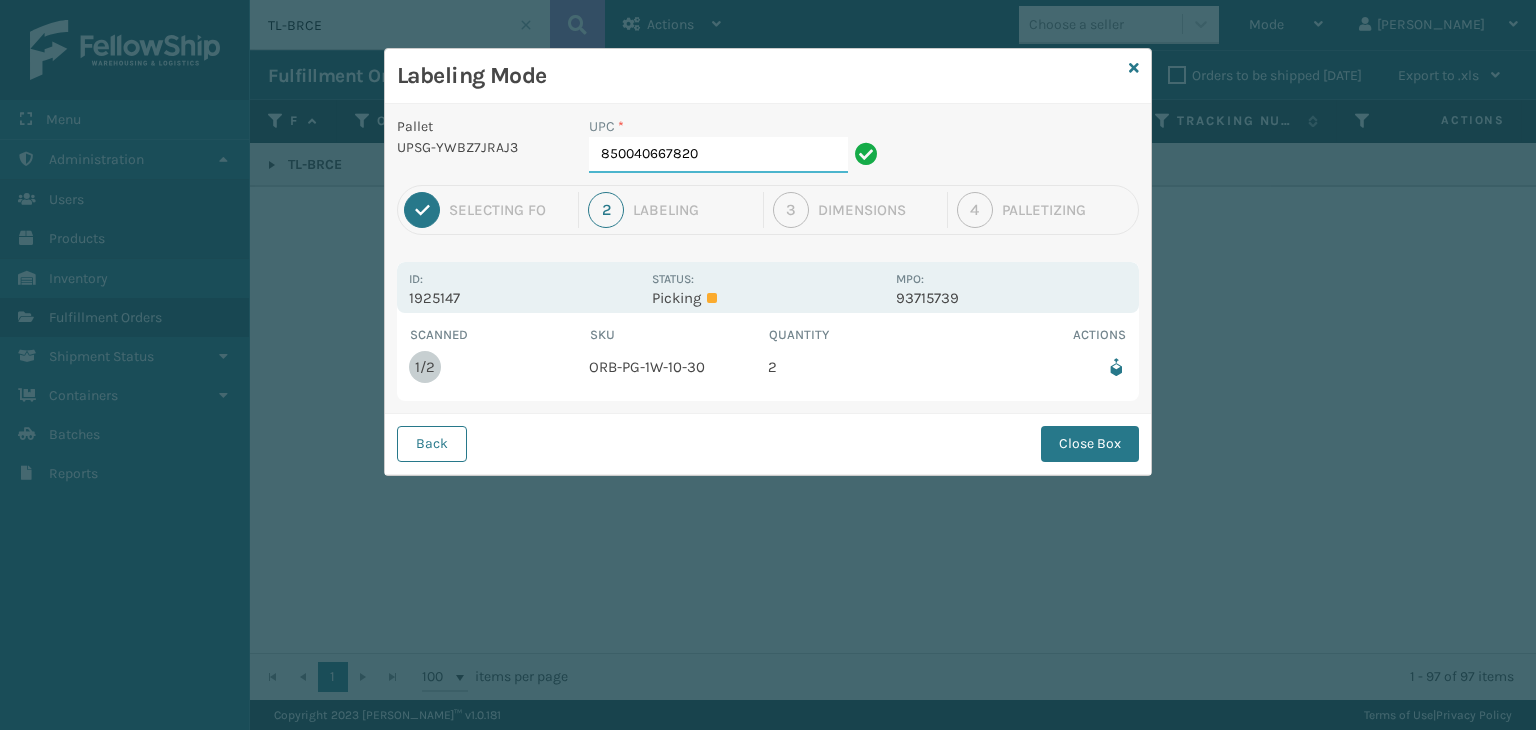 click on "850040667820" at bounding box center [718, 155] 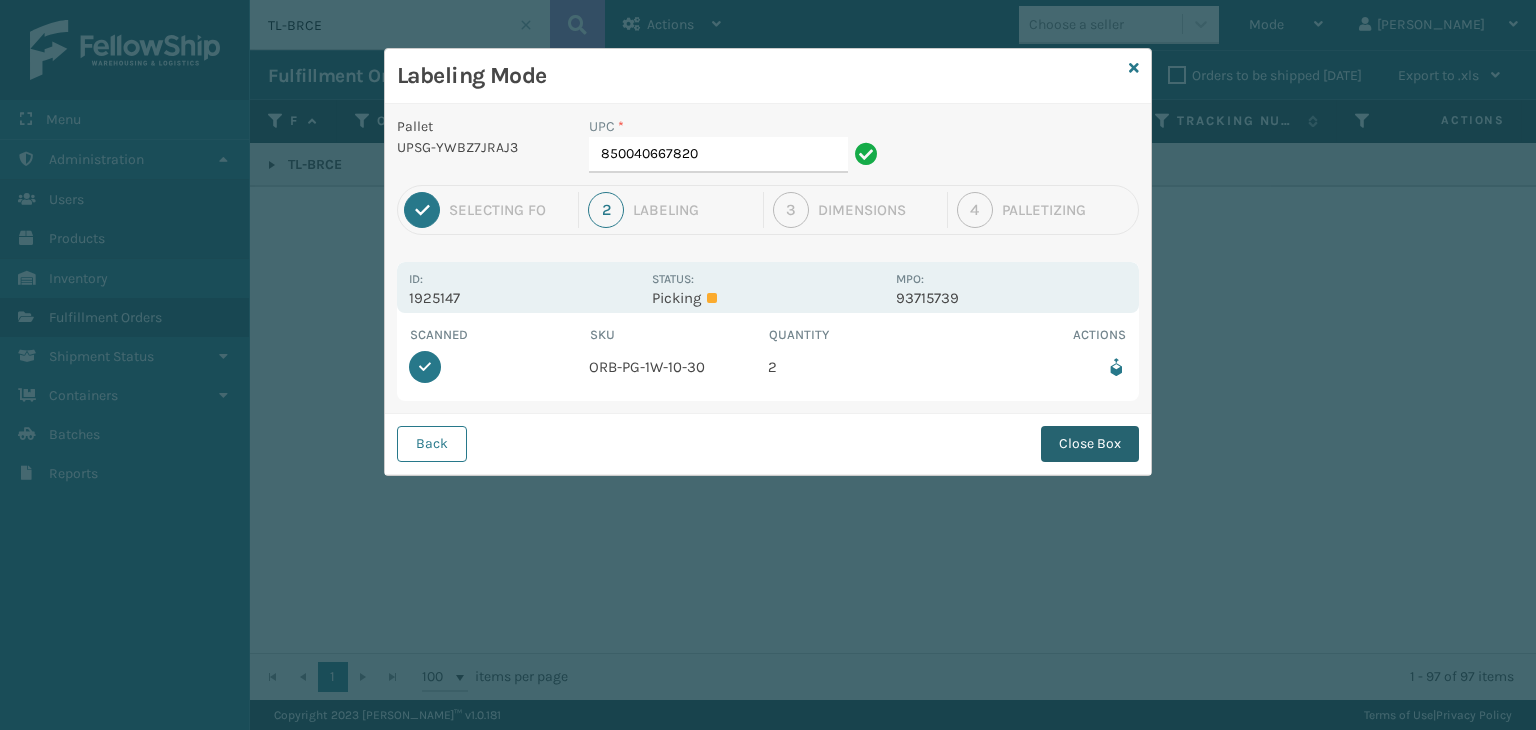 click on "Close Box" at bounding box center [1090, 444] 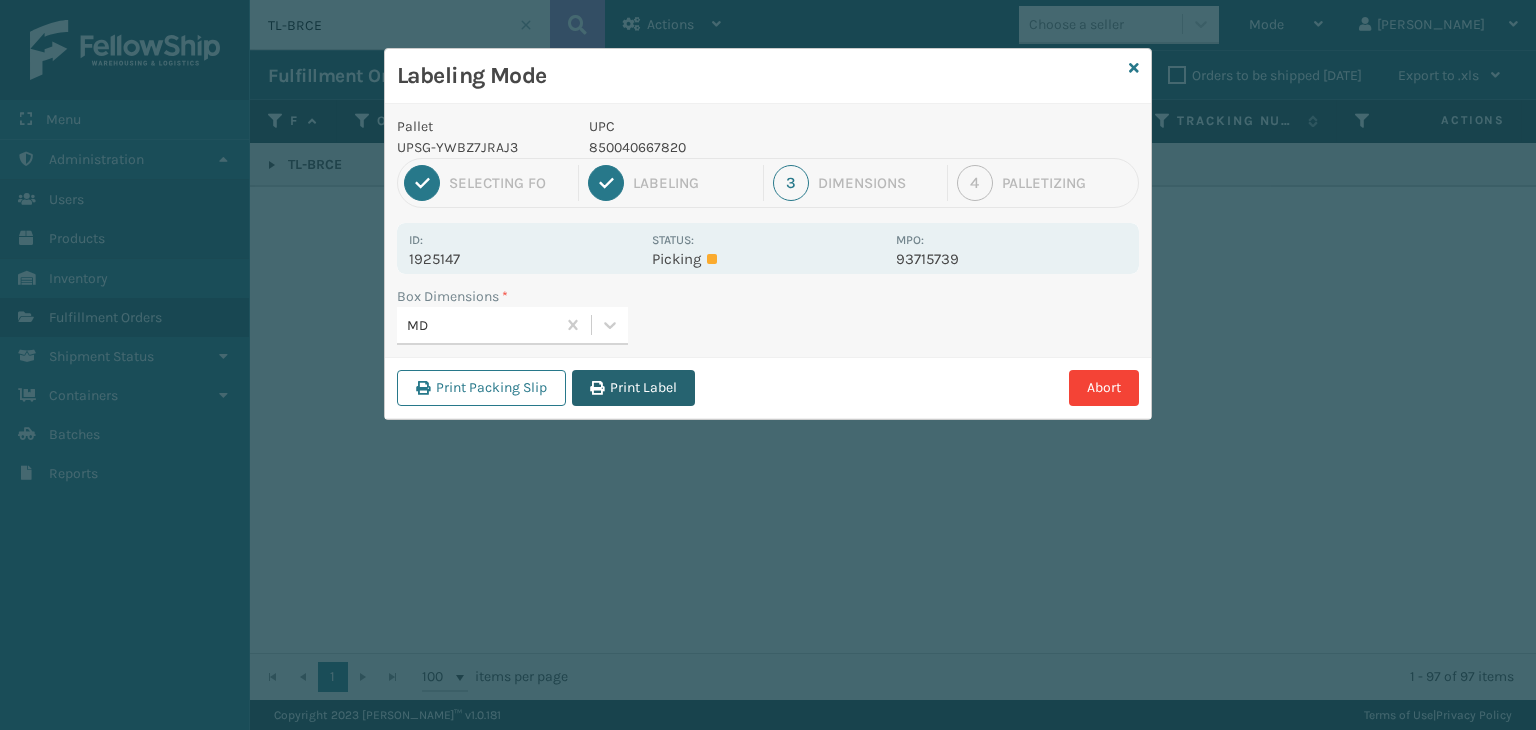 click on "Print Label" at bounding box center (633, 388) 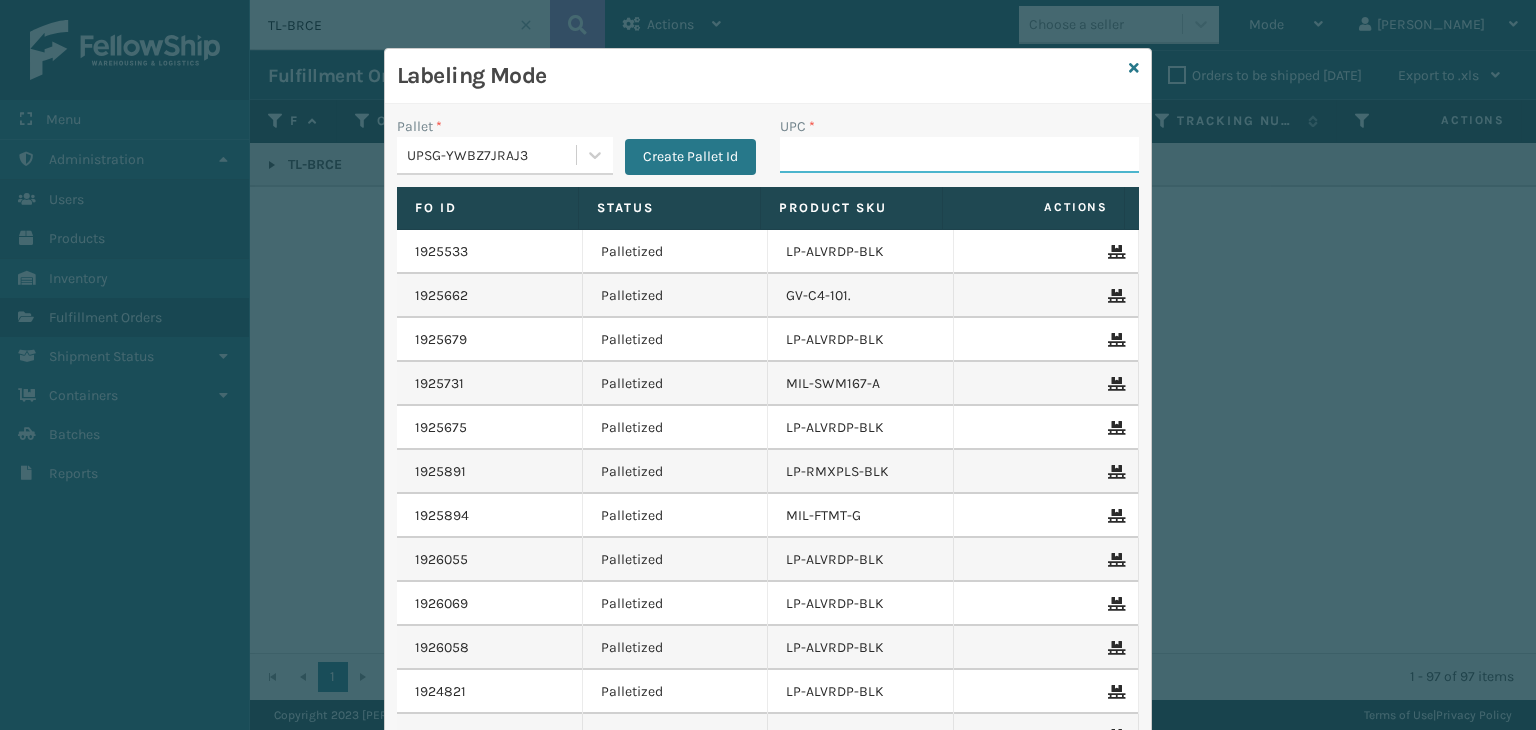 click on "UPC   *" at bounding box center (959, 155) 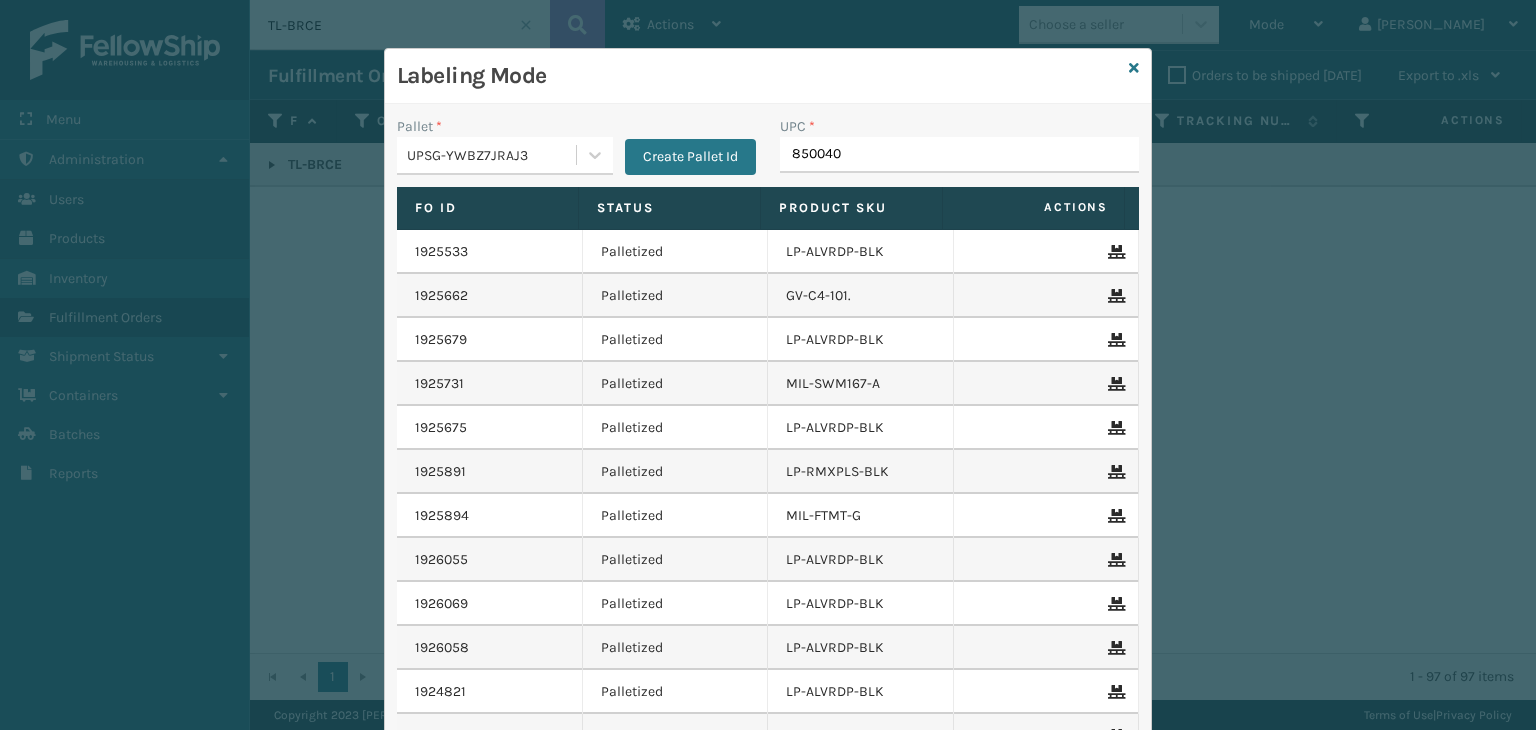 type on "8500406" 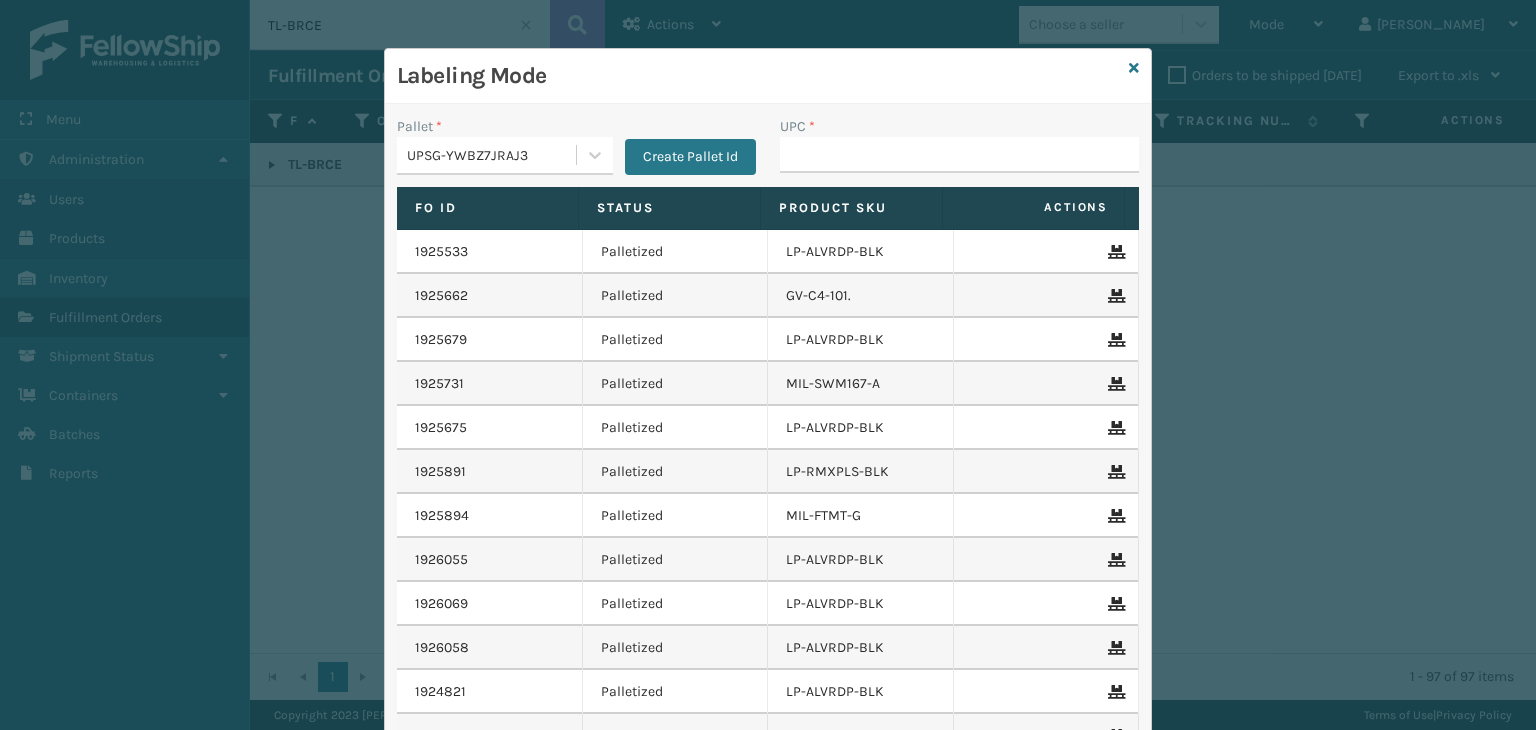 click on "Labeling Mode" at bounding box center [768, 76] 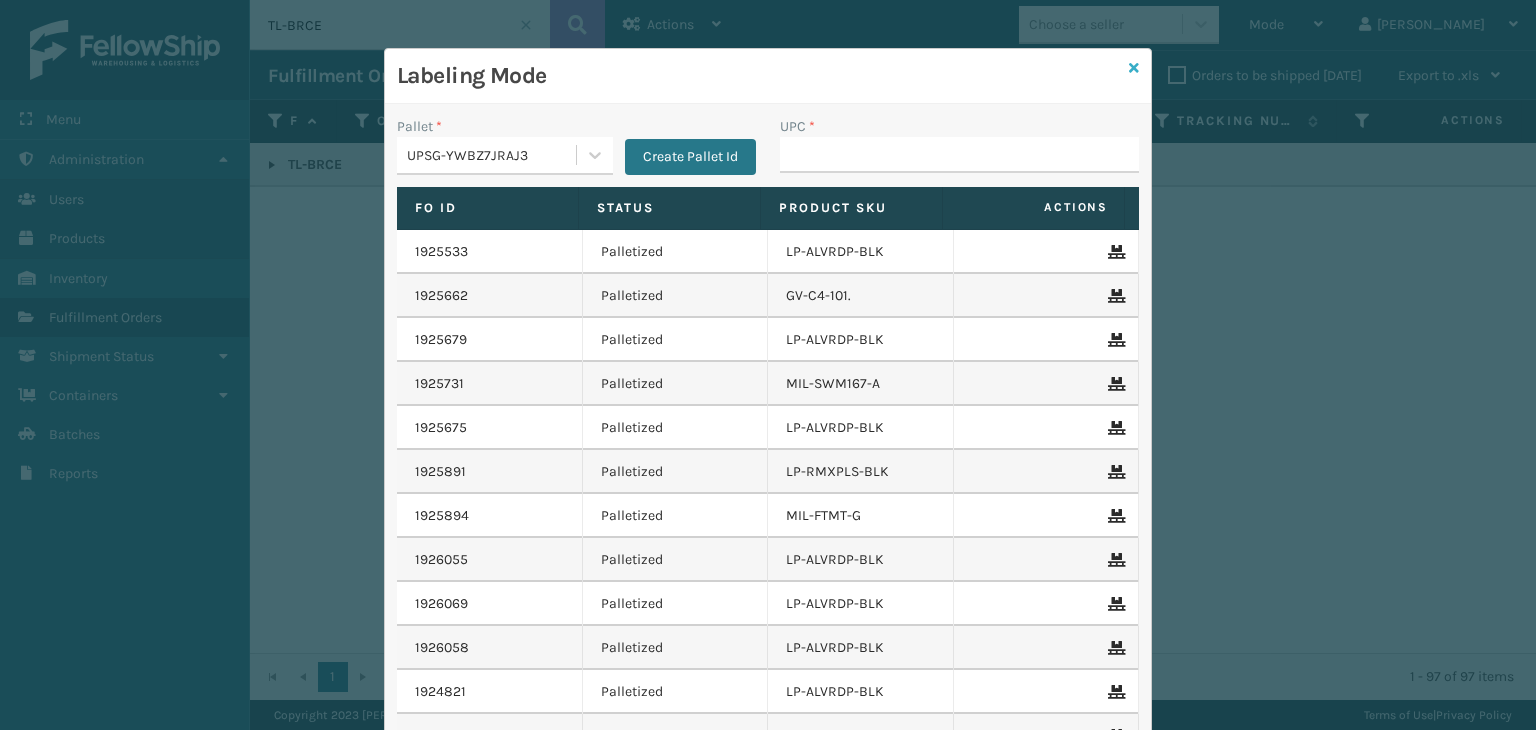 click at bounding box center [1134, 68] 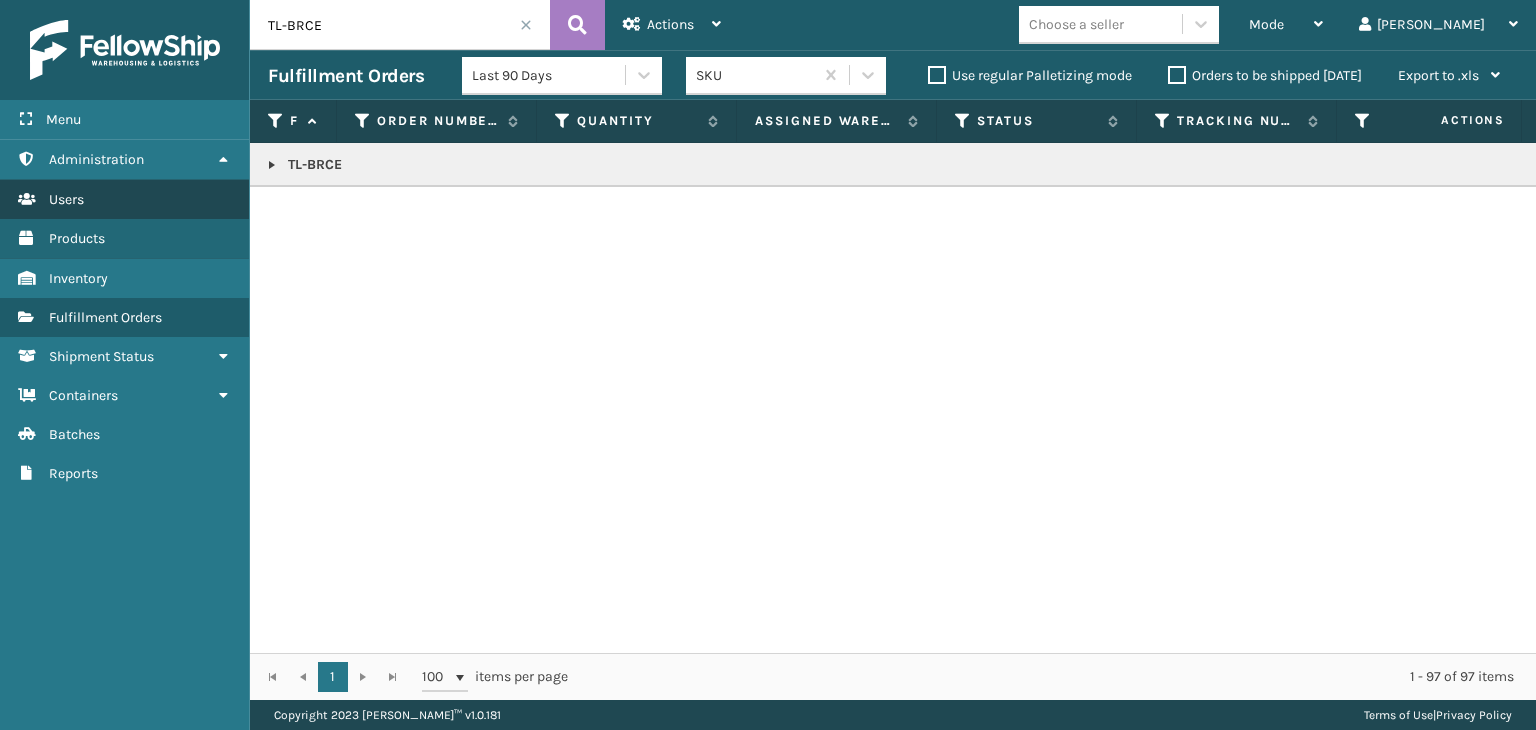 click on "Users" at bounding box center [124, 199] 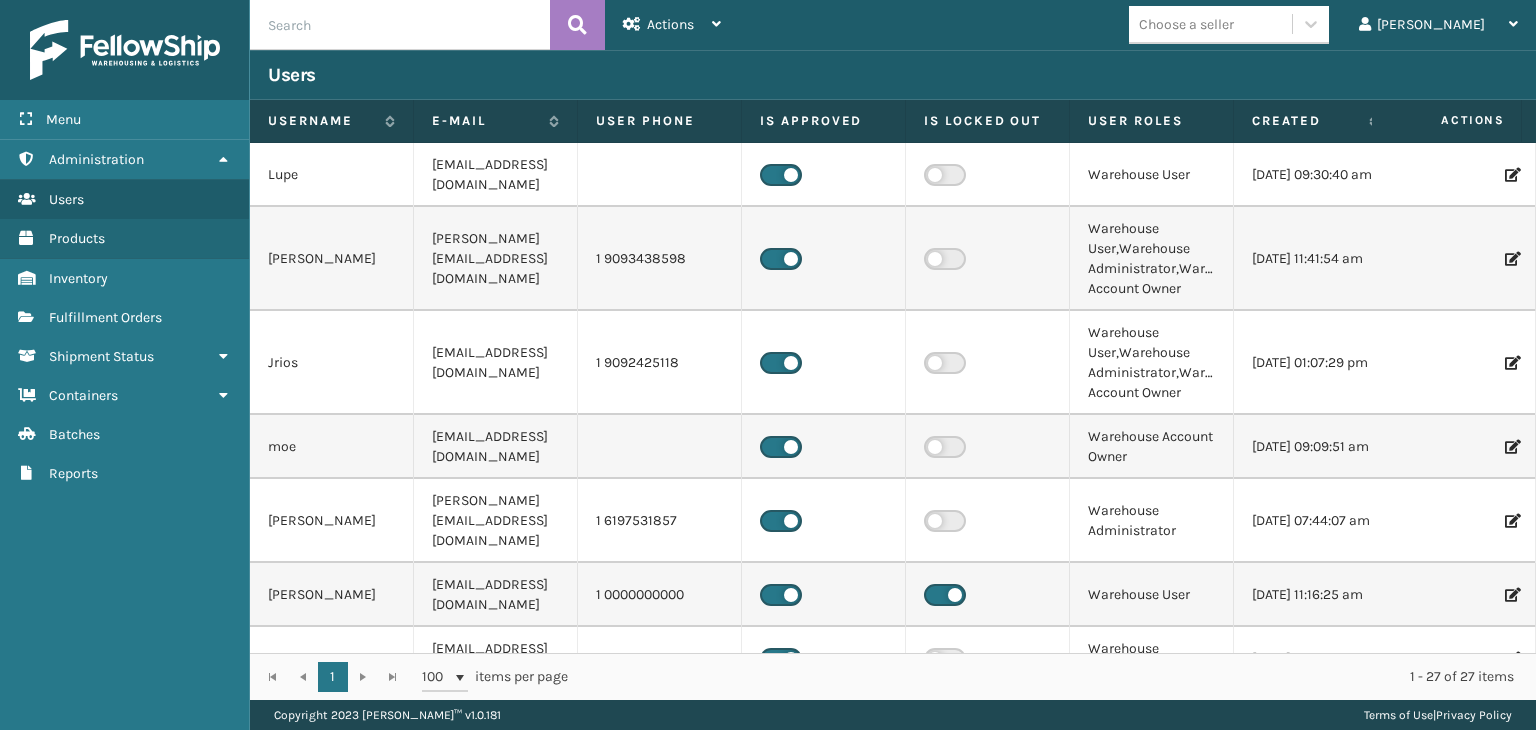 click at bounding box center (400, 25) 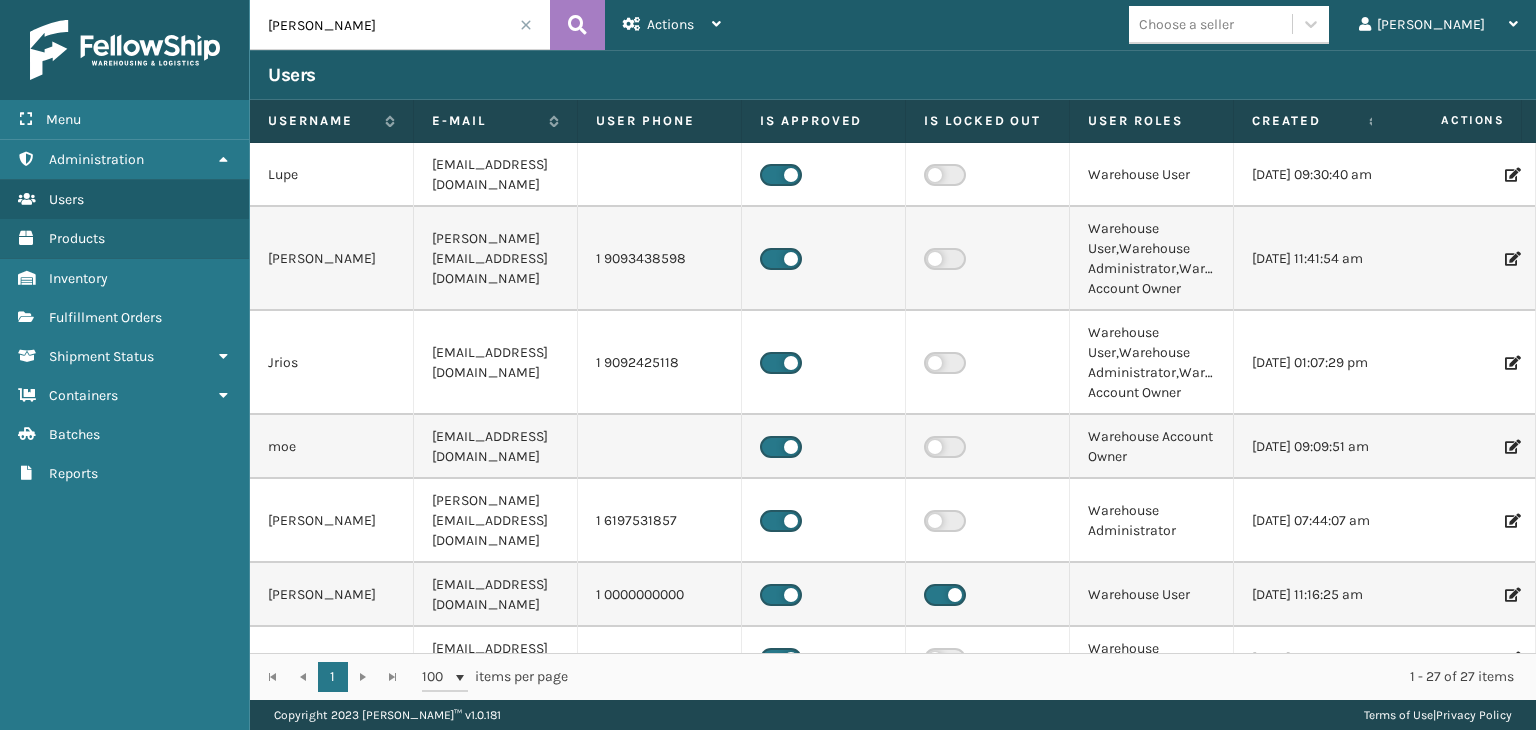 type on "ALEX" 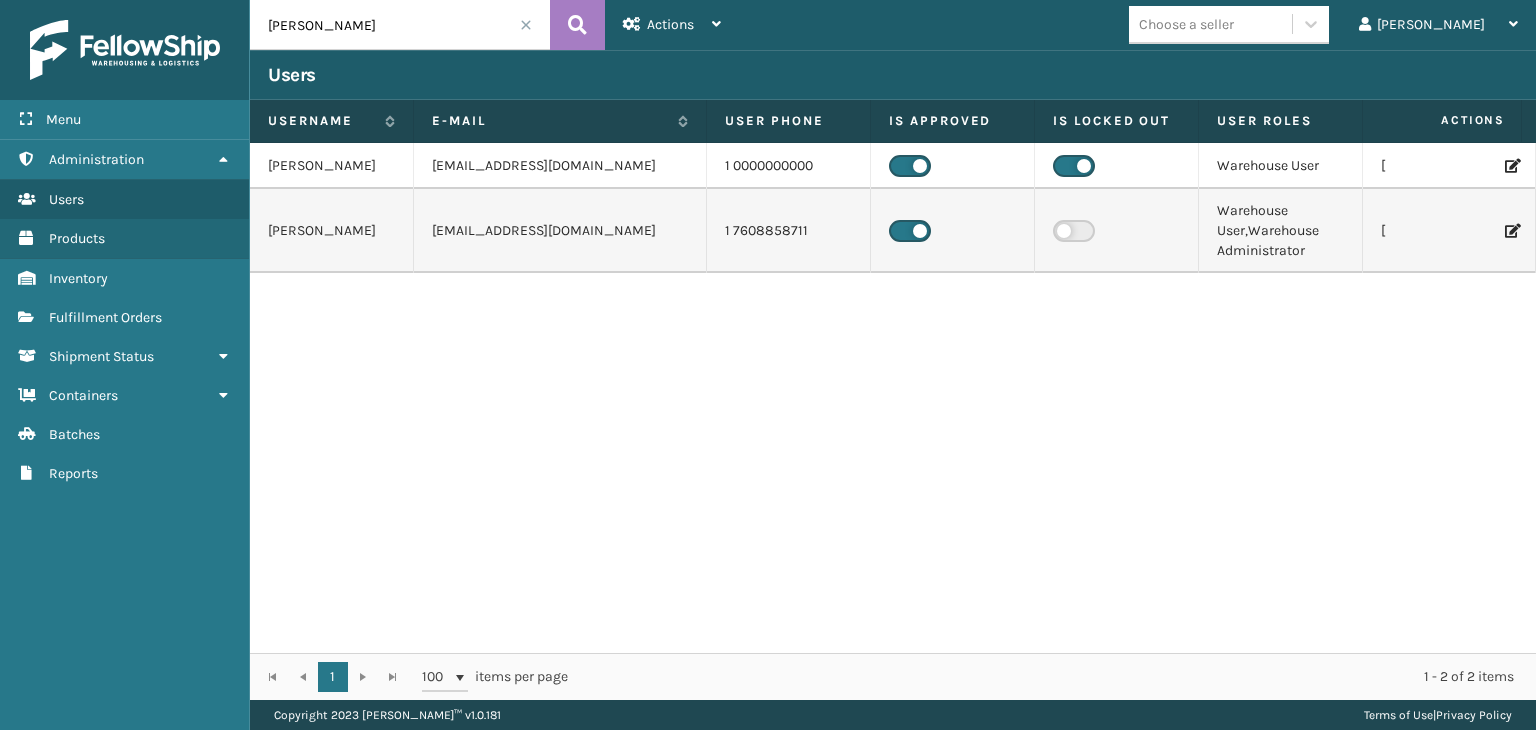 drag, startPoint x: 573, startPoint y: 133, endPoint x: 704, endPoint y: 157, distance: 133.18033 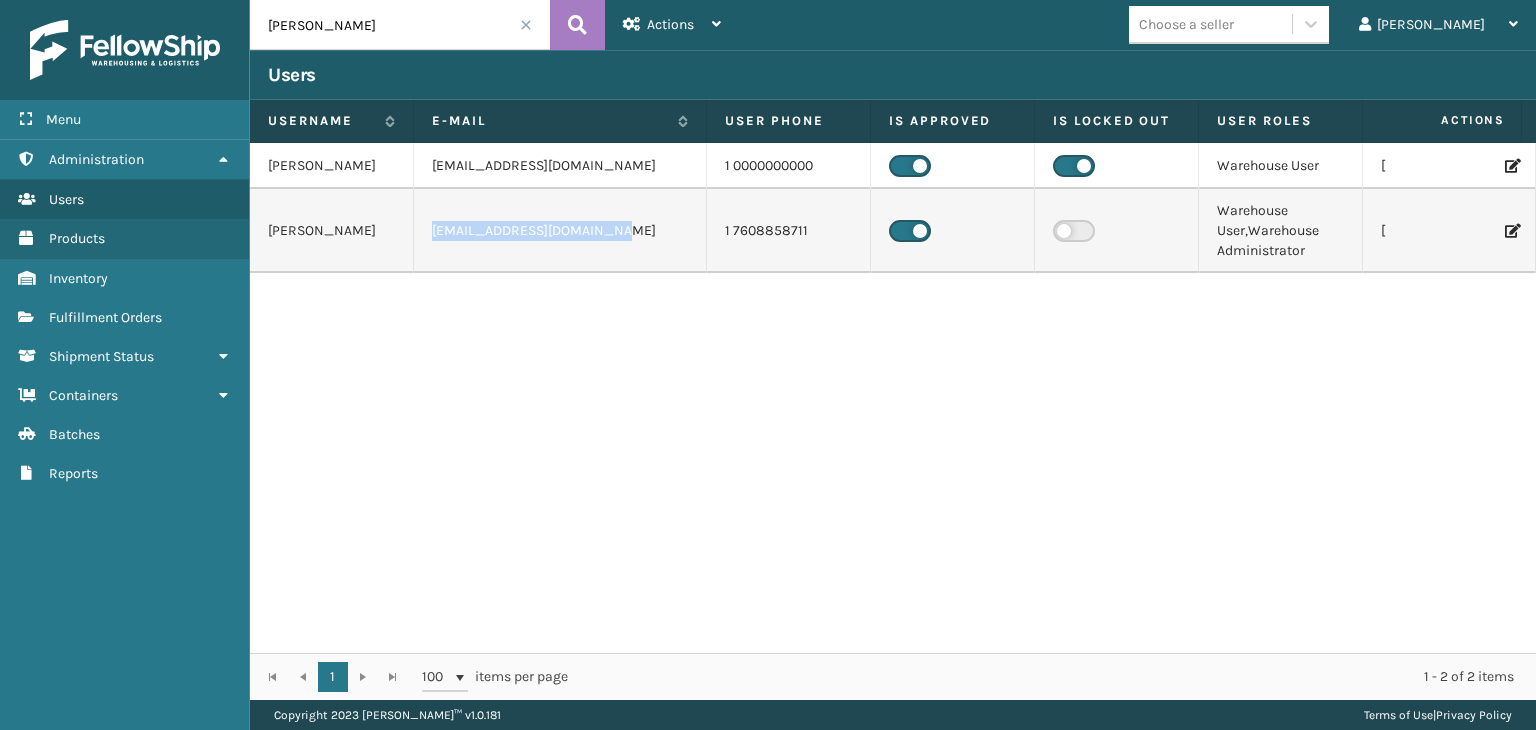 copy on "Aanderson@fellowshico.com" 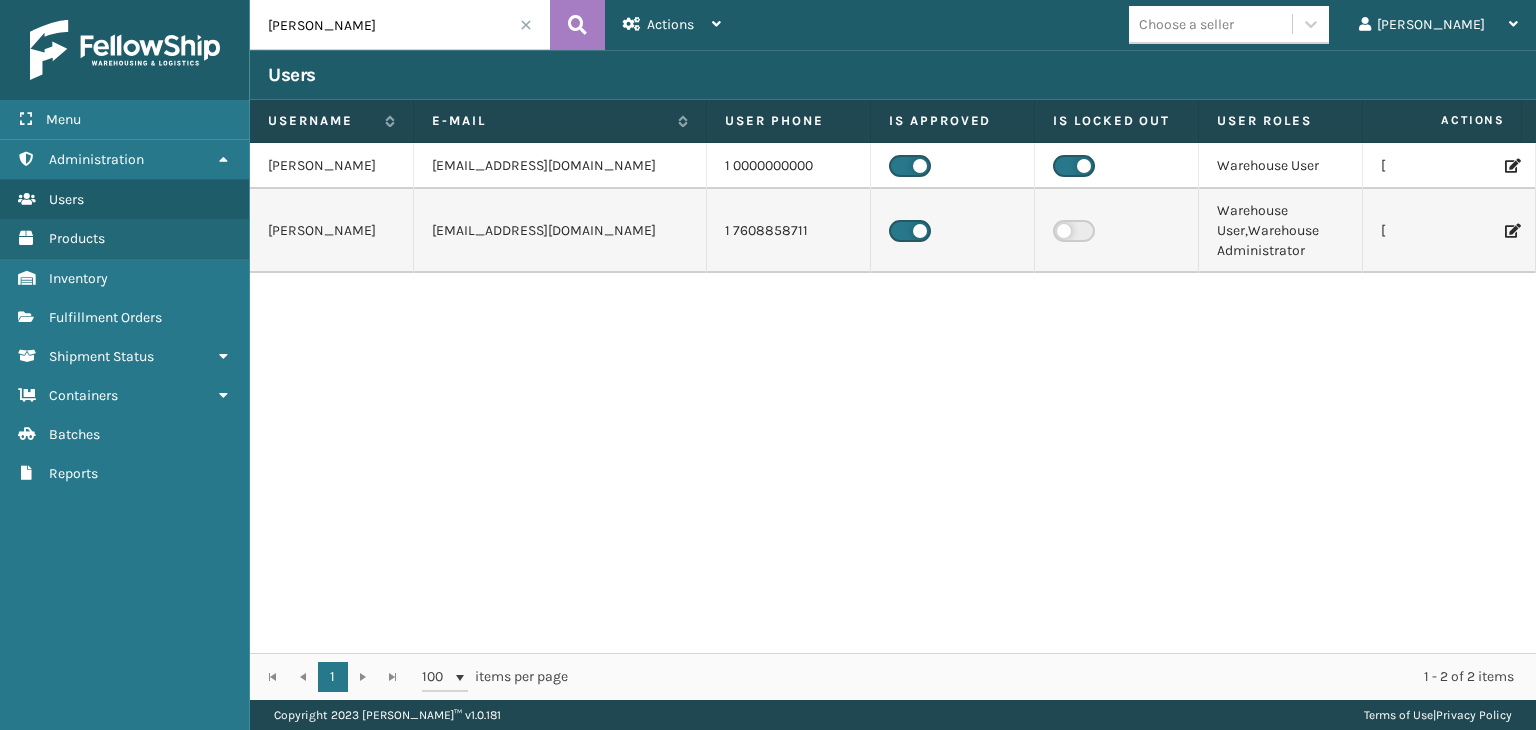 click at bounding box center (1461, 231) 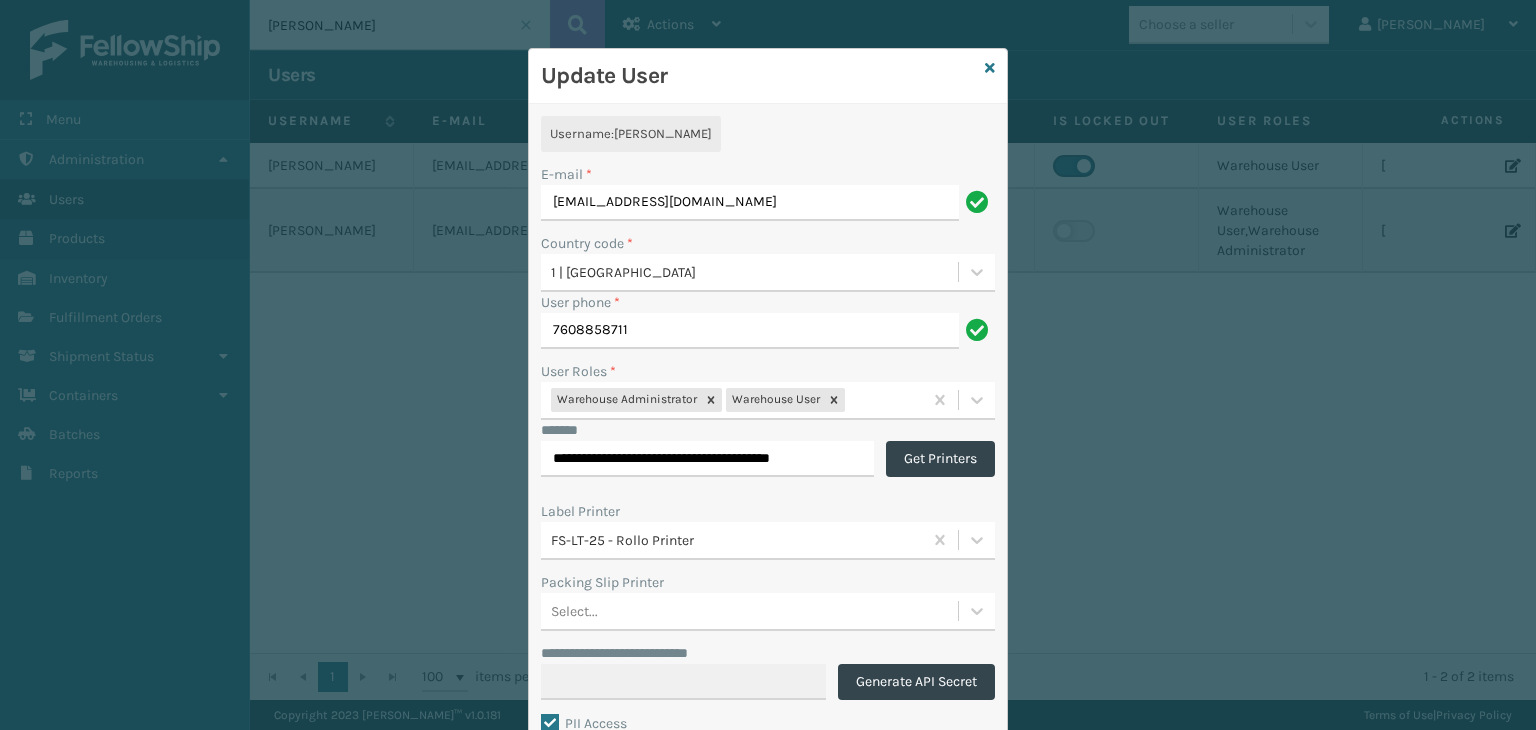 click on "Aanderson@fellowshico.com" at bounding box center [750, 203] 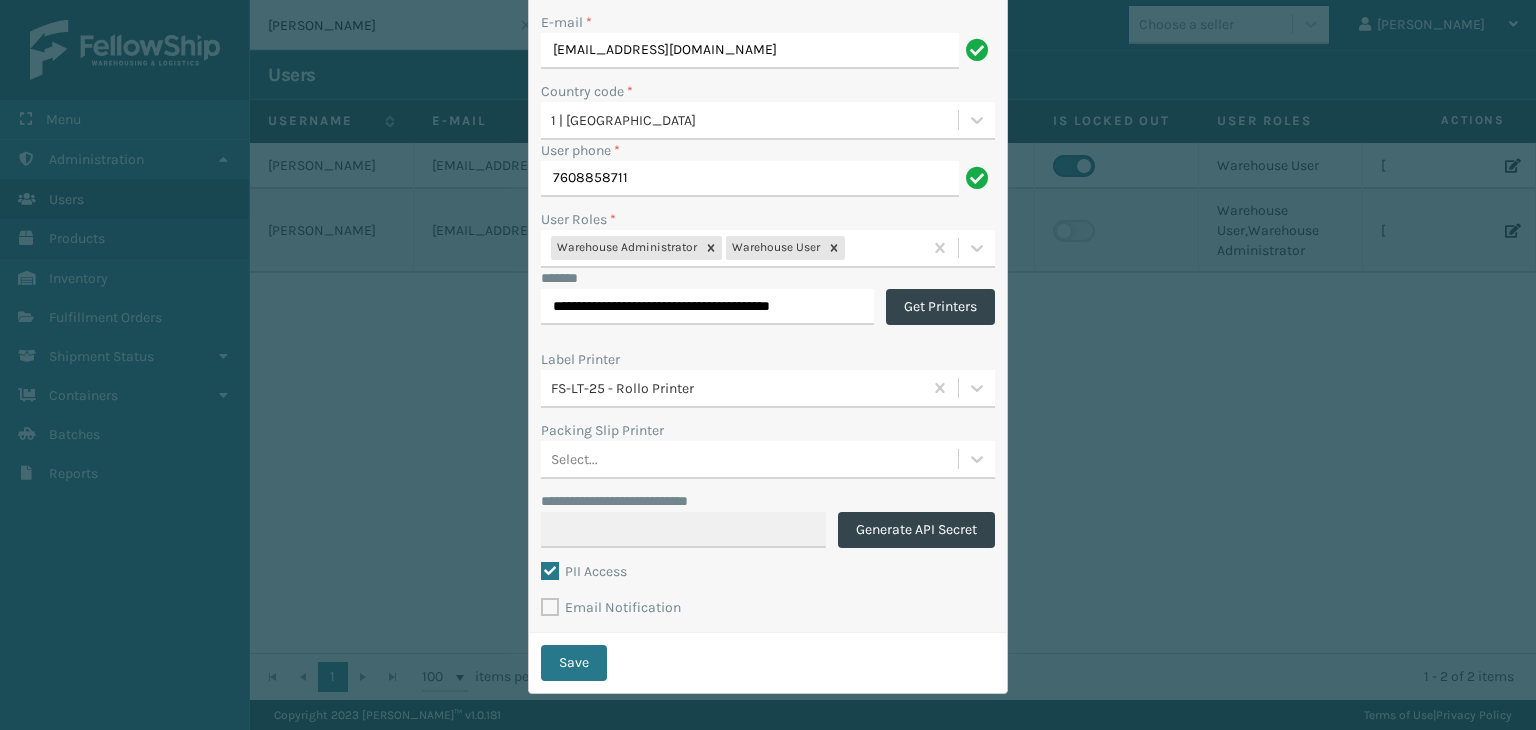 scroll, scrollTop: 164, scrollLeft: 0, axis: vertical 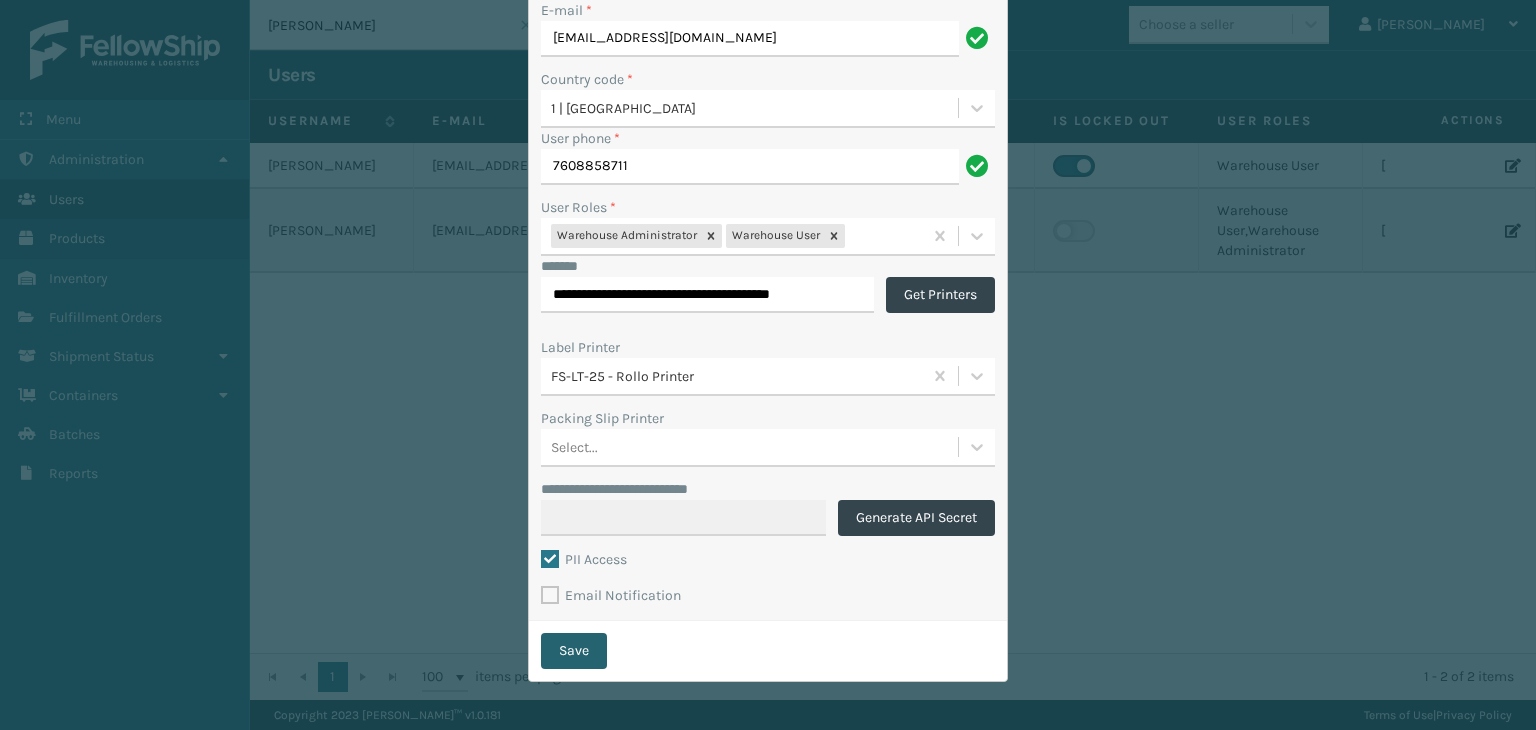 type on "Aanderson@fellowshipco.com" 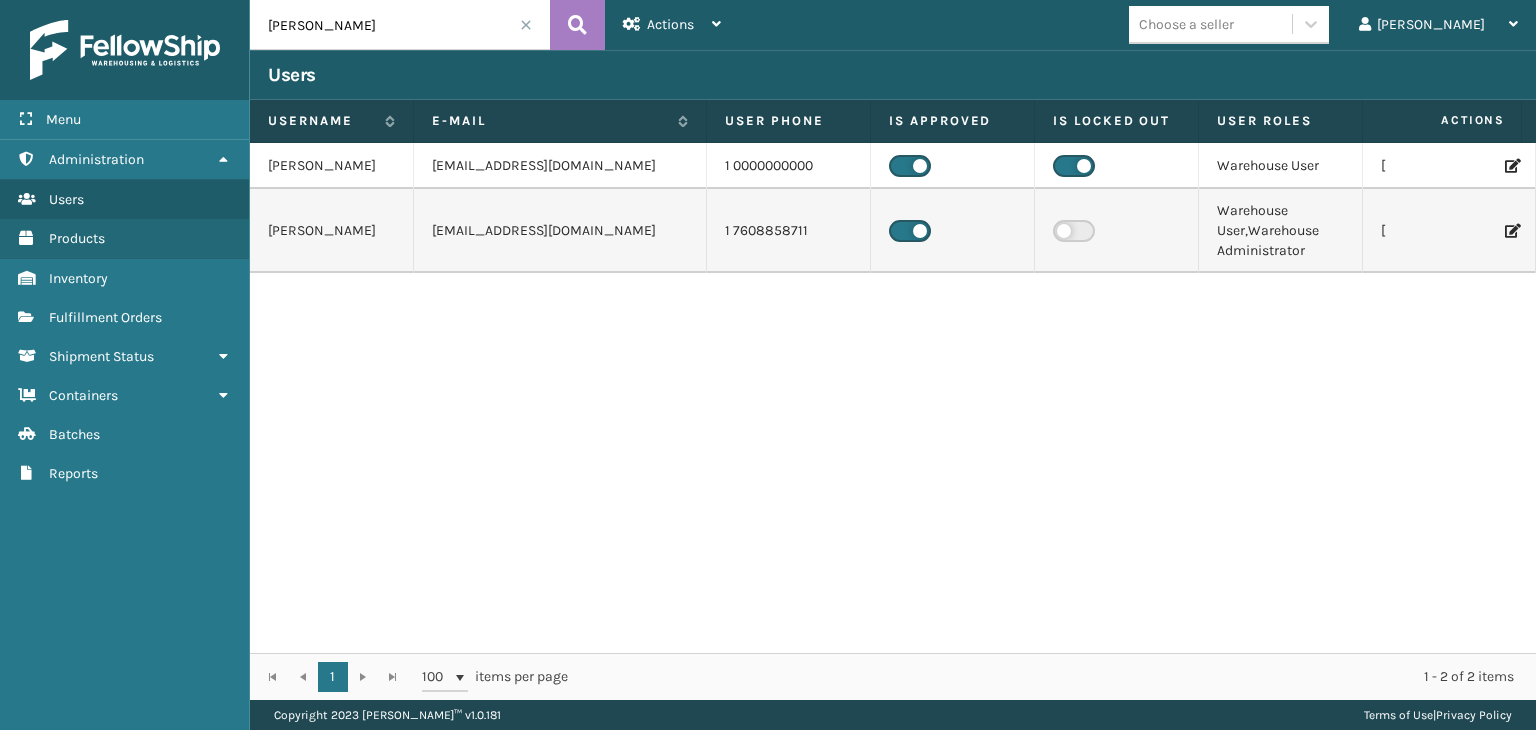 click at bounding box center [1460, 231] 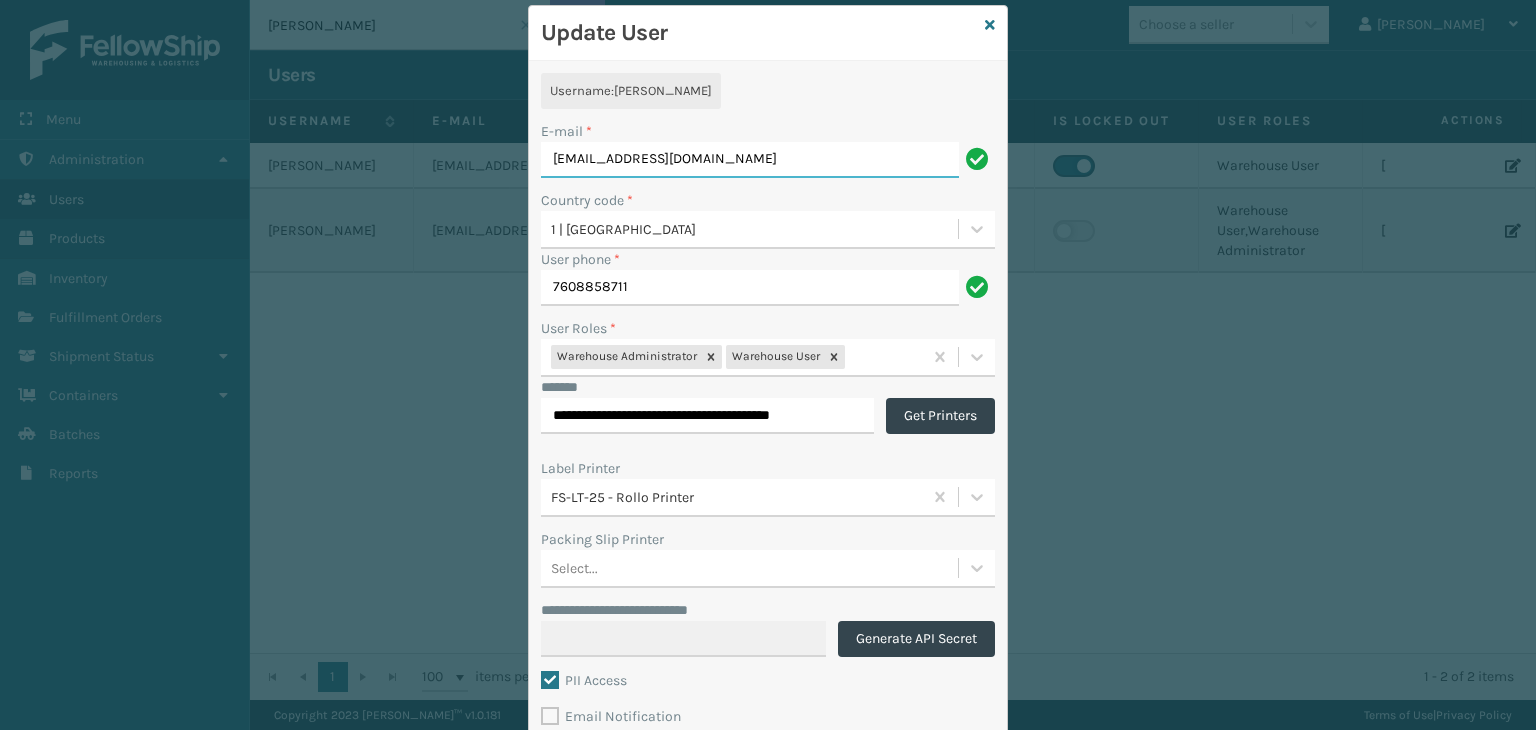 scroll, scrollTop: 44, scrollLeft: 0, axis: vertical 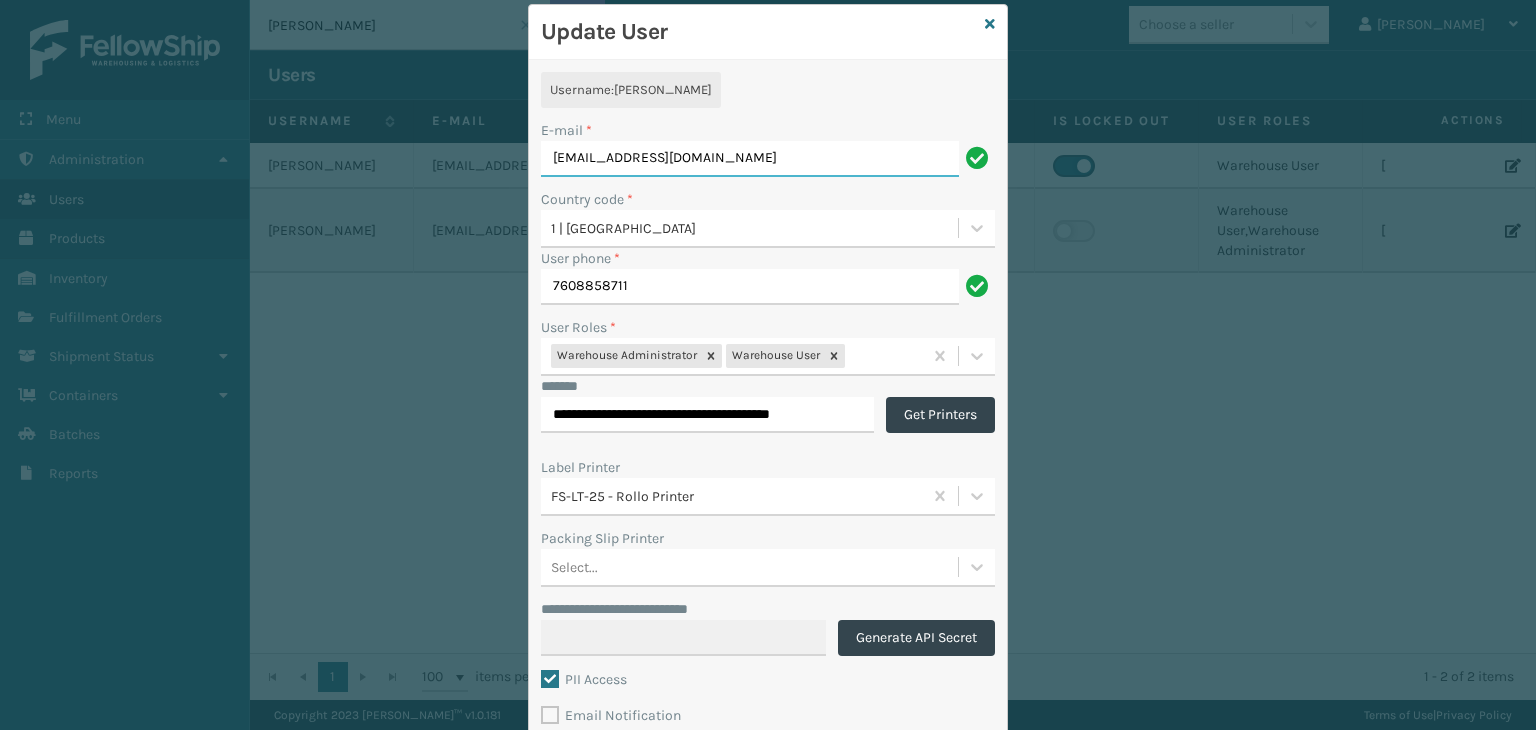 click on "Aanderson@fellowshico.com" at bounding box center [750, 159] 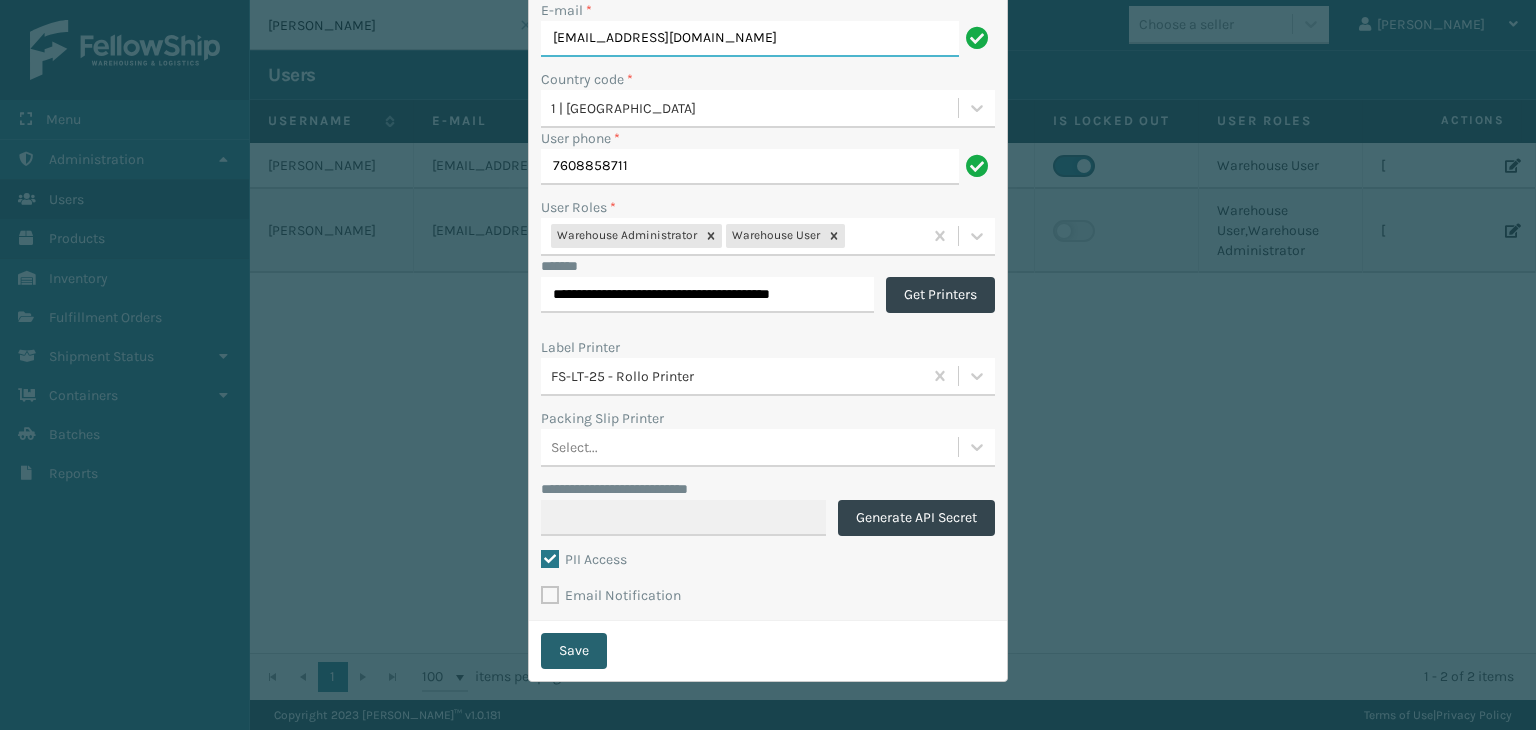 type on "Aanderson@fellowshipco.com" 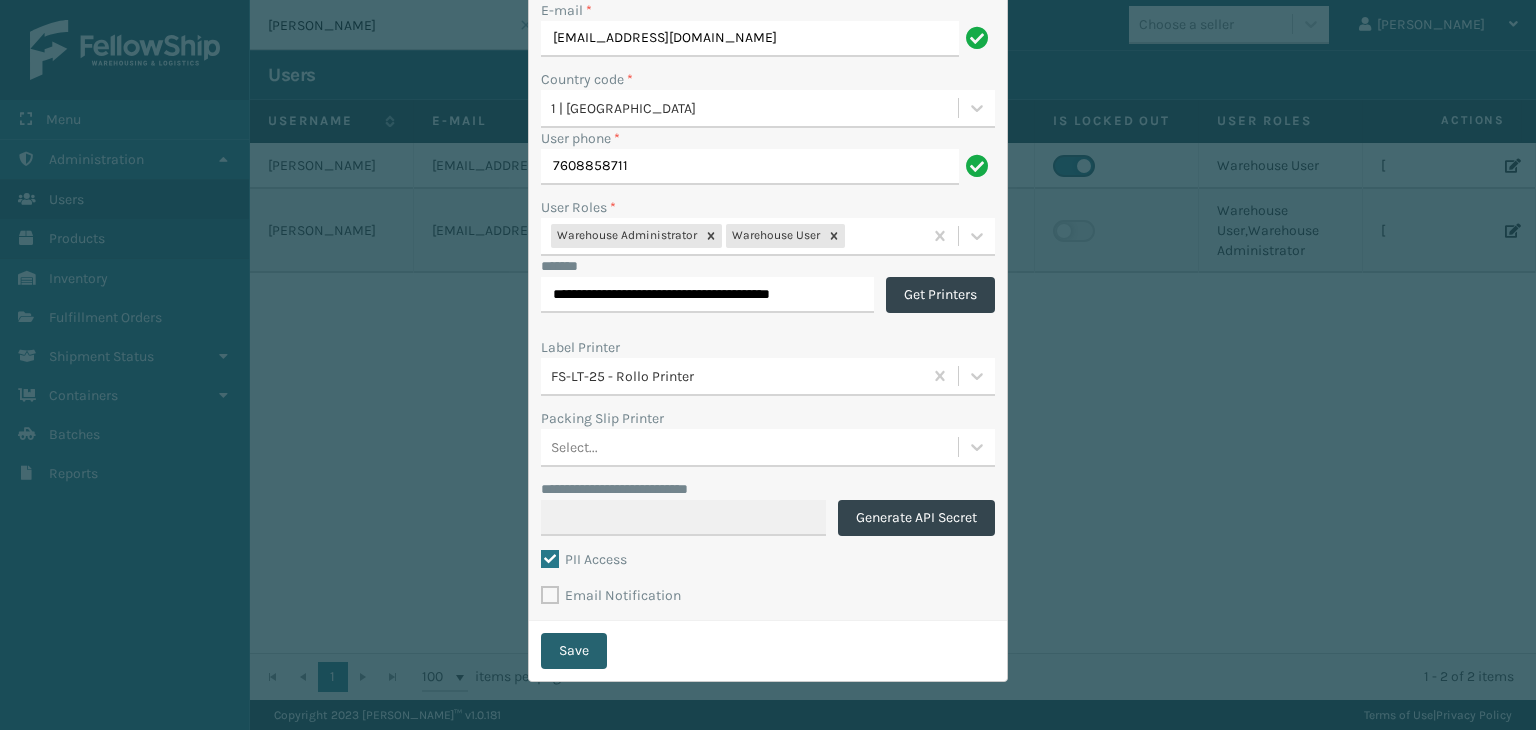 click on "Save" at bounding box center (574, 651) 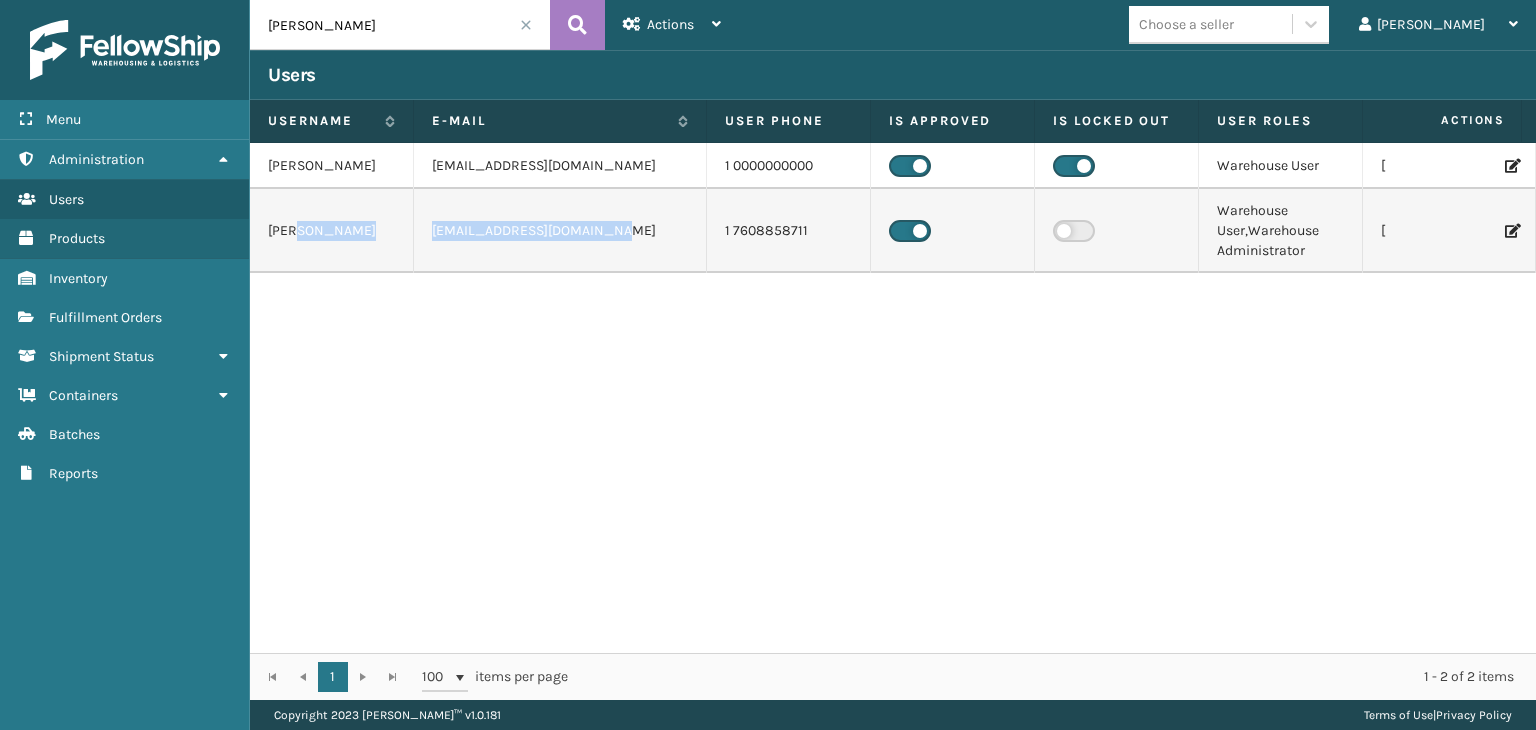 drag, startPoint x: 640, startPoint y: 251, endPoint x: 402, endPoint y: 261, distance: 238.20999 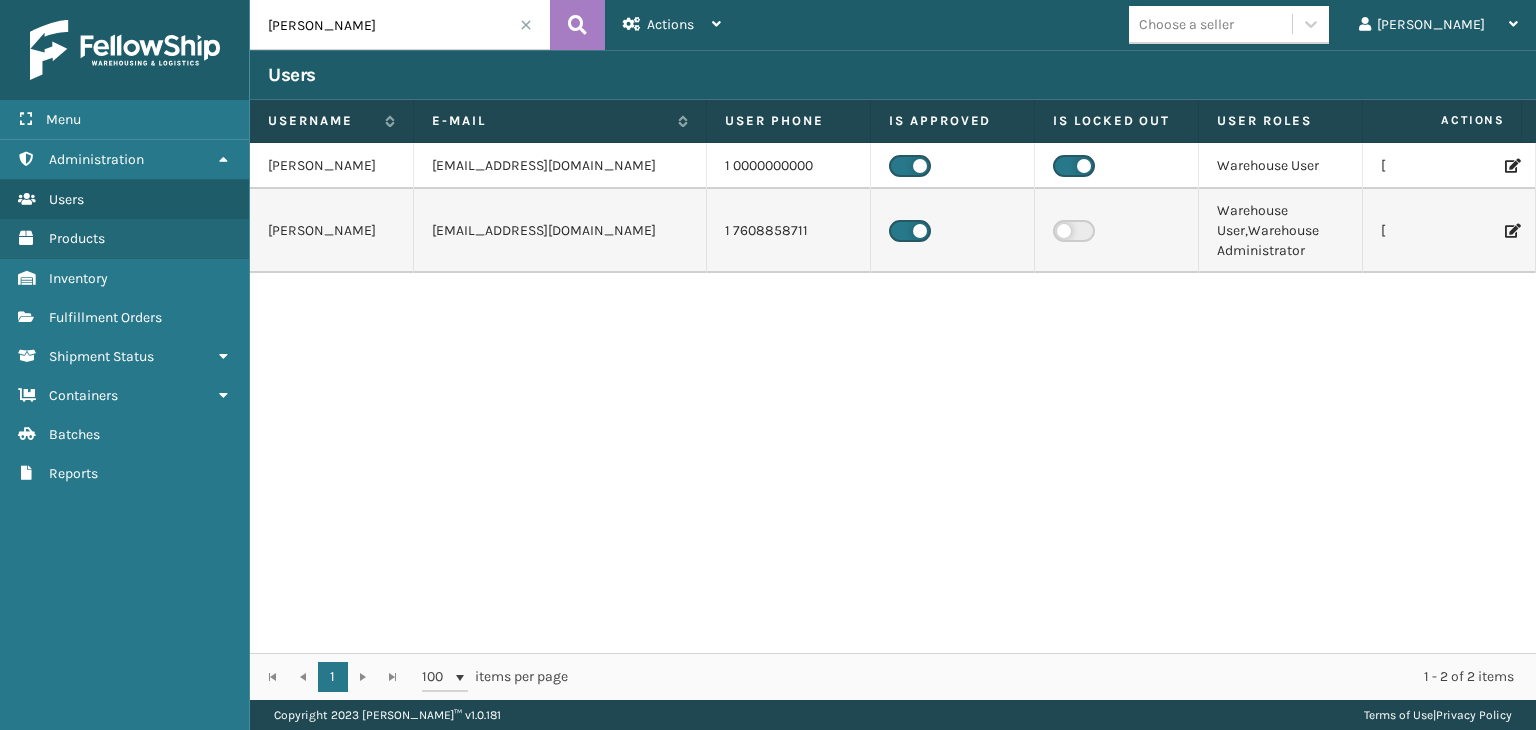 click at bounding box center (1460, 231) 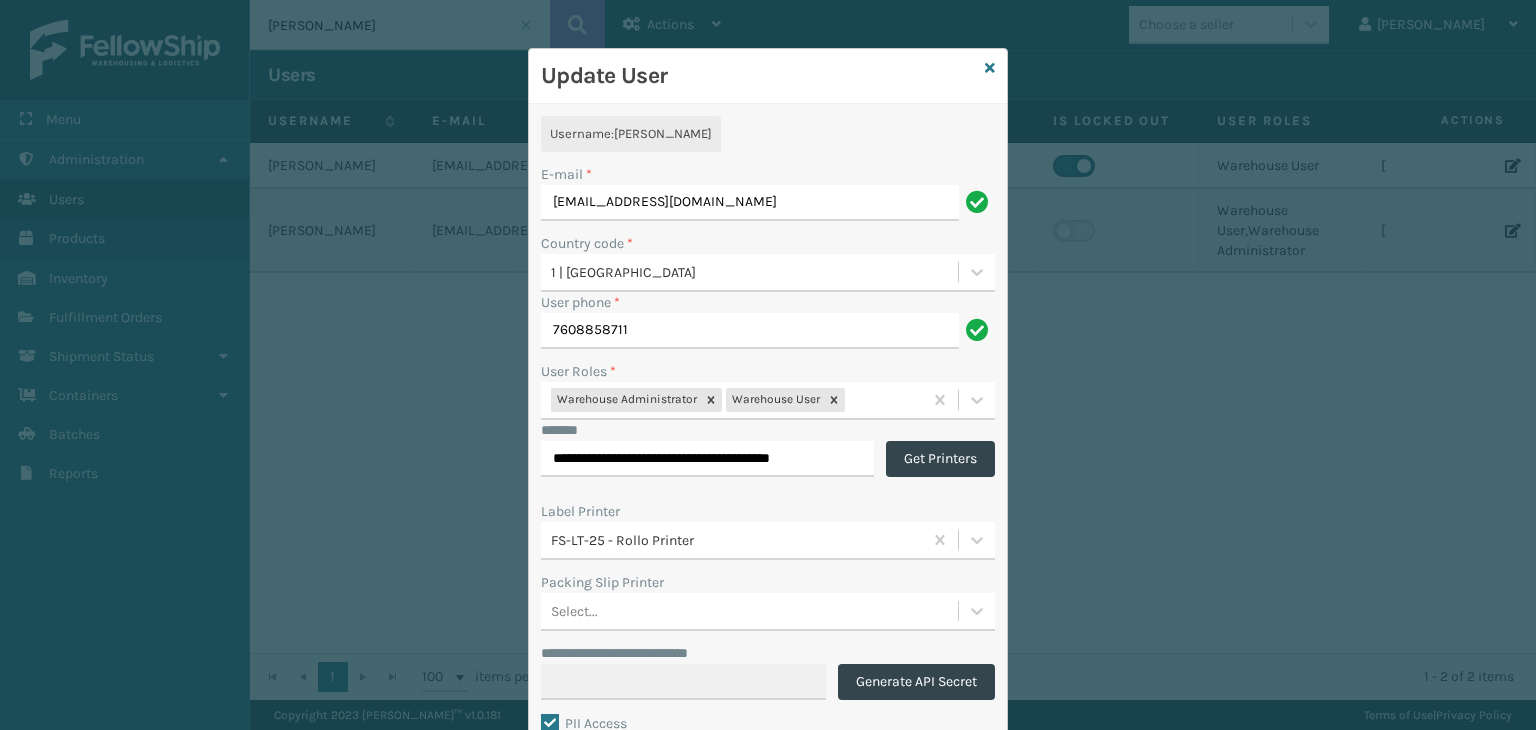 click on "Aanderson@fellowshico.com" at bounding box center (750, 203) 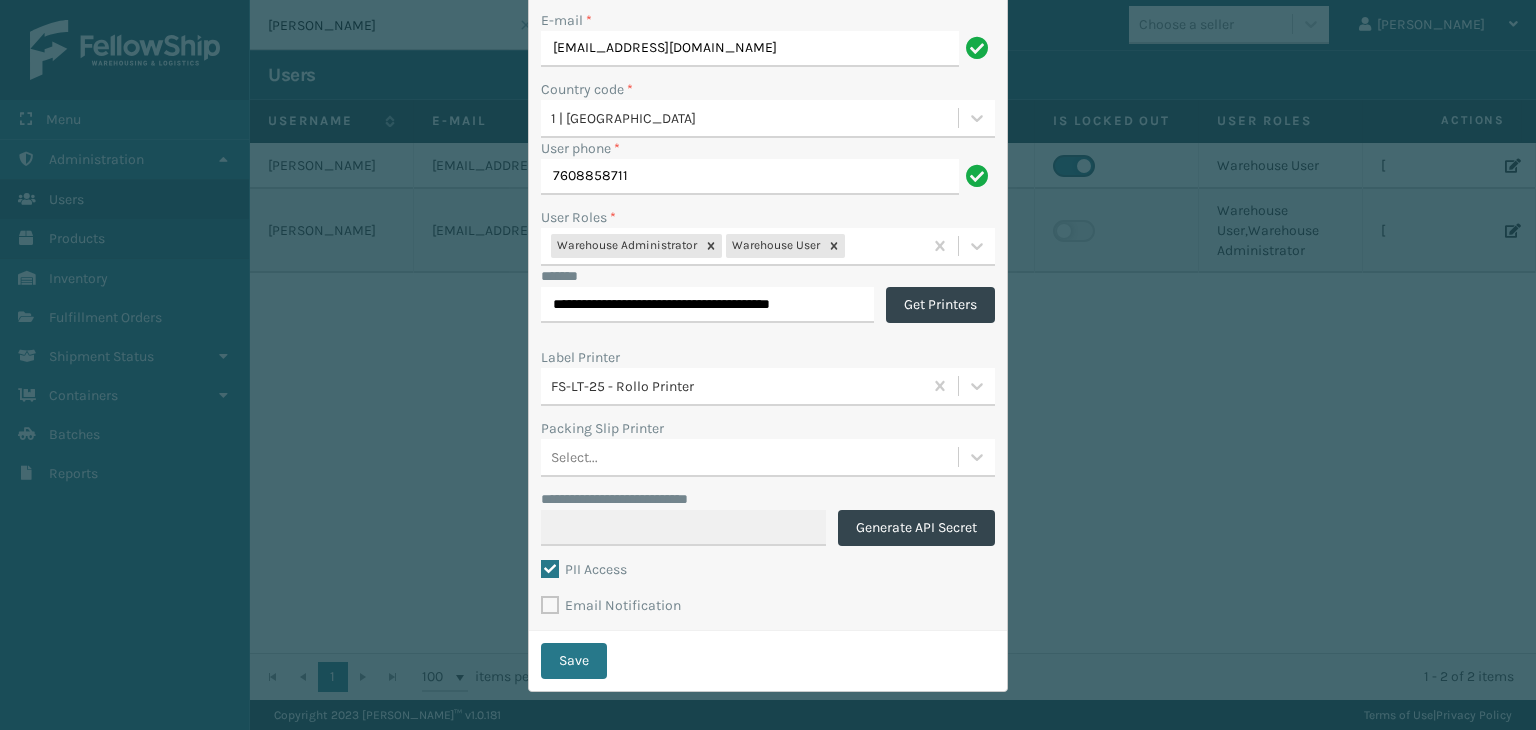scroll, scrollTop: 164, scrollLeft: 0, axis: vertical 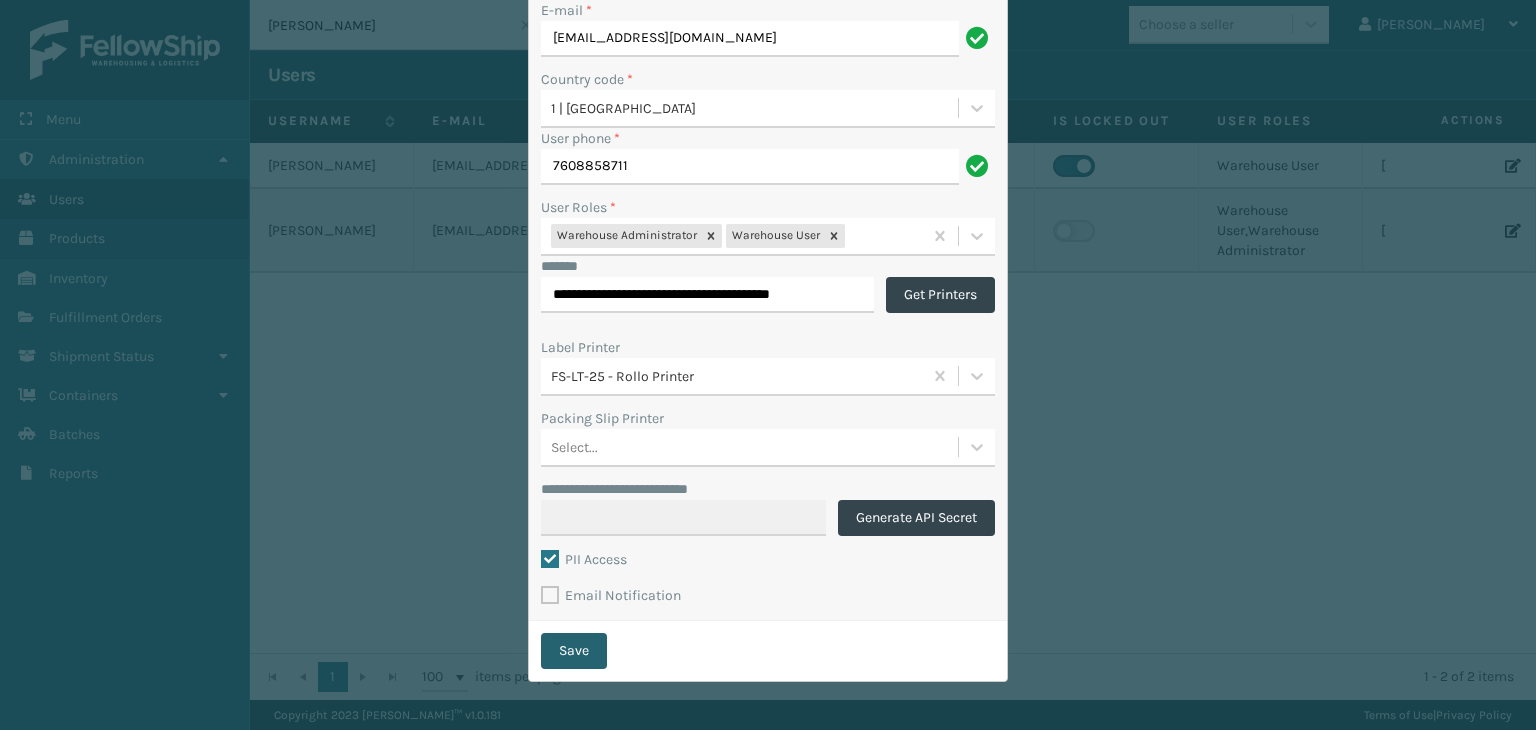 type on "Aanderson@fellowshipco.com" 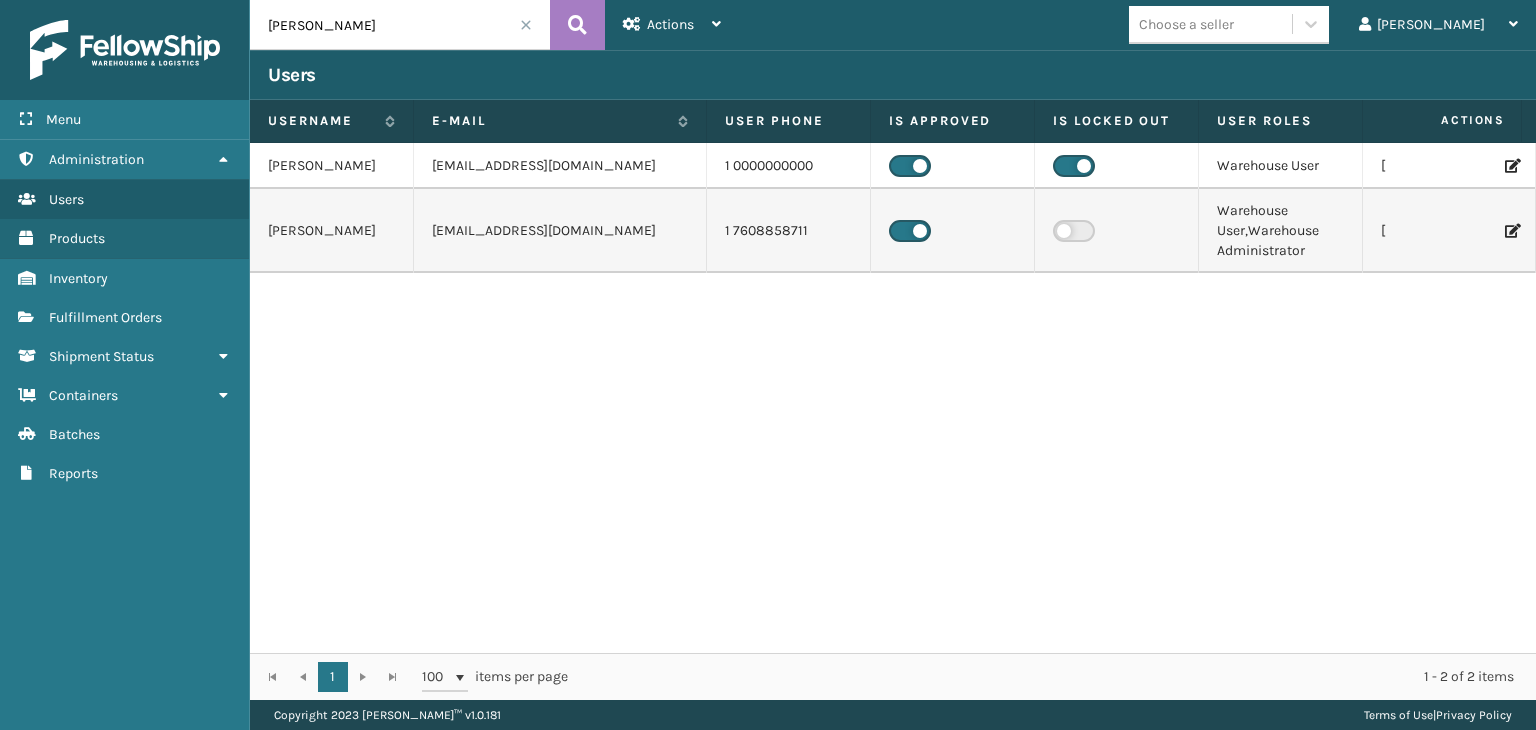 click at bounding box center (1511, 231) 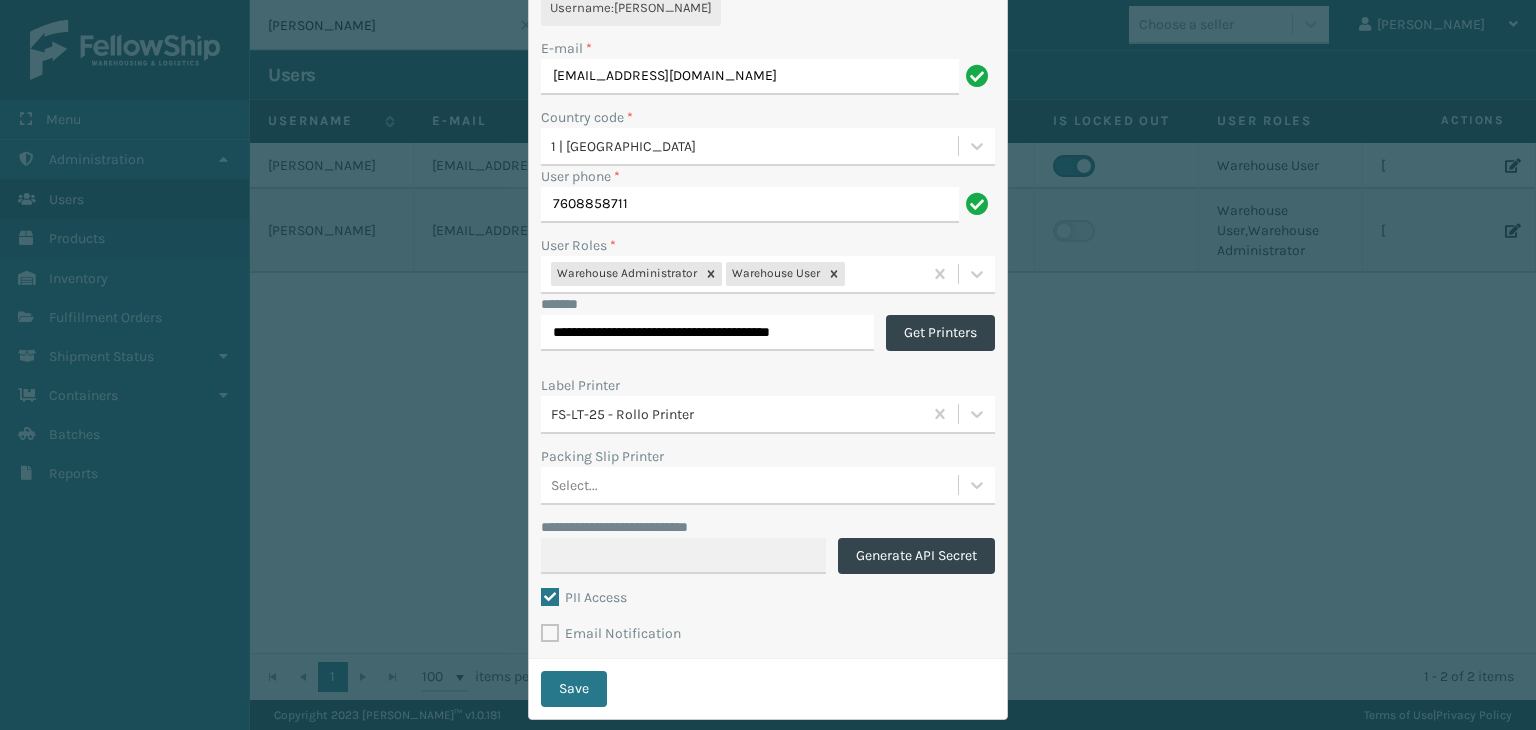 scroll, scrollTop: 127, scrollLeft: 0, axis: vertical 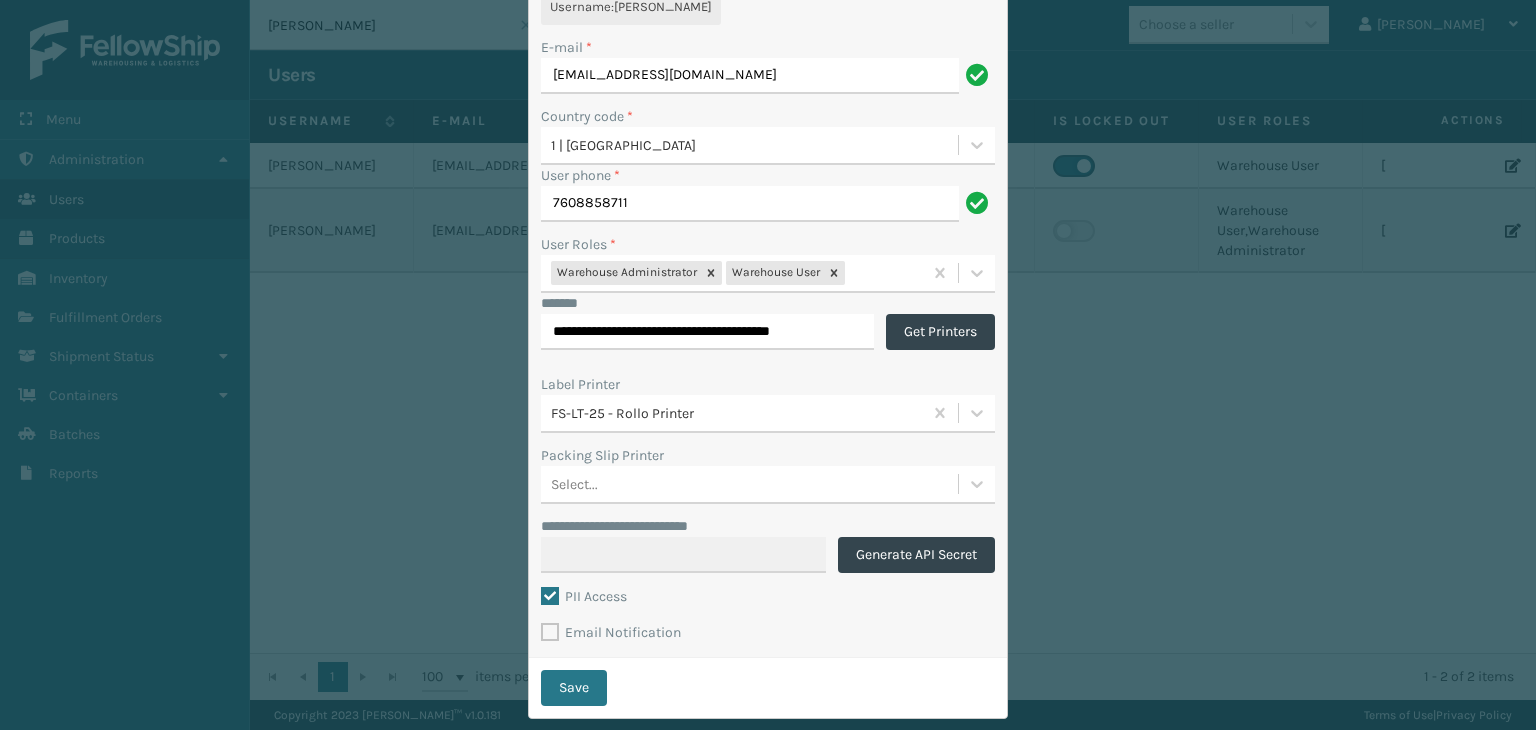 click on "**********" at bounding box center (768, 317) 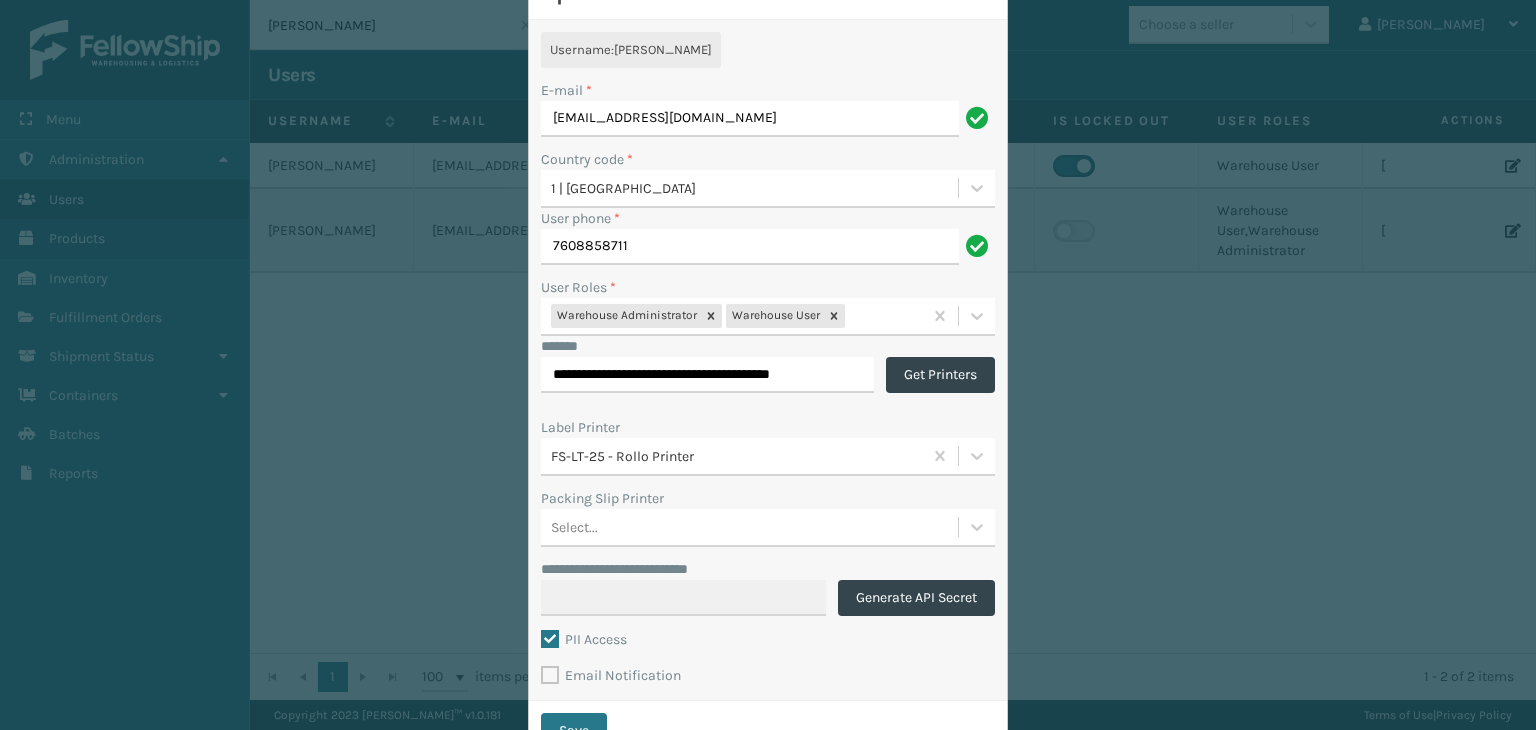 scroll, scrollTop: 64, scrollLeft: 0, axis: vertical 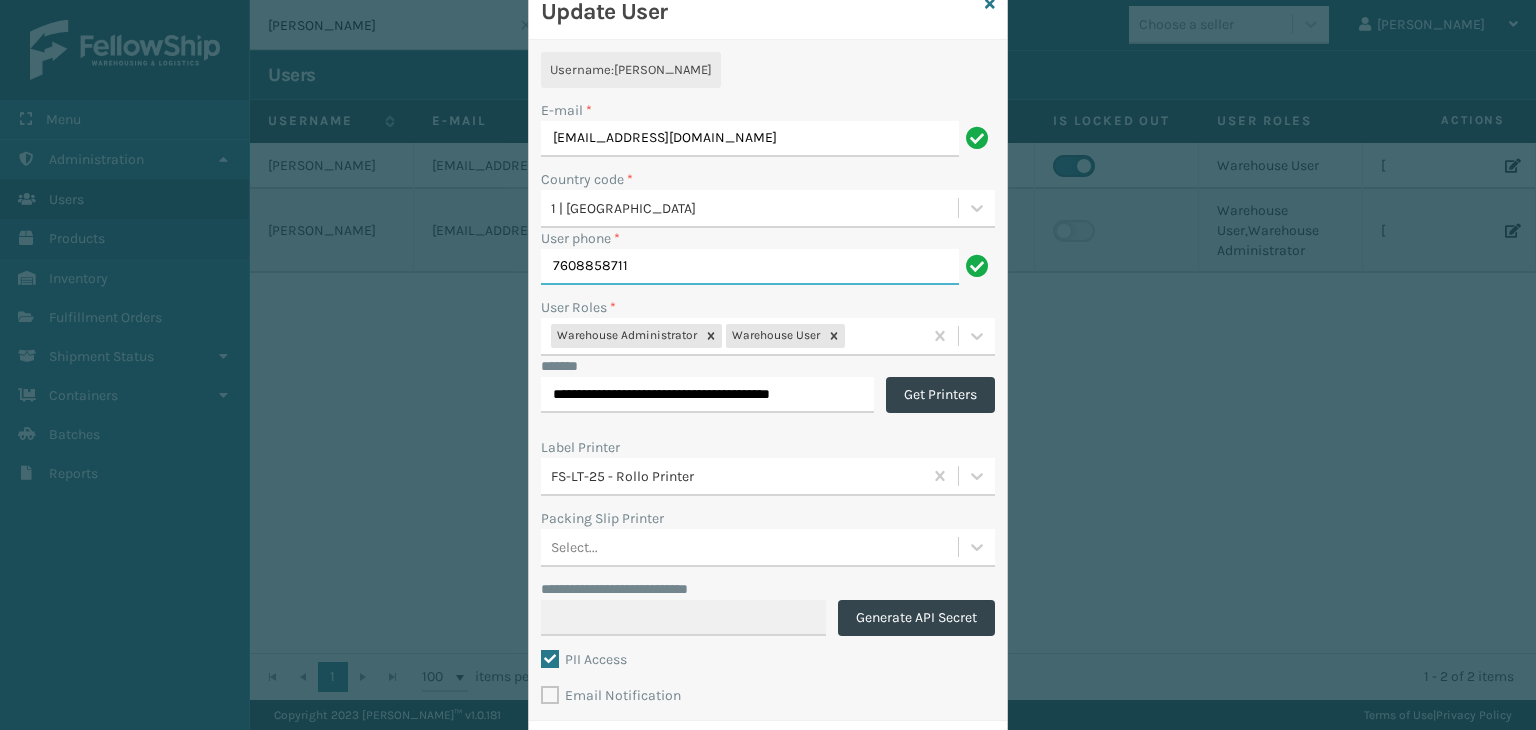 click on "7608858711" at bounding box center (750, 267) 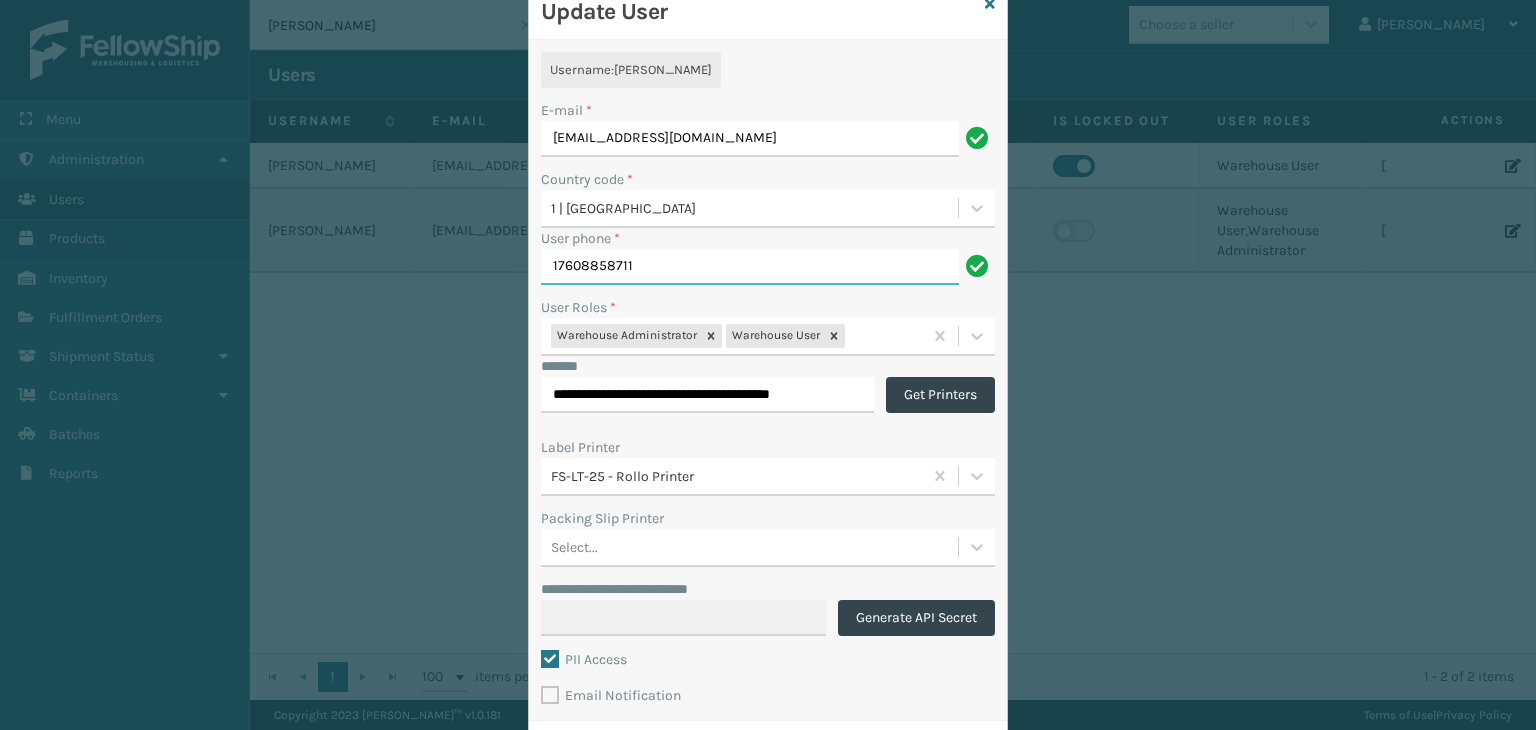 type on "7608858711" 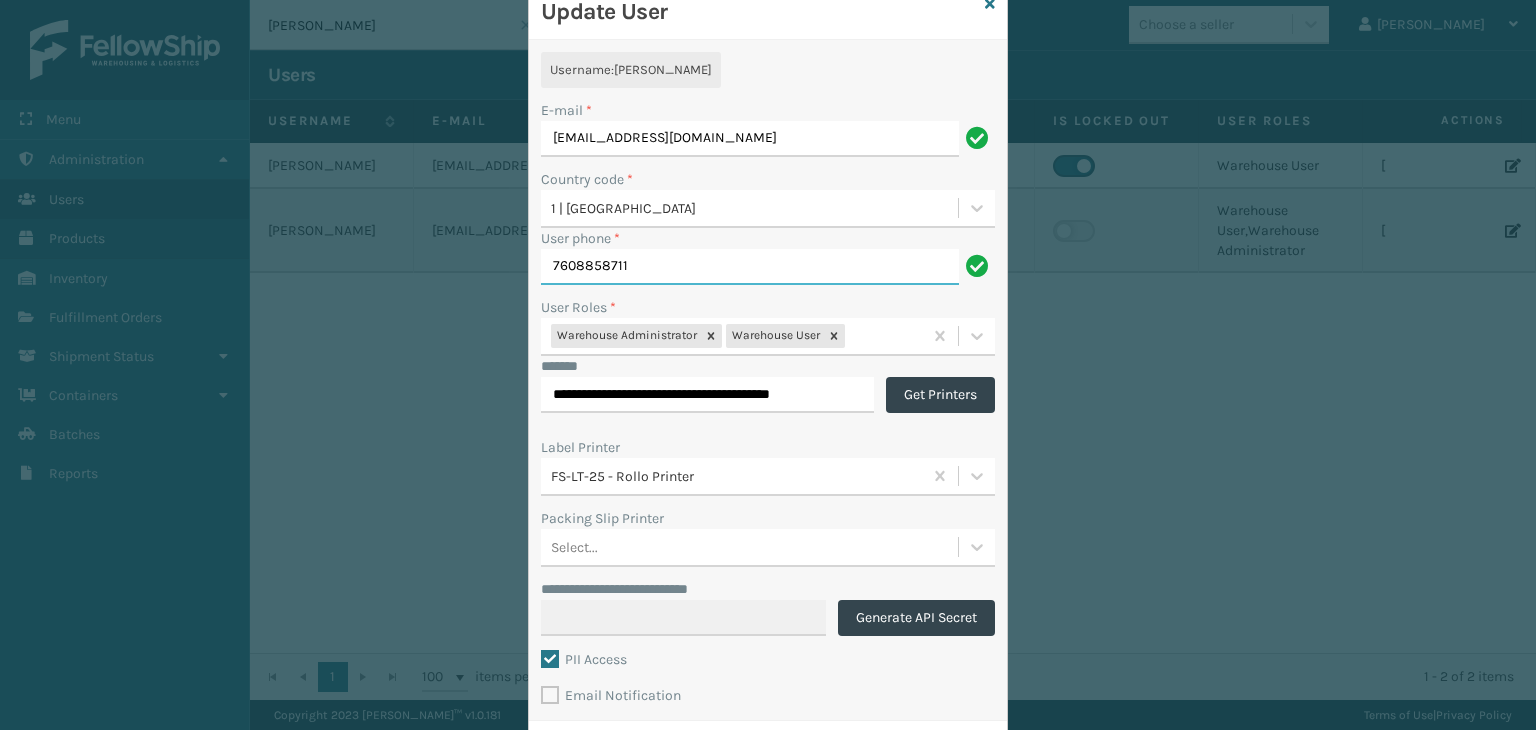scroll, scrollTop: 164, scrollLeft: 0, axis: vertical 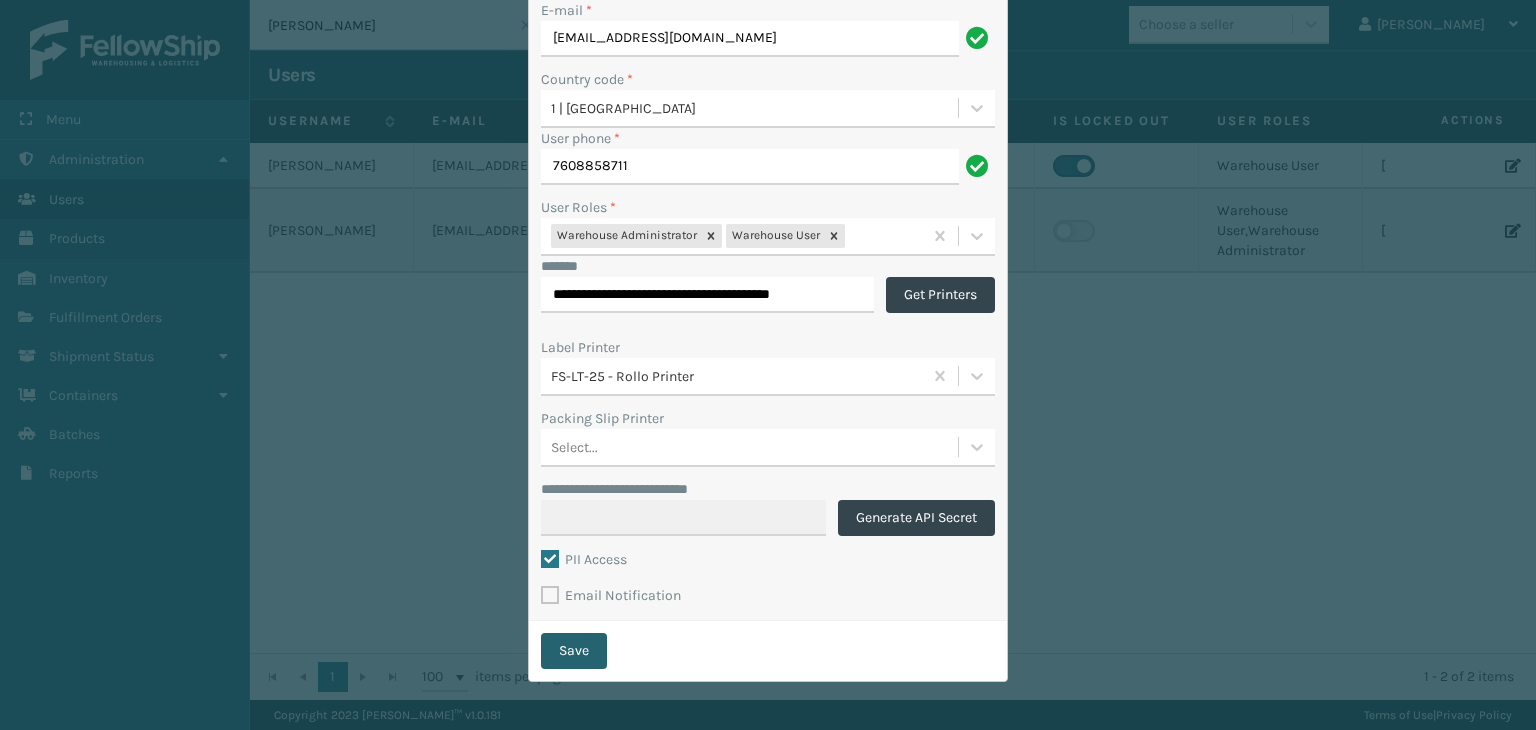 click on "Save" at bounding box center (574, 651) 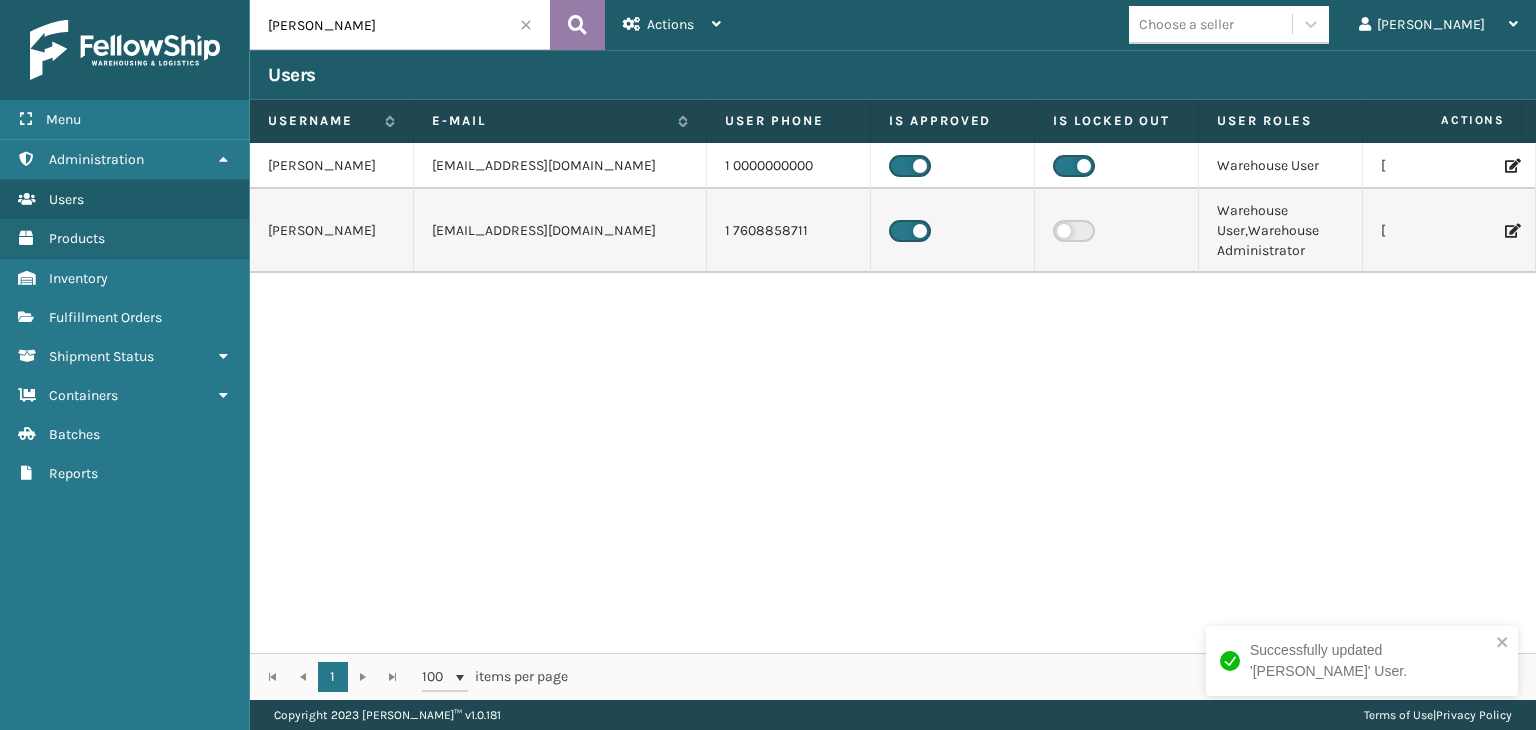 click at bounding box center (577, 25) 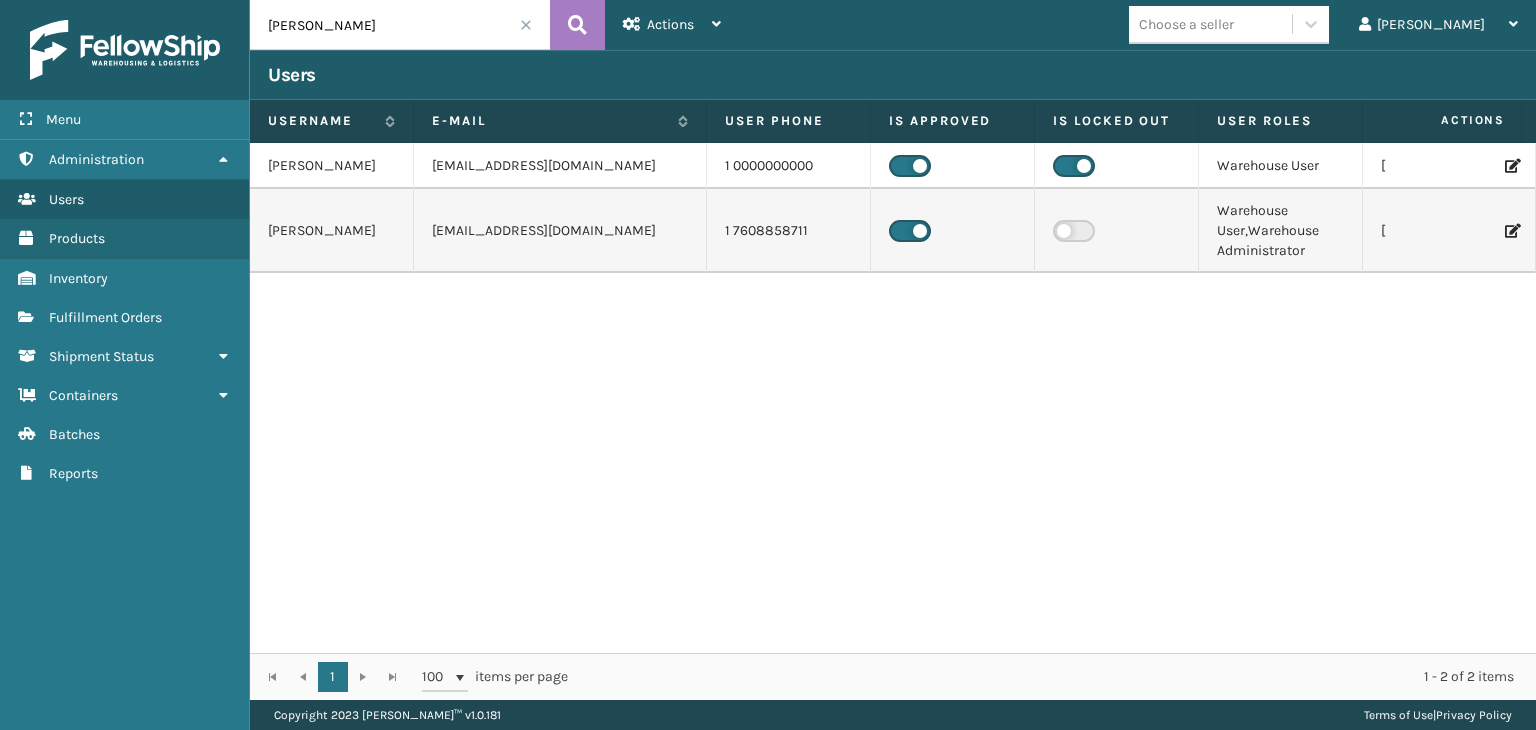click at bounding box center [1511, 231] 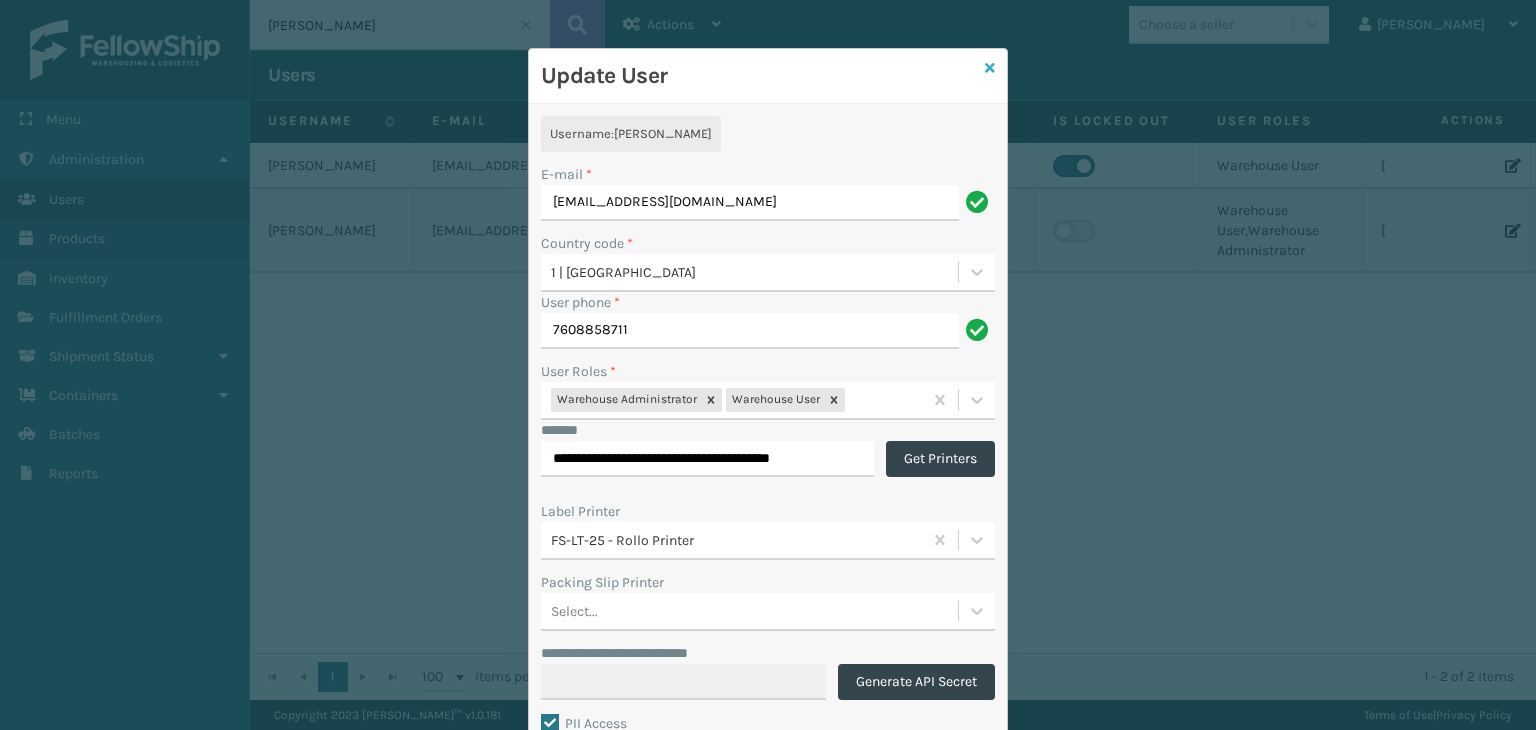 click at bounding box center [990, 68] 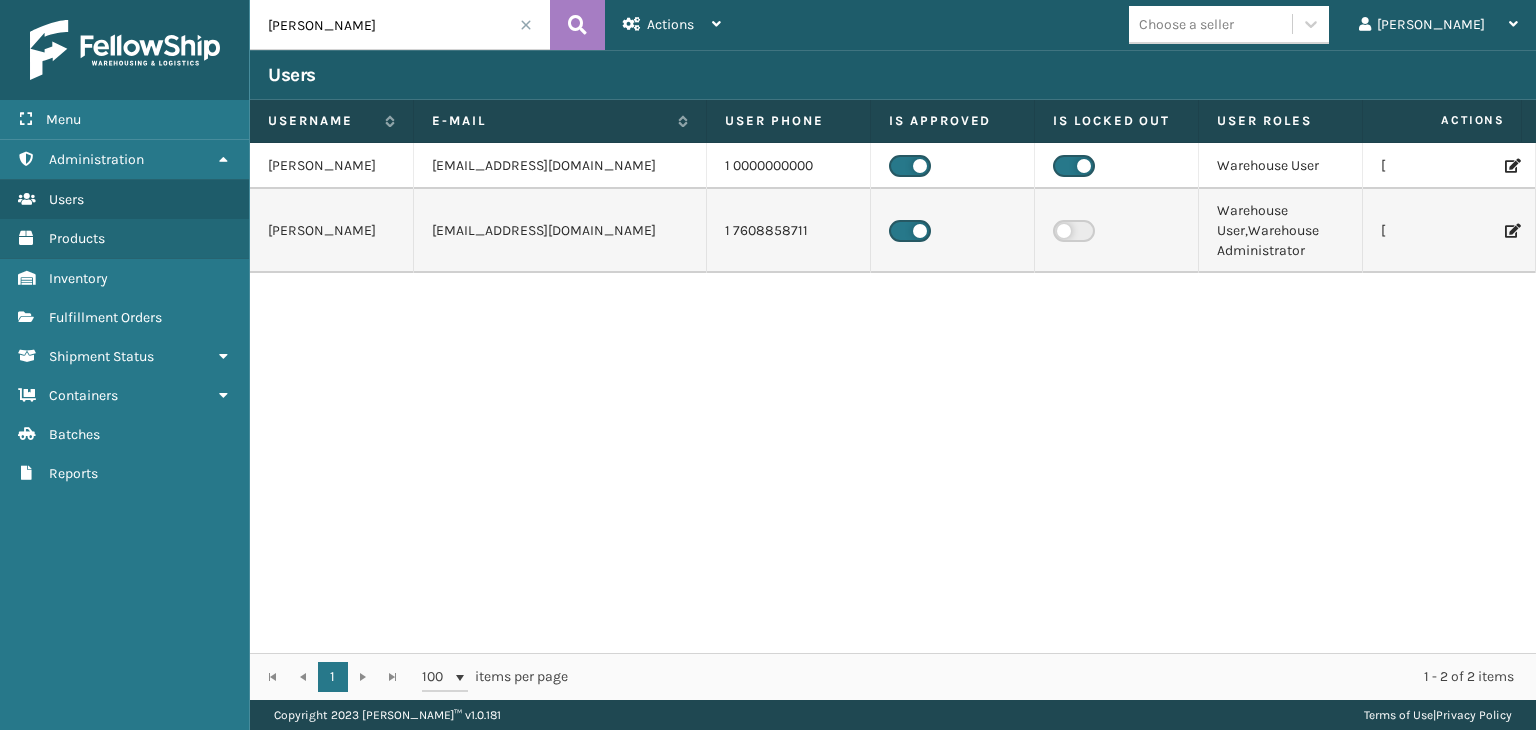 click on "AAnderson@fellowshipco.com" at bounding box center (560, 166) 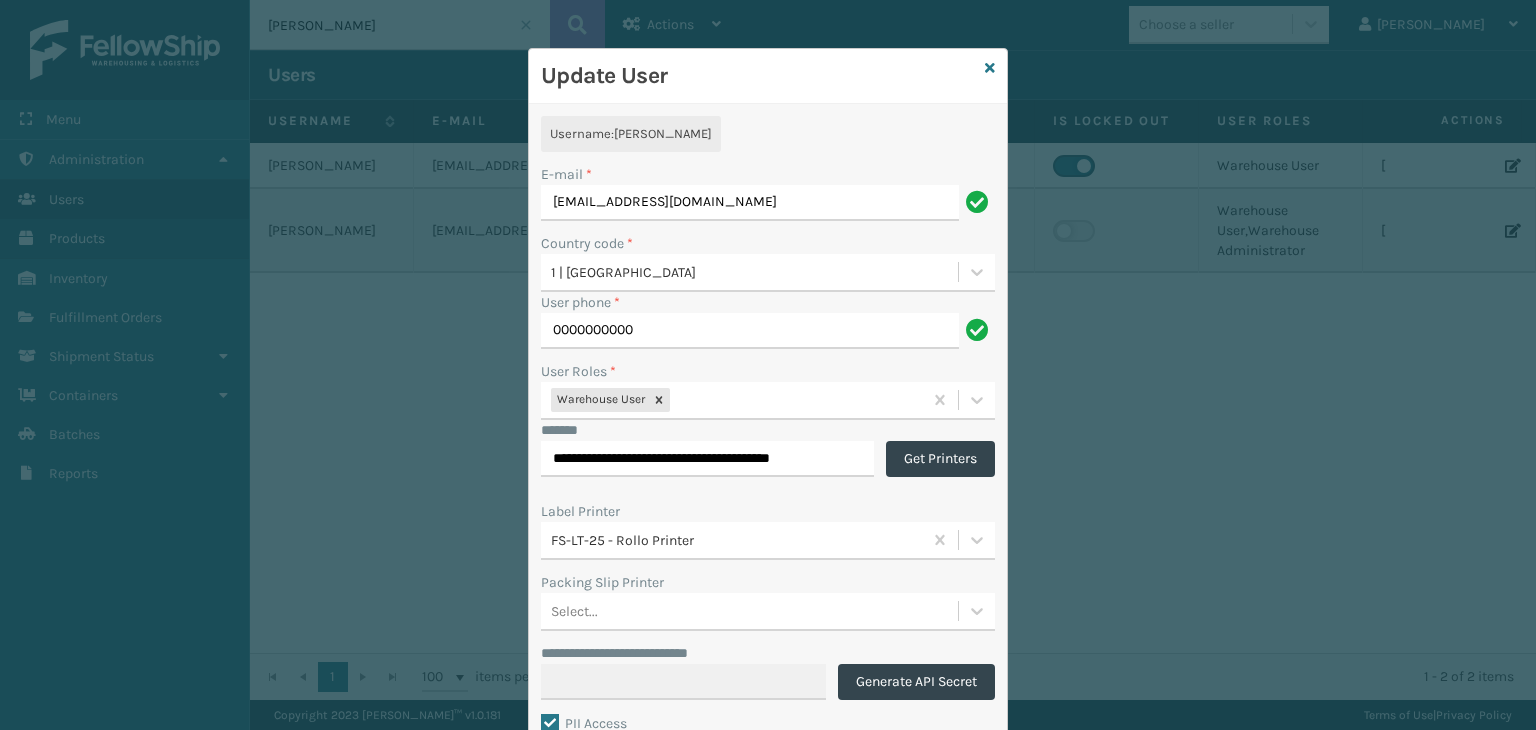 click on "AAnderson@fellowshipco.com" at bounding box center (750, 203) 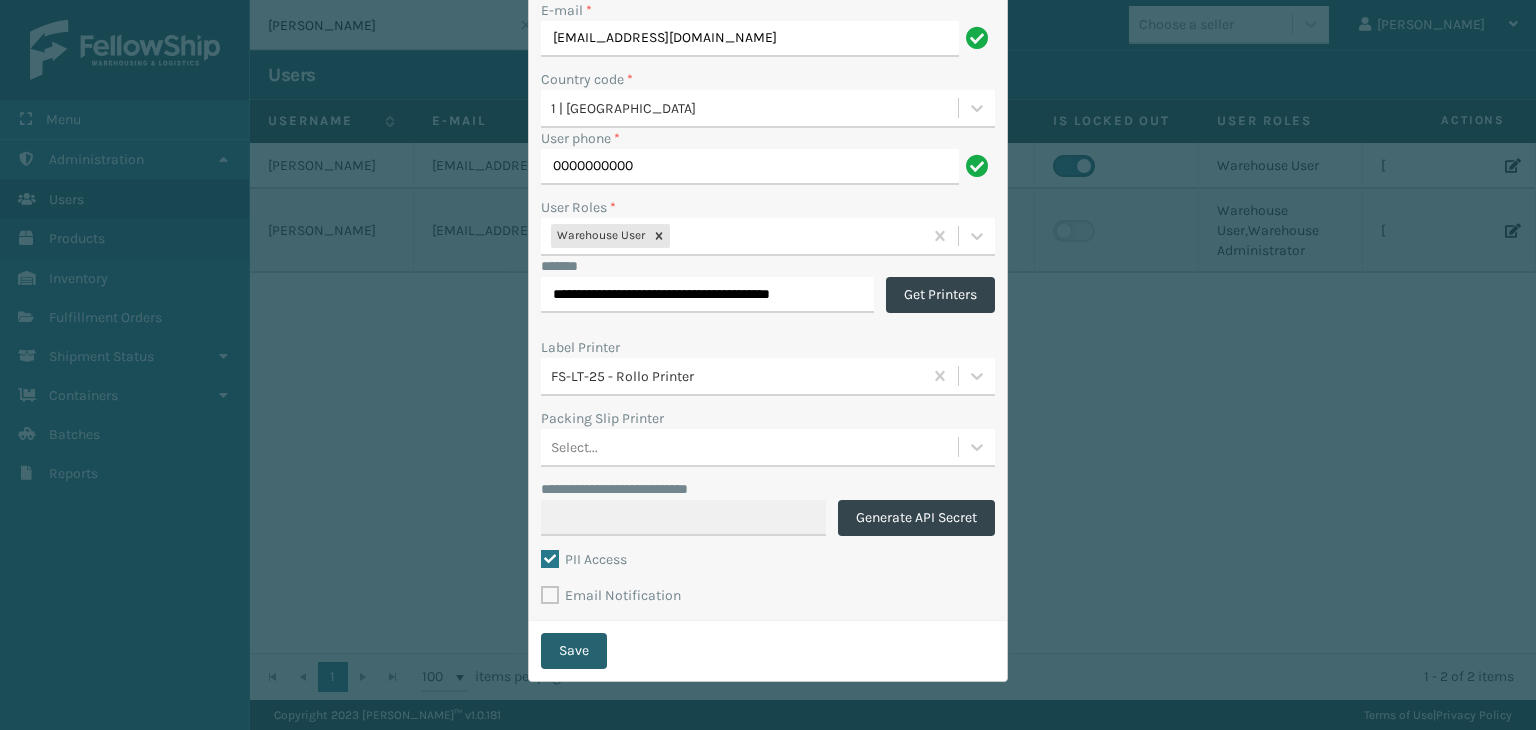 type on "AAnderson@fellowshico.com" 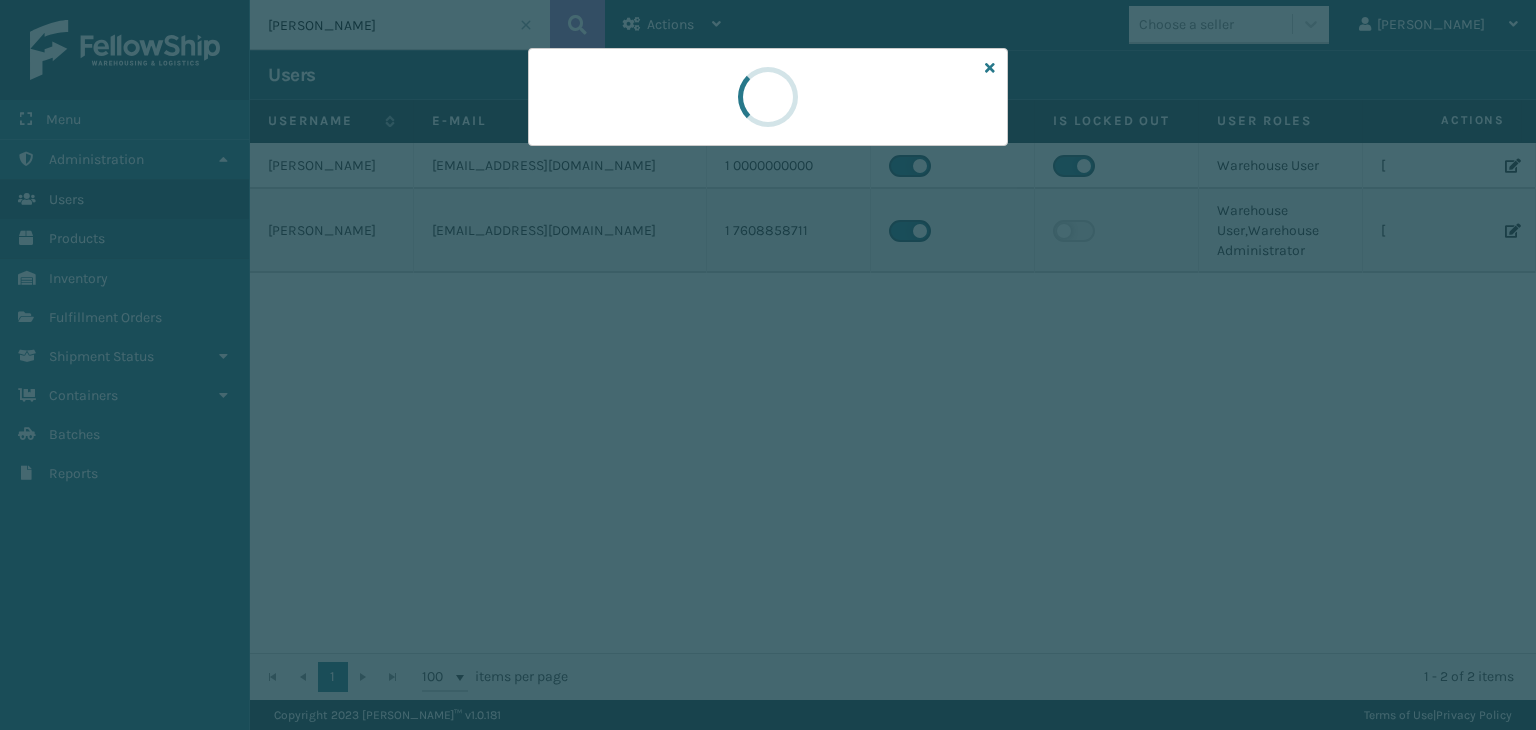 scroll, scrollTop: 0, scrollLeft: 0, axis: both 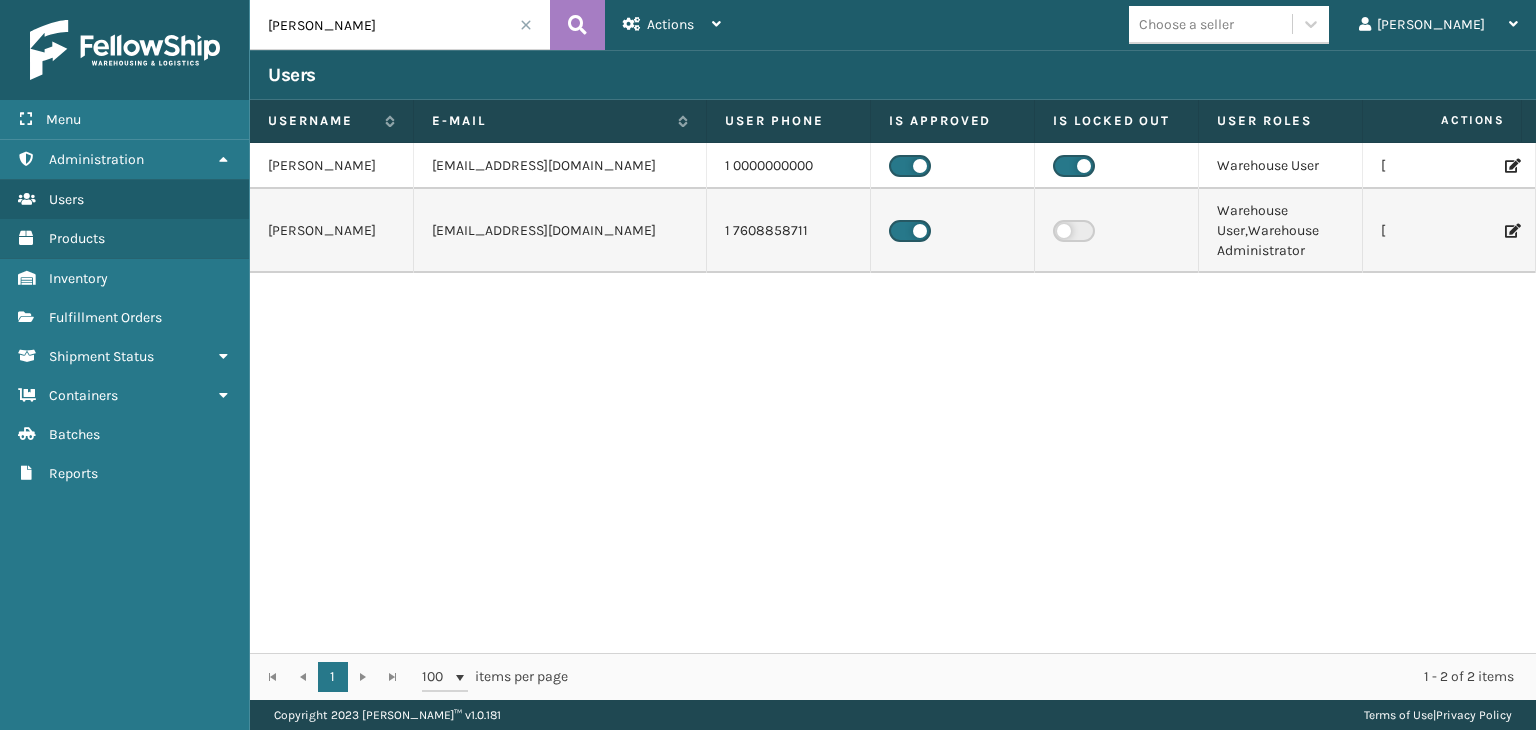 click at bounding box center [1511, 231] 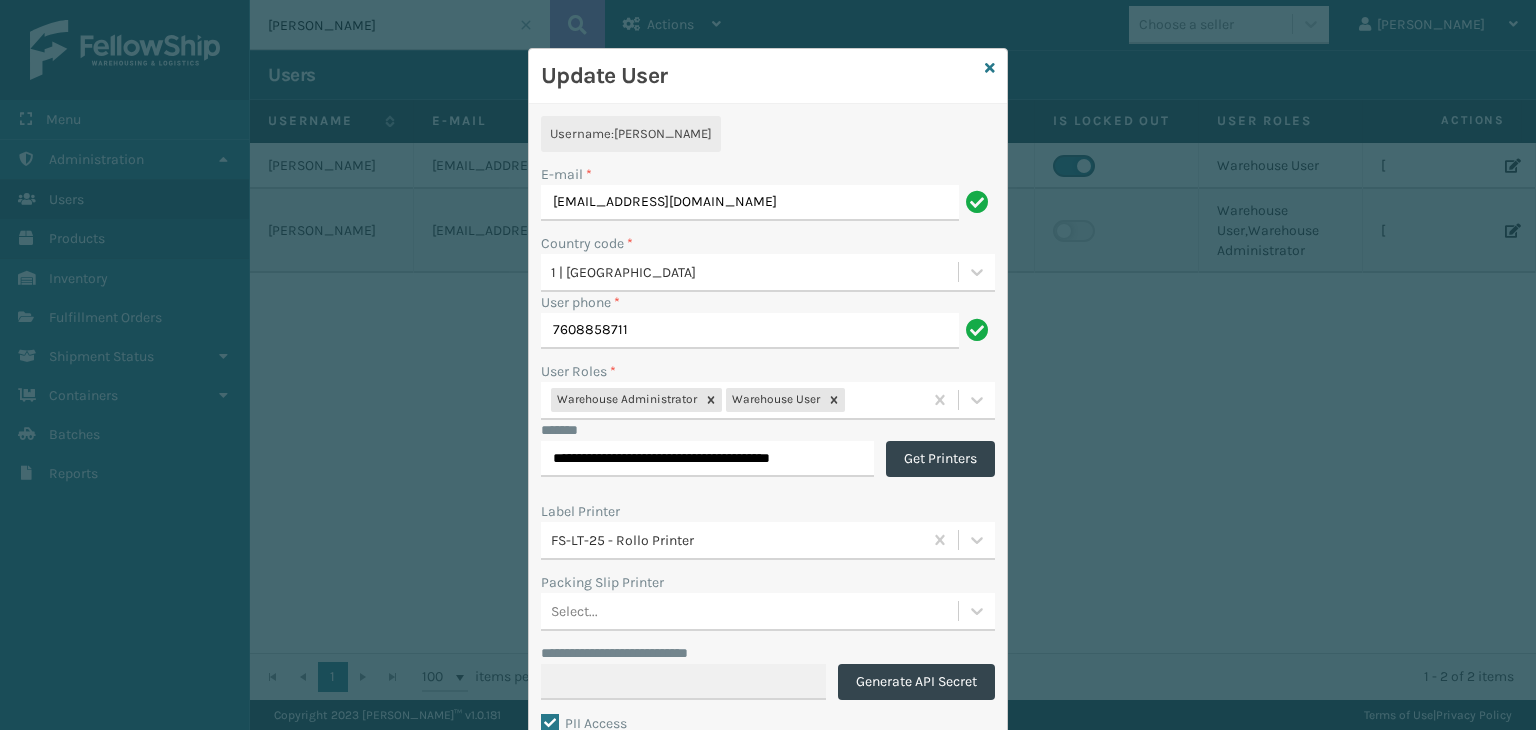 click on "Aanderson@fellowshico.com" at bounding box center [750, 203] 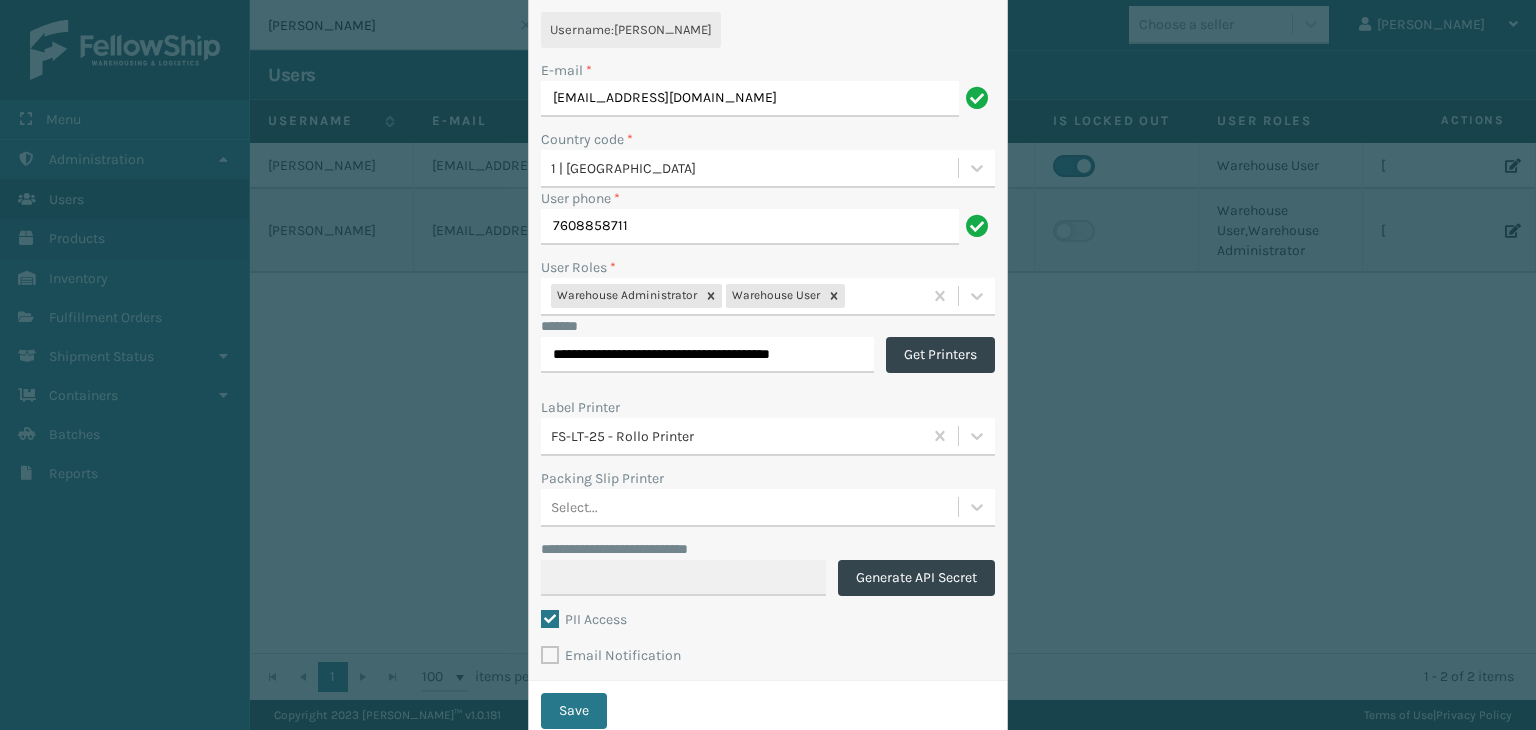 scroll, scrollTop: 164, scrollLeft: 0, axis: vertical 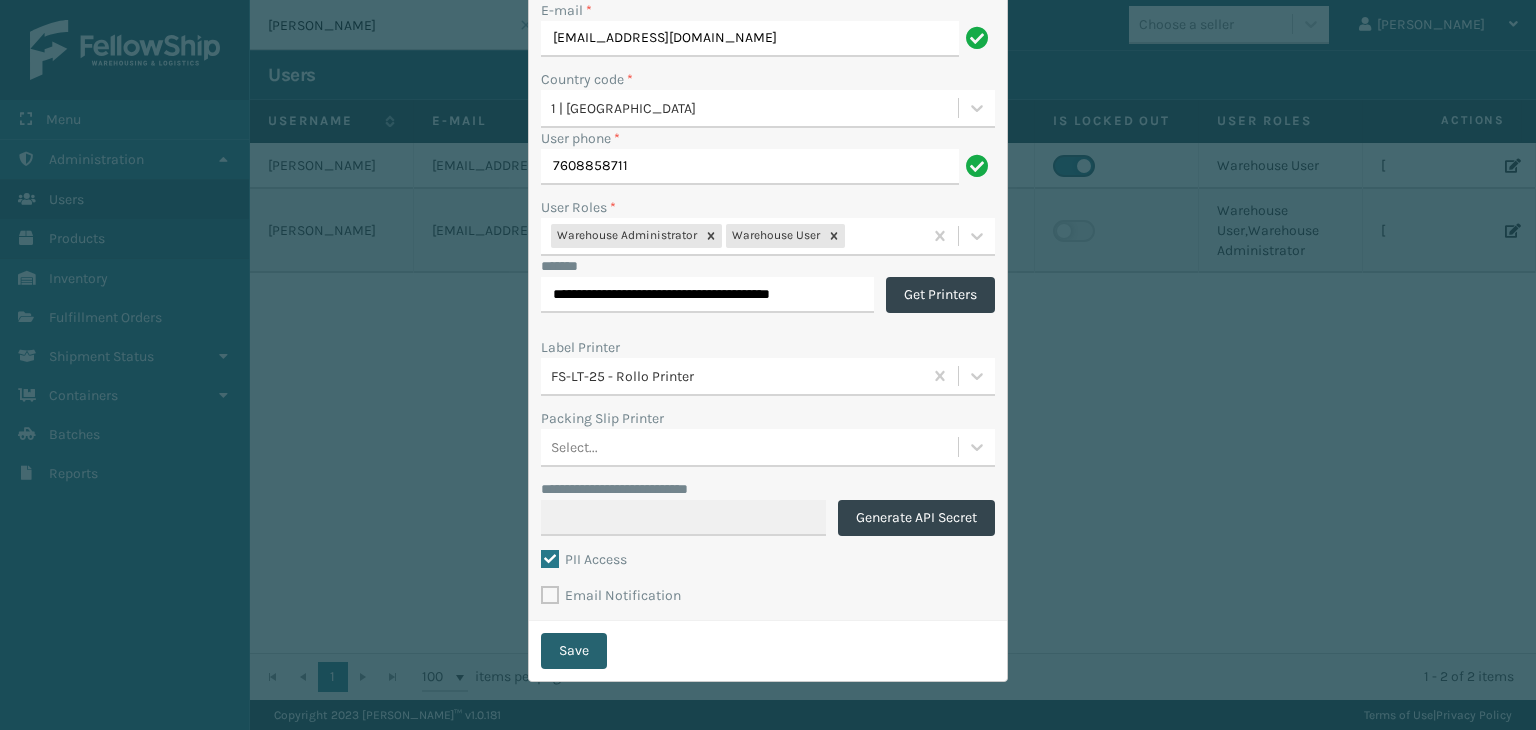 type on "Aanderson@fellowshipco.com" 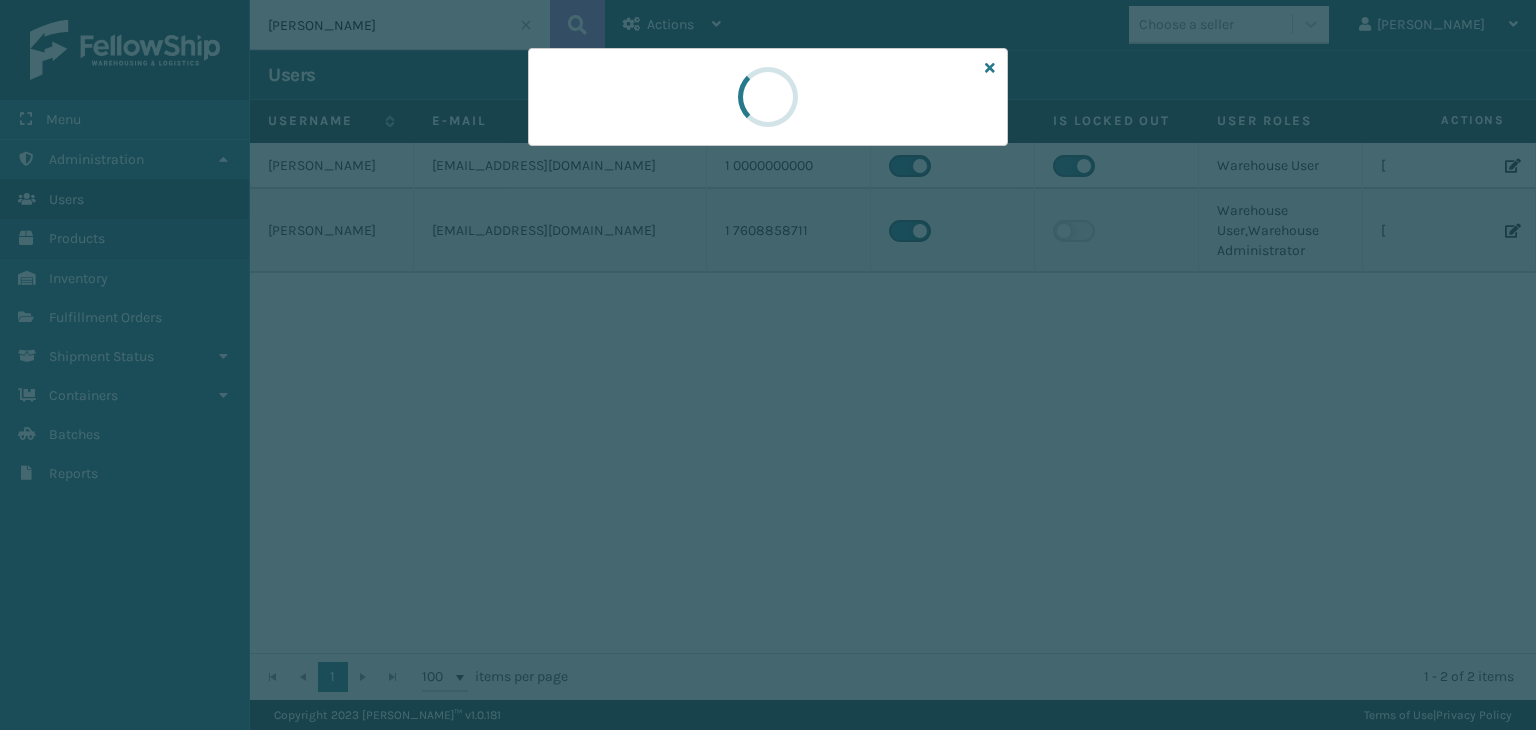 scroll, scrollTop: 0, scrollLeft: 0, axis: both 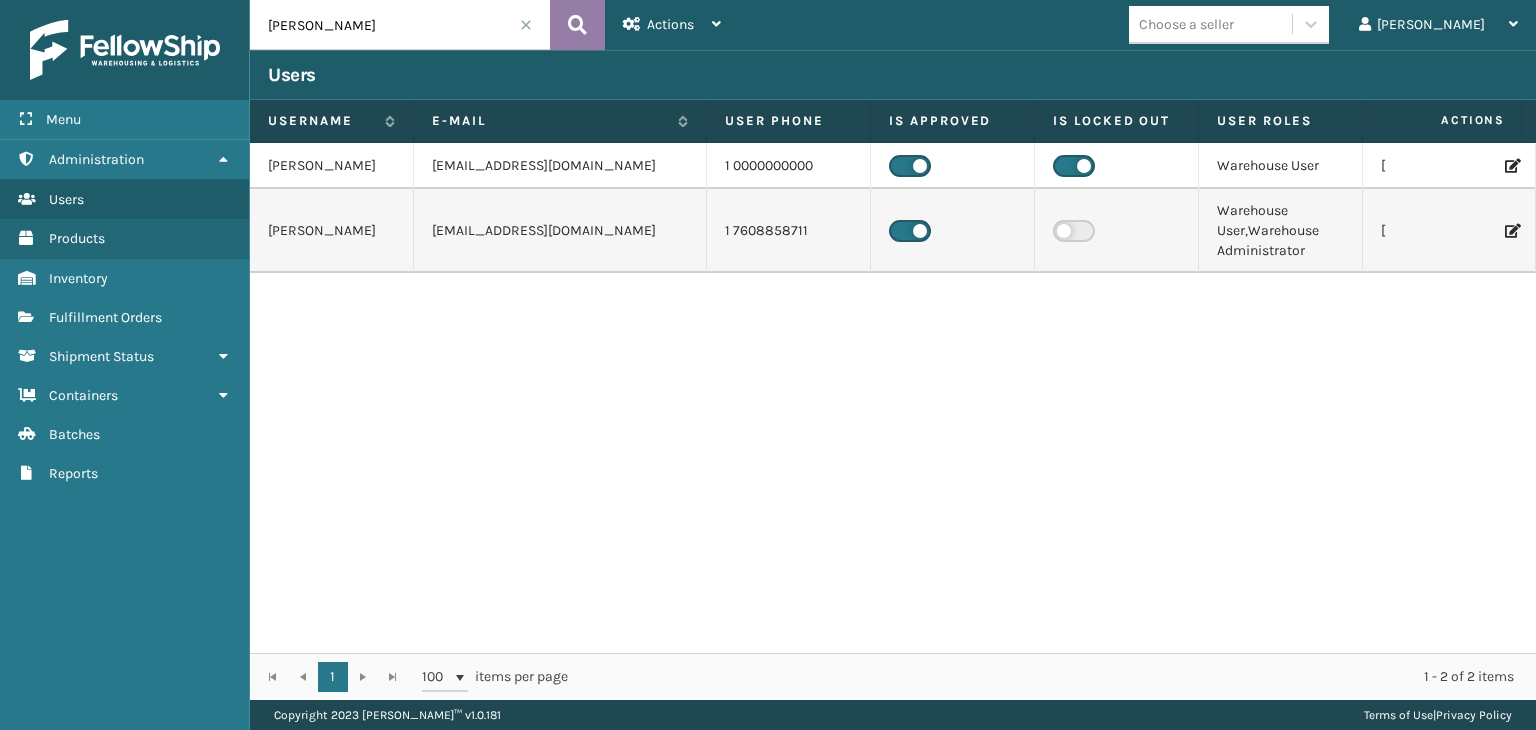 click at bounding box center [577, 25] 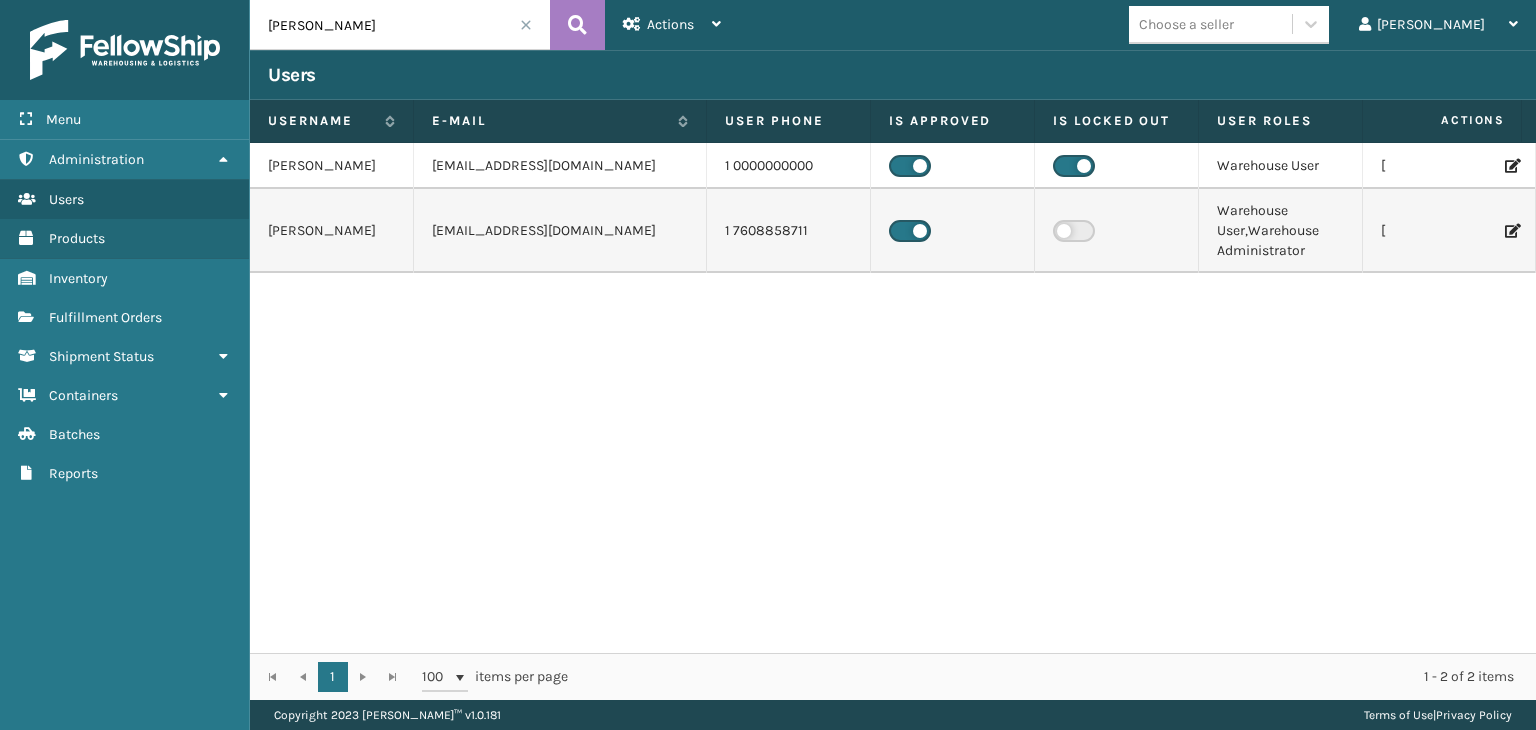click at bounding box center (1511, 166) 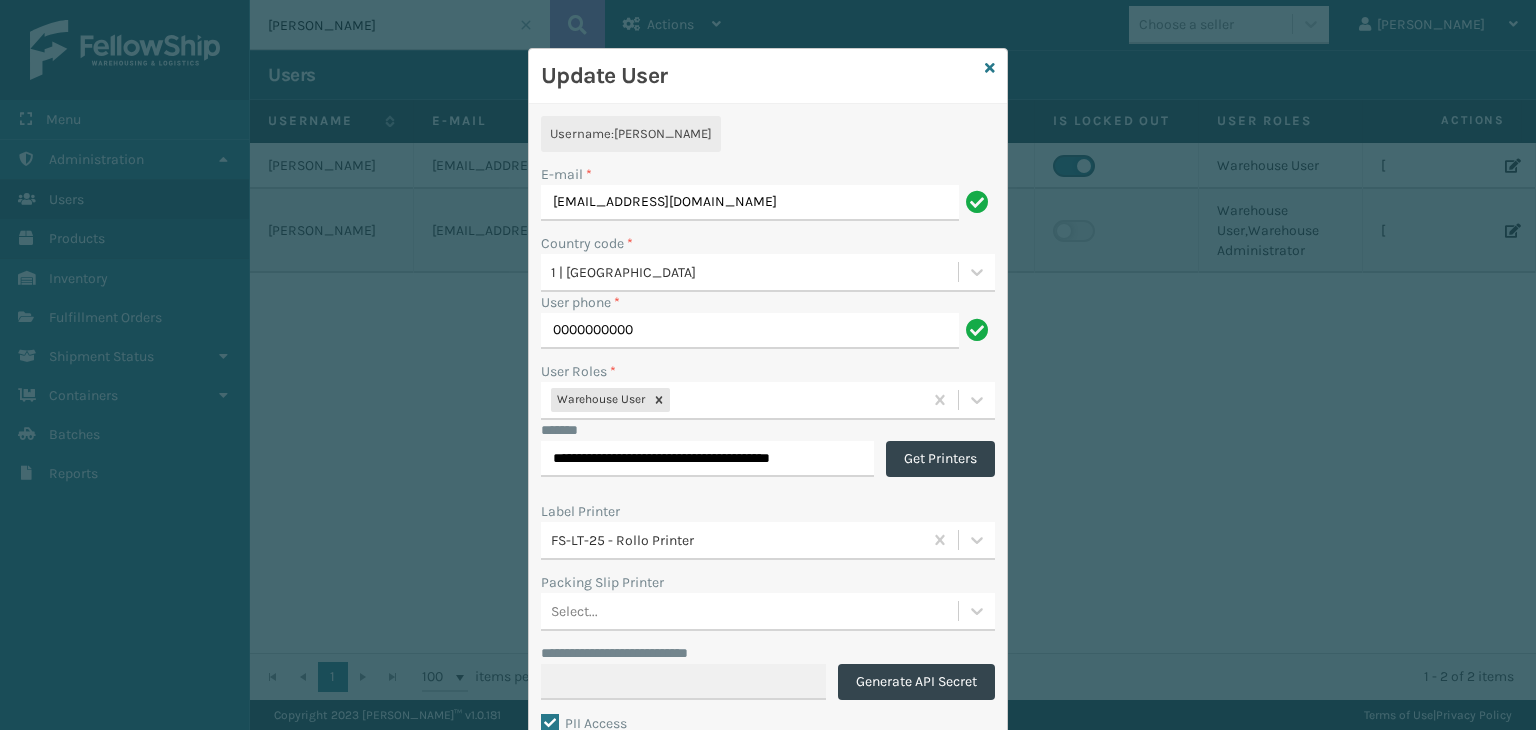 click on "AAnderson@fellowshipco.com" at bounding box center [750, 203] 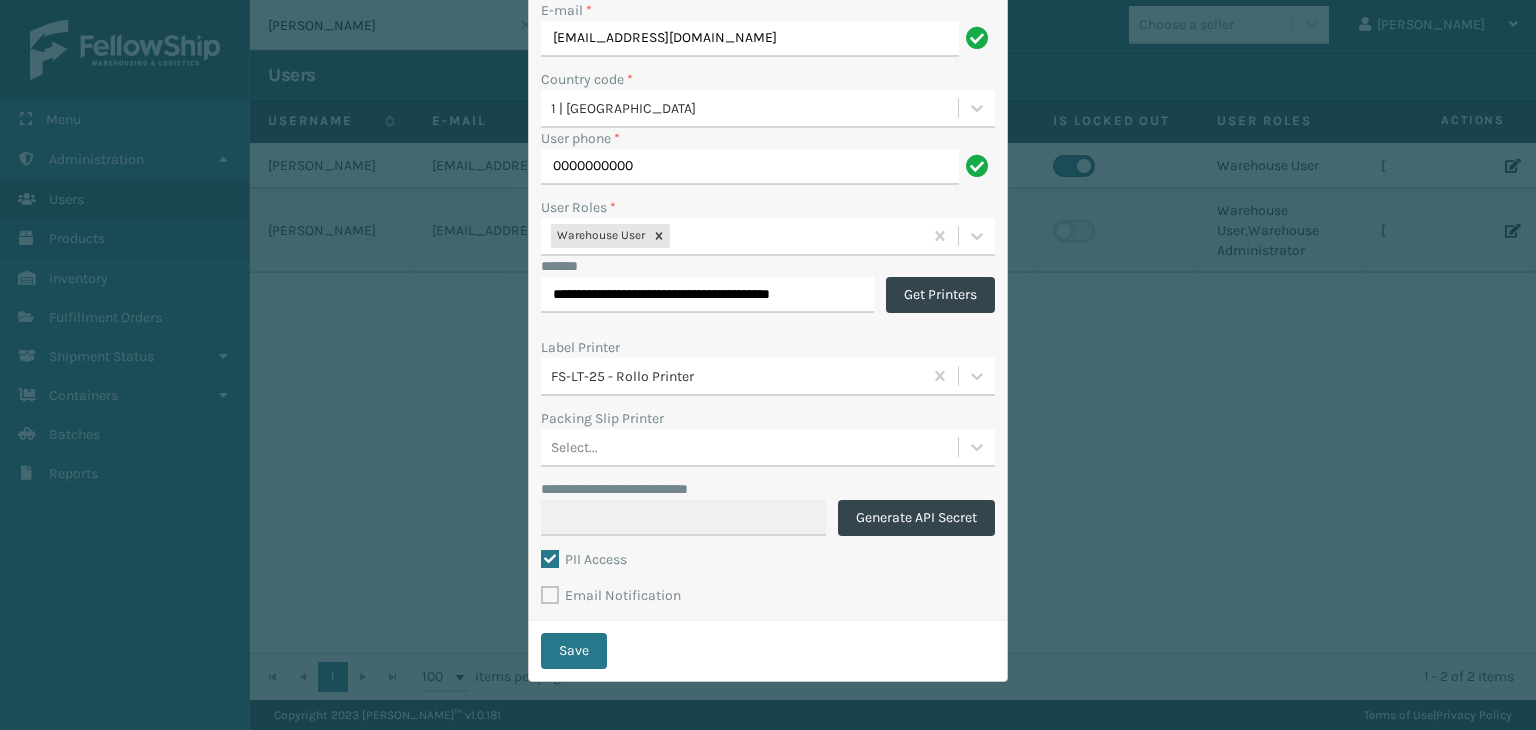type on "AAnderson@fellowshco.com" 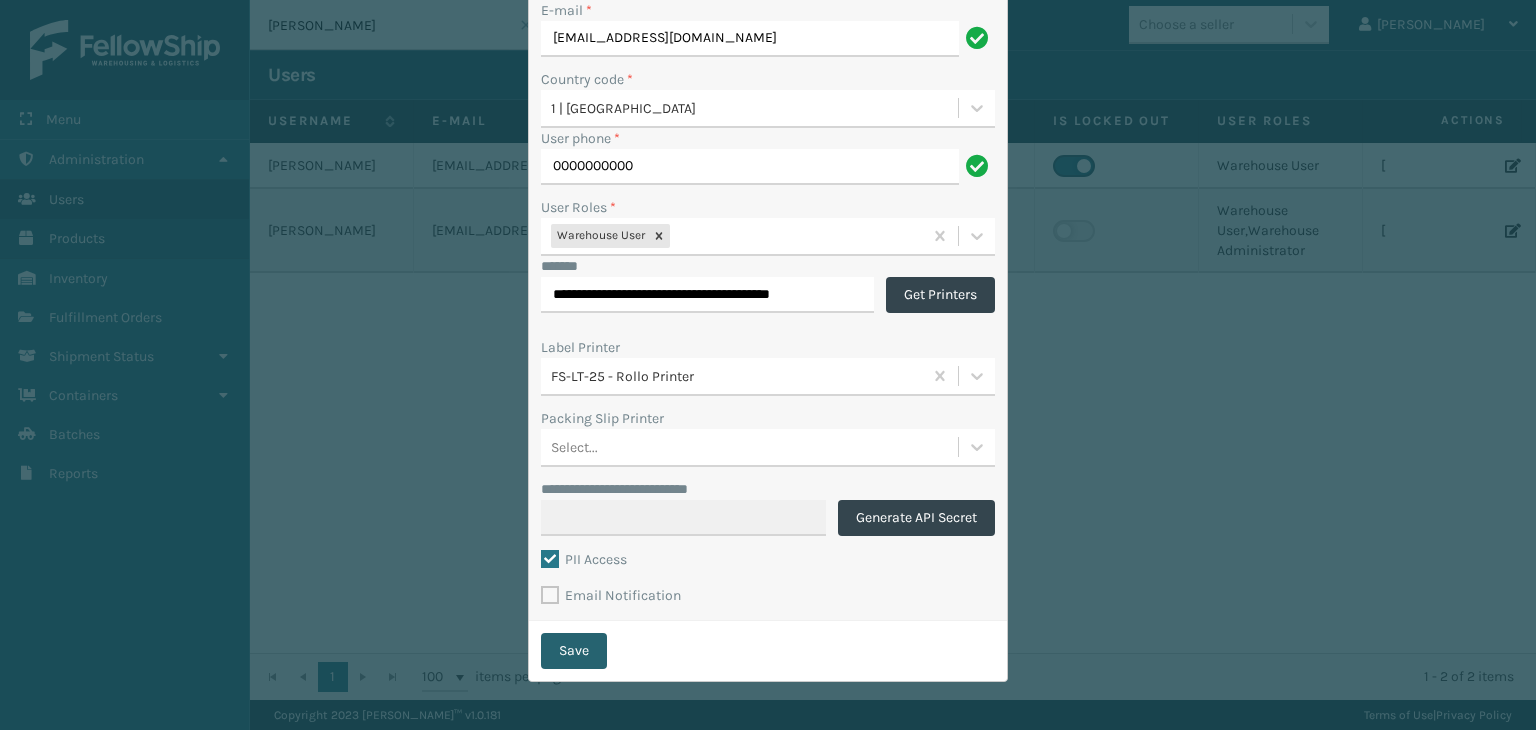 click on "Save" at bounding box center (574, 651) 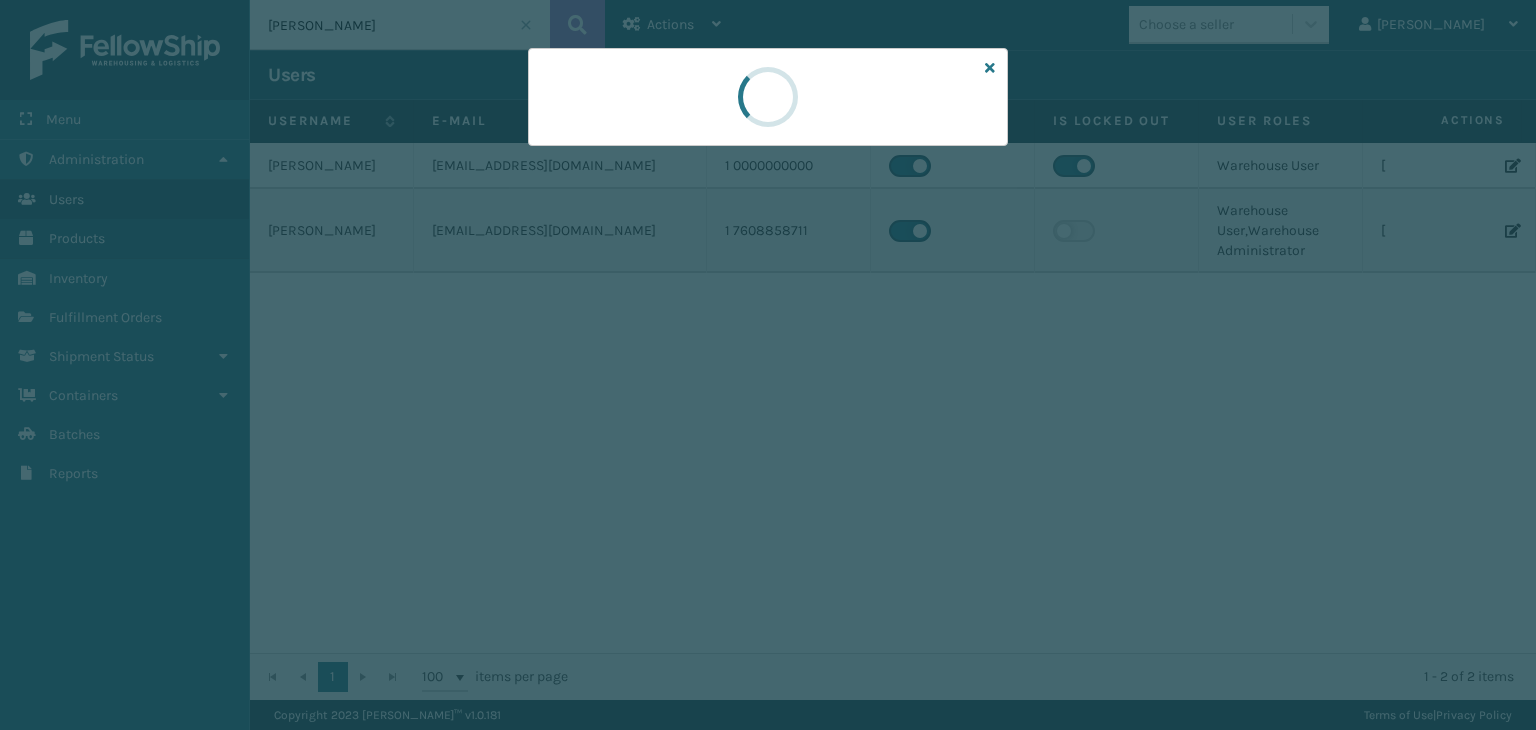 scroll, scrollTop: 0, scrollLeft: 0, axis: both 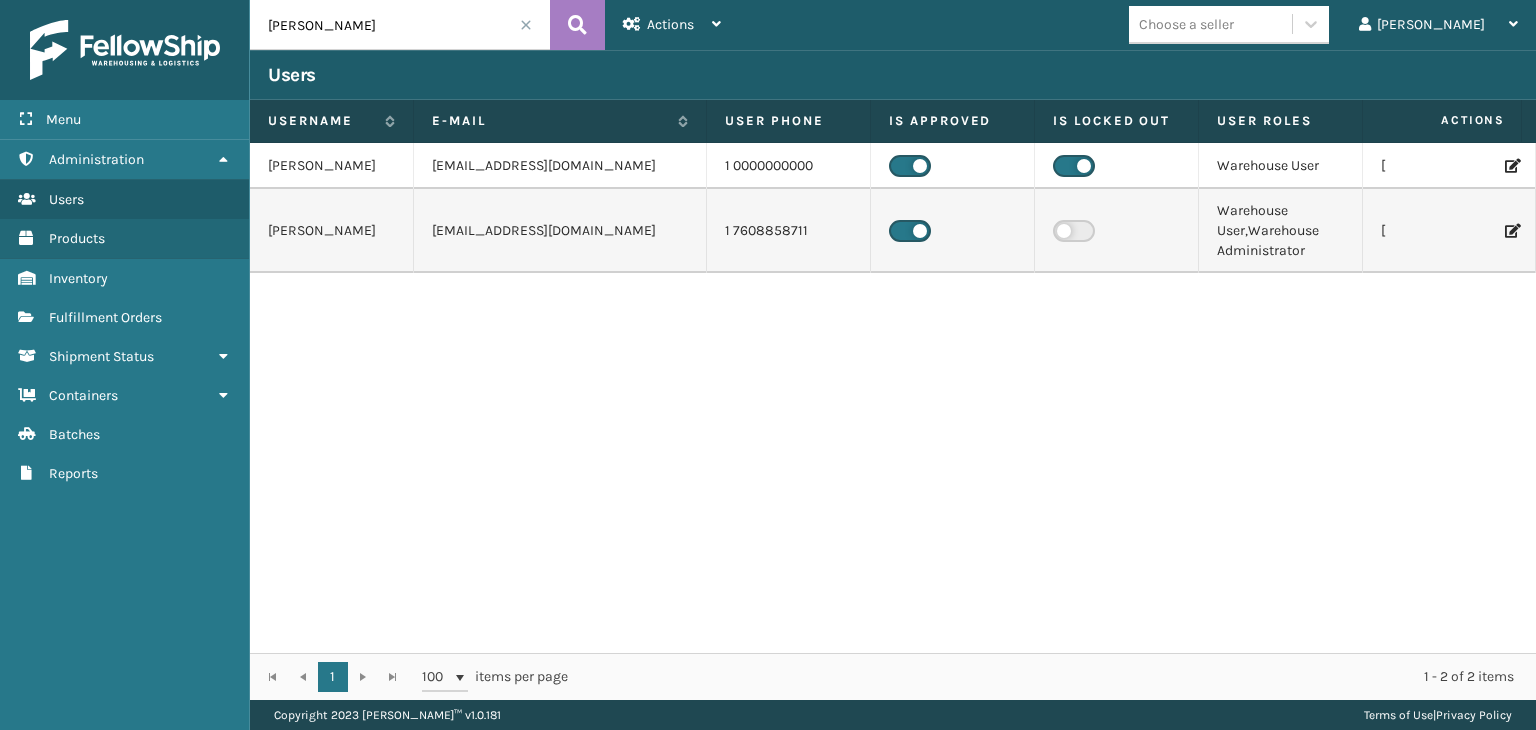 click at bounding box center (1511, 231) 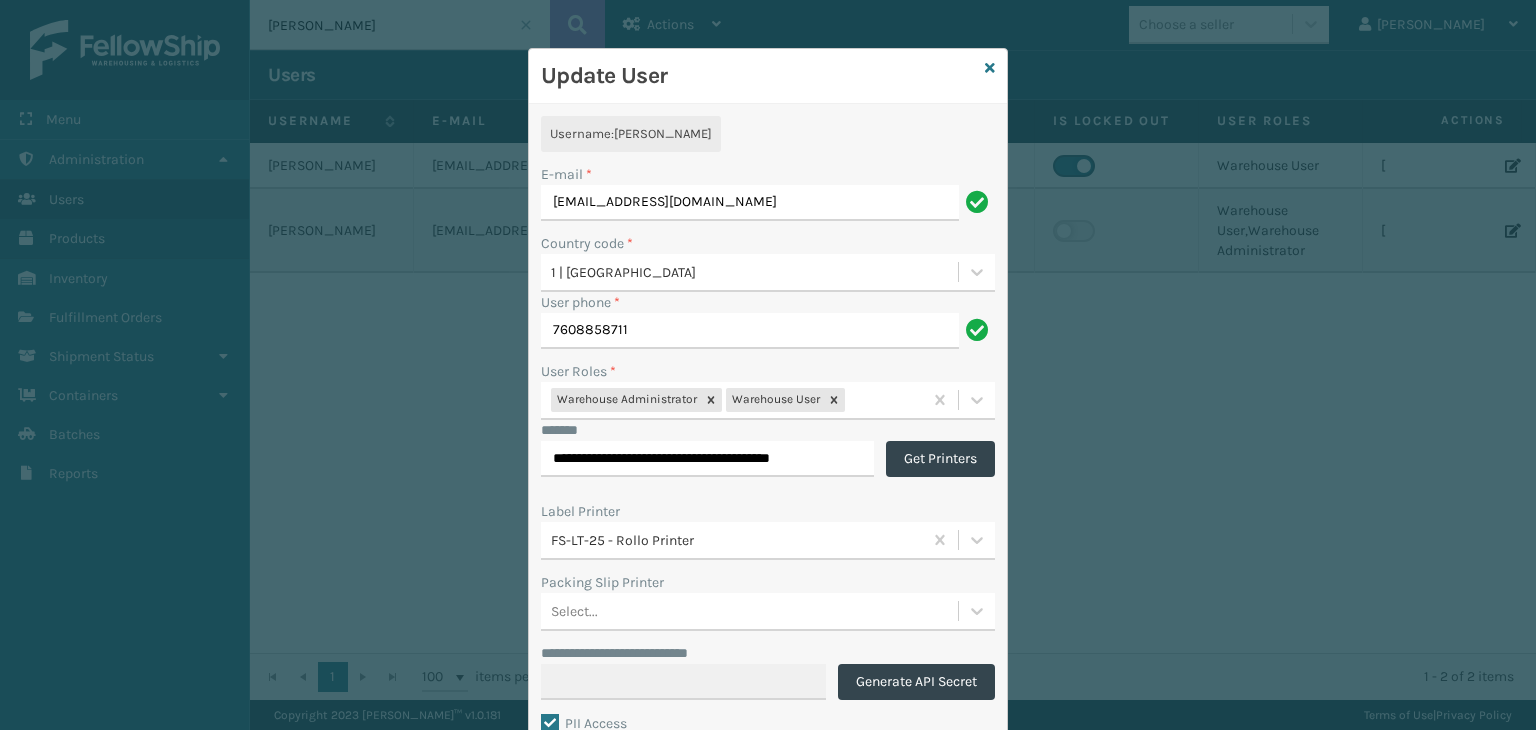click on "Aanderson@fellowshico.com" at bounding box center (750, 203) 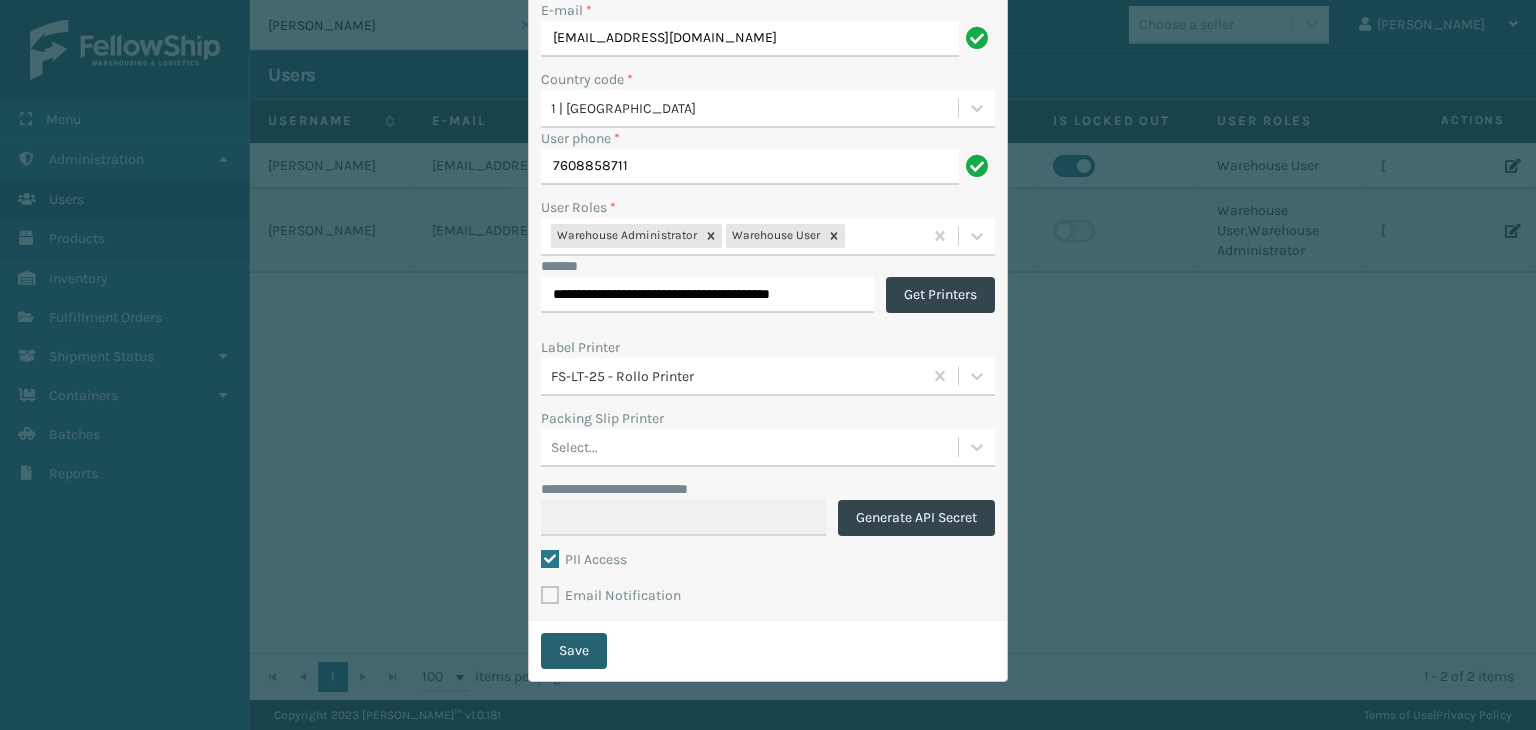 click on "Save" at bounding box center (574, 651) 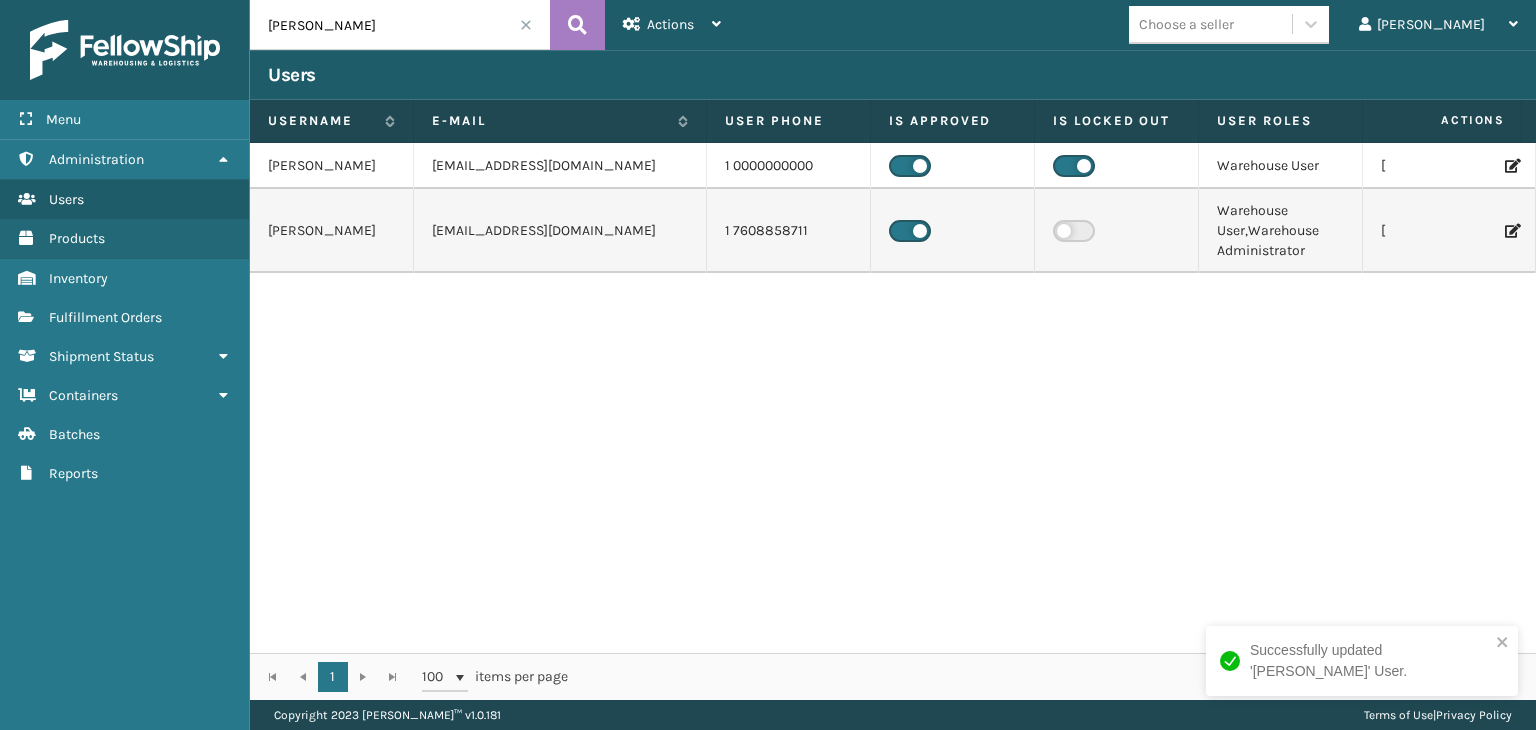 click on "Alex" at bounding box center [332, 231] 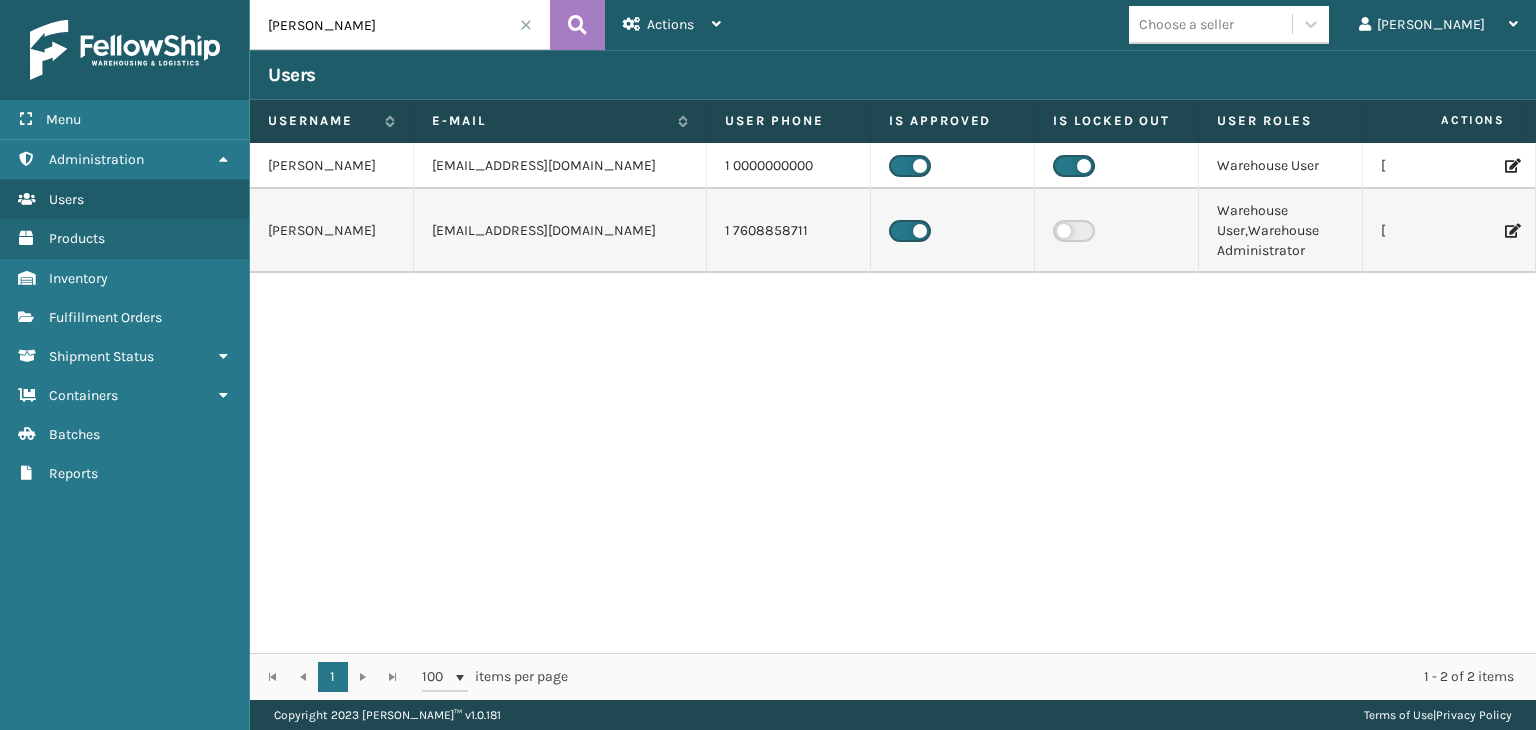 click at bounding box center (1511, 231) 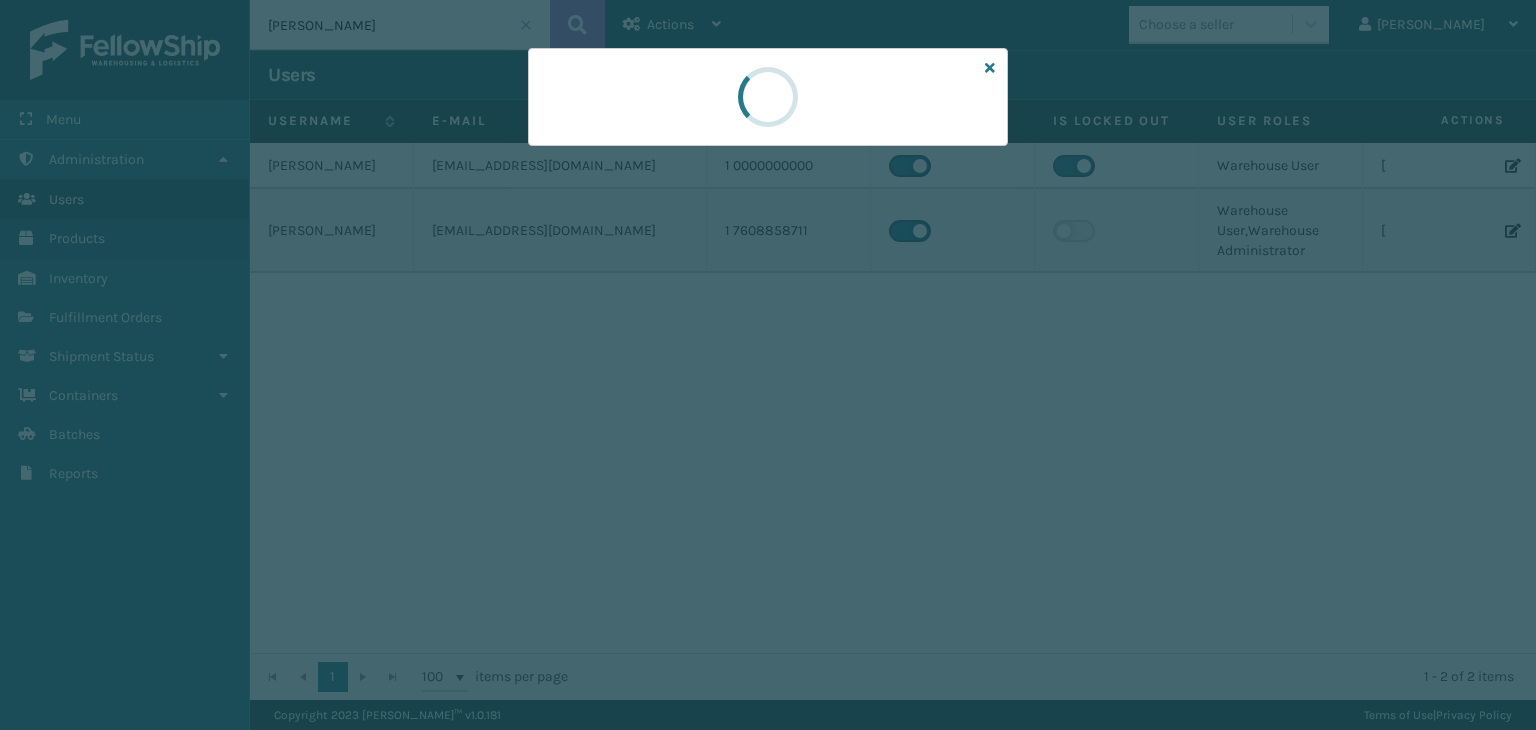 drag, startPoint x: 940, startPoint y: 258, endPoint x: 762, endPoint y: 185, distance: 192.38763 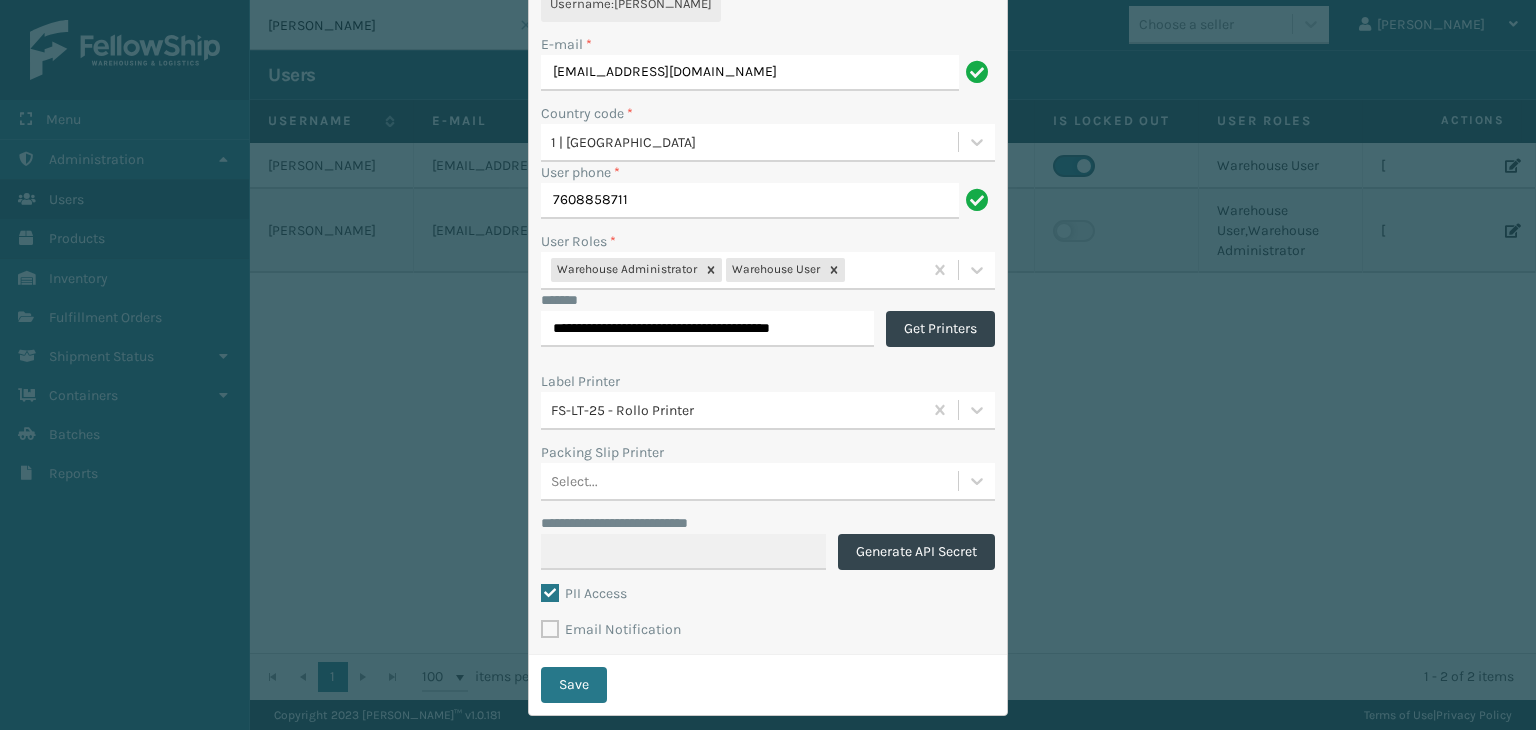 scroll, scrollTop: 142, scrollLeft: 0, axis: vertical 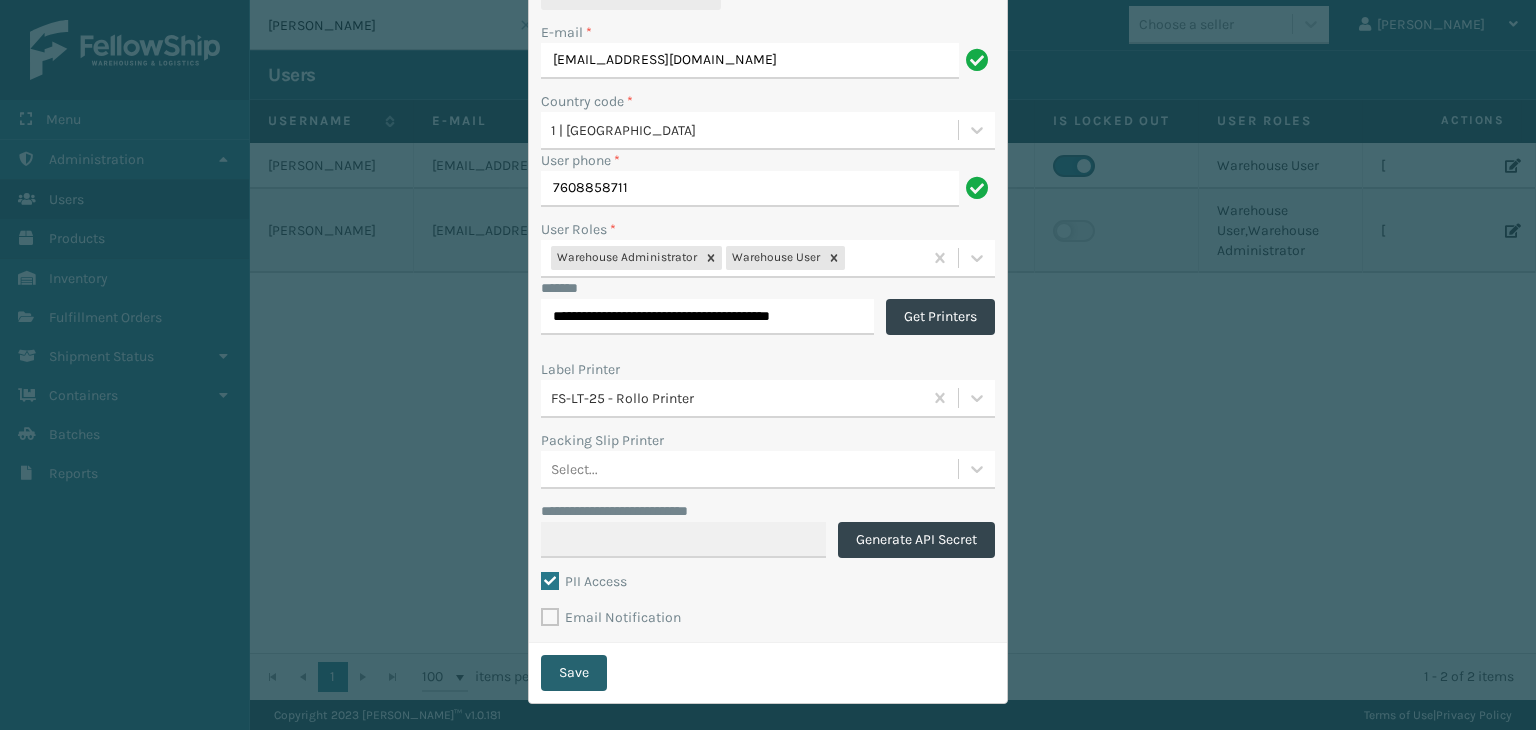 click on "Save" at bounding box center (574, 673) 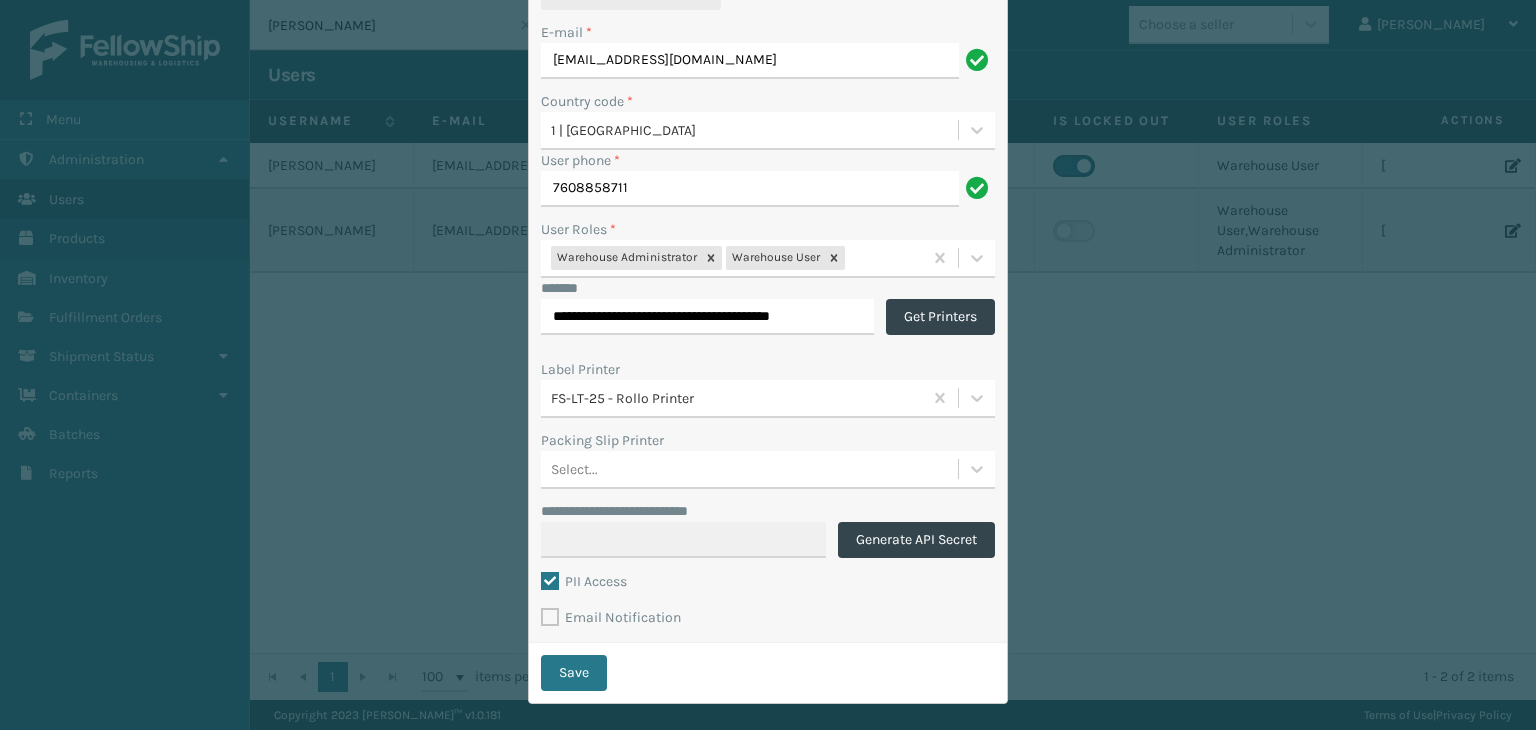 scroll, scrollTop: 0, scrollLeft: 0, axis: both 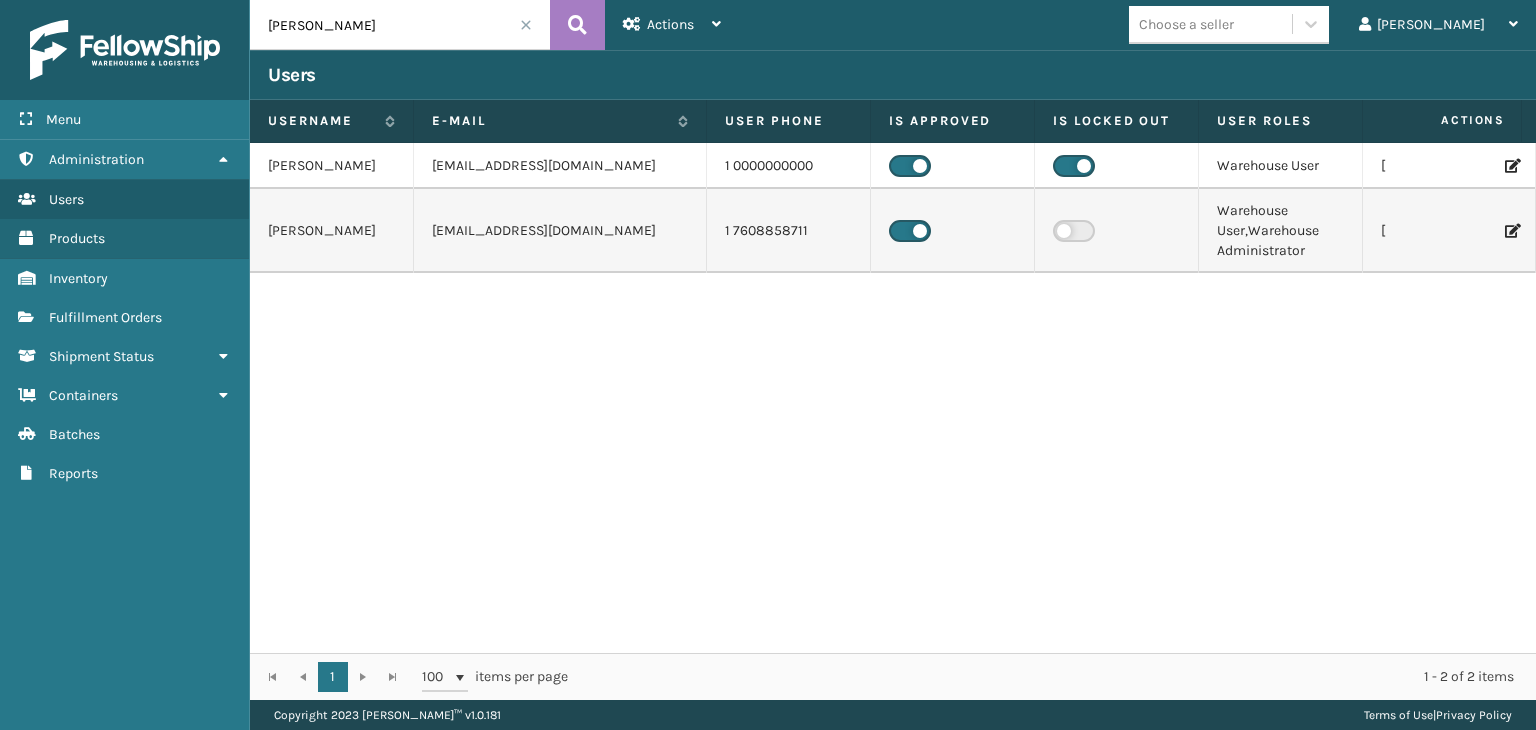 click at bounding box center (1511, 231) 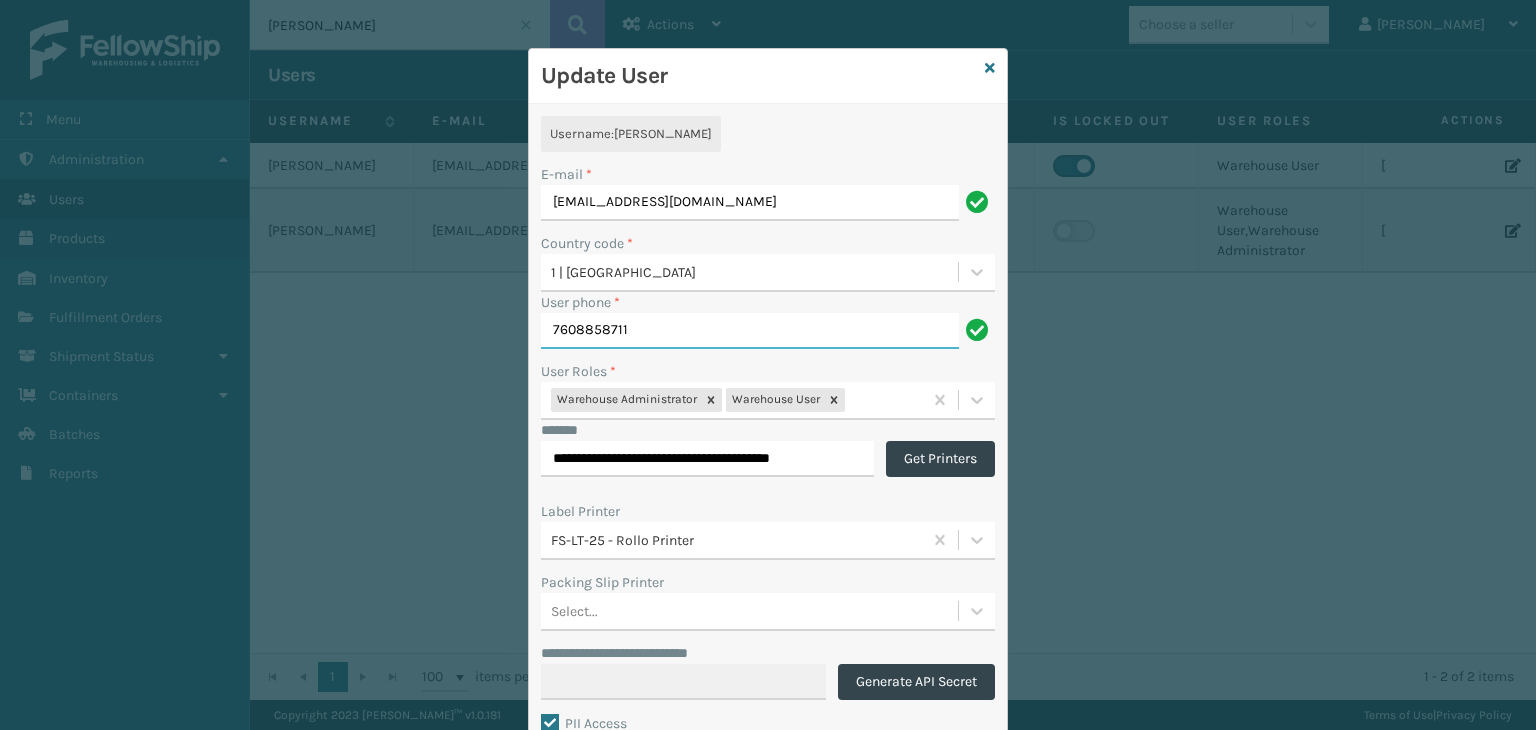 click on "7608858711" at bounding box center (750, 331) 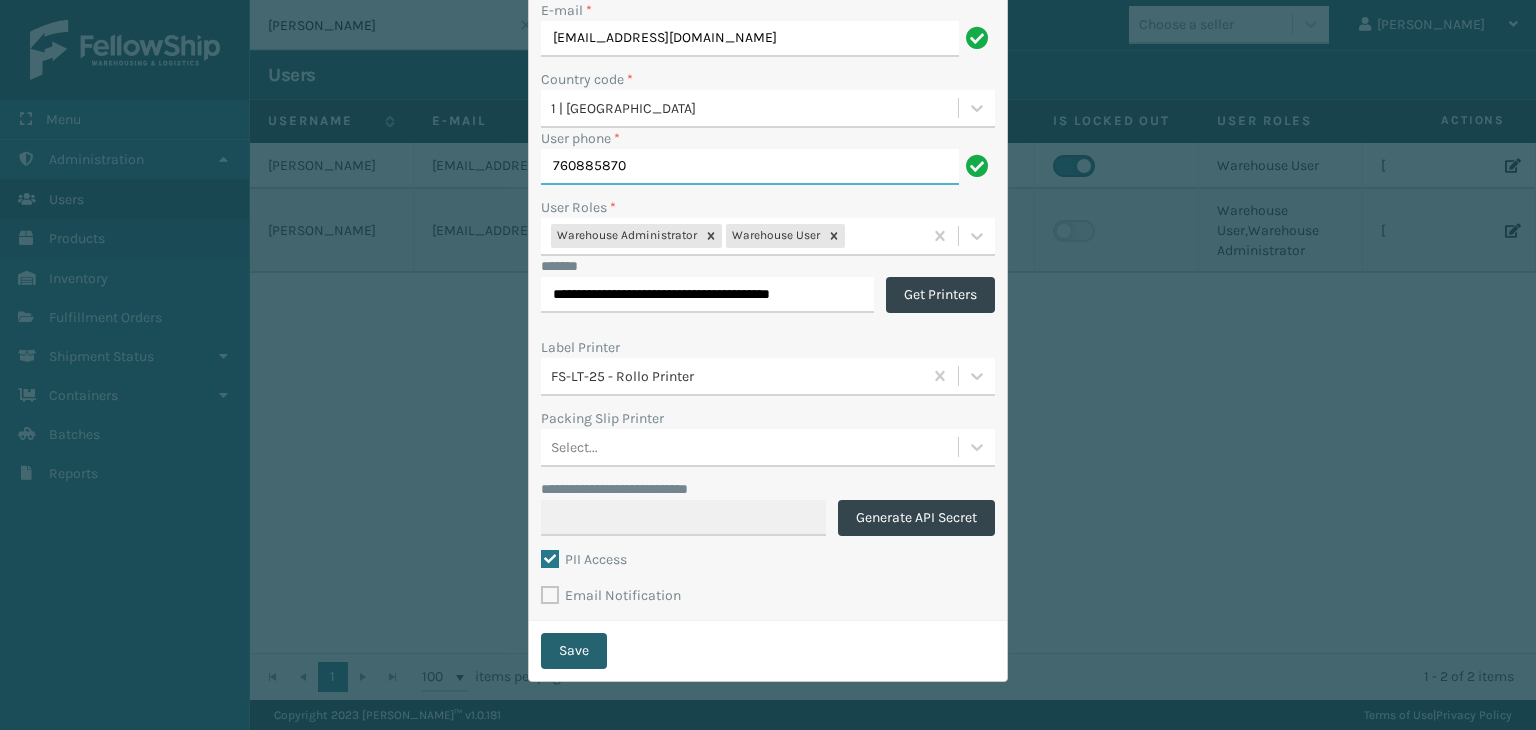 type on "760885870" 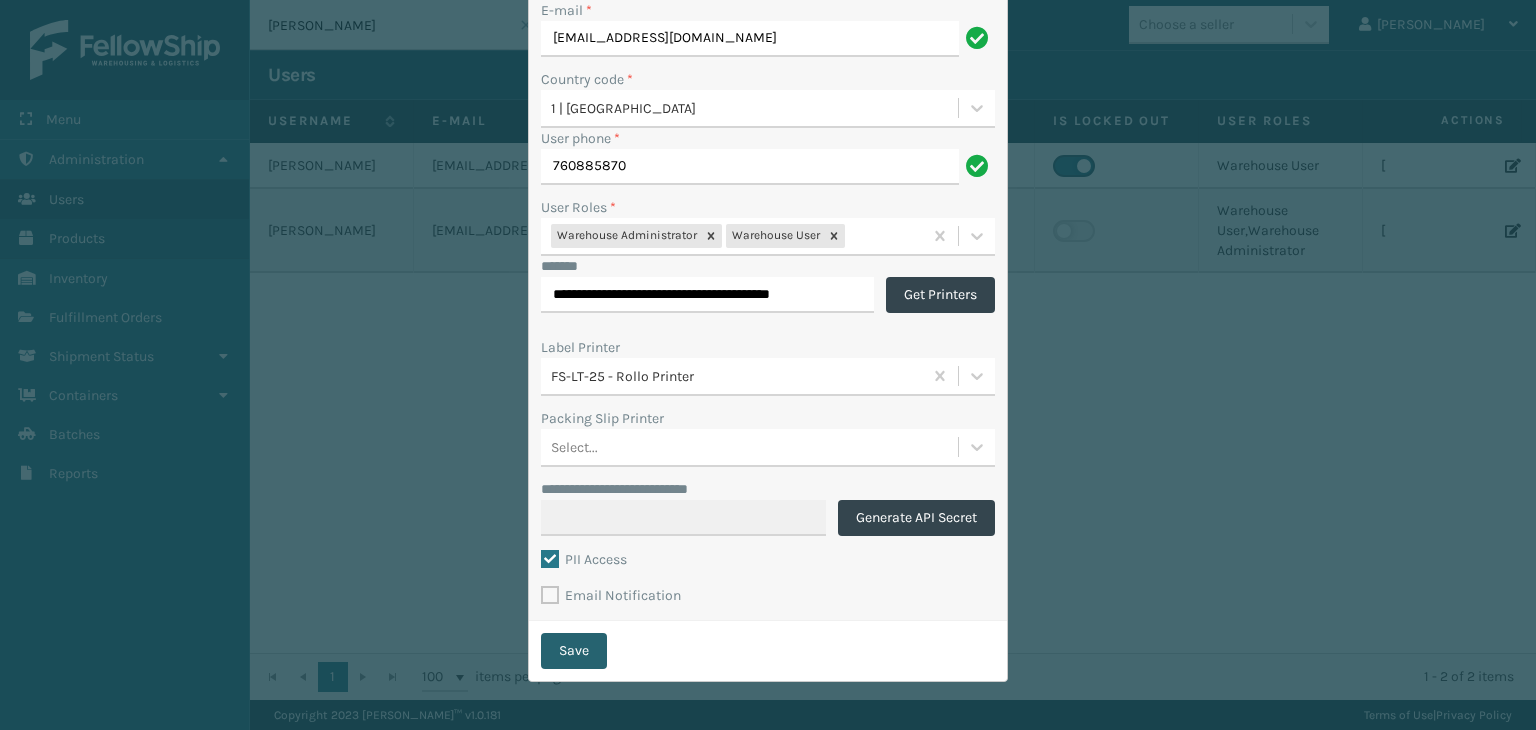 click on "Save" at bounding box center [574, 651] 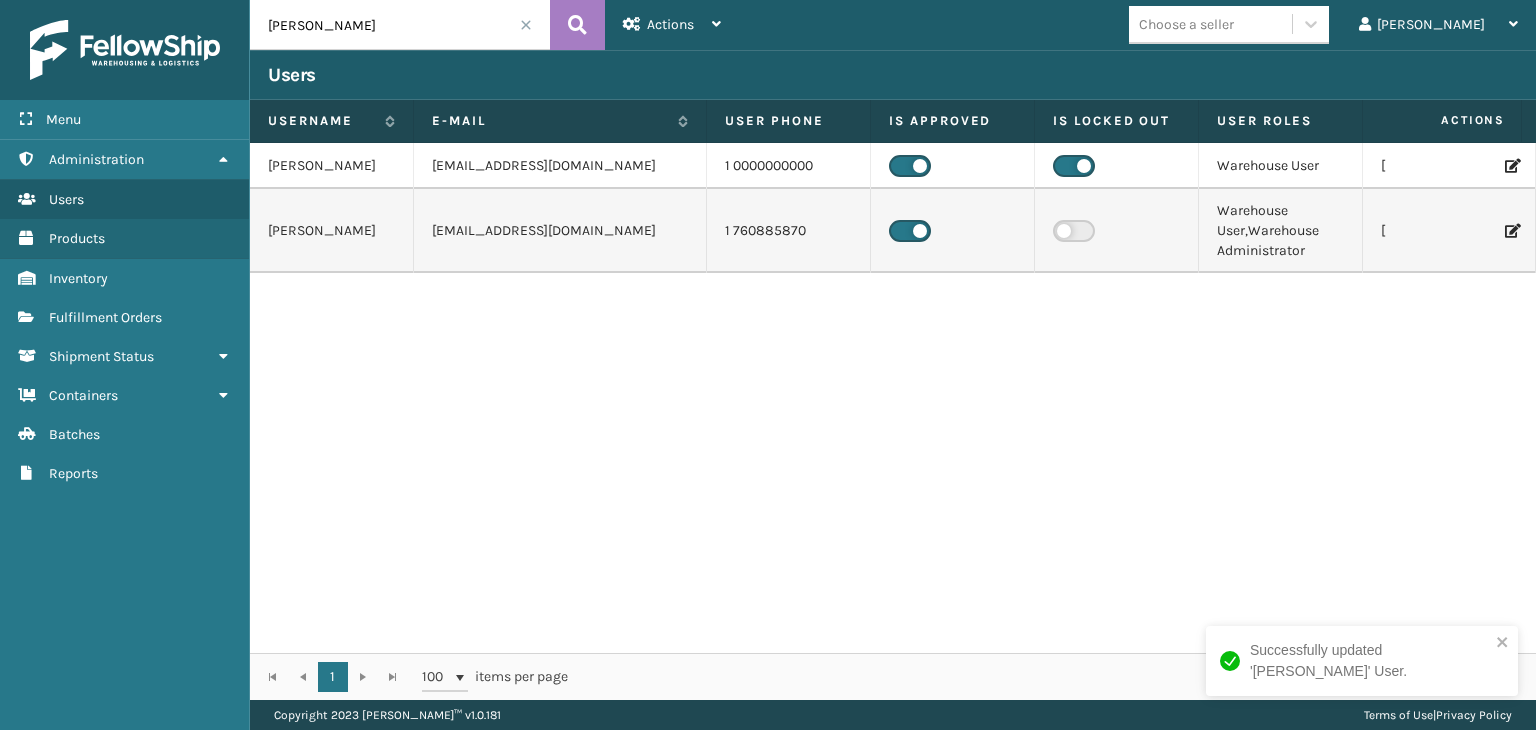 click at bounding box center [1461, 231] 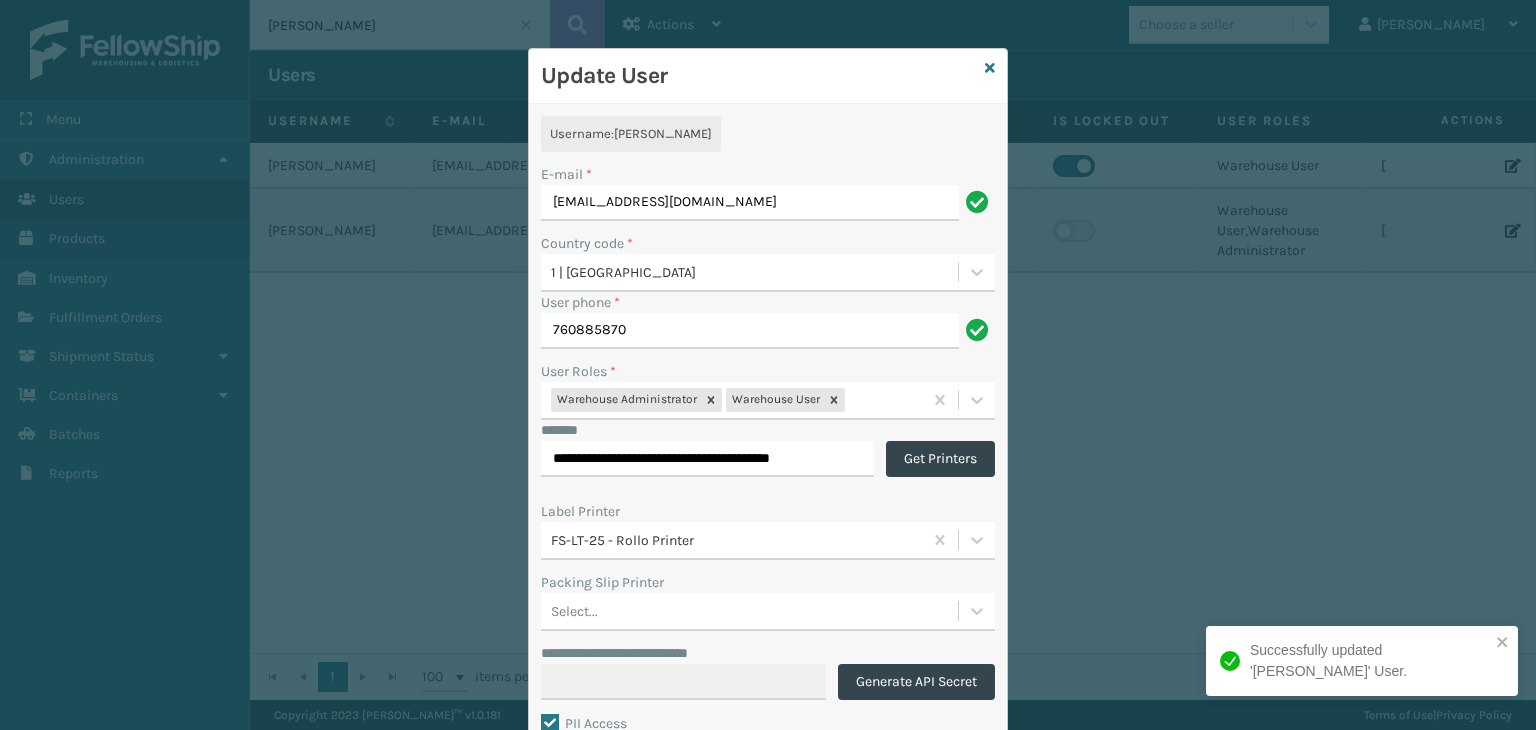 click on "Aanderson@fellowshipco.com" at bounding box center (750, 203) 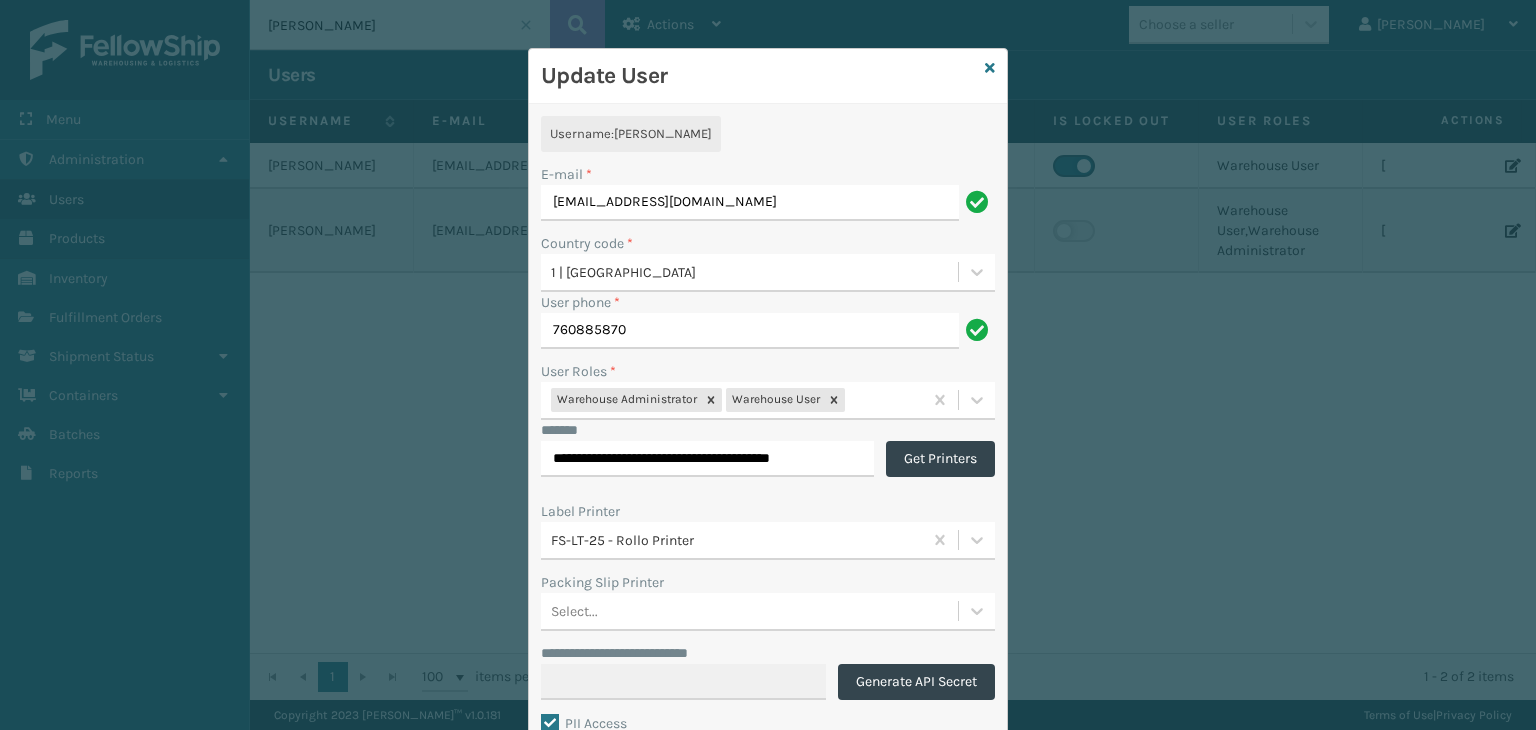 click on "Aanderson@fellowshipco.com" at bounding box center (750, 203) 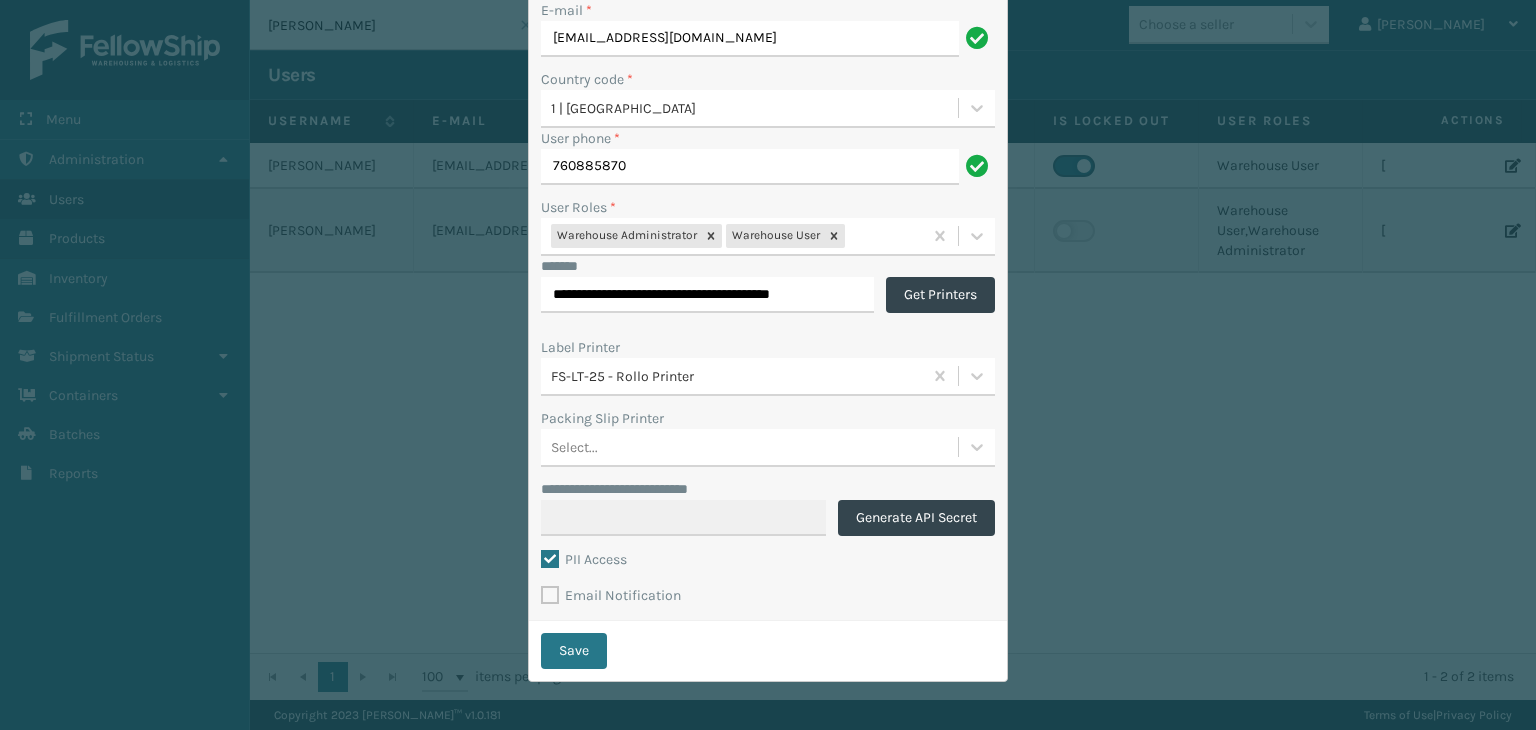 type on "Aanderson@fellowshico.com" 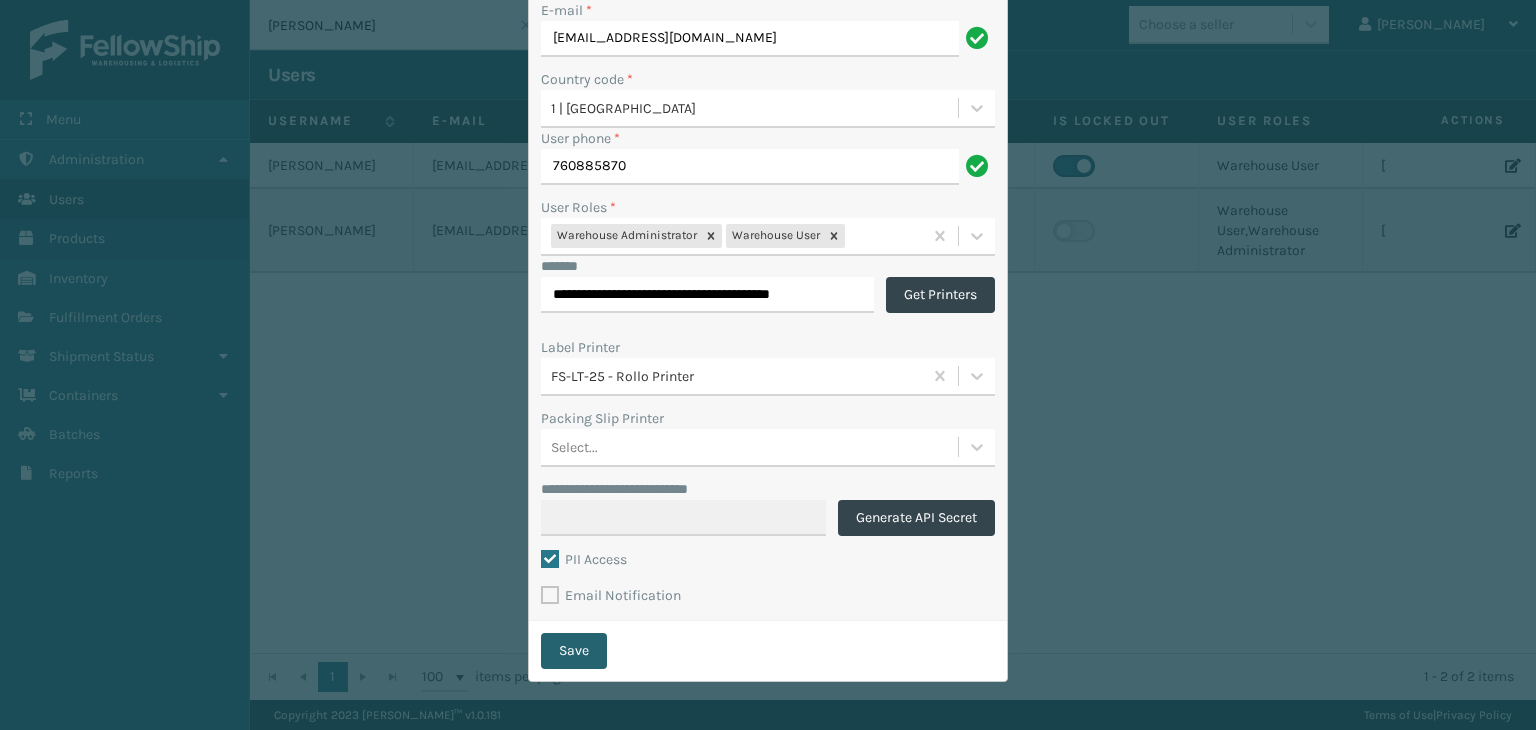 click on "Save" at bounding box center (574, 651) 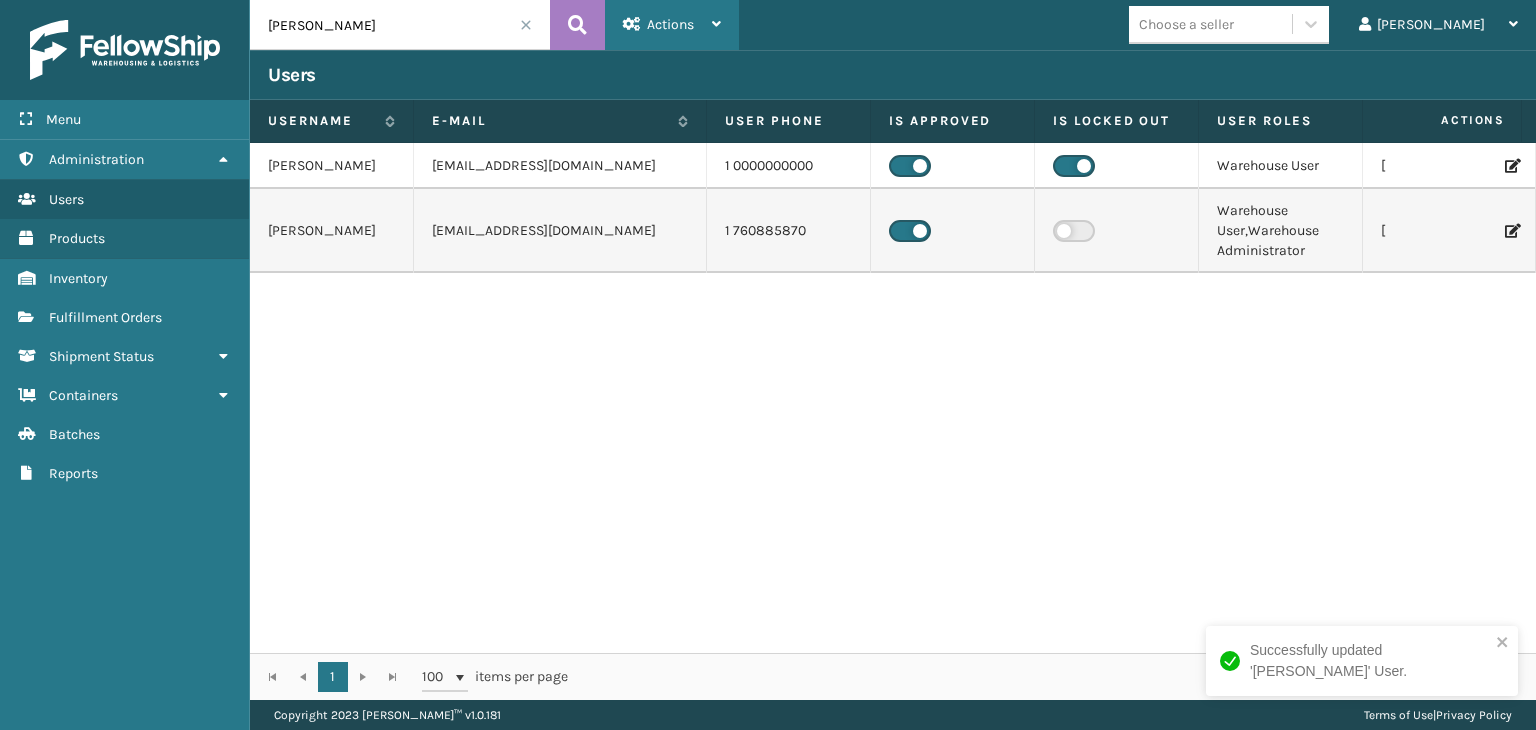 click on "Actions" at bounding box center [672, 25] 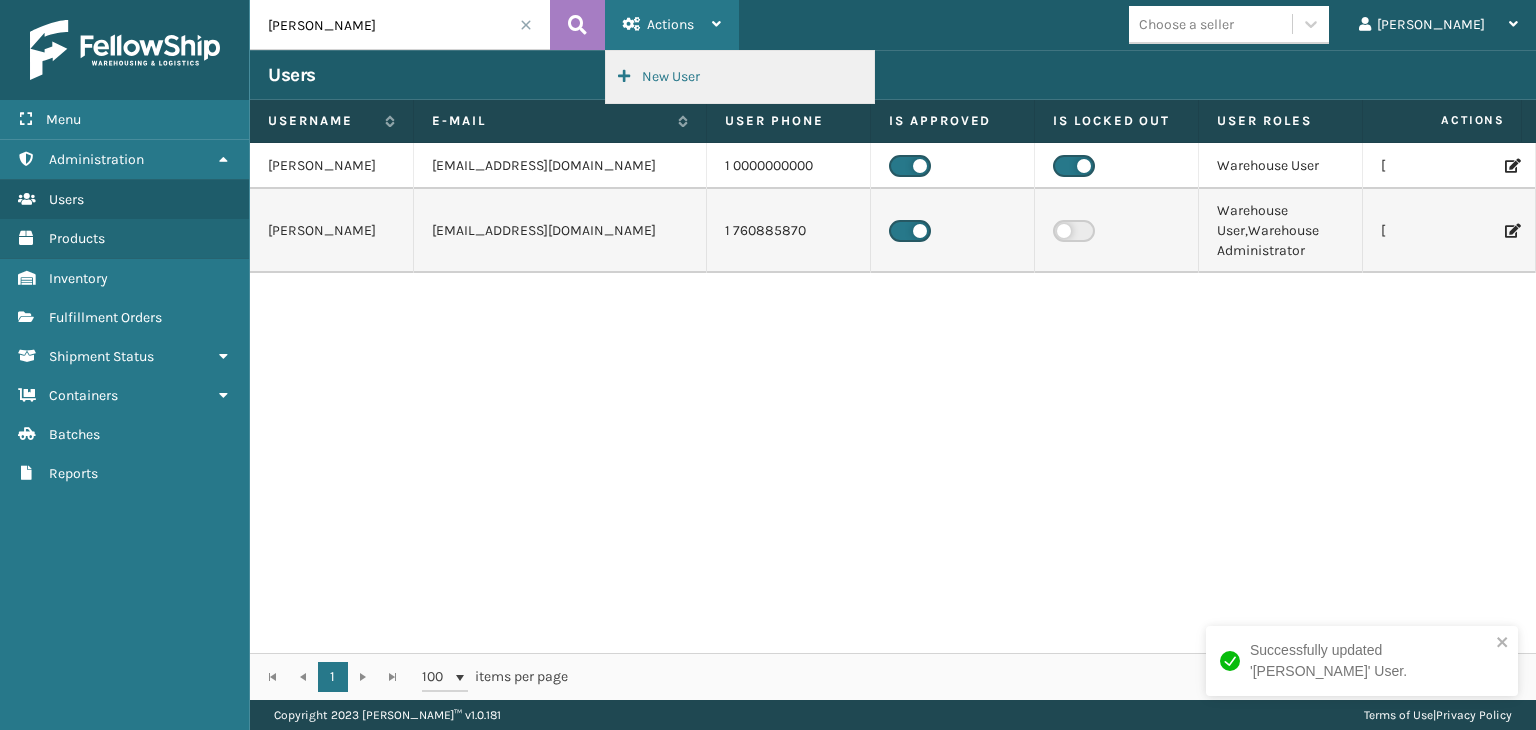 click on "New User" at bounding box center (740, 77) 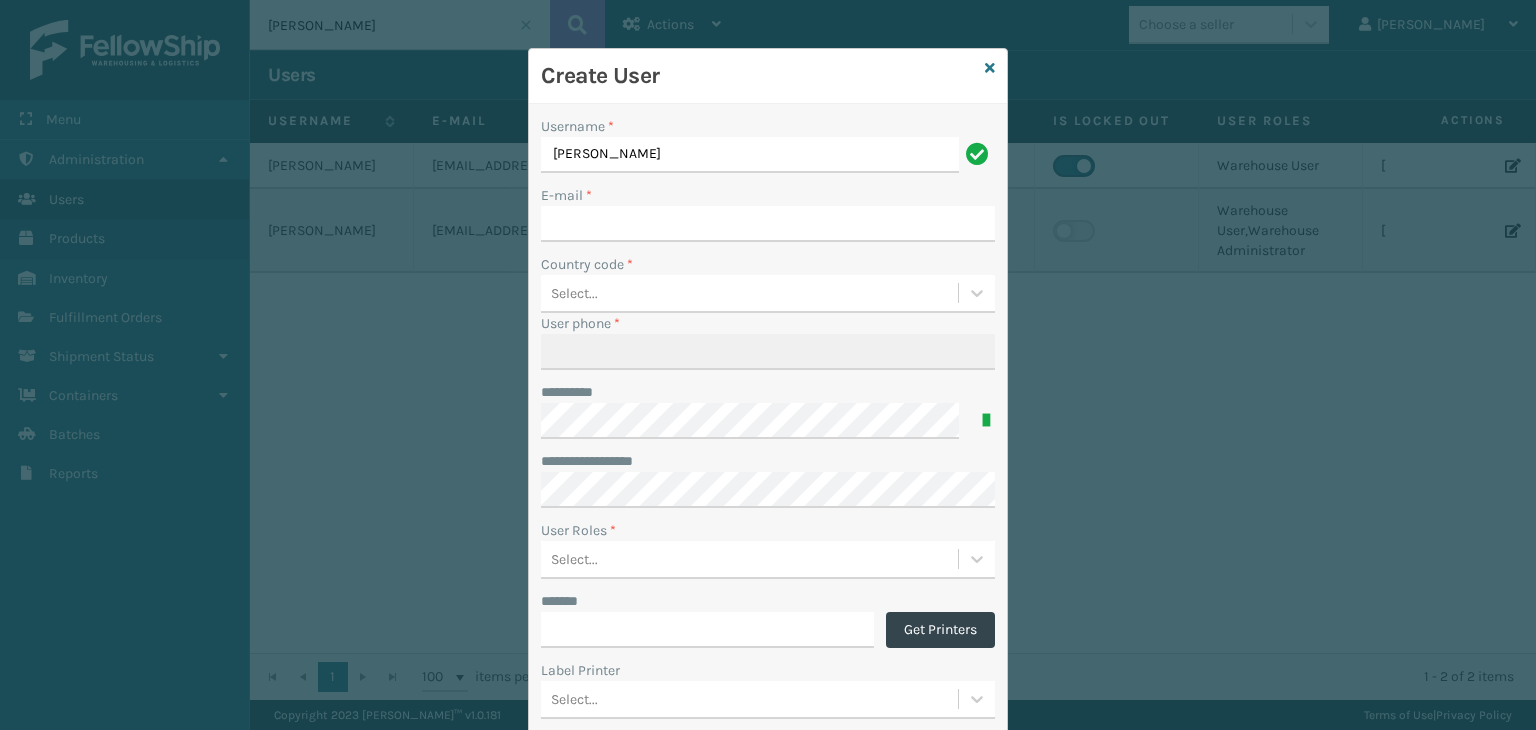 click on "Liz" at bounding box center (750, 155) 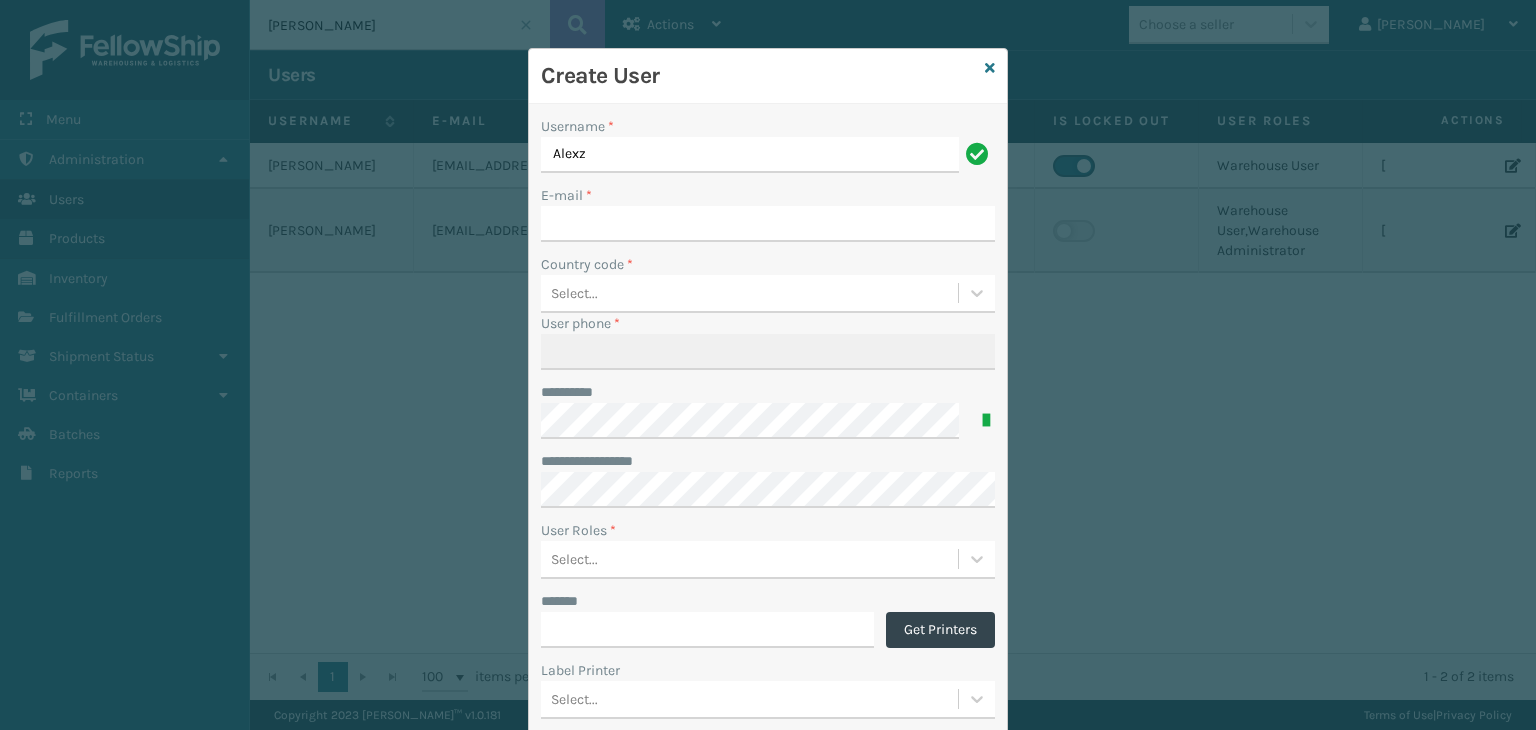 type on "Alexz" 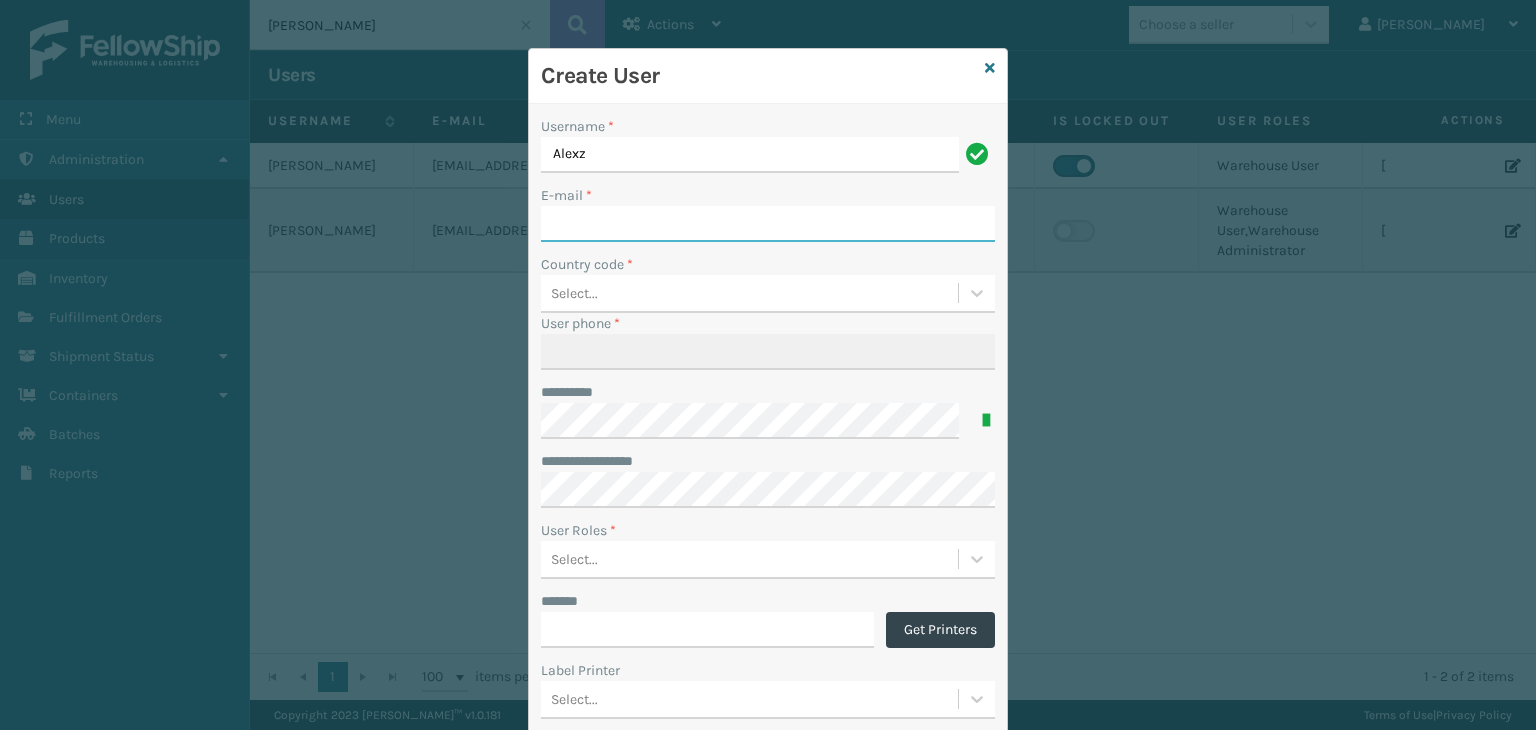 click on "E-mail   *" at bounding box center (768, 224) 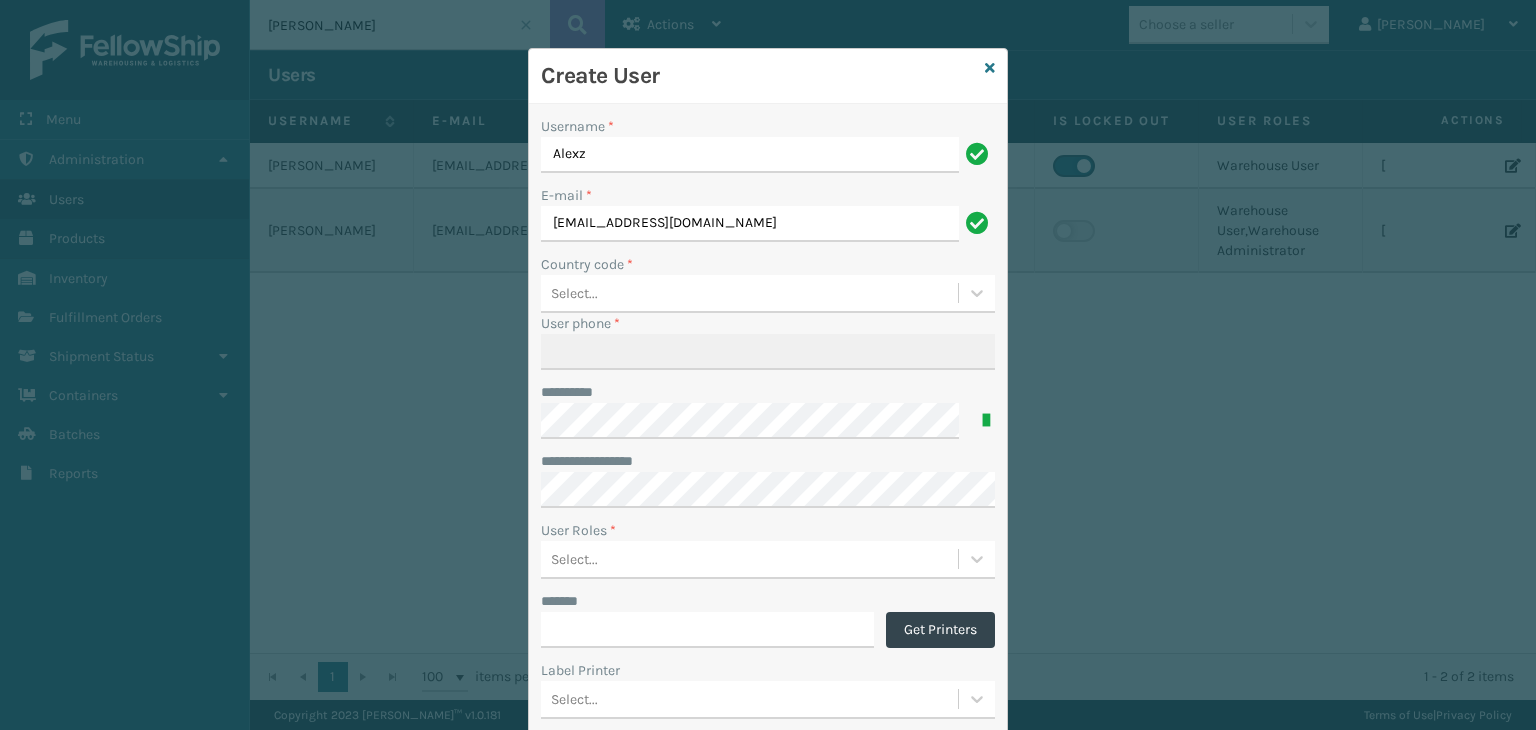 click on "Country code   *" at bounding box center (768, 264) 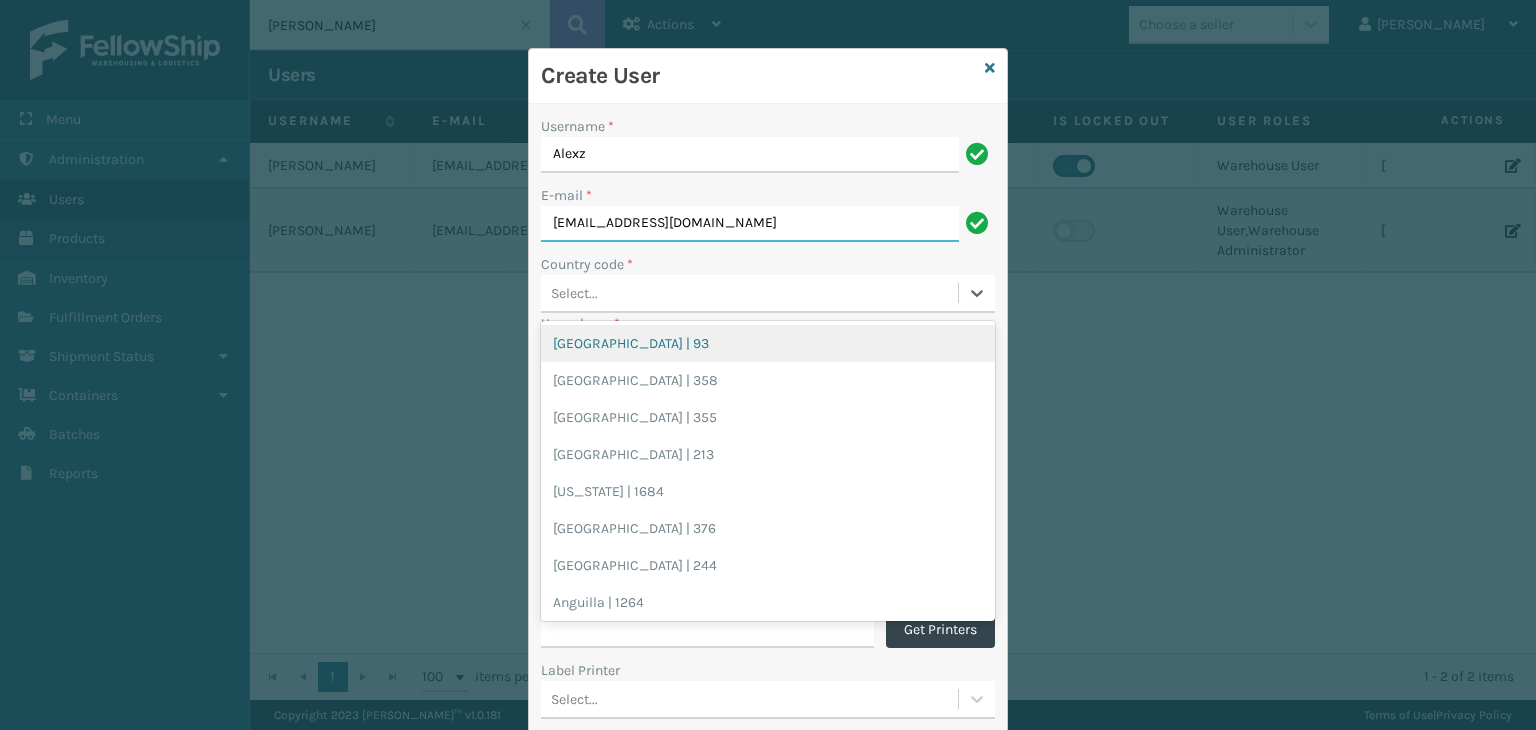 click on "AANDerson@fellowshipco.com" at bounding box center [750, 224] 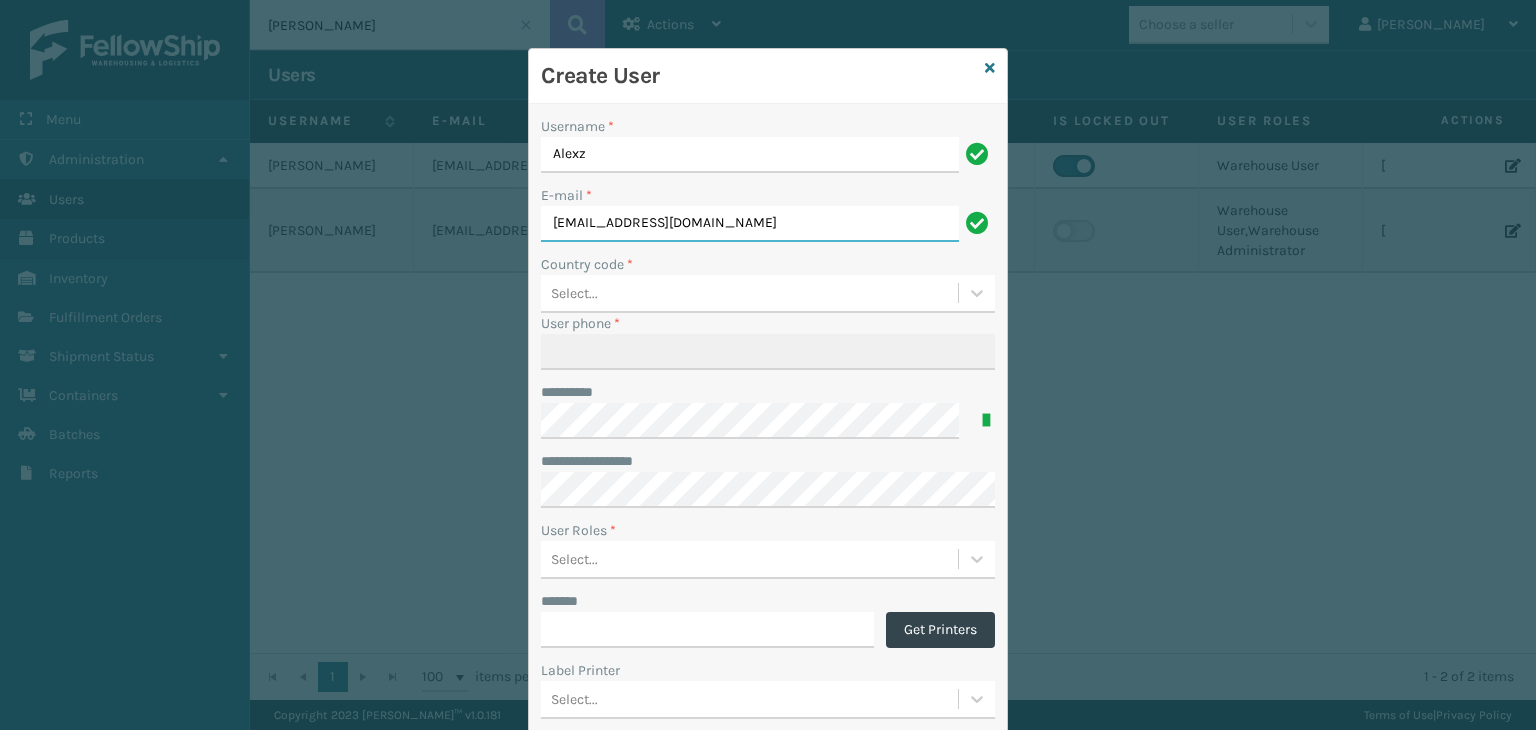 type on "Aanderson@fellowshipco.com" 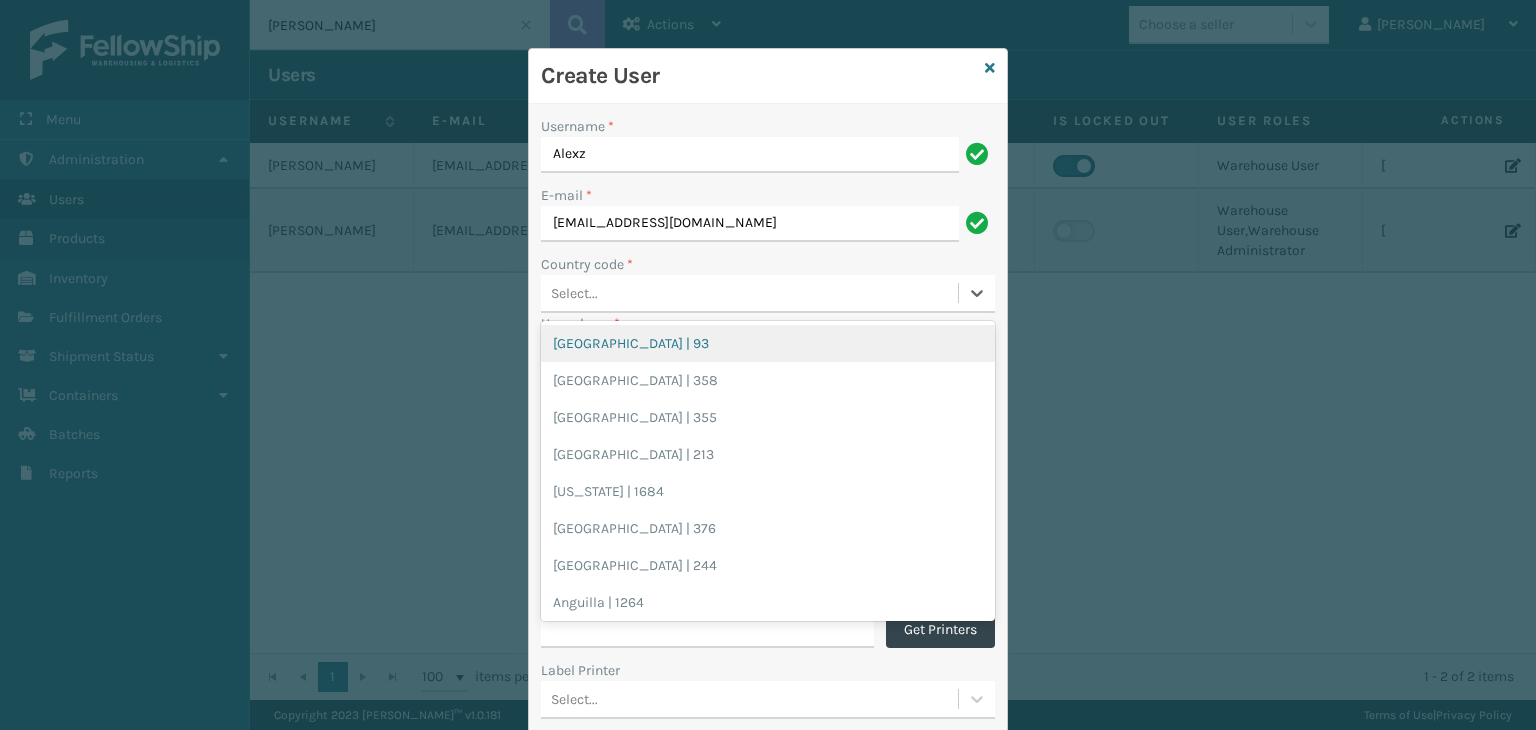 click on "Select..." at bounding box center [749, 293] 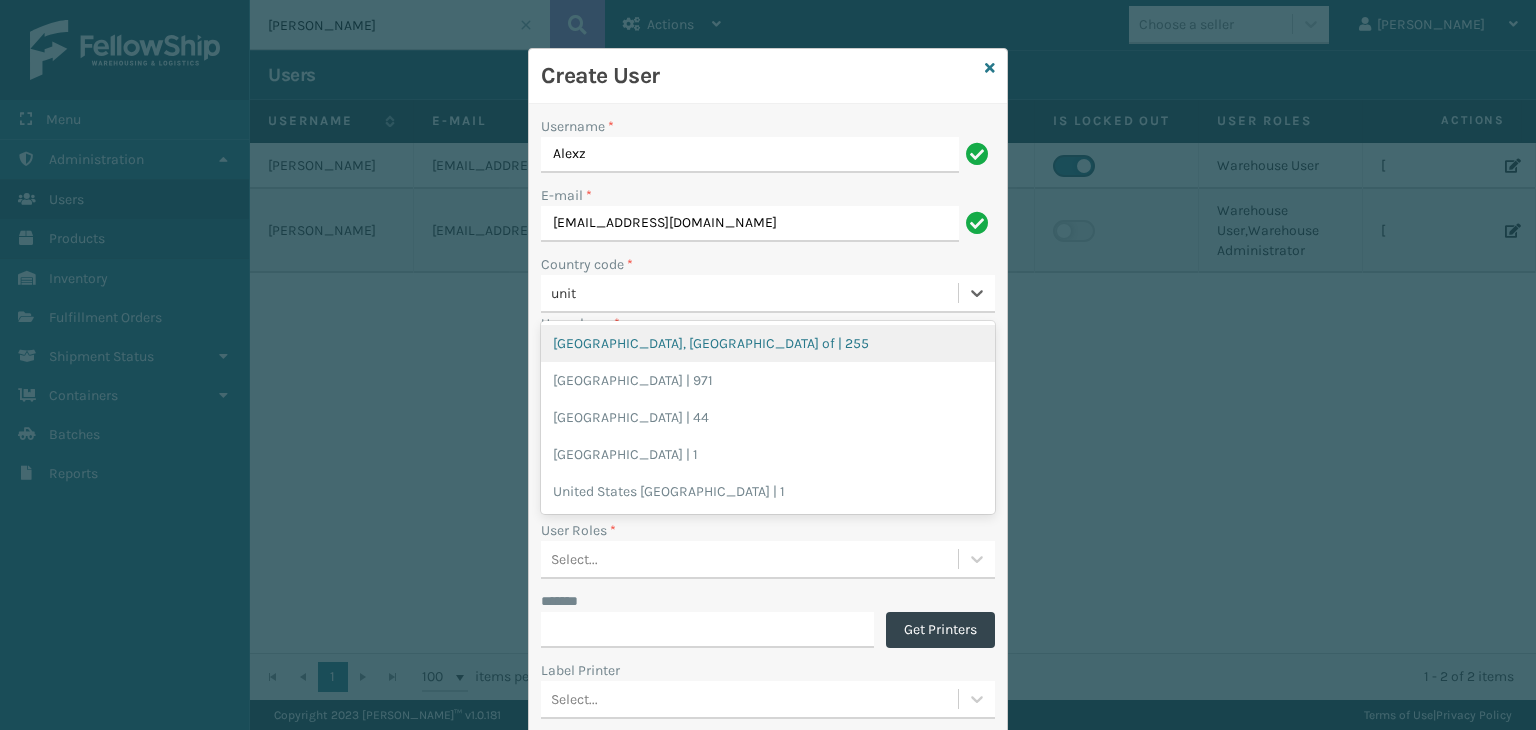 type on "uni" 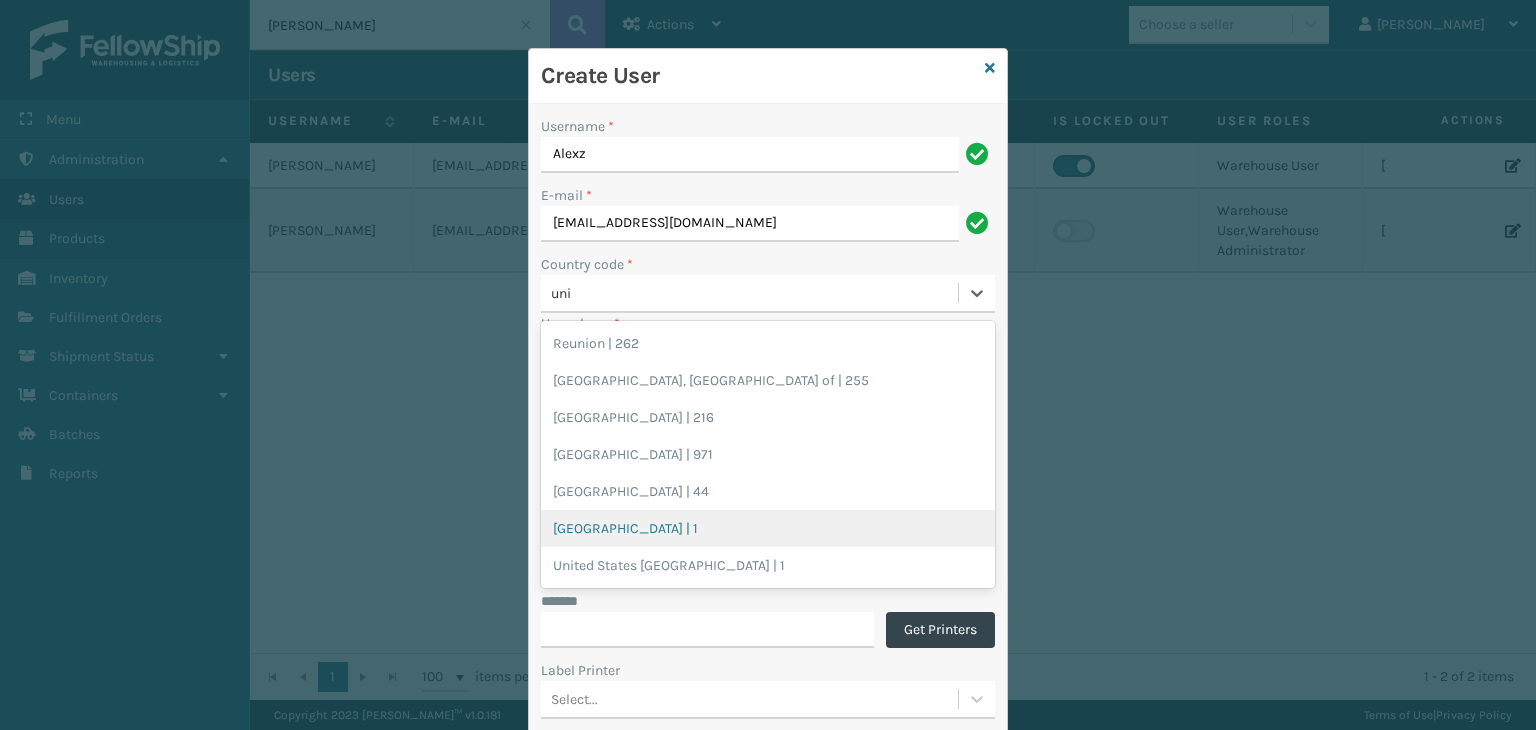 click on "United States | 1" at bounding box center [768, 528] 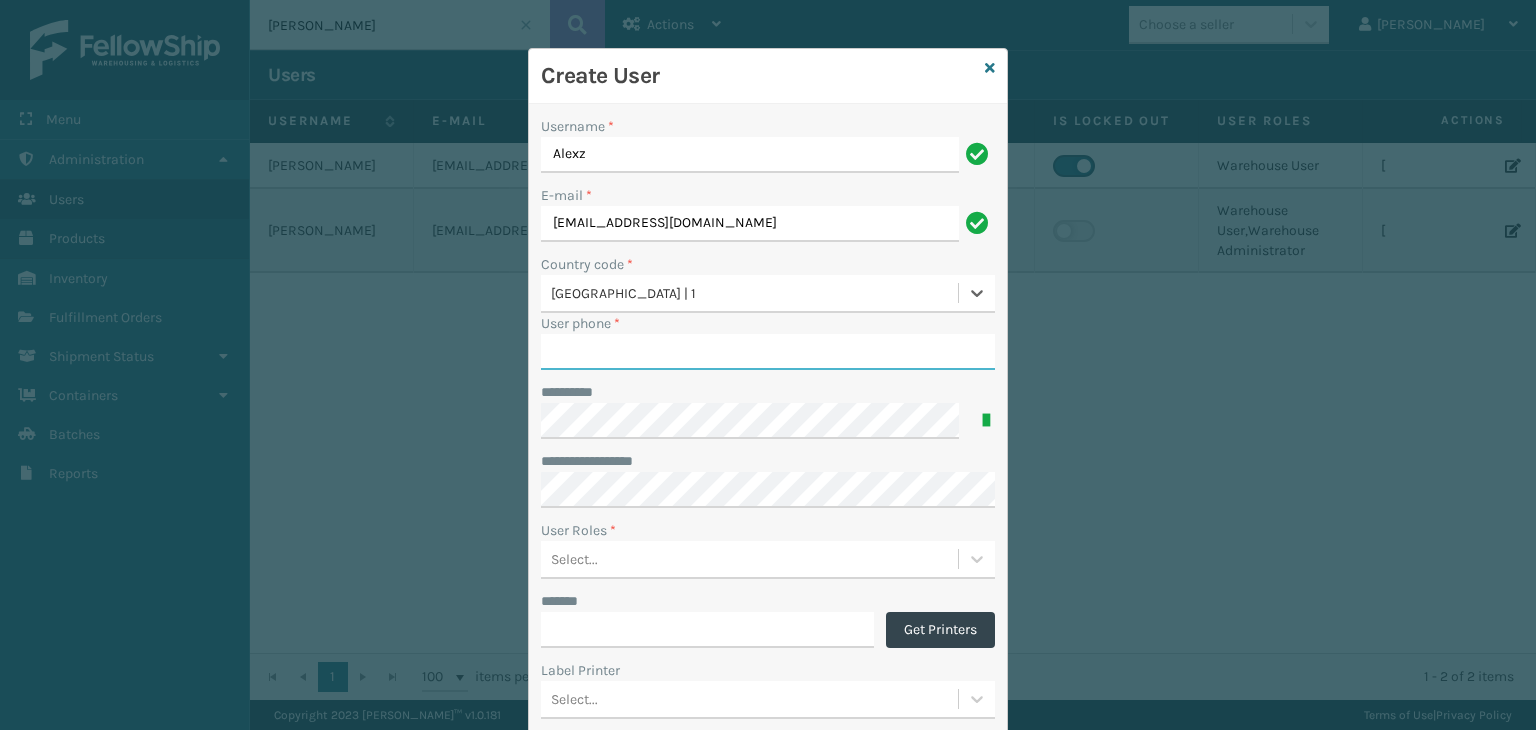 click on "User phone   *" at bounding box center (768, 352) 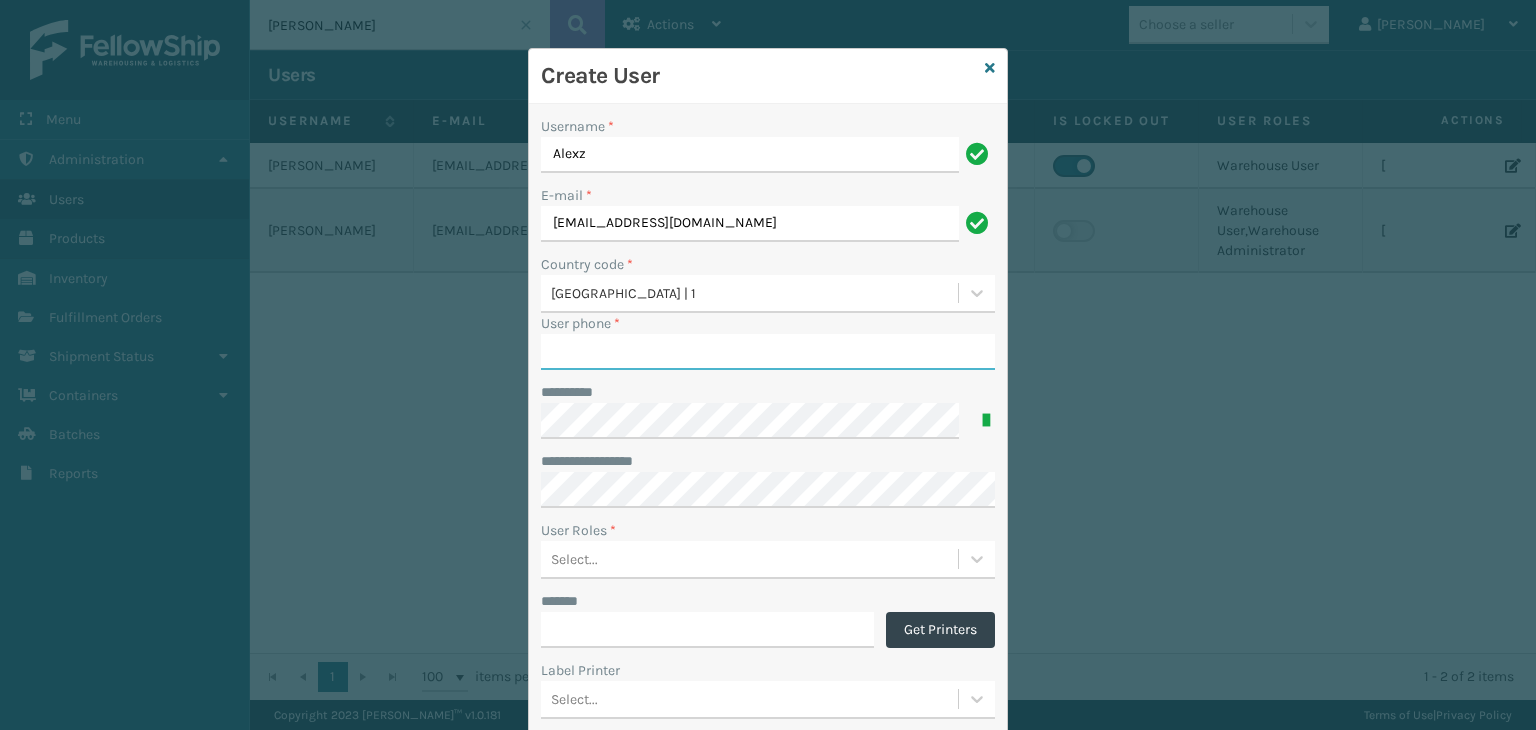 type on "7608858711" 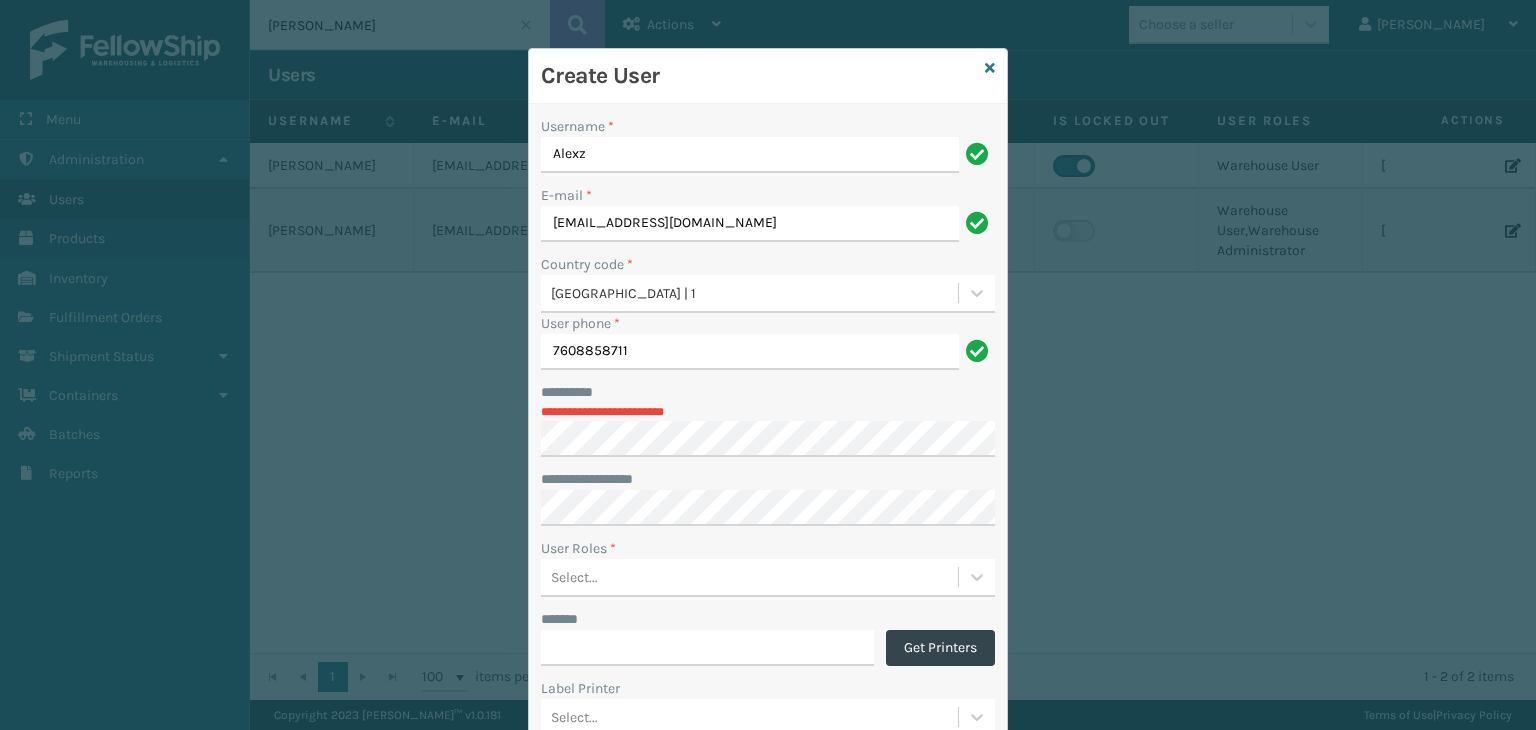 click on "**********" at bounding box center (768, 479) 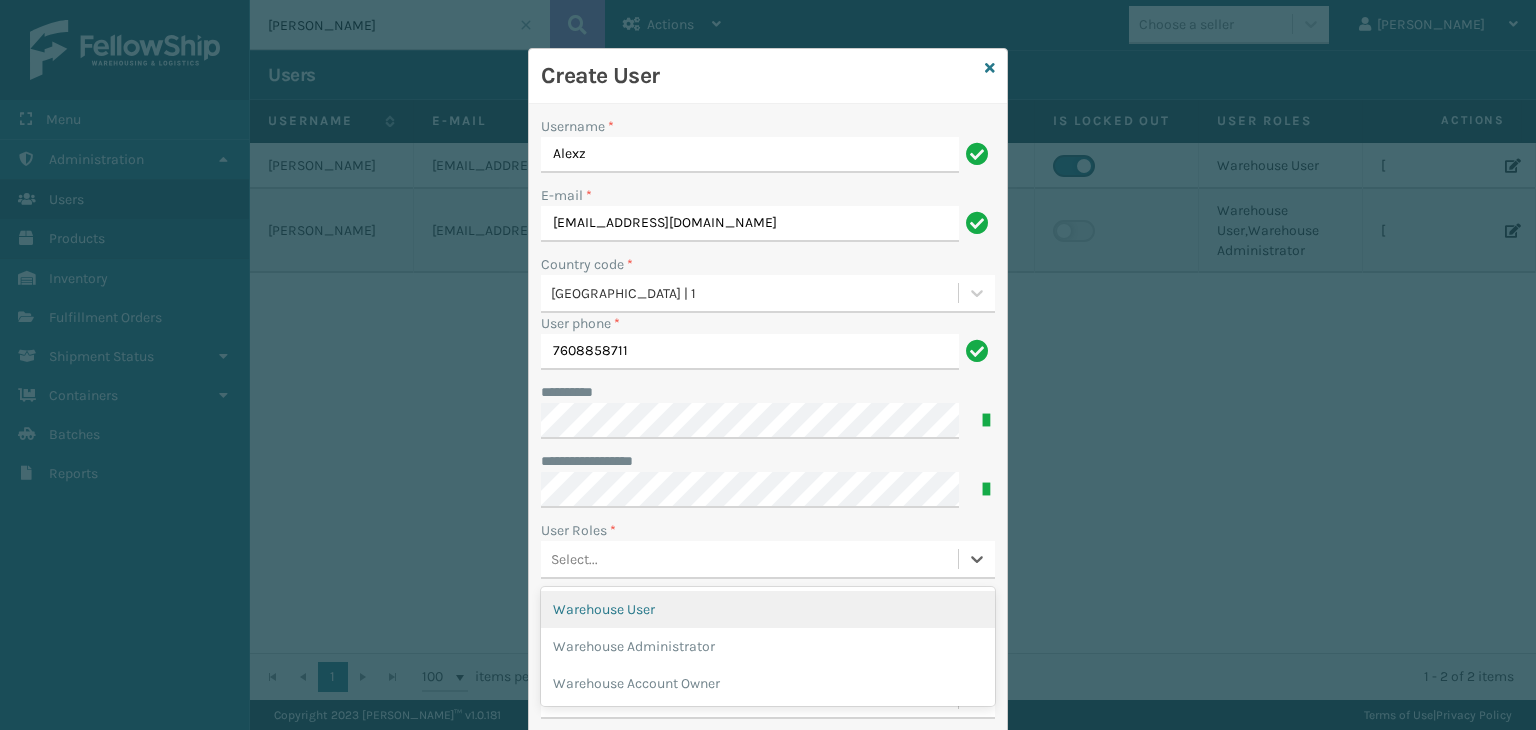 click on "Select..." at bounding box center (749, 559) 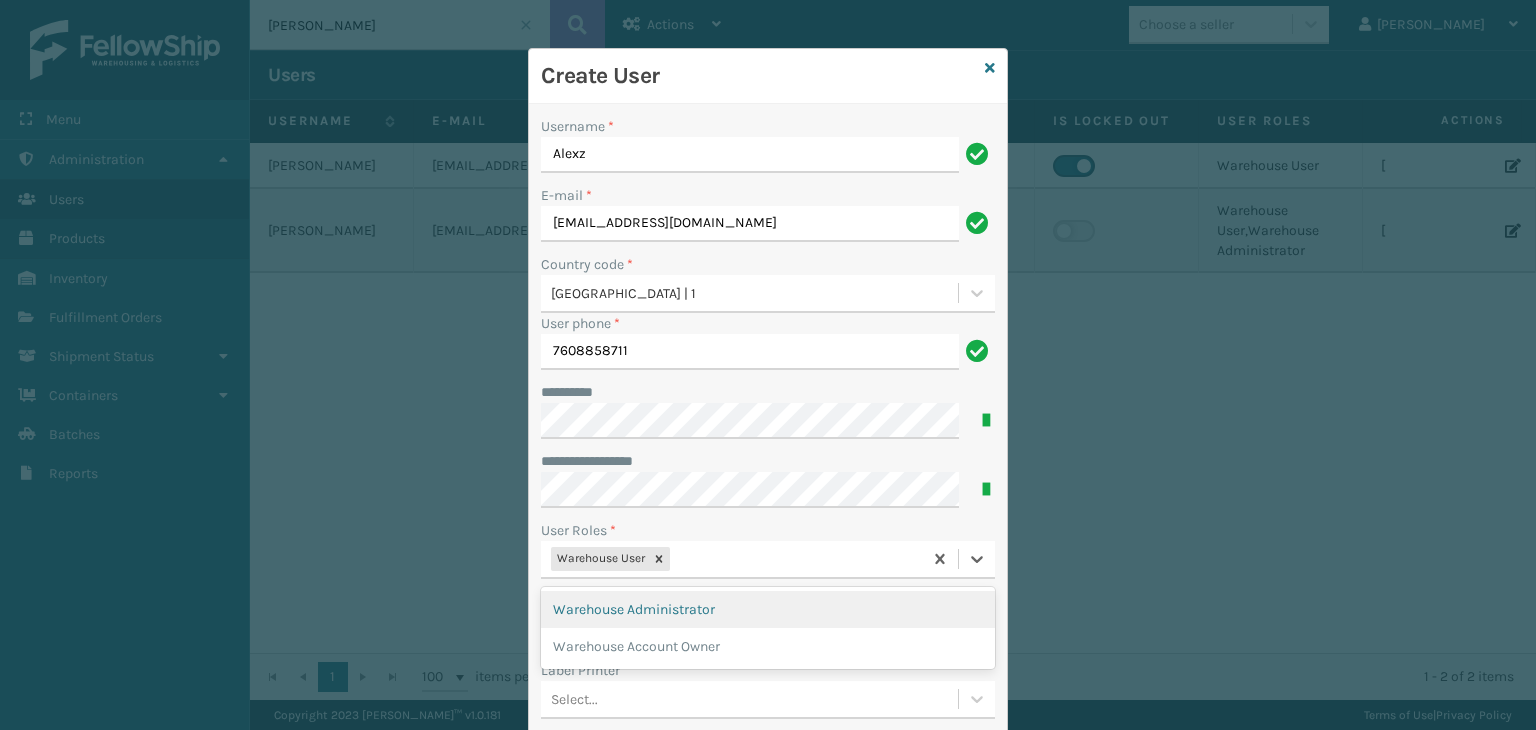 click on "Warehouse User" at bounding box center [731, 559] 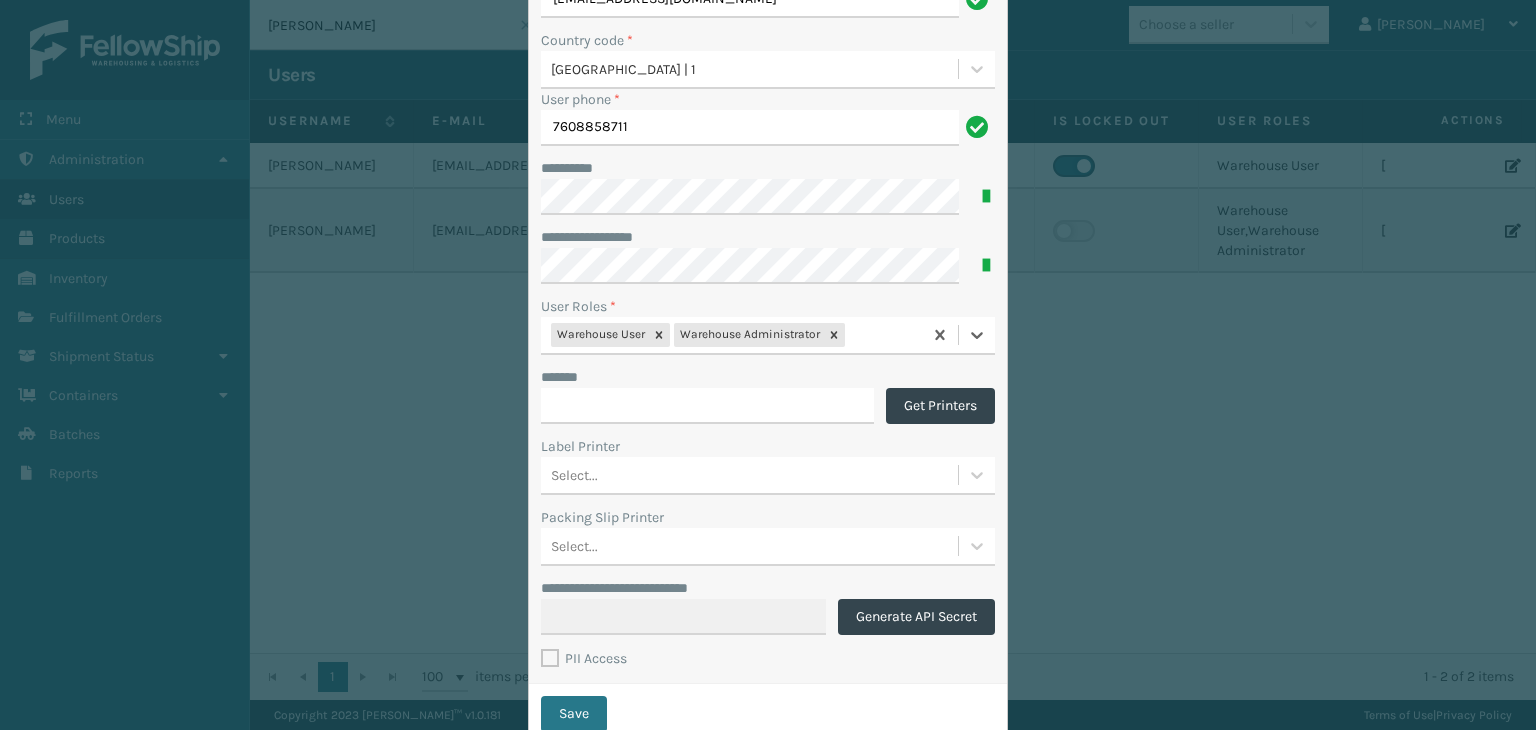 scroll, scrollTop: 230, scrollLeft: 0, axis: vertical 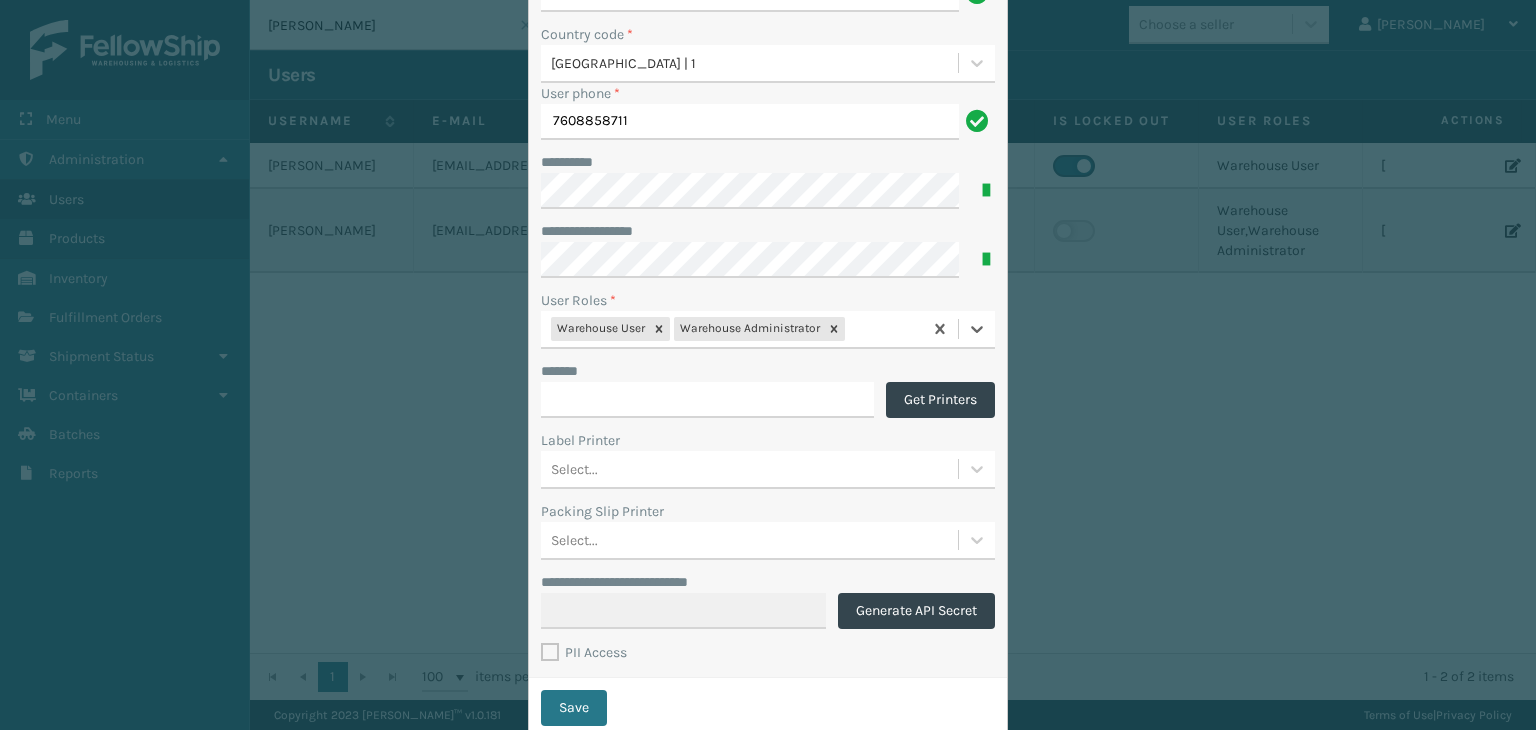 click on "PII Access" at bounding box center [584, 652] 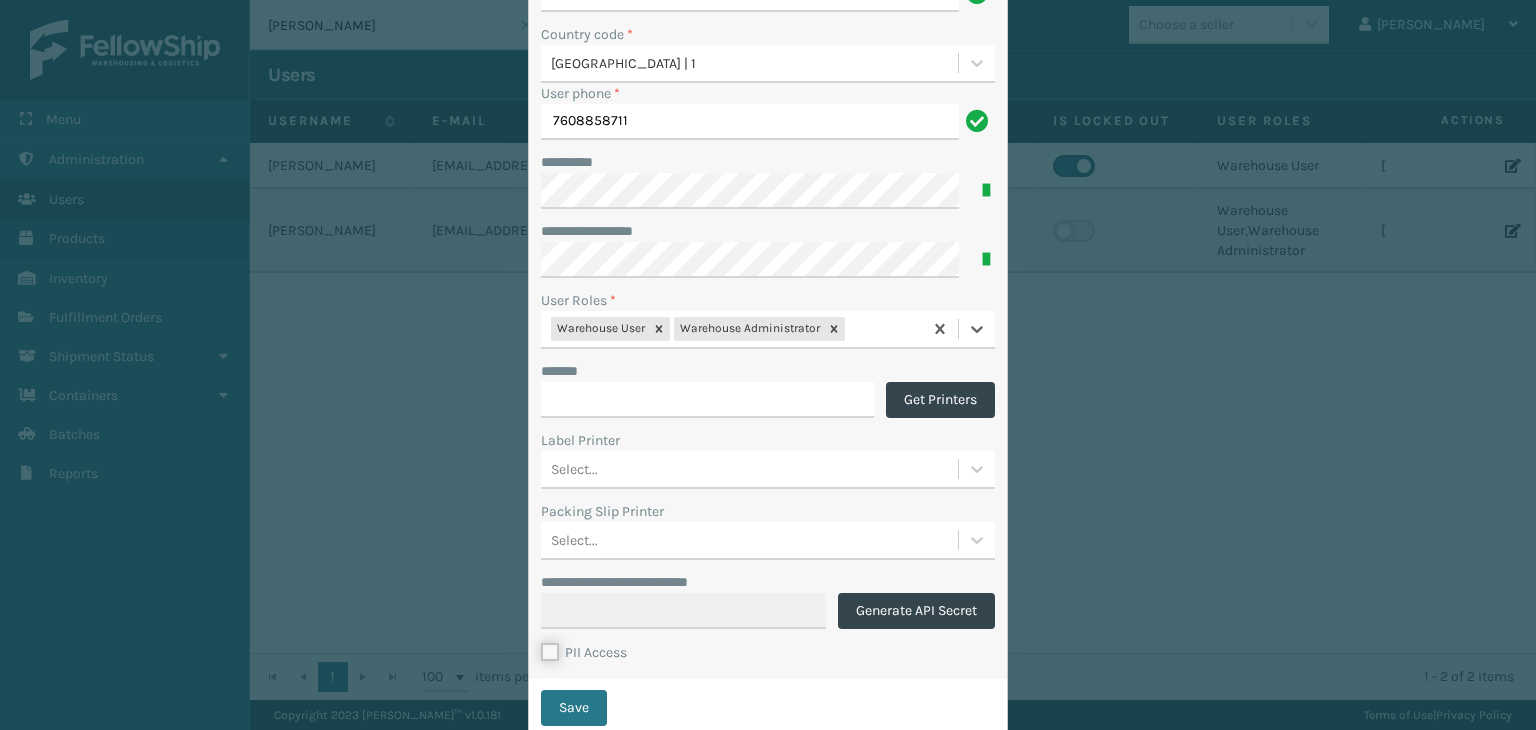 click on "PII Access" at bounding box center (541, 647) 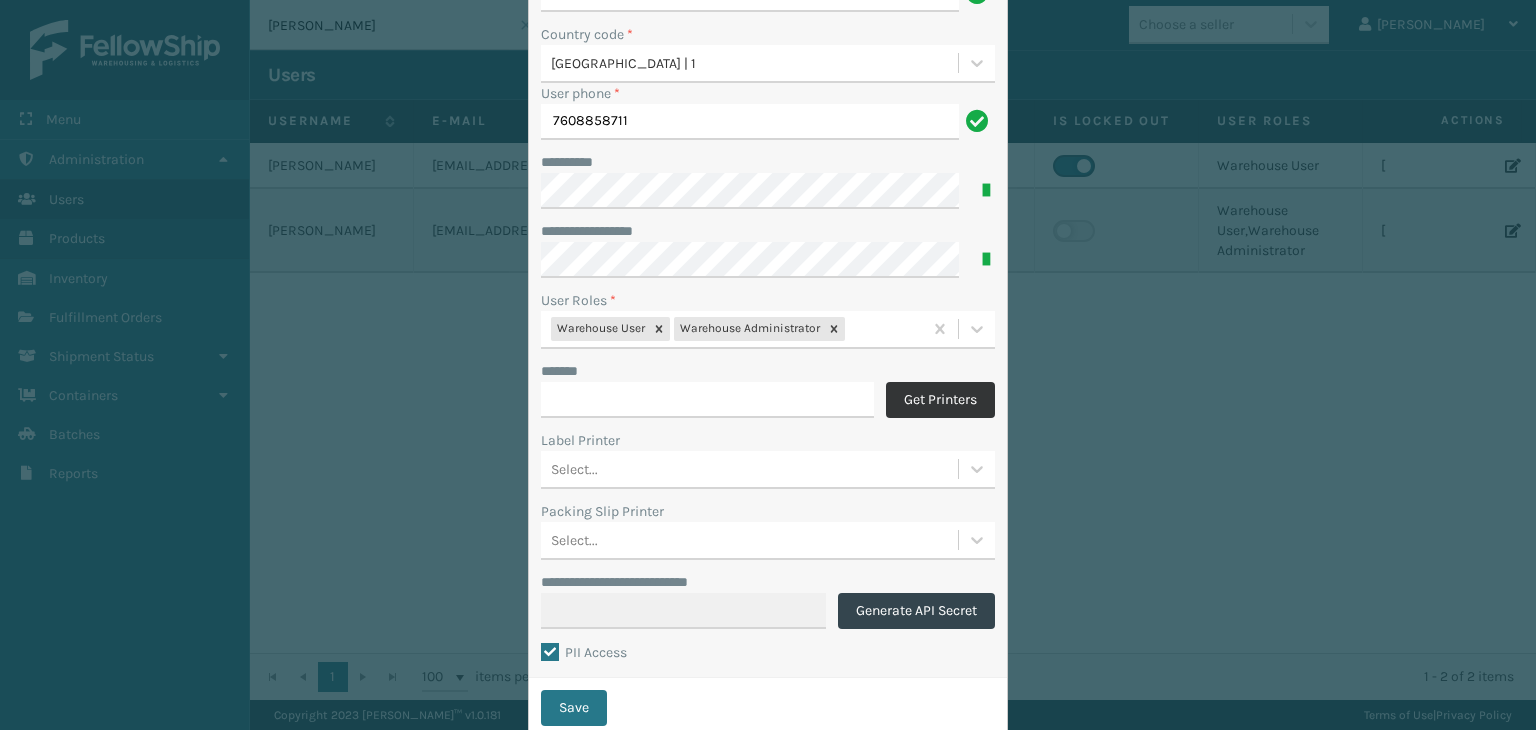 click on "Get Printers" at bounding box center [940, 400] 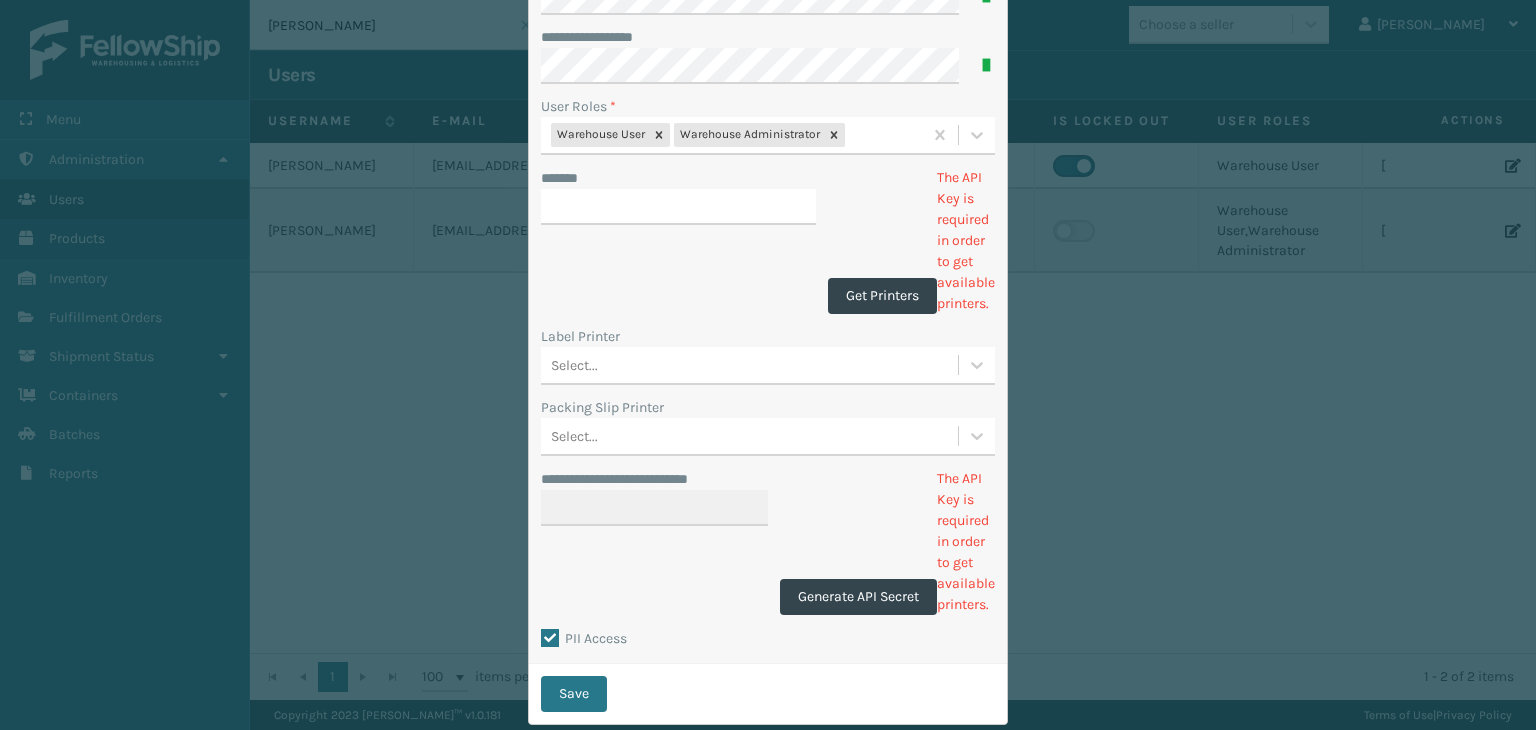scroll, scrollTop: 436, scrollLeft: 0, axis: vertical 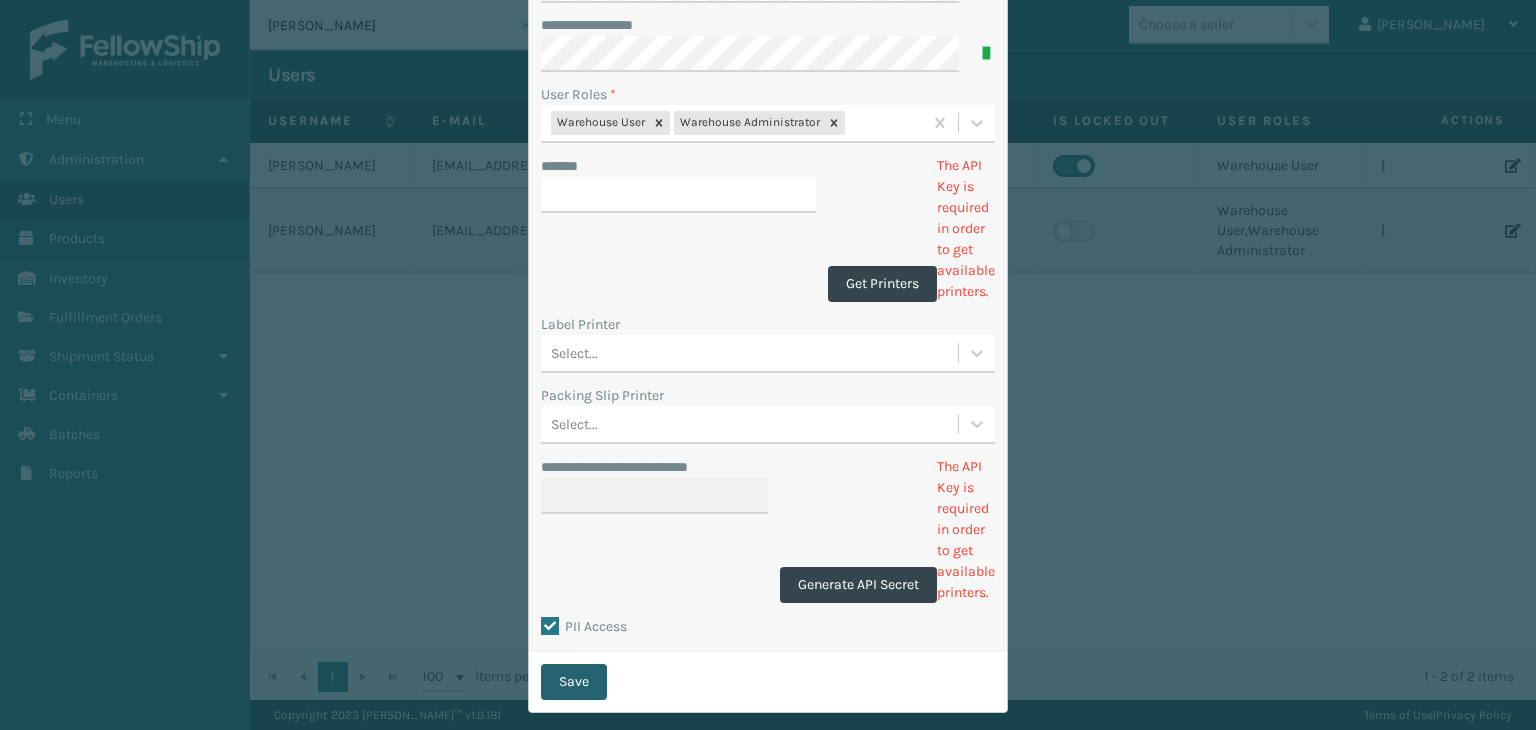 click on "Save" at bounding box center (574, 682) 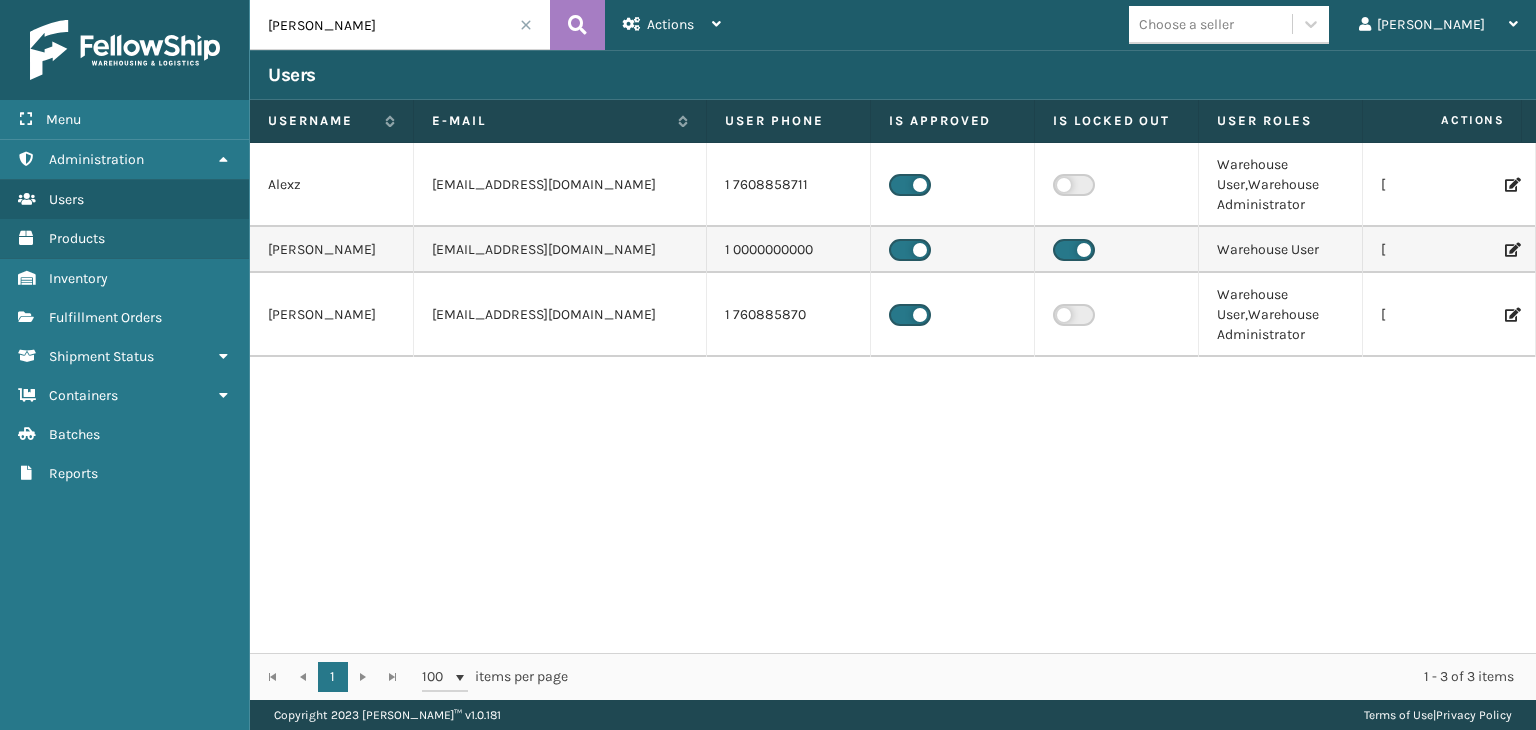 click at bounding box center (1074, 315) 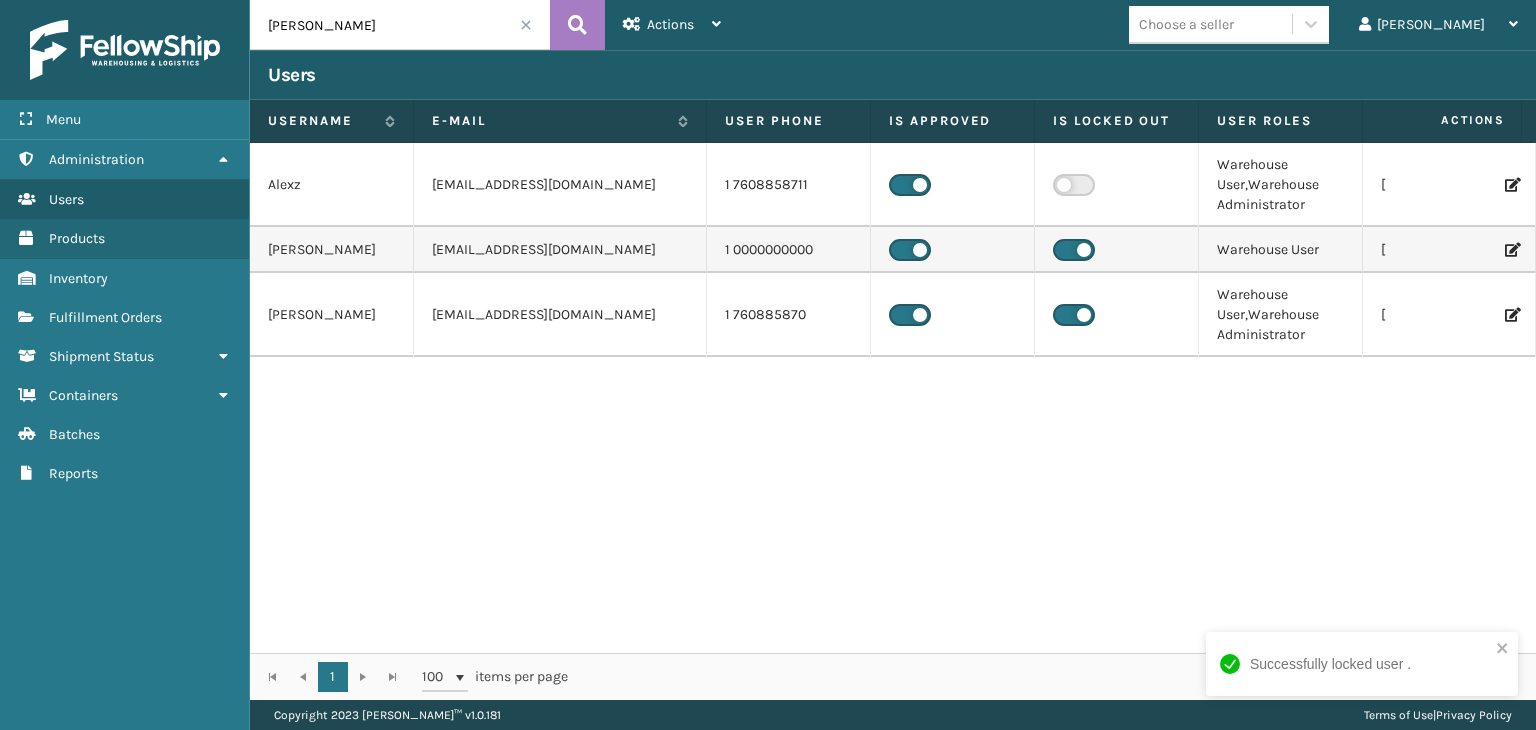 click at bounding box center (1460, 185) 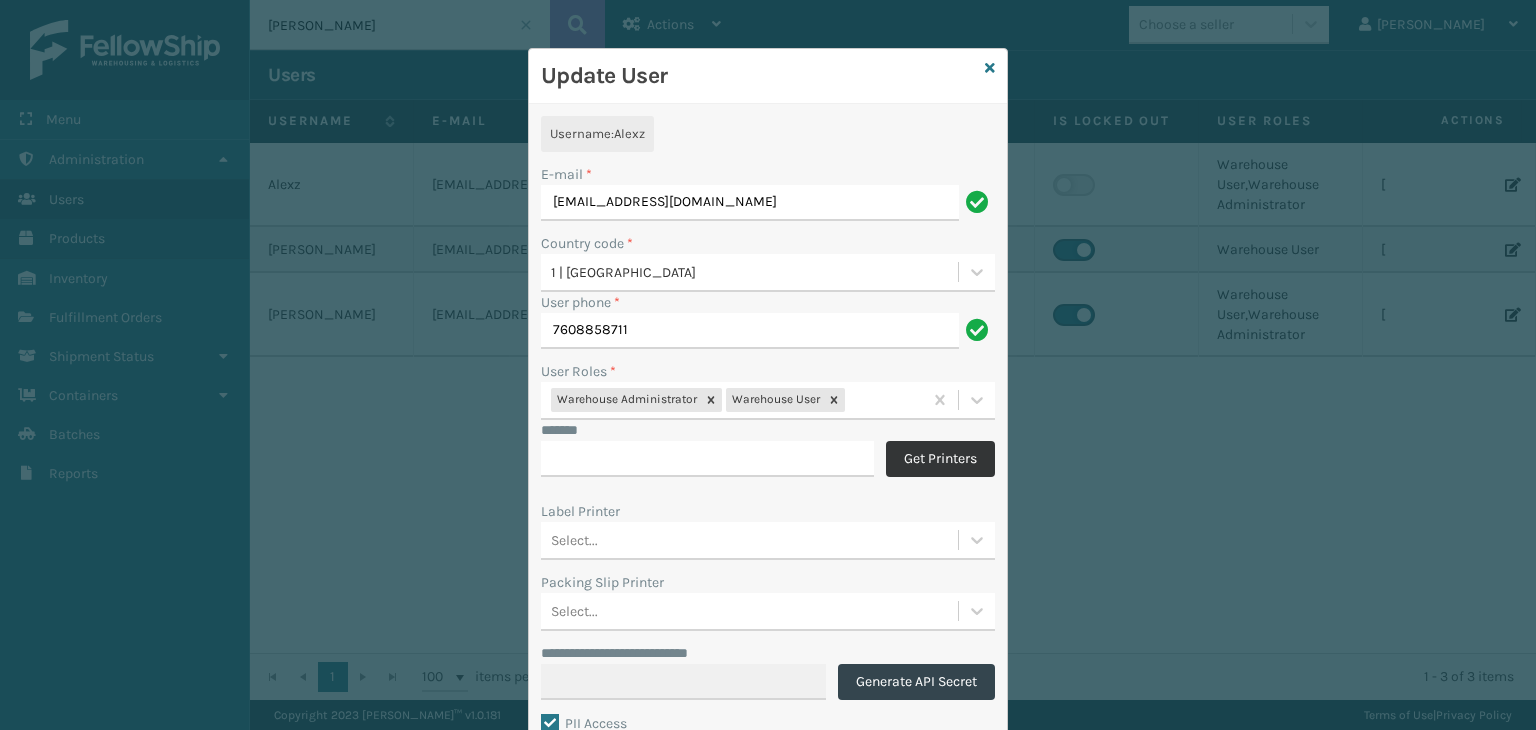 drag, startPoint x: 908, startPoint y: 471, endPoint x: 903, endPoint y: 441, distance: 30.413813 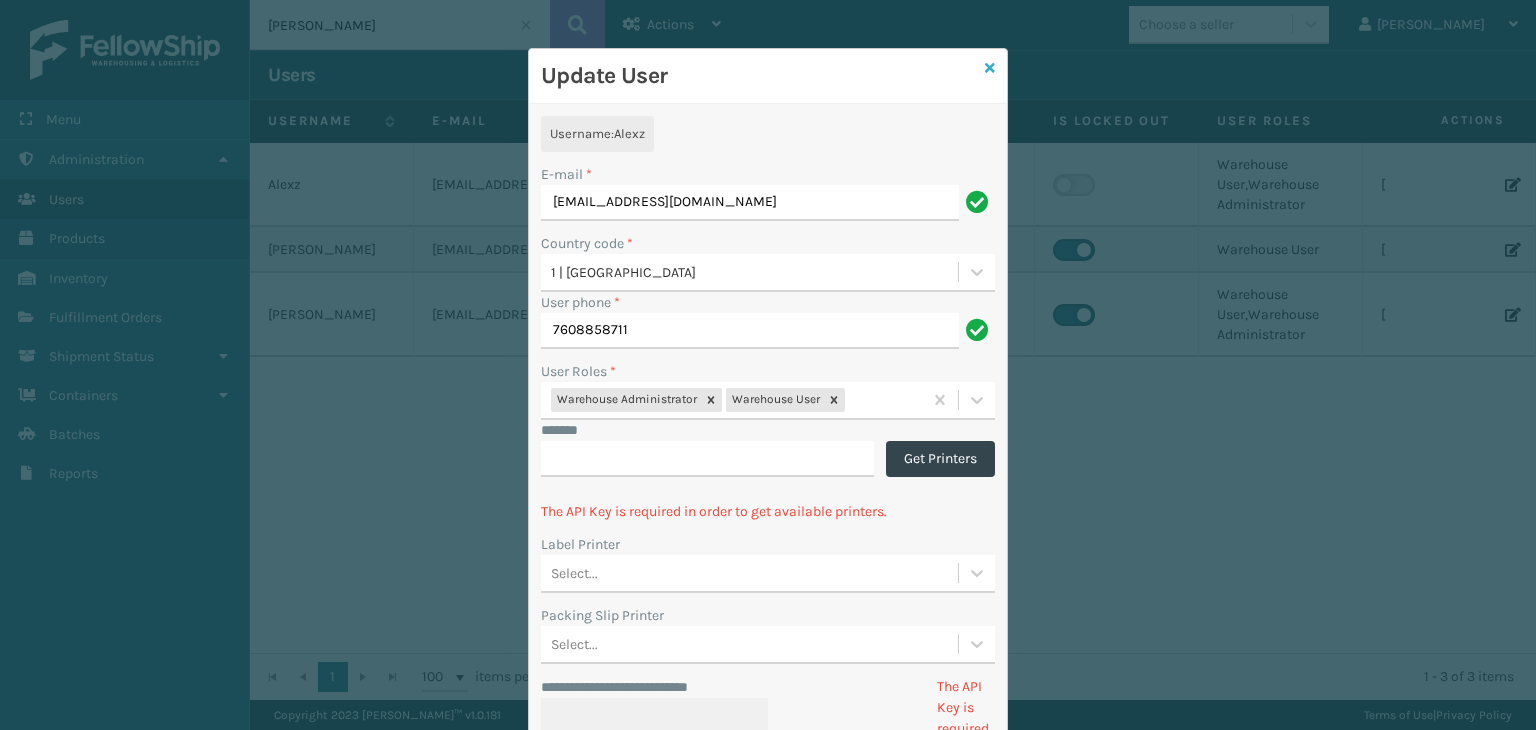 click at bounding box center (990, 68) 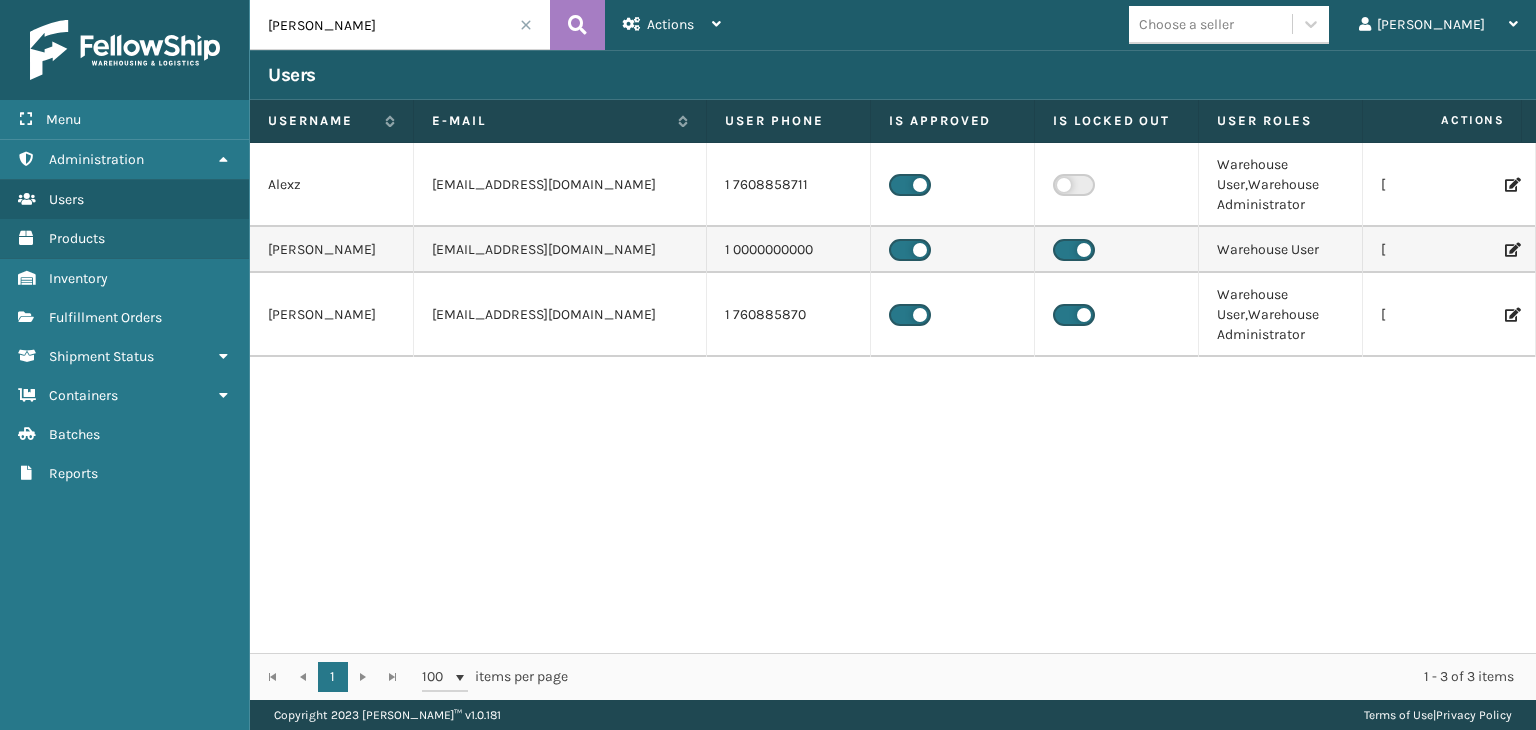 click at bounding box center (1461, 315) 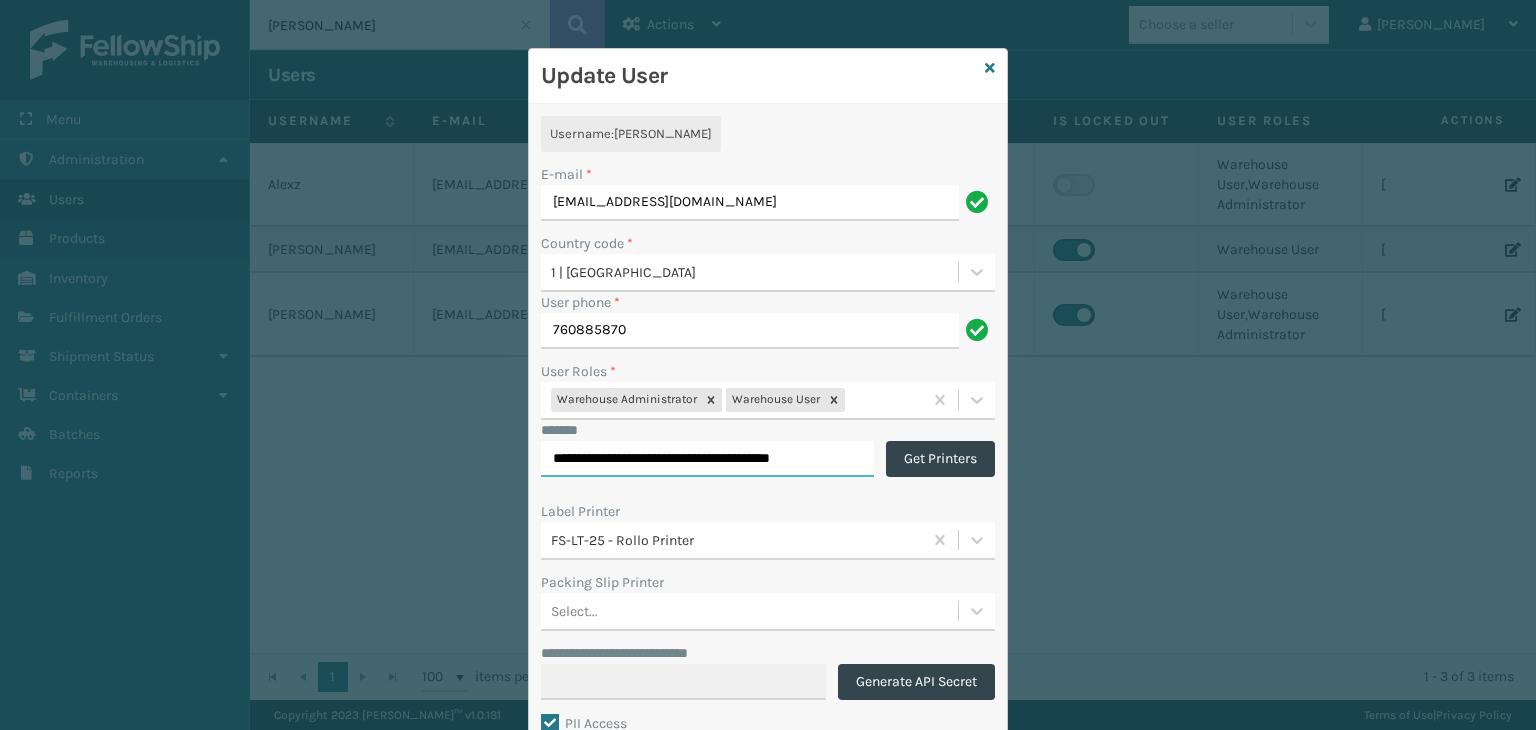 click on "**********" at bounding box center [707, 459] 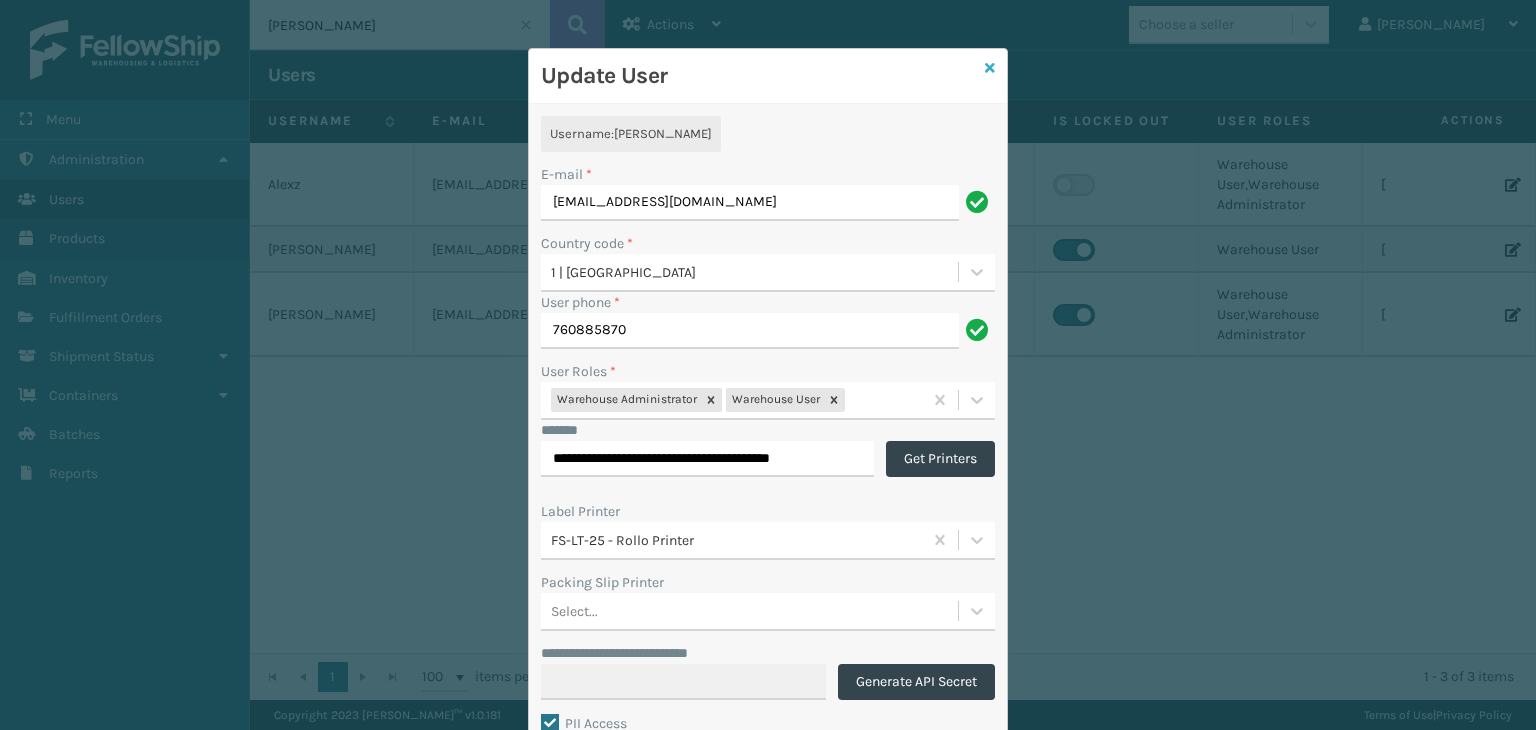 click at bounding box center (990, 68) 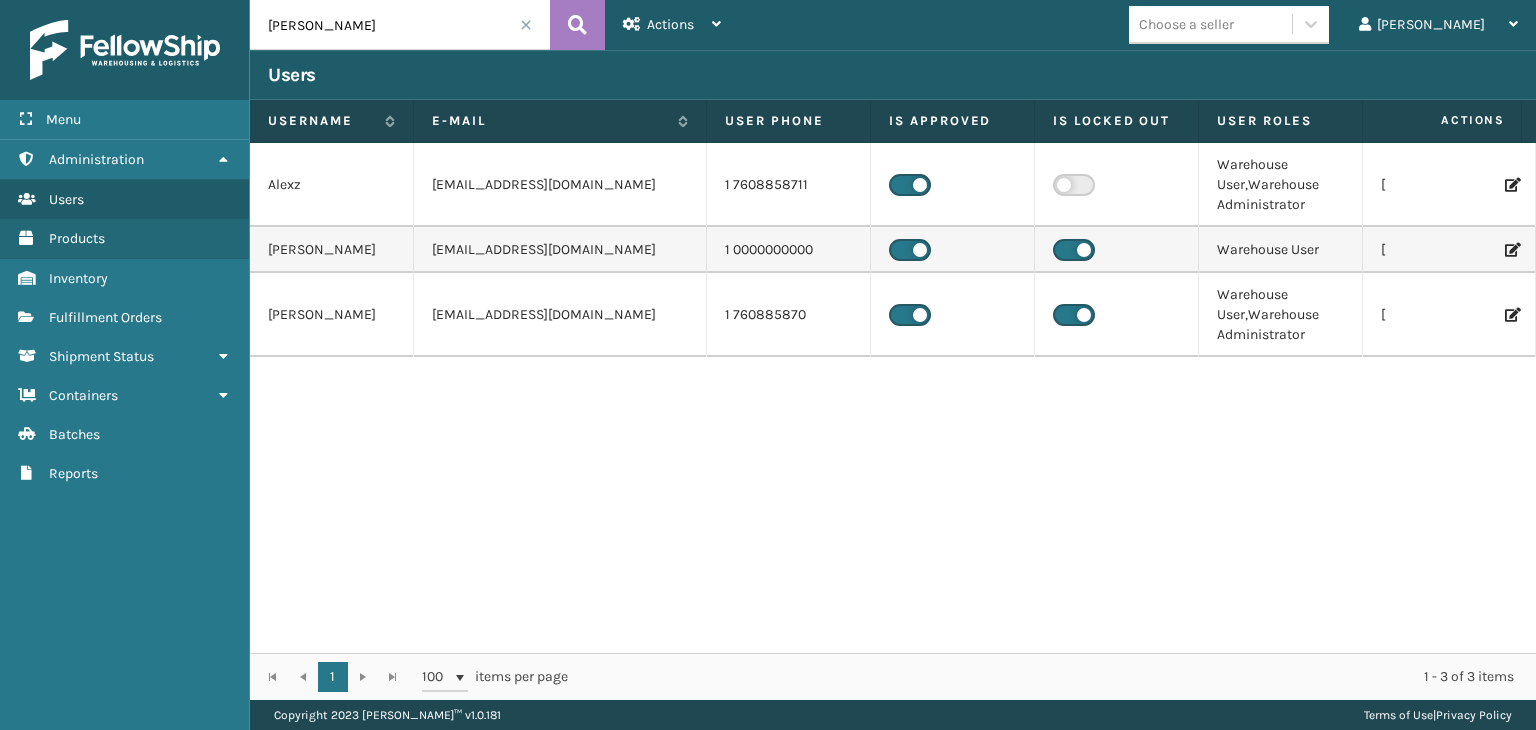 click at bounding box center [1460, 185] 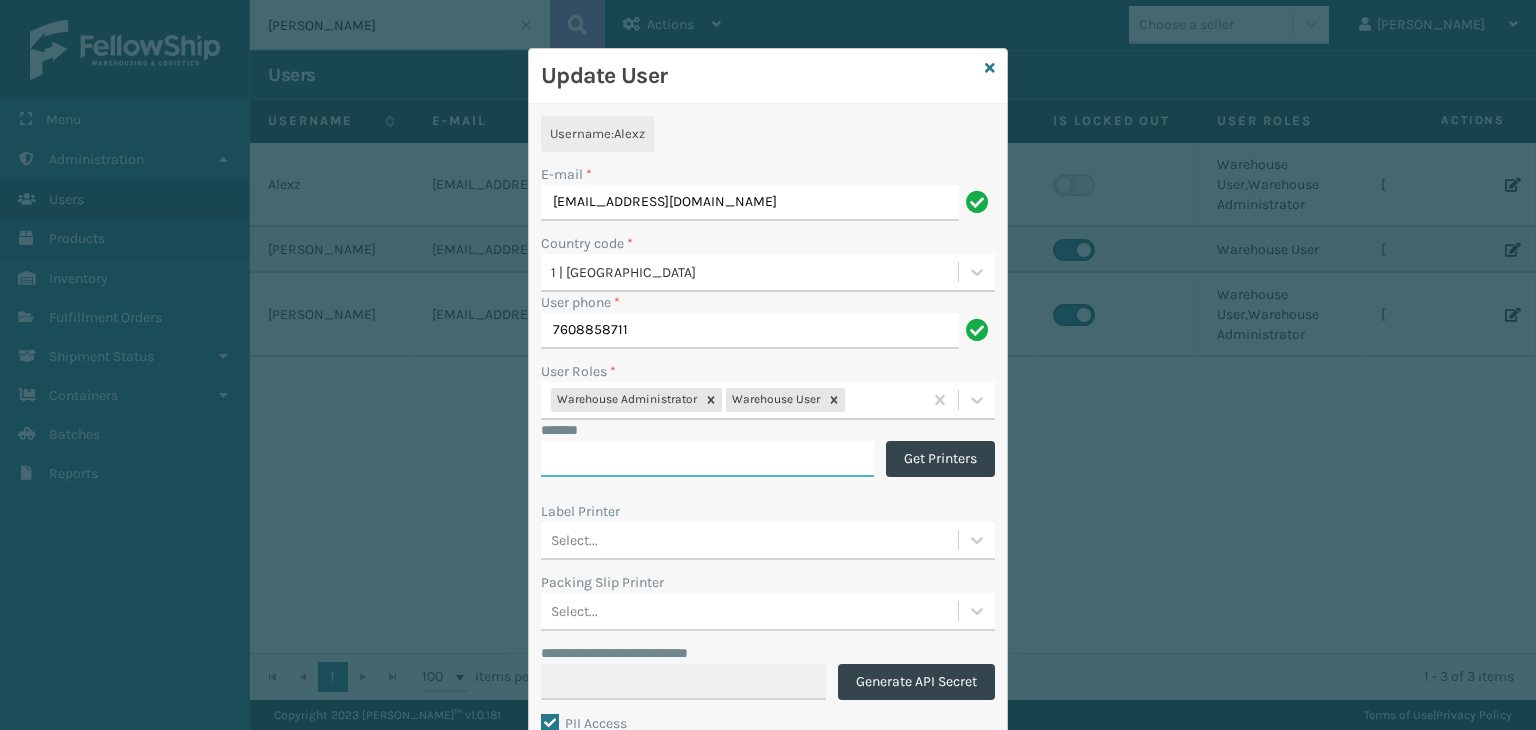 click on "*******" at bounding box center (707, 459) 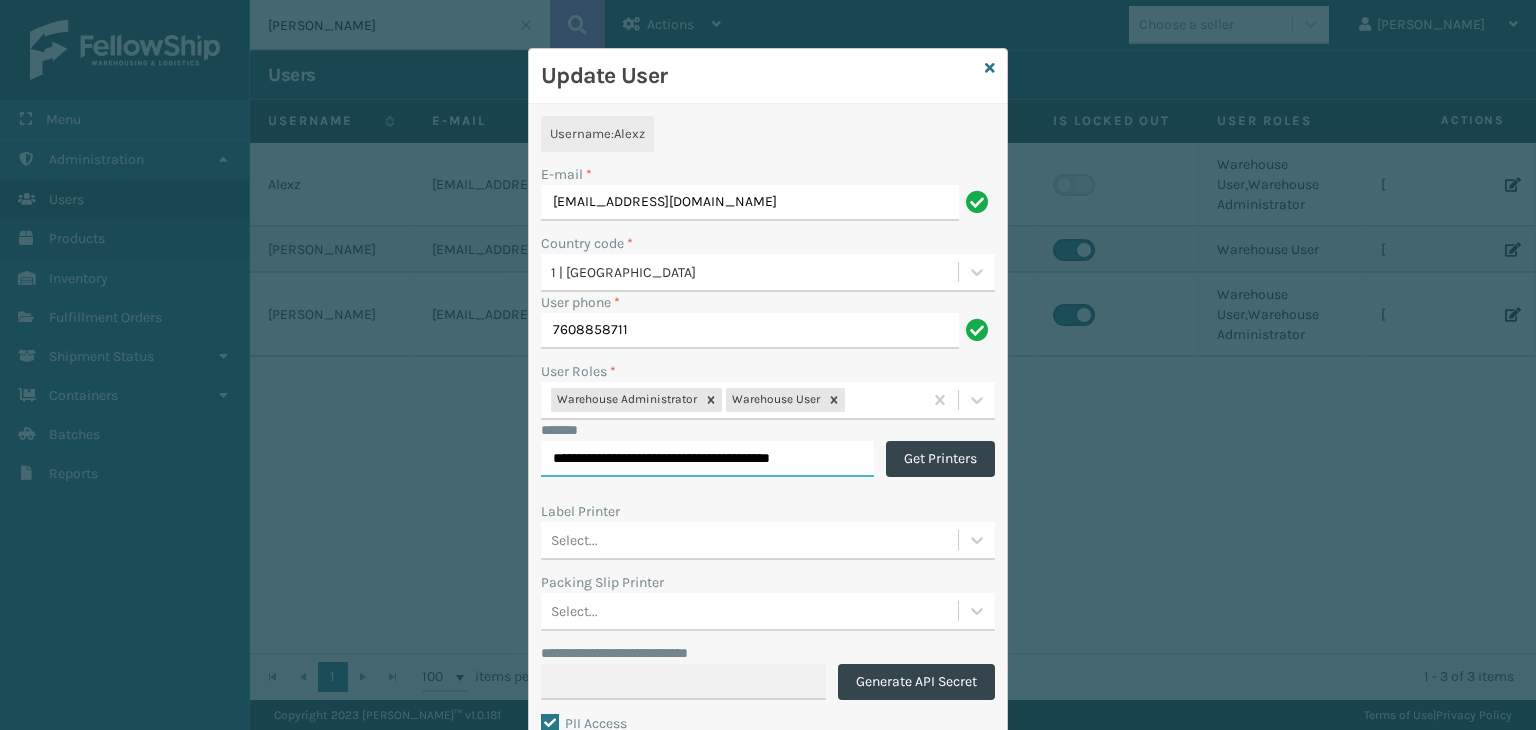 scroll, scrollTop: 0, scrollLeft: 51, axis: horizontal 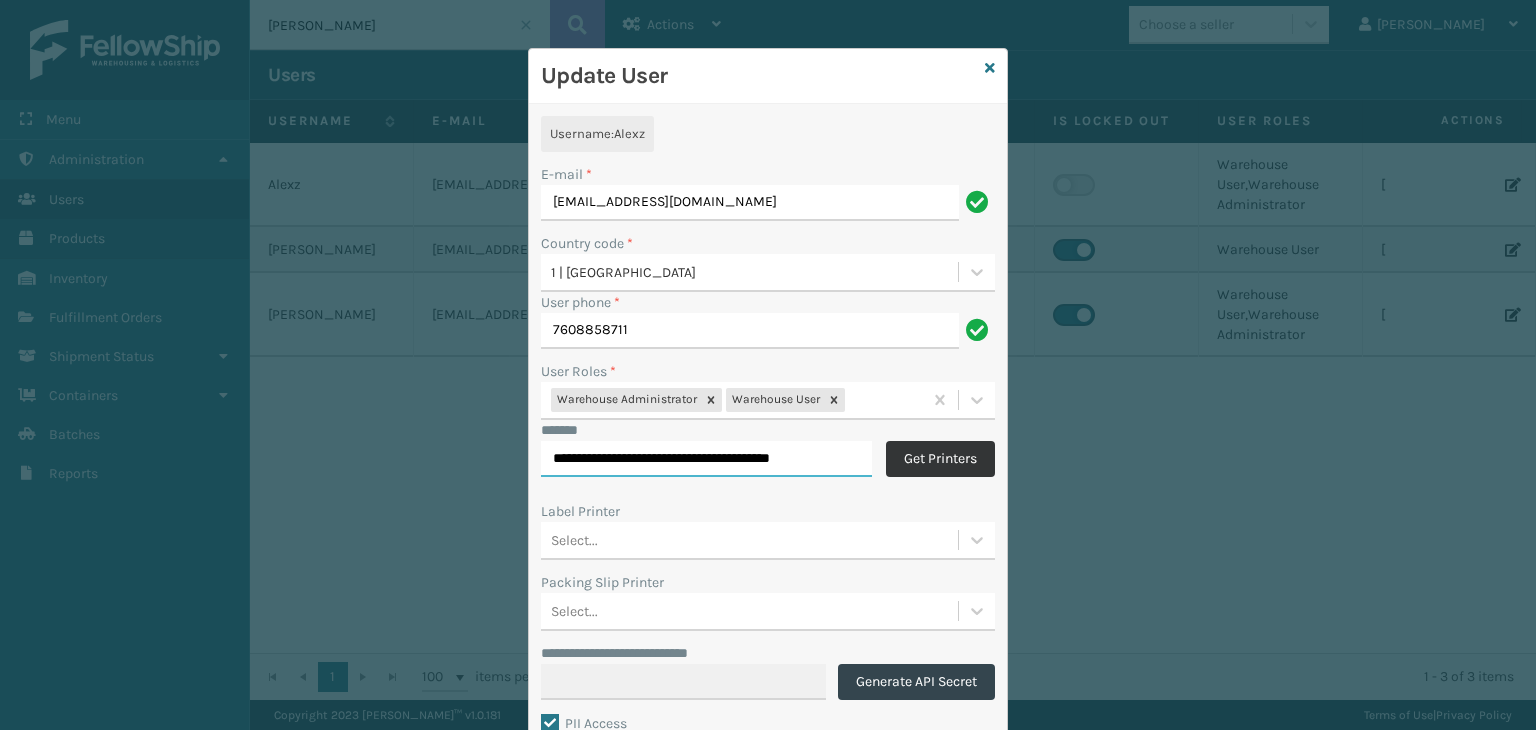 type on "**********" 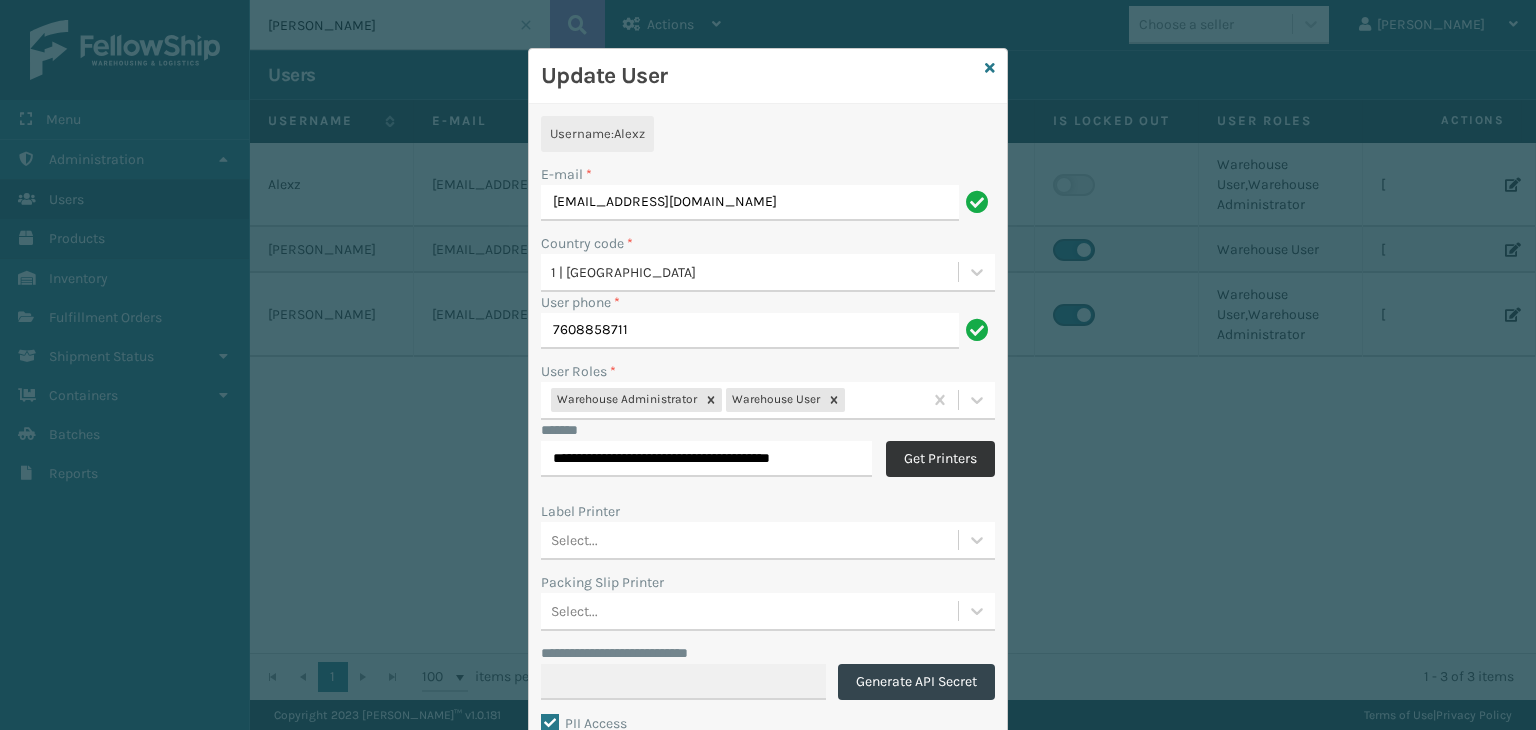 scroll, scrollTop: 0, scrollLeft: 0, axis: both 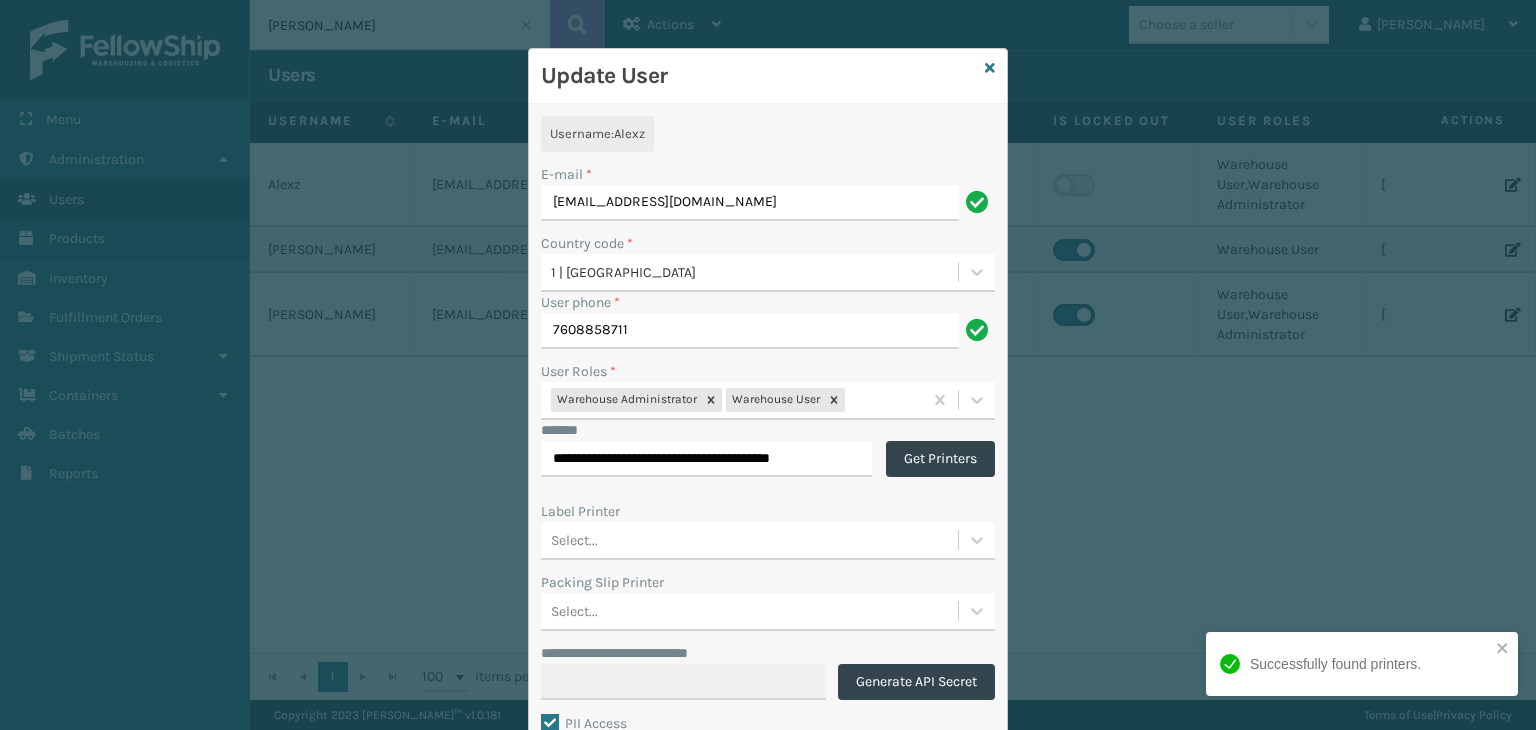 click on "Select..." at bounding box center (768, 541) 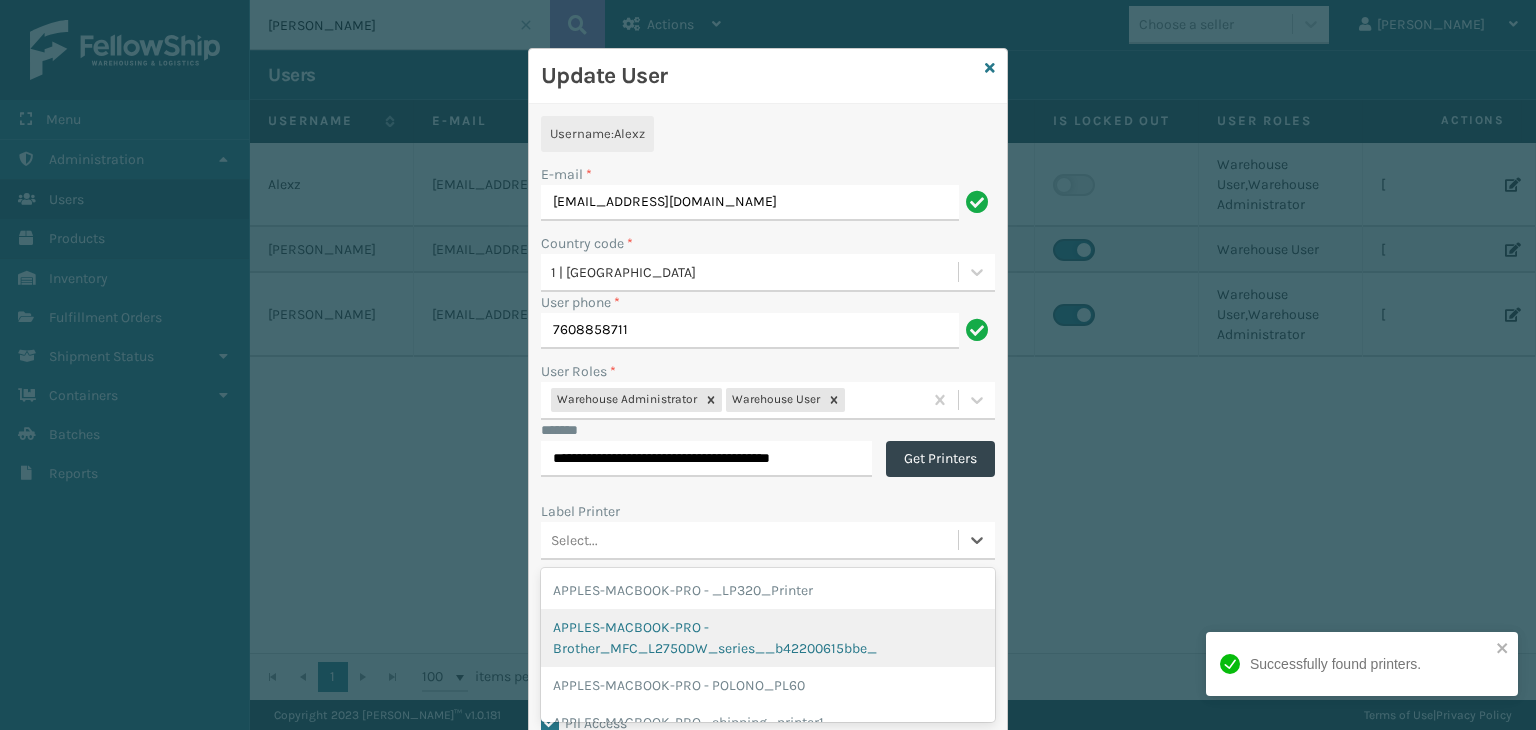 scroll, scrollTop: 145, scrollLeft: 0, axis: vertical 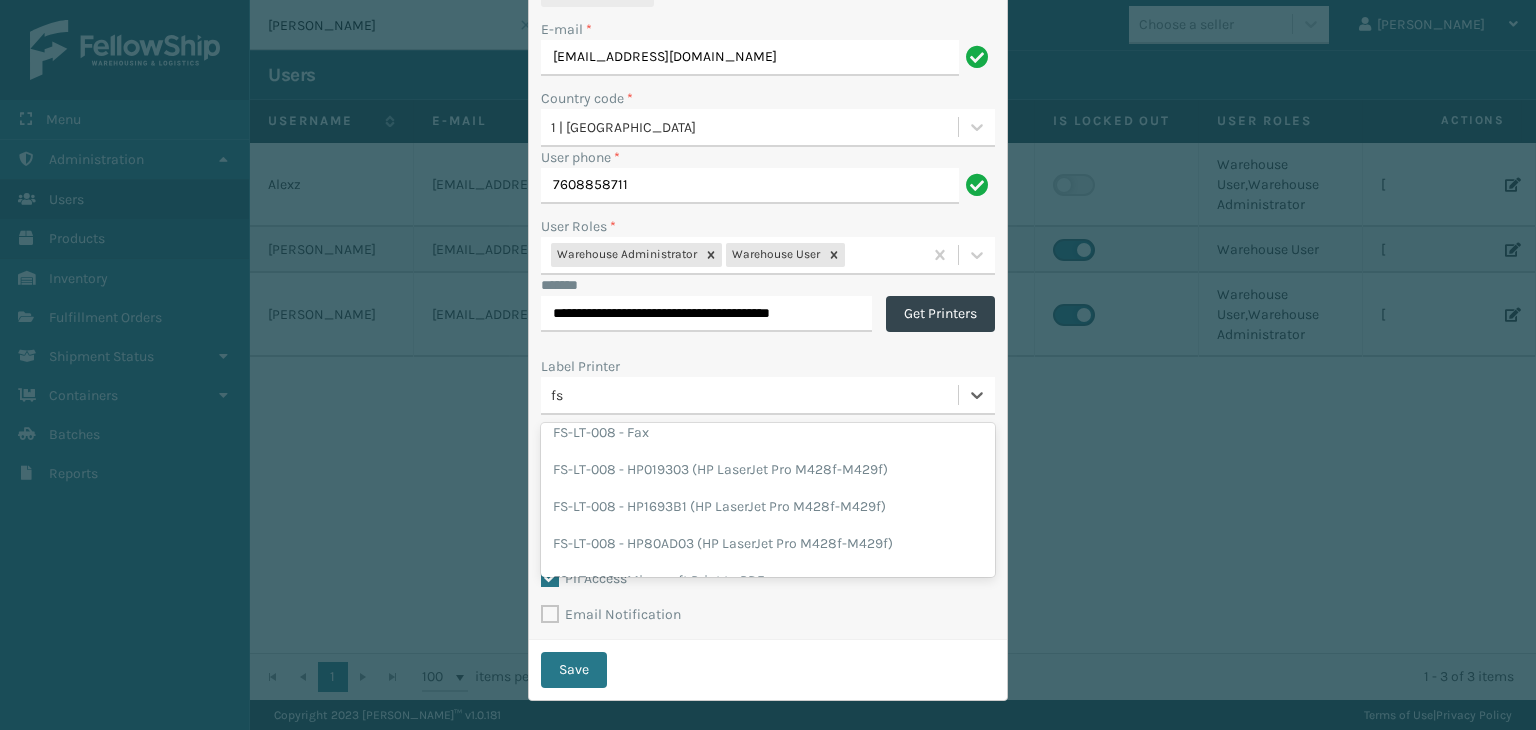 type on "fs" 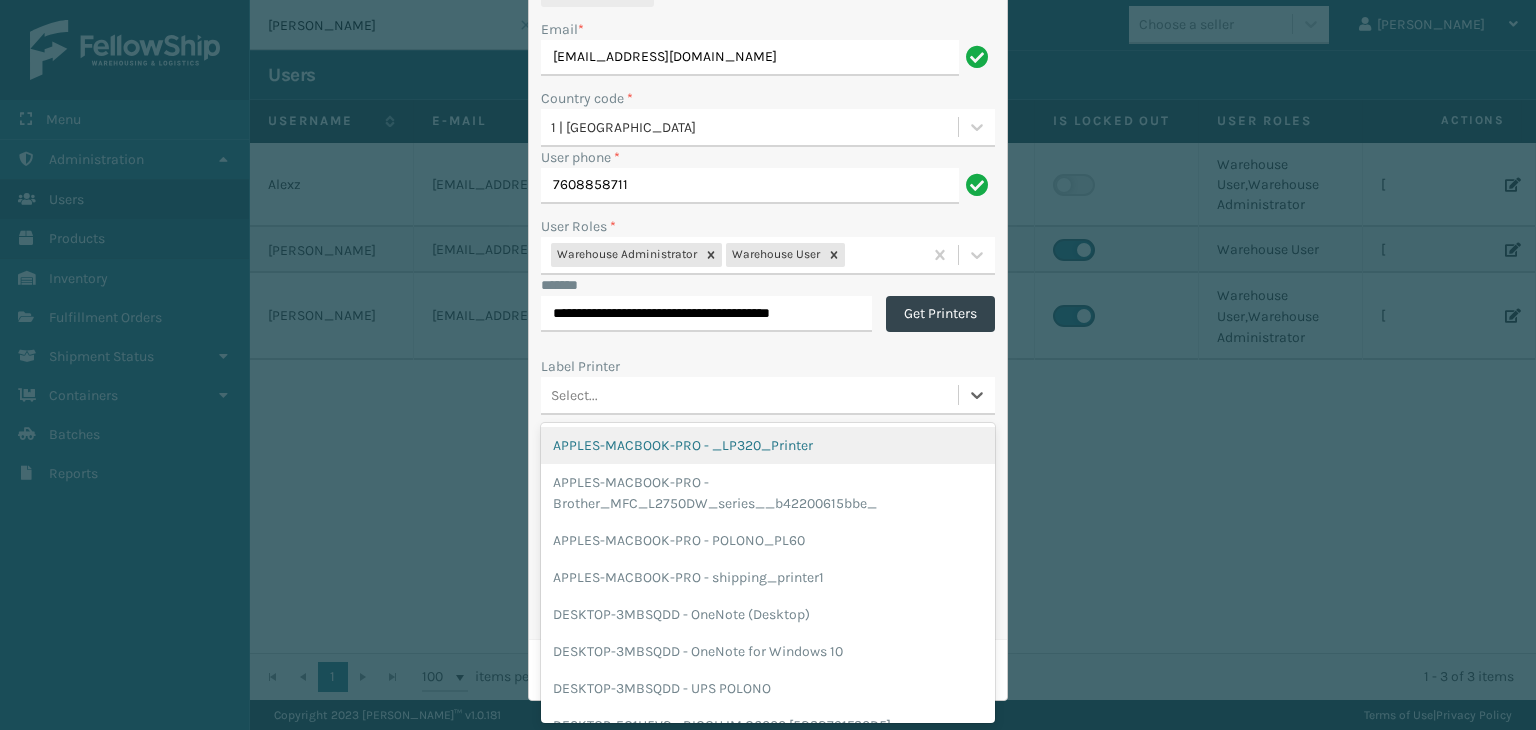 click on "Select..." at bounding box center (749, 395) 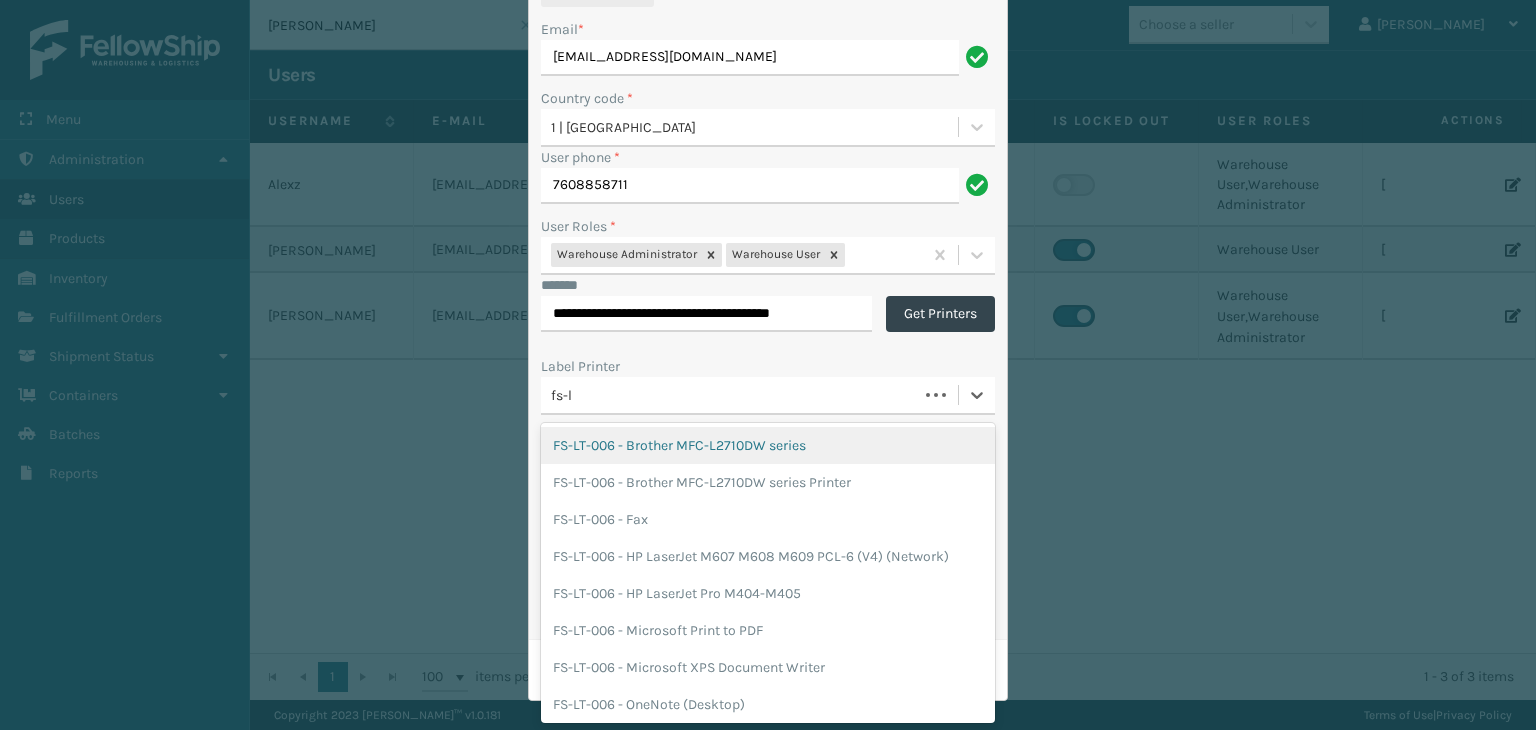 type on "fs-lt" 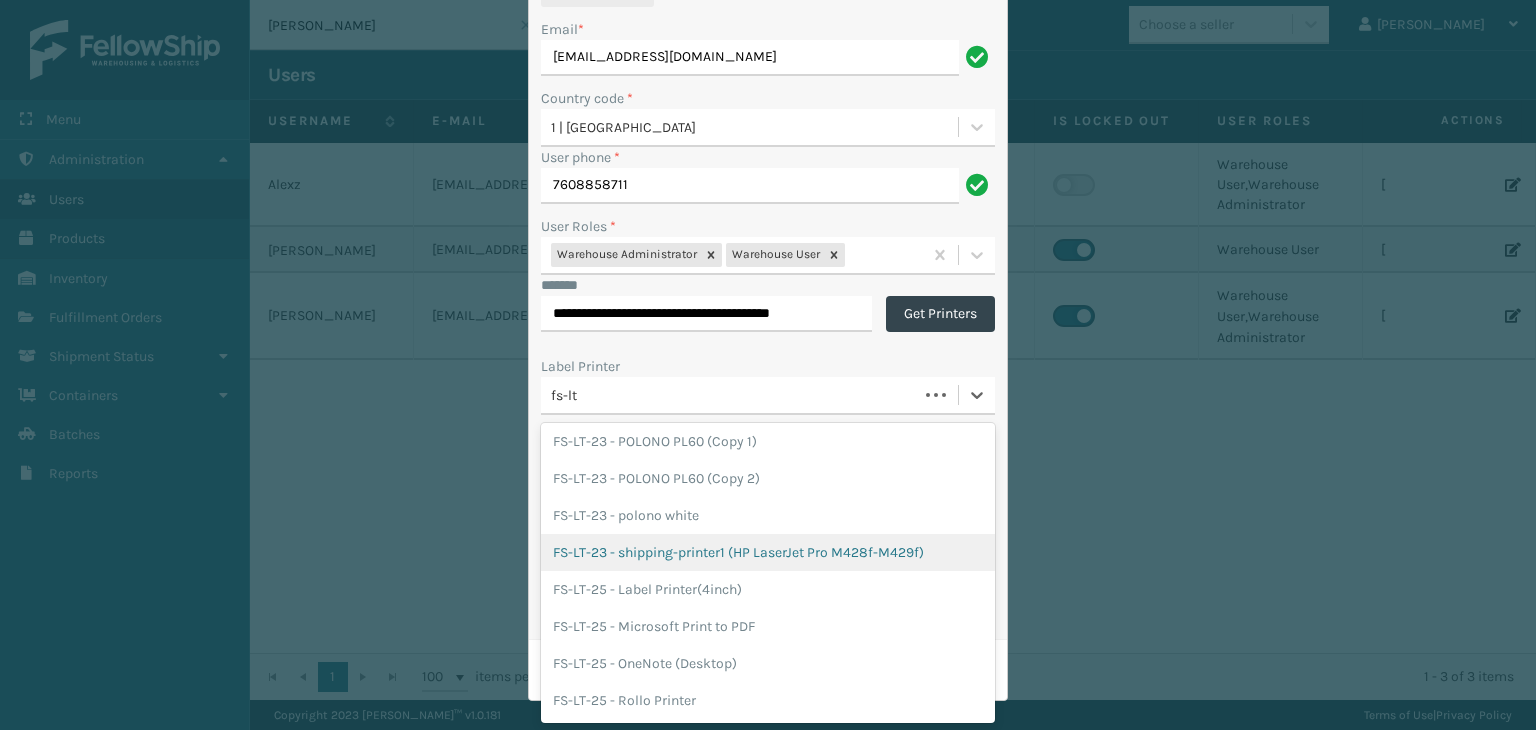 scroll, scrollTop: 1891, scrollLeft: 0, axis: vertical 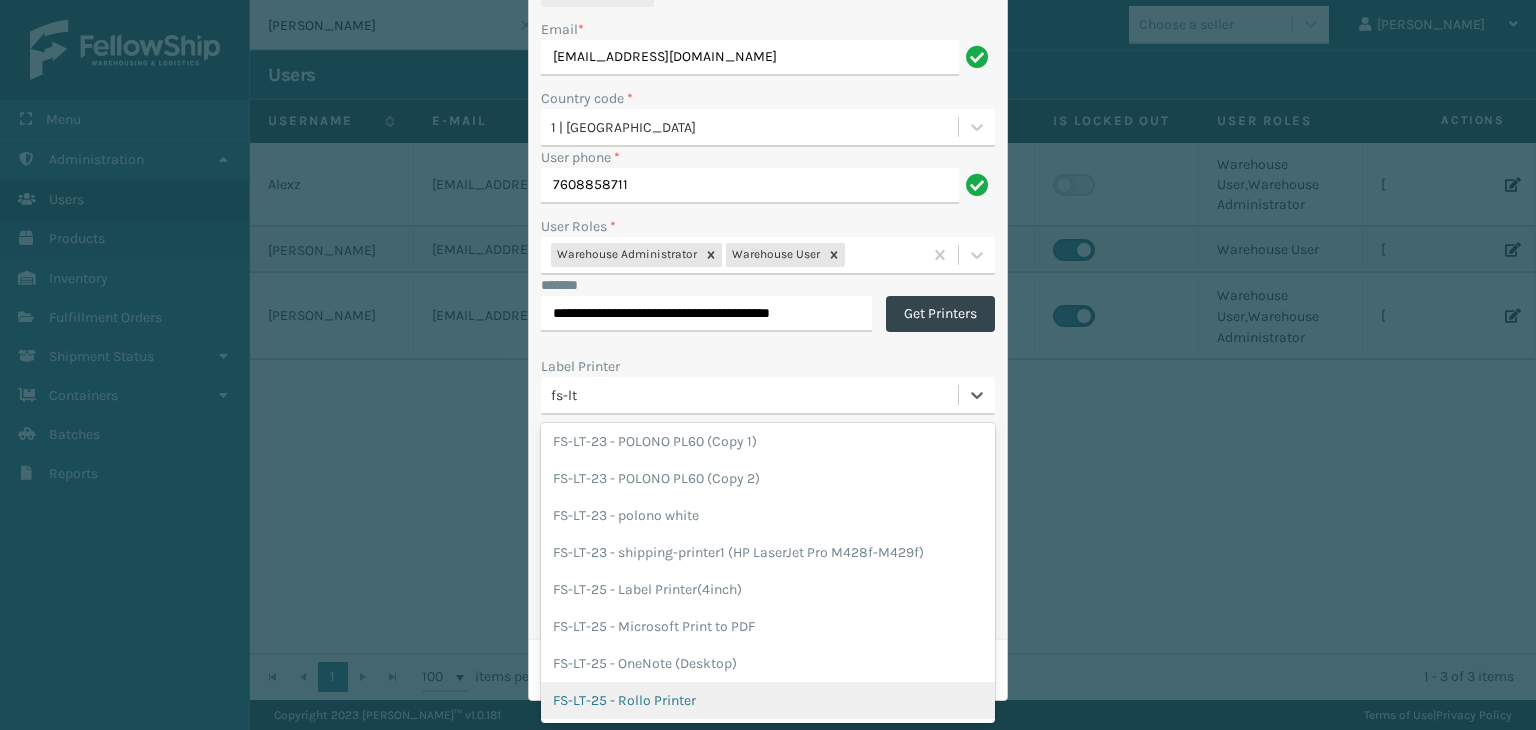 click on "FS-LT-25 - Rollo Printer" at bounding box center (768, 700) 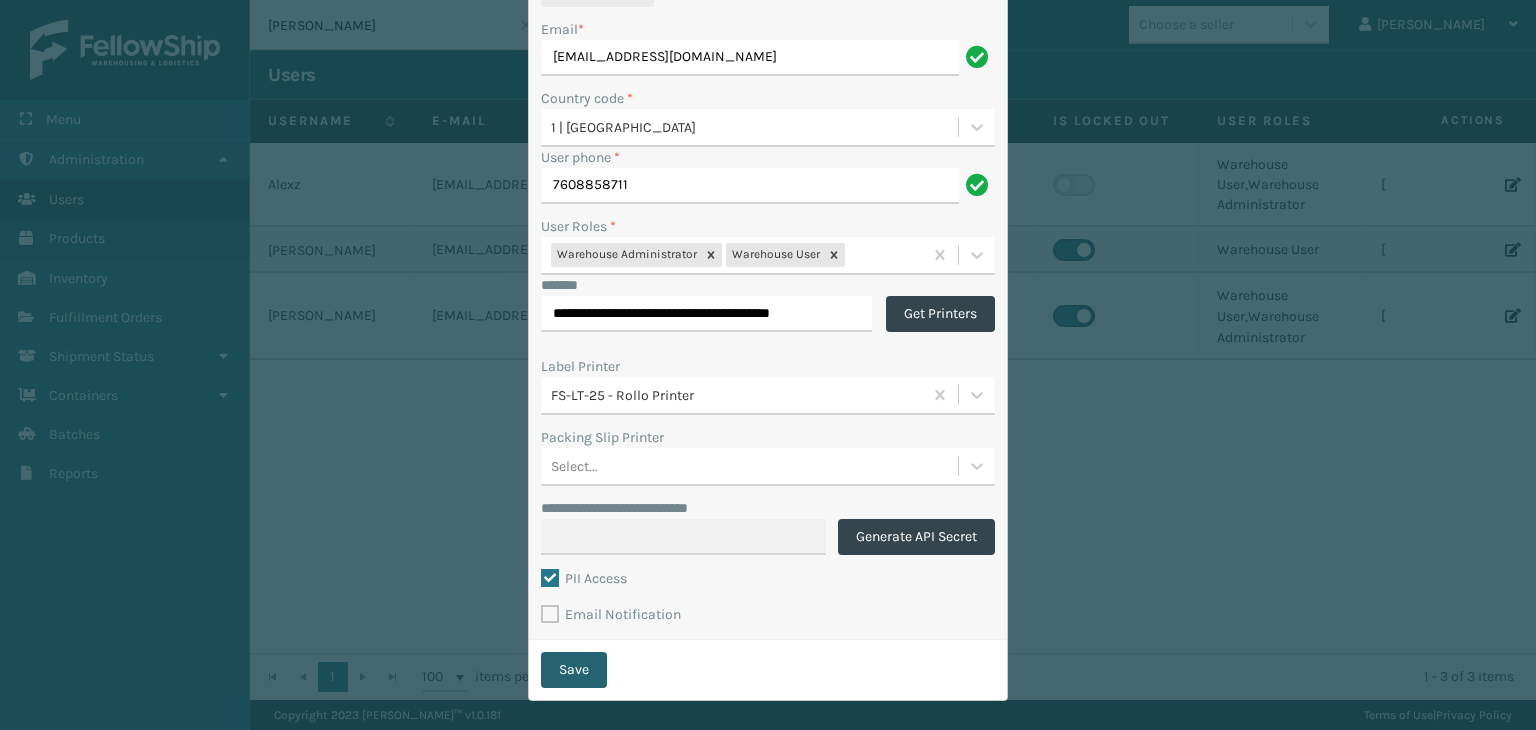 click on "Save" at bounding box center (574, 670) 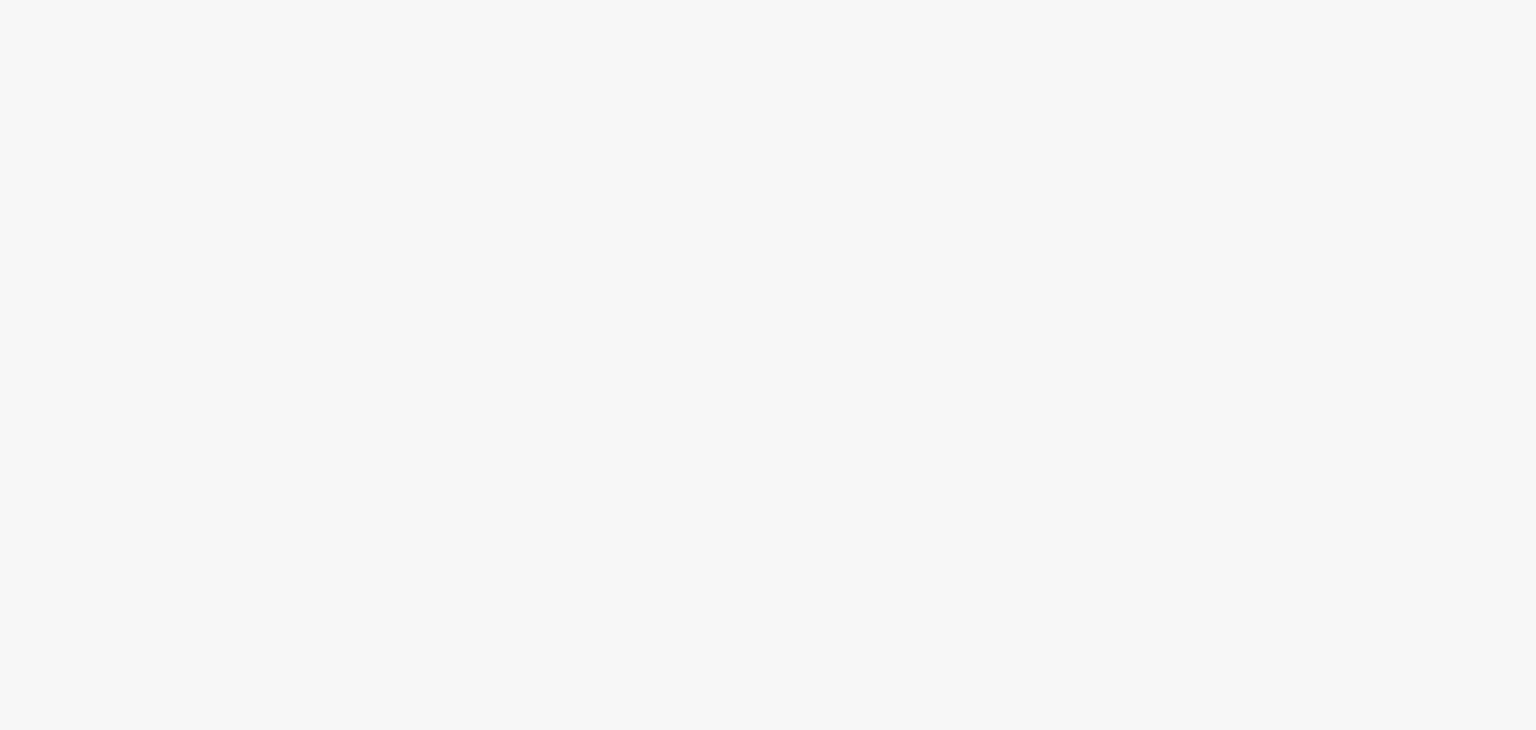scroll, scrollTop: 0, scrollLeft: 0, axis: both 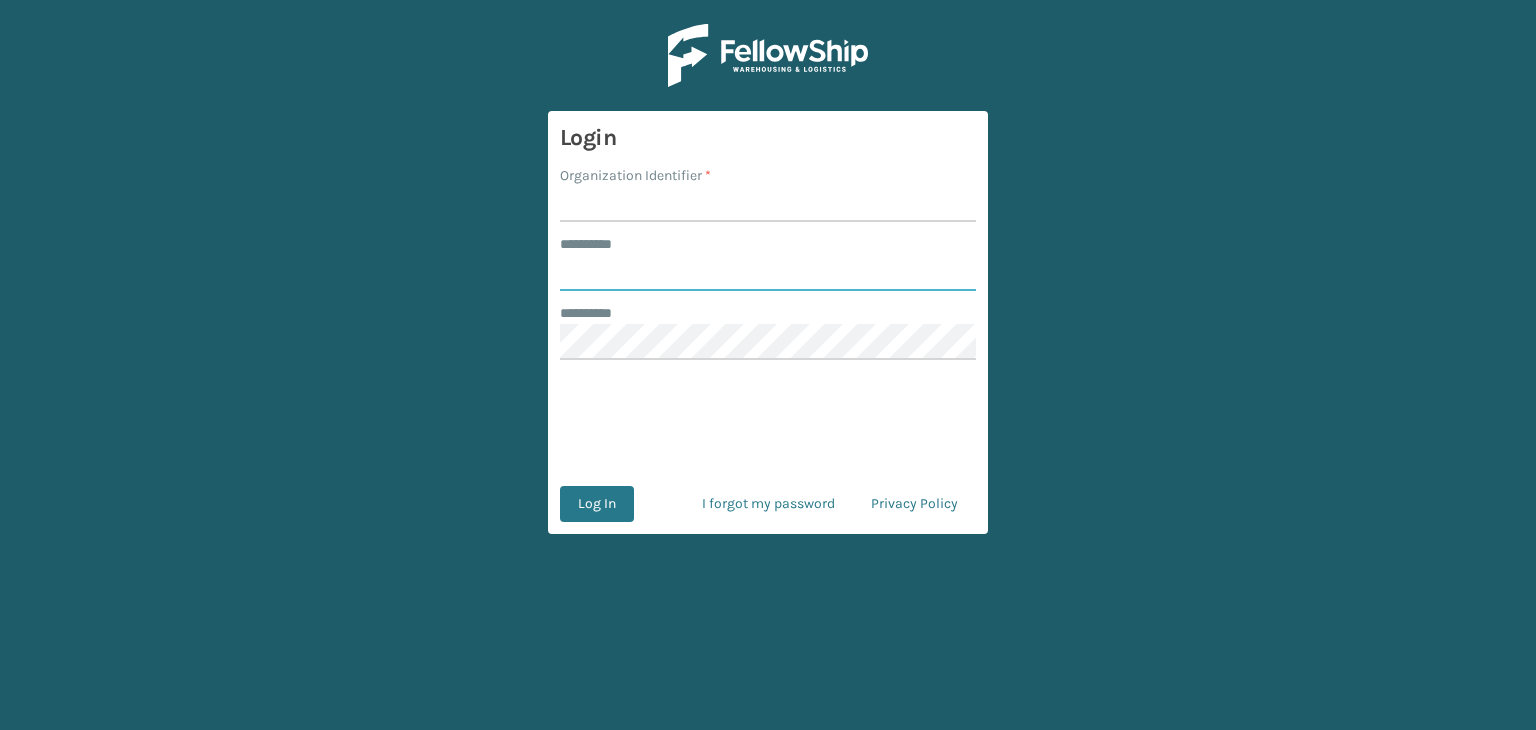 type on "***" 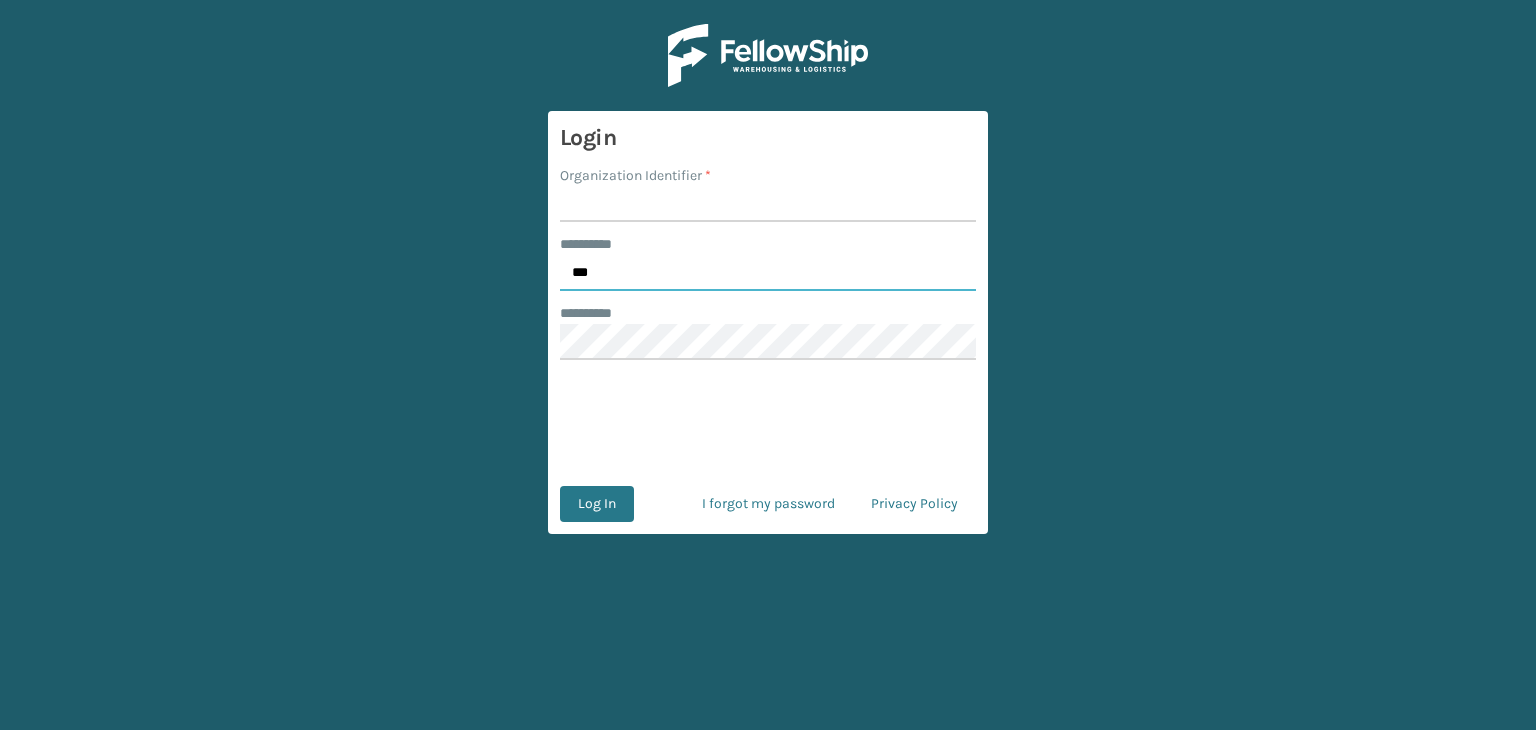 click on "***" at bounding box center [768, 273] 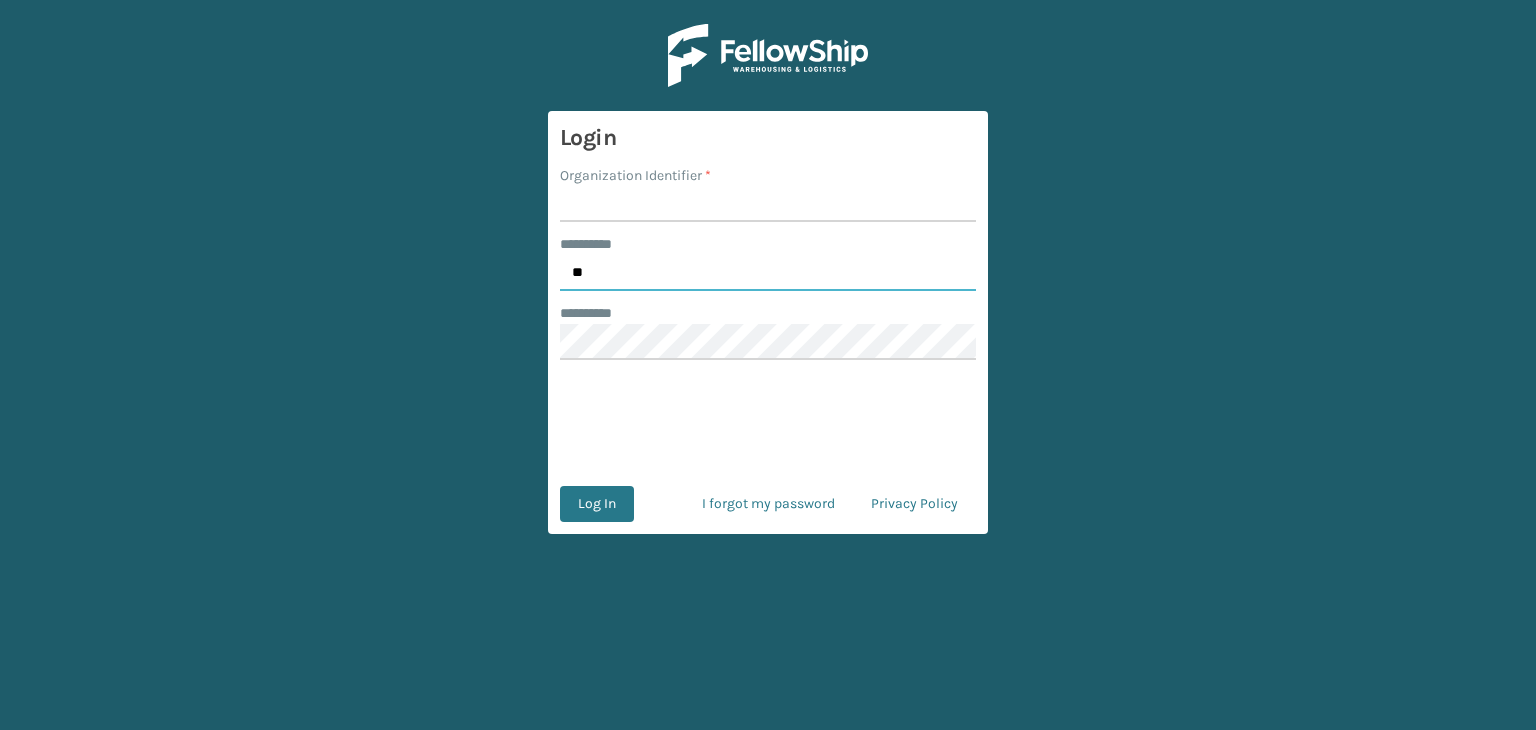 type on "*" 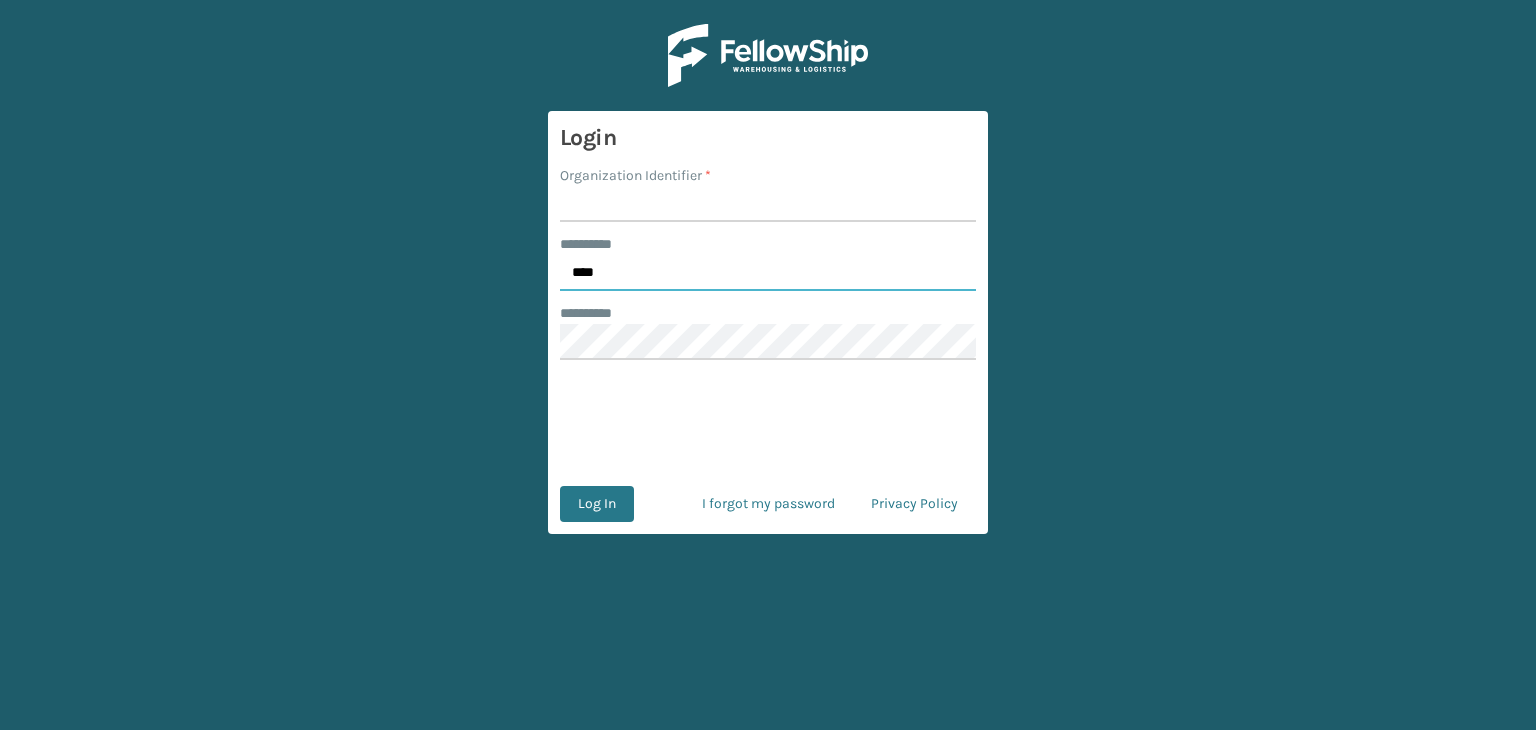 type on "****" 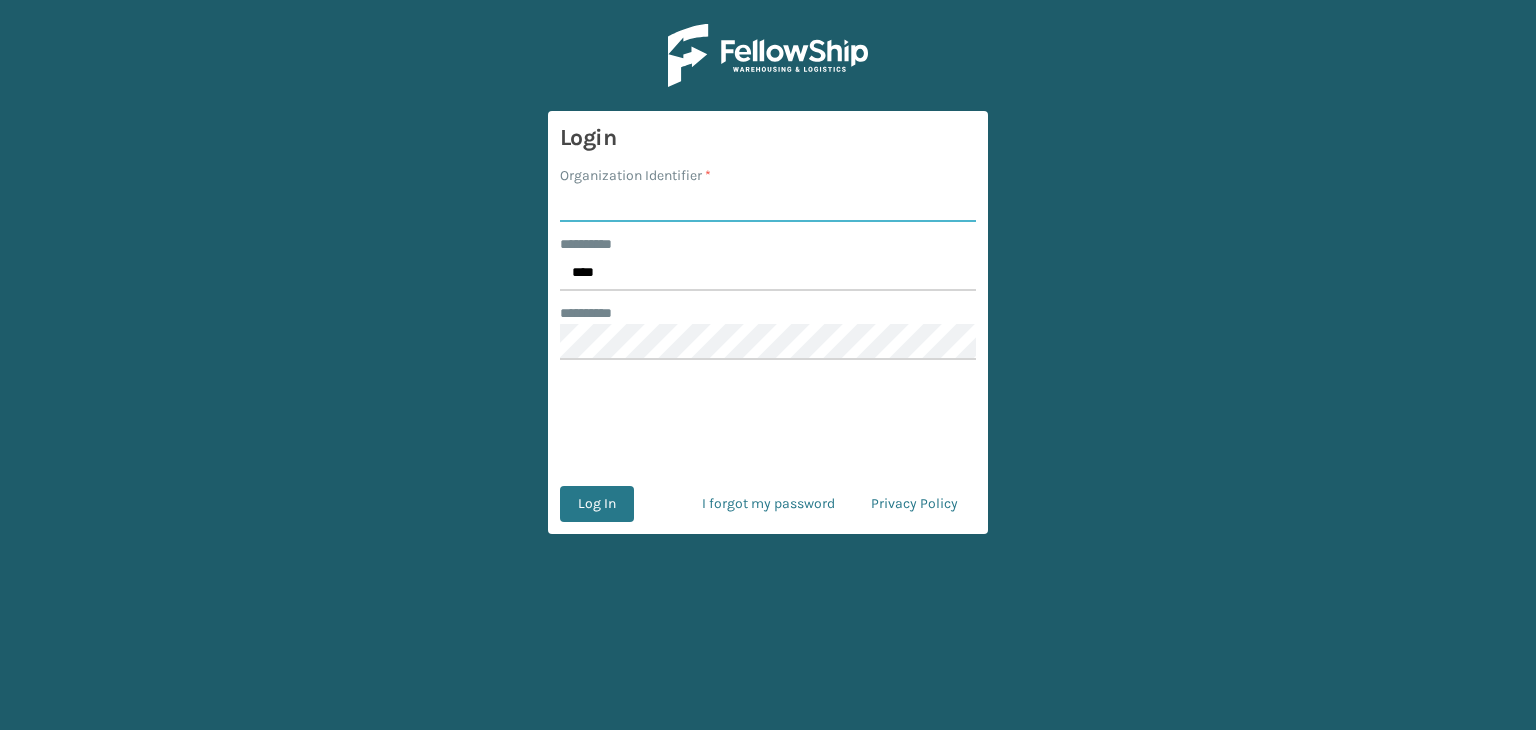 click on "Organization Identifier   *" at bounding box center (768, 204) 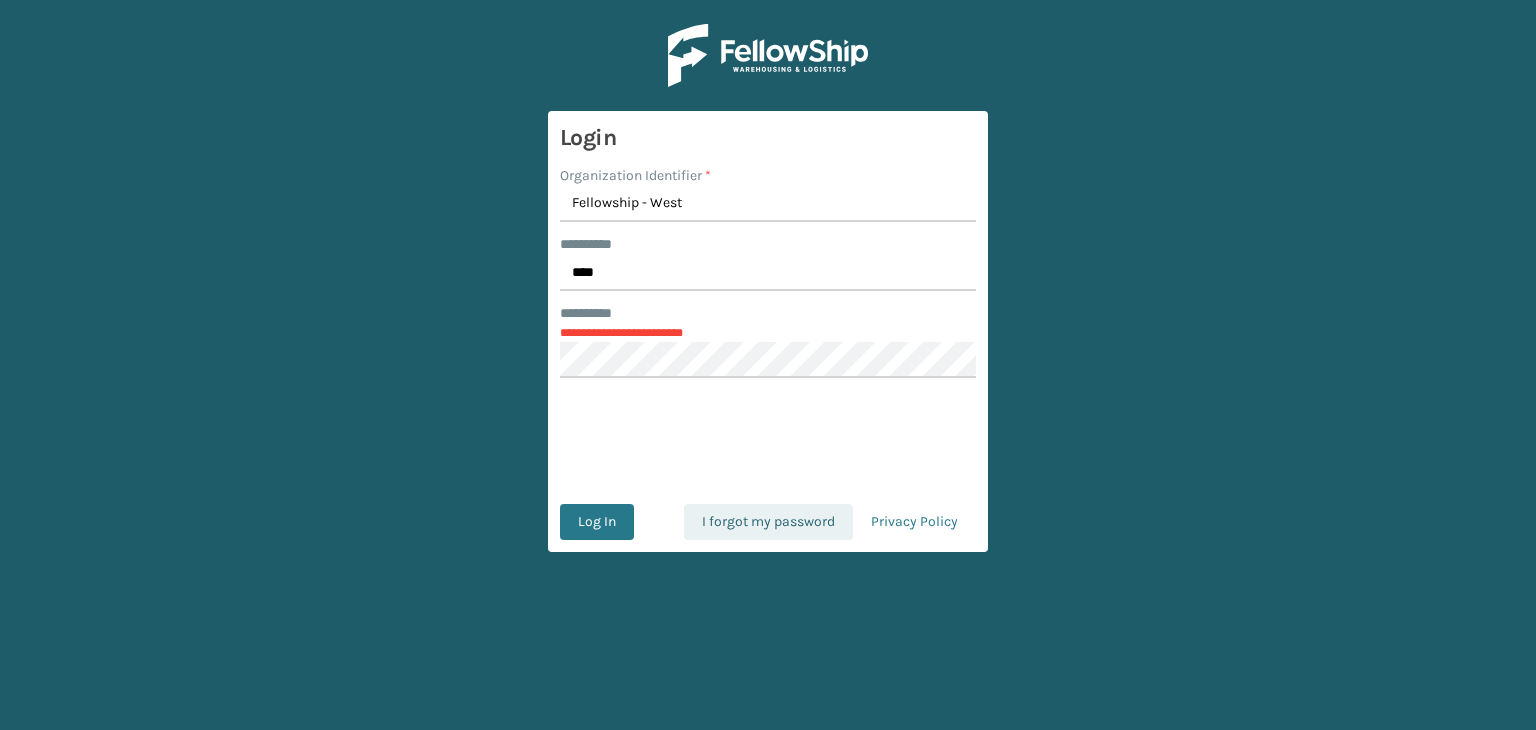 click on "I forgot my password" at bounding box center [768, 522] 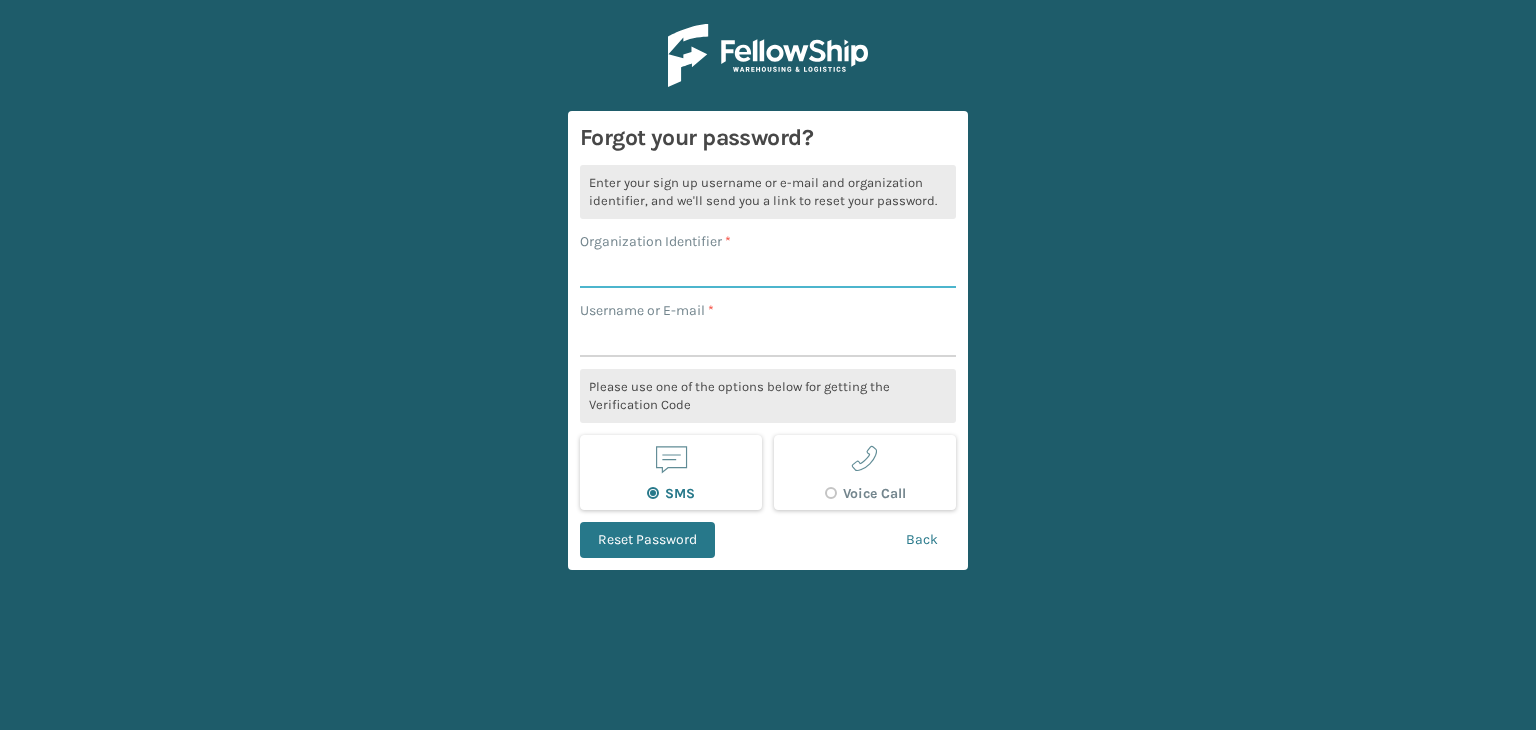 click on "Organization Identifier   *" at bounding box center [768, 270] 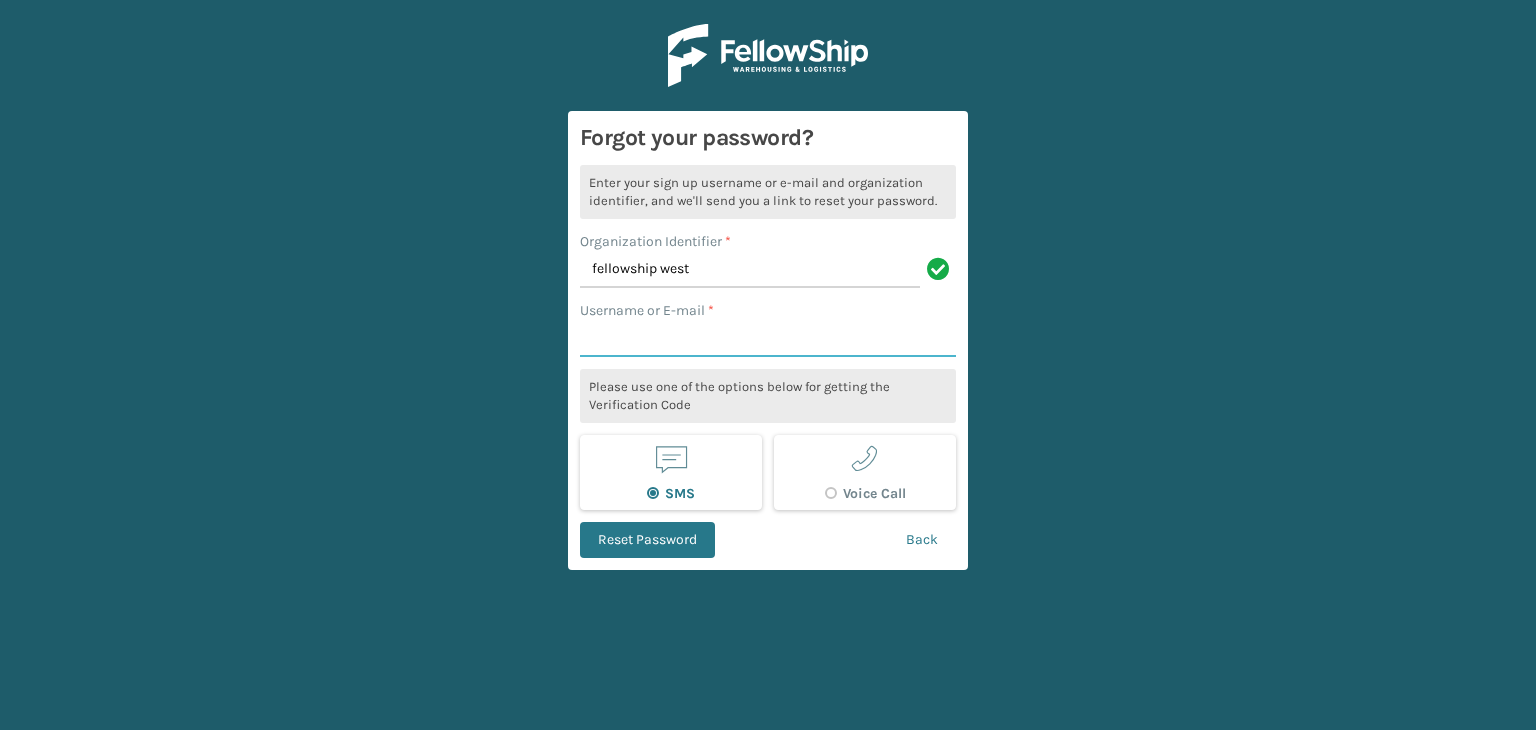click on "Username or E-mail   *" at bounding box center [768, 339] 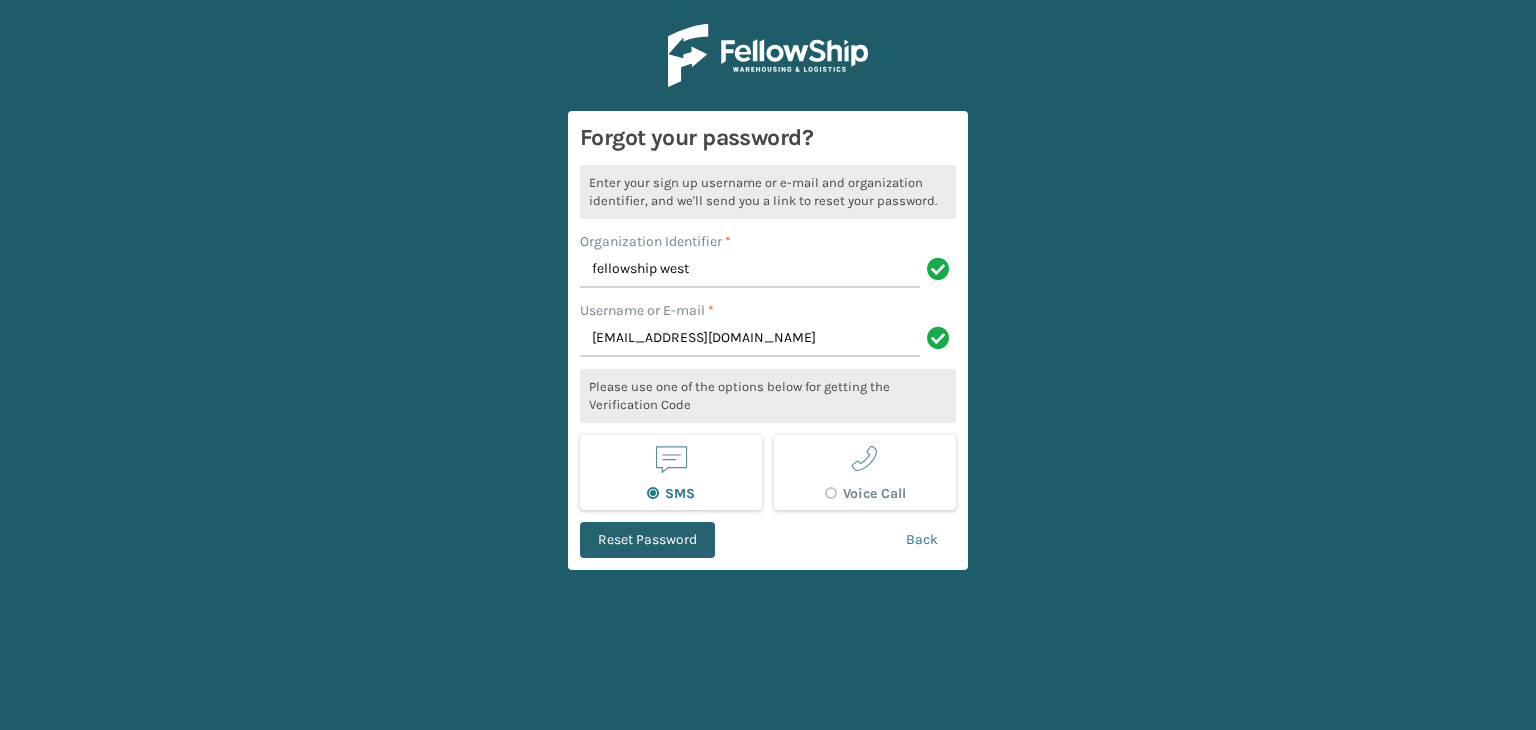 click on "Reset Password" at bounding box center [647, 540] 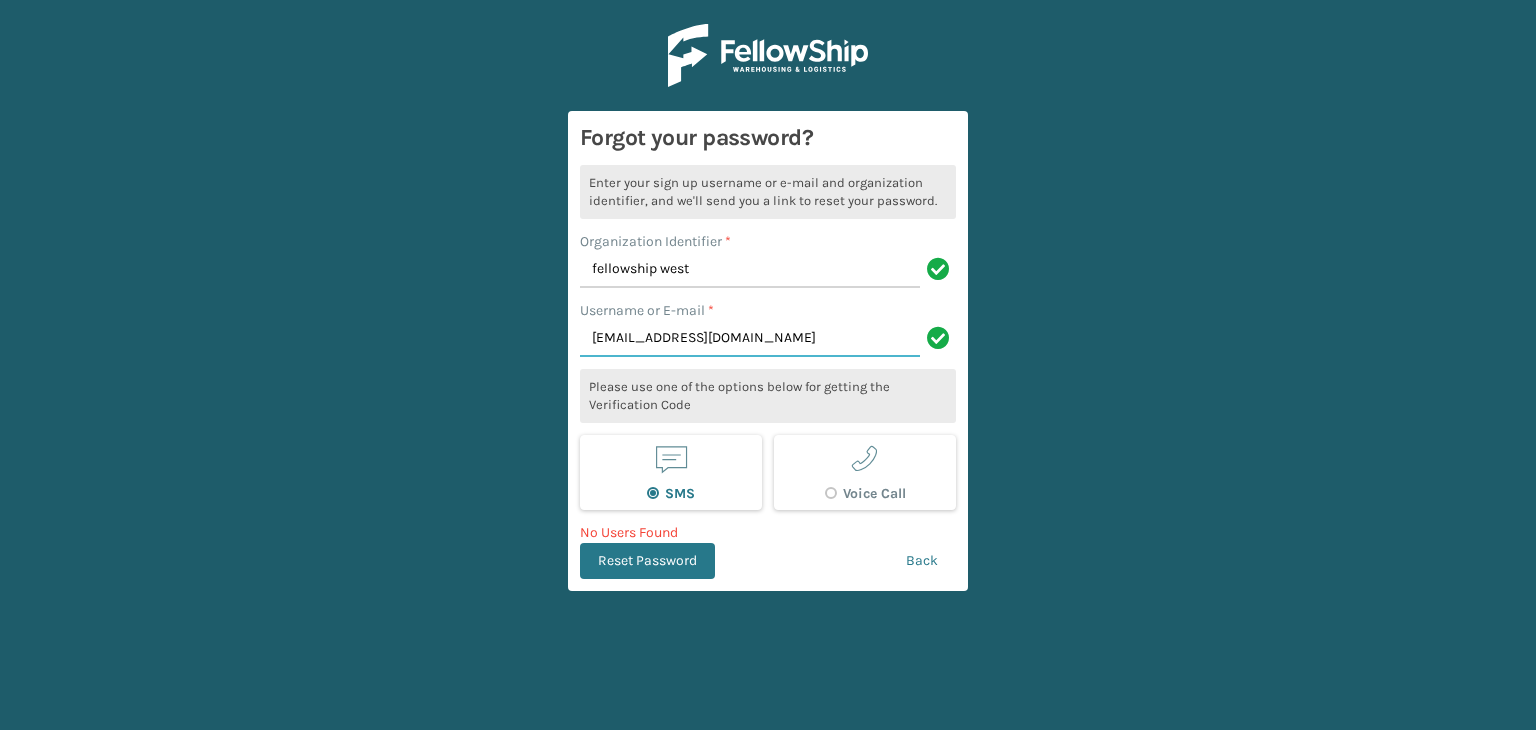 drag, startPoint x: 828, startPoint y: 340, endPoint x: 556, endPoint y: 364, distance: 273.05676 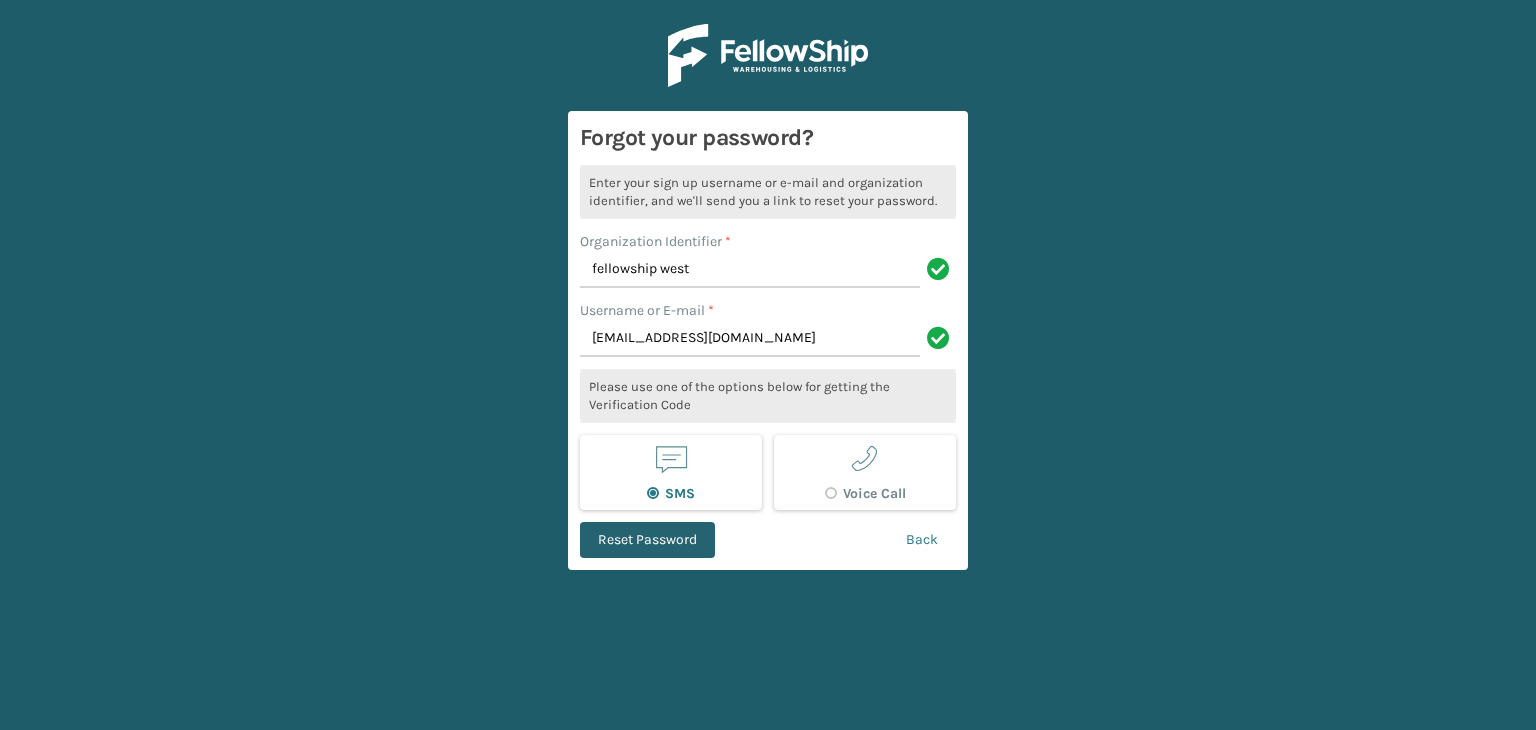 click on "Reset Password" at bounding box center [647, 540] 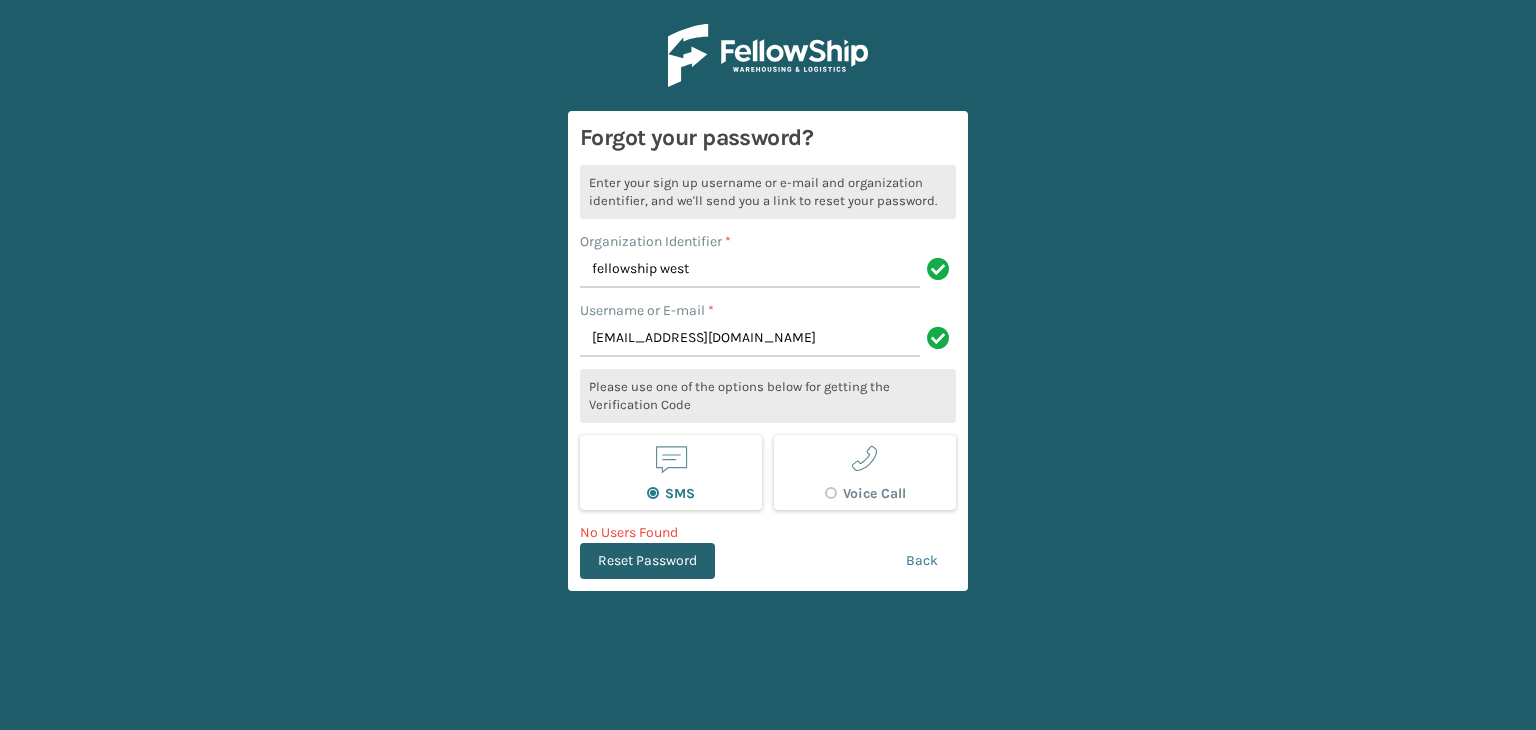 click on "Reset Password" at bounding box center [647, 561] 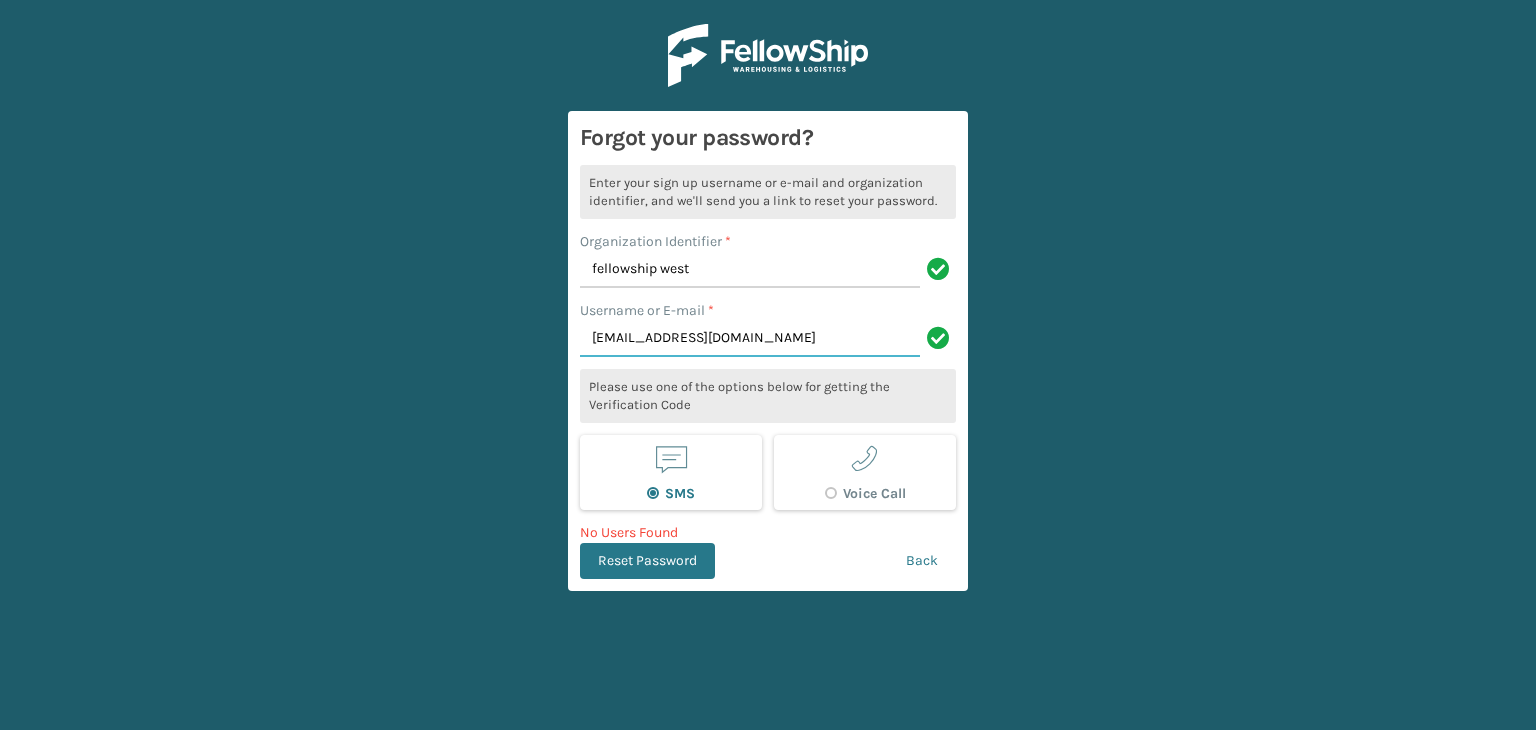 click on "Aanderson@fellowshico.com" at bounding box center [750, 339] 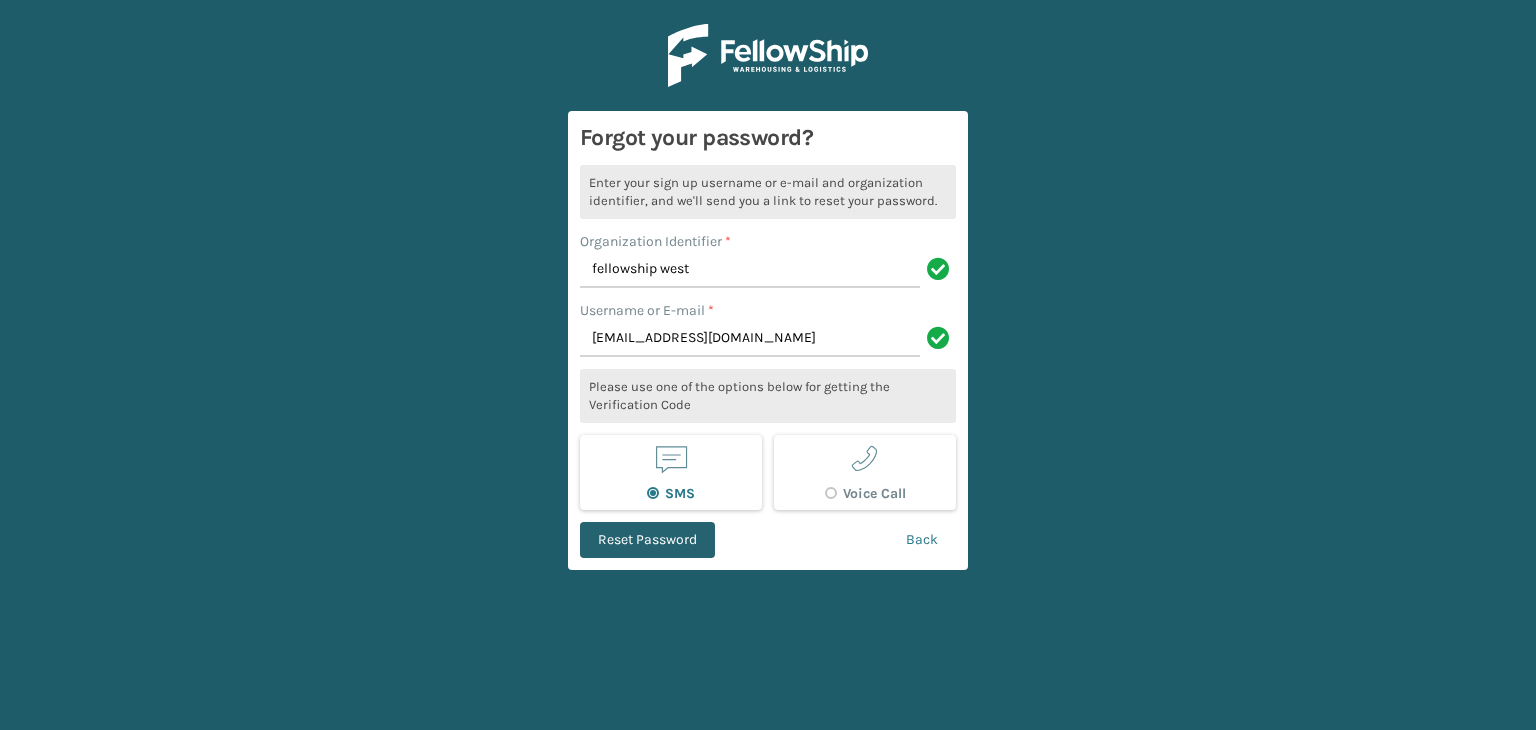 click on "Reset Password" at bounding box center [647, 540] 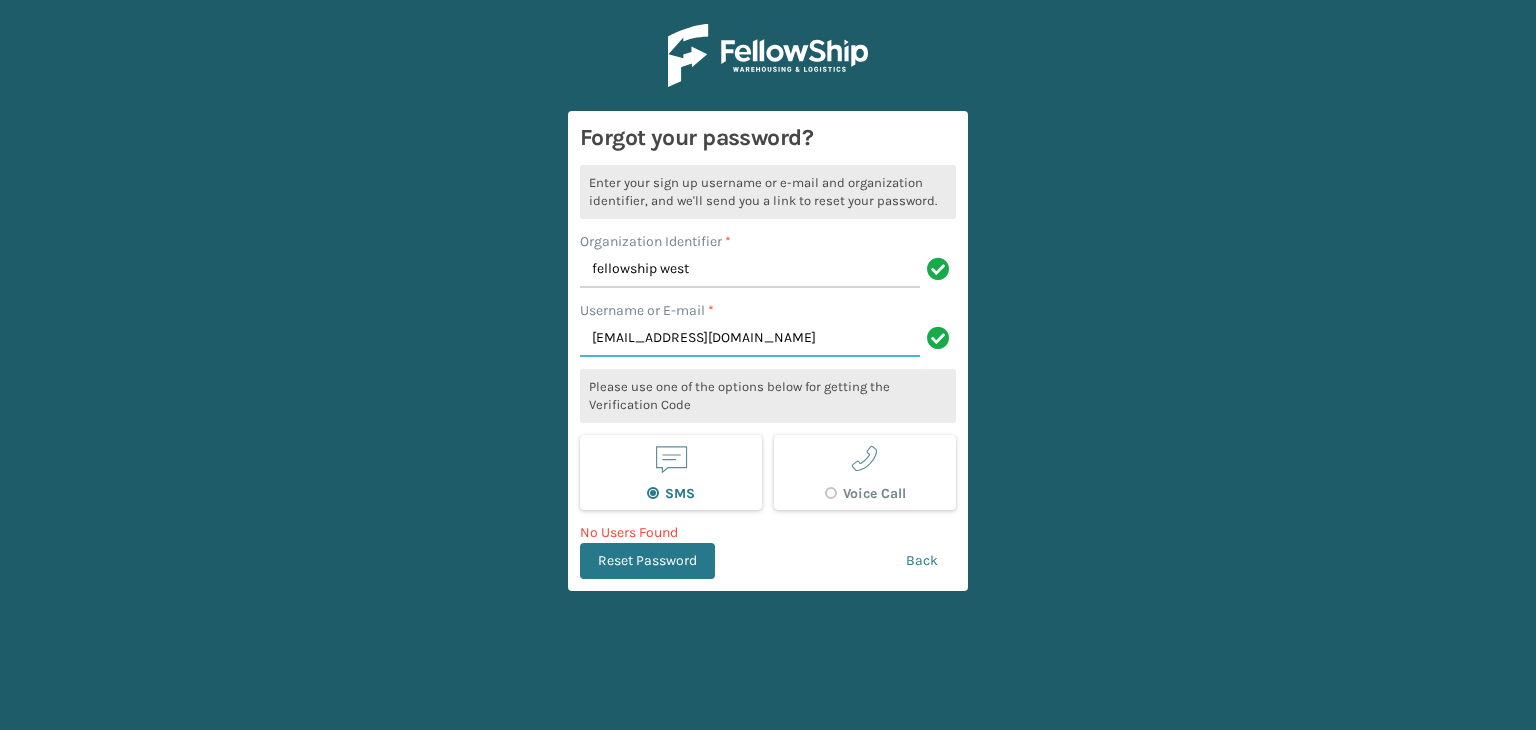 click on "Aanderson@fellowshiPco.com" at bounding box center (750, 339) 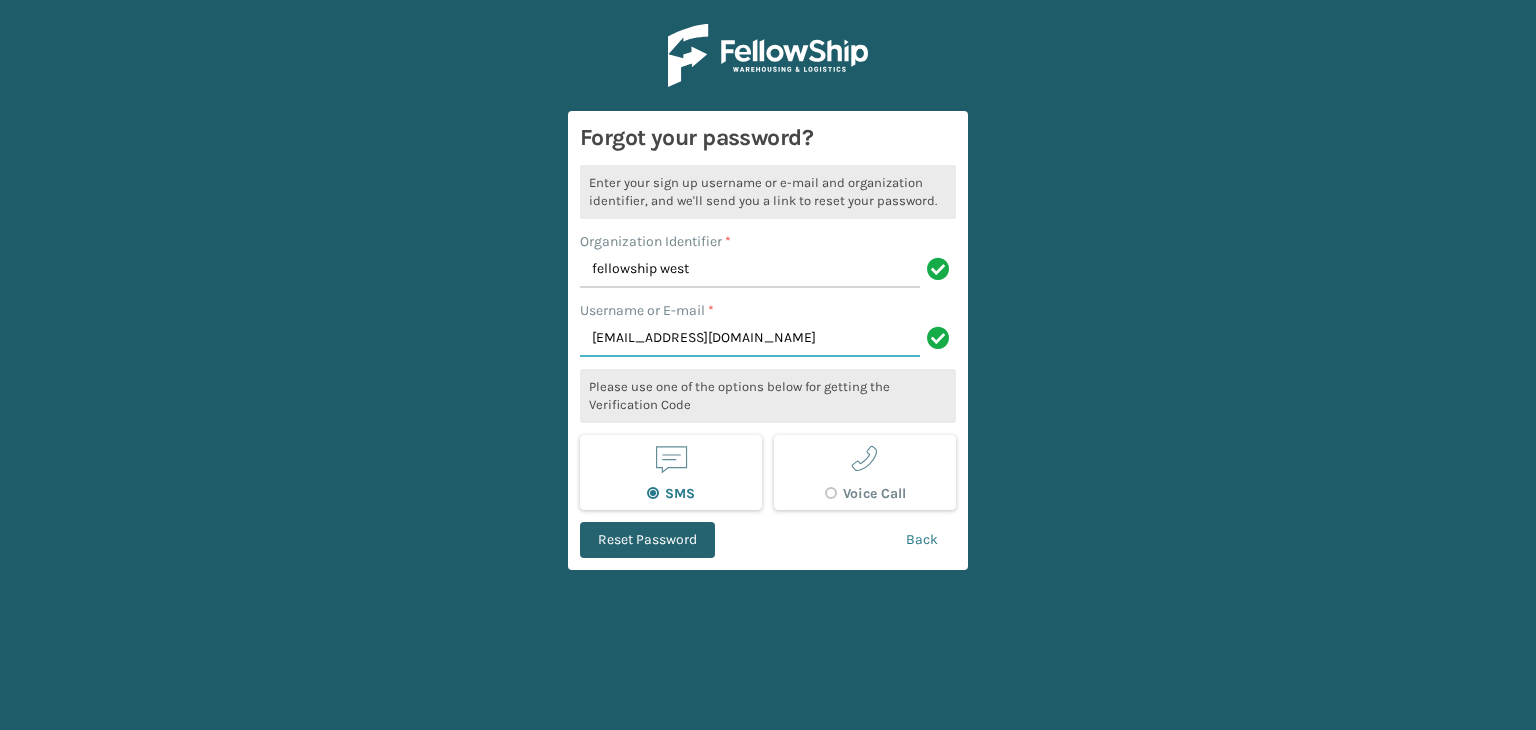 type on "Aanderson@fellowshipco.com" 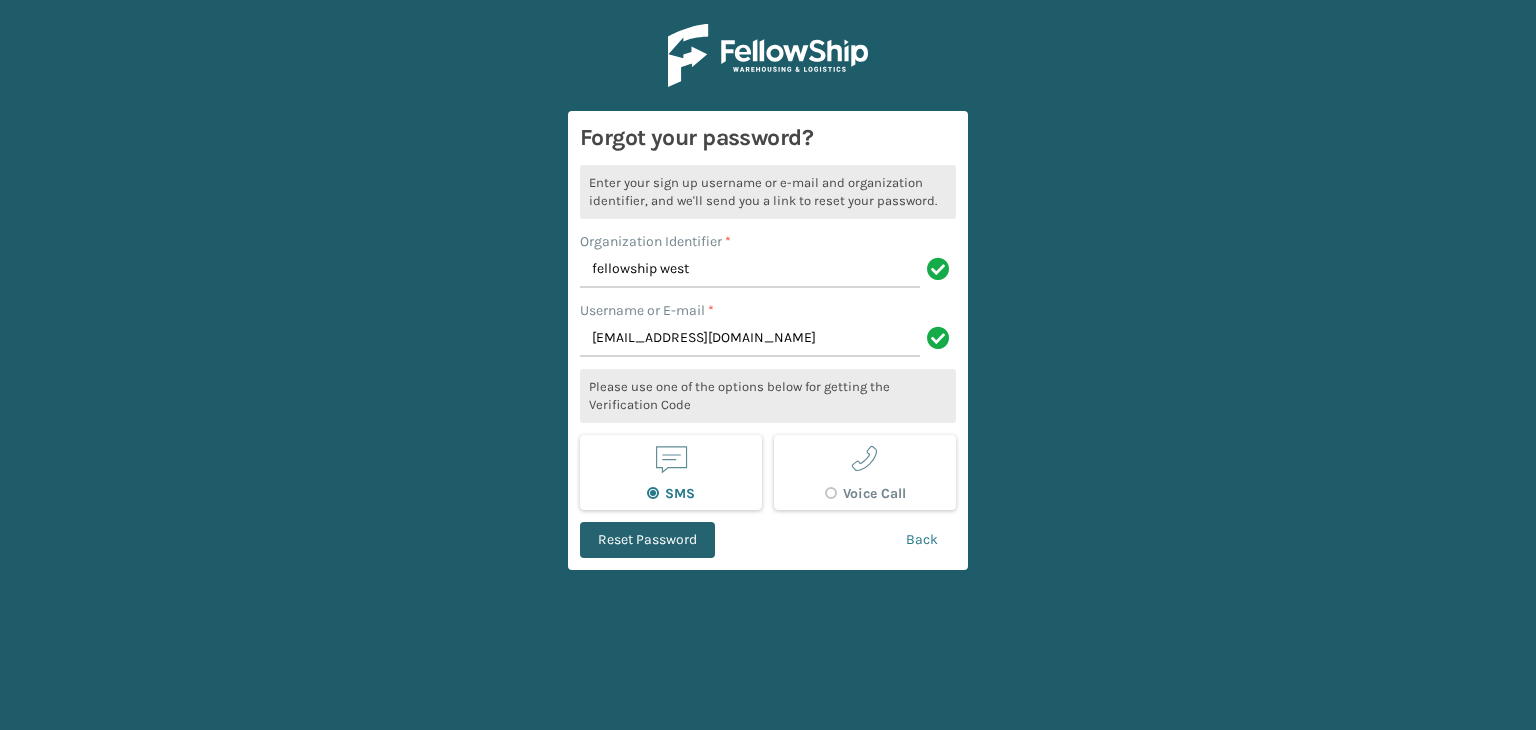click on "Reset Password" at bounding box center (647, 540) 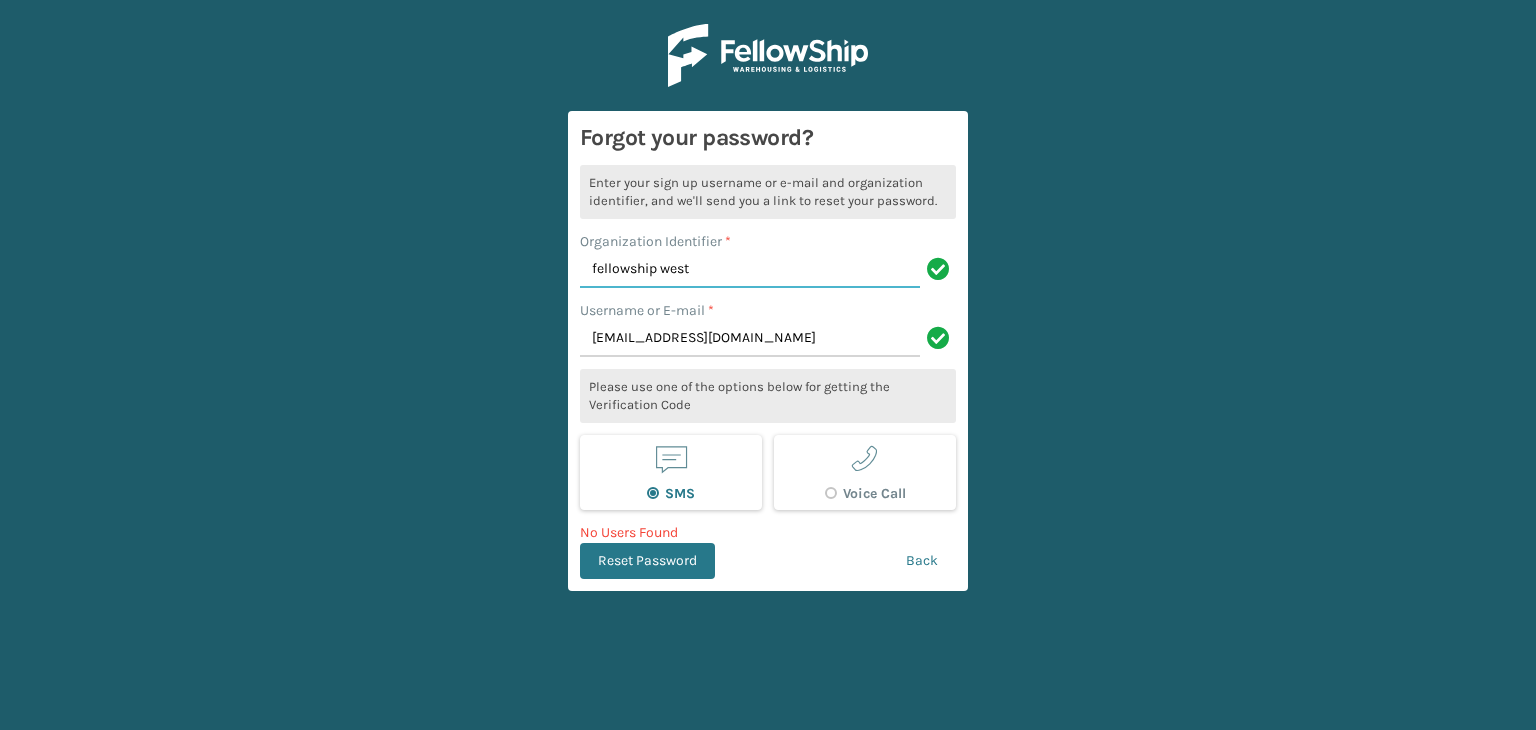 click on "fellowship west" at bounding box center [750, 270] 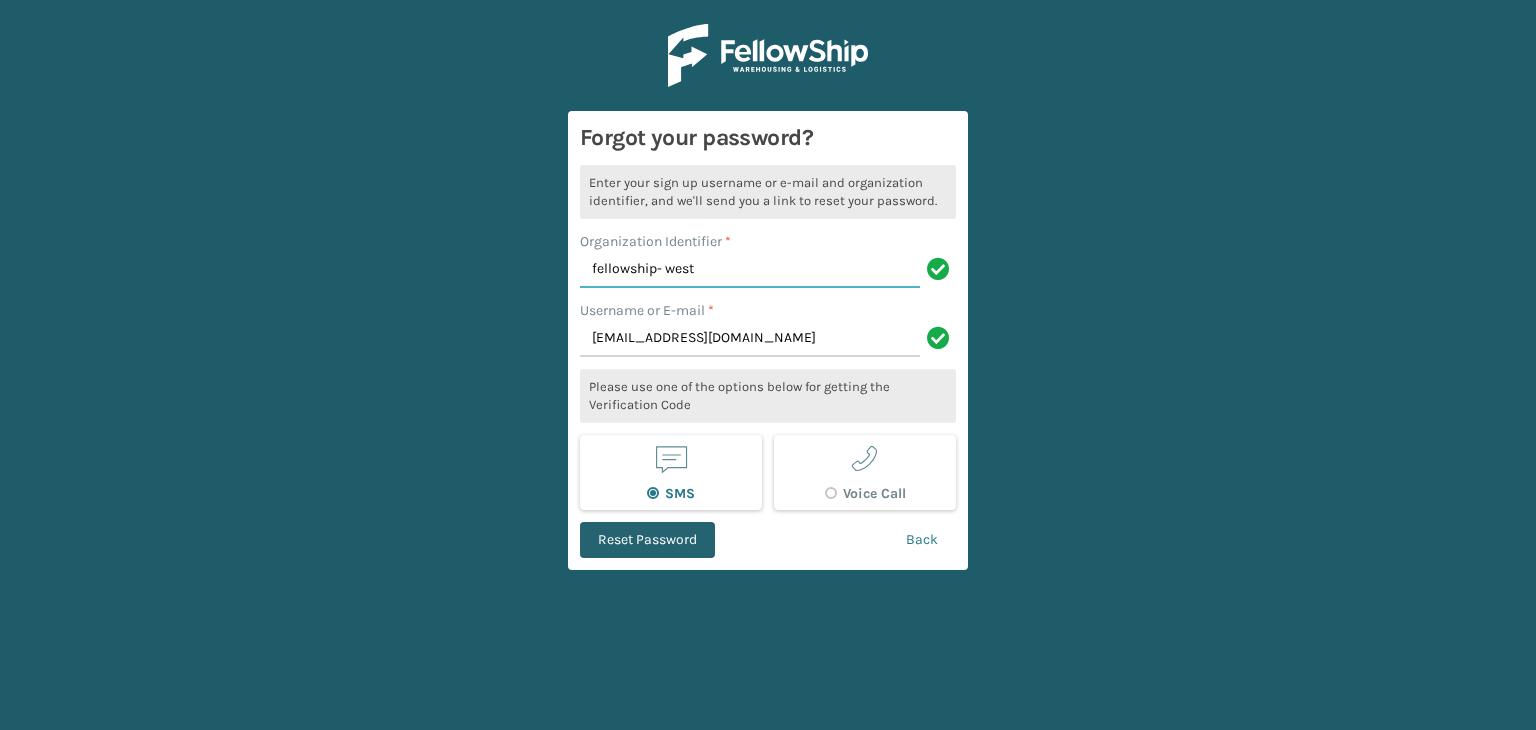 type on "fellowship- west" 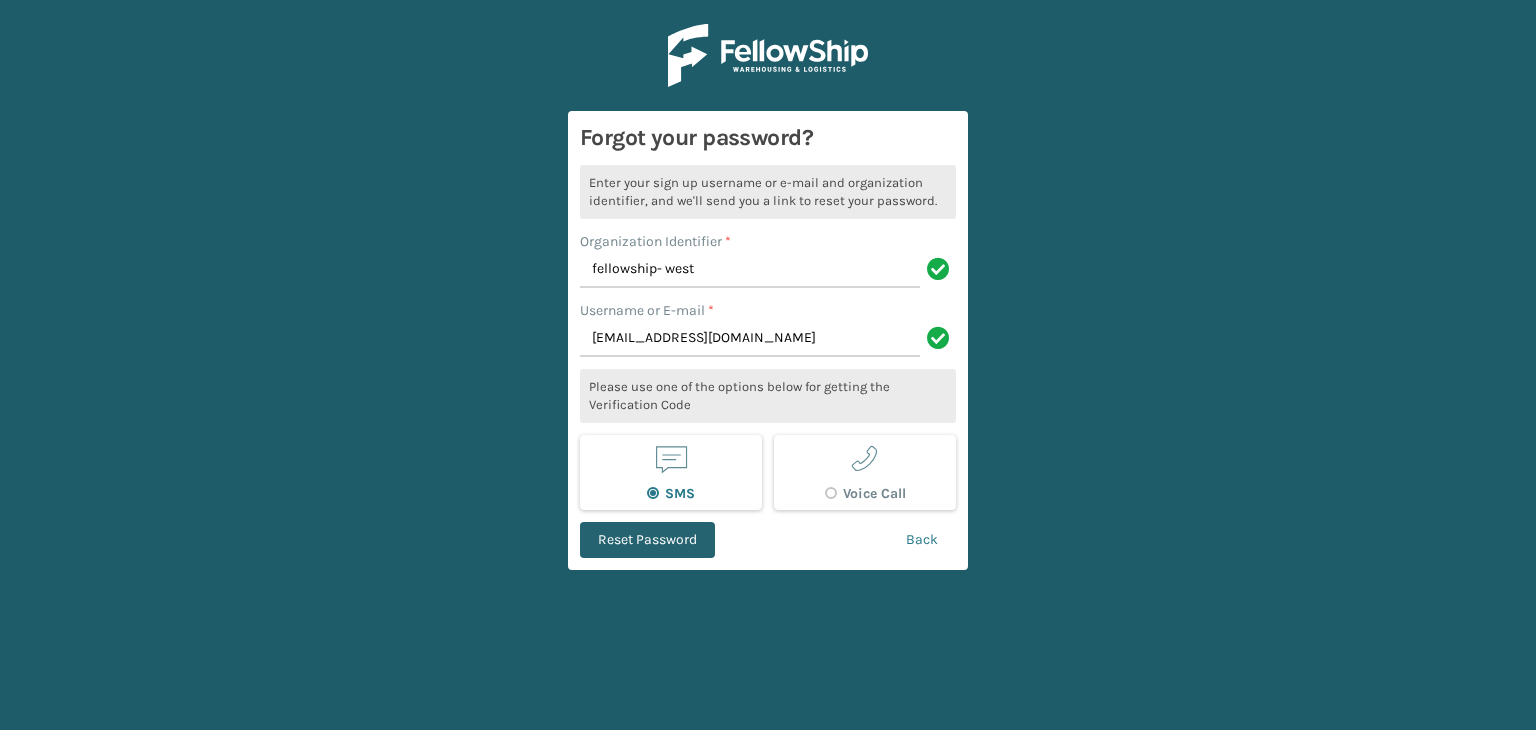 click on "Reset Password" at bounding box center (647, 540) 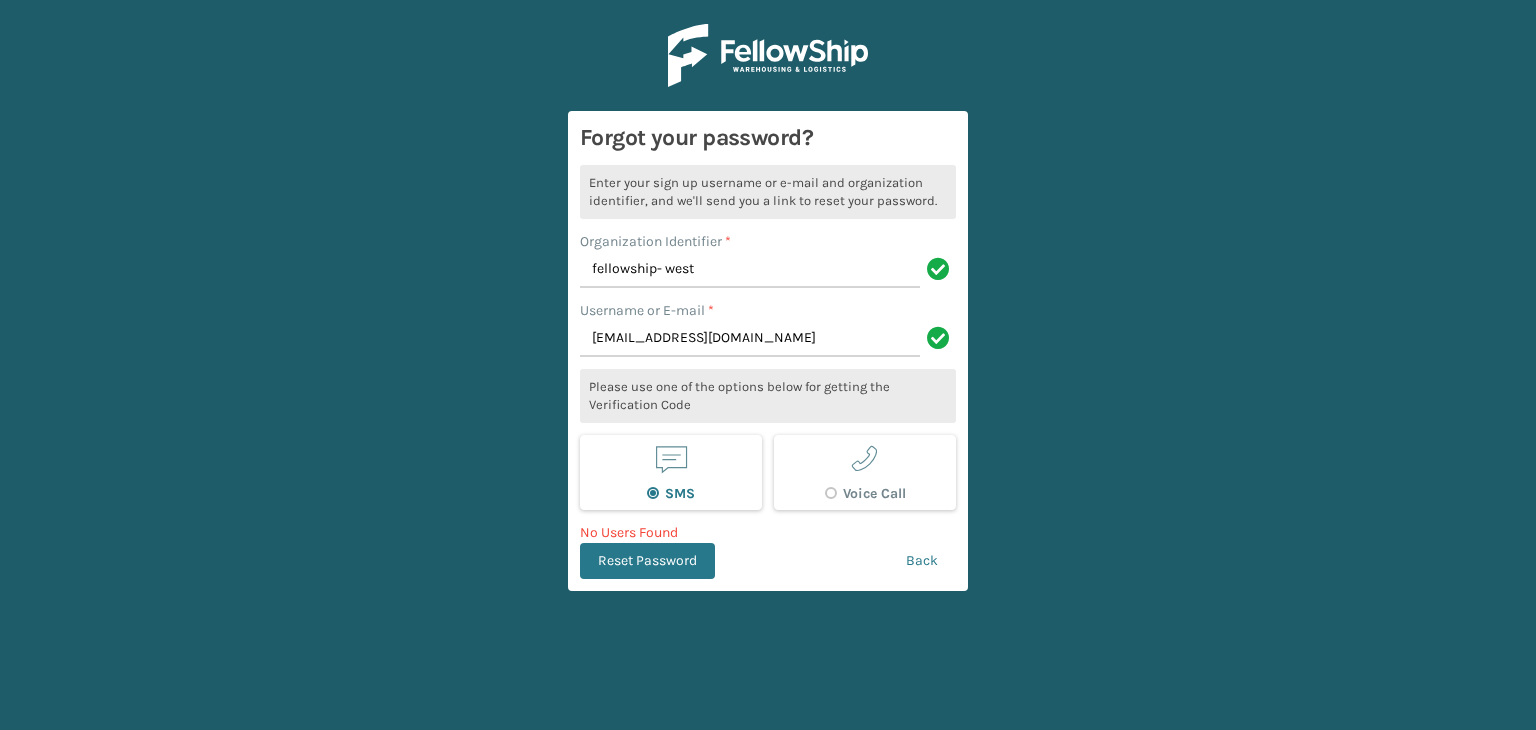 click on "Voice Call" at bounding box center [865, 472] 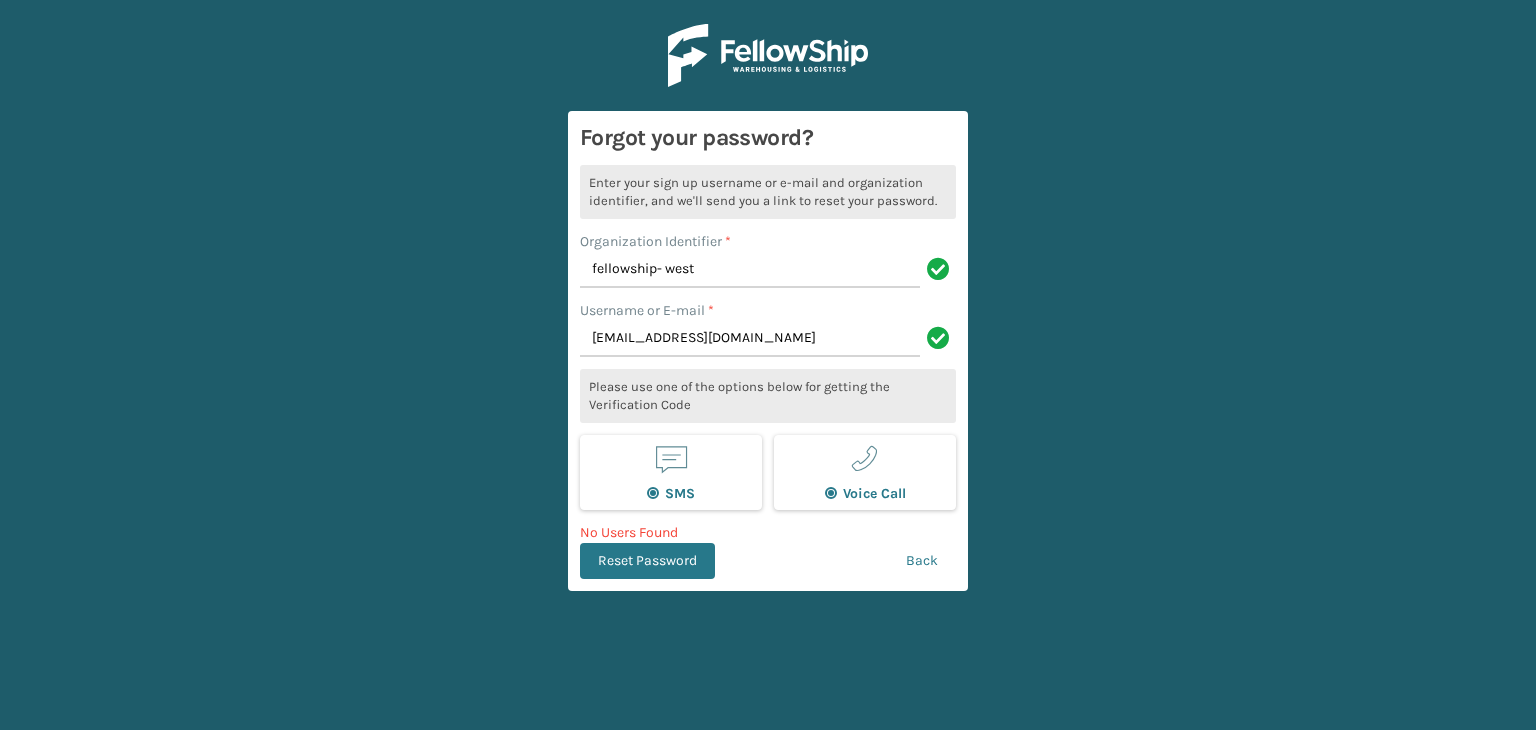 radio on "false" 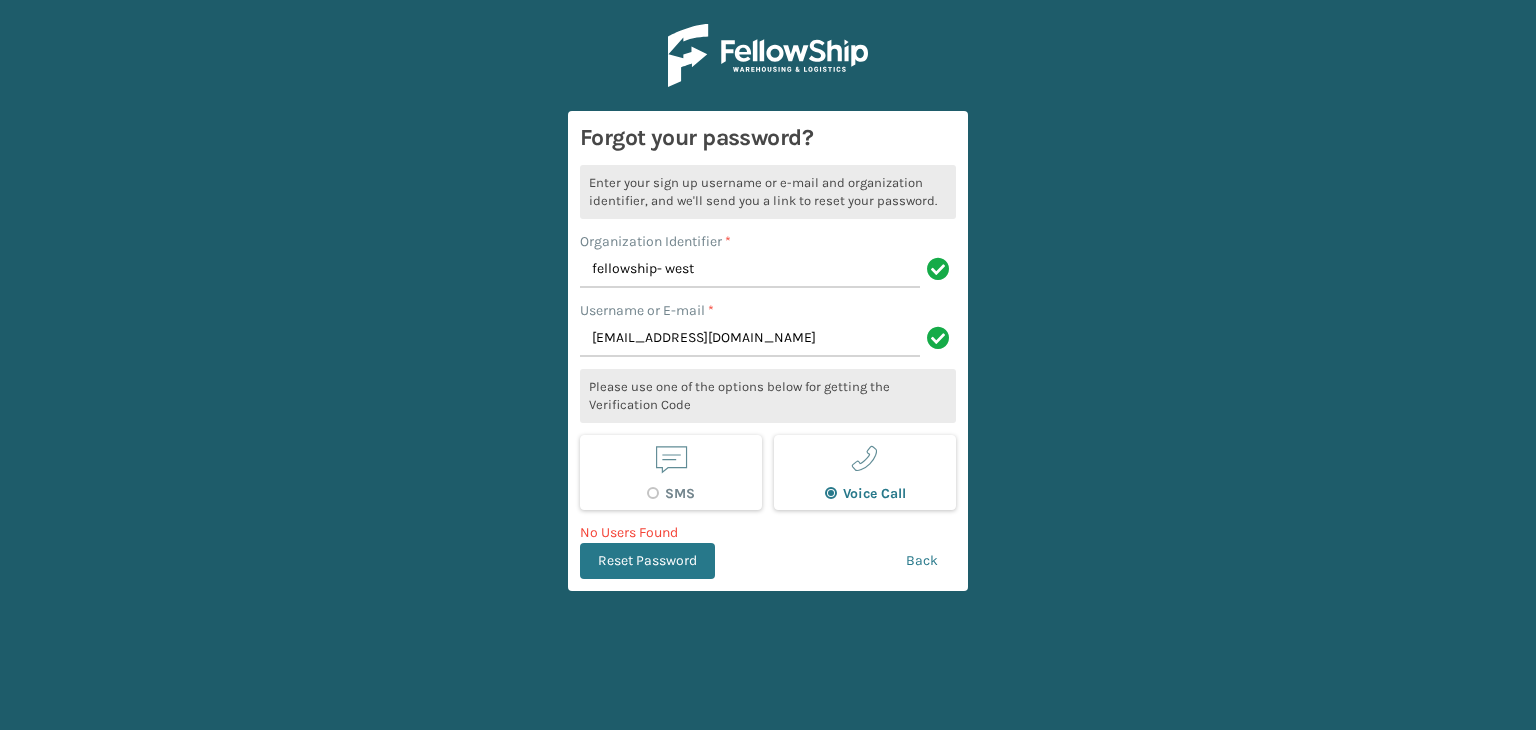 click at bounding box center [671, 459] 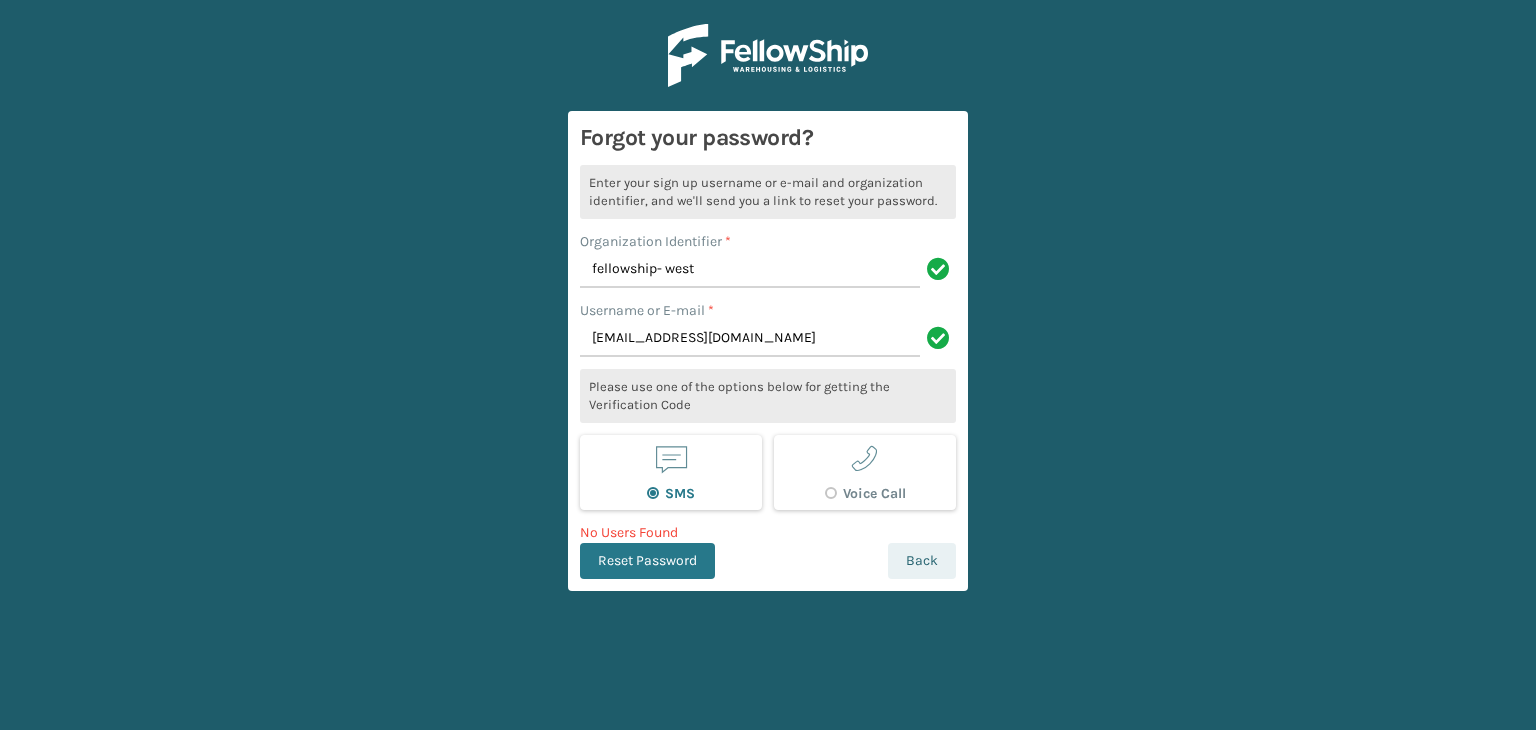 click on "Back" at bounding box center [922, 561] 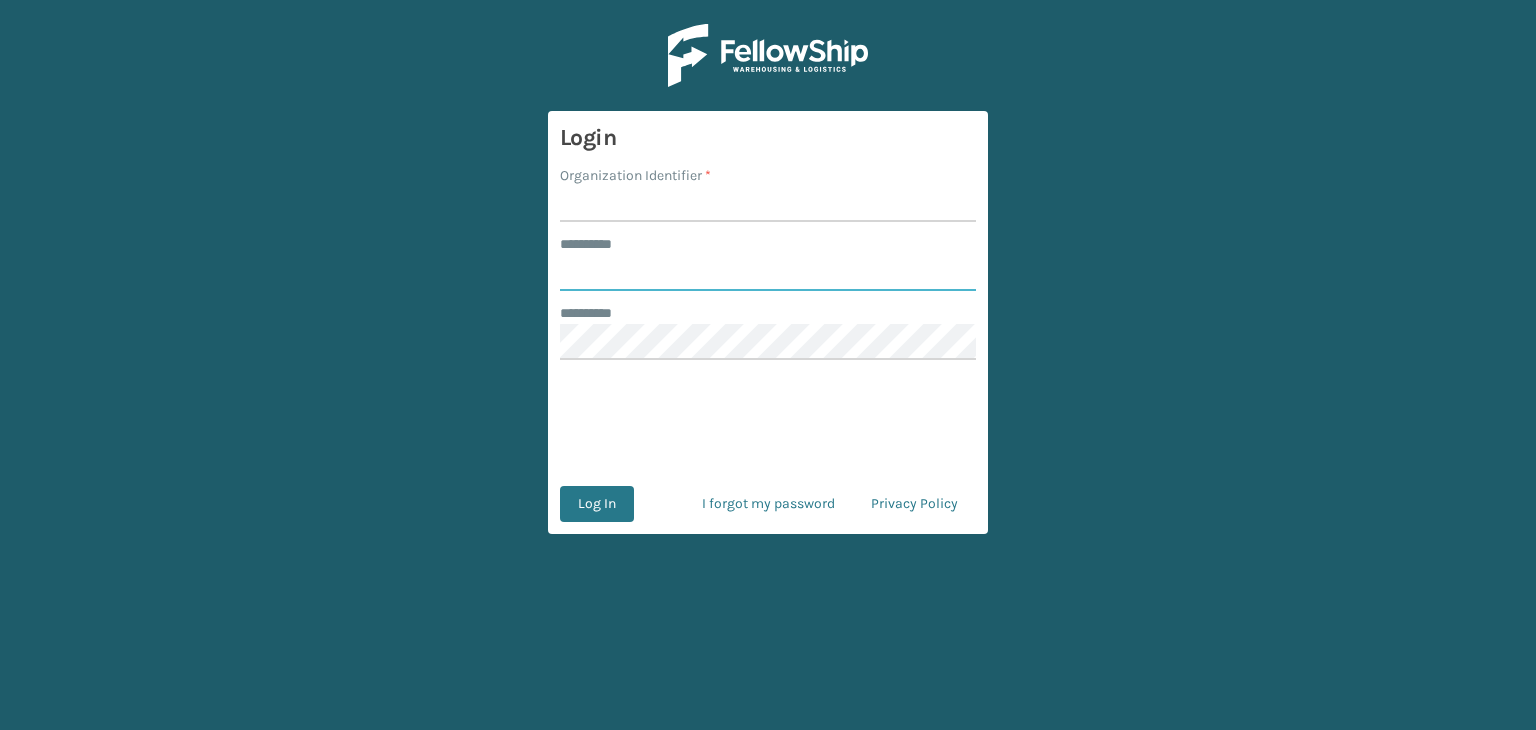 type on "***" 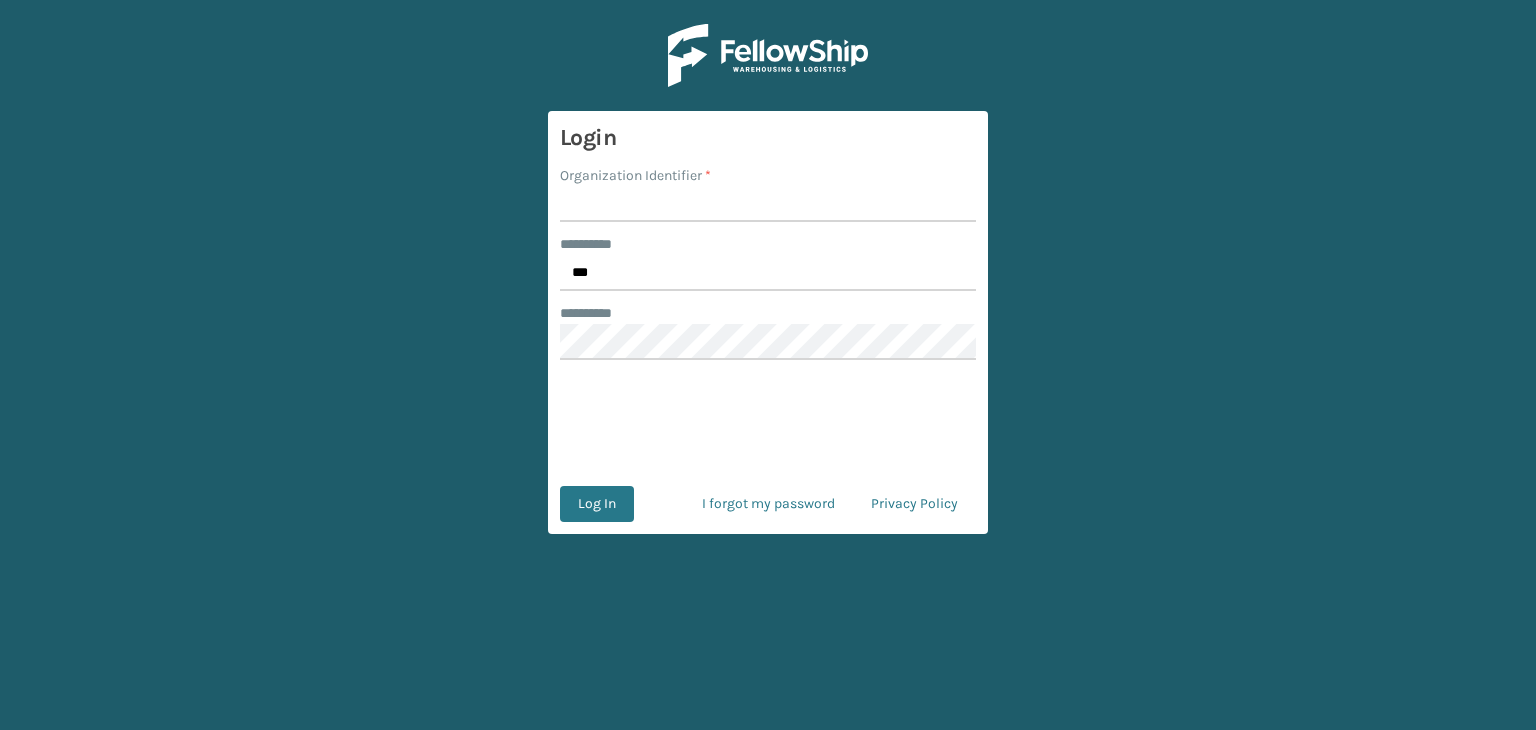 click on "Organization Identifier   *" at bounding box center [768, 204] 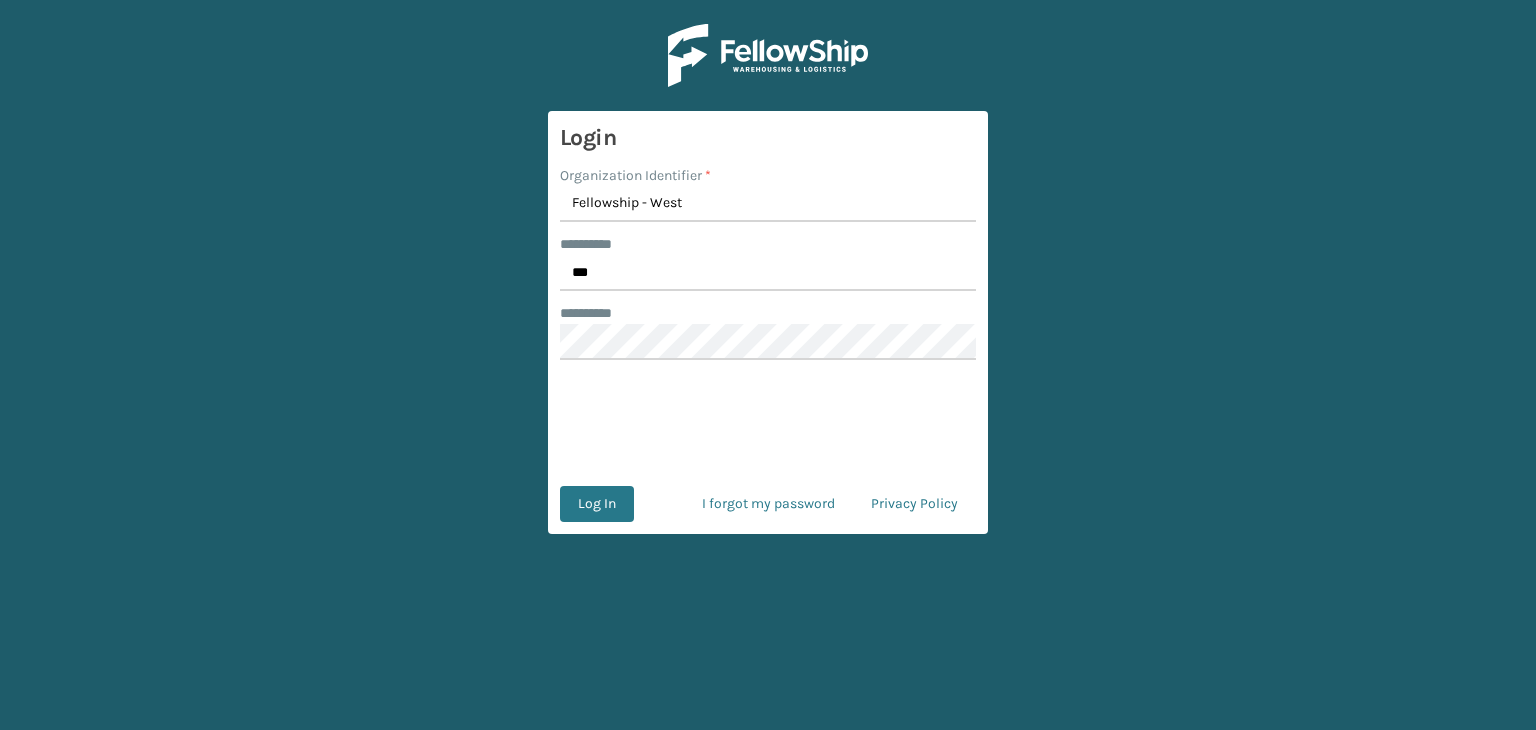 drag, startPoint x: 697, startPoint y: 215, endPoint x: 569, endPoint y: 231, distance: 128.99612 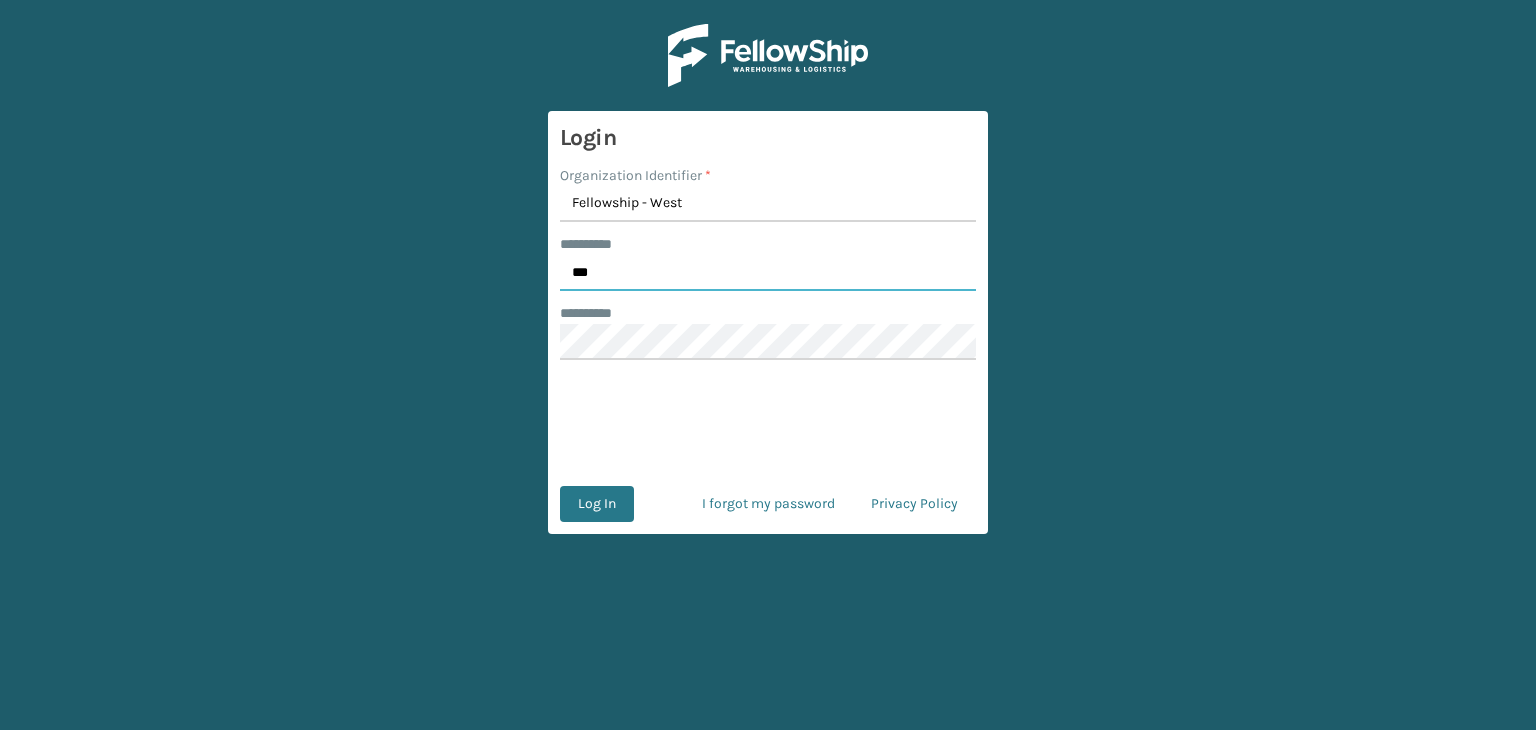 click on "***" at bounding box center [768, 273] 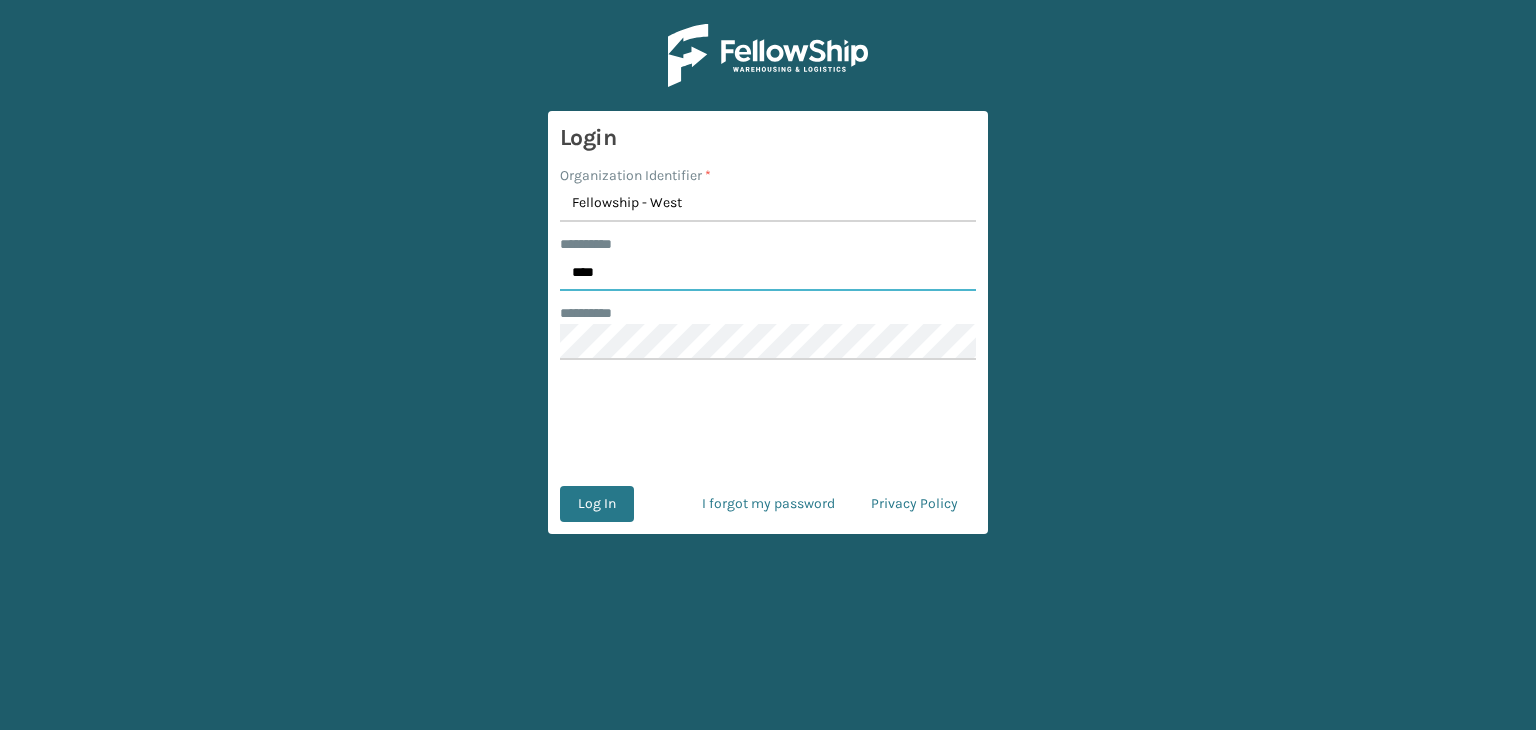 type on "****" 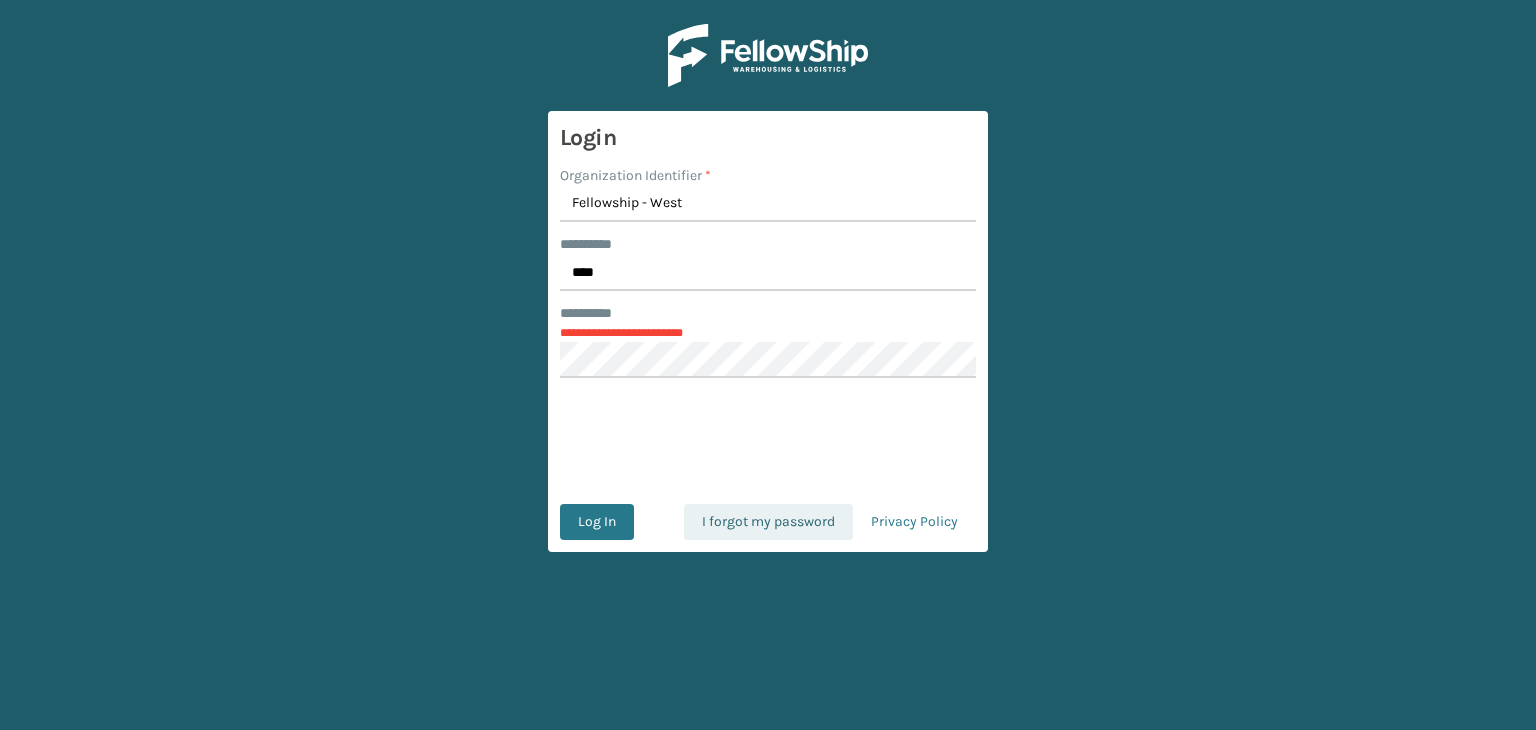 click on "I forgot my password" at bounding box center [768, 522] 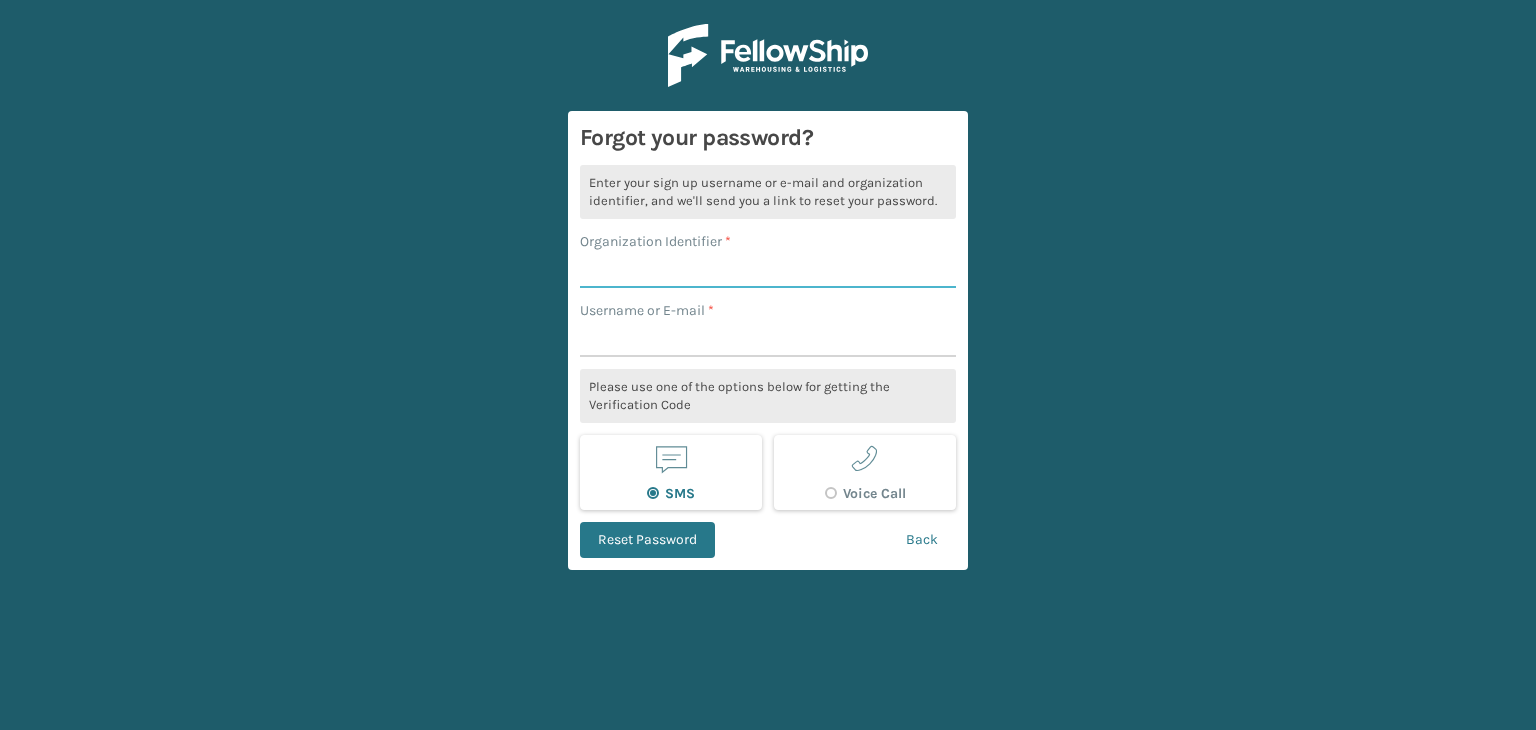 click on "Organization Identifier   *" at bounding box center (768, 270) 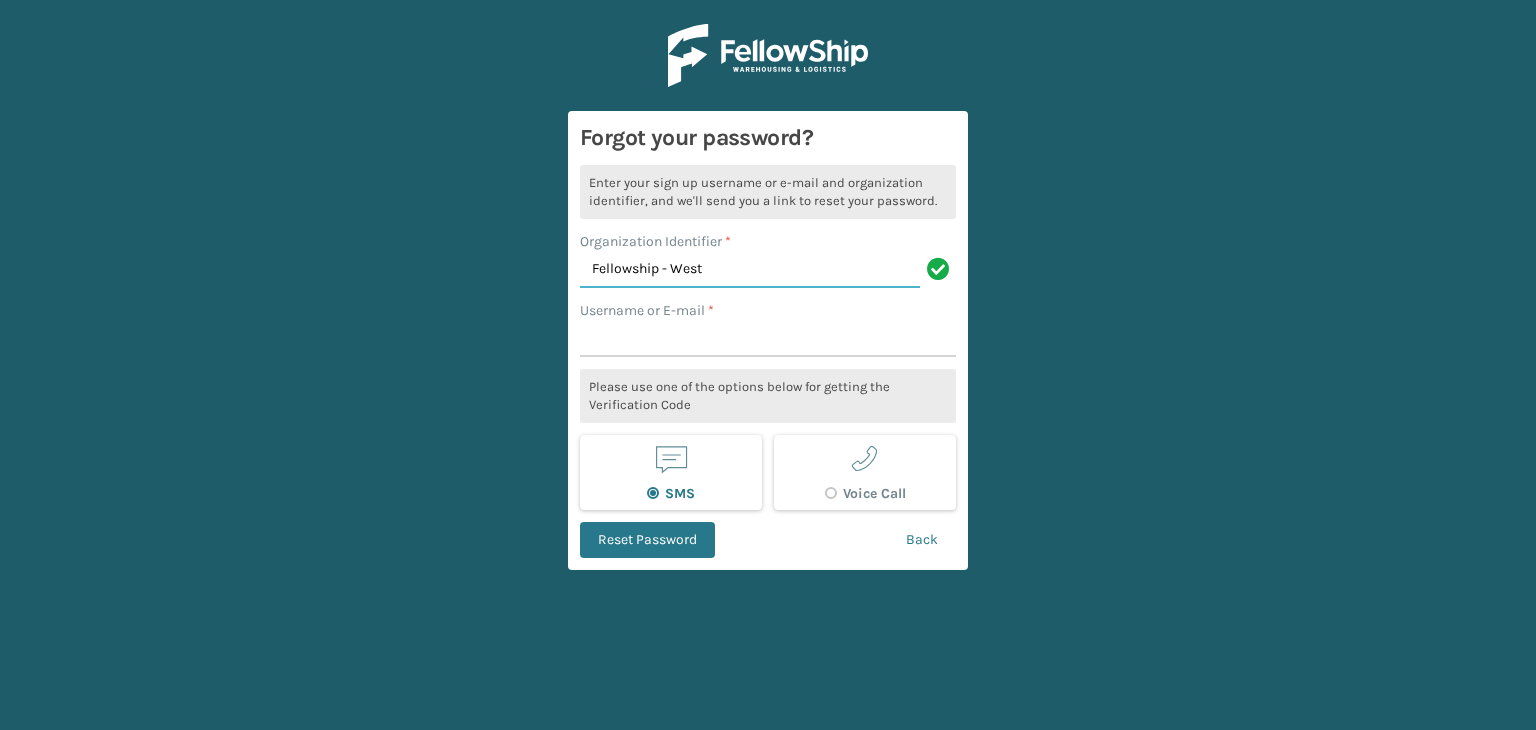 type on "Fellowship - West" 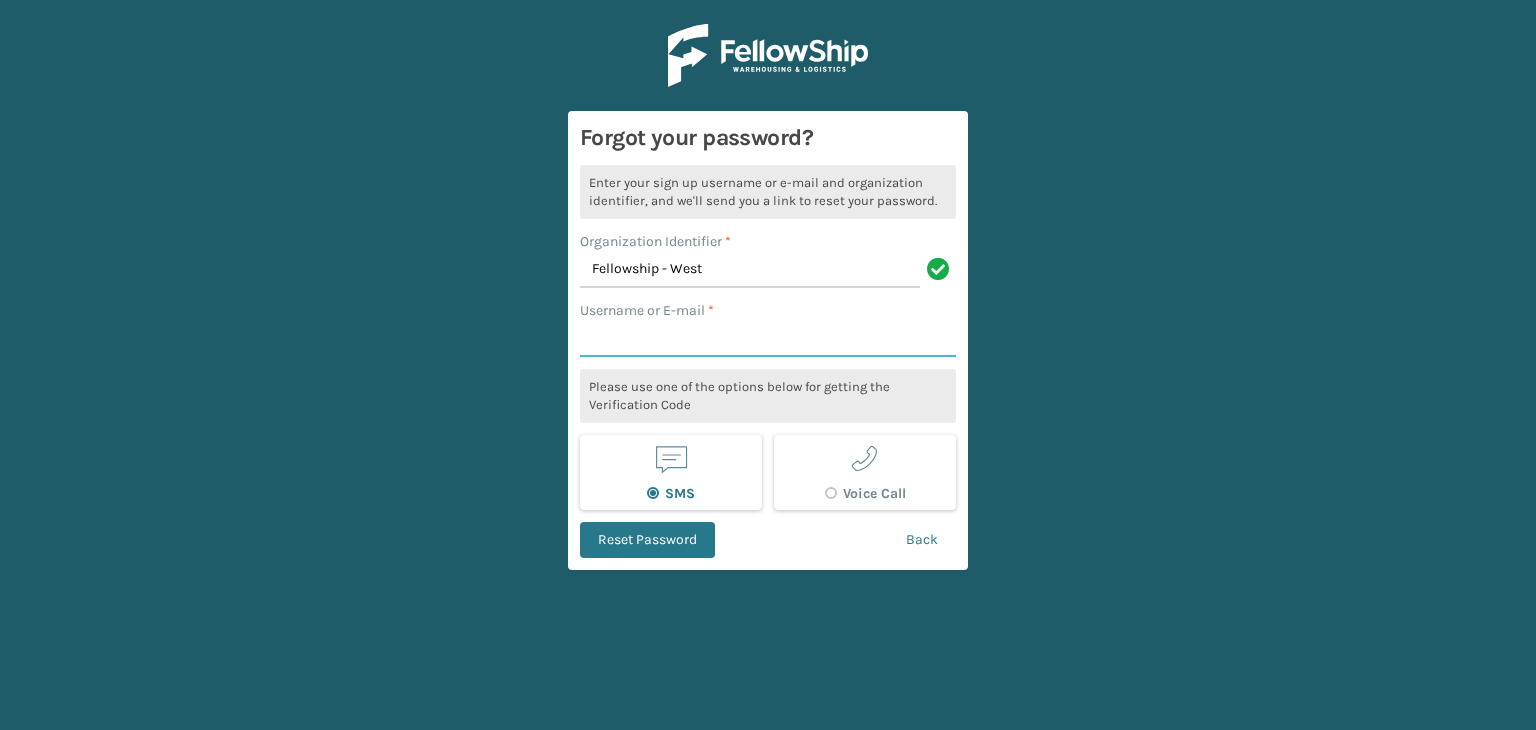 click on "Username or E-mail   *" at bounding box center [768, 339] 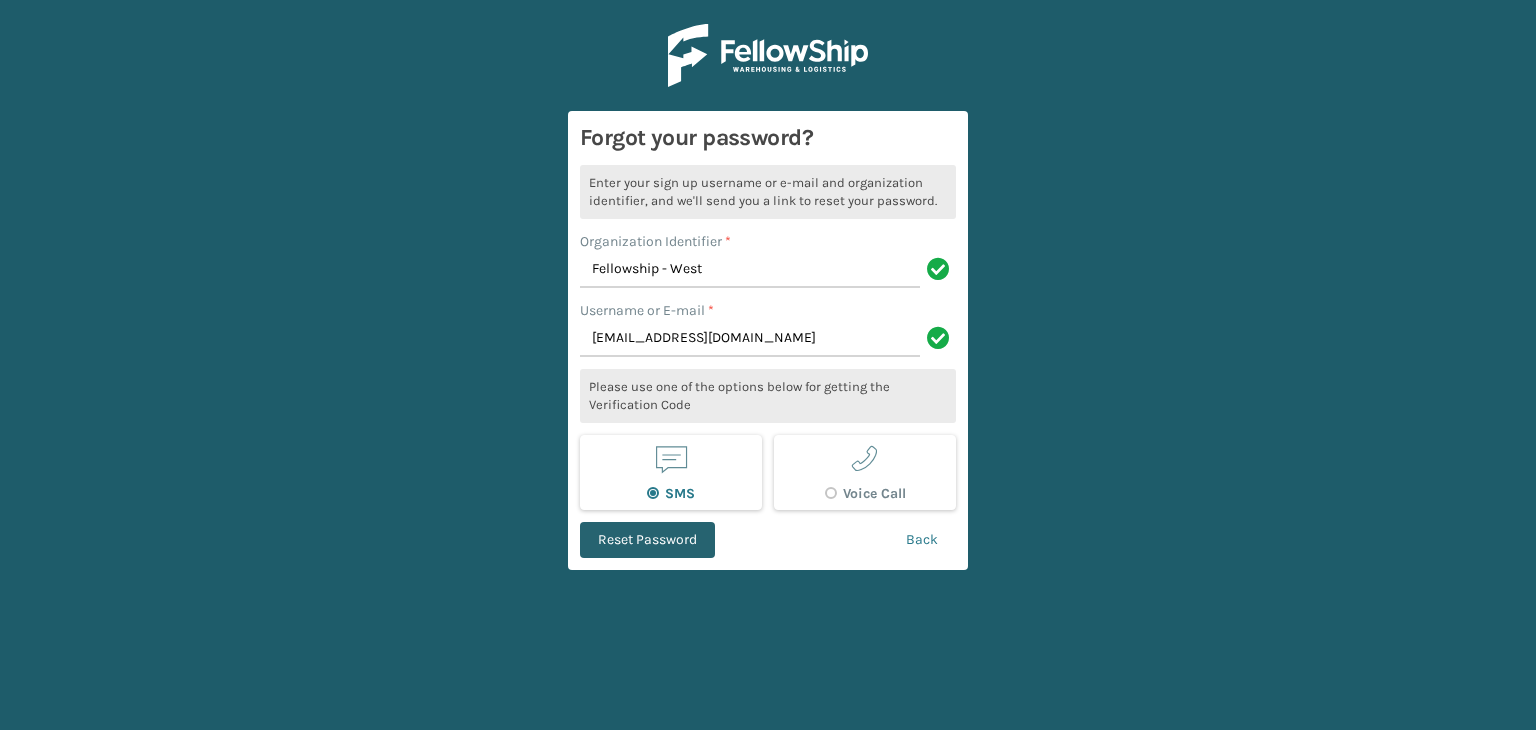 click on "Reset Password" at bounding box center (647, 540) 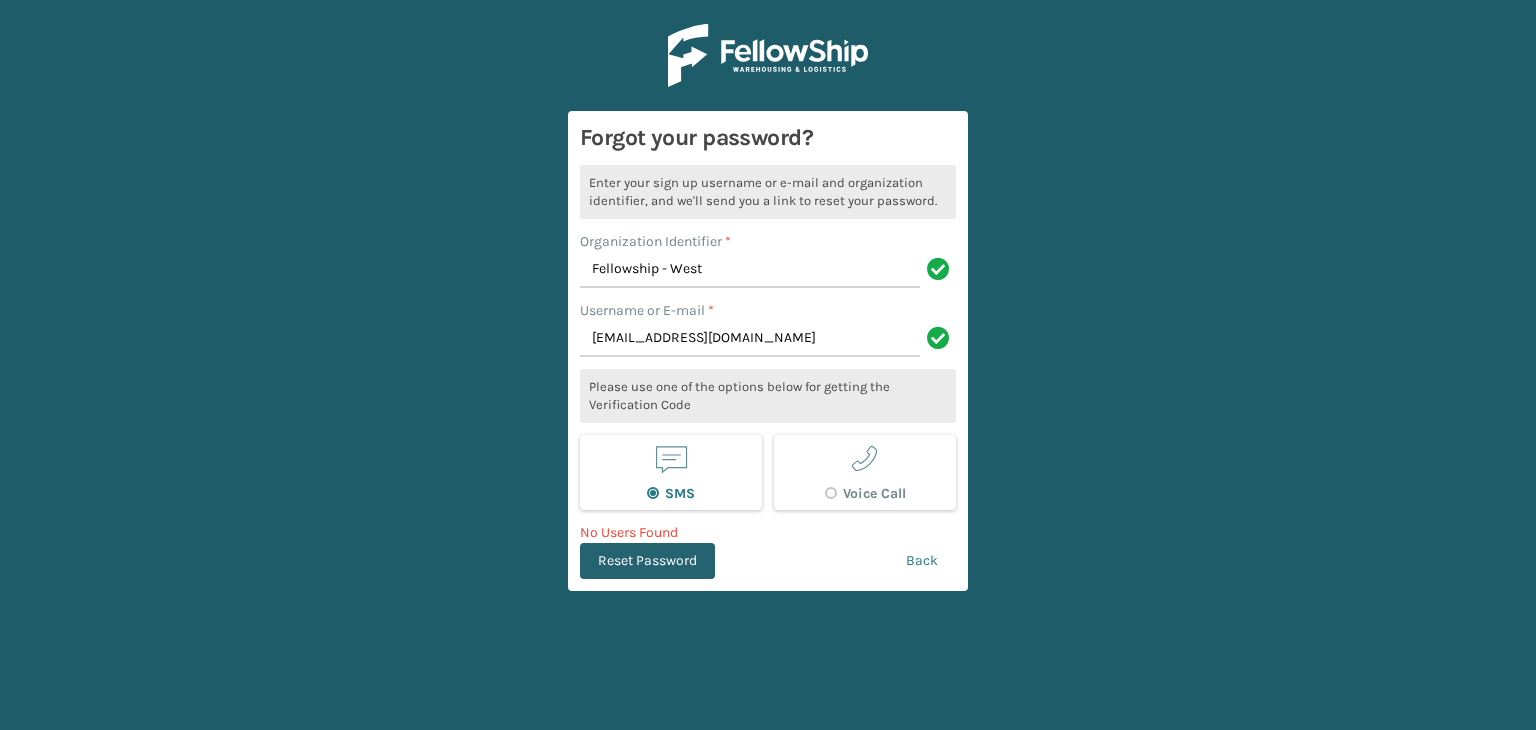 click on "Reset Password" at bounding box center [647, 561] 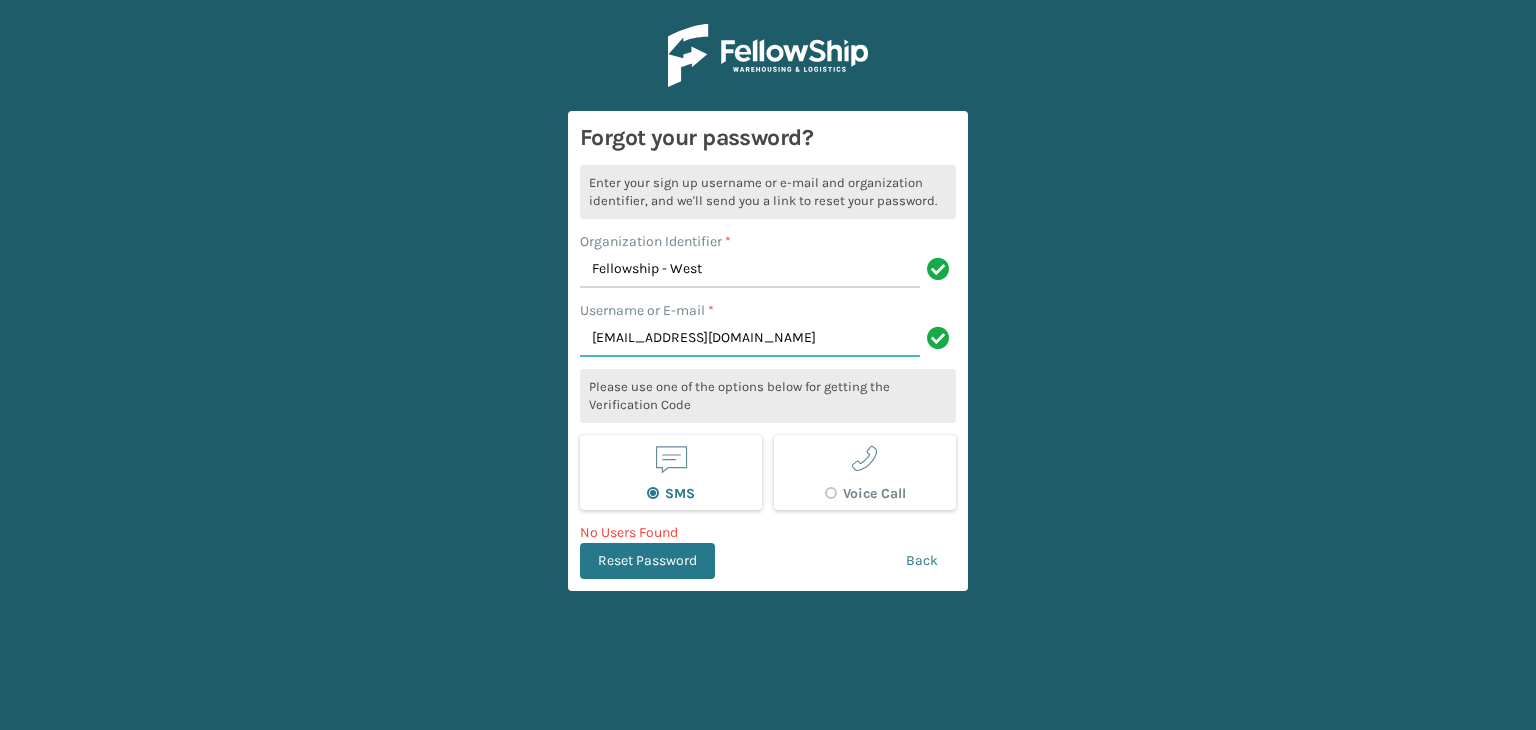 drag, startPoint x: 820, startPoint y: 345, endPoint x: 452, endPoint y: 357, distance: 368.1956 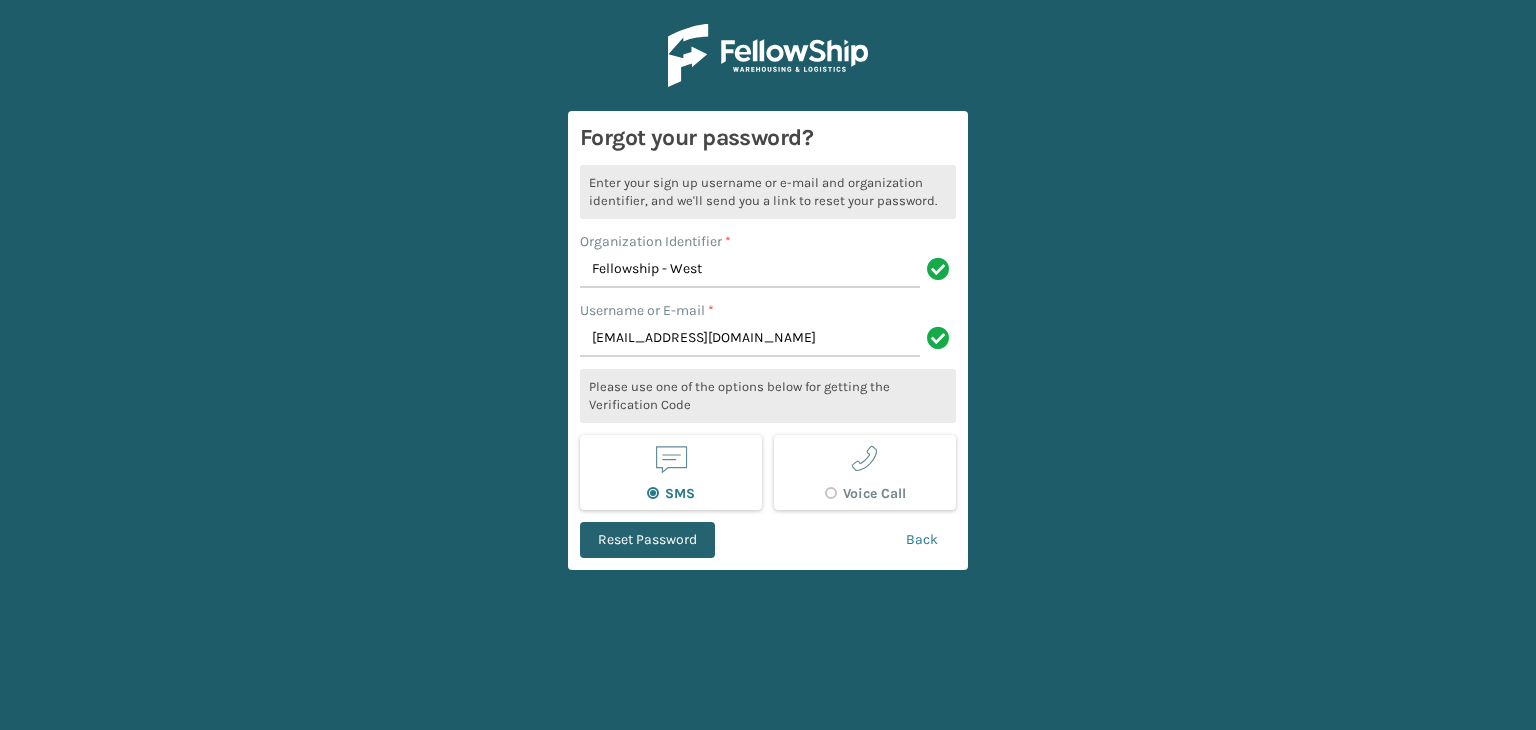 click on "Reset Password" at bounding box center [647, 540] 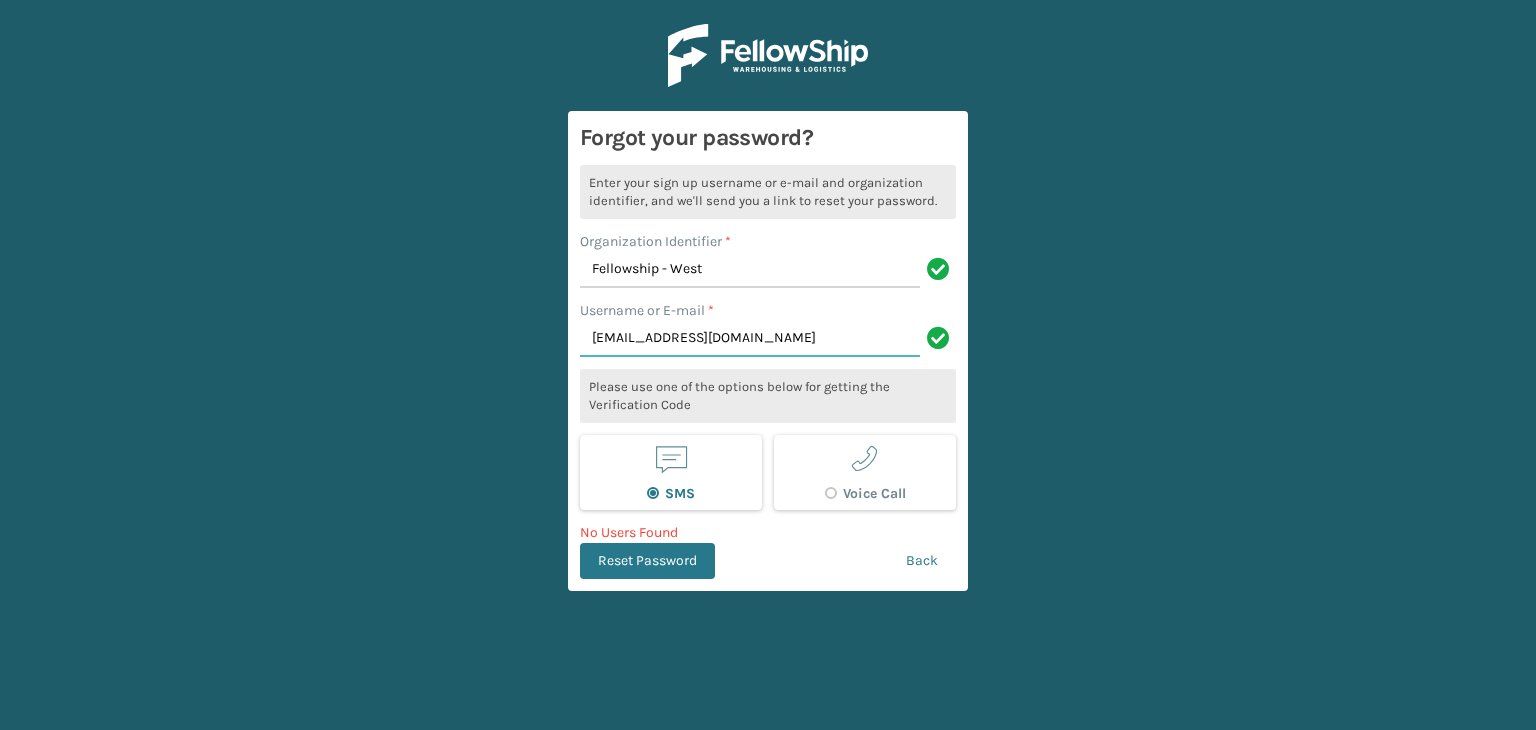 click on "Aanderson@fellowshico.com" at bounding box center [750, 339] 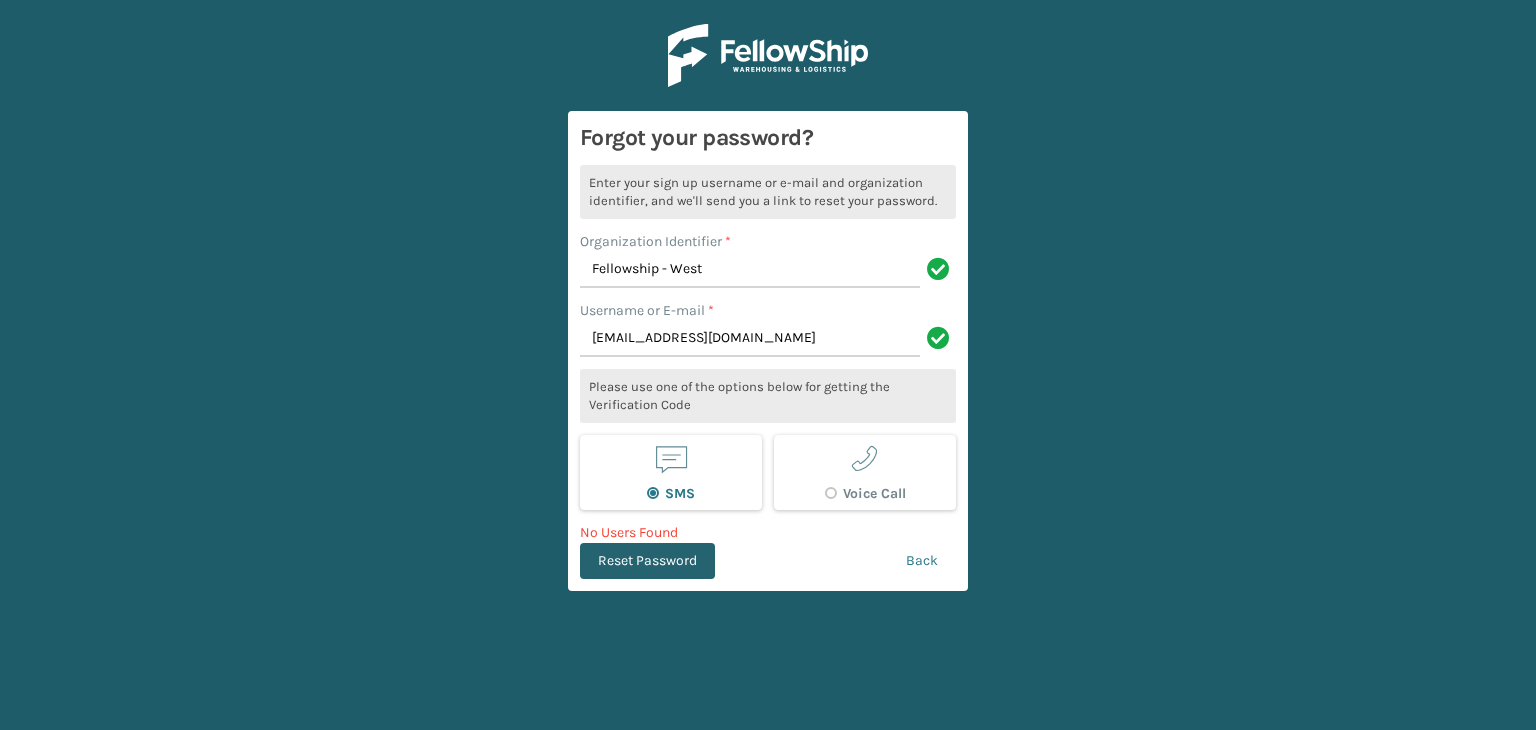 click on "Reset Password" at bounding box center (647, 561) 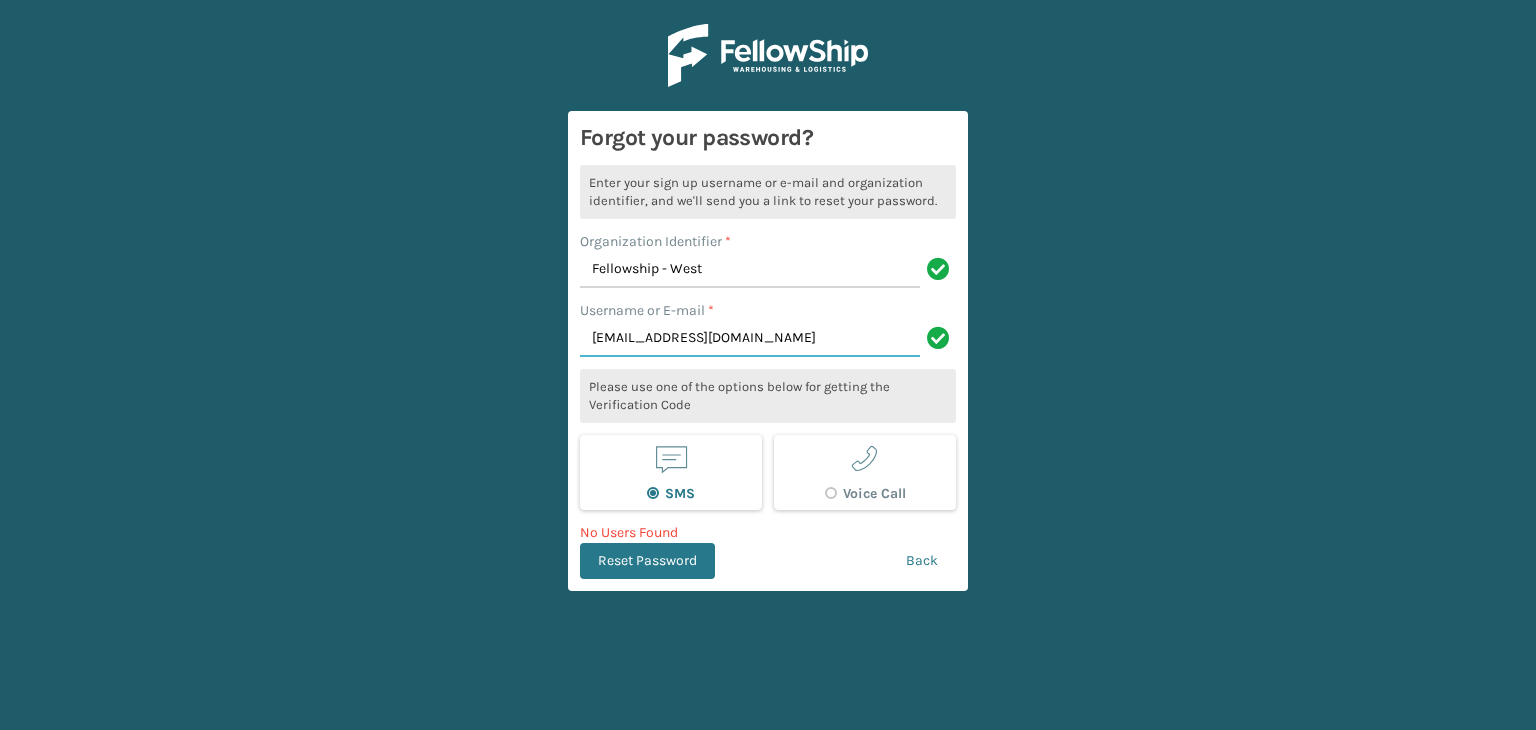 click on "Aanderson@fellowshico.com" at bounding box center (750, 339) 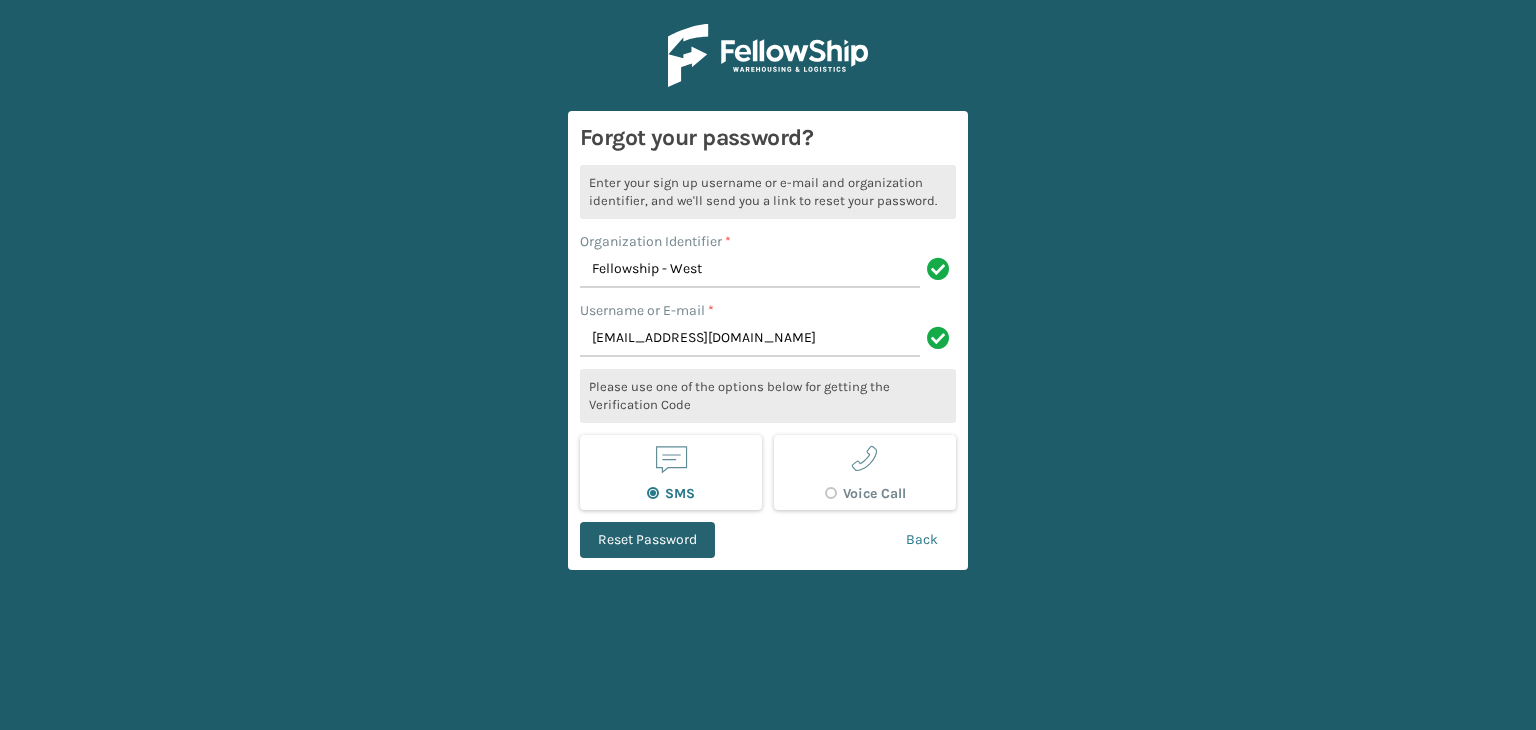 click on "Reset Password" at bounding box center (647, 540) 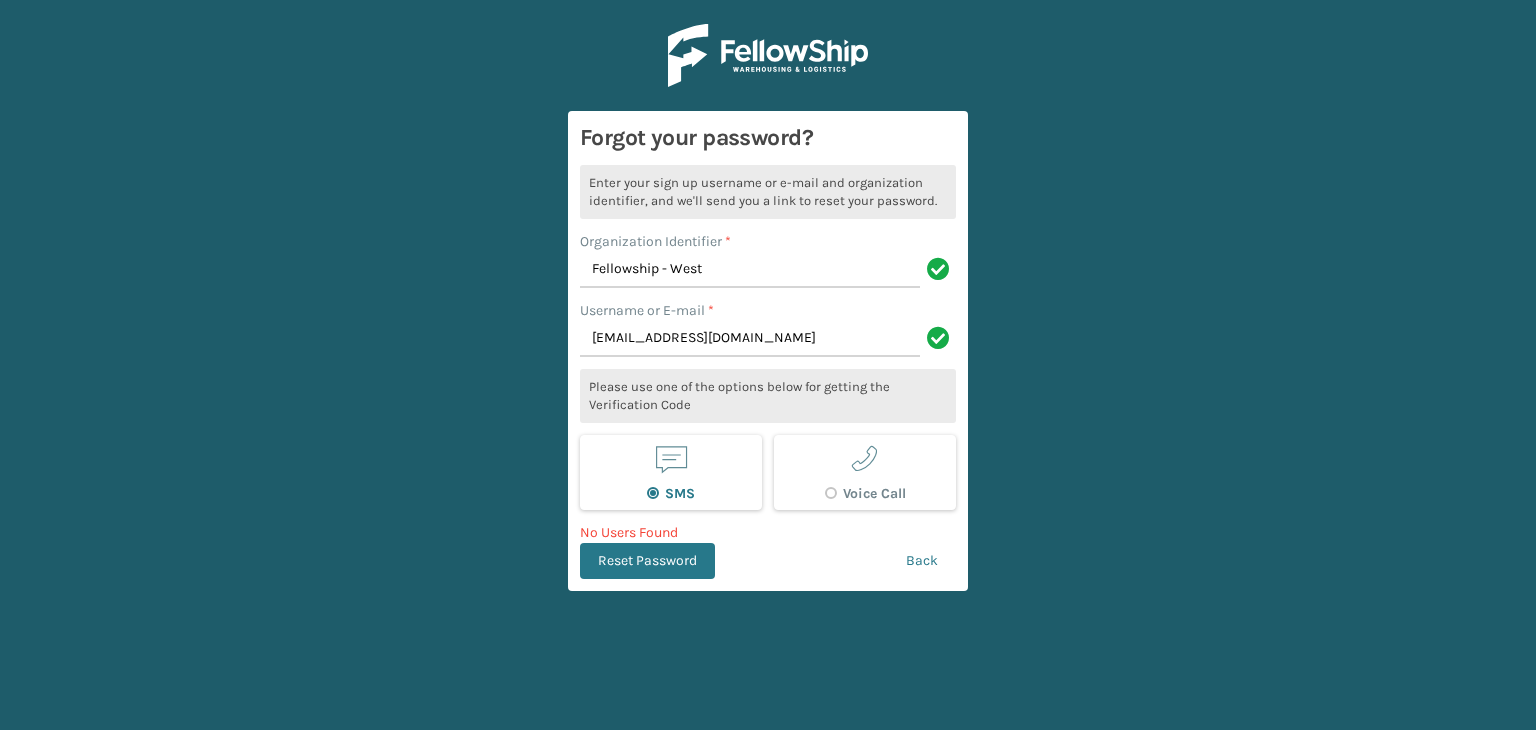 click on "Forgot your password? Enter your sign up username or e-mail and organization identifier, and we'll send you a link to reset your password. Organization Identifier   * Fellowship - West Username or E-mail   * Aanderson@fellowshipco.com Please use one of the options below for getting the Verification Code SMS Voice Call No Users Found Reset Password Back" at bounding box center (768, 351) 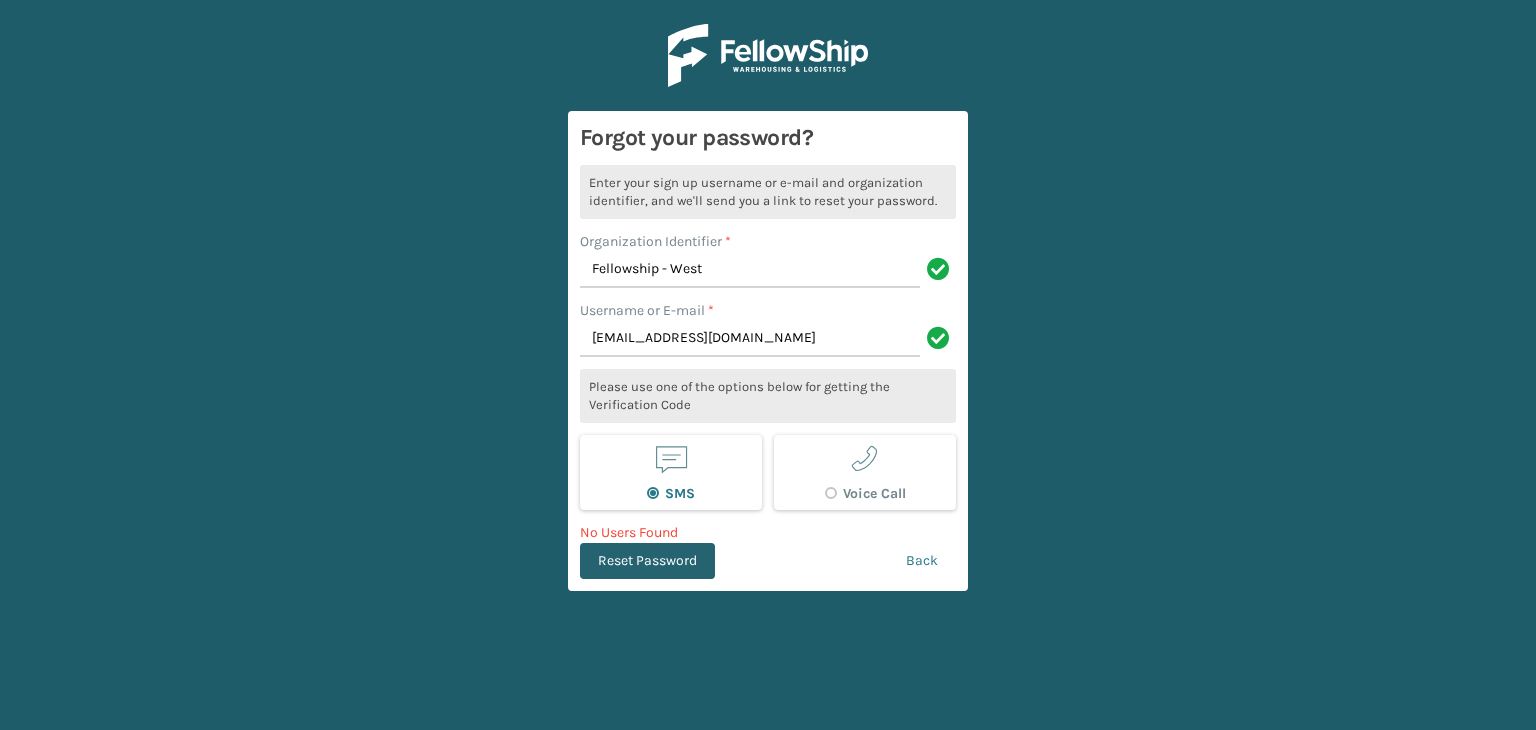 click on "Reset Password" at bounding box center [647, 561] 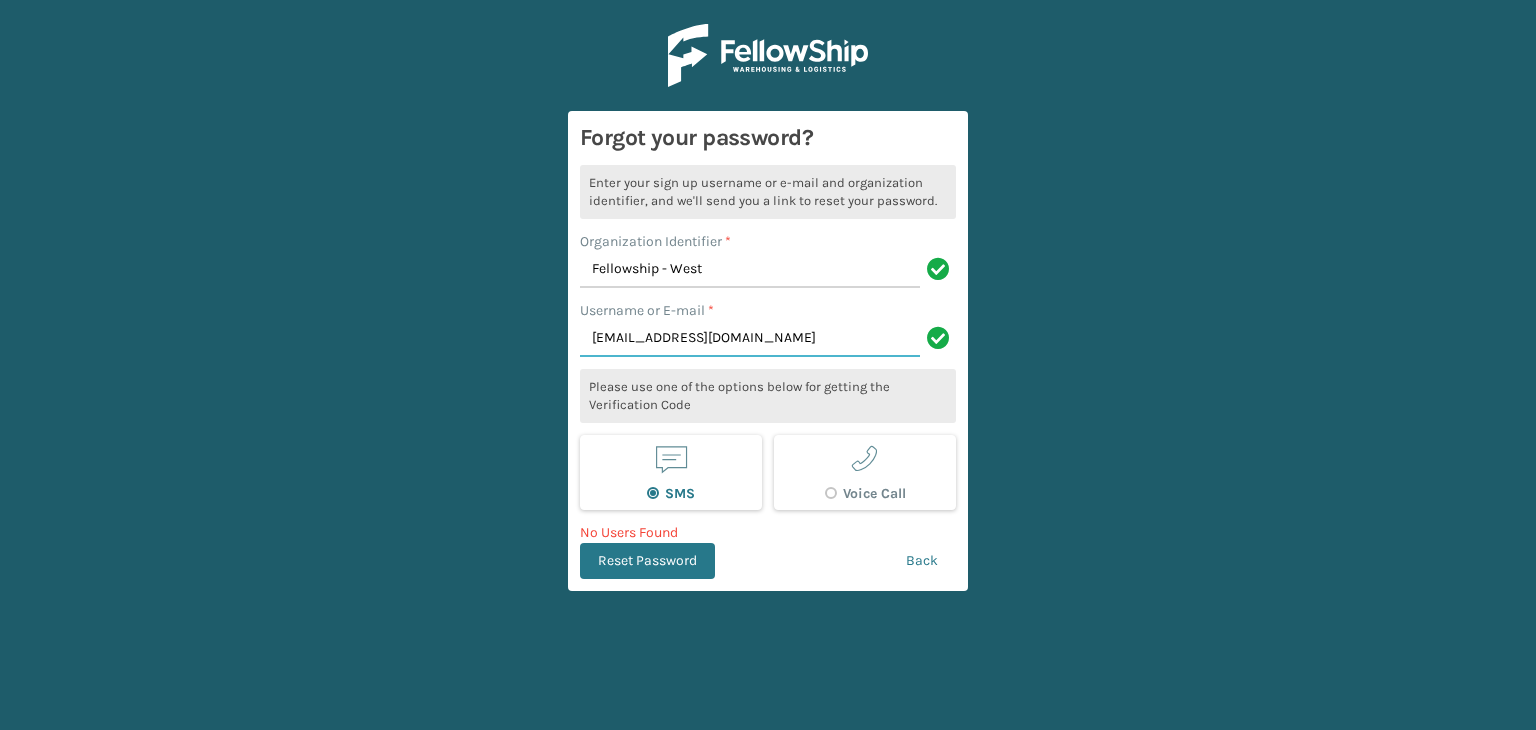 click on "Aanderson@fellowshipco.com" at bounding box center [750, 339] 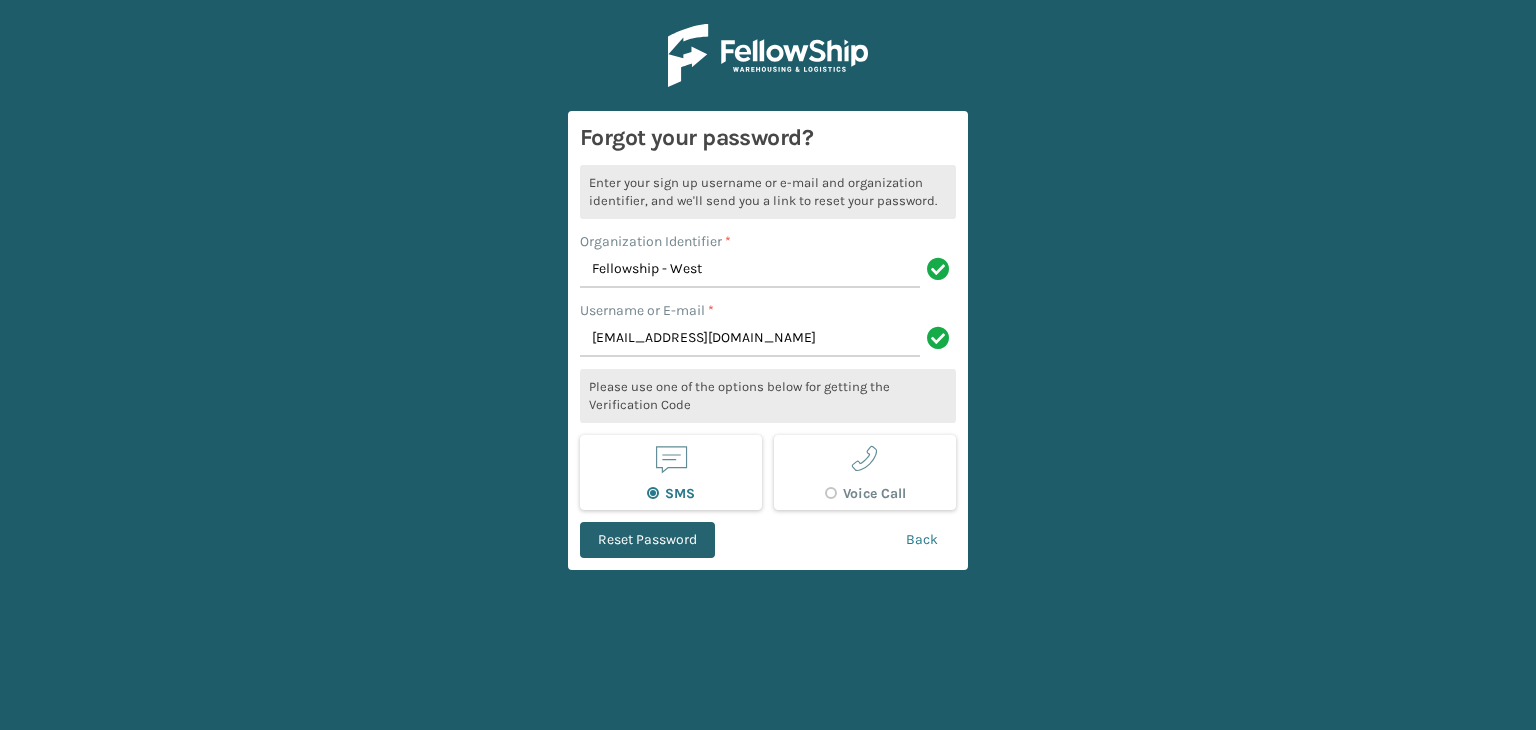 click on "Reset Password" at bounding box center (647, 540) 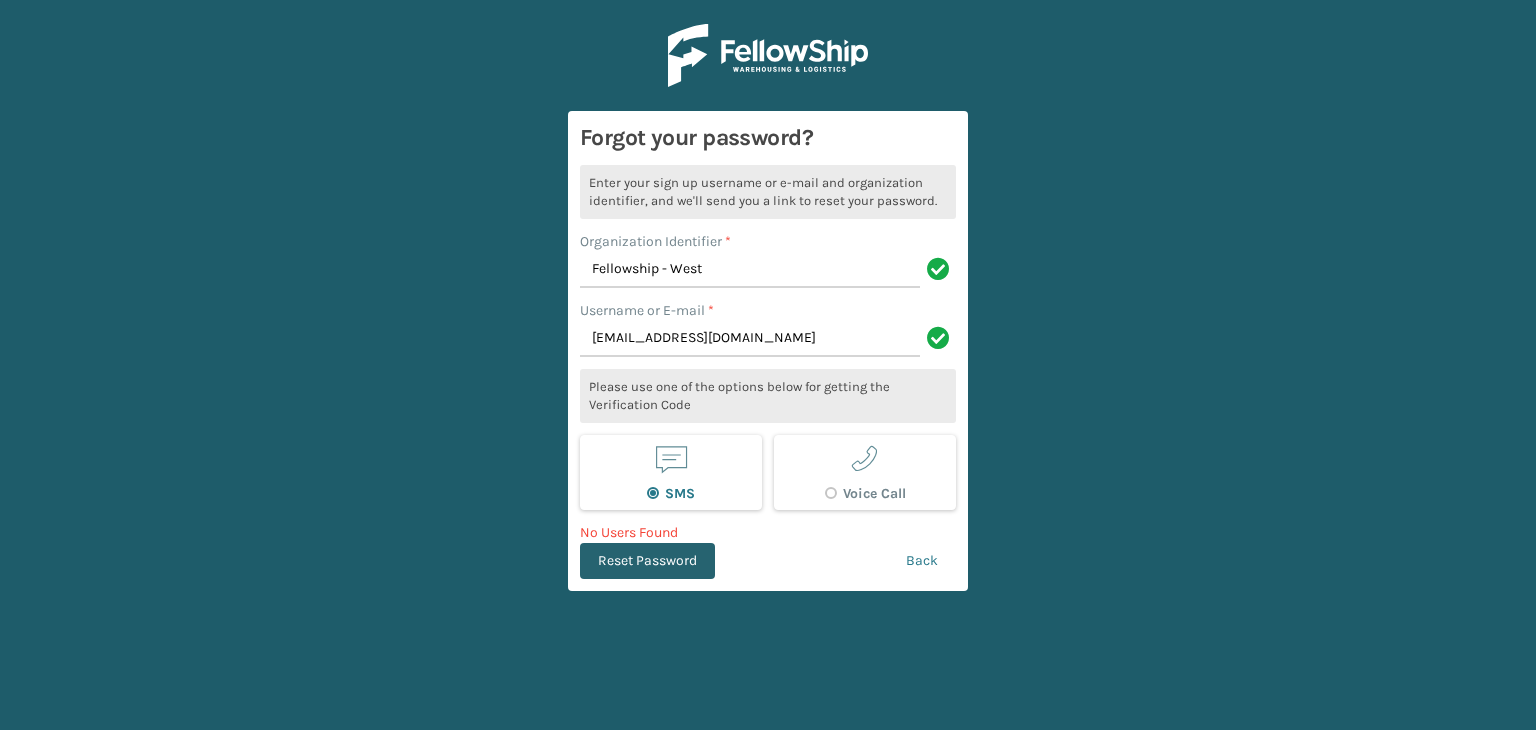 click on "Reset Password" at bounding box center (647, 561) 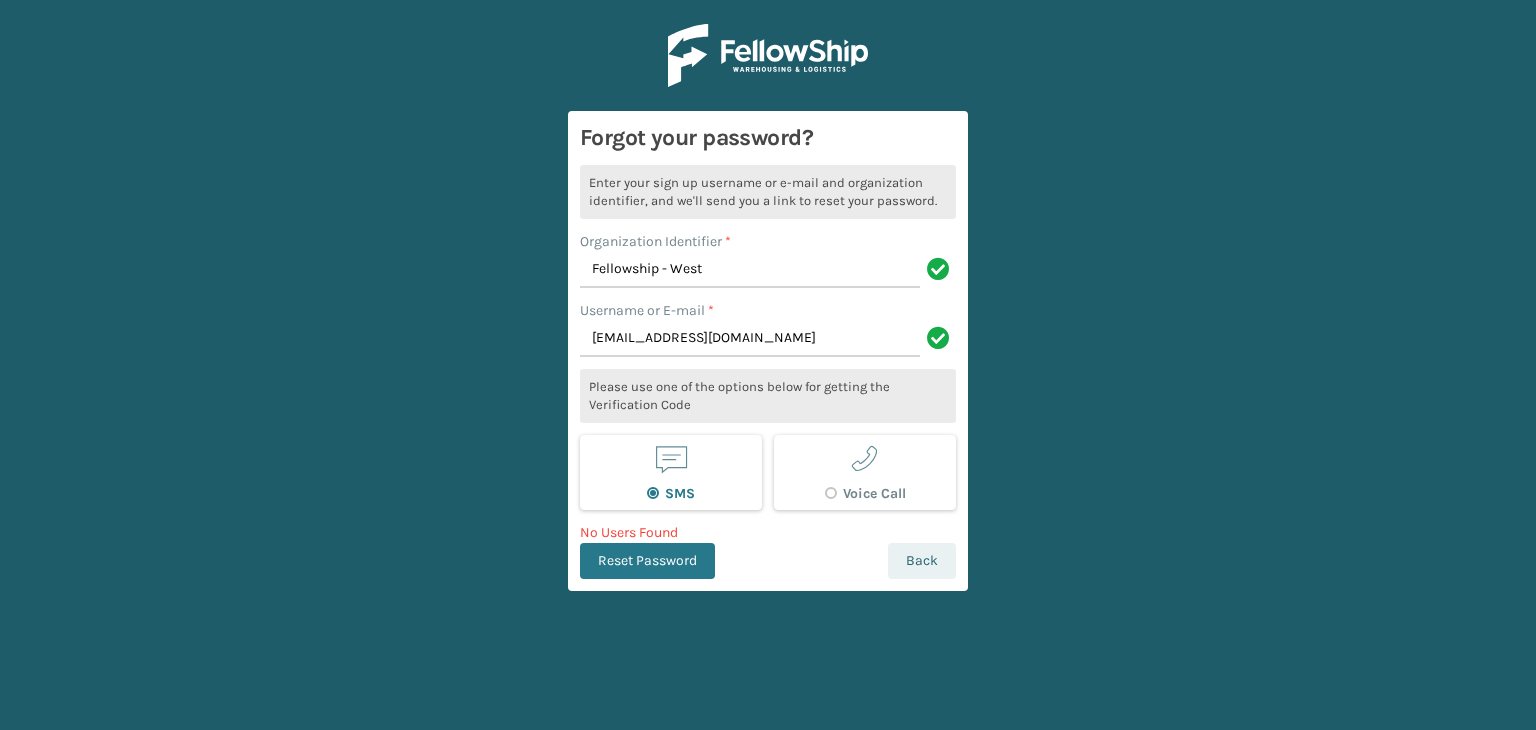 click on "Back" at bounding box center [922, 561] 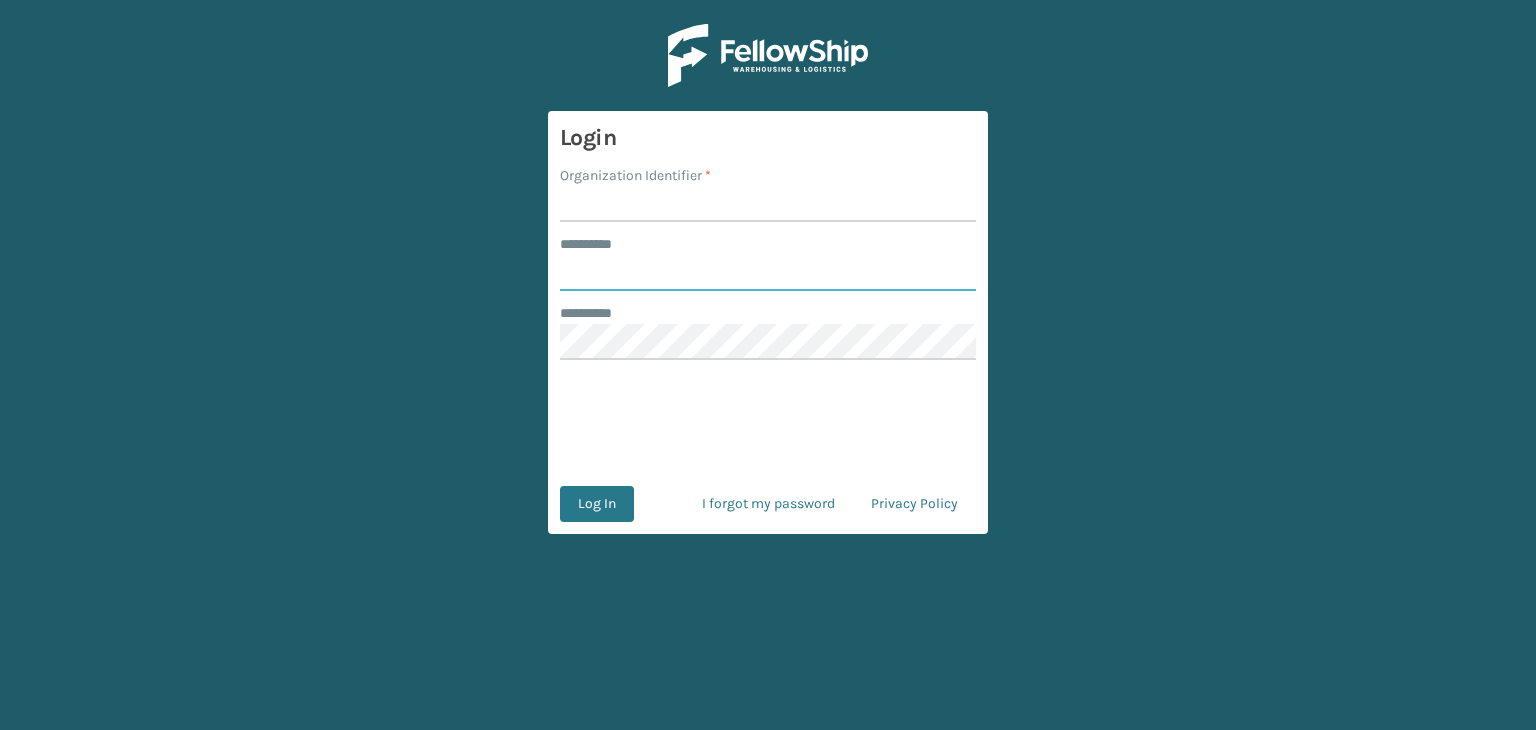 type on "***" 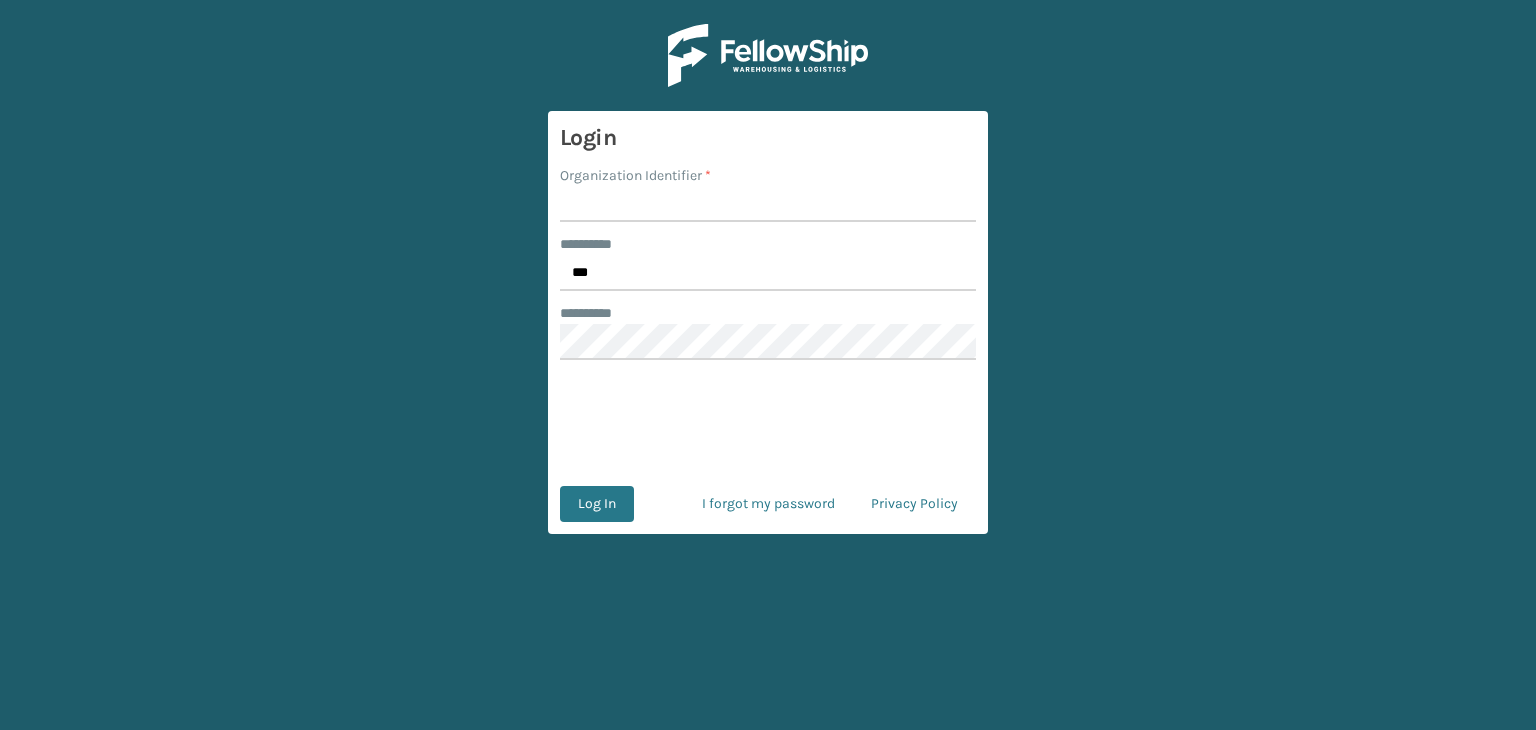 click on "Organization Identifier   *" at bounding box center (768, 204) 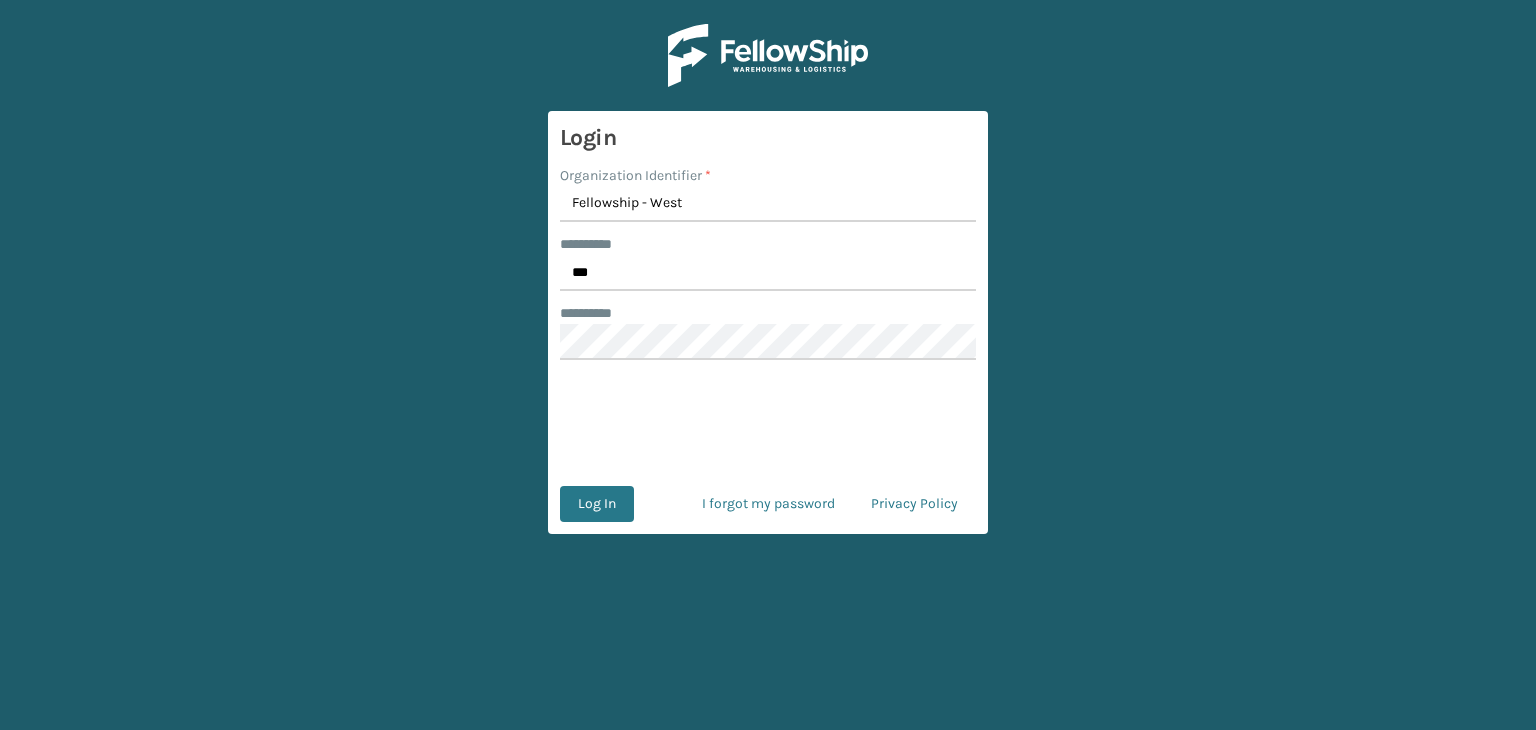 click on "Login Organization Identifier   * Fellowship - West ********   * *** ********   * Log In I forgot my password Privacy Policy" at bounding box center (768, 322) 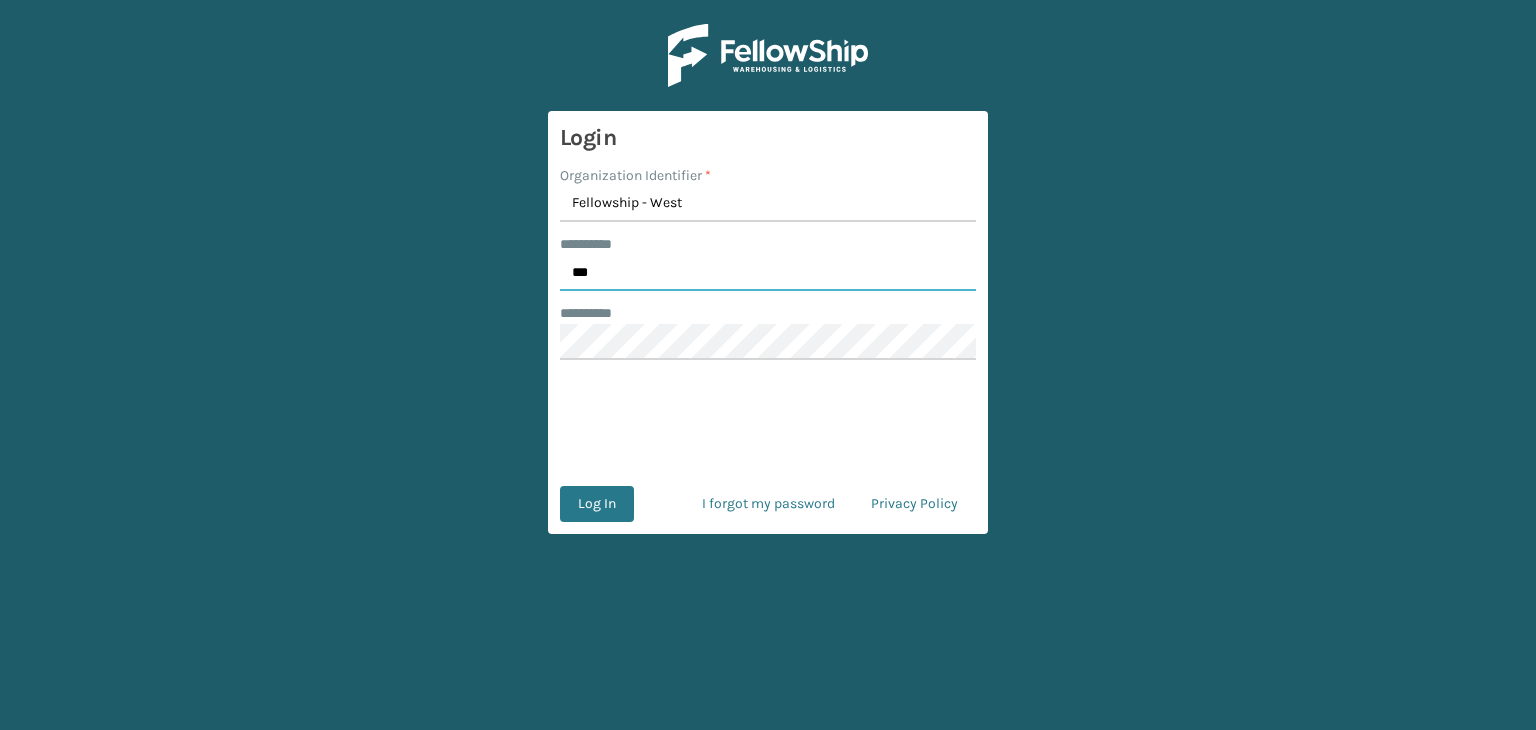 click on "***" at bounding box center (768, 273) 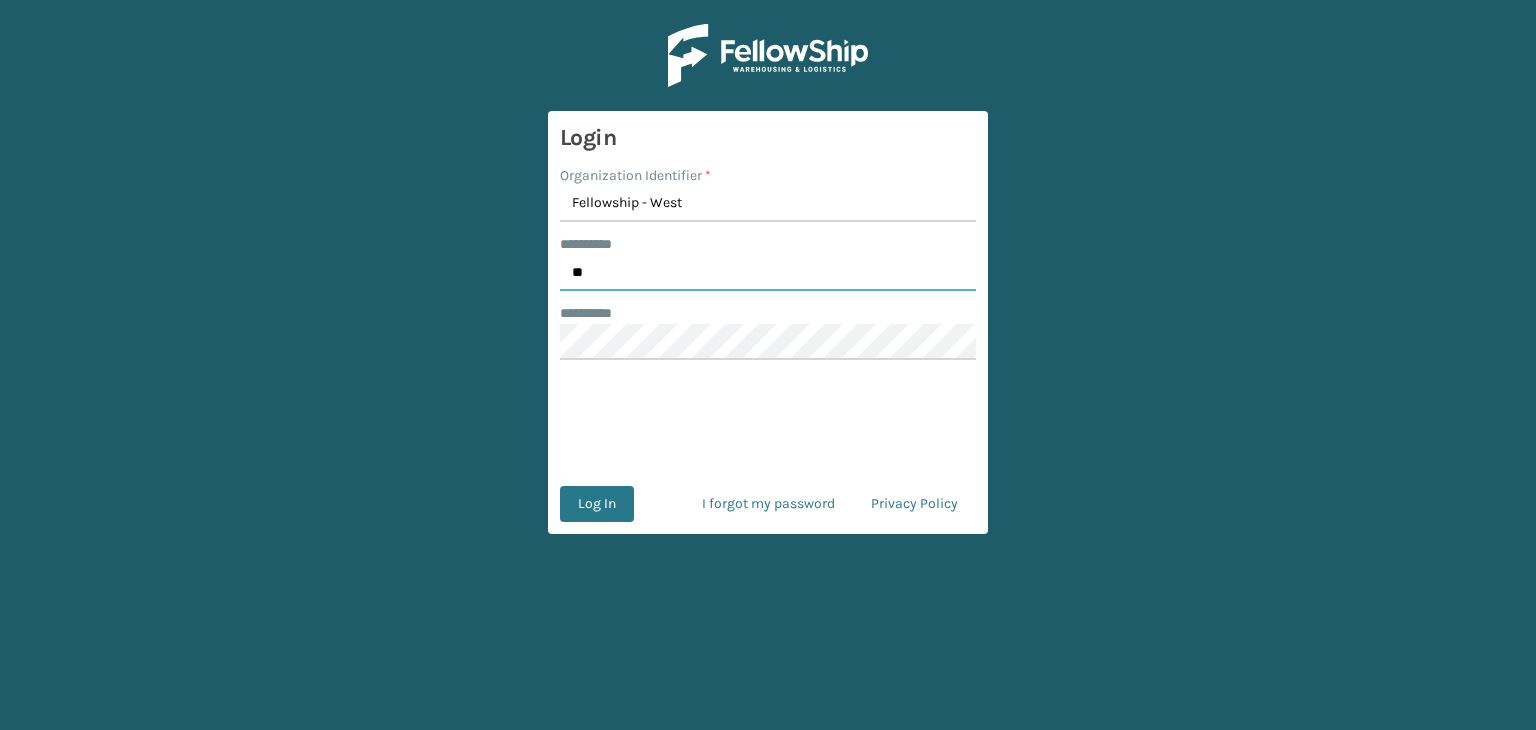 type on "*" 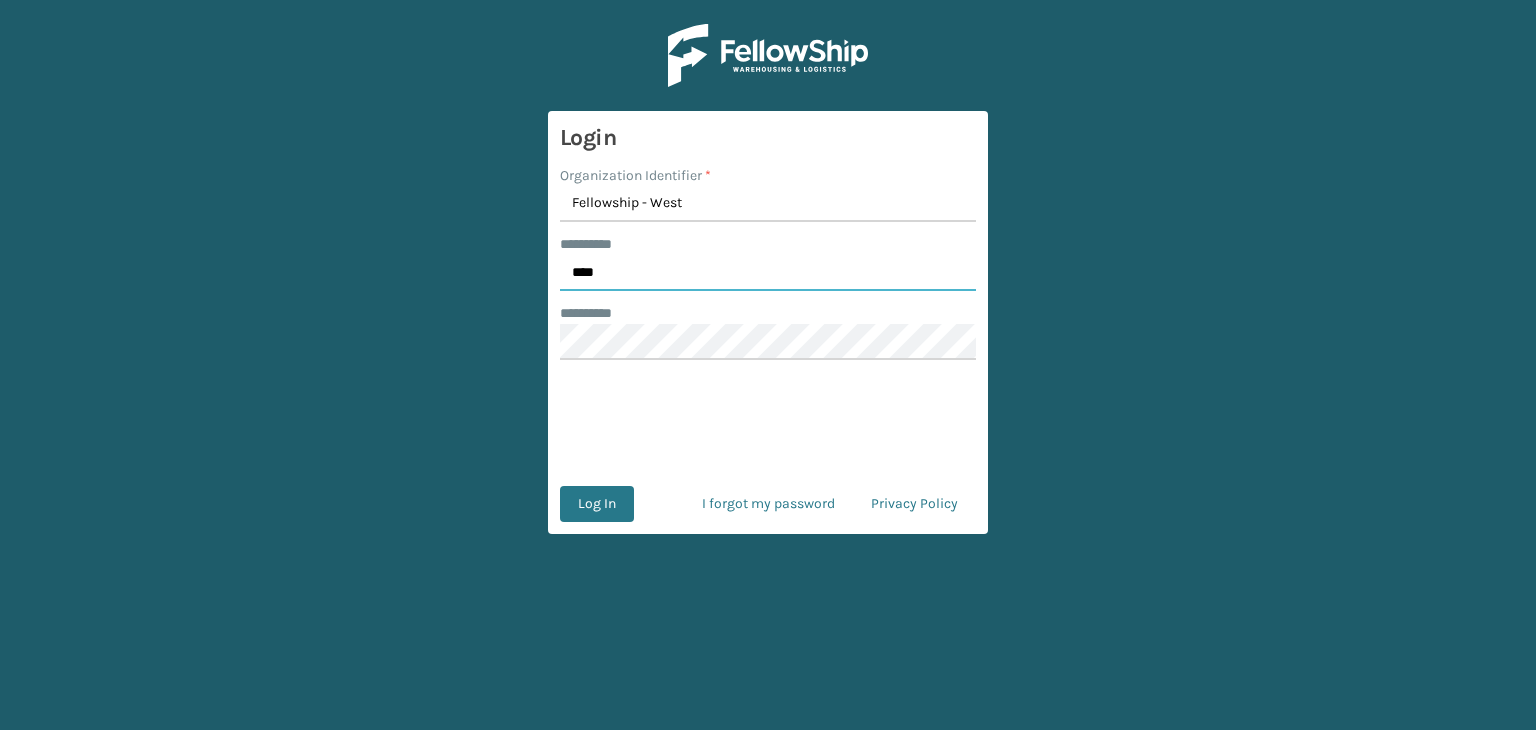 type on "****" 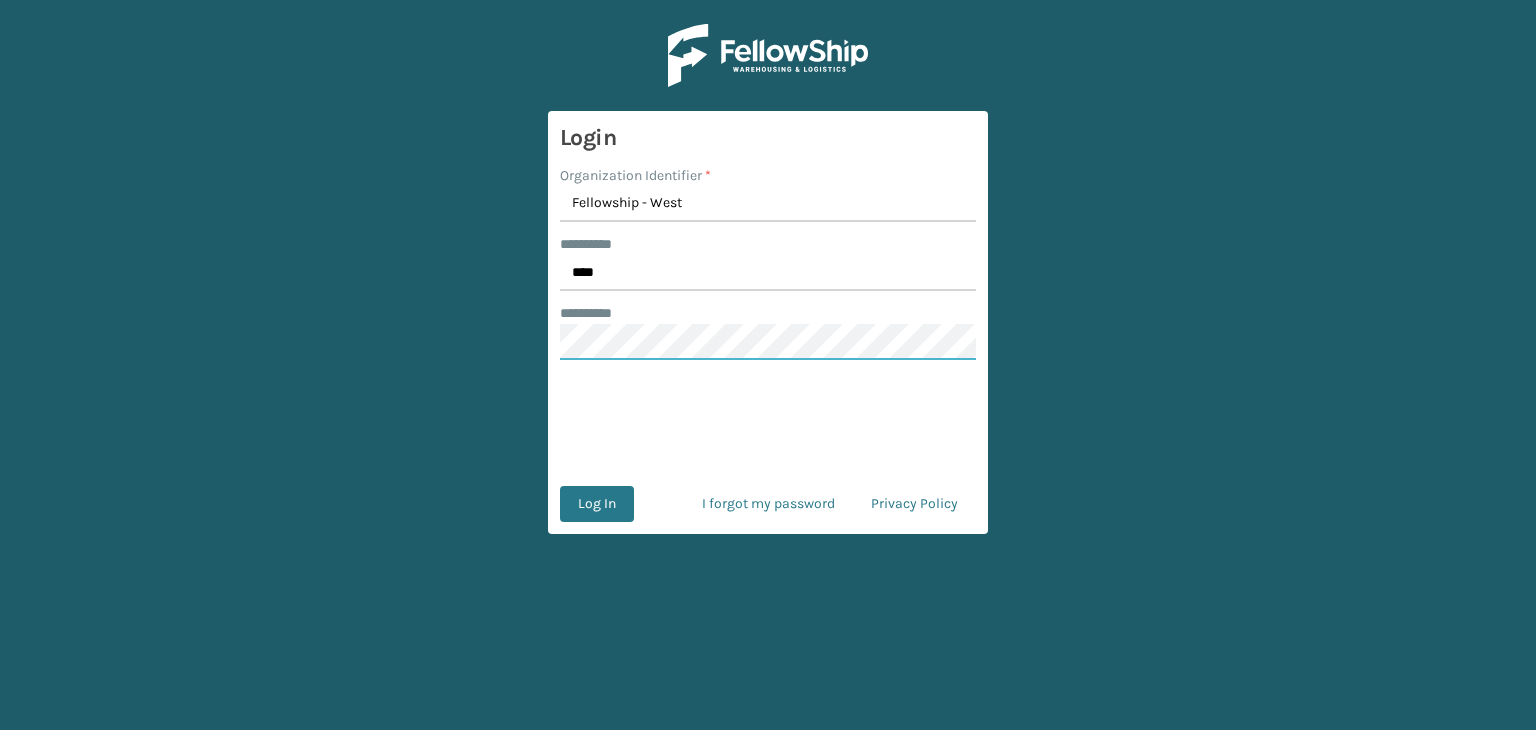click on "Log In" at bounding box center (597, 504) 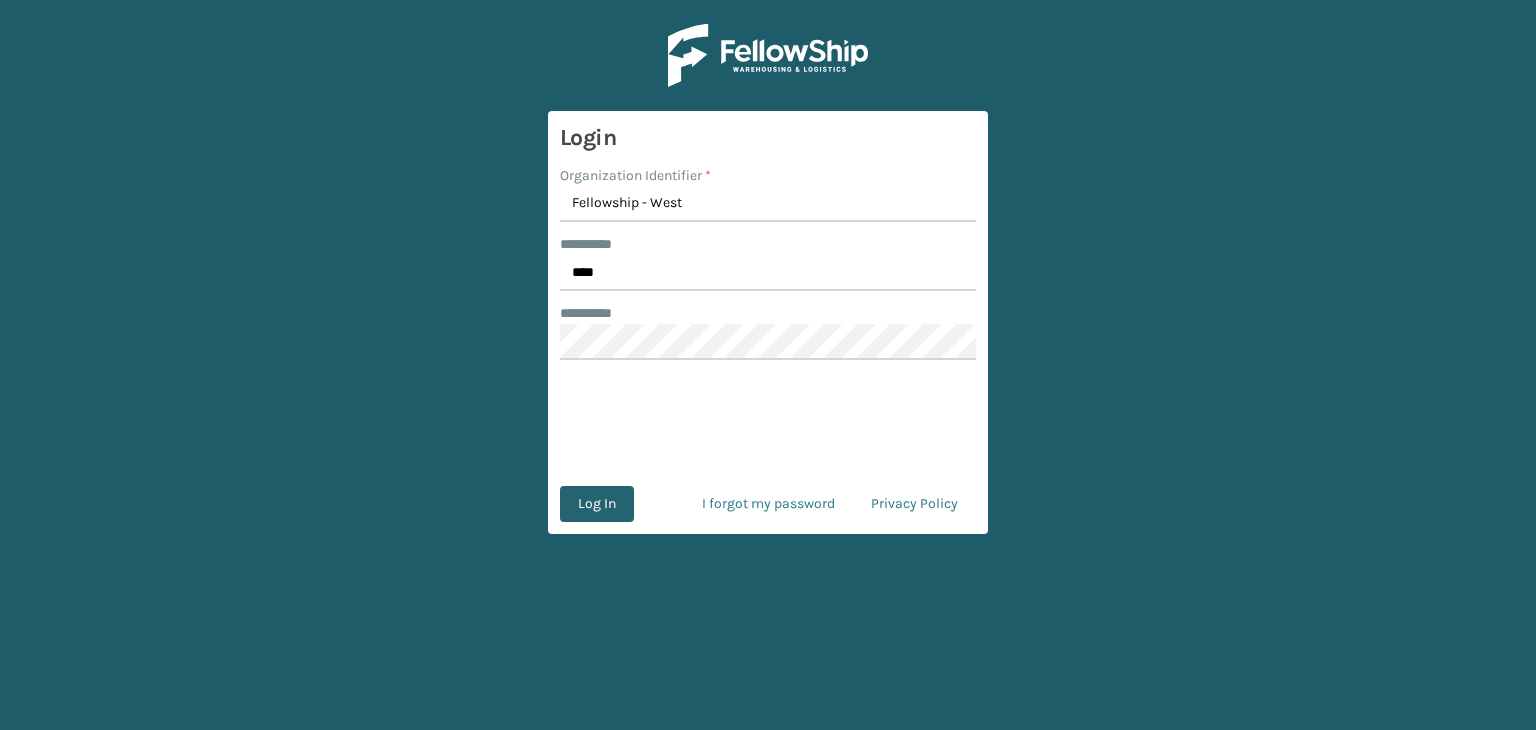 click on "Log In" at bounding box center (597, 504) 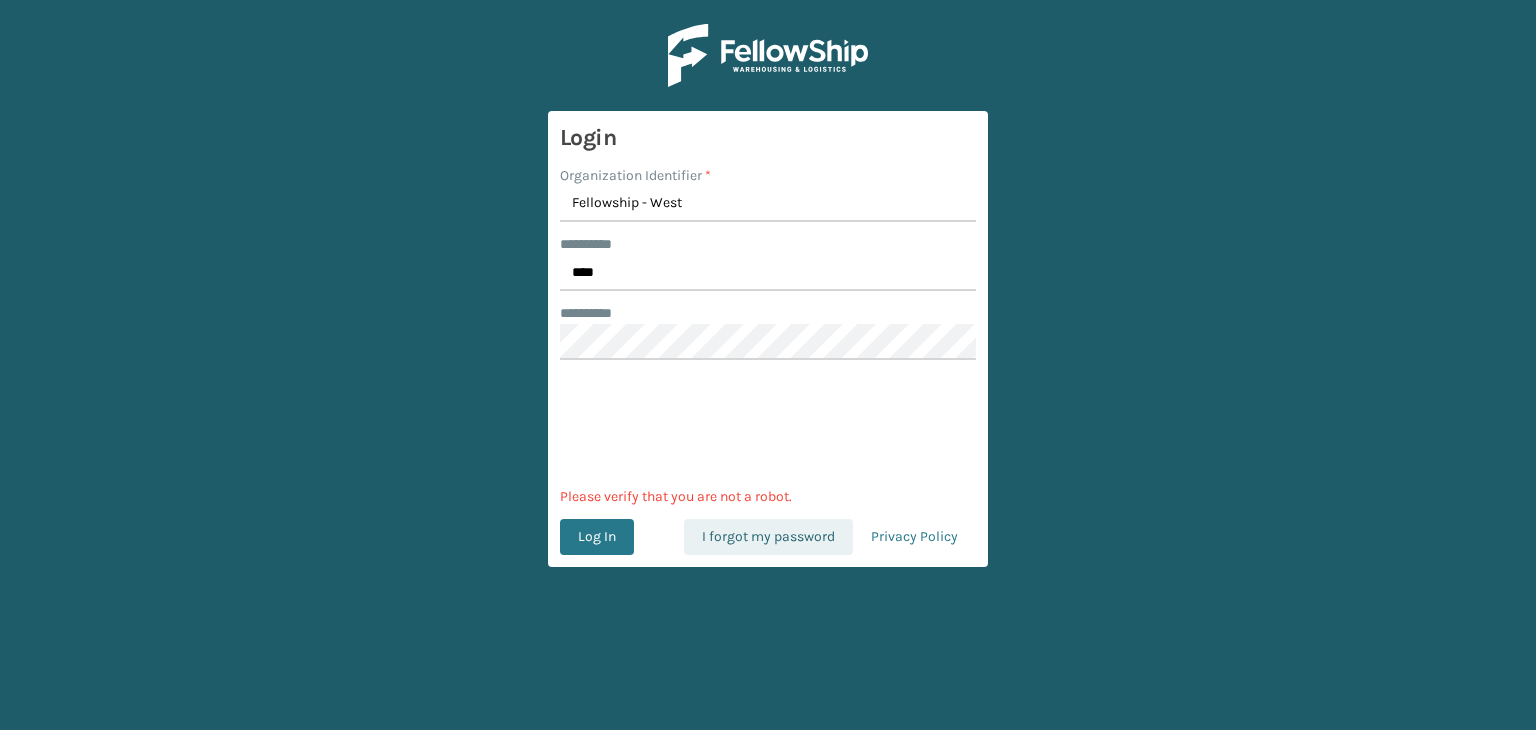 click on "I forgot my password" at bounding box center (768, 537) 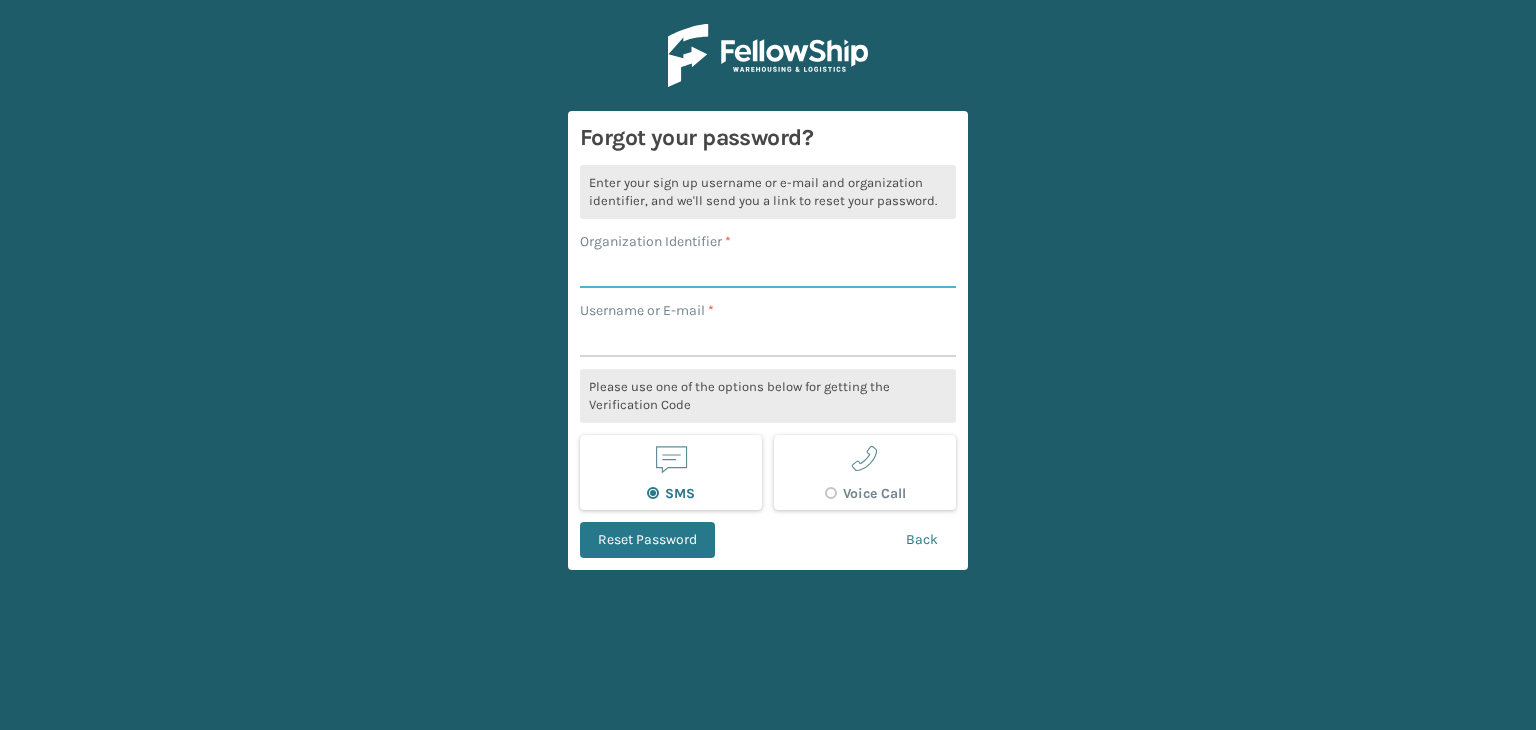 click on "Organization Identifier   *" at bounding box center (768, 270) 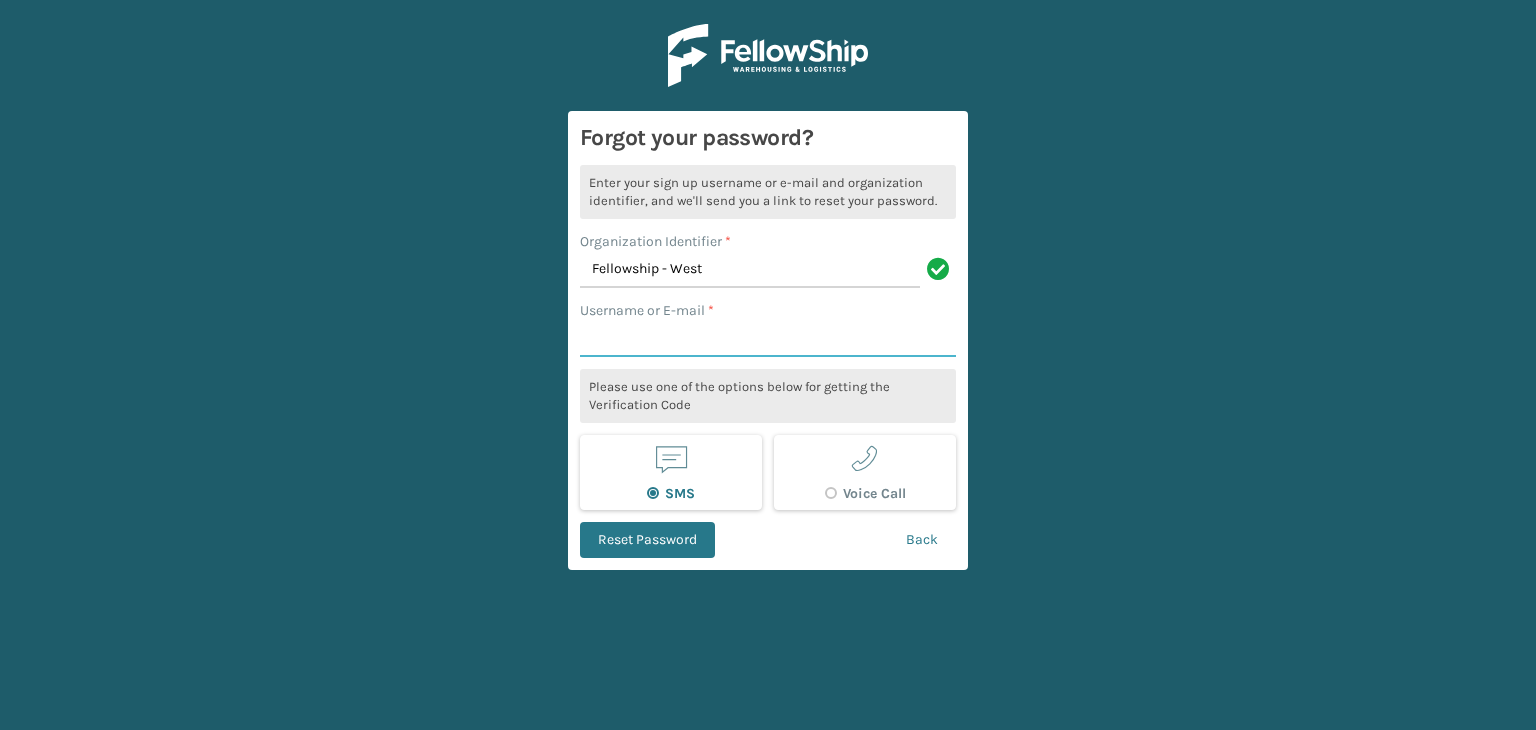 click on "Username or E-mail   *" at bounding box center (768, 339) 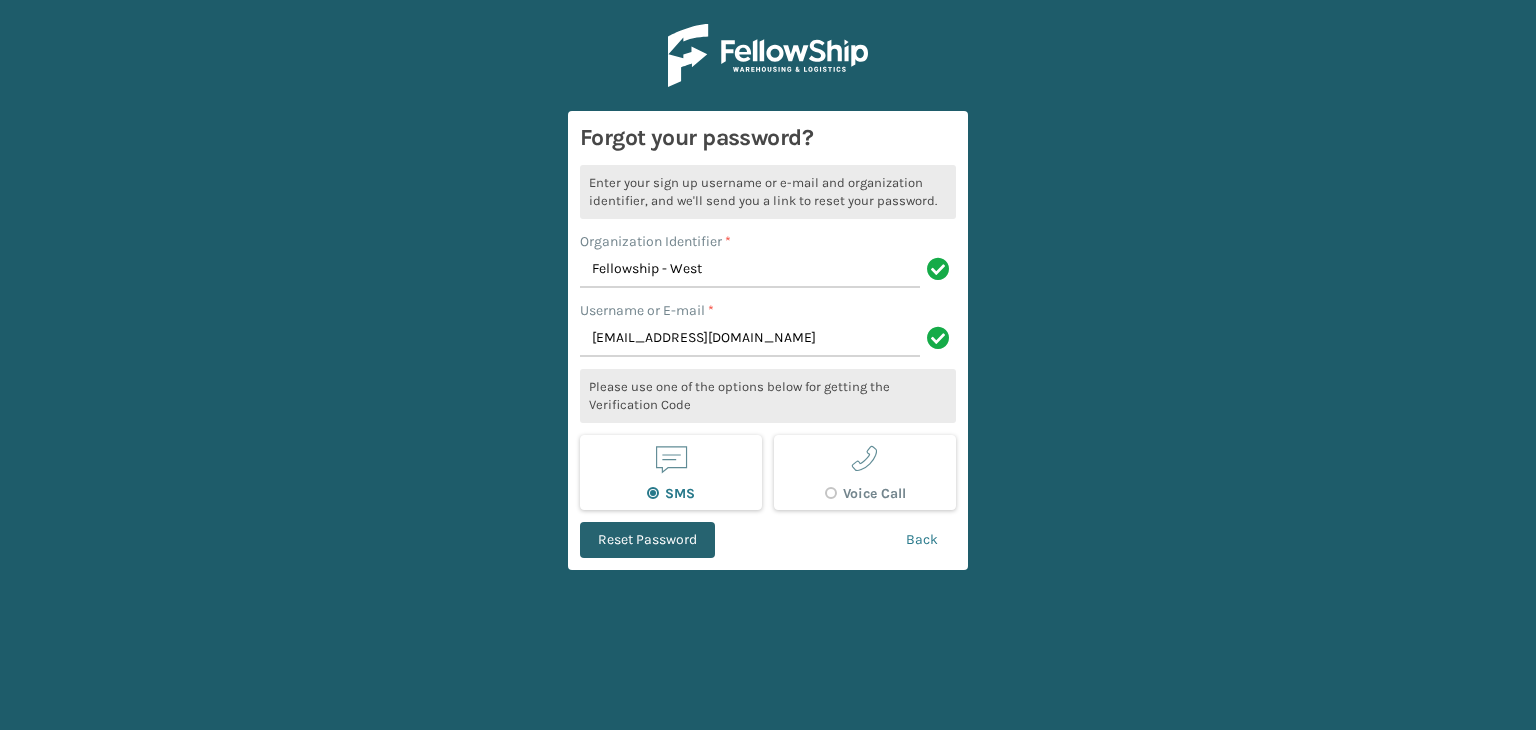 click on "Reset Password" at bounding box center [647, 540] 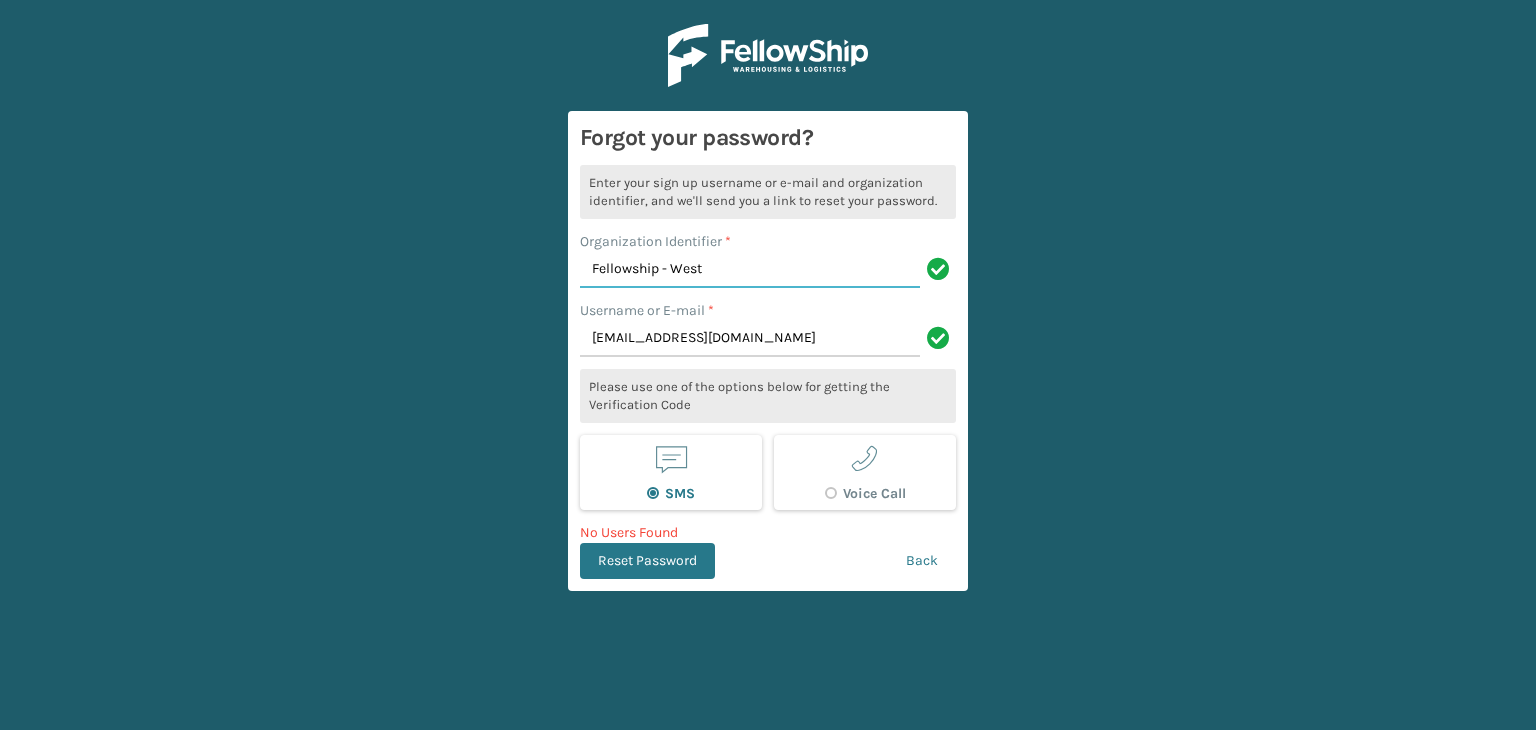 click on "Fellowship - West" at bounding box center (750, 270) 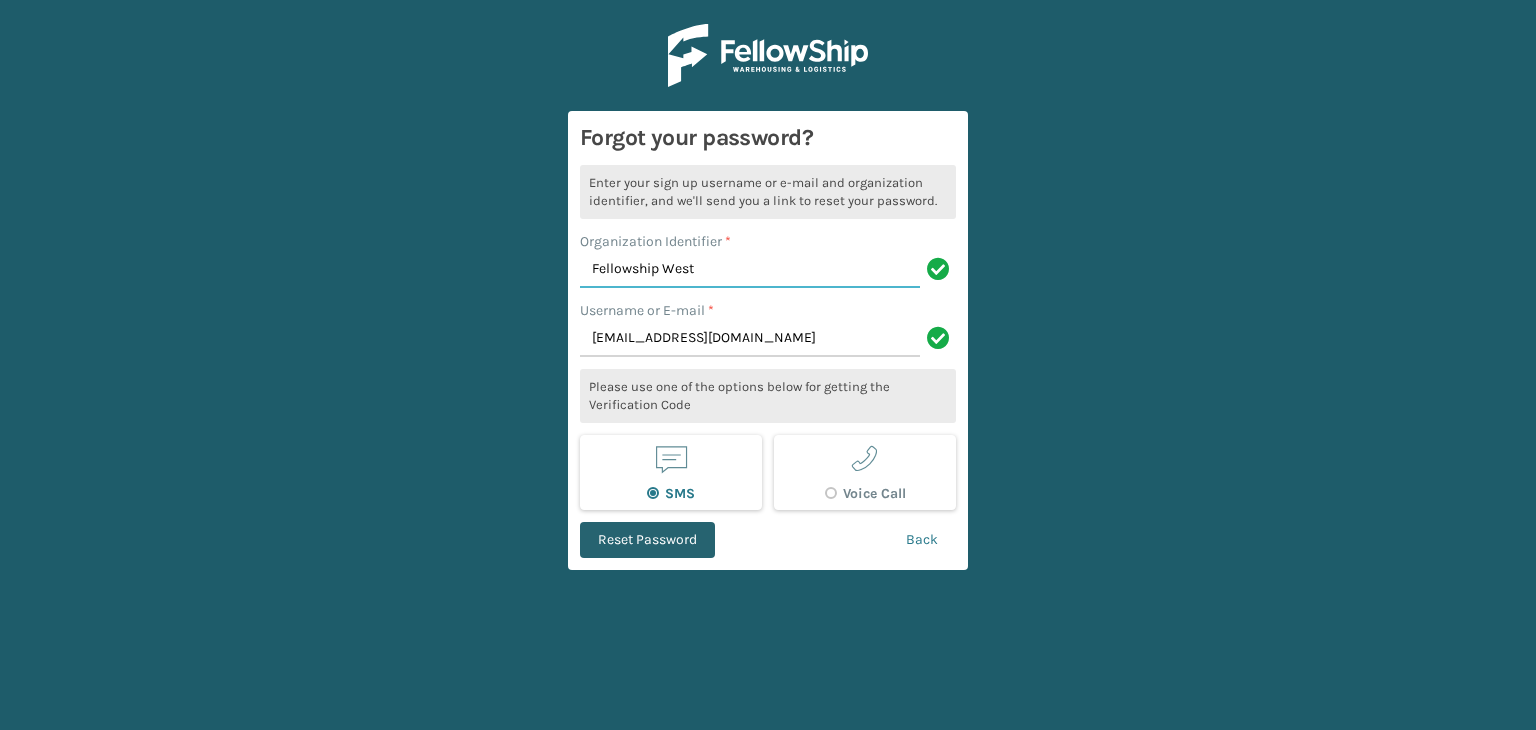 type on "Fellowship West" 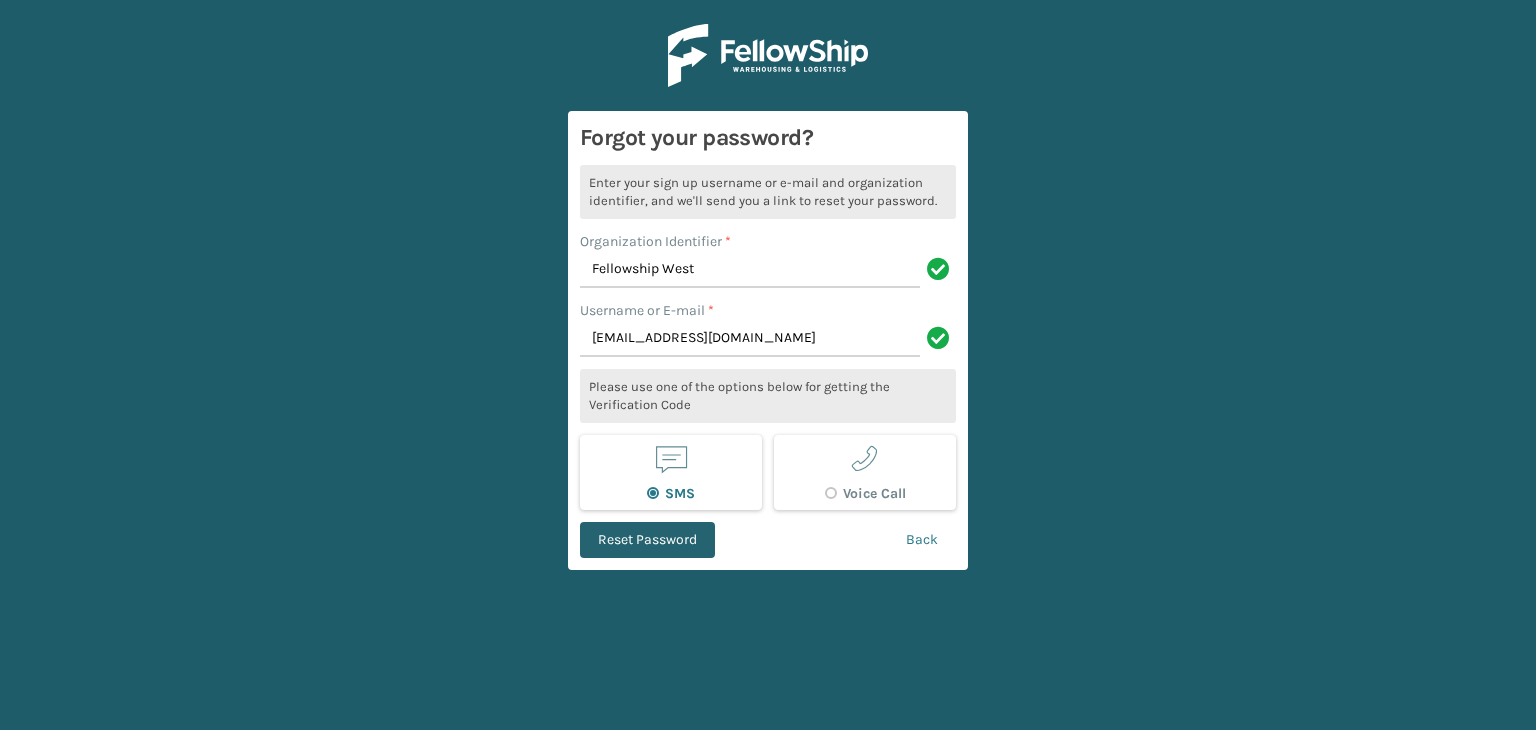 click on "Reset Password" at bounding box center (647, 540) 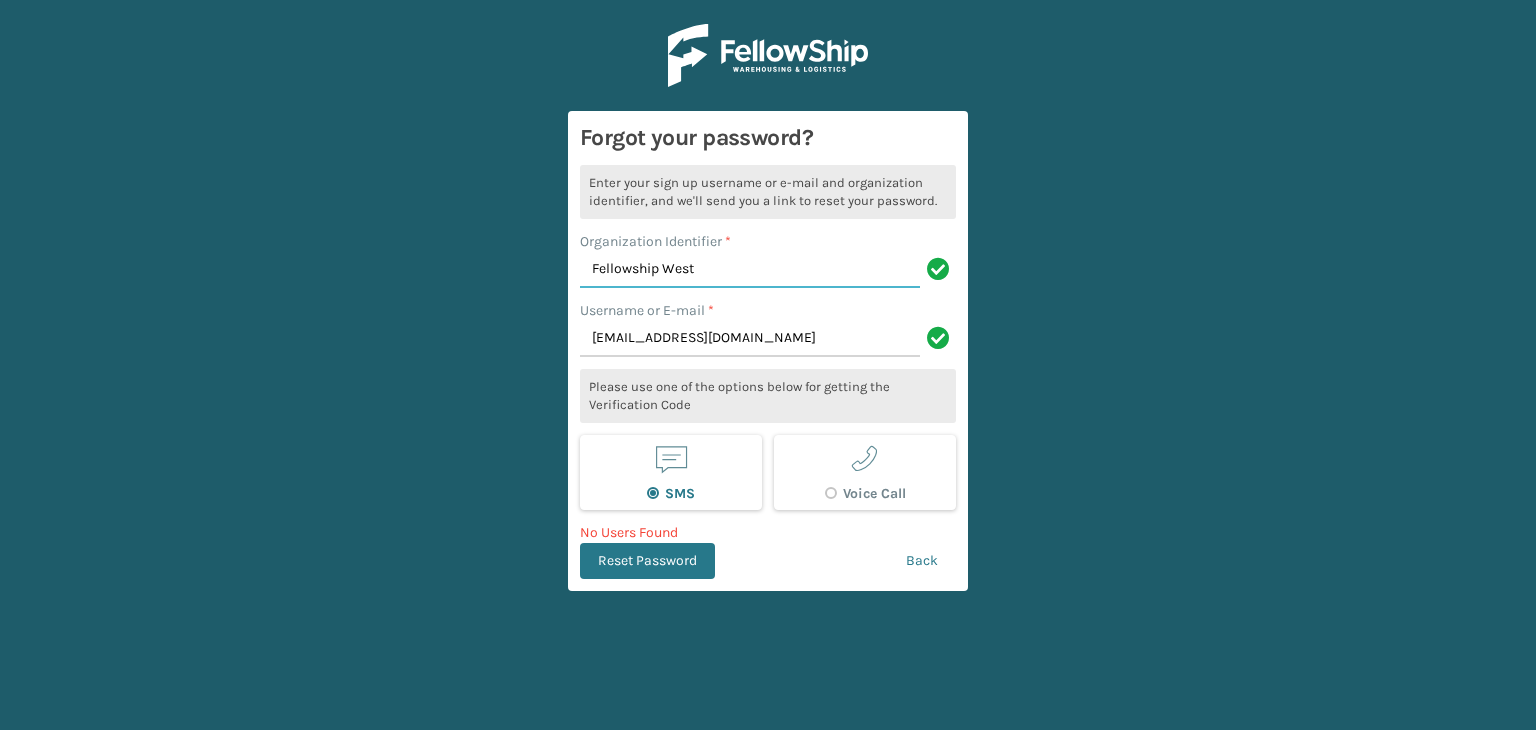 click on "Fellowship West" at bounding box center [750, 270] 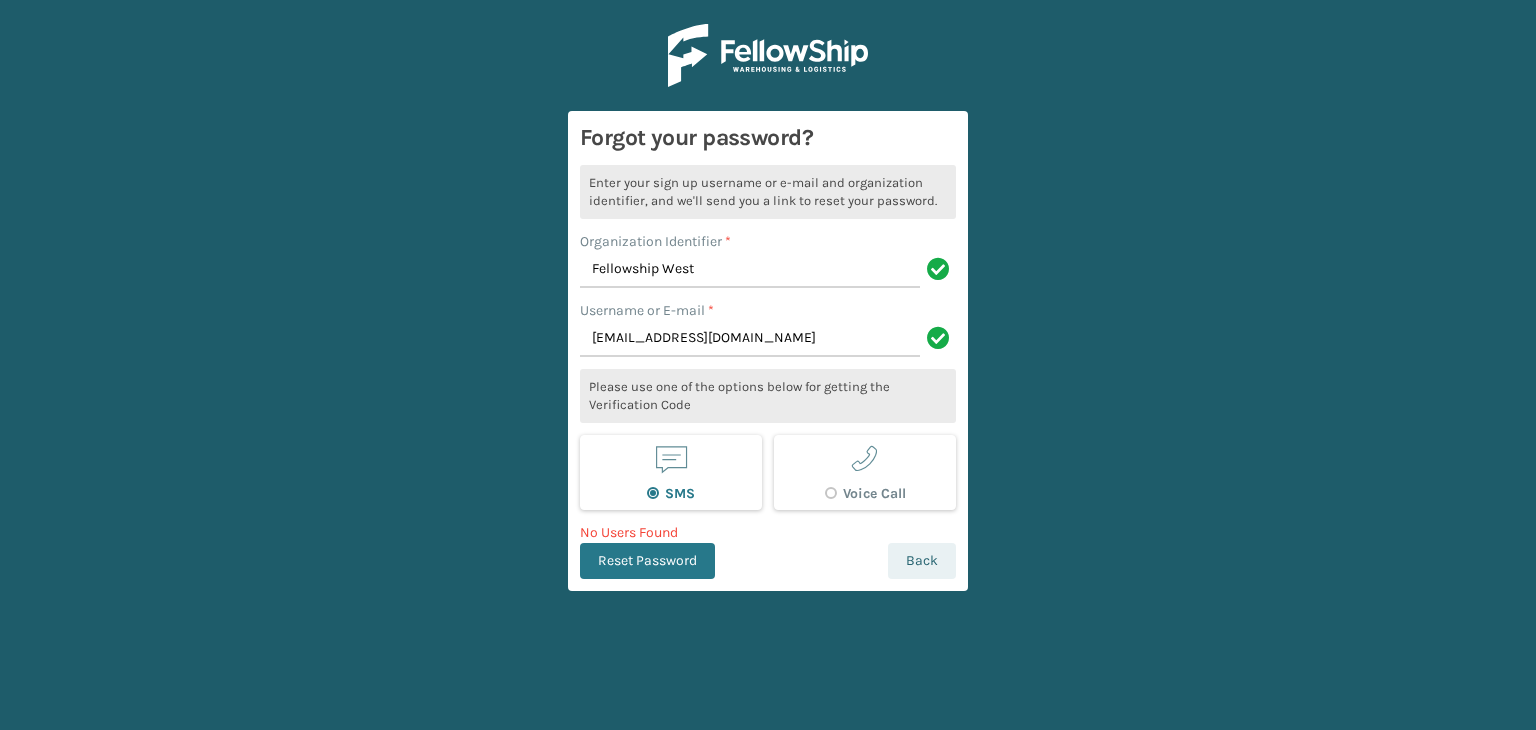 click on "Back" at bounding box center [922, 561] 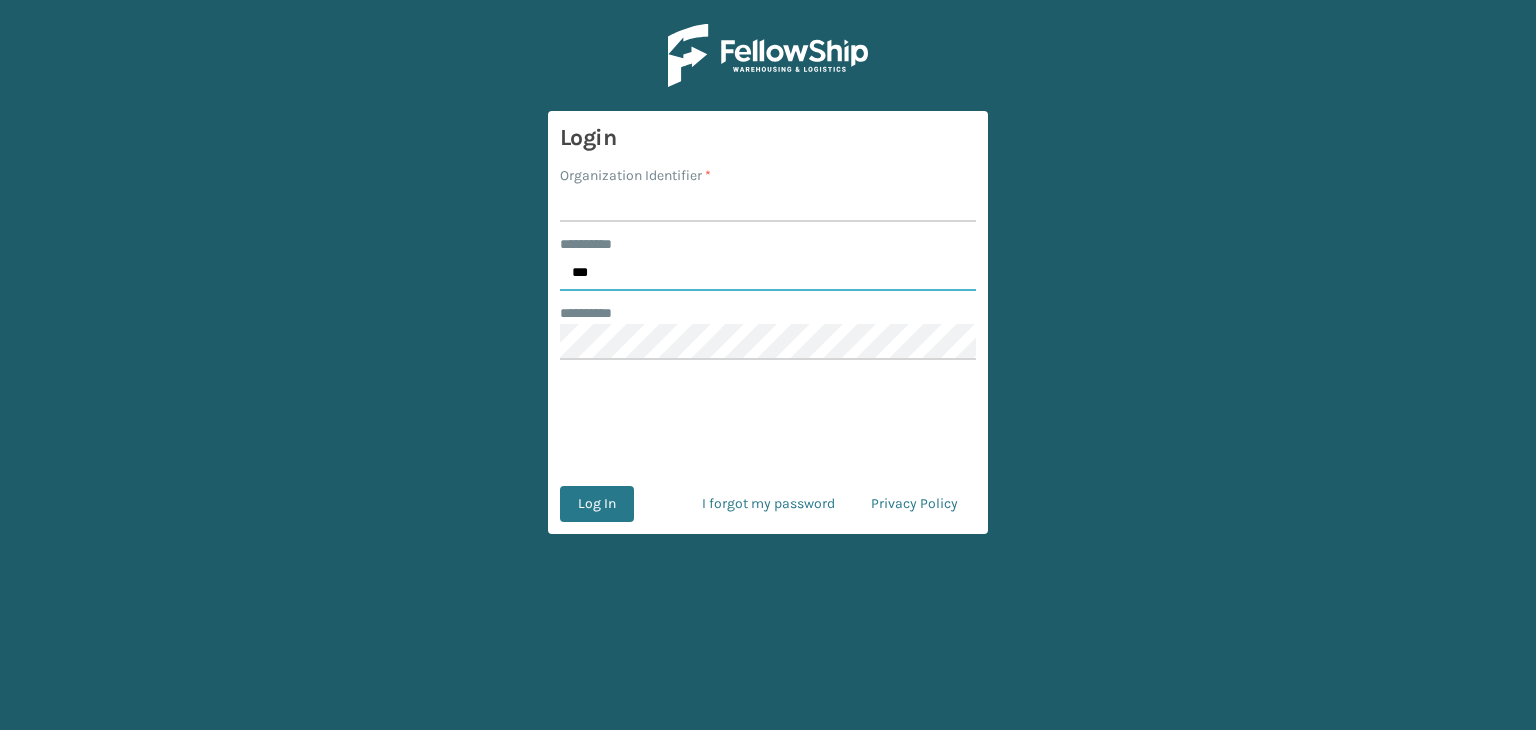 click on "***" at bounding box center (768, 273) 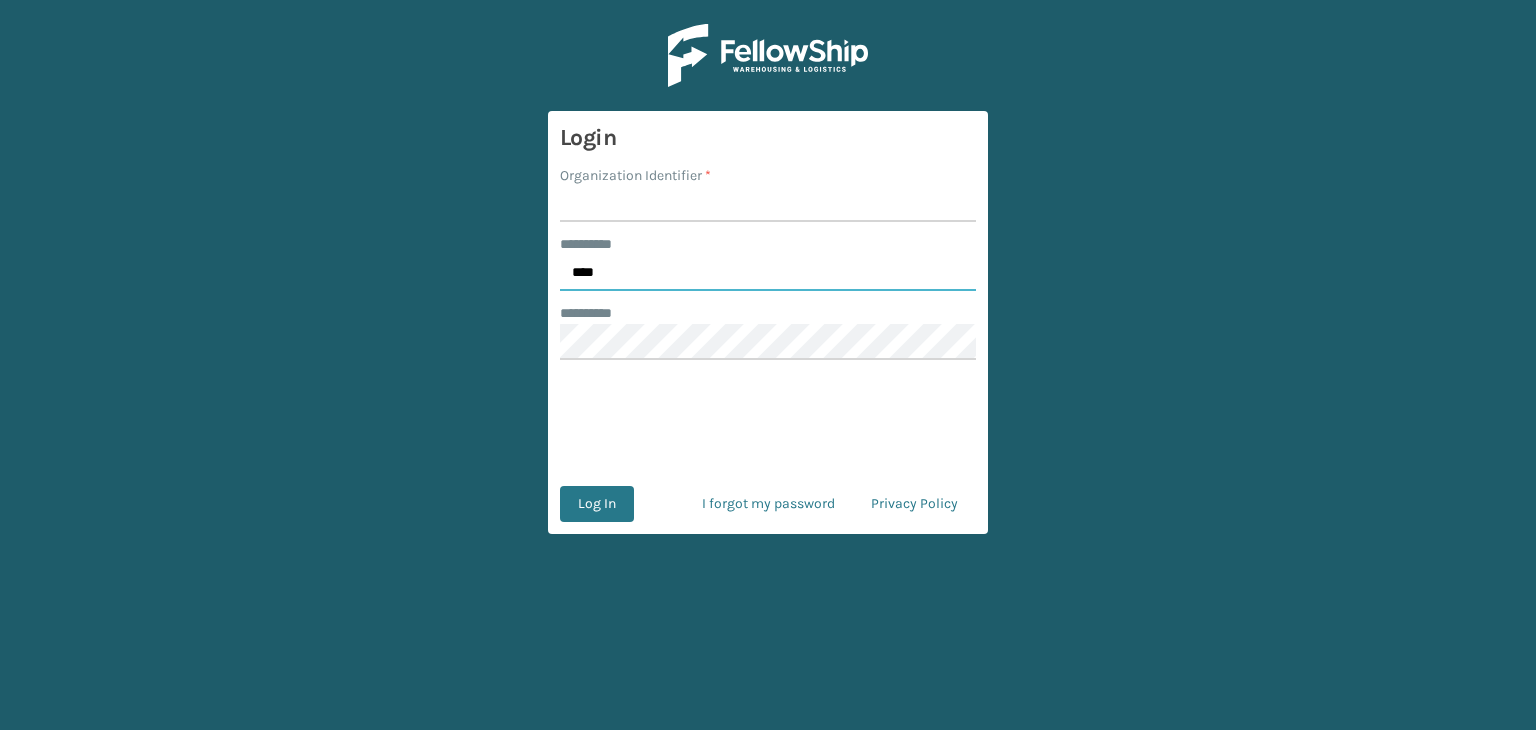 type on "****" 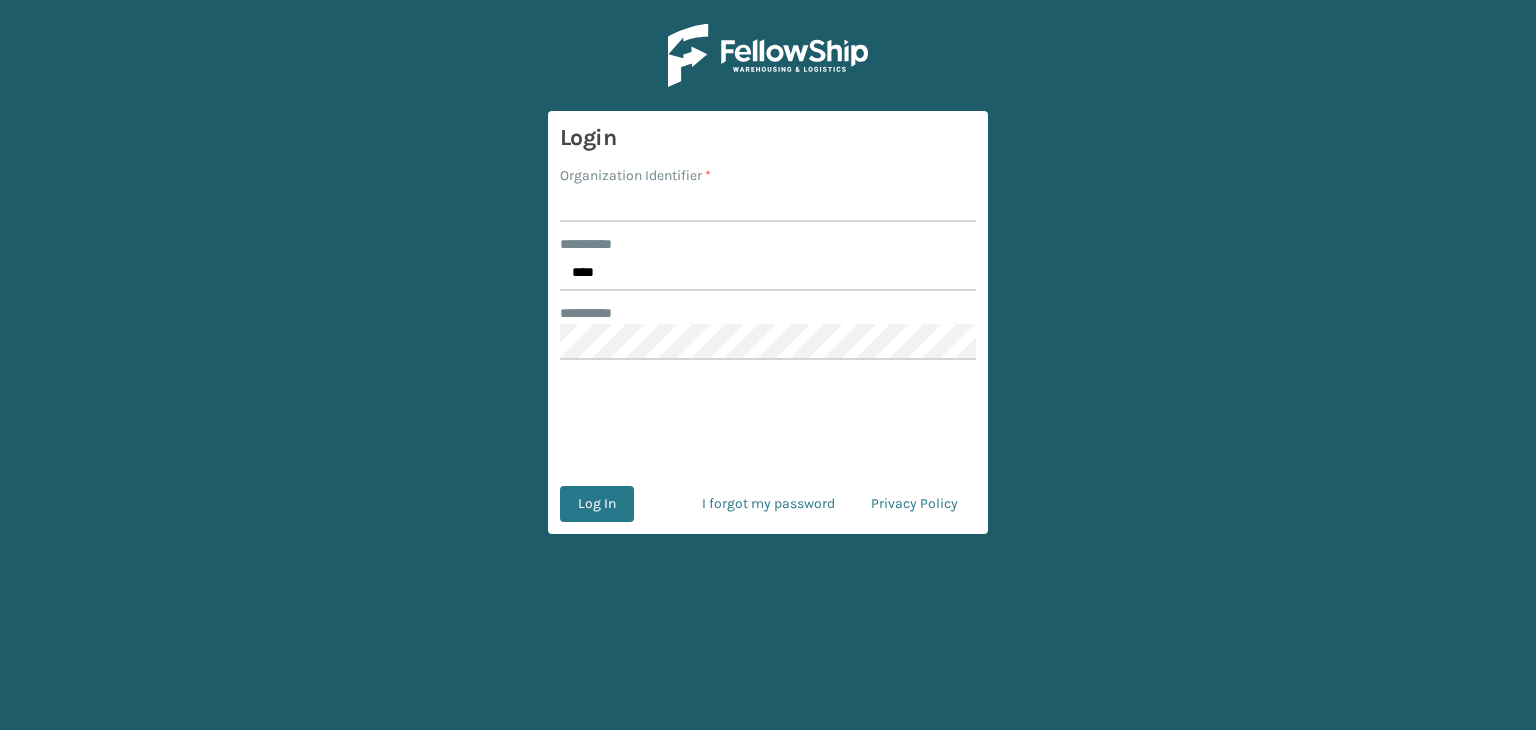 click on "Login Organization Identifier   * ********   * **** ********   * Log In I forgot my password Privacy Policy" at bounding box center [768, 322] 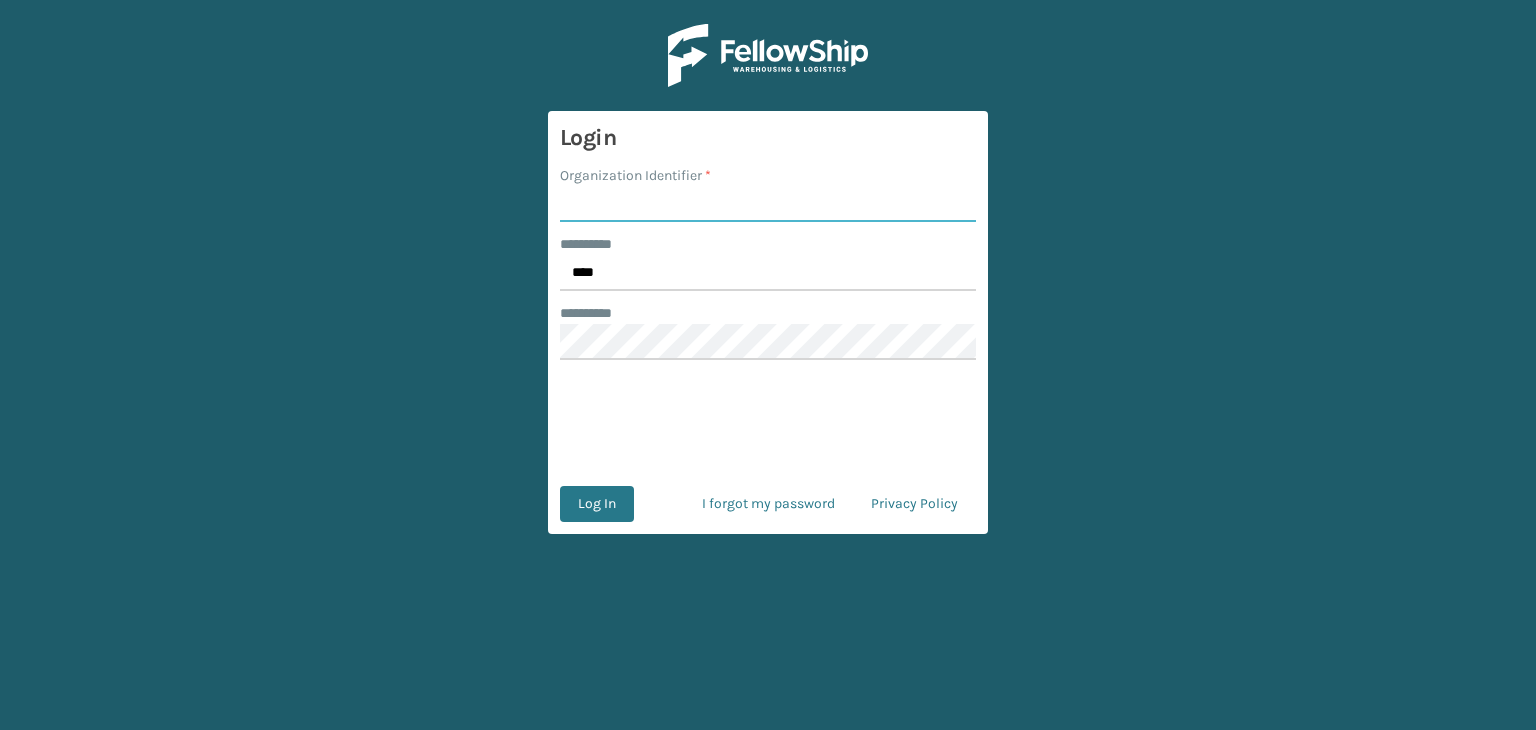 click on "Organization Identifier   *" at bounding box center [768, 204] 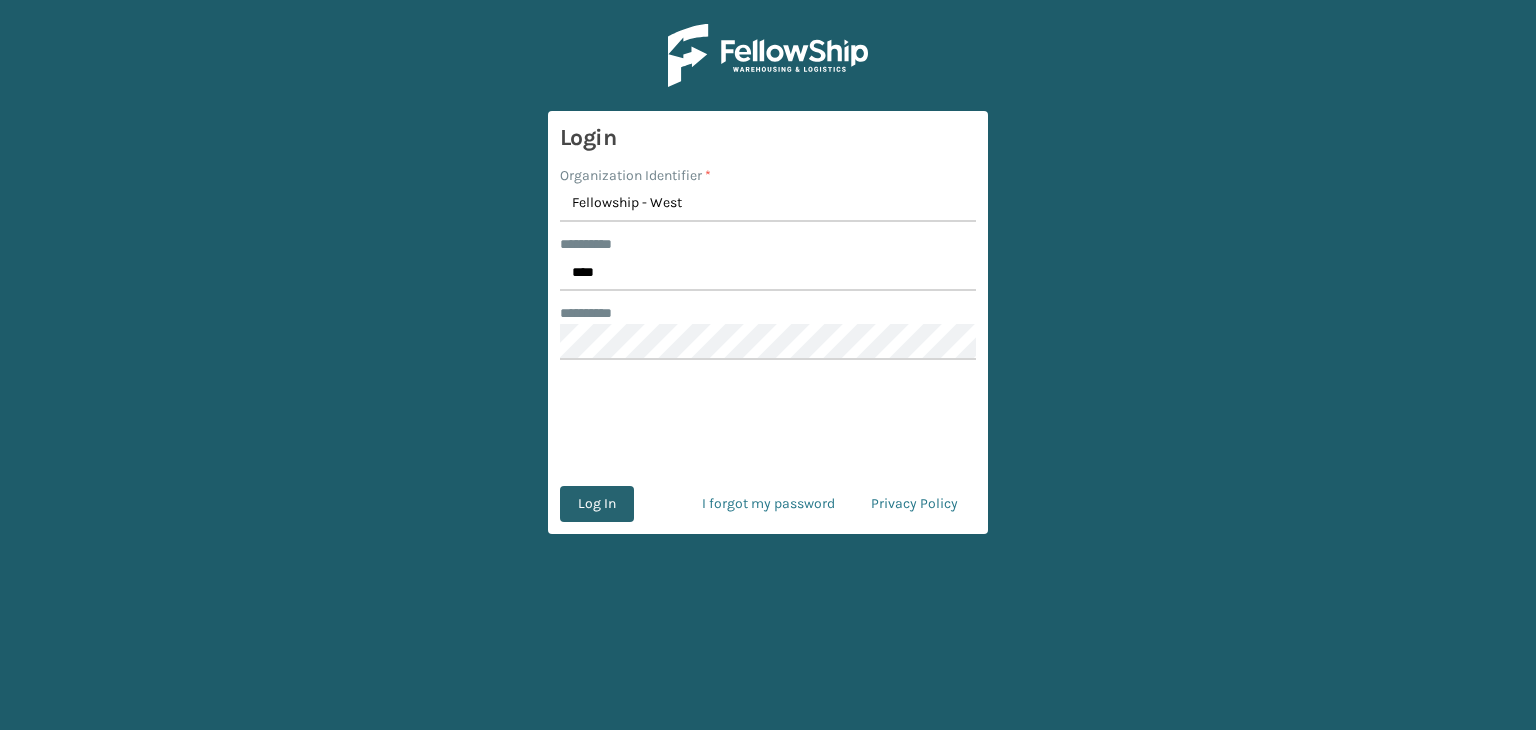 click on "Log In" at bounding box center [597, 504] 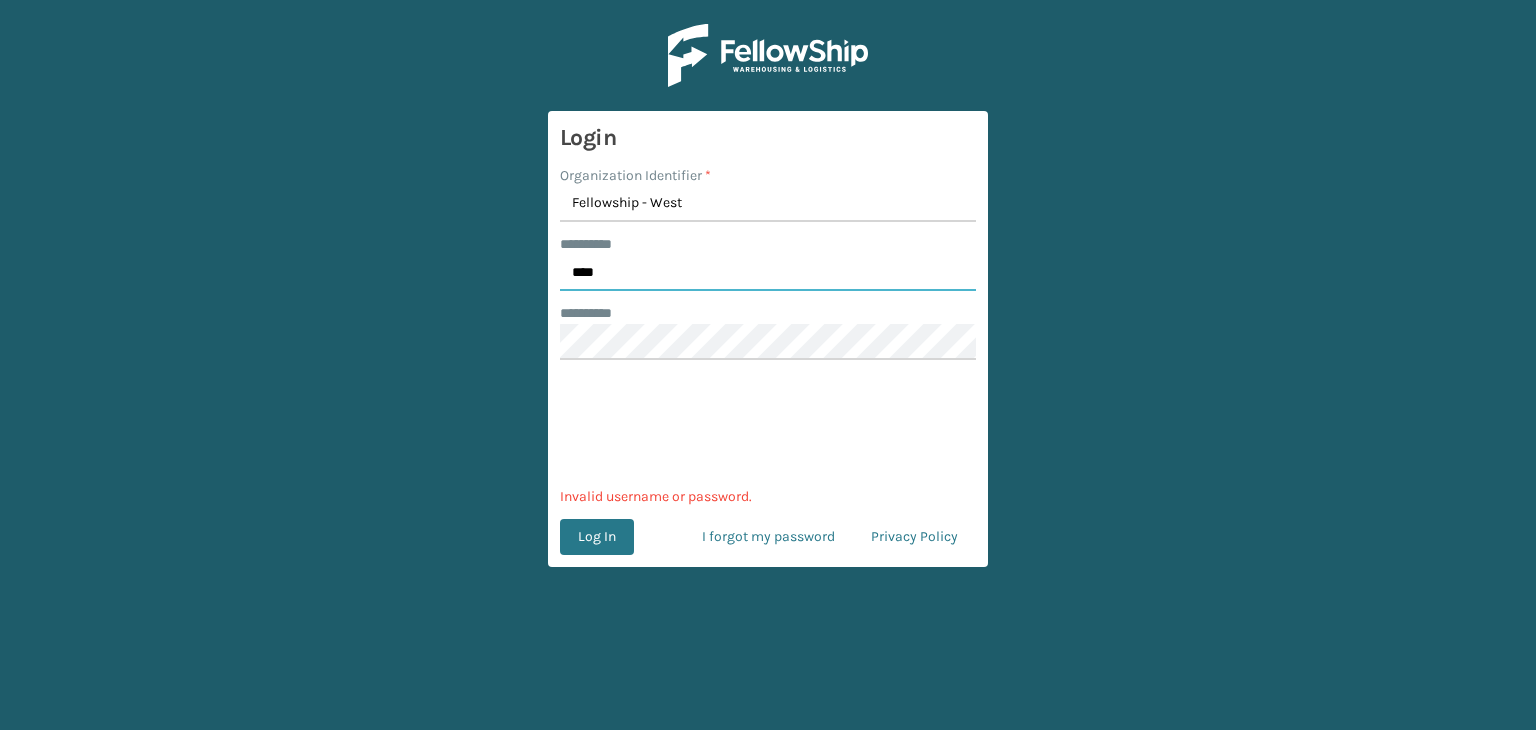 click on "****" at bounding box center [768, 273] 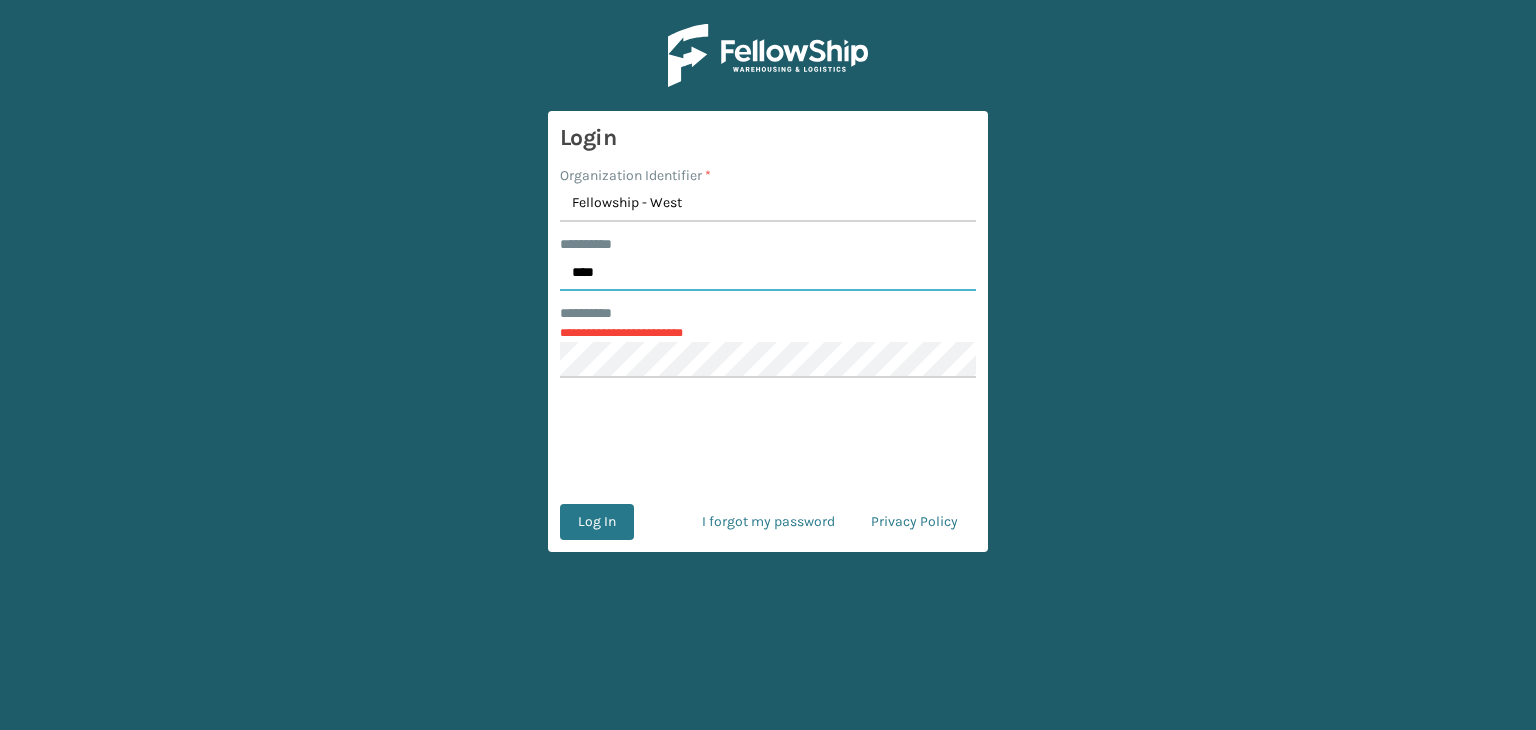 click on "****" at bounding box center (768, 273) 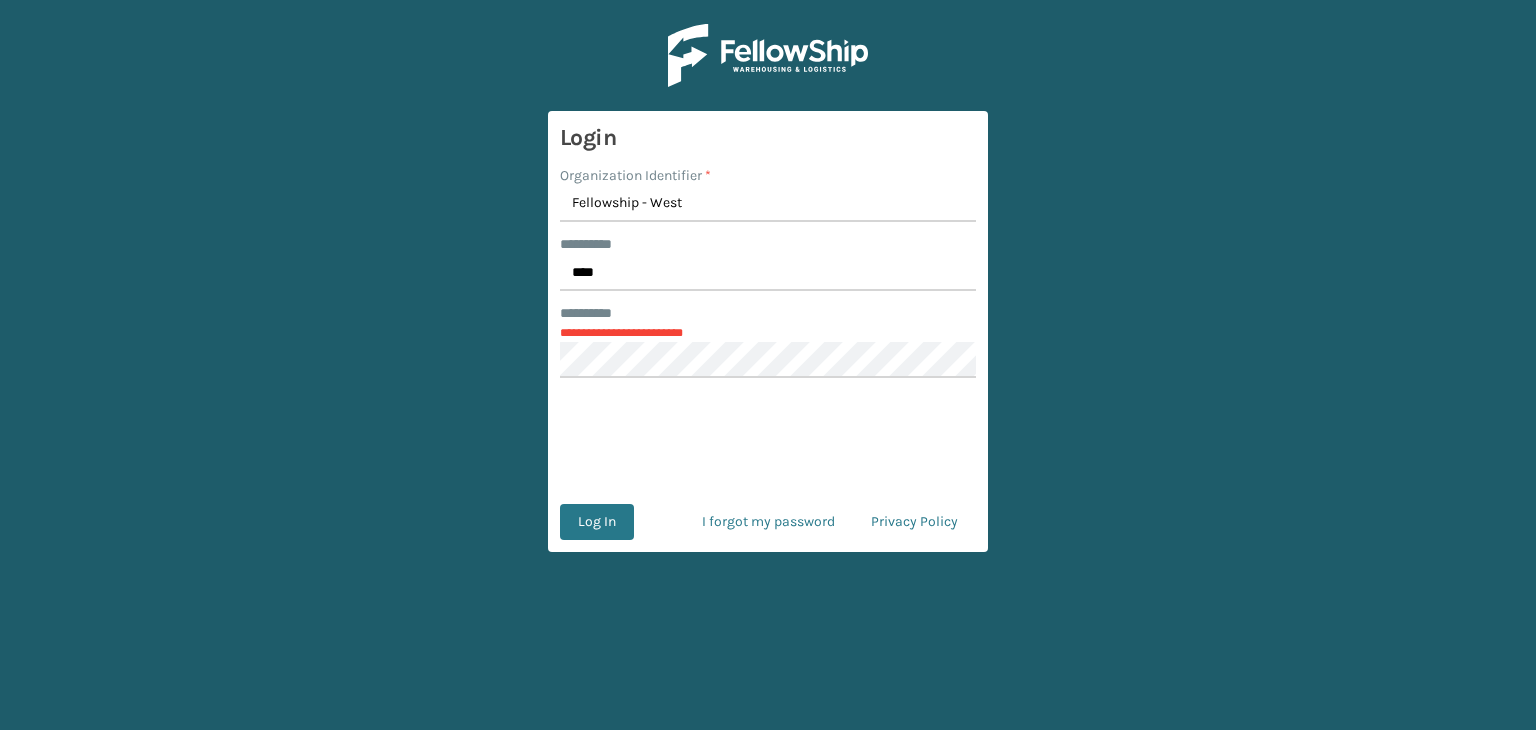 click on "**********" at bounding box center [768, 331] 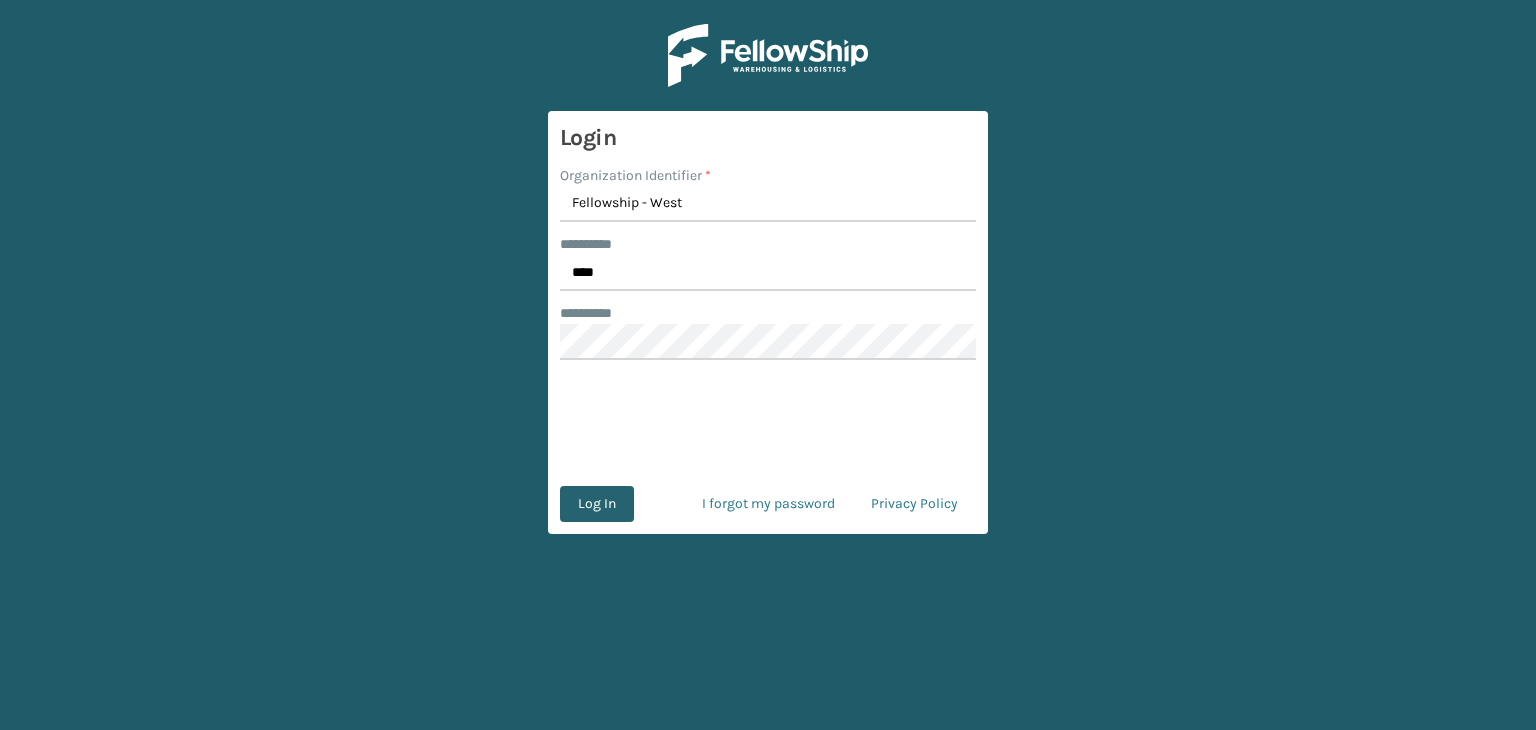 click on "Log In" at bounding box center (597, 504) 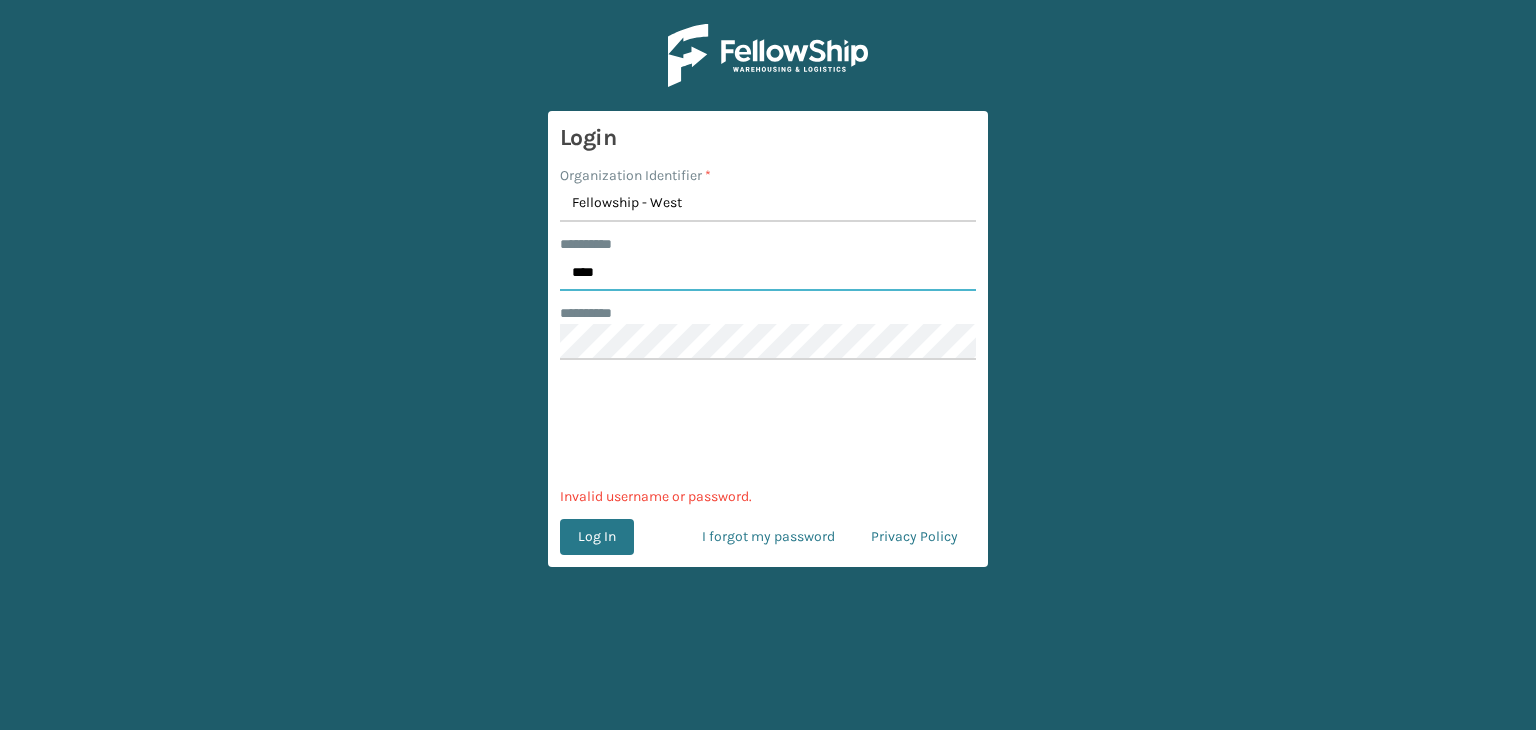 click on "****" at bounding box center (768, 273) 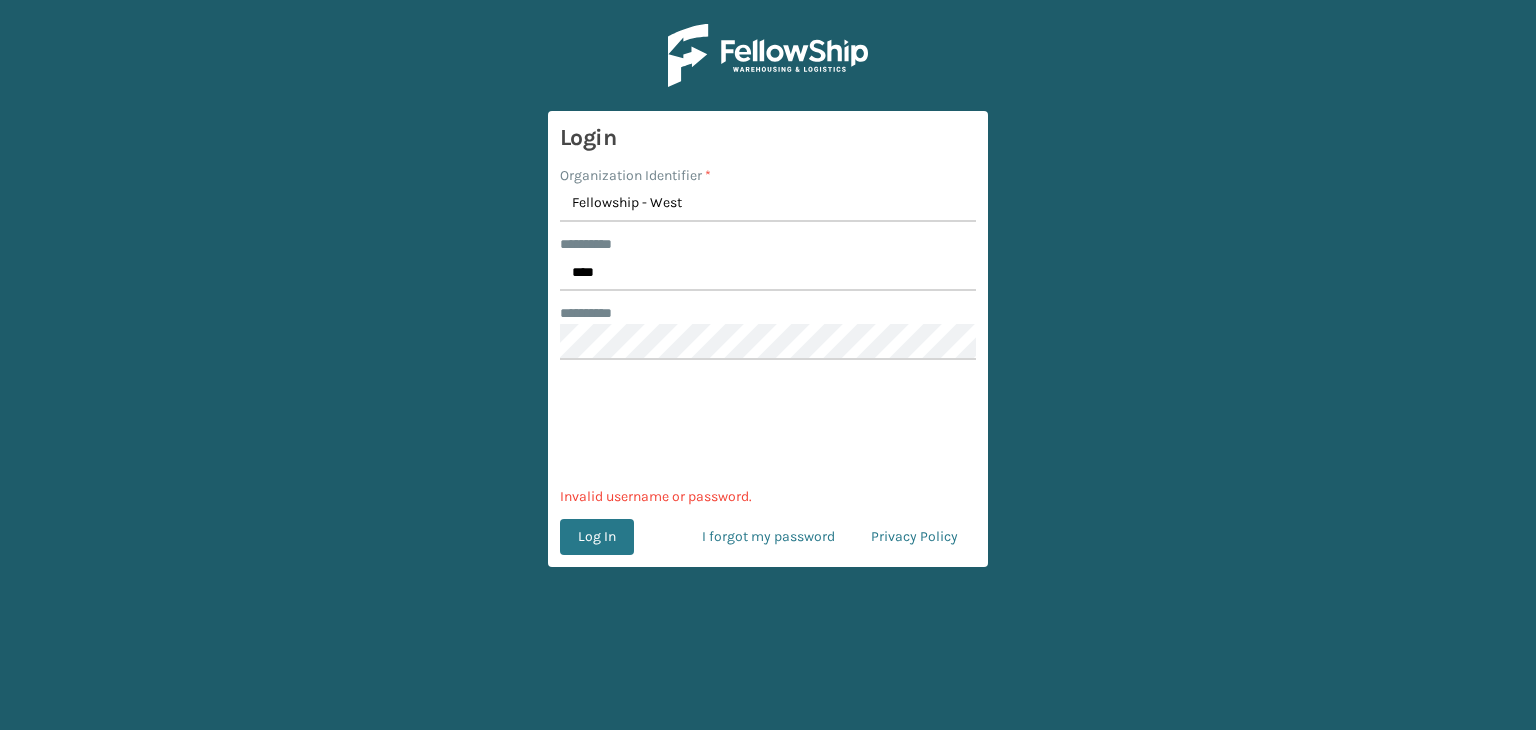 click on "********   *" at bounding box center [595, 313] 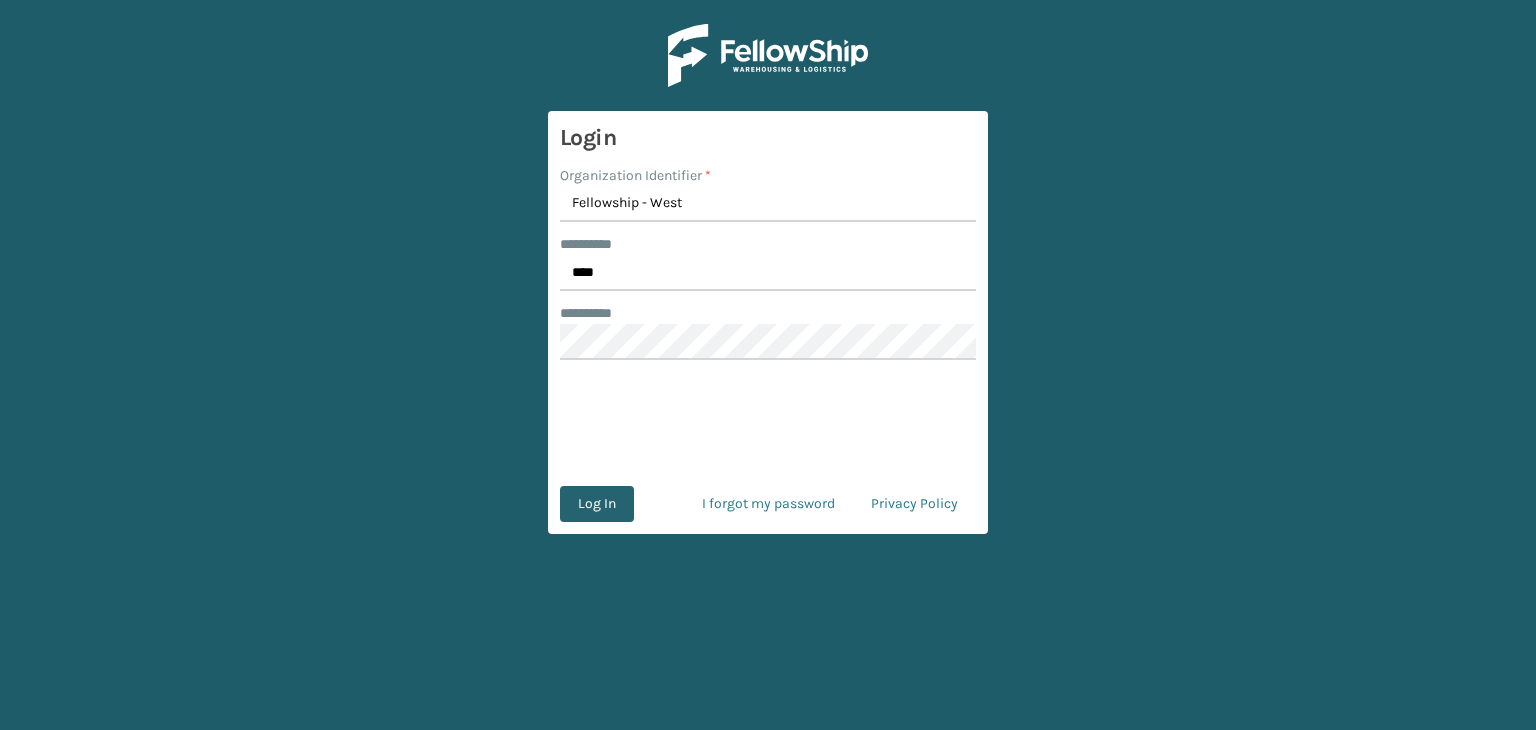 click on "Log In" at bounding box center [597, 504] 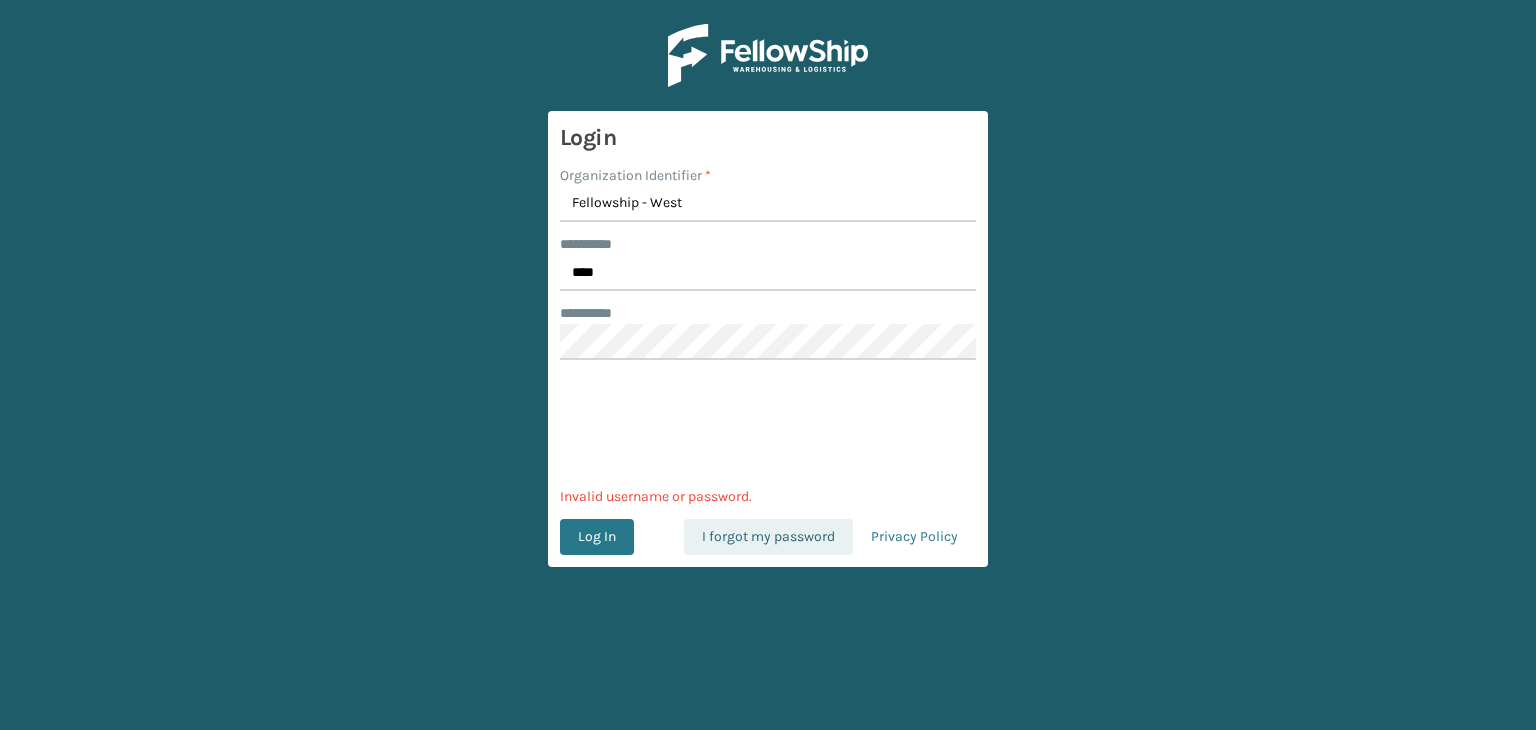 click on "I forgot my password" at bounding box center (768, 537) 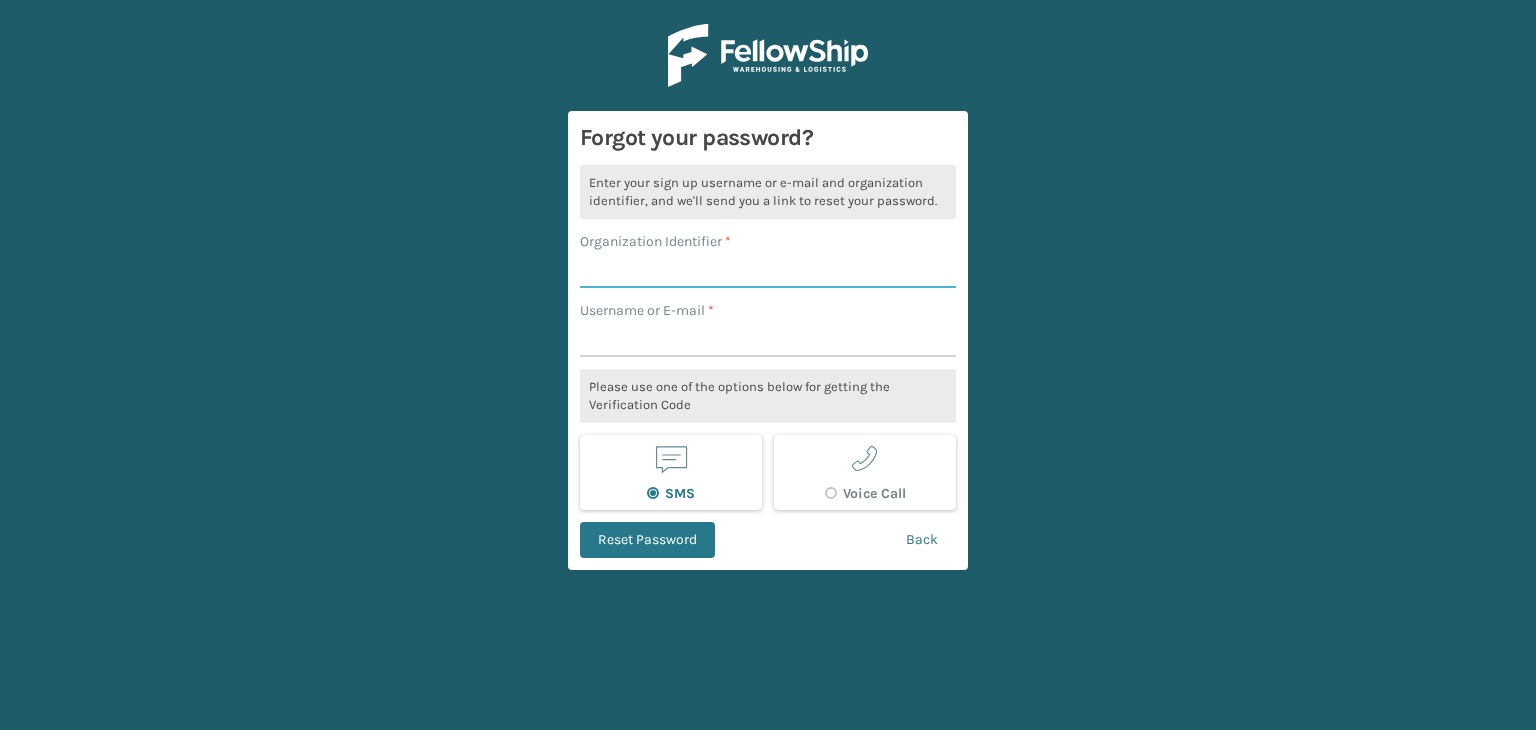 click on "Organization Identifier   *" at bounding box center (768, 270) 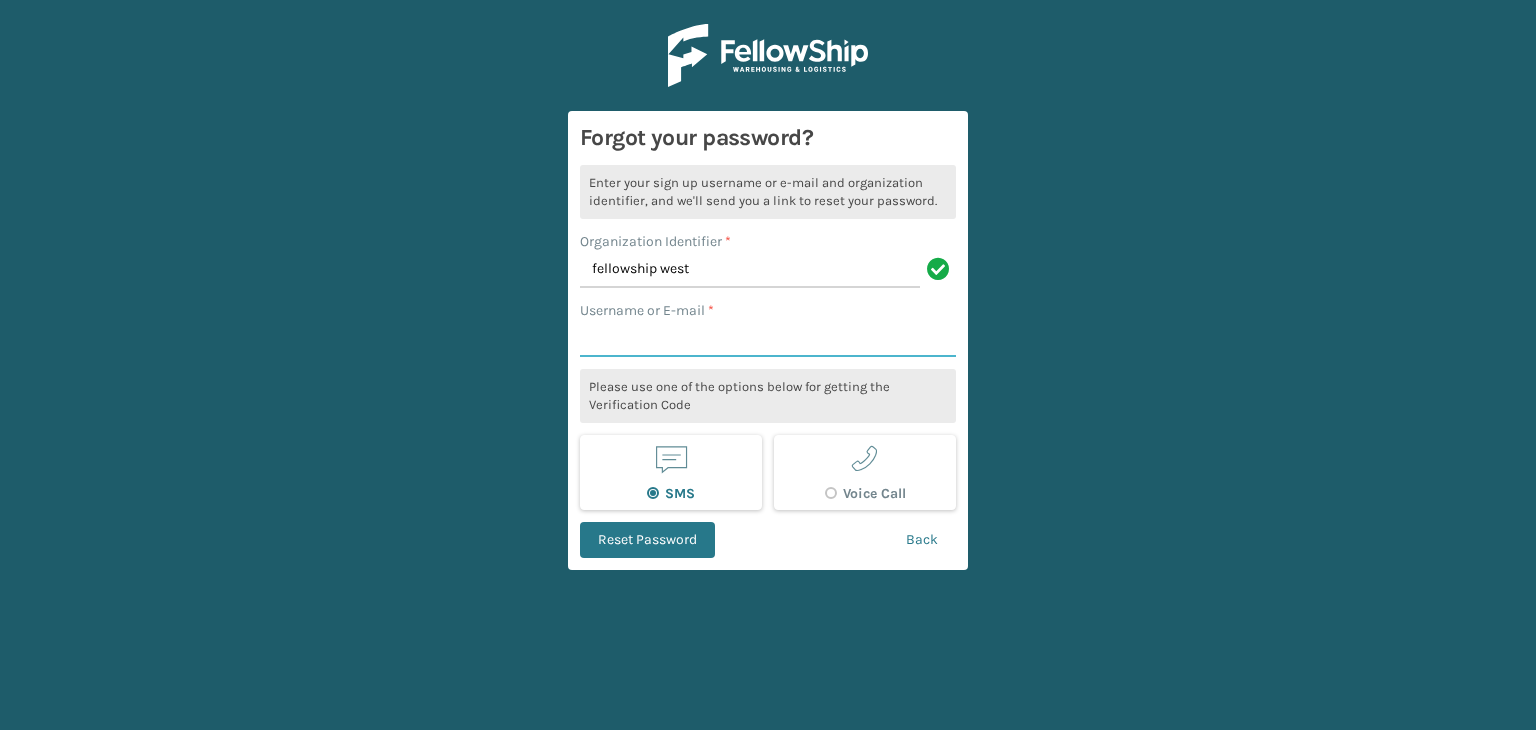 click on "Username or E-mail   *" at bounding box center (768, 339) 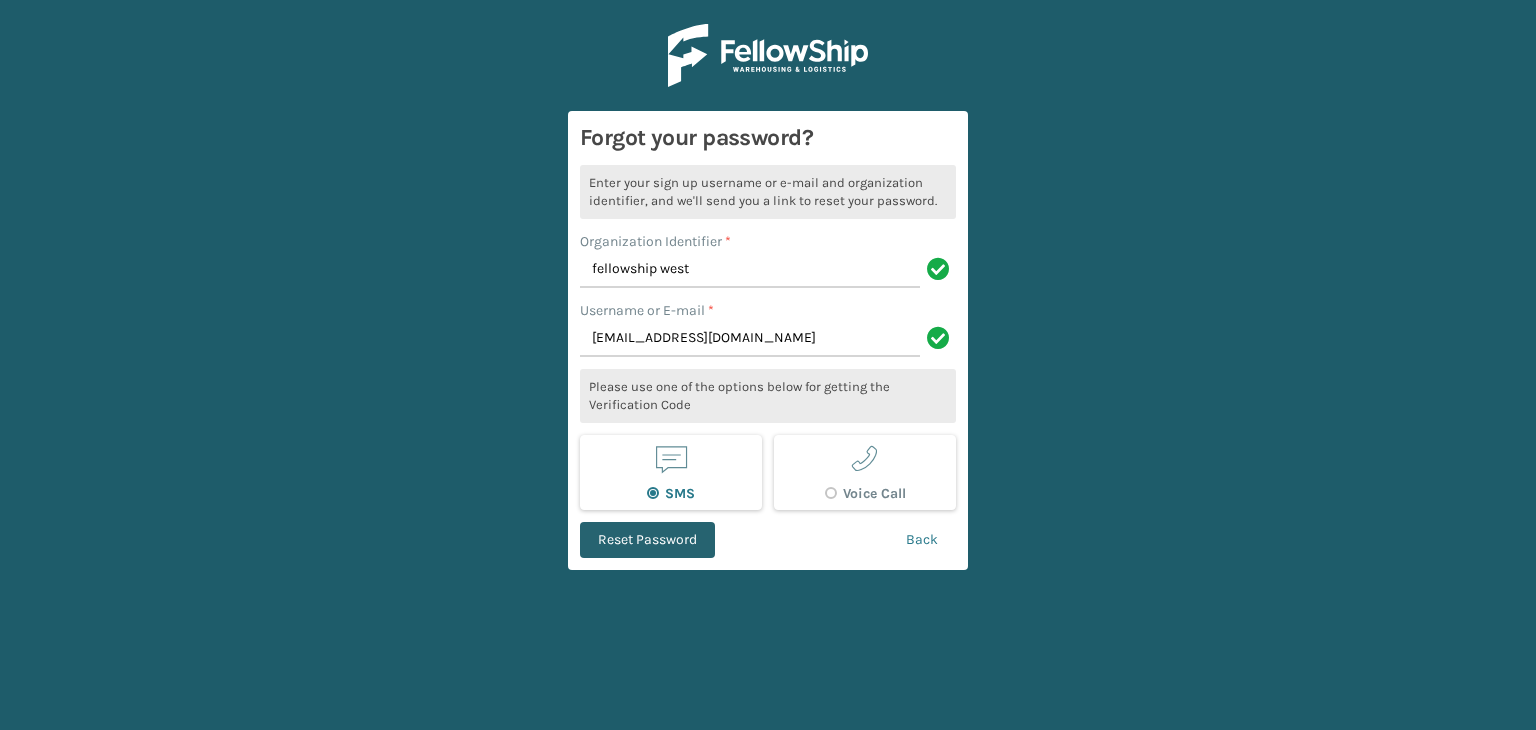 click on "Reset Password" at bounding box center [647, 540] 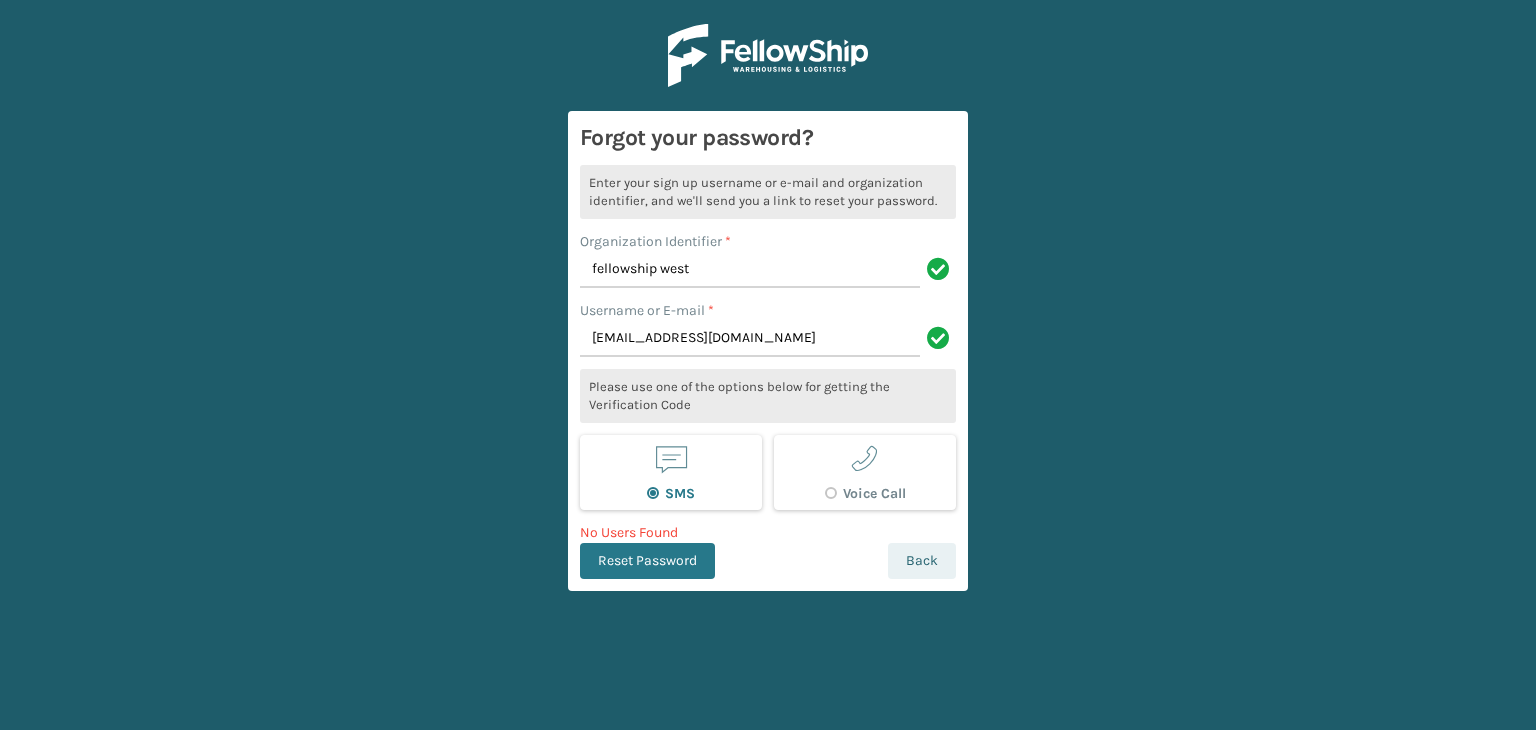 click on "Back" at bounding box center [922, 561] 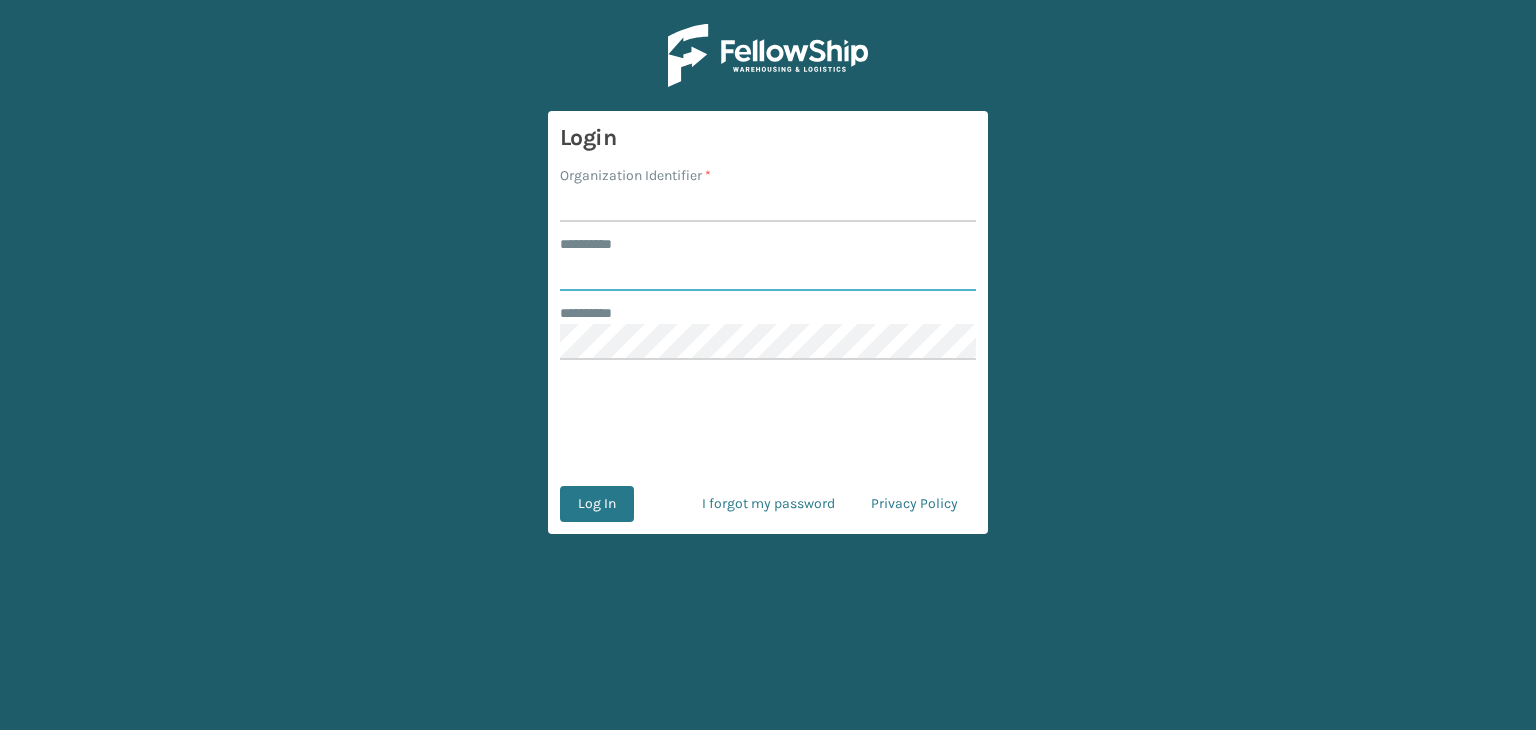 type on "***" 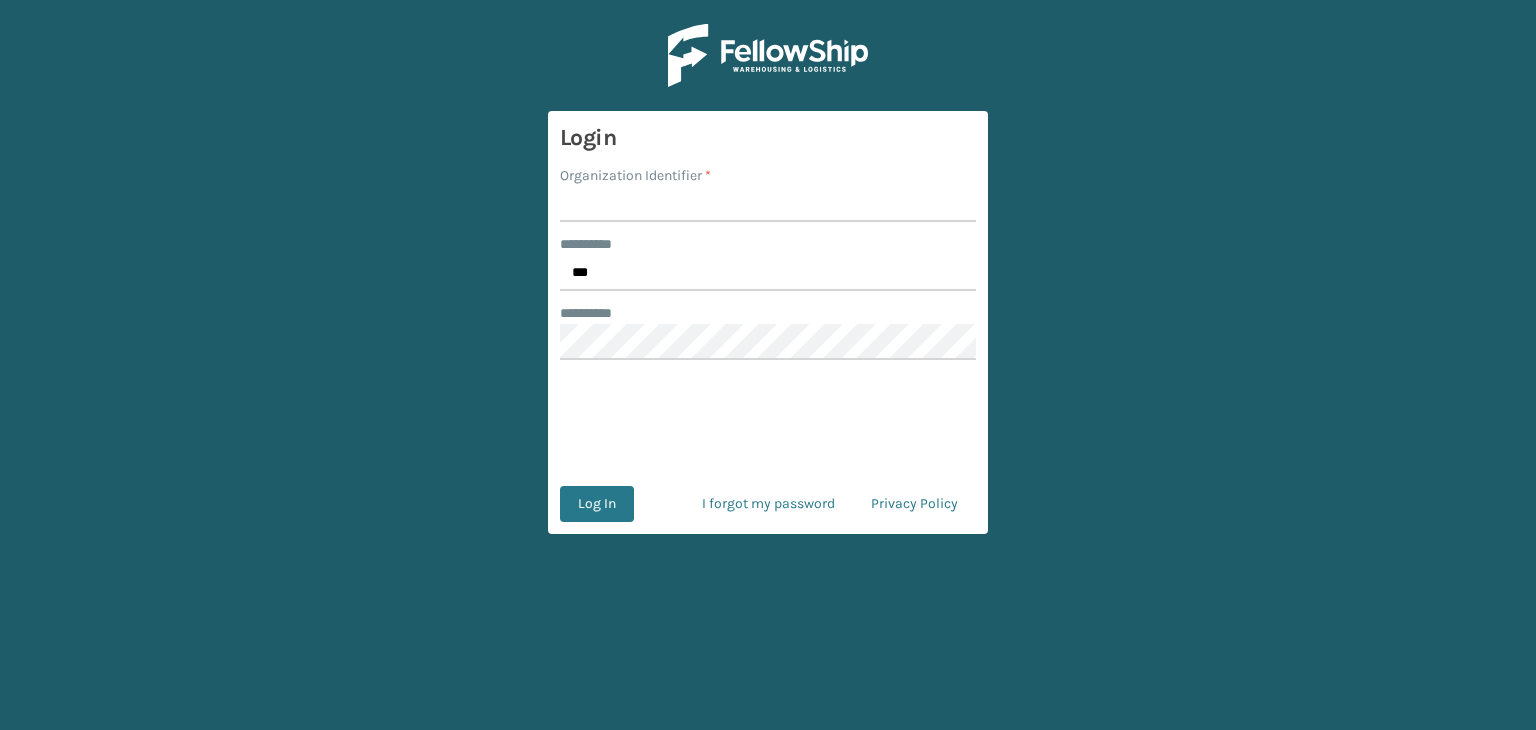 click on "Organization Identifier   *" at bounding box center (768, 204) 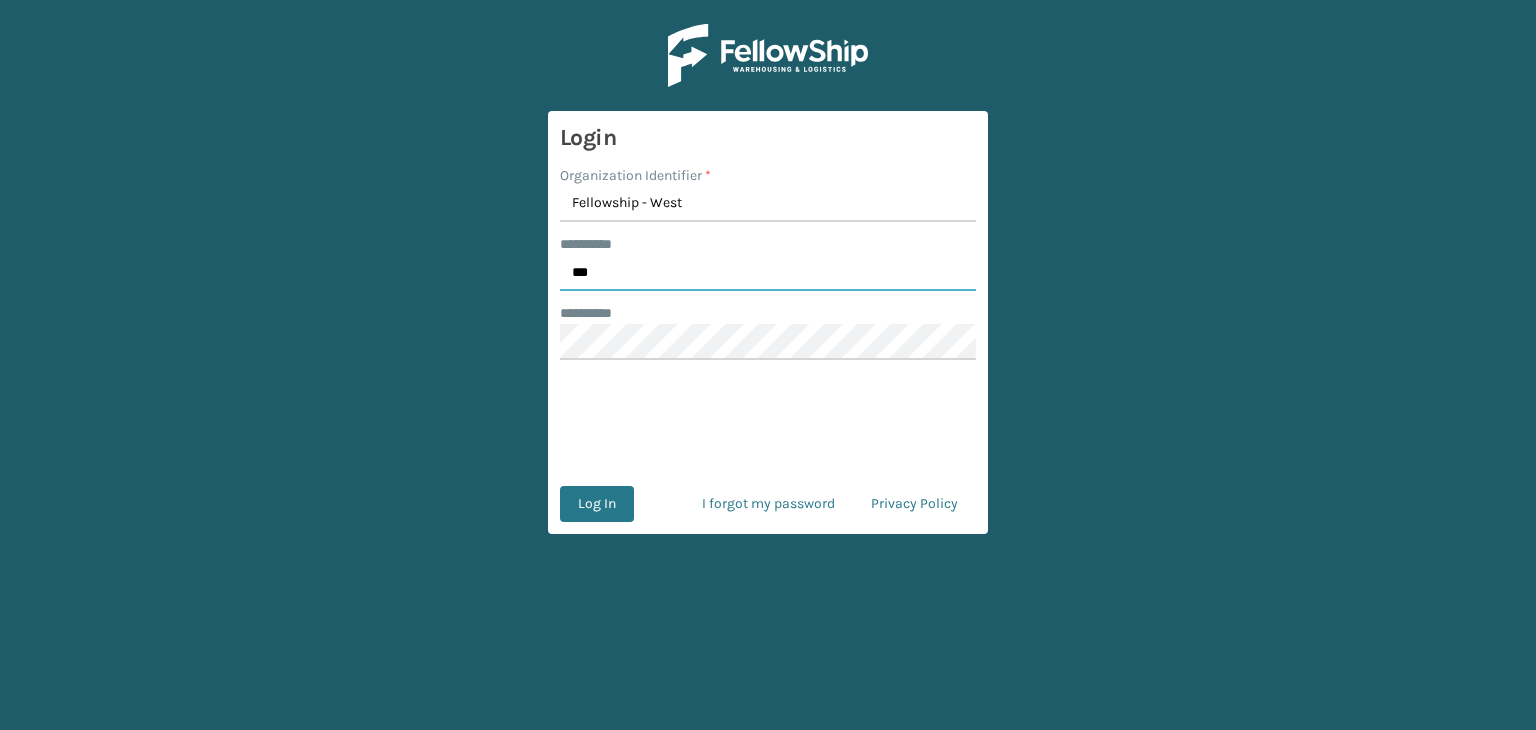 click on "***" at bounding box center (768, 273) 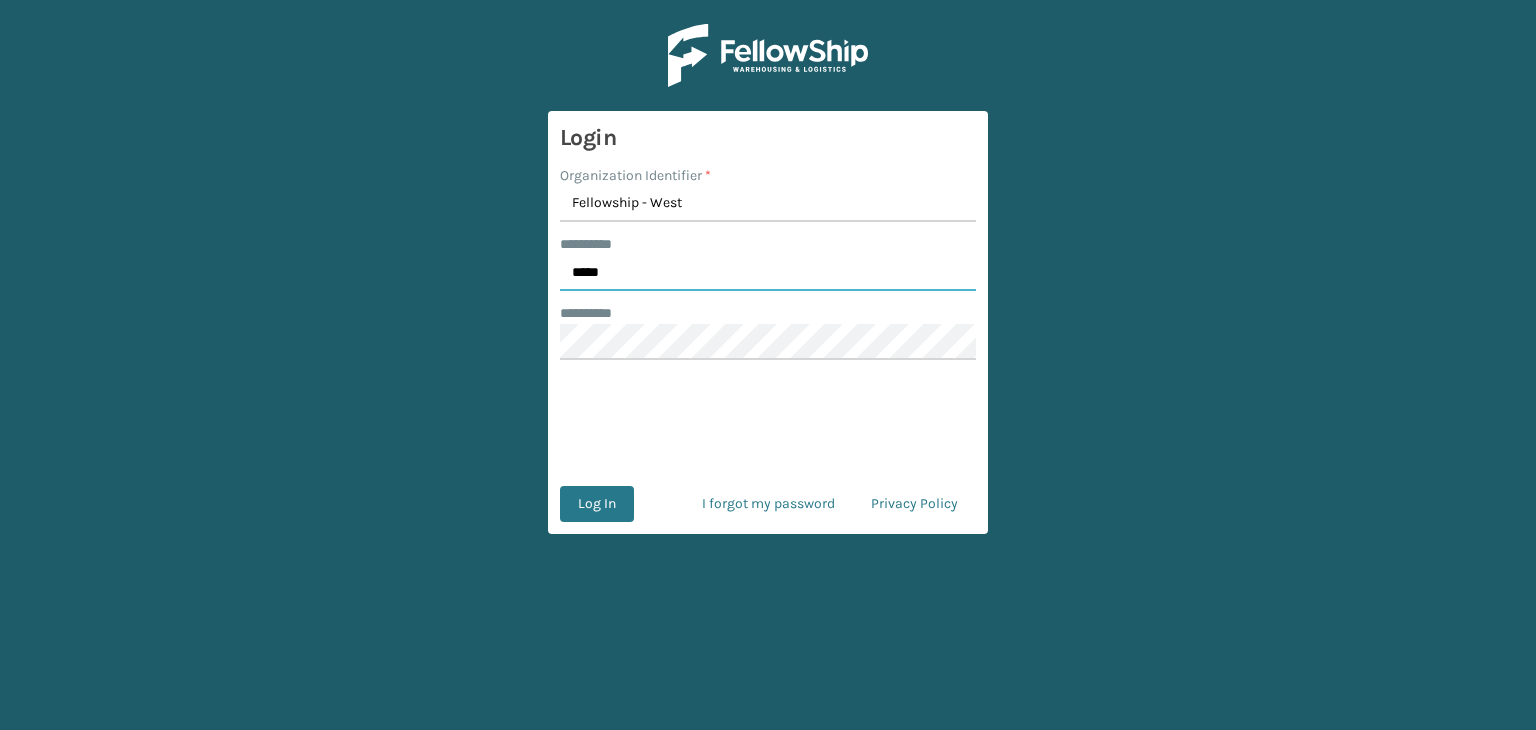 type on "*****" 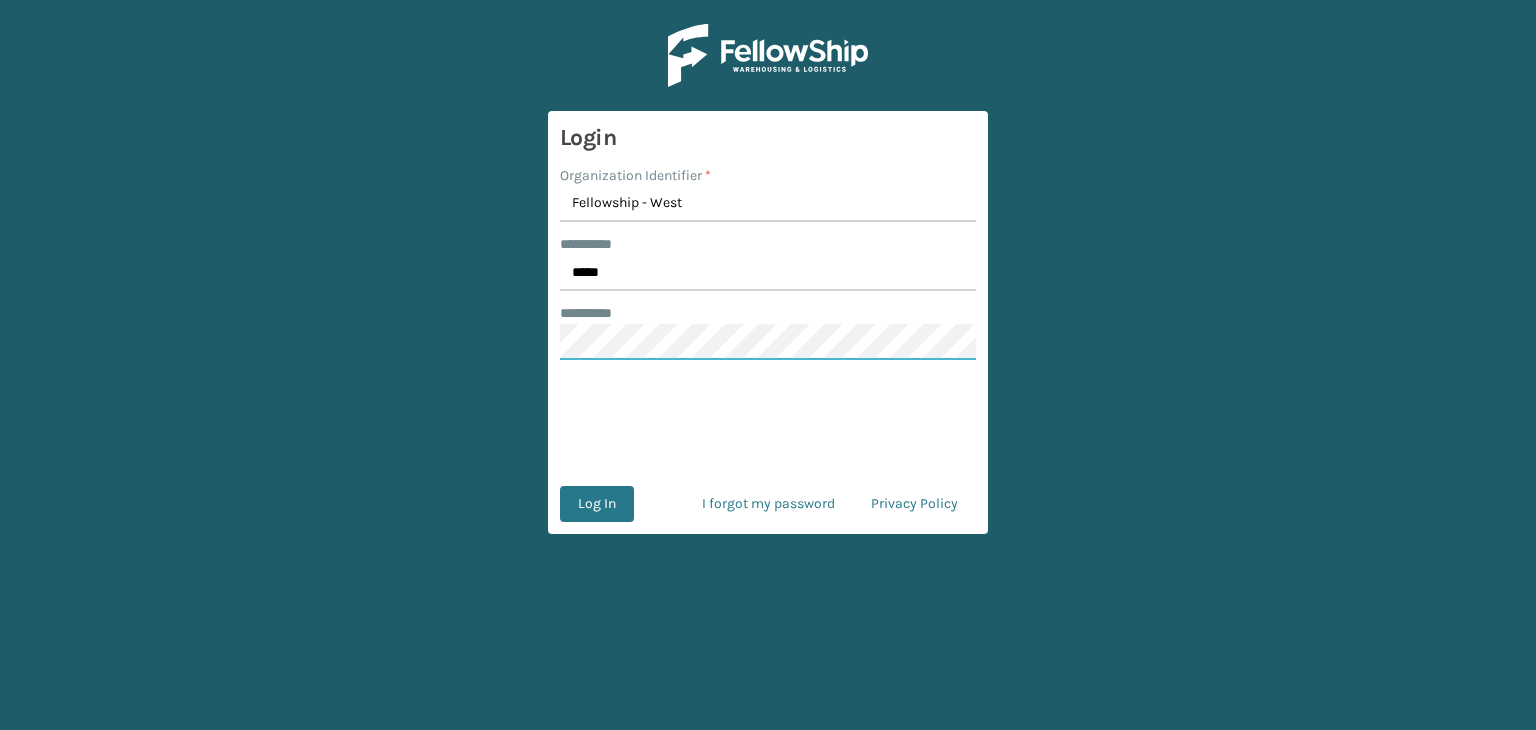 click on "Login Organization Identifier   * Fellowship - West ********   * ***** ********   * Log In I forgot my password Privacy Policy" at bounding box center [768, 365] 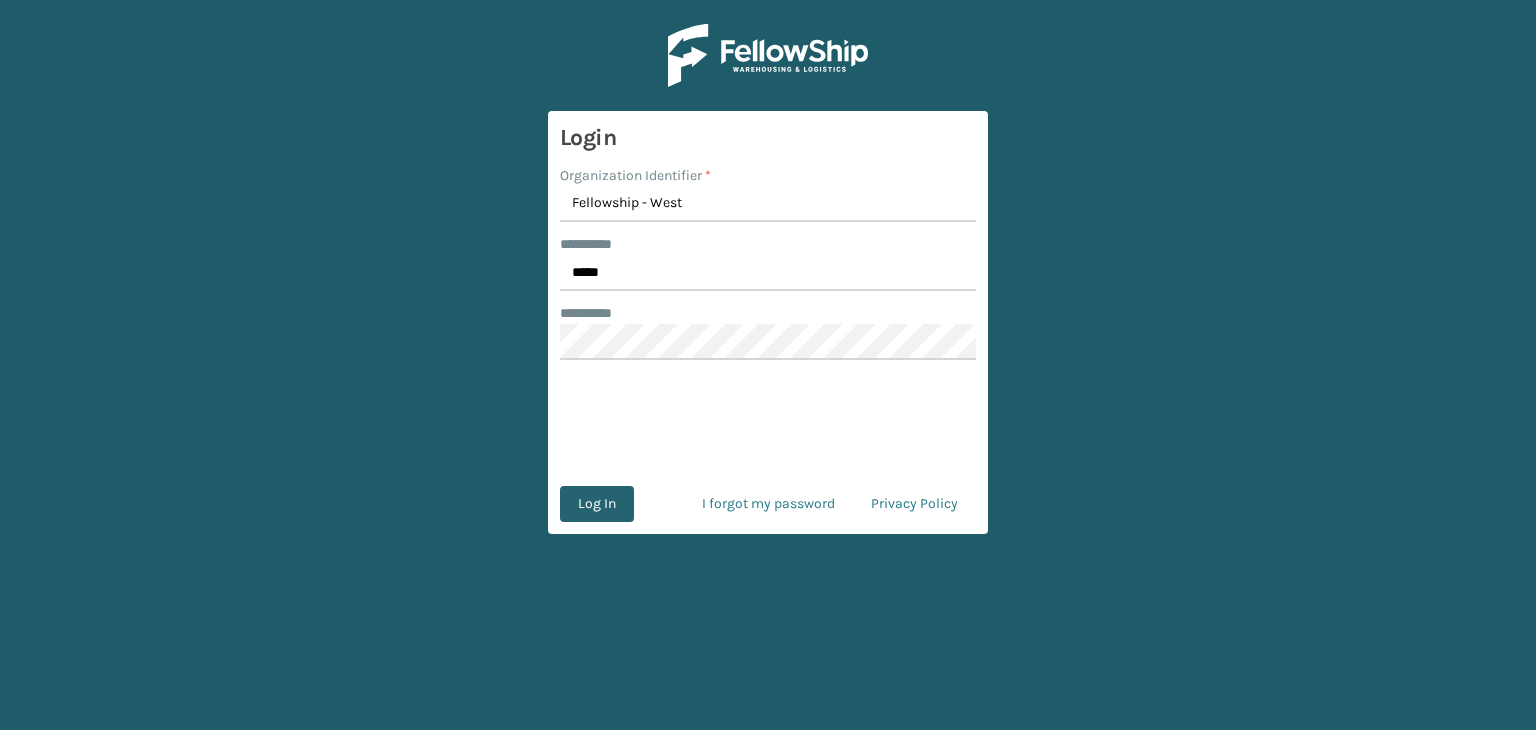 click on "Log In" at bounding box center (597, 504) 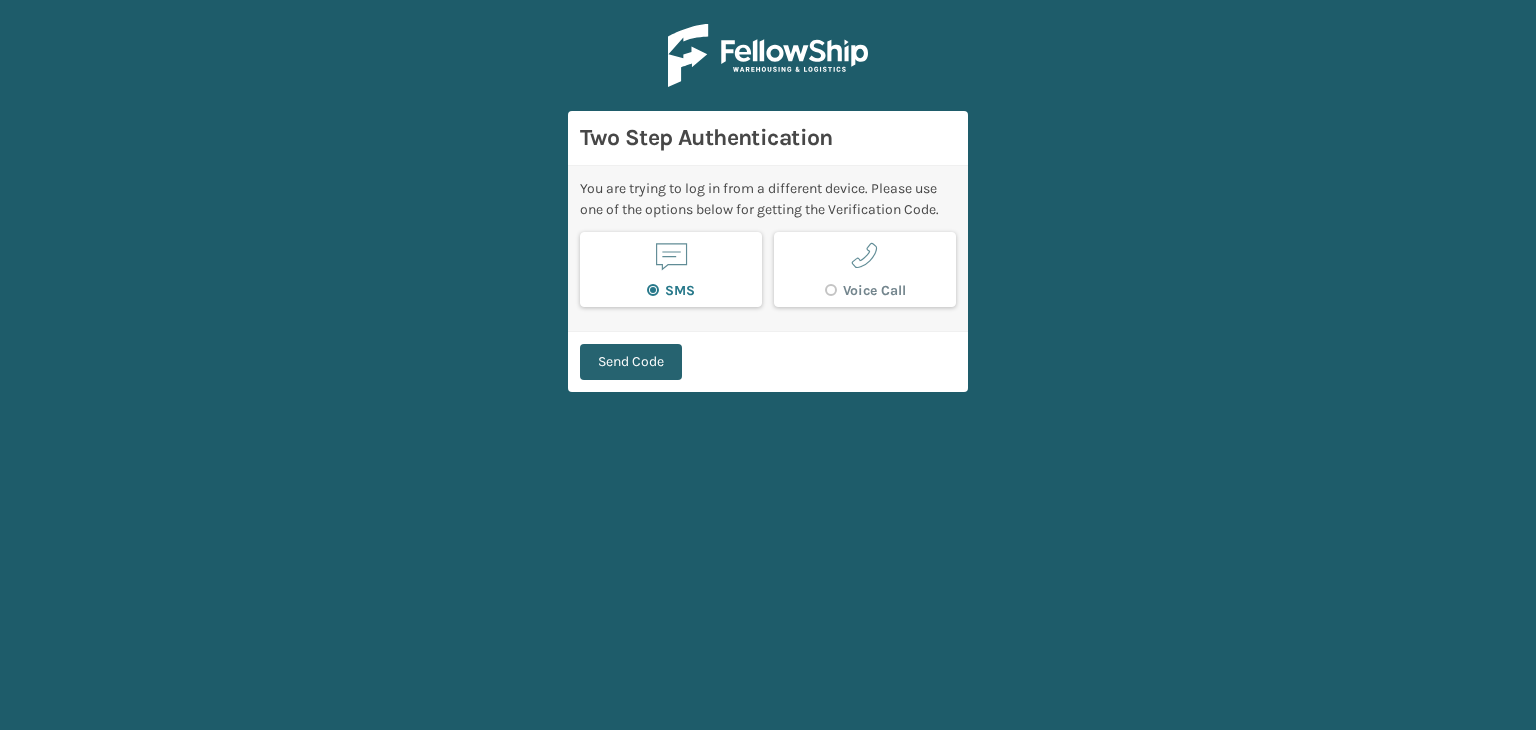 click on "Send Code" at bounding box center [631, 362] 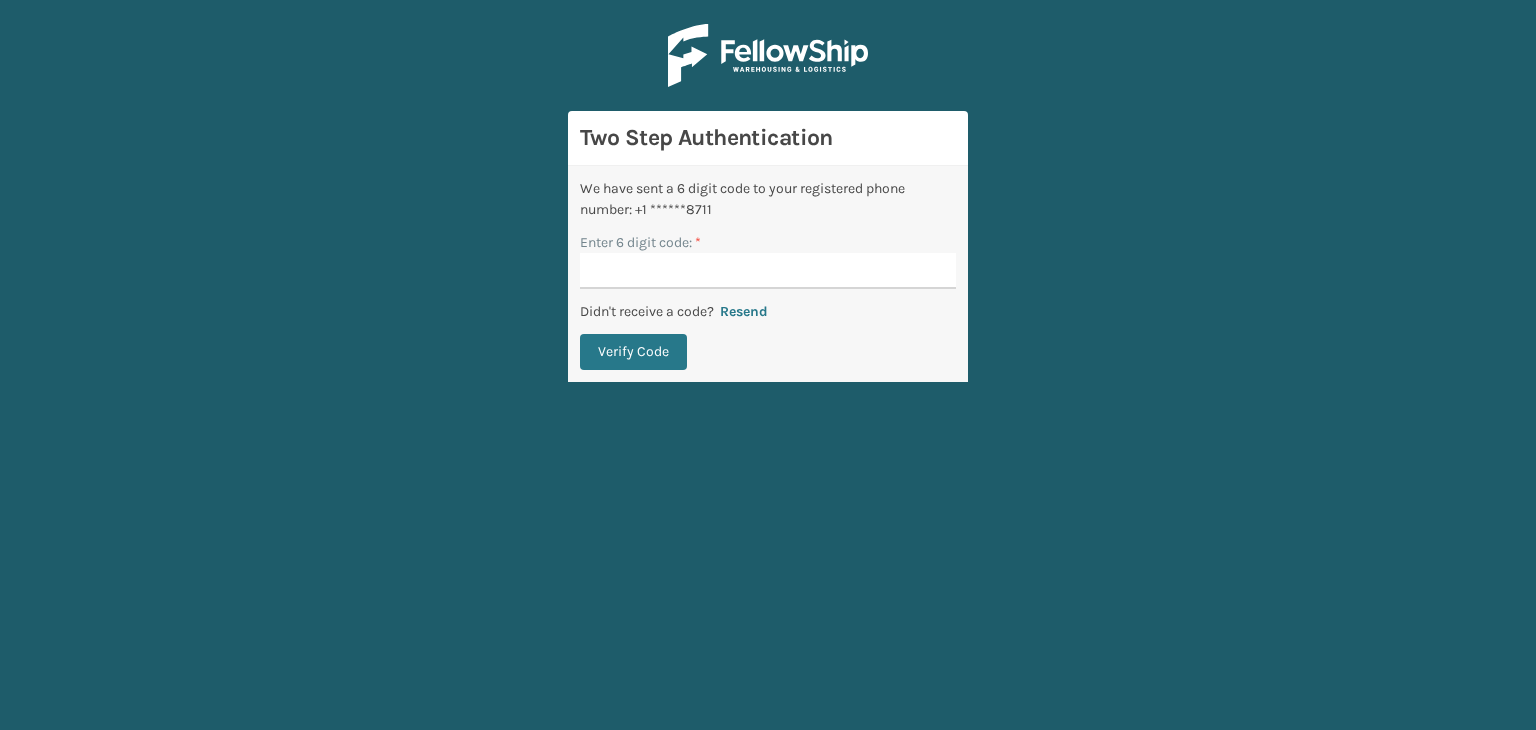 click on "Enter 6 digit code:    *" at bounding box center (768, 271) 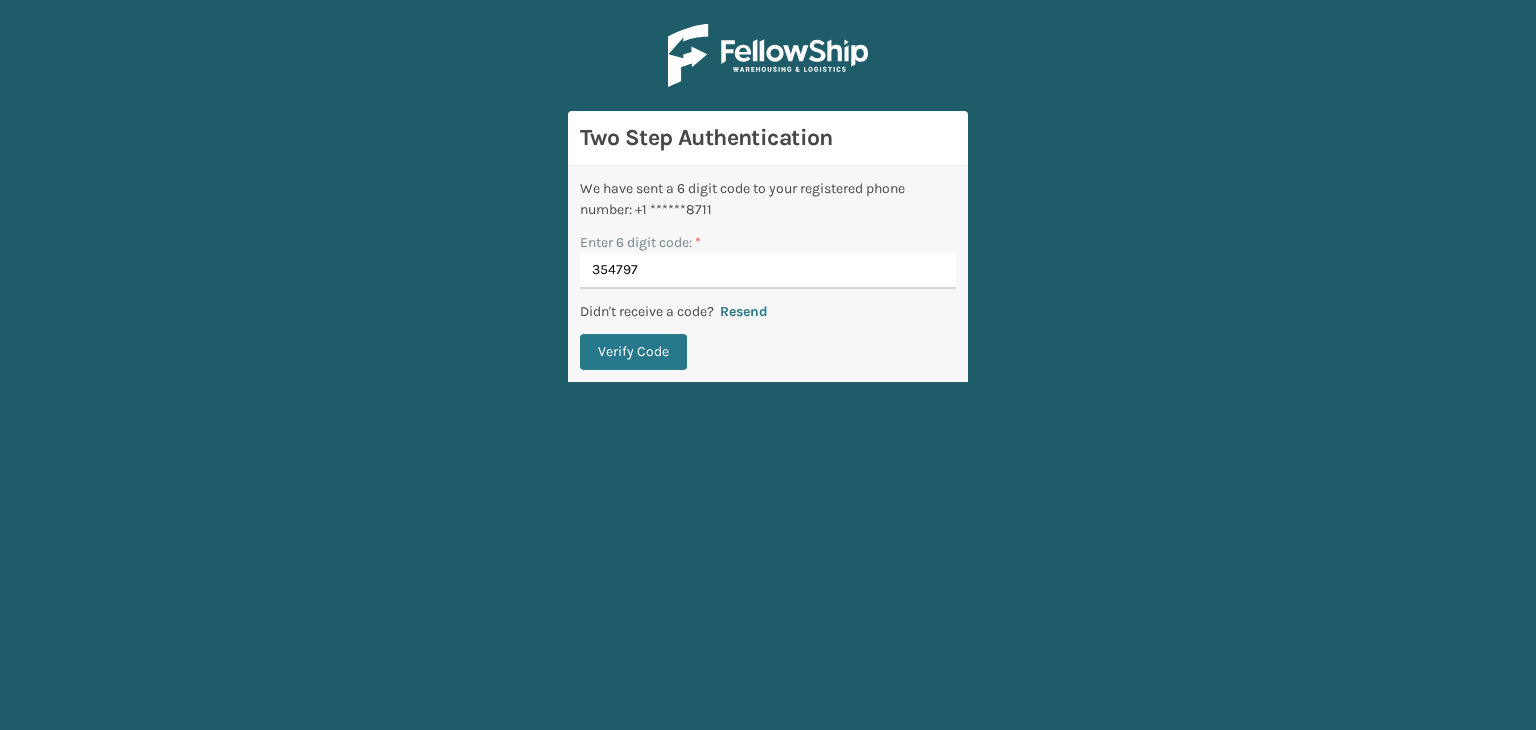 type on "354797" 